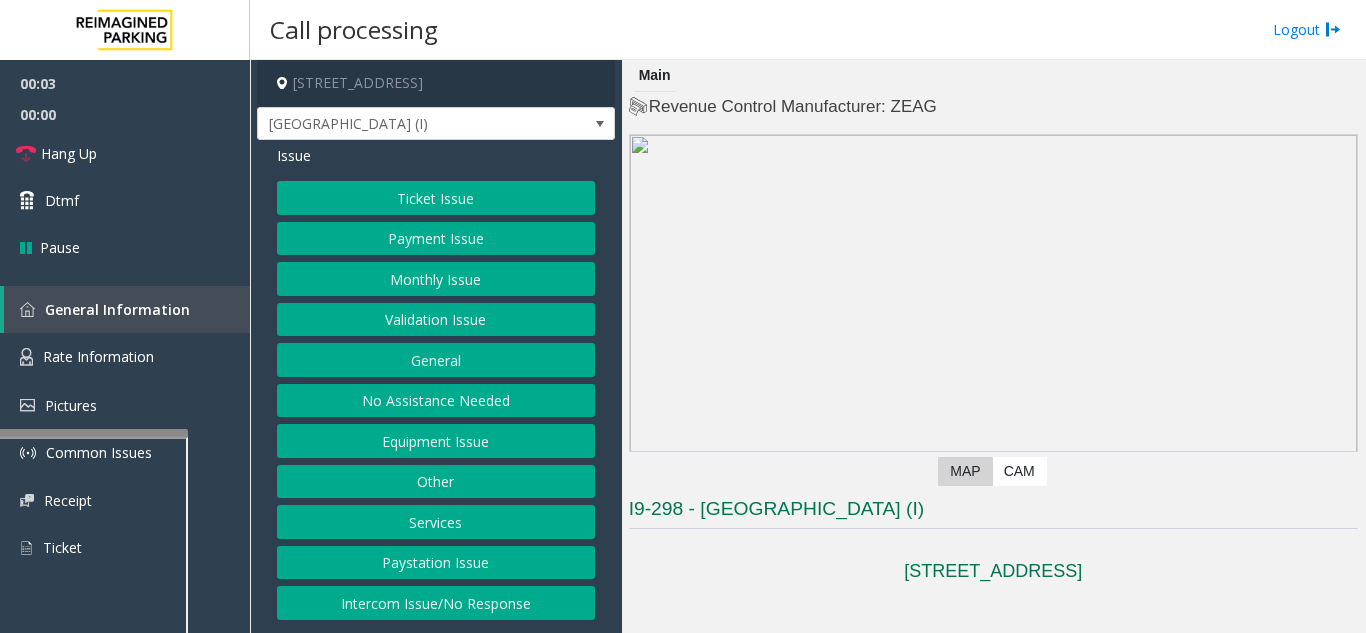 scroll, scrollTop: 0, scrollLeft: 0, axis: both 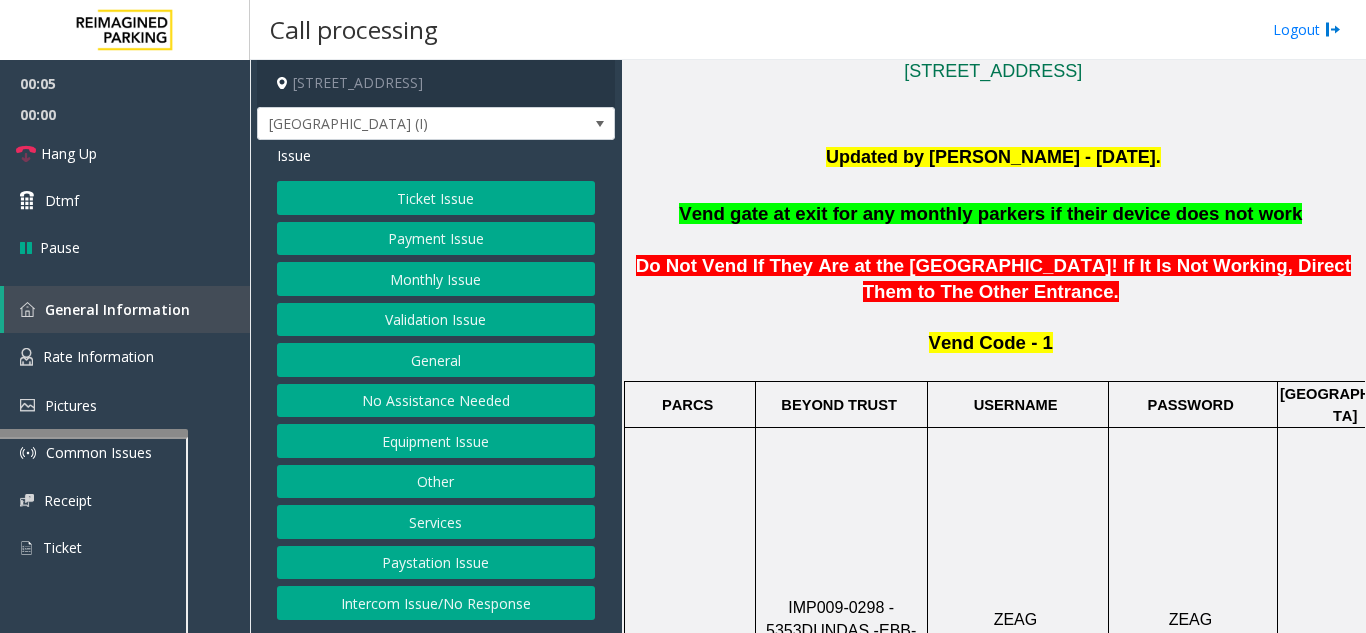 click on "Monthly Issue" 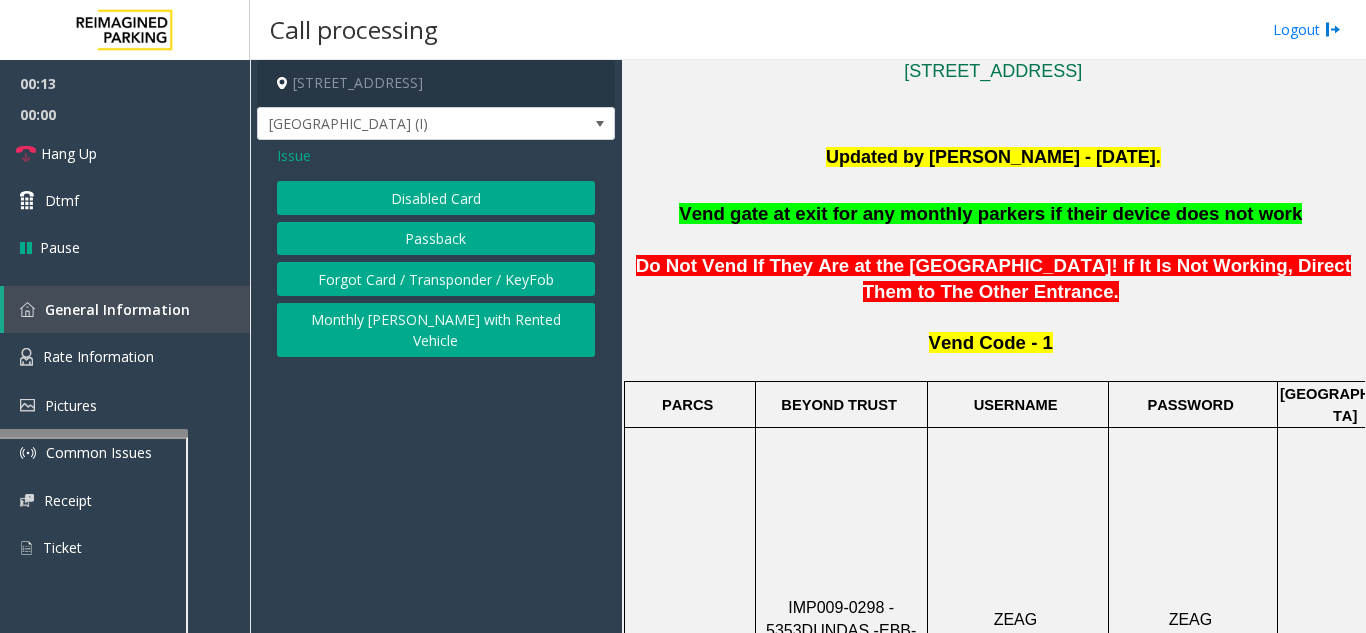click on "Disabled Card" 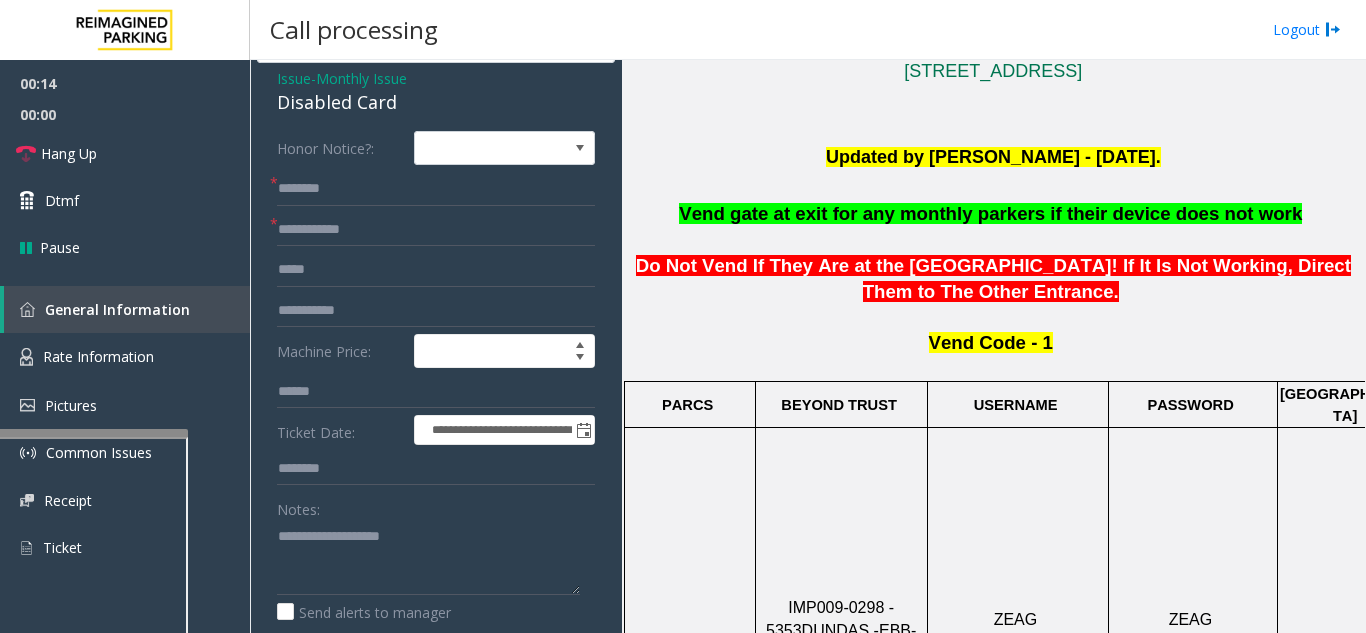 scroll, scrollTop: 200, scrollLeft: 0, axis: vertical 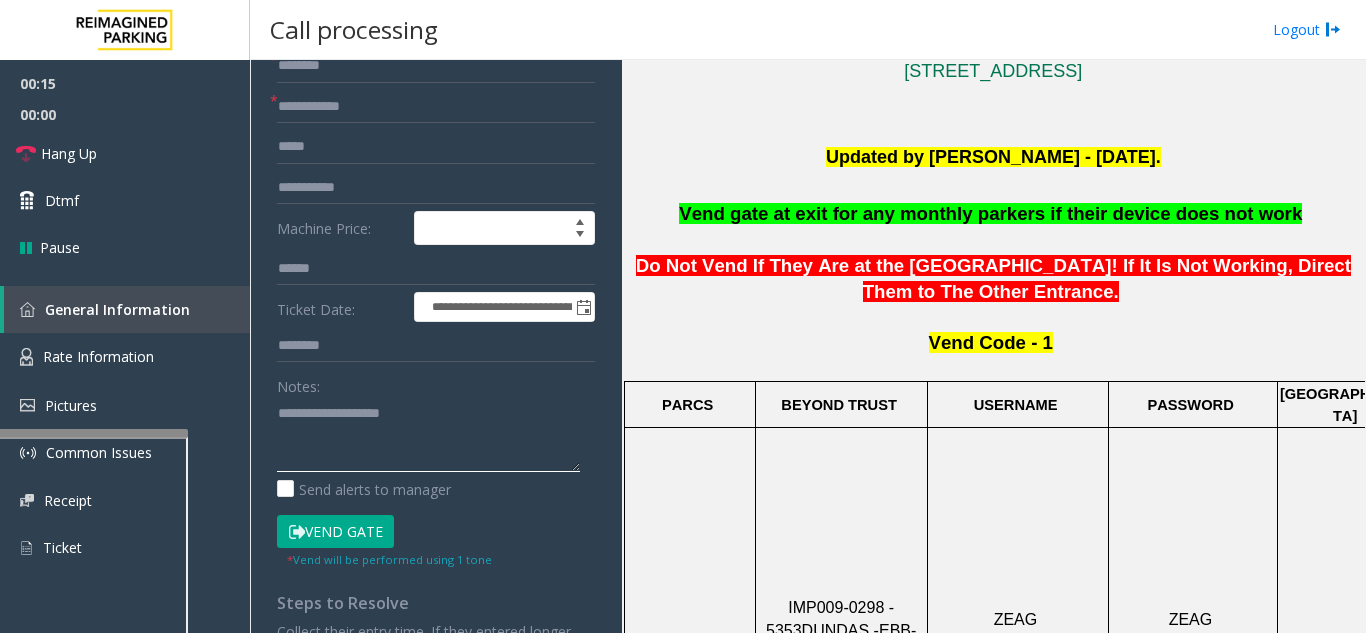 click 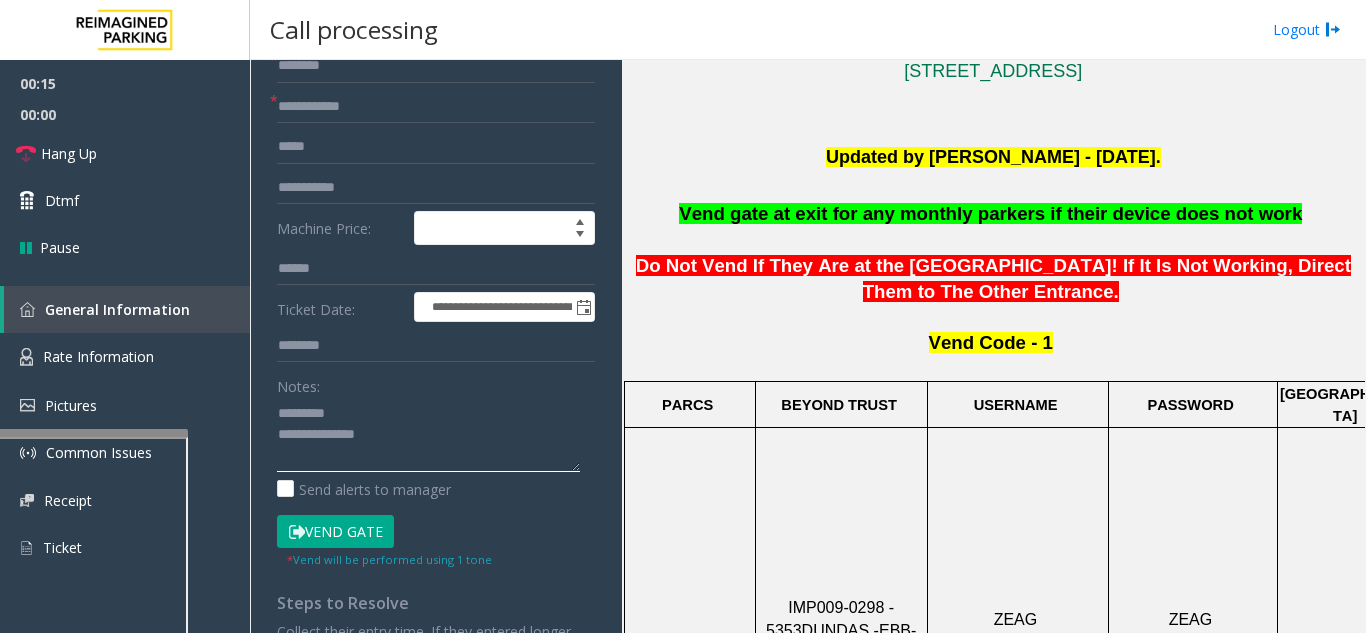 scroll, scrollTop: 0, scrollLeft: 0, axis: both 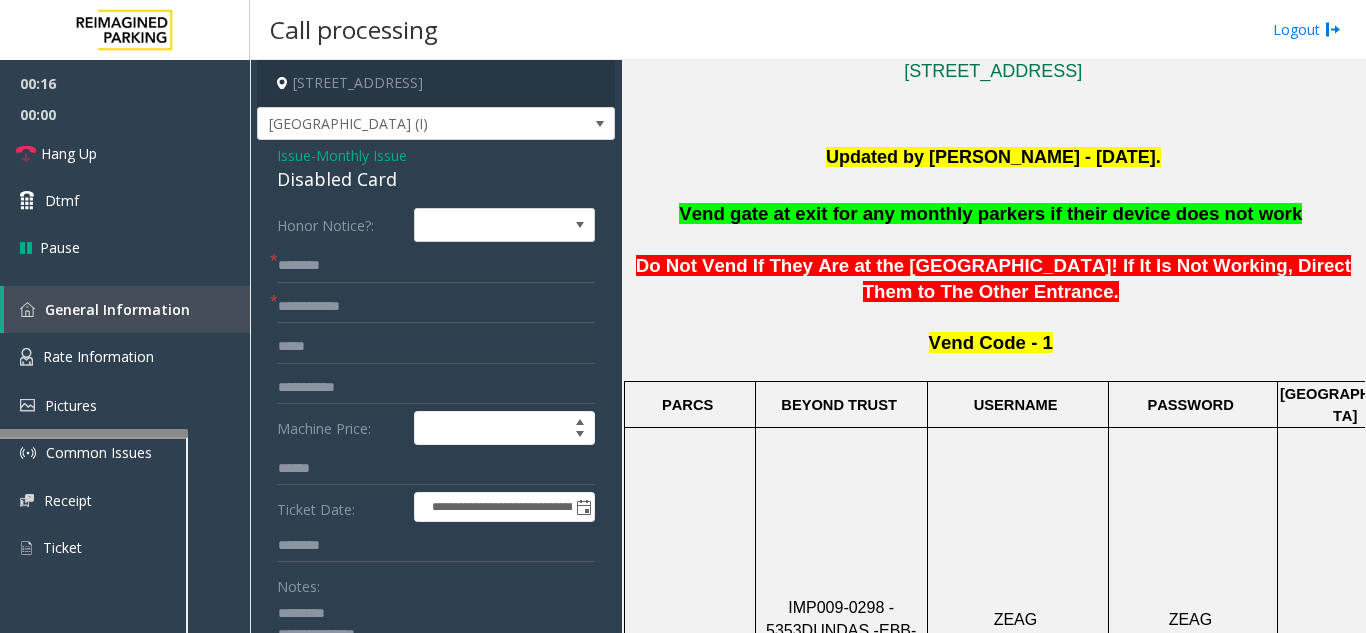 click on "Disabled Card" 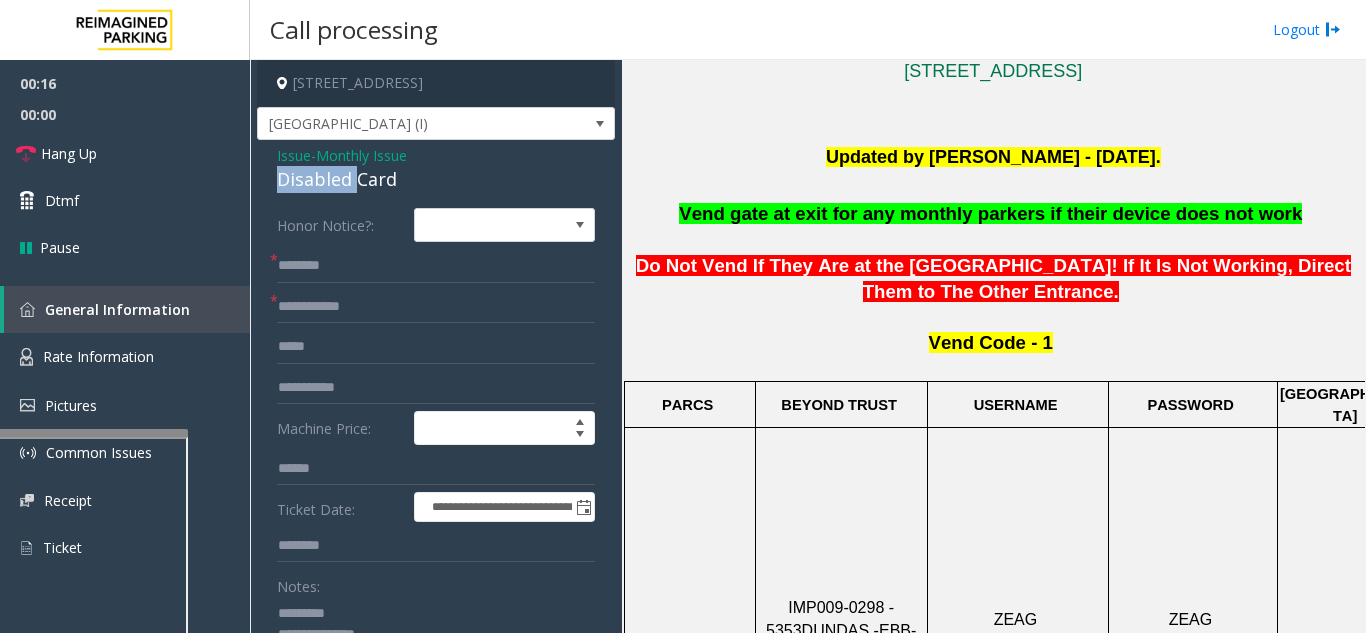click on "Disabled Card" 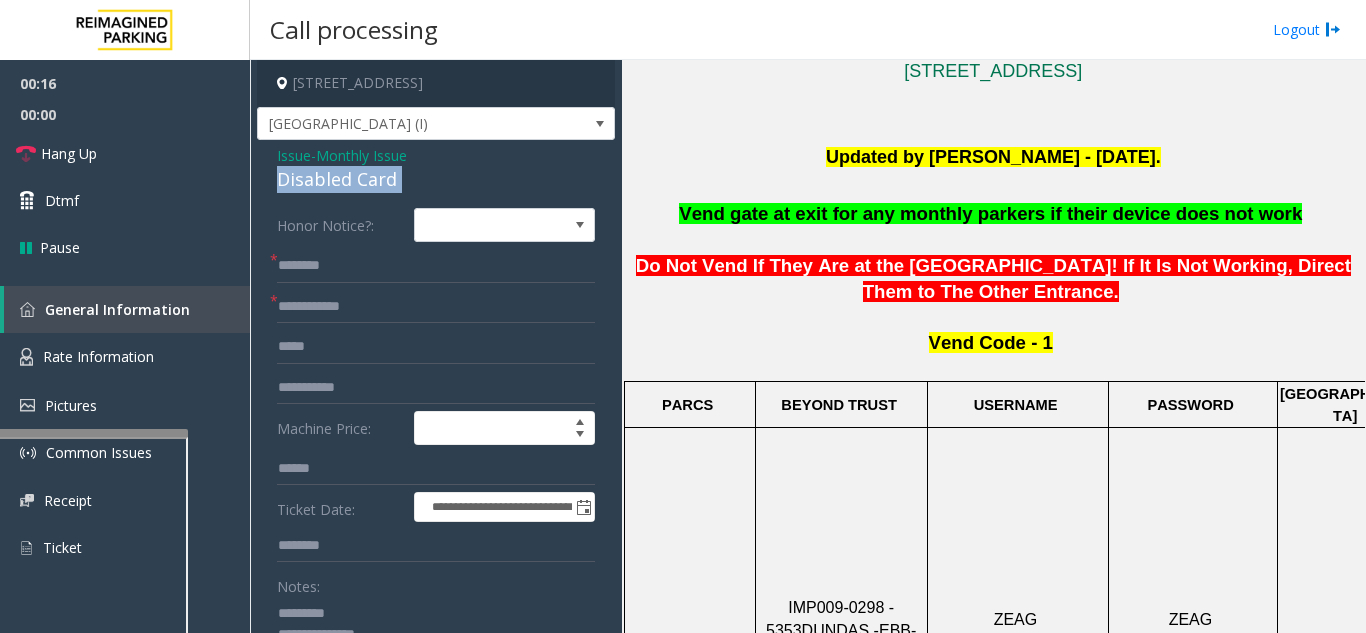 click on "Disabled Card" 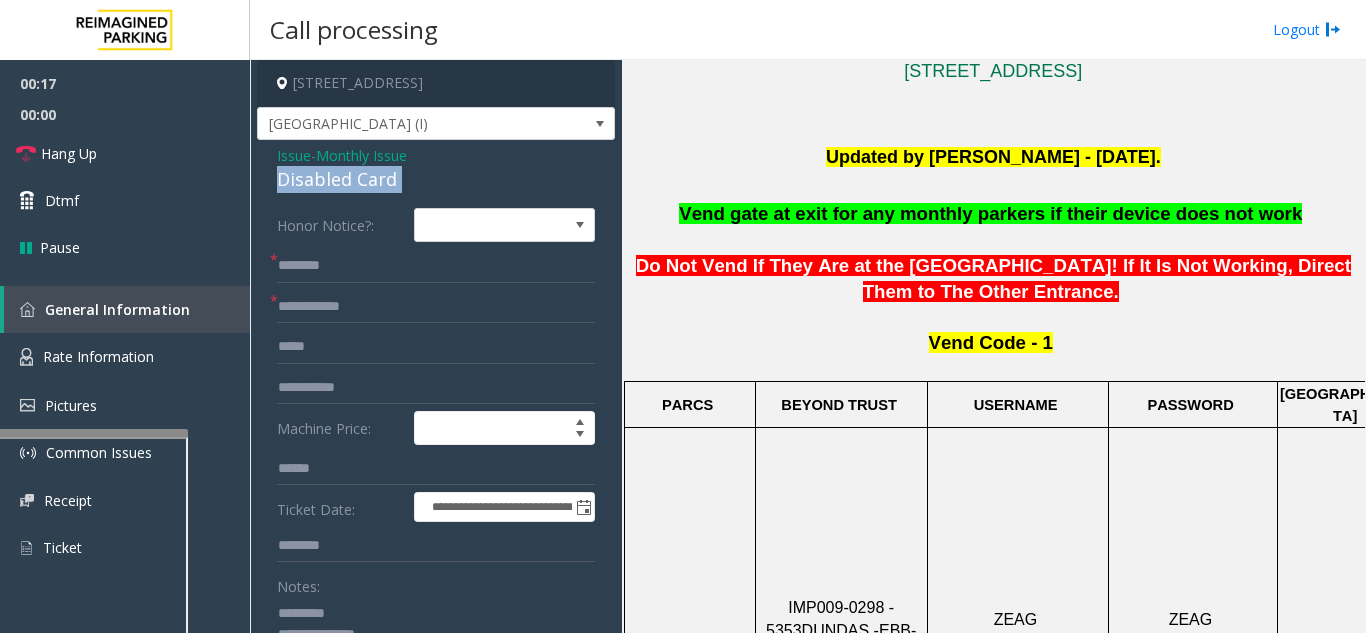 copy on "Disabled Card" 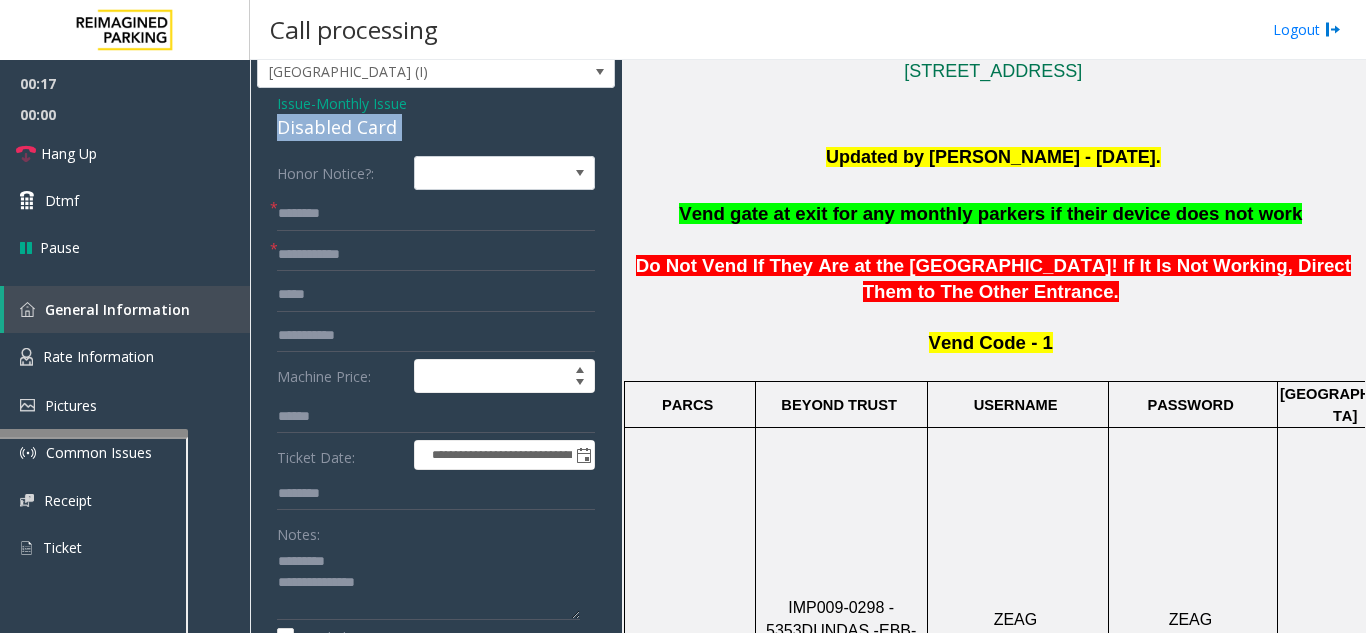 scroll, scrollTop: 100, scrollLeft: 0, axis: vertical 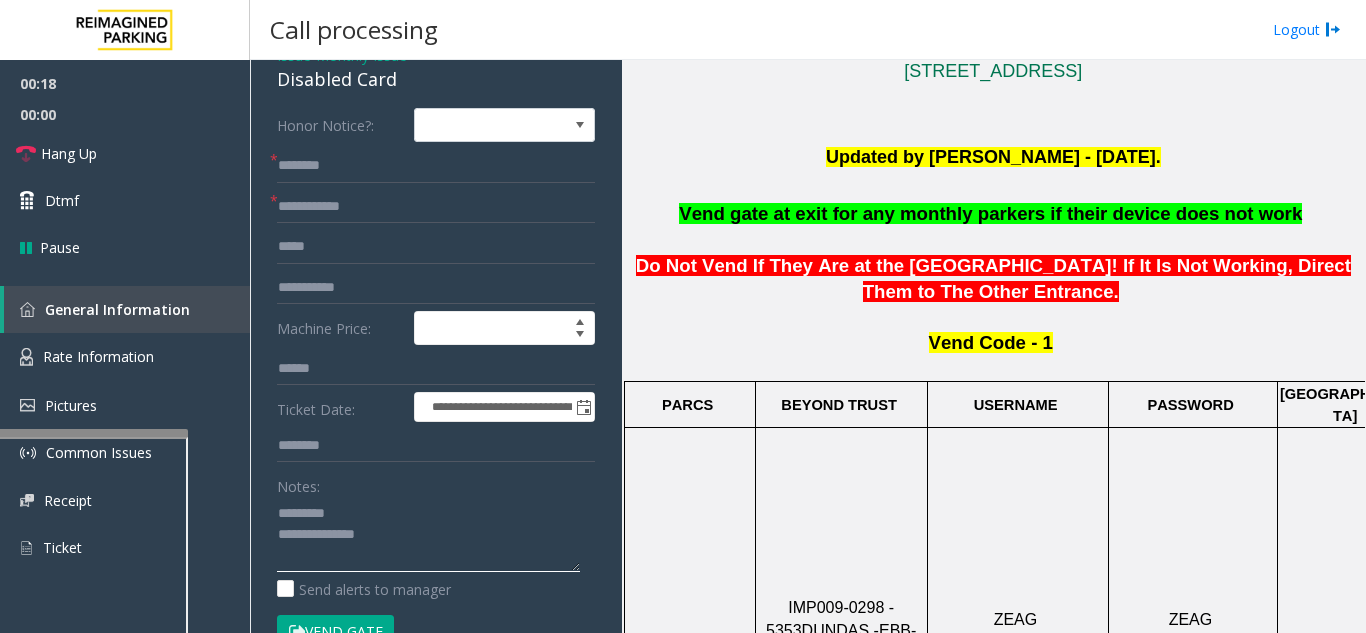 click 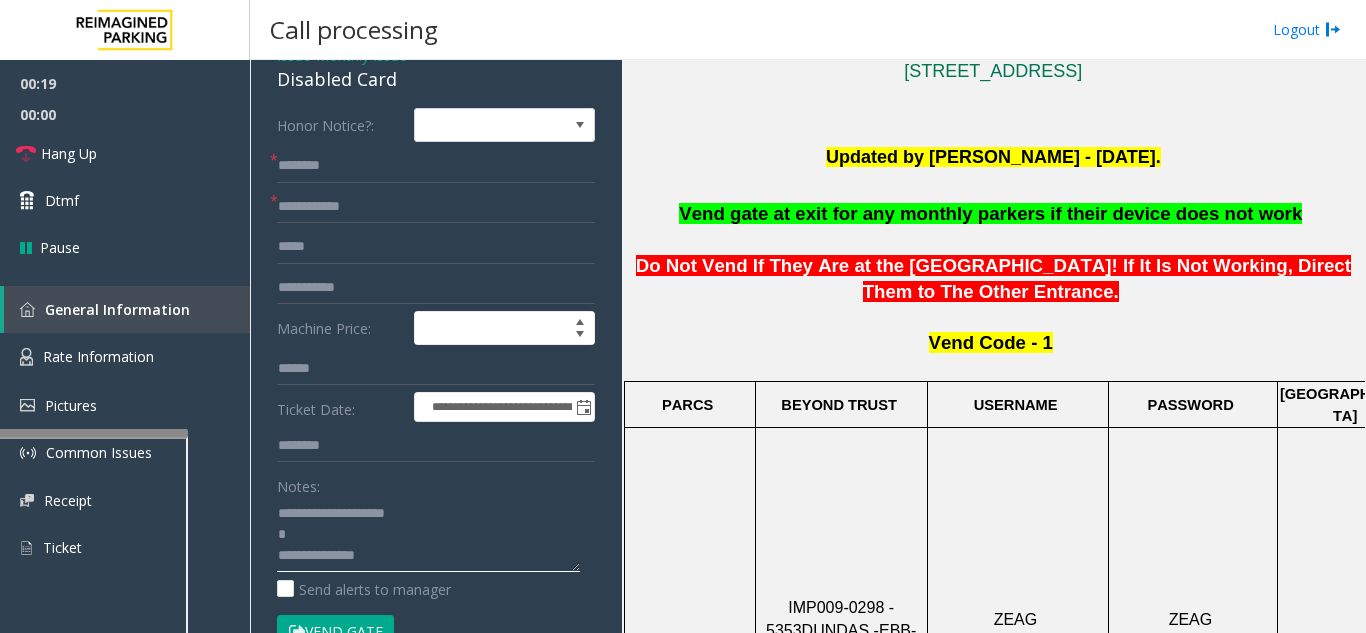 type on "**********" 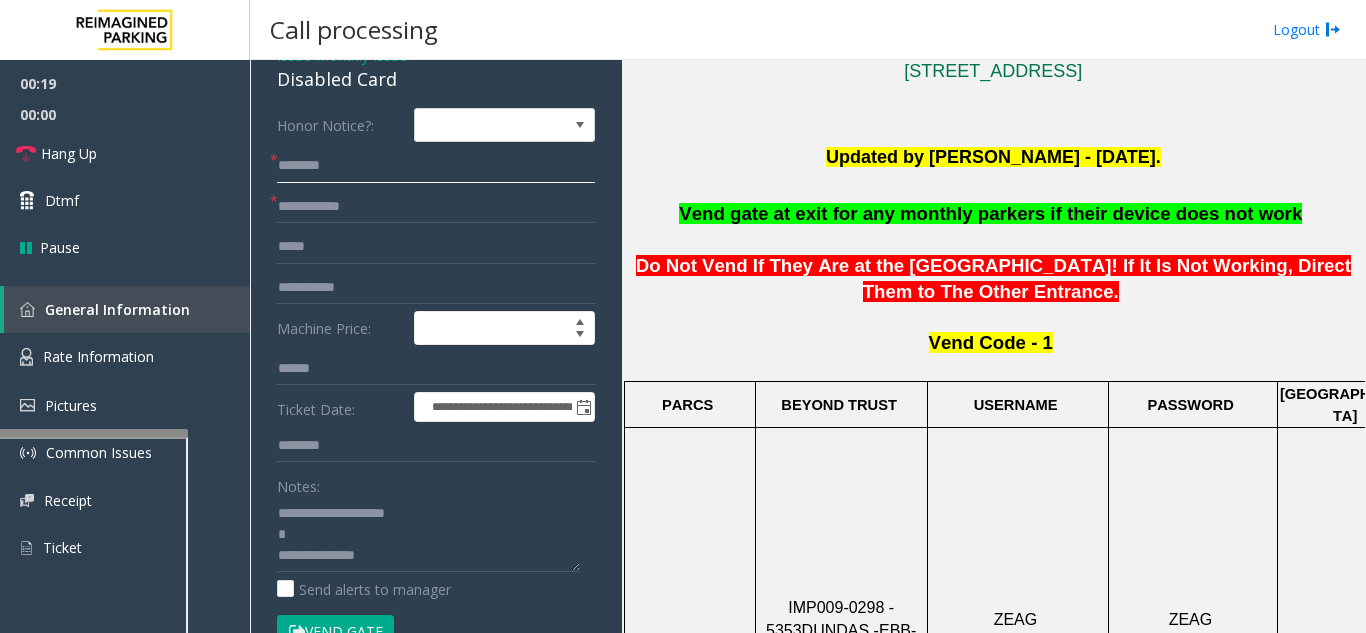 click 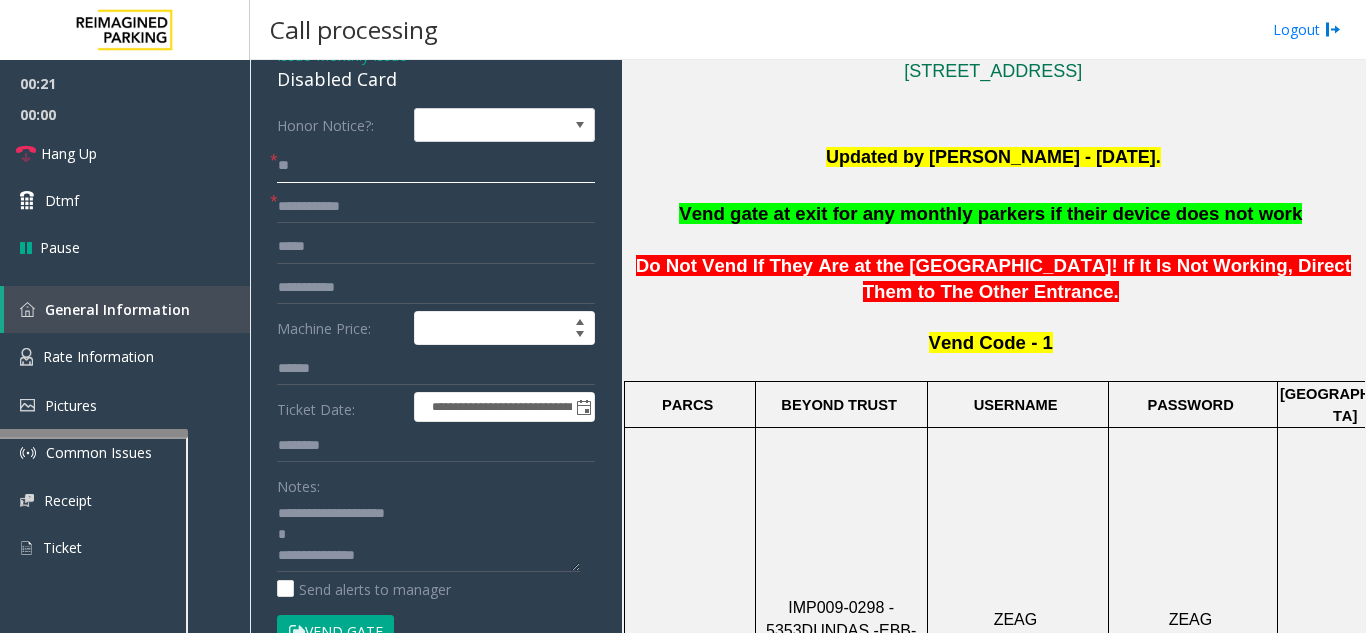 type on "**" 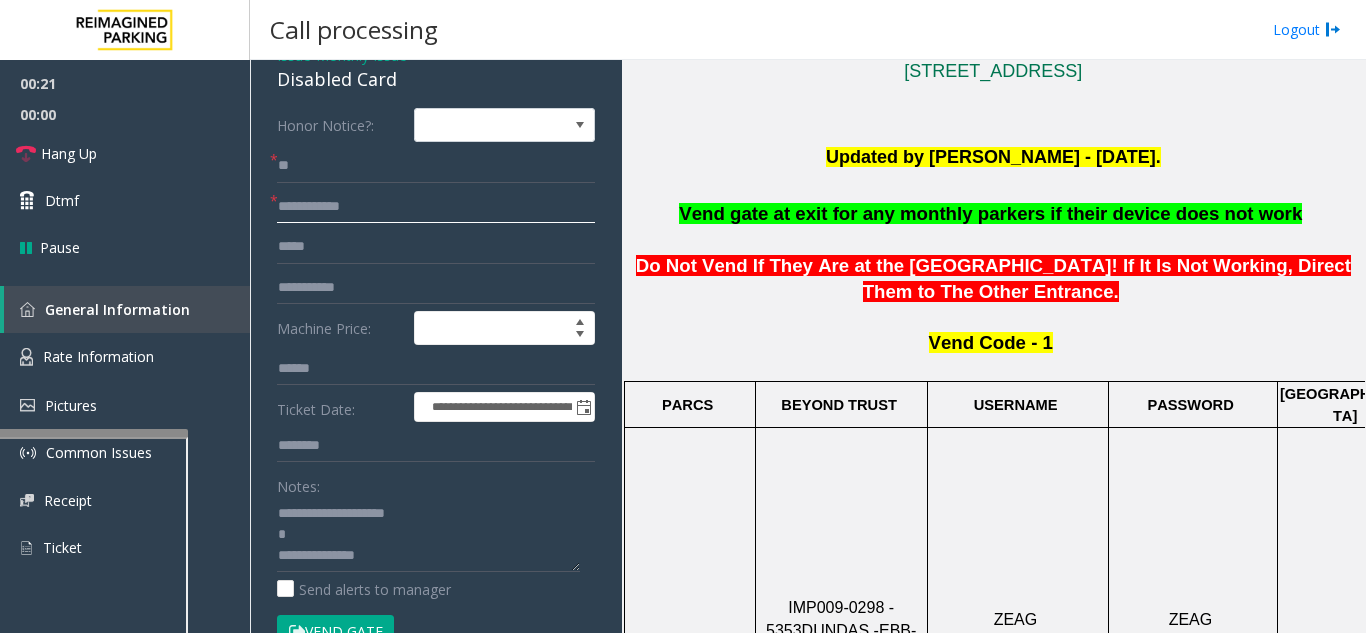 click 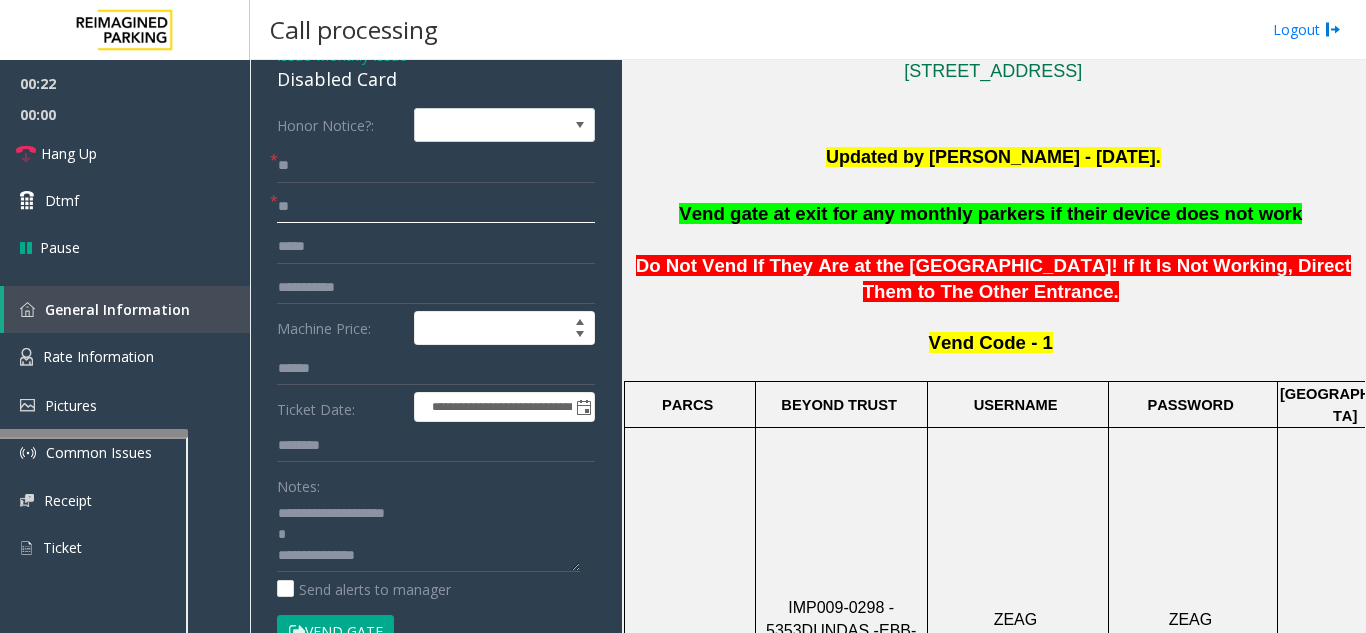 type on "**" 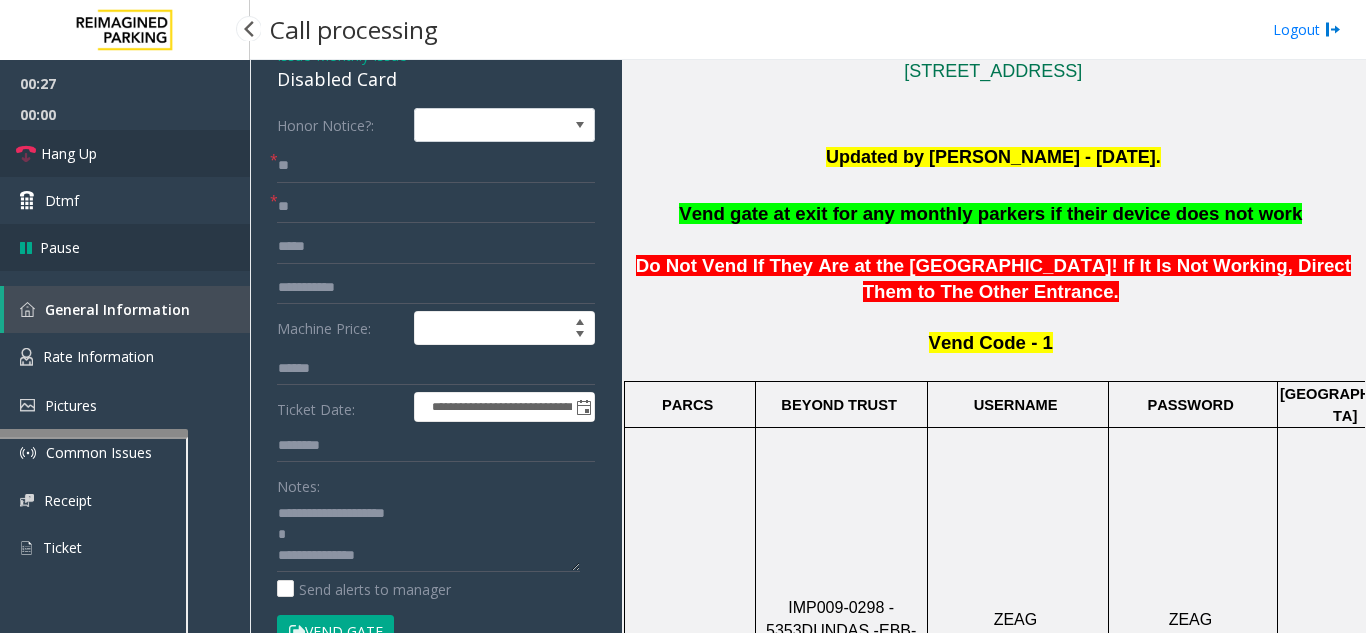 drag, startPoint x: 110, startPoint y: 168, endPoint x: 137, endPoint y: 225, distance: 63.07139 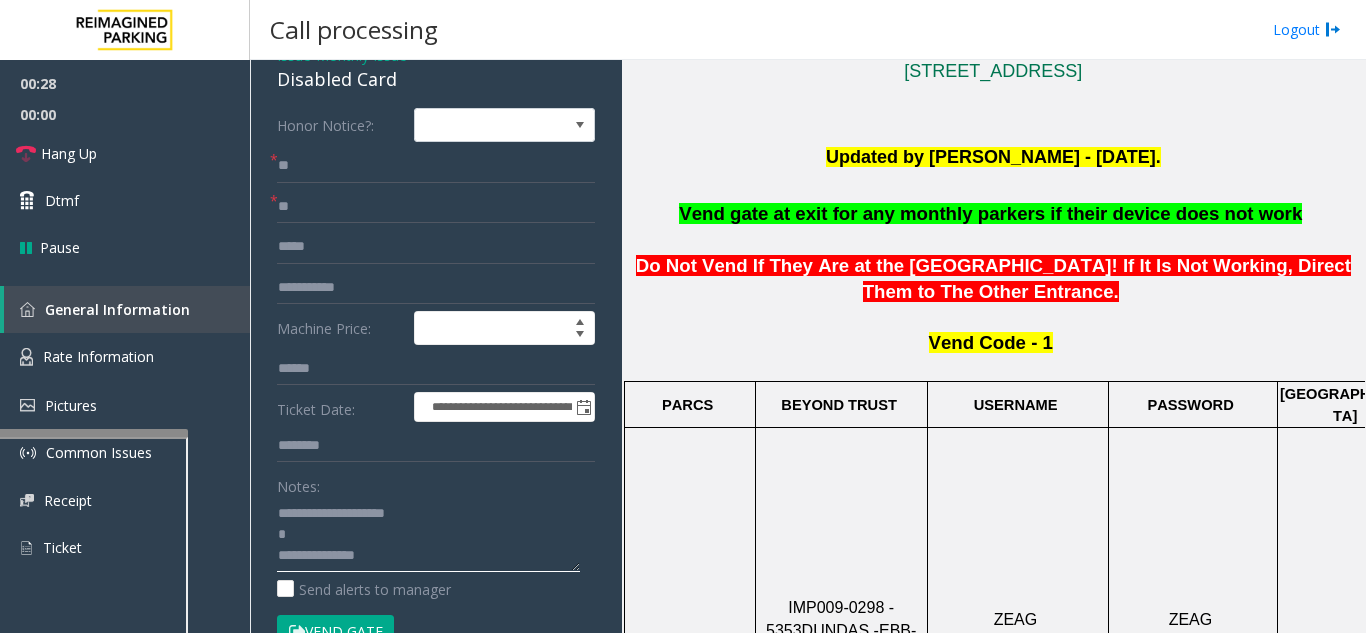 click 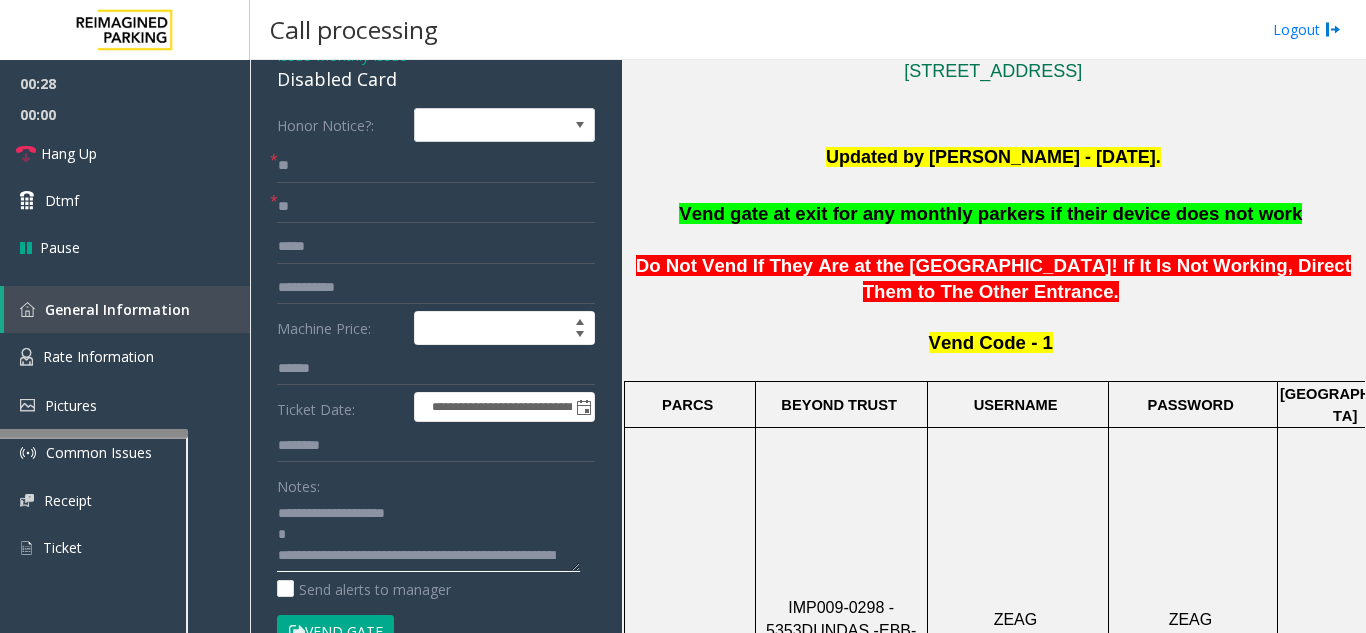 scroll, scrollTop: 57, scrollLeft: 0, axis: vertical 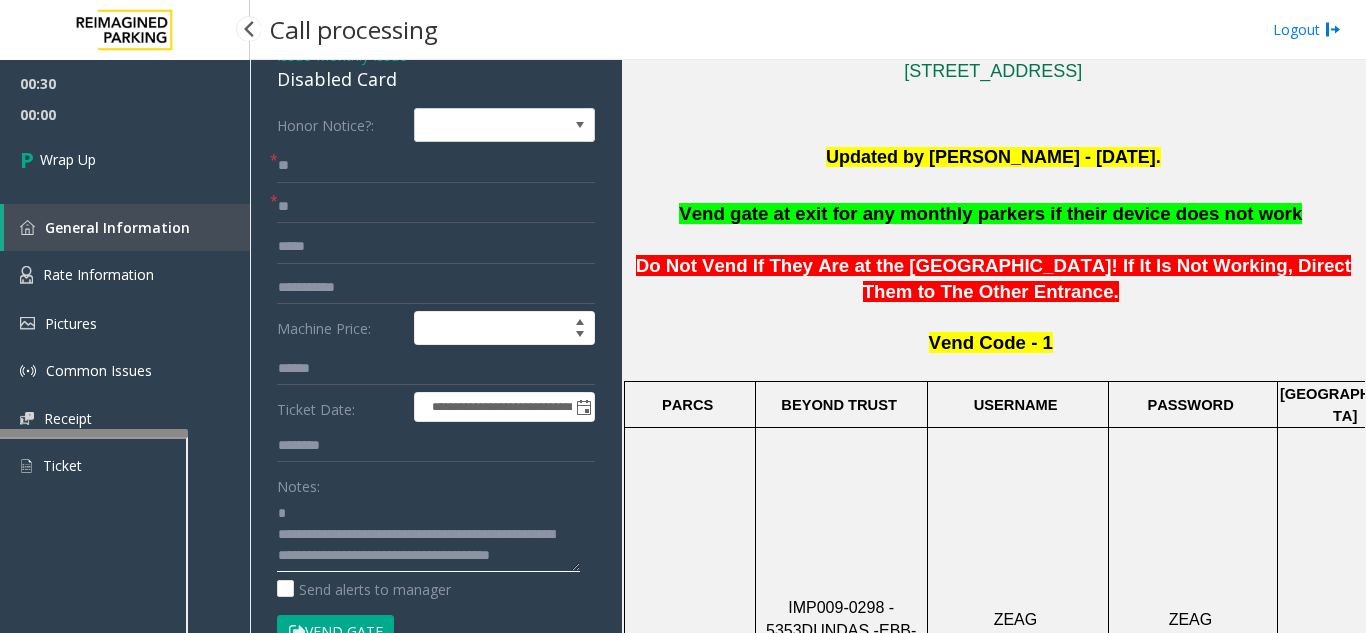 type on "**********" 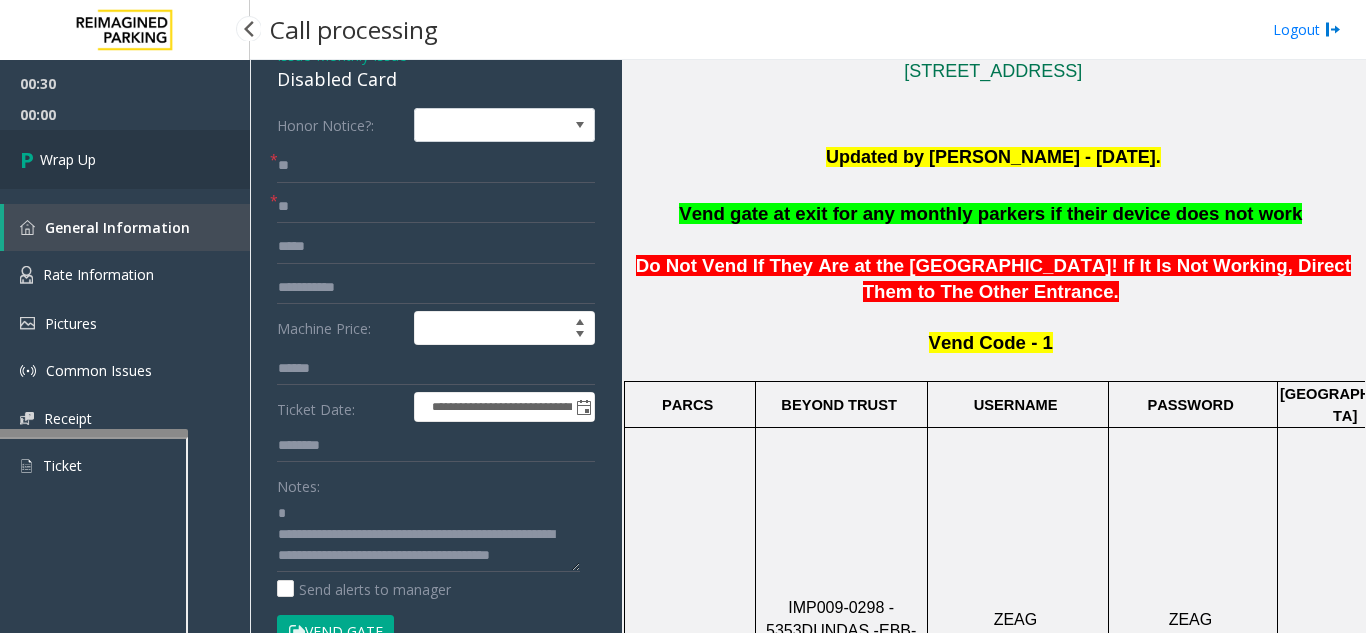 click on "Wrap Up" at bounding box center [68, 159] 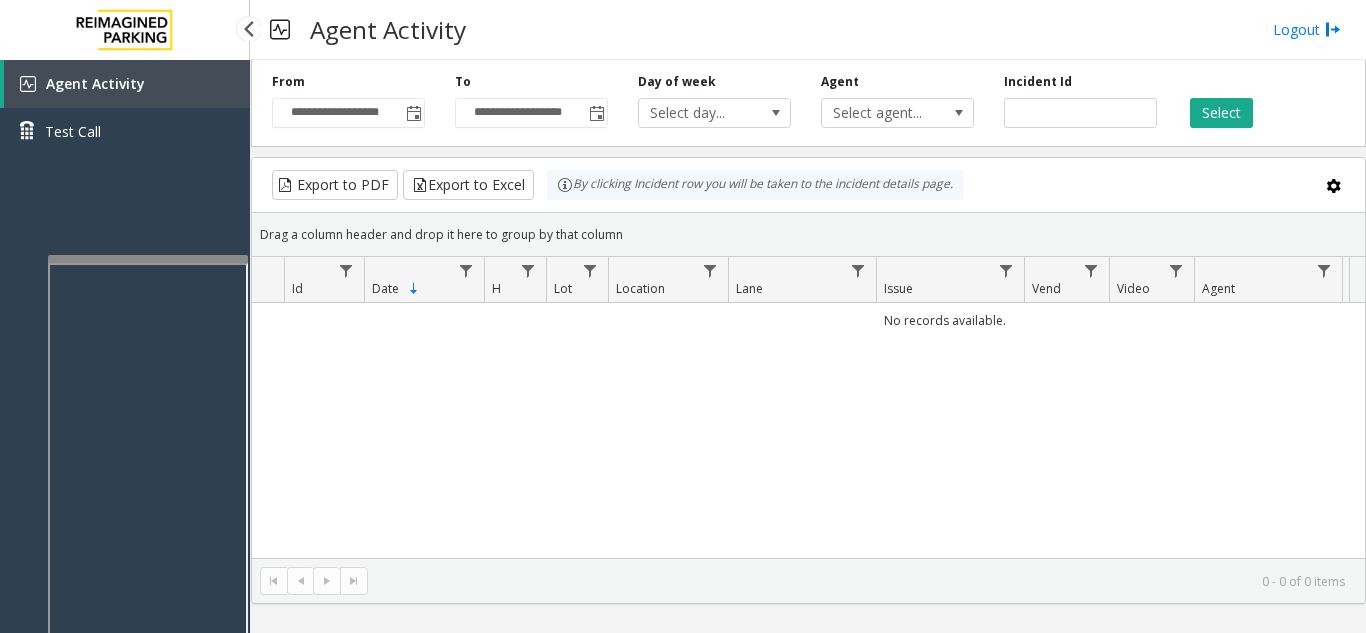 click at bounding box center (148, 259) 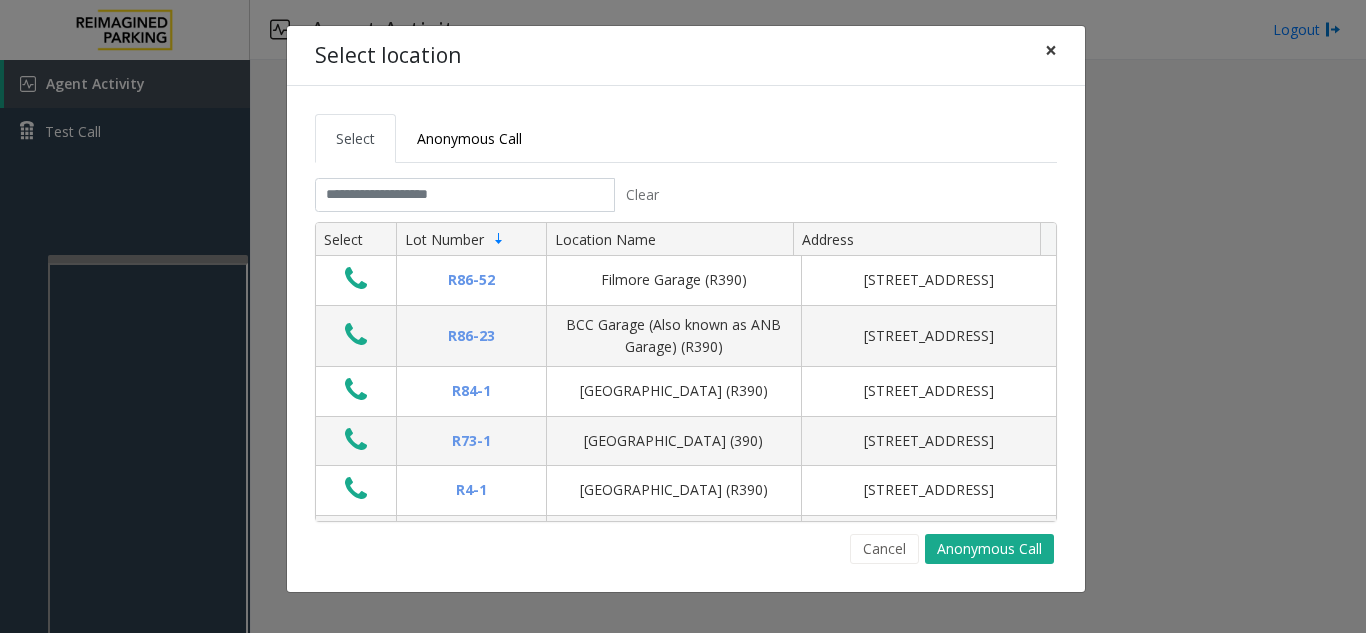 click on "×" 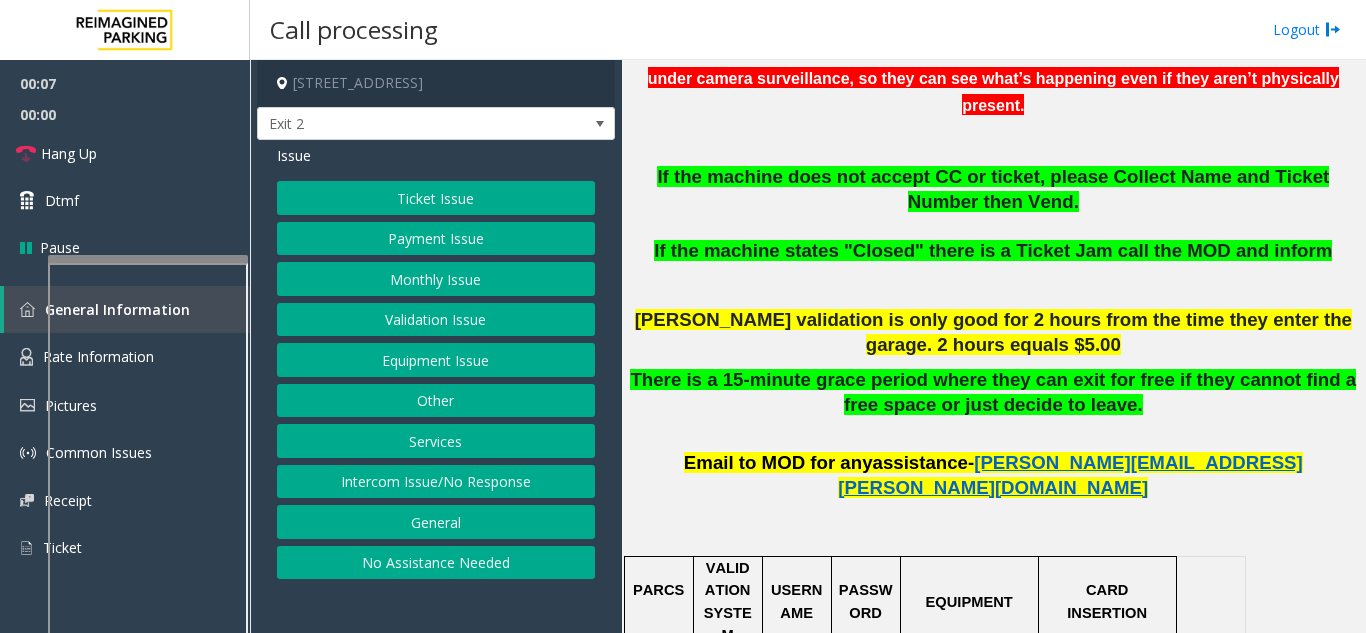 scroll, scrollTop: 1000, scrollLeft: 0, axis: vertical 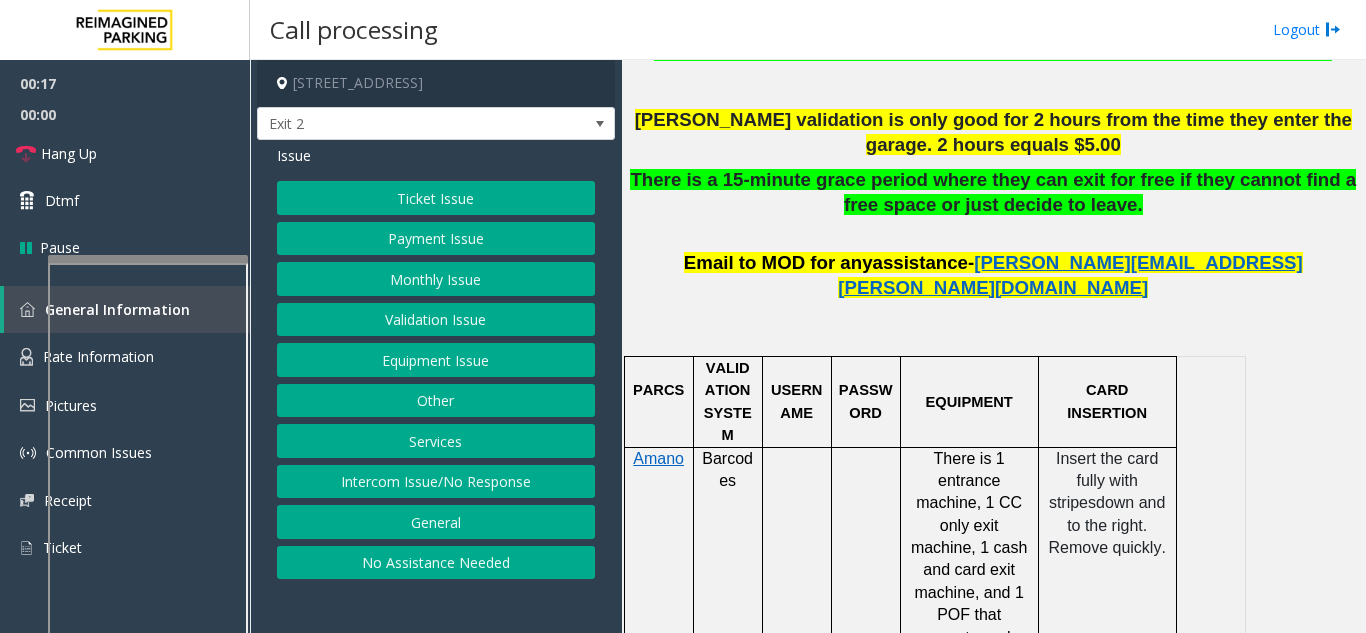 click on "Ticket Issue" 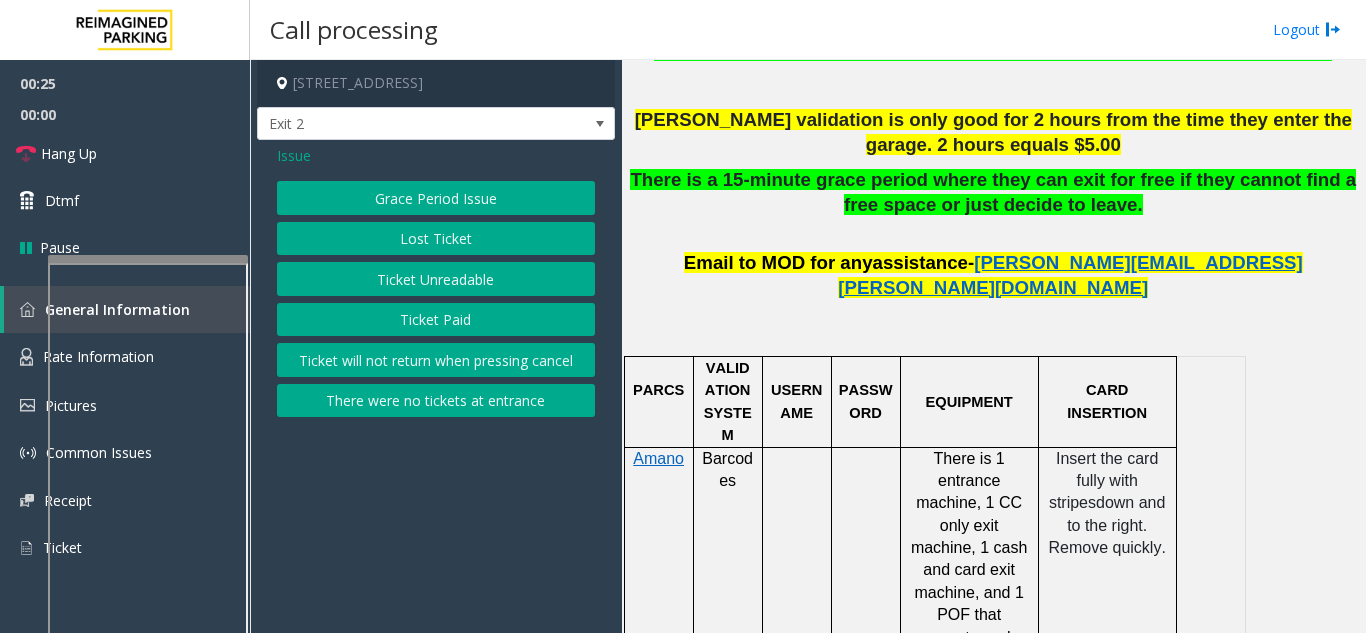 click on "Issue" 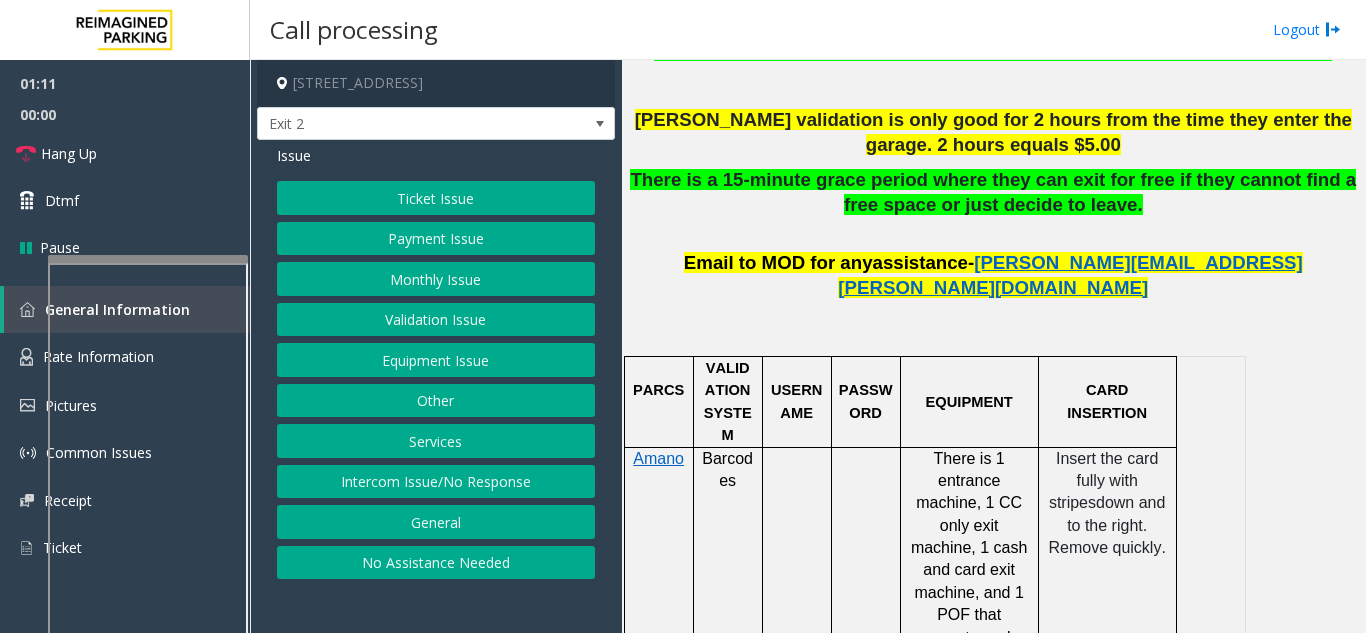 click on "Issue  Ticket Issue   Payment Issue   Monthly Issue   Validation Issue   Equipment Issue   Other   Services   Intercom Issue/No Response   General   No Assistance Needed" 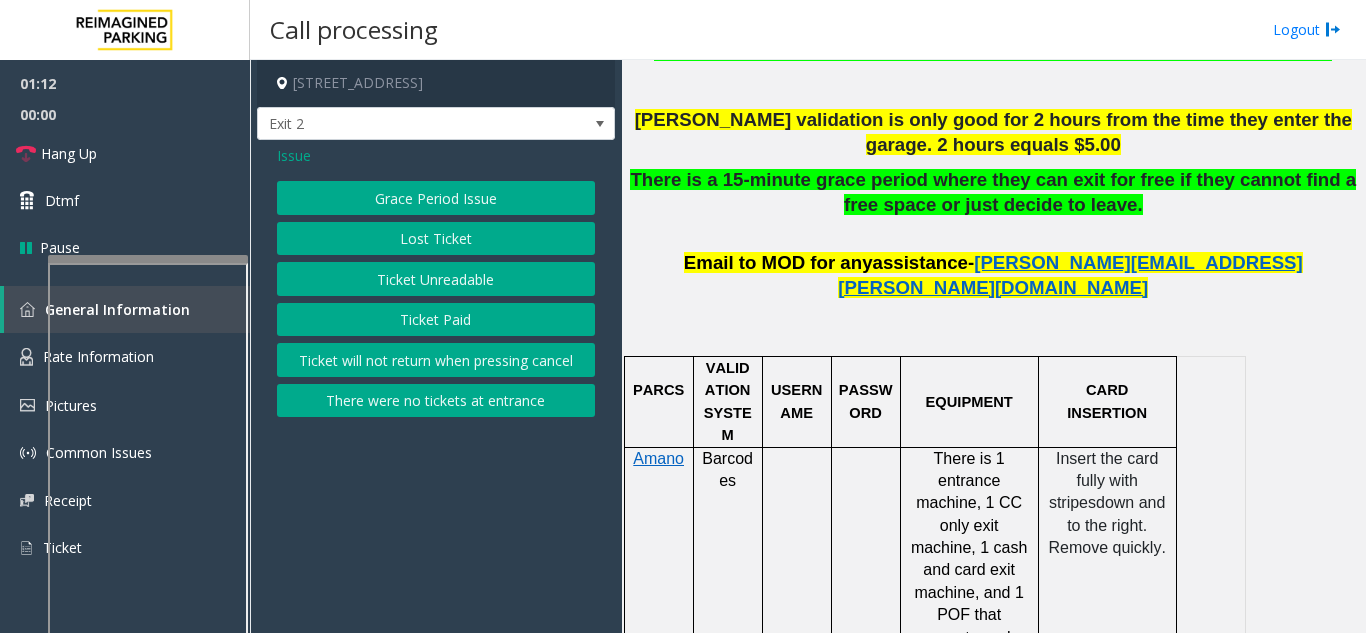 click on "Ticket Paid" 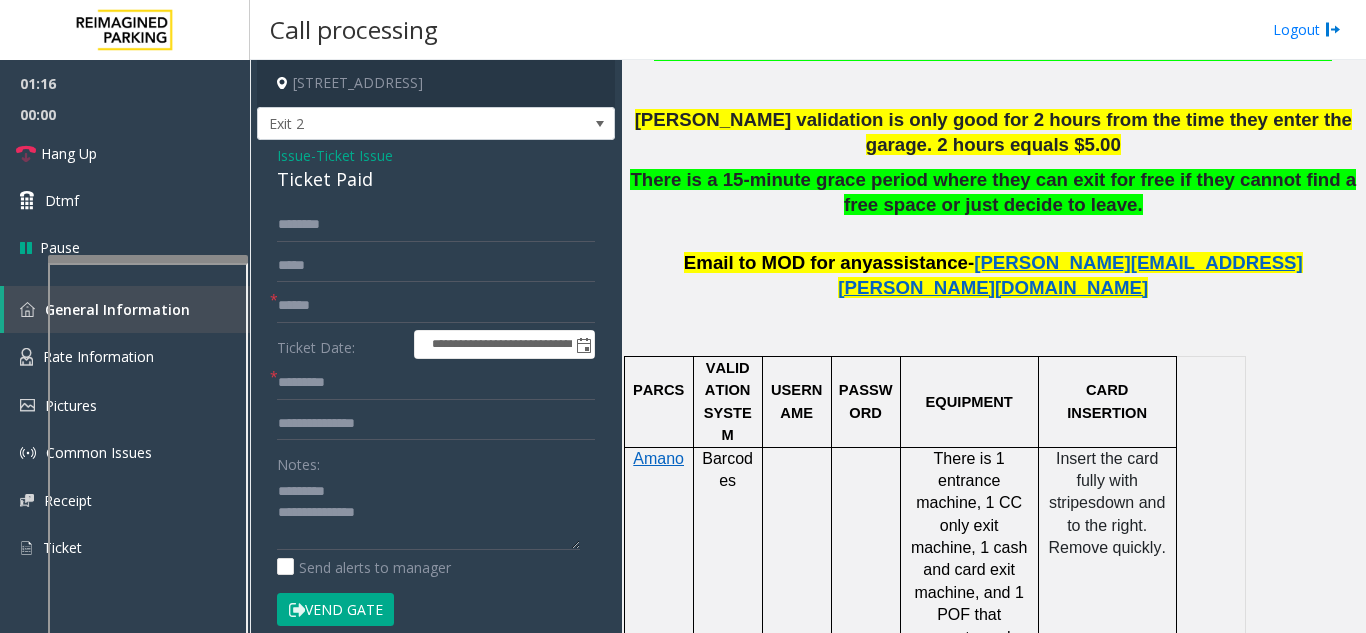 click on "Ticket Paid" 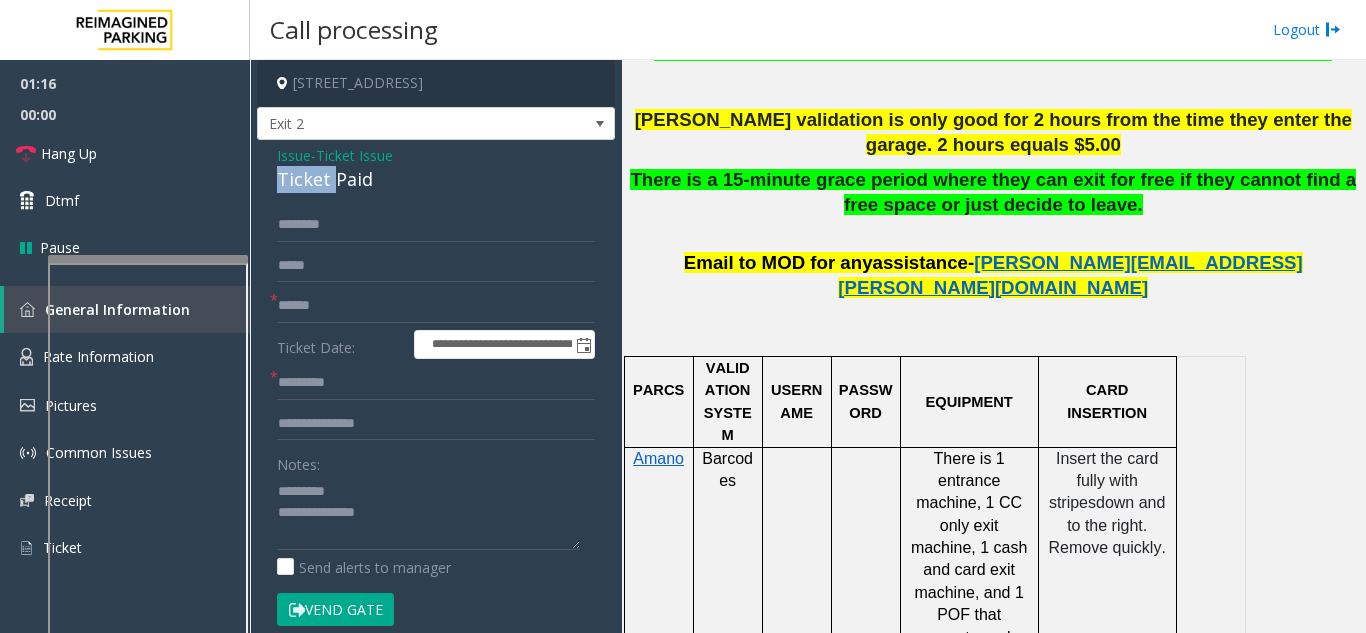 click on "Ticket Paid" 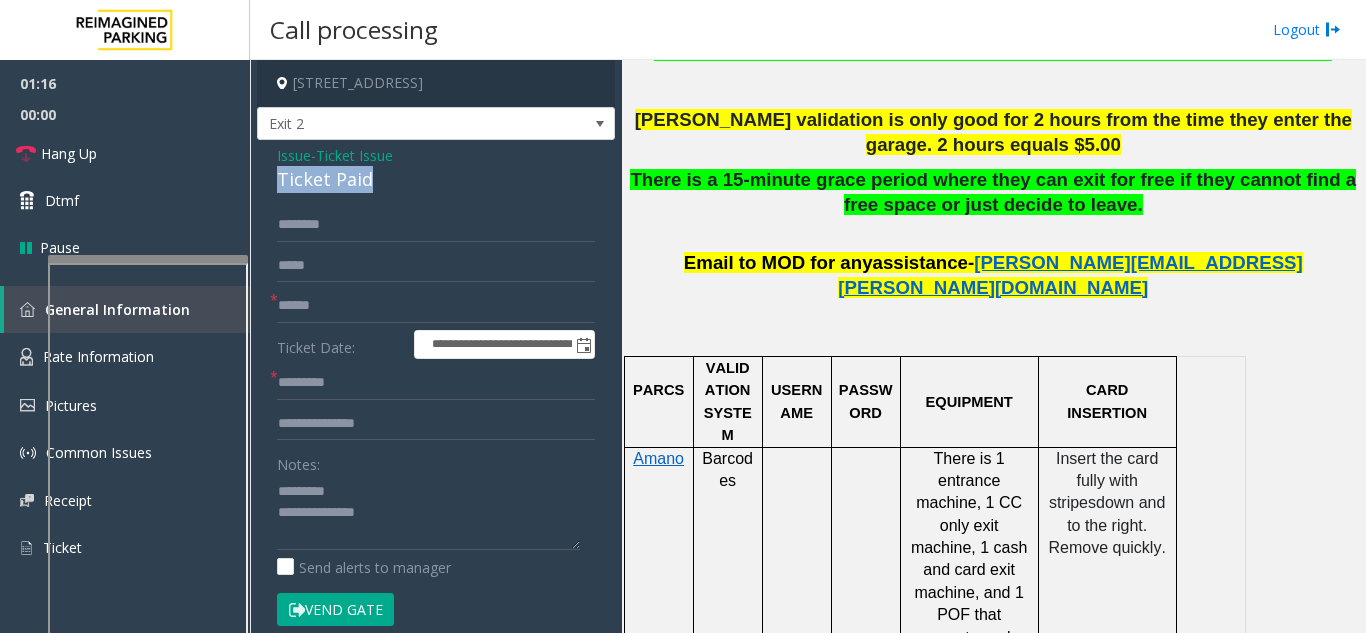 click on "Ticket Paid" 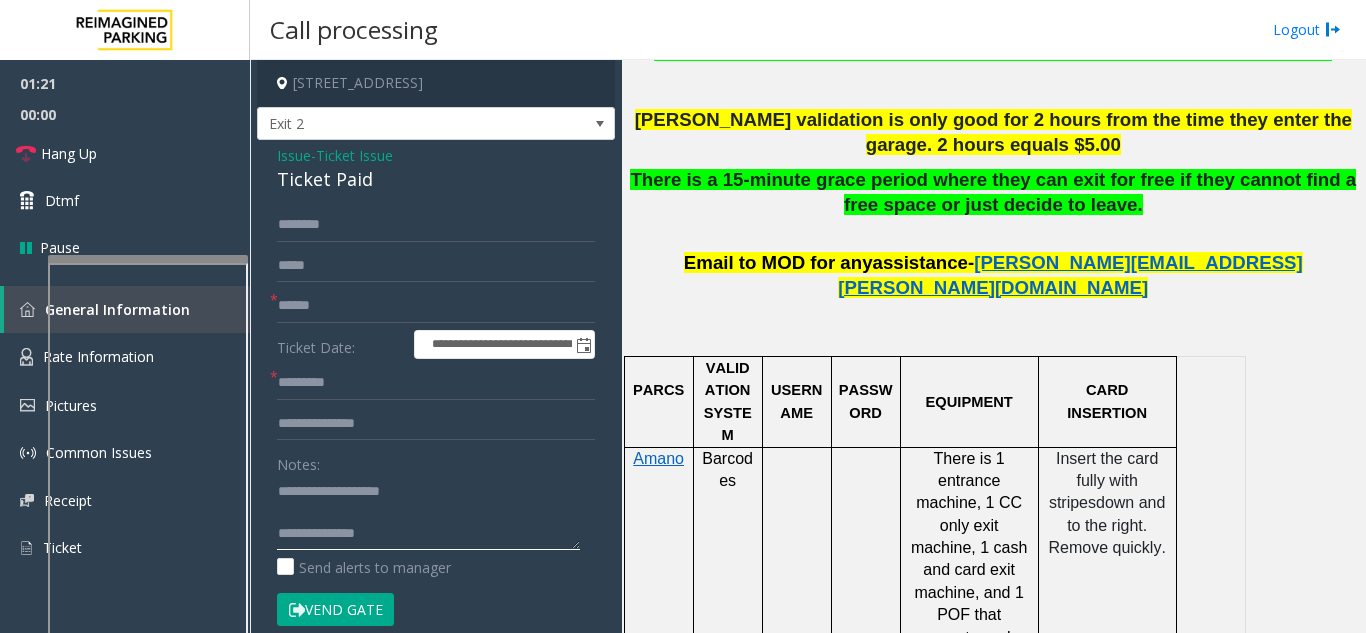 click 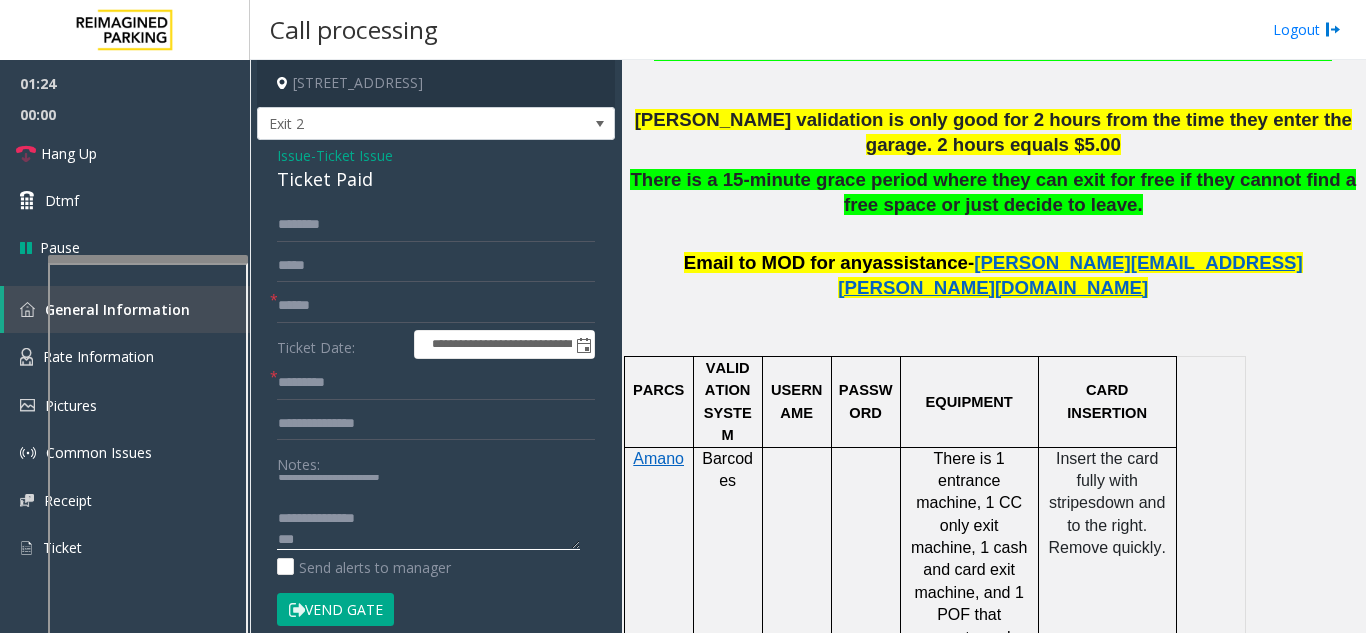 scroll, scrollTop: 36, scrollLeft: 0, axis: vertical 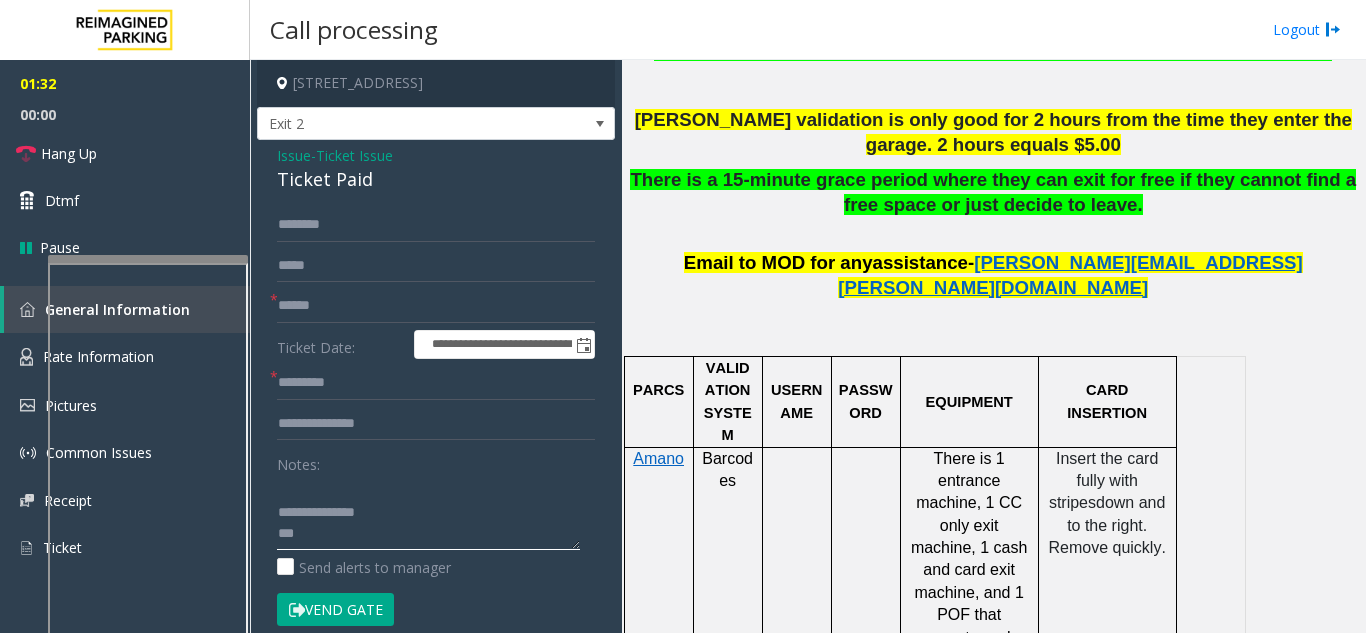 click 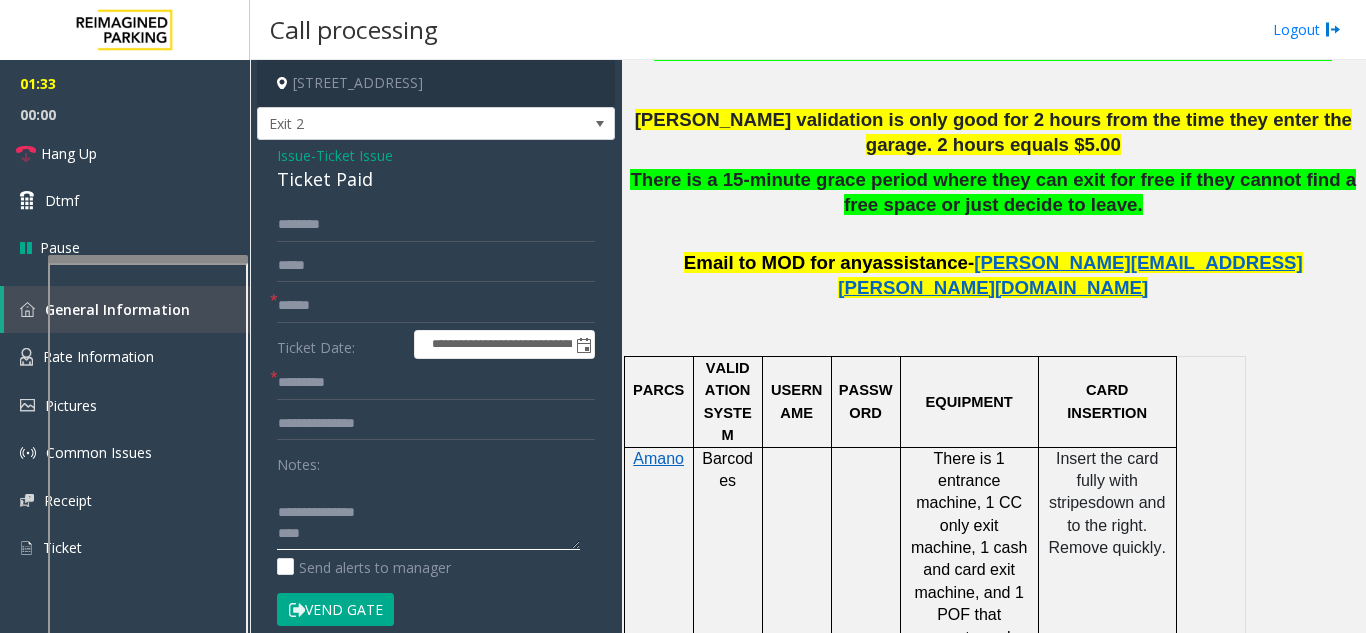 paste on "**********" 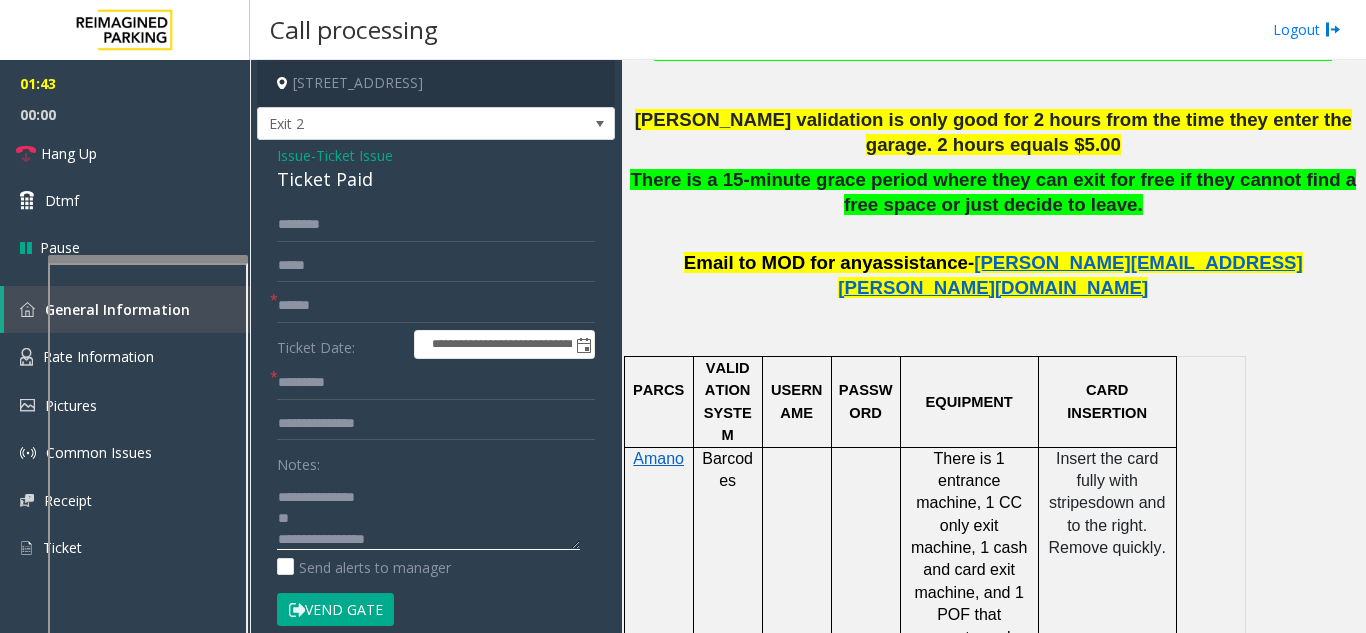 click 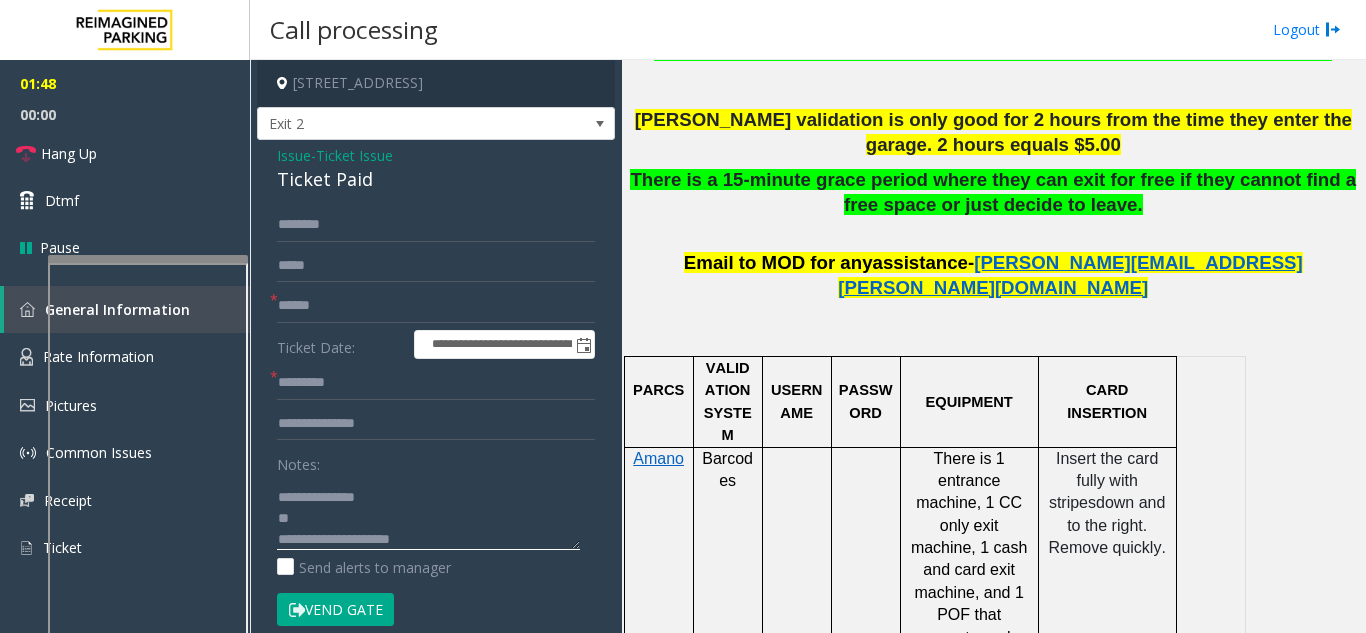 click 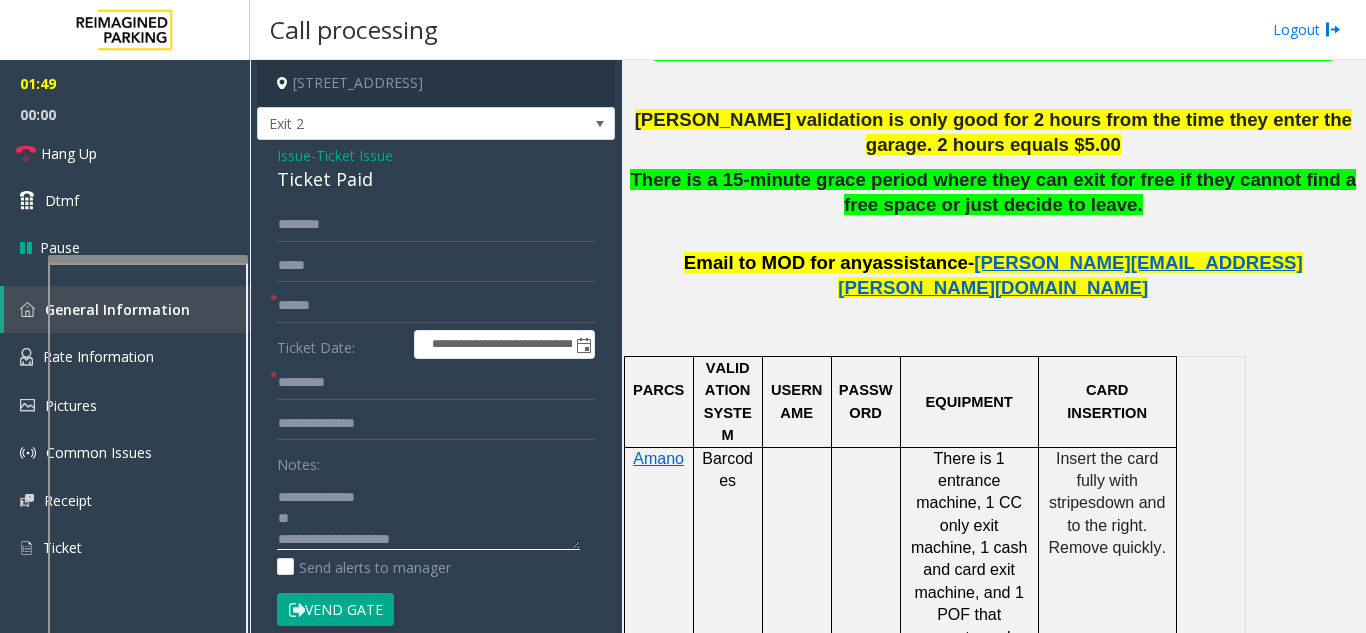 paste on "**********" 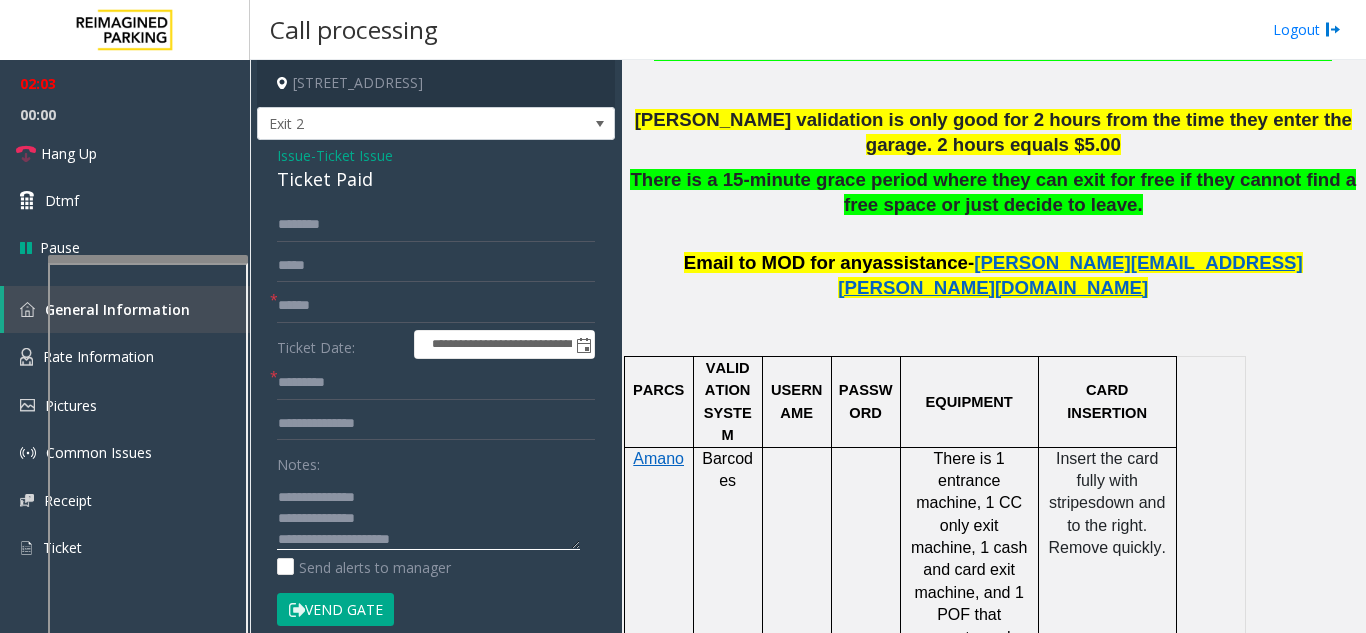 drag, startPoint x: 377, startPoint y: 511, endPoint x: 368, endPoint y: 500, distance: 14.21267 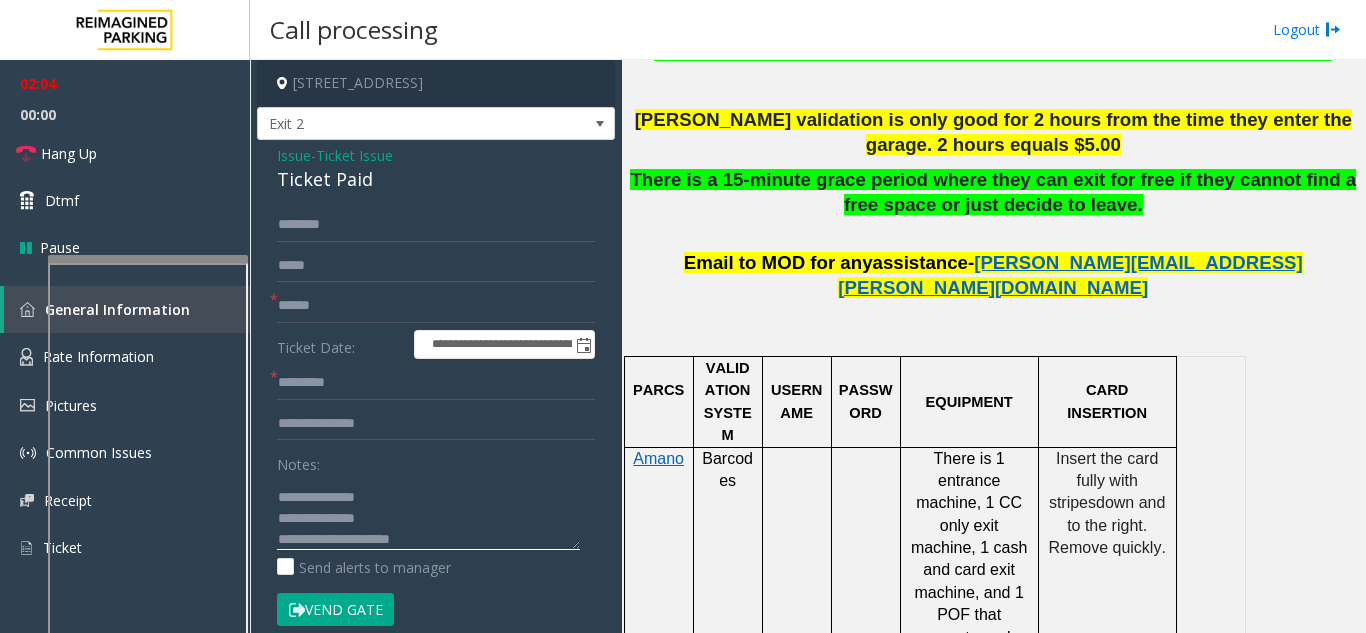 paste on "**********" 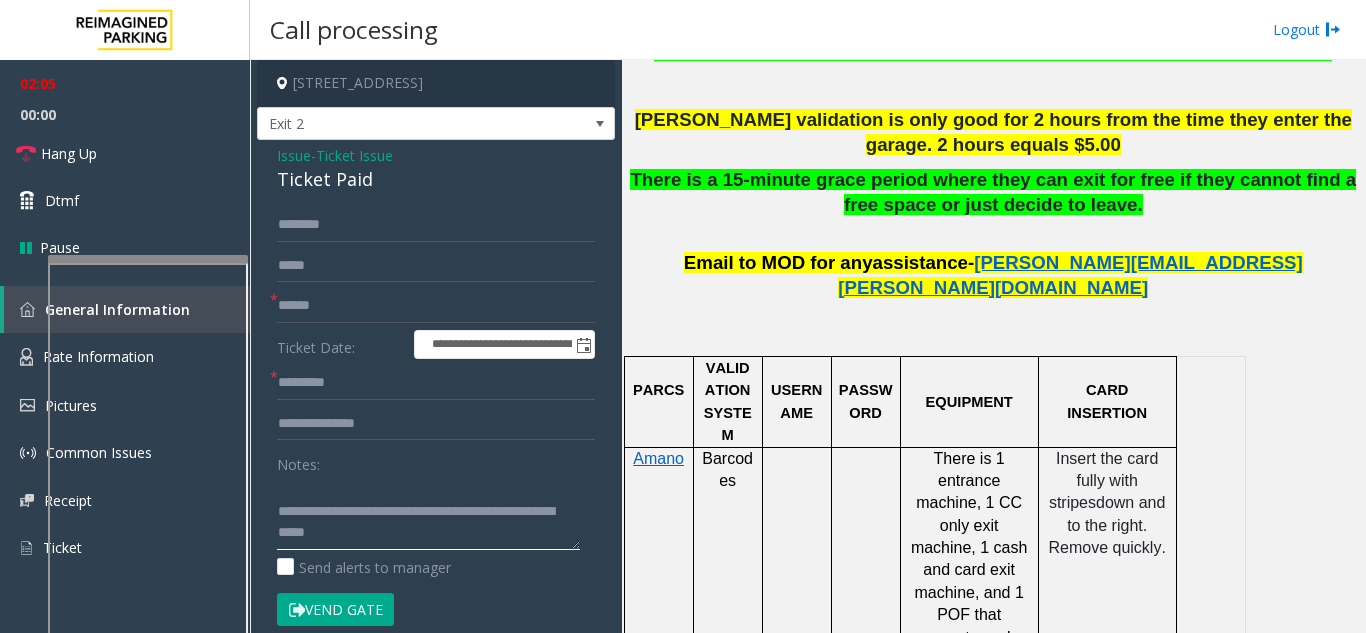 scroll, scrollTop: 0, scrollLeft: 0, axis: both 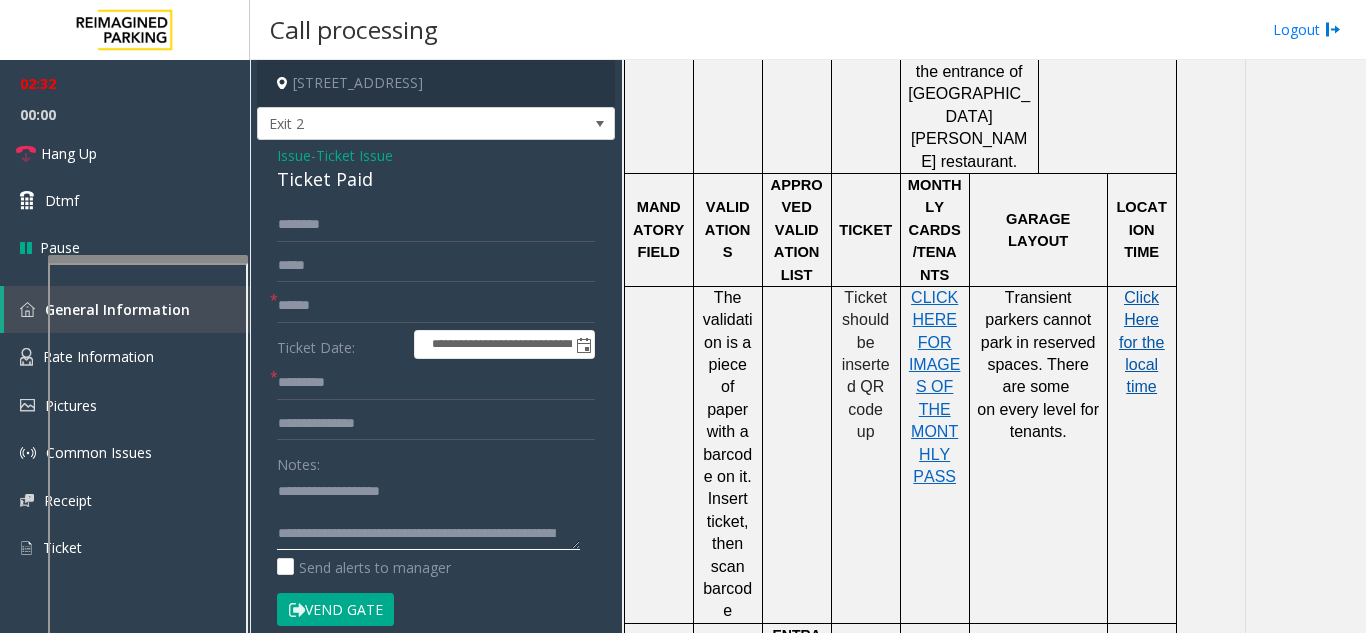 type on "**********" 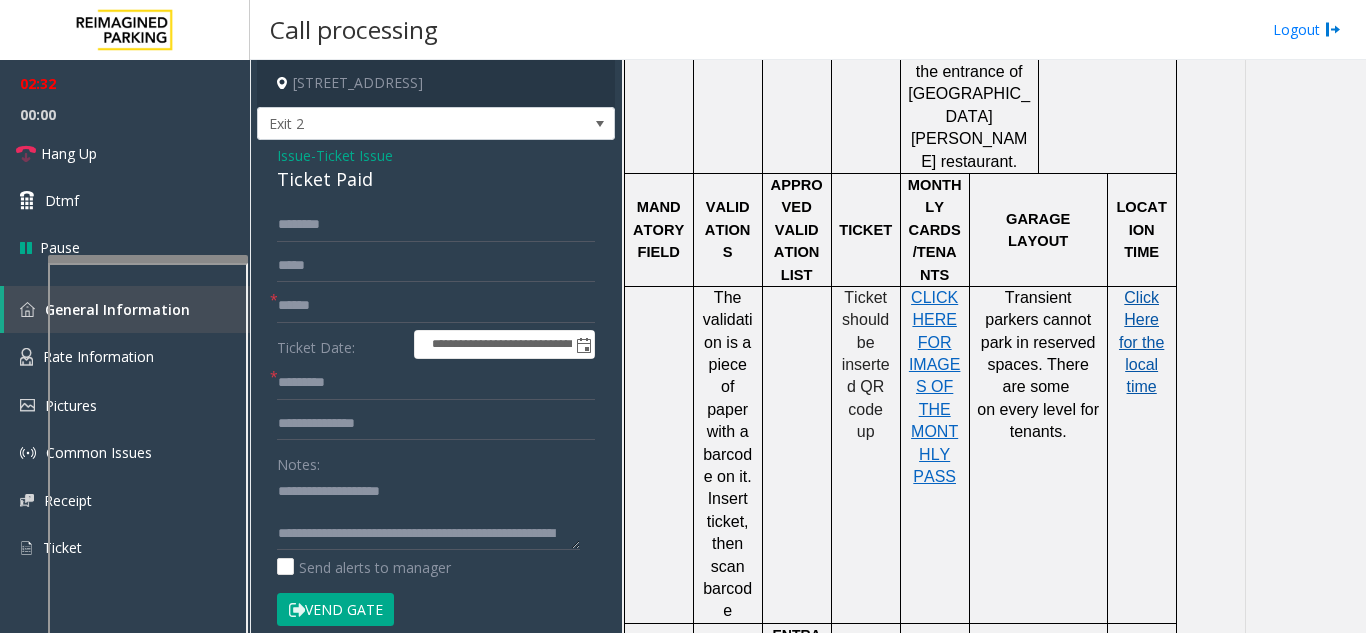 click on "Click Here for the local time" 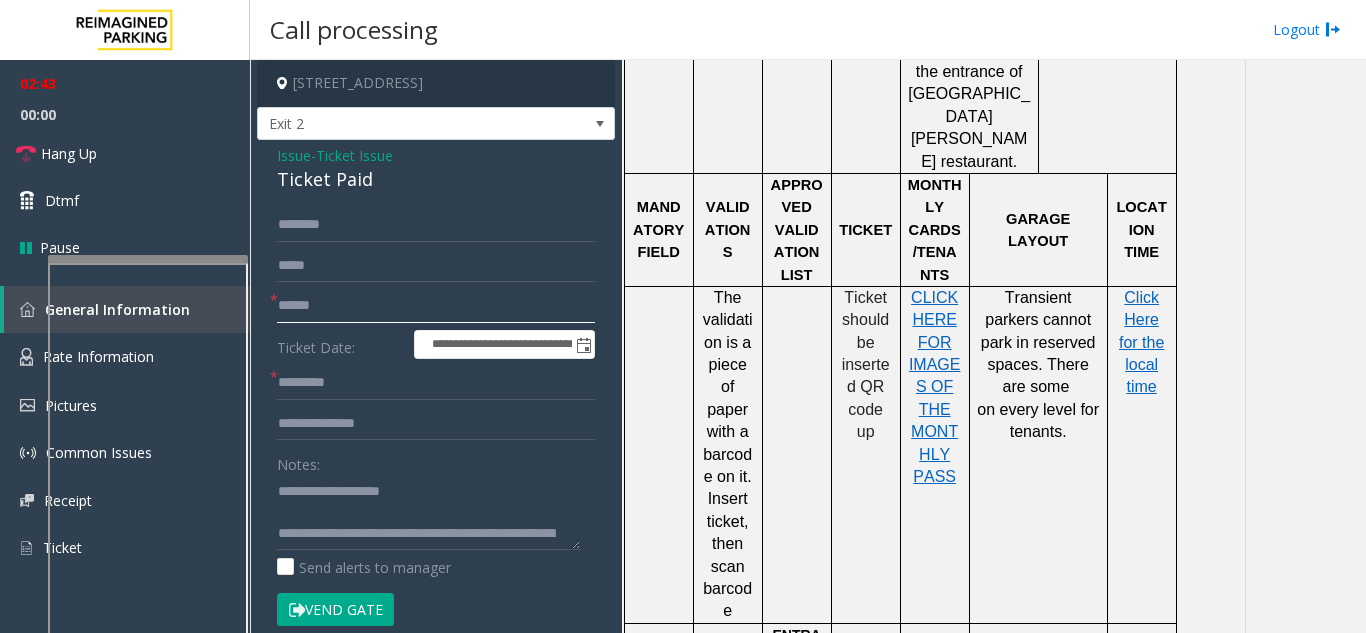 click 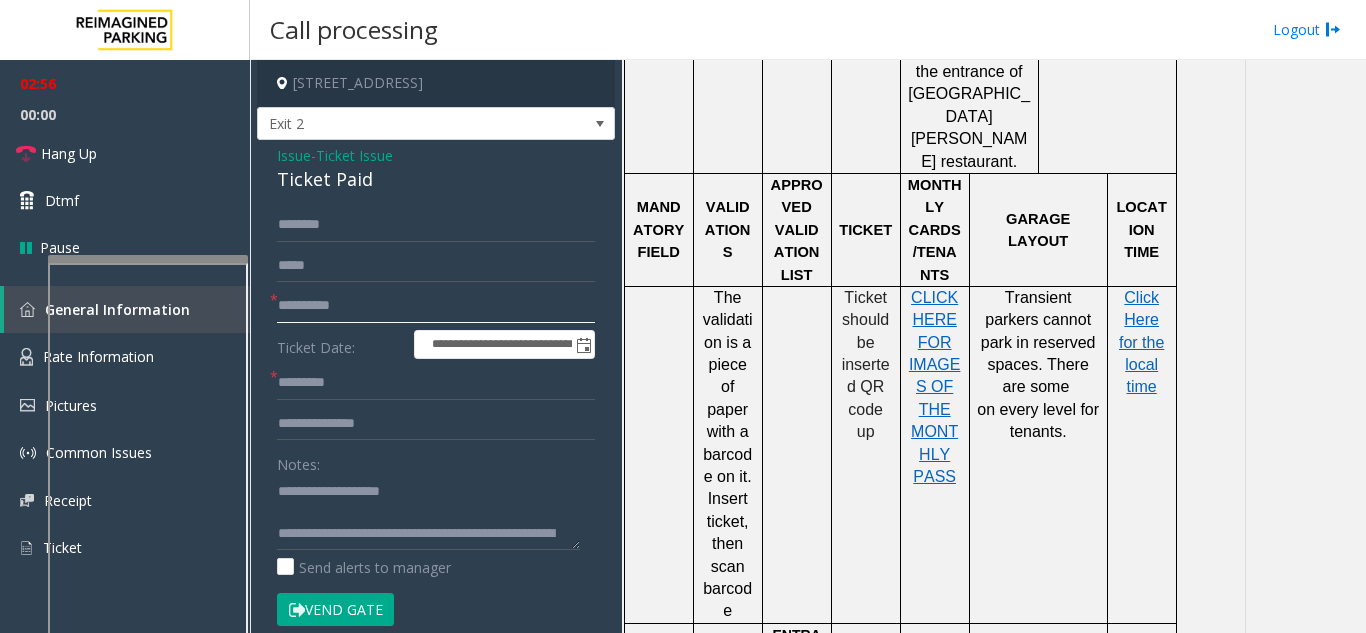 click on "**********" 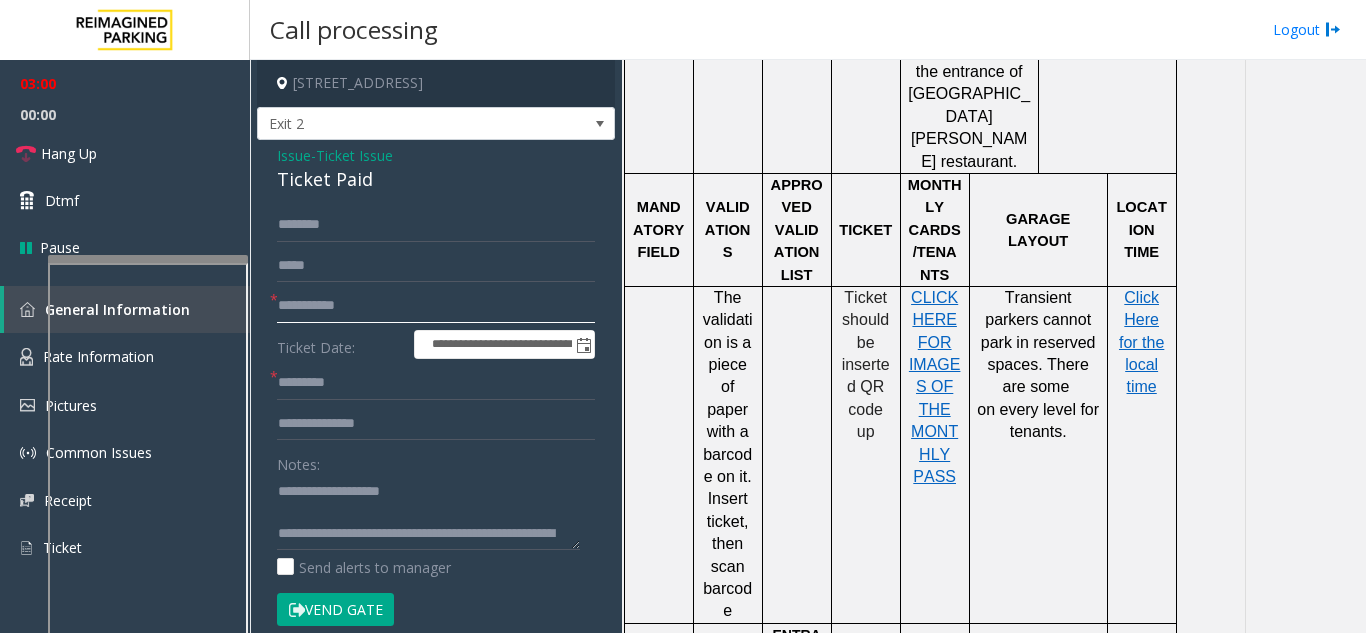 type on "**********" 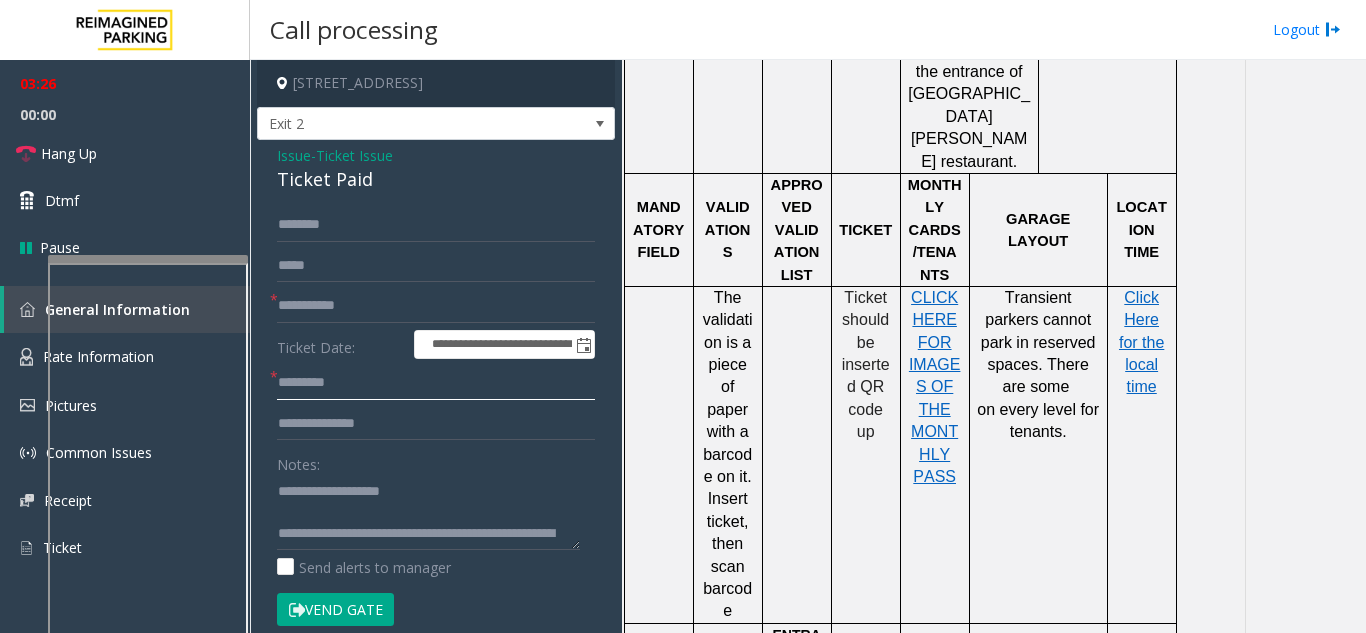 click 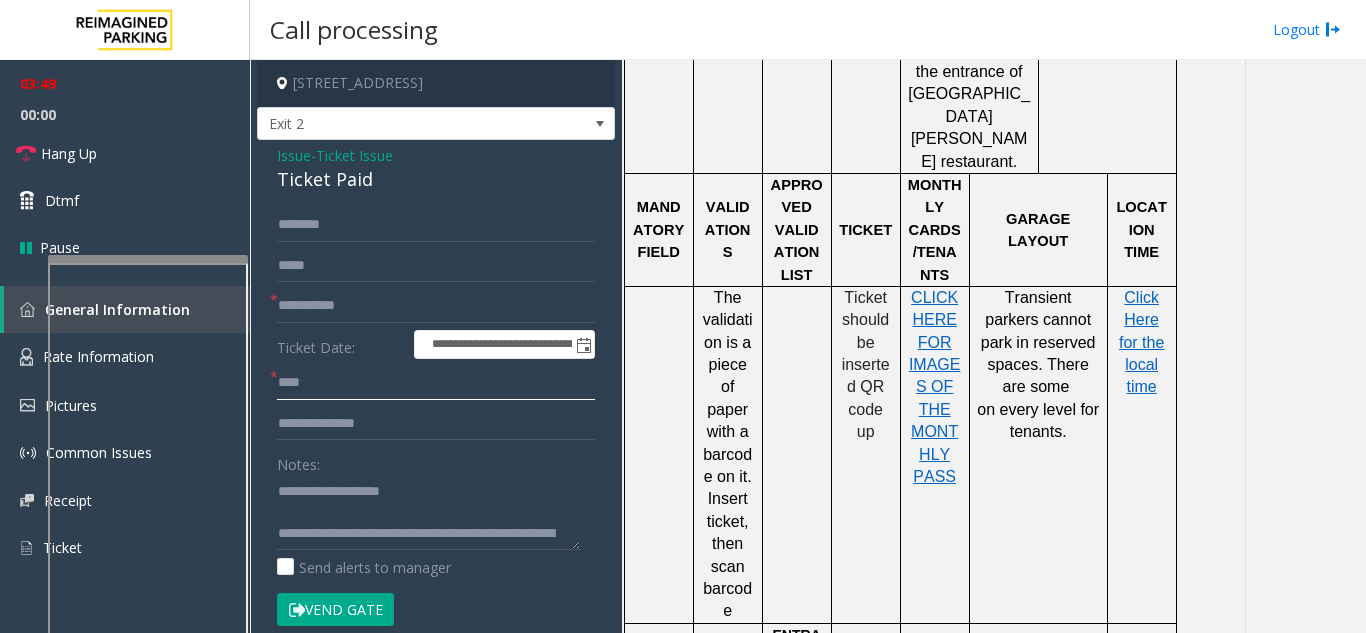 type on "****" 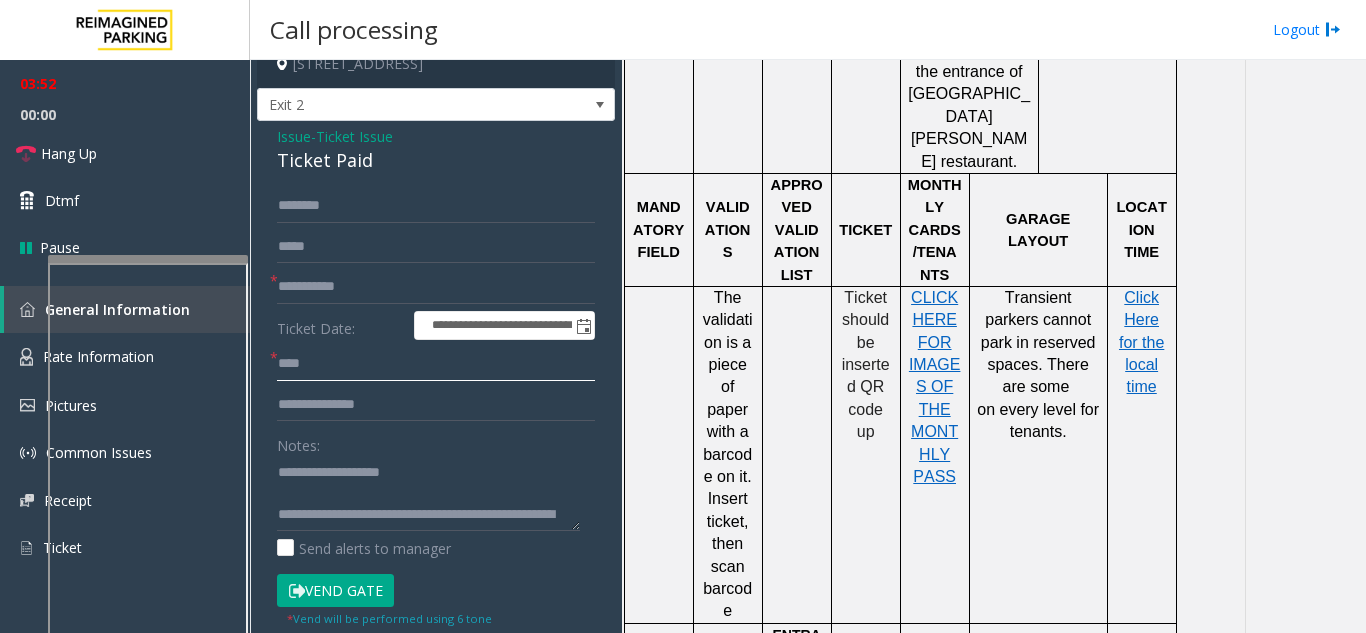 scroll, scrollTop: 0, scrollLeft: 0, axis: both 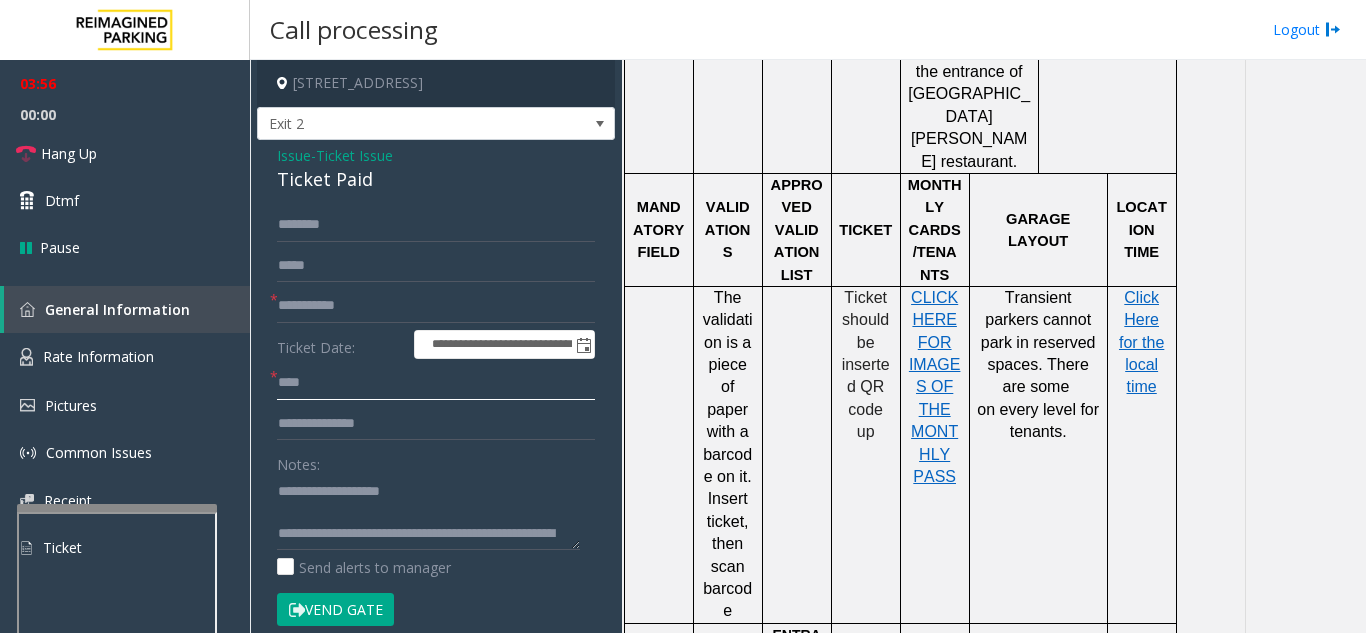 click at bounding box center (117, 738) 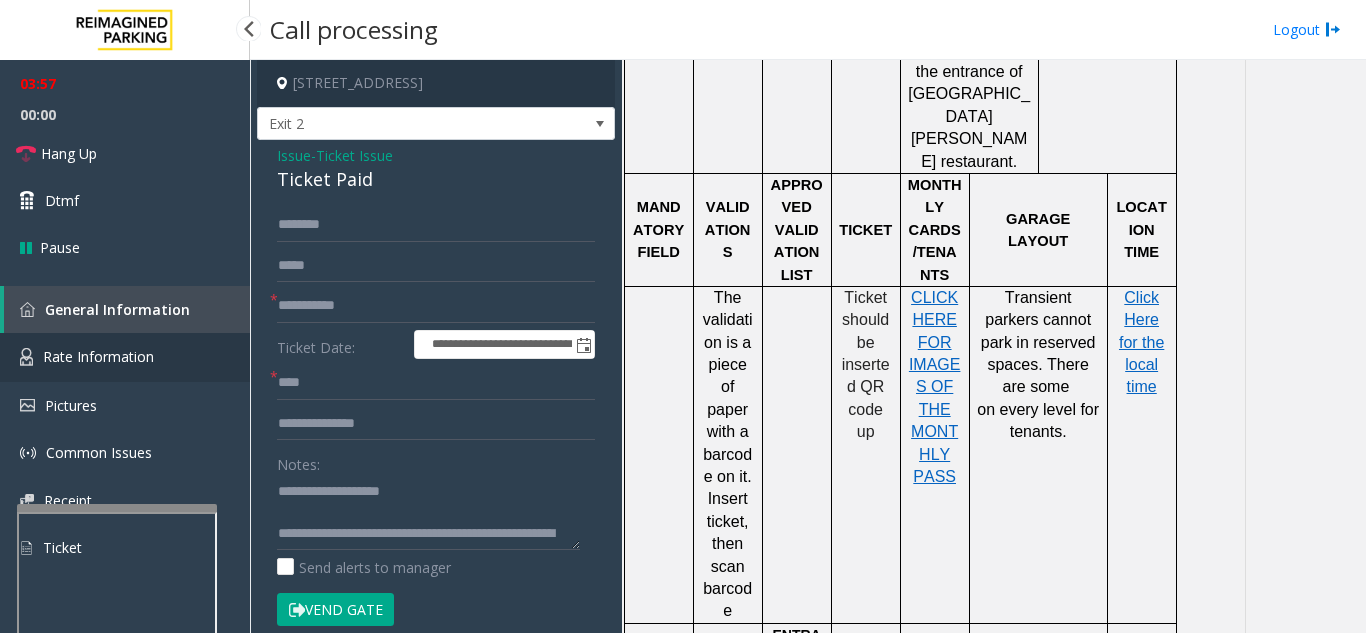 click on "Rate Information" at bounding box center [125, 357] 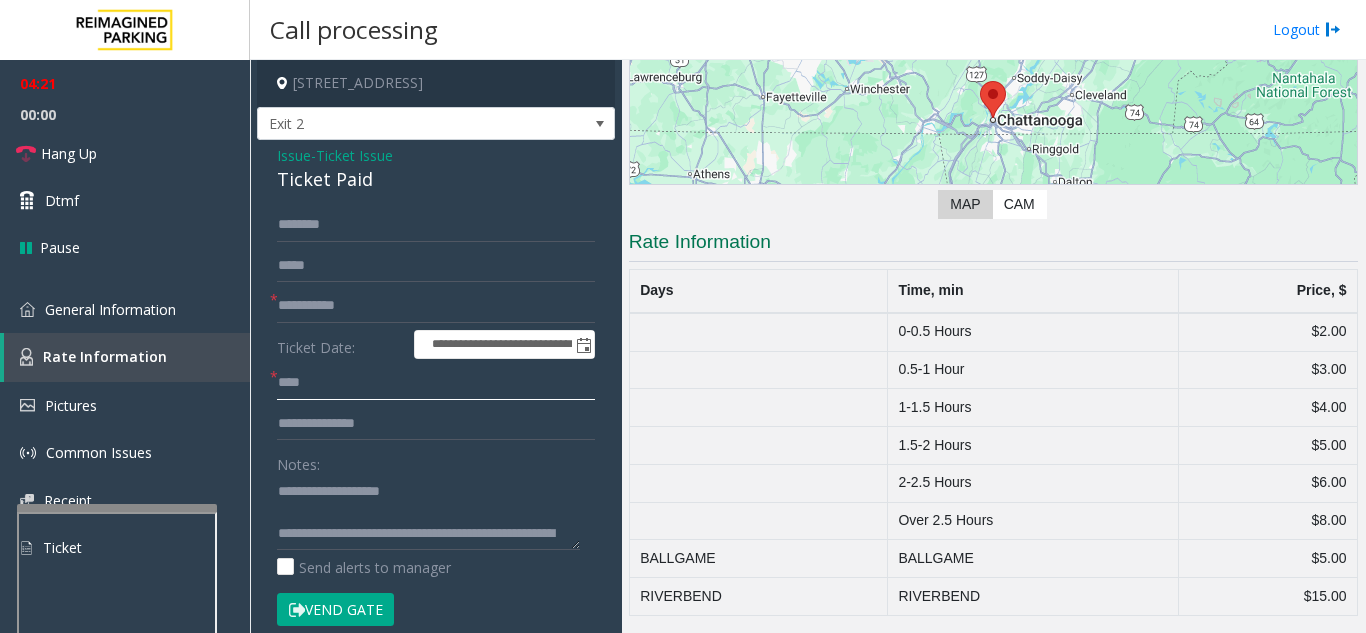 click on "****" 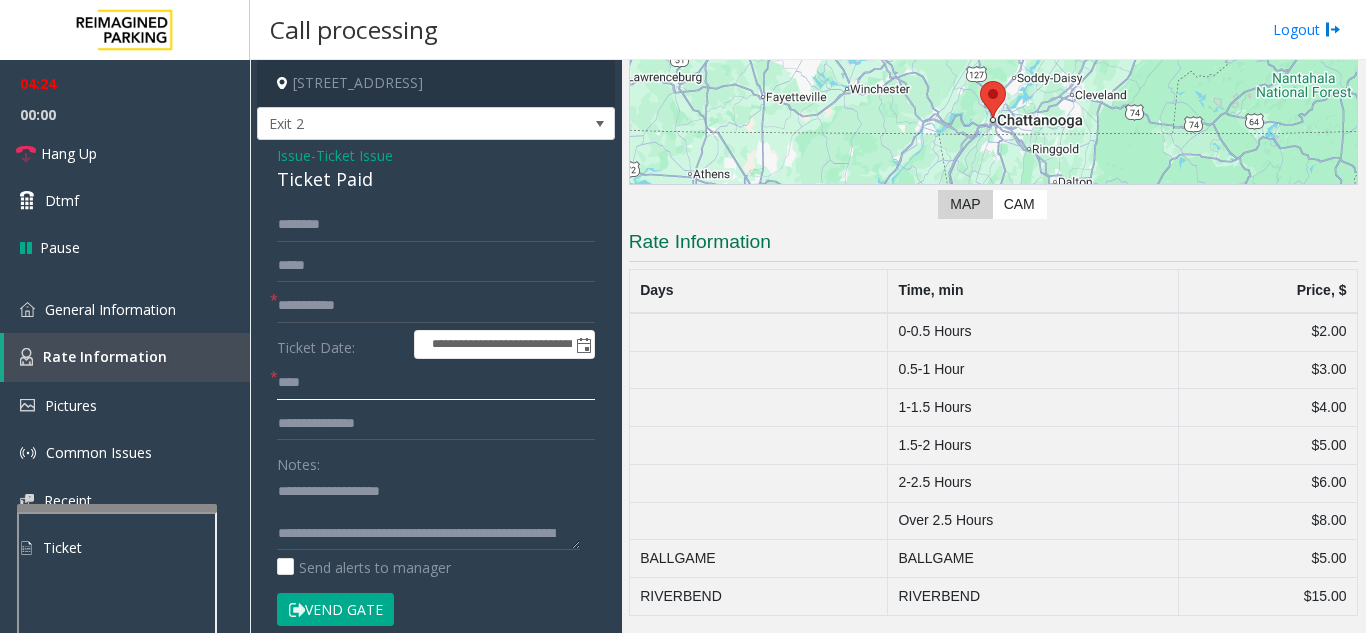 scroll, scrollTop: 100, scrollLeft: 0, axis: vertical 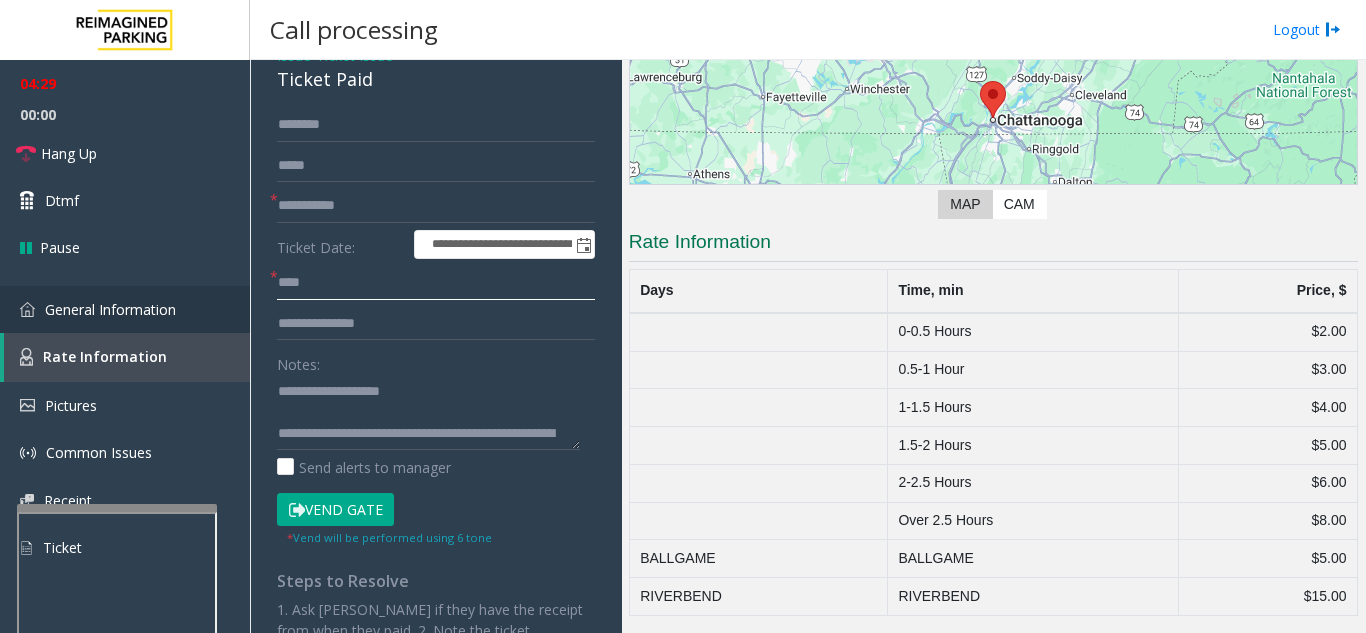 drag, startPoint x: 252, startPoint y: 295, endPoint x: 195, endPoint y: 303, distance: 57.558666 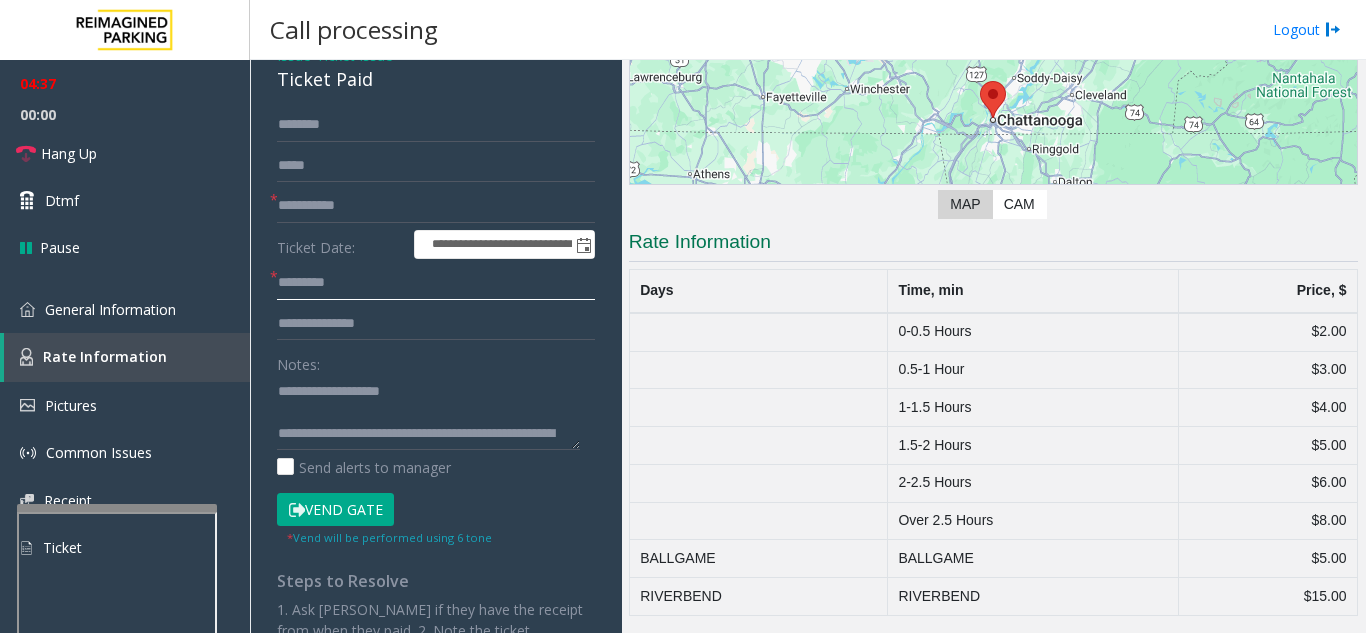 click 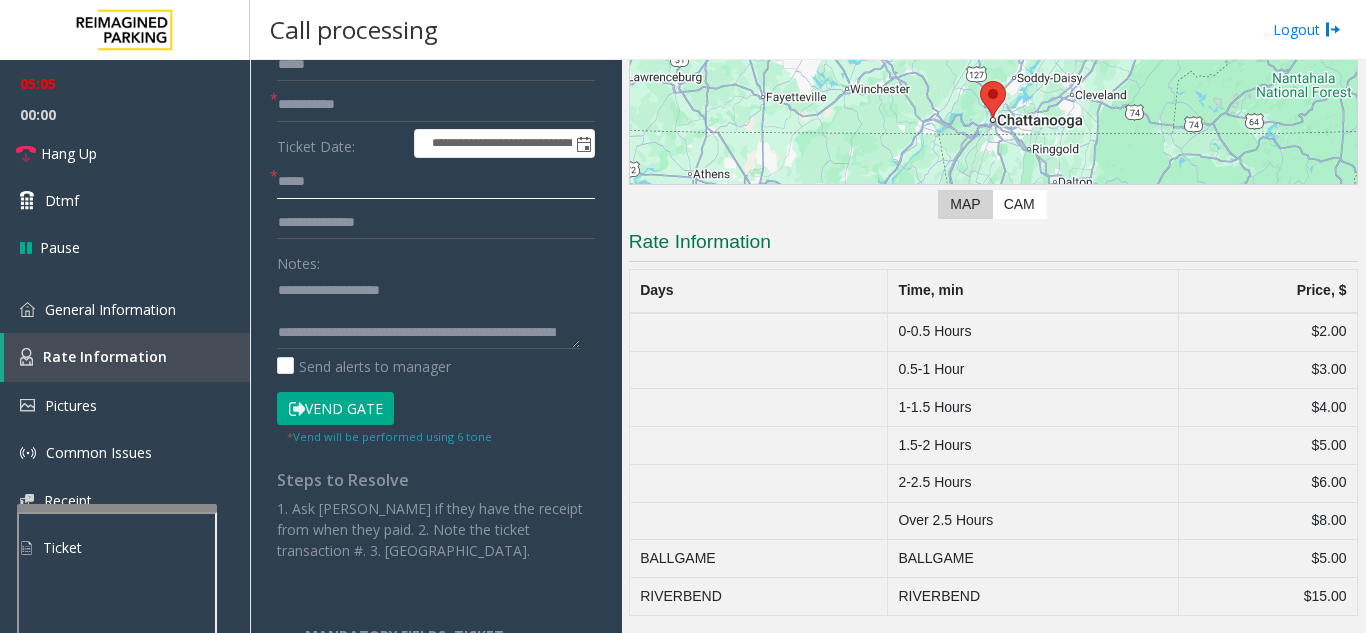 scroll, scrollTop: 300, scrollLeft: 0, axis: vertical 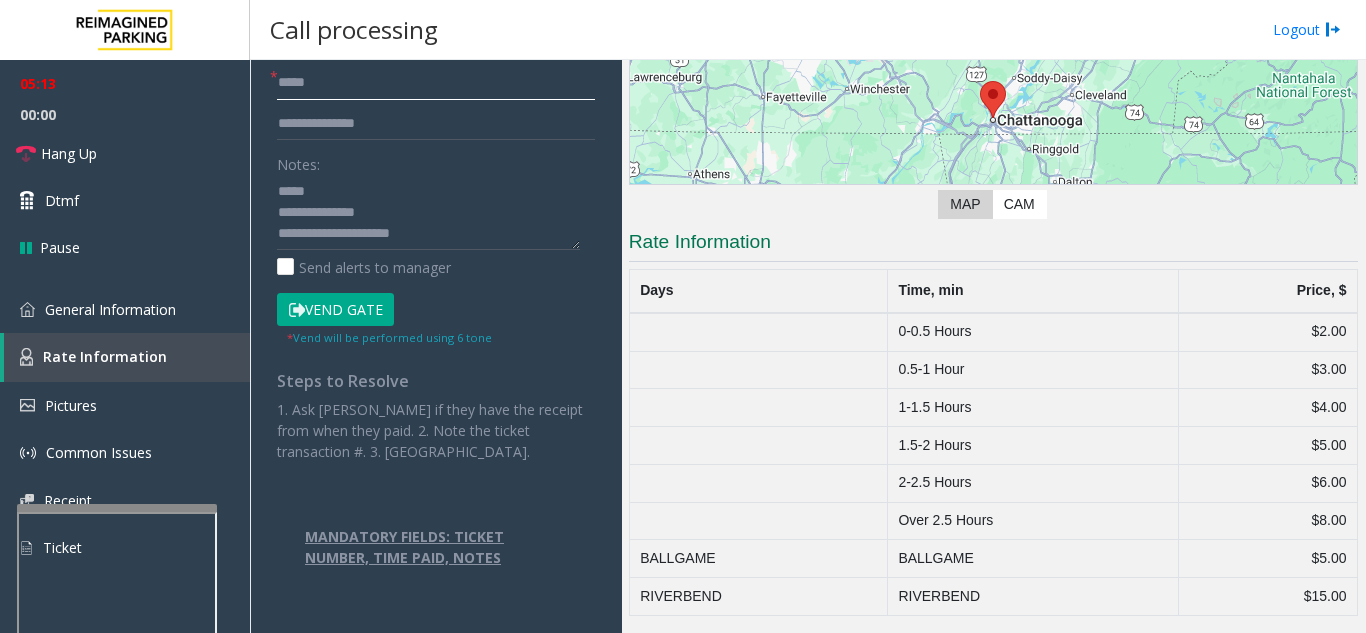 type on "****" 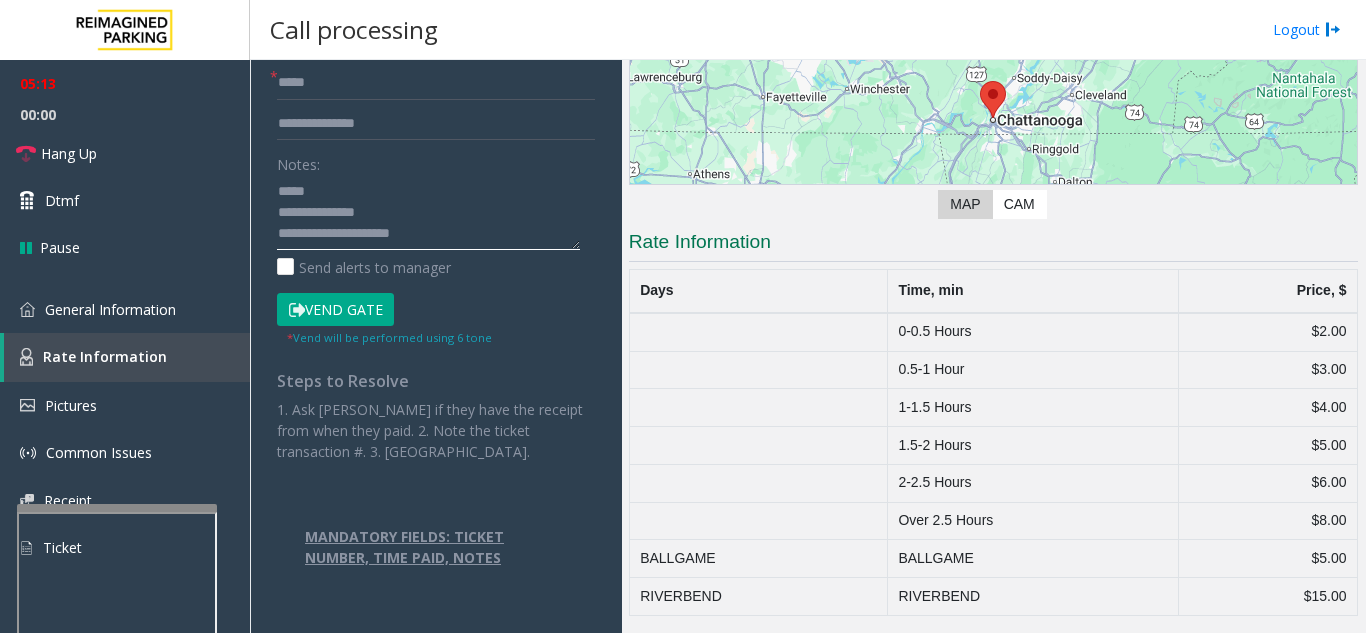 click 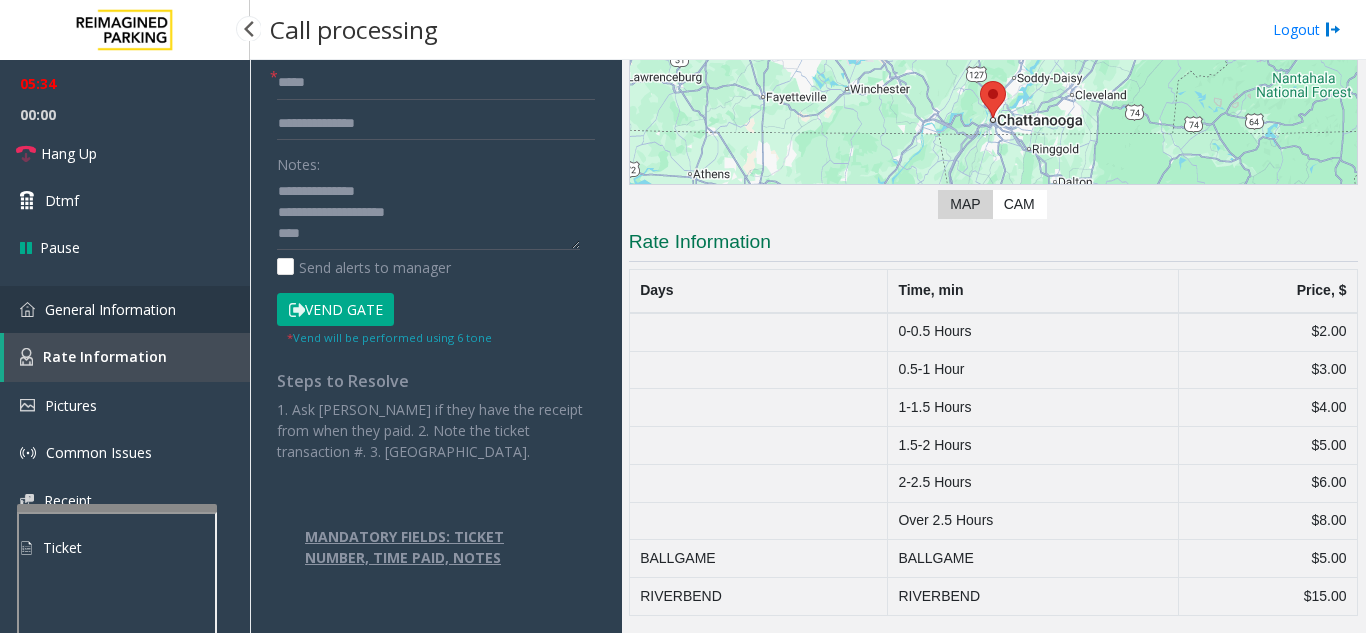 click on "General Information" at bounding box center (125, 309) 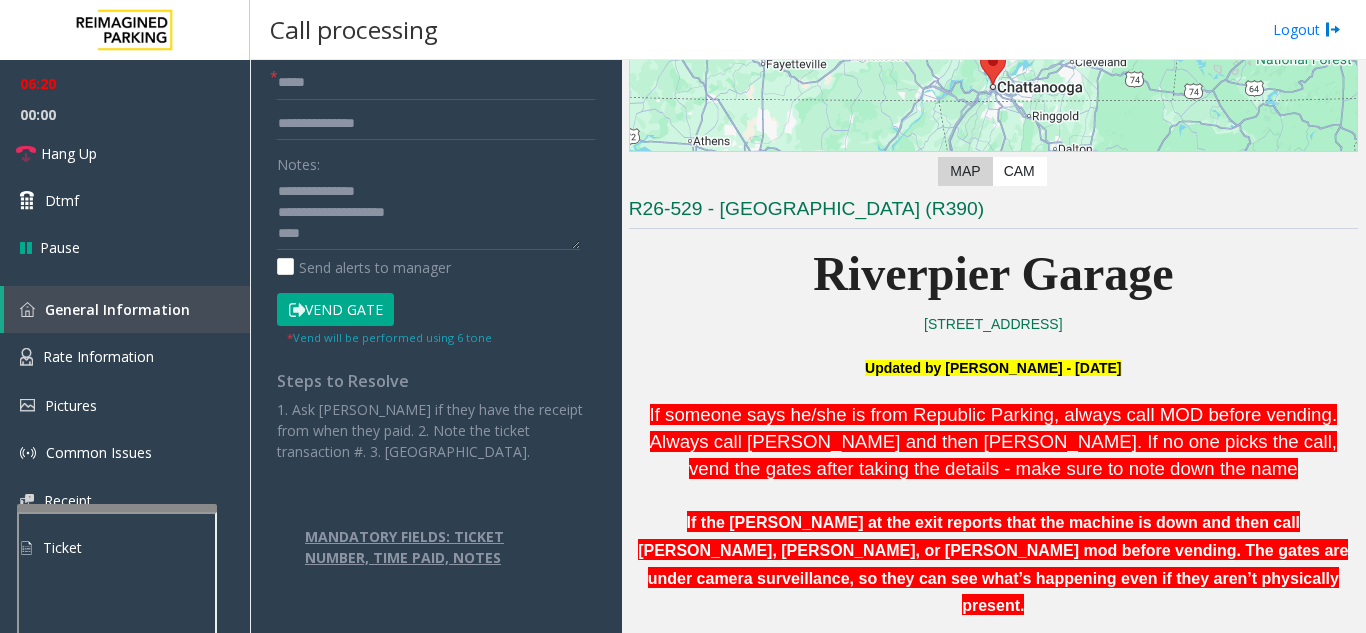 scroll, scrollTop: 200, scrollLeft: 0, axis: vertical 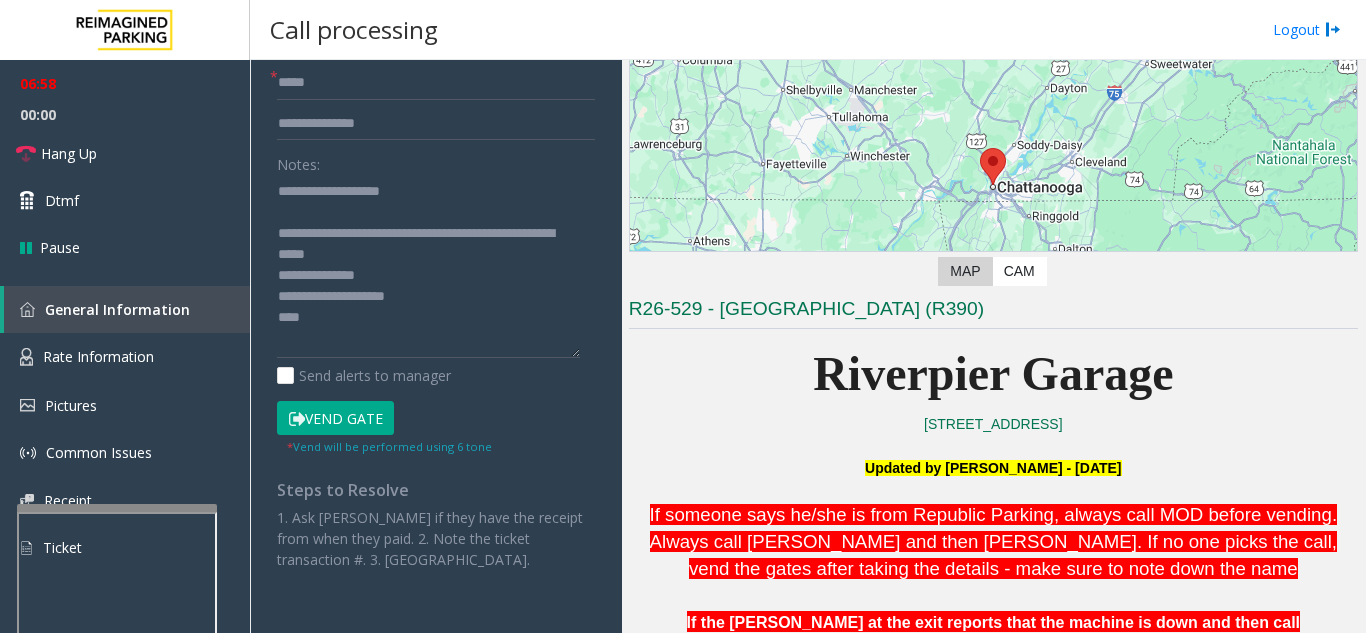 drag, startPoint x: 575, startPoint y: 239, endPoint x: 344, endPoint y: 317, distance: 243.81345 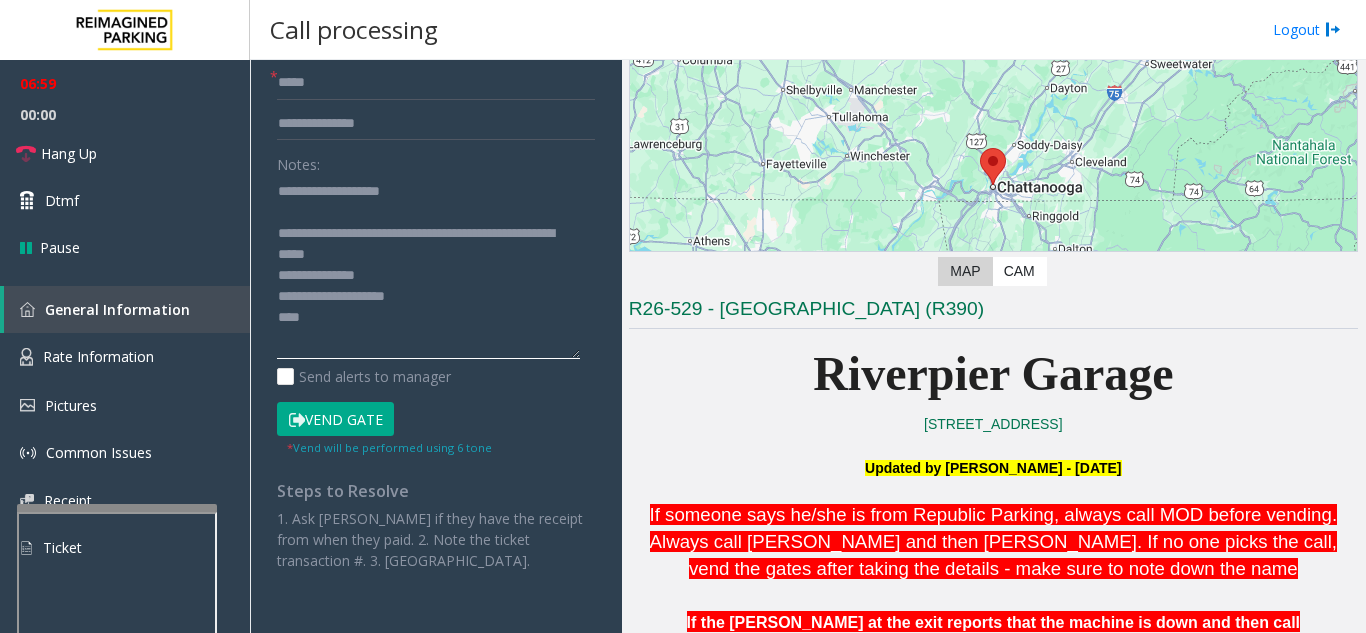 drag, startPoint x: 317, startPoint y: 314, endPoint x: 262, endPoint y: 325, distance: 56.089214 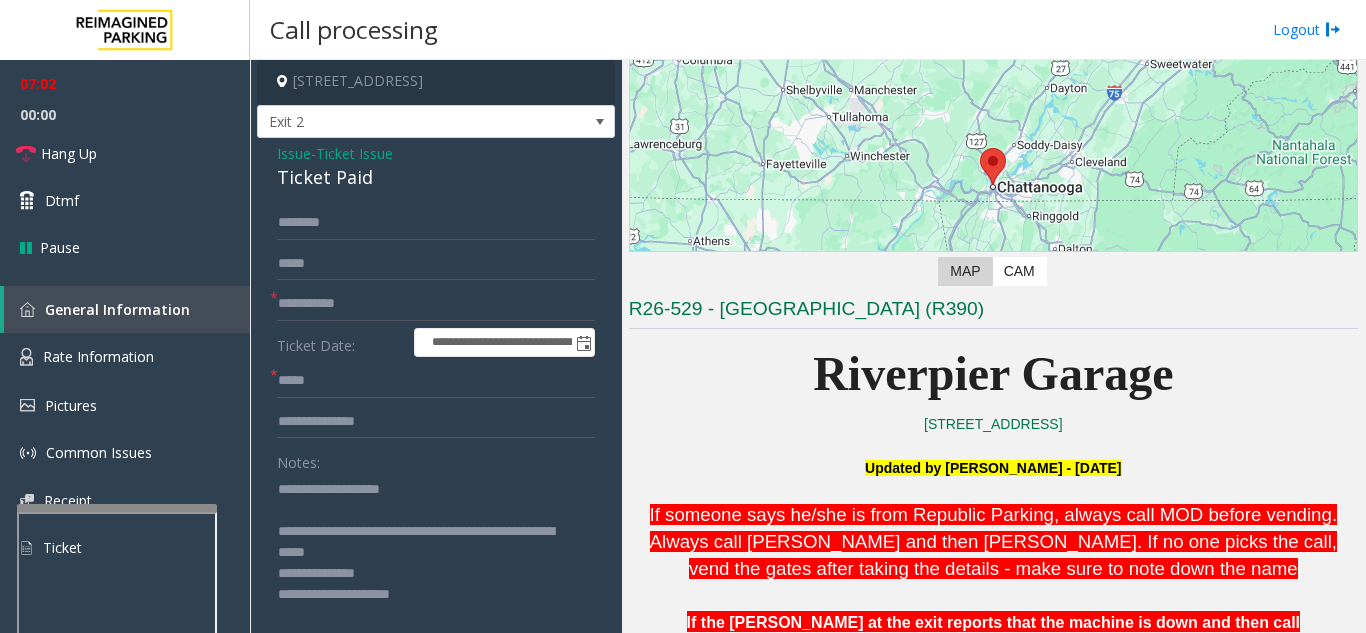 scroll, scrollTop: 0, scrollLeft: 0, axis: both 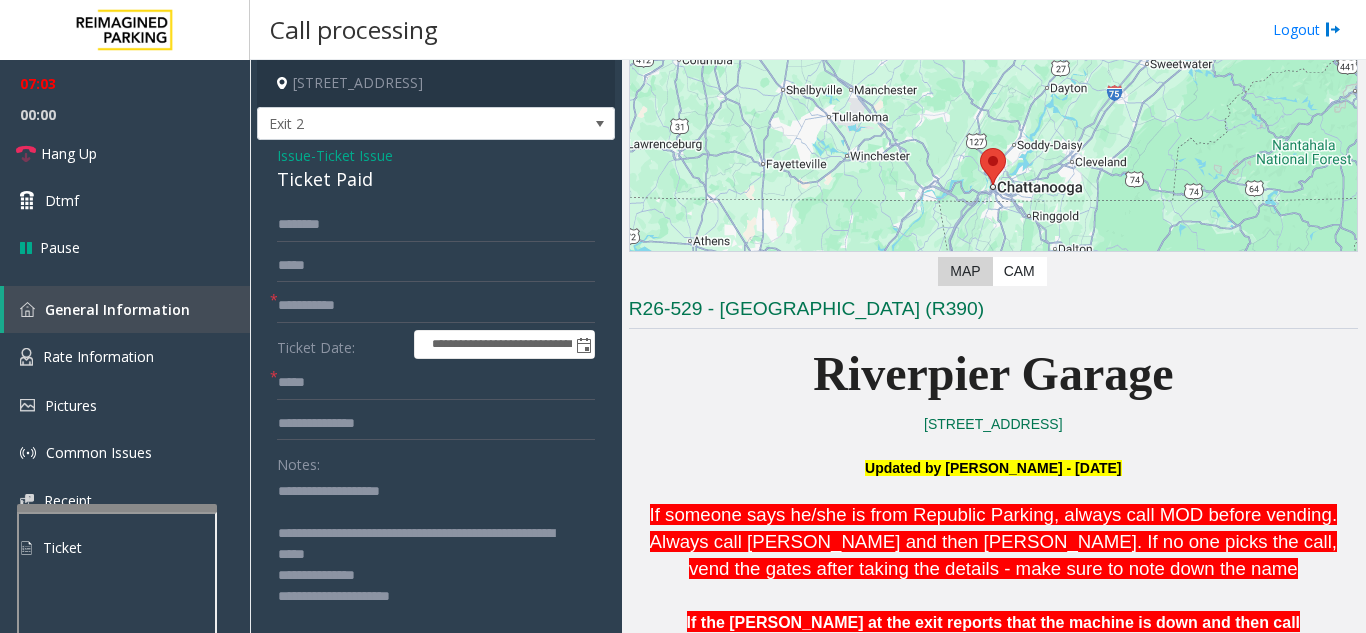 type on "**********" 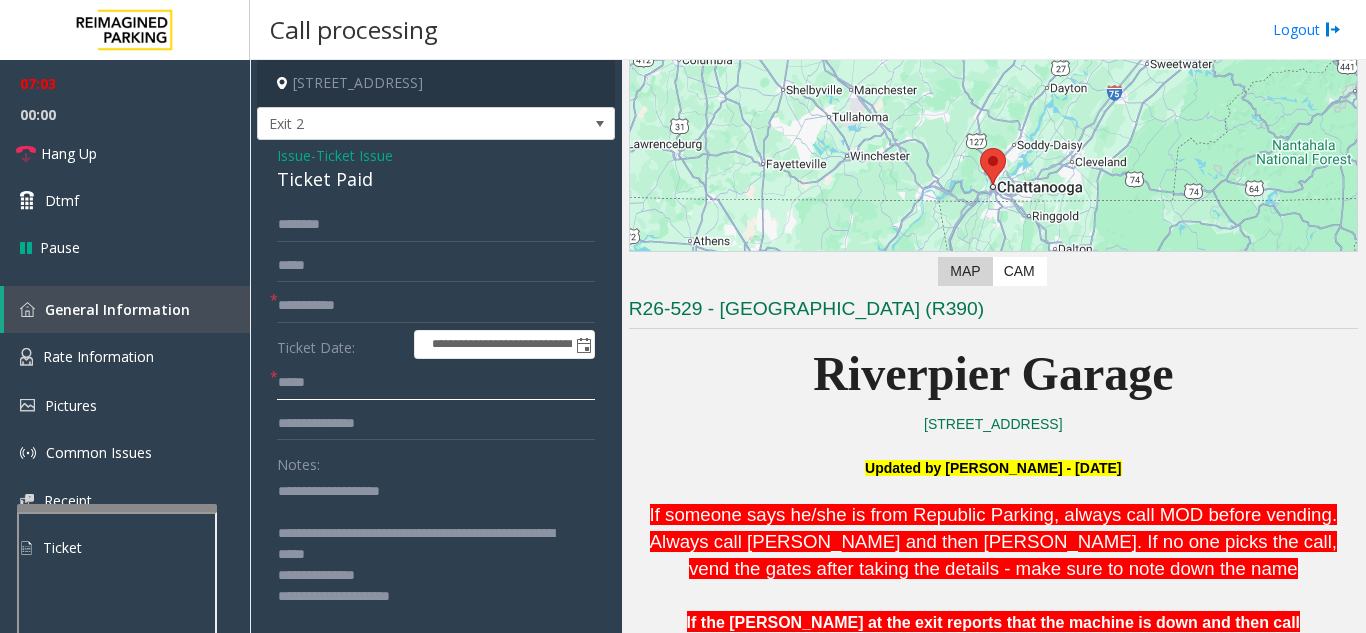 click on "****" 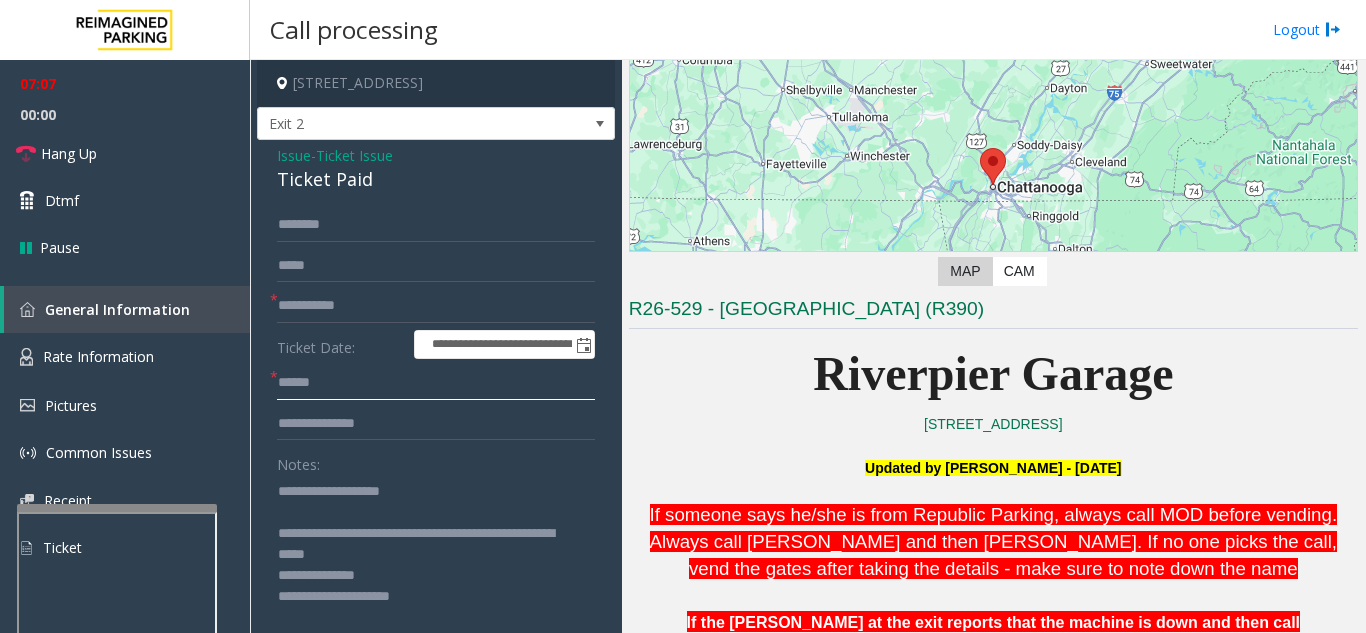 type on "****" 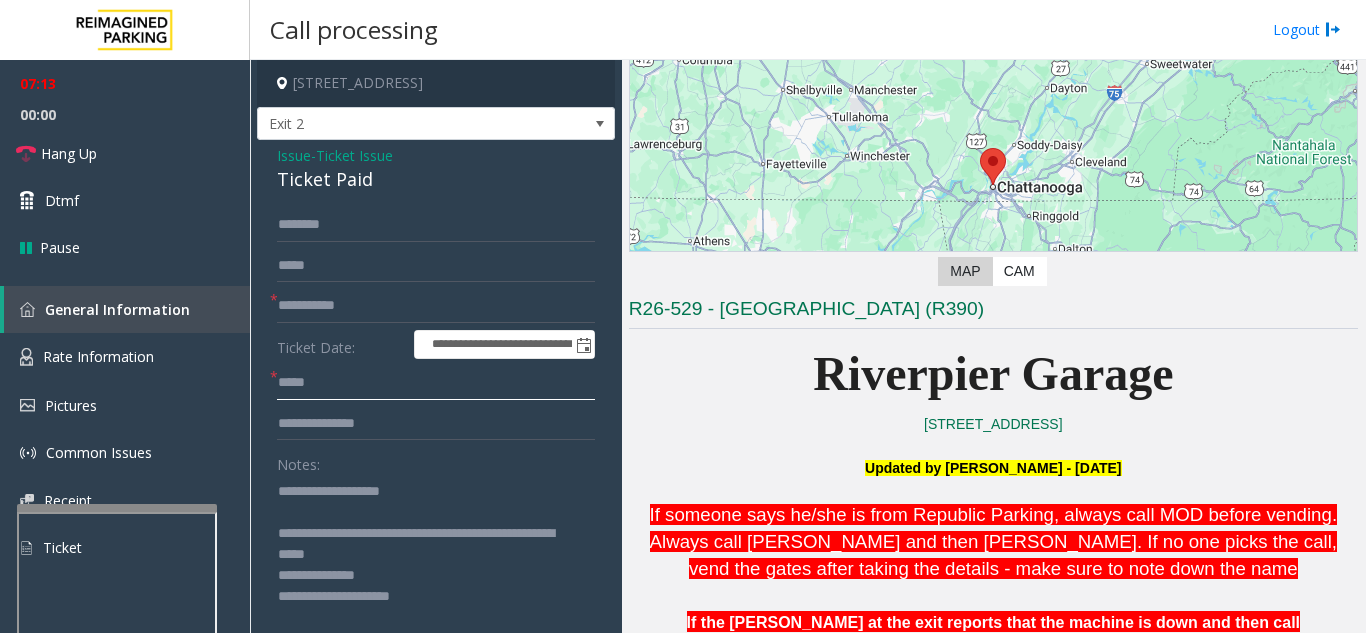 click on "****" 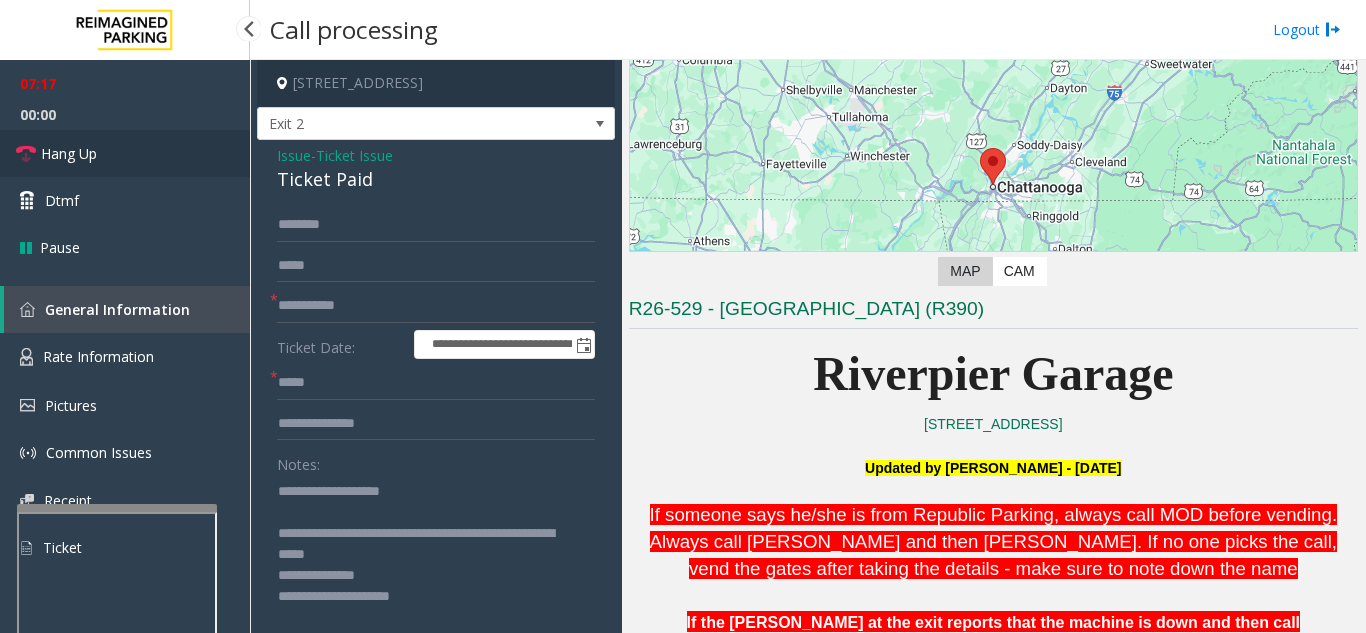 click on "Hang Up" at bounding box center (125, 153) 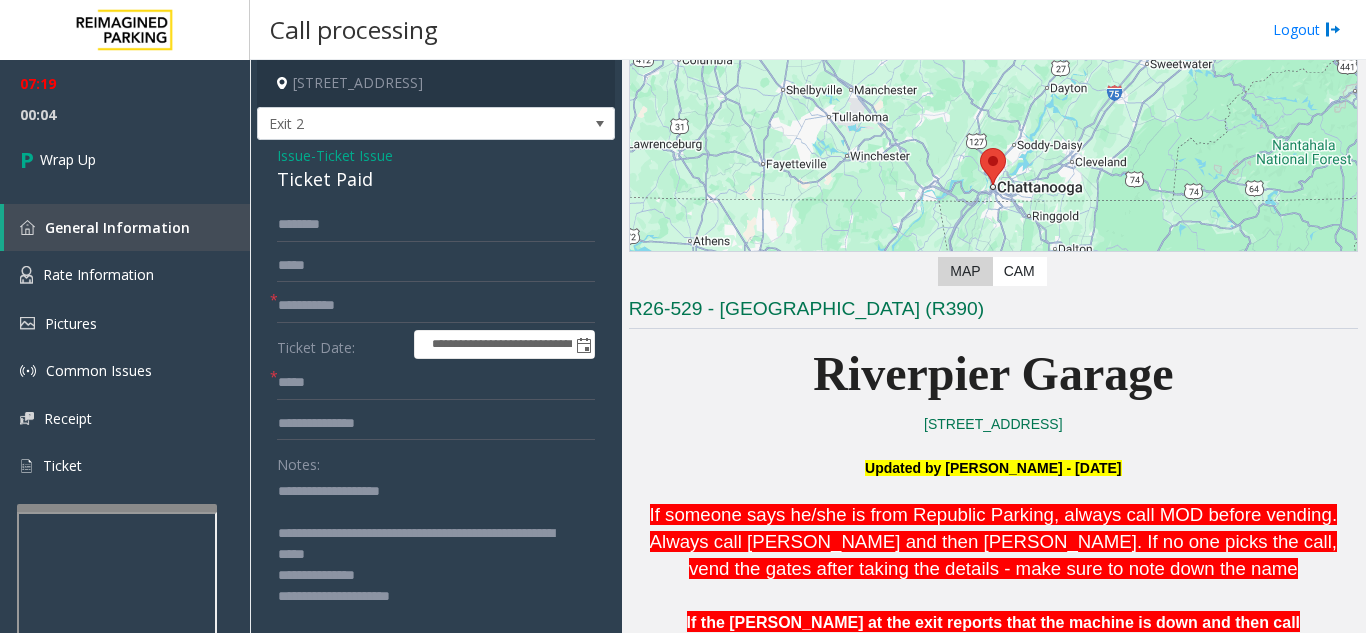 scroll, scrollTop: 100, scrollLeft: 0, axis: vertical 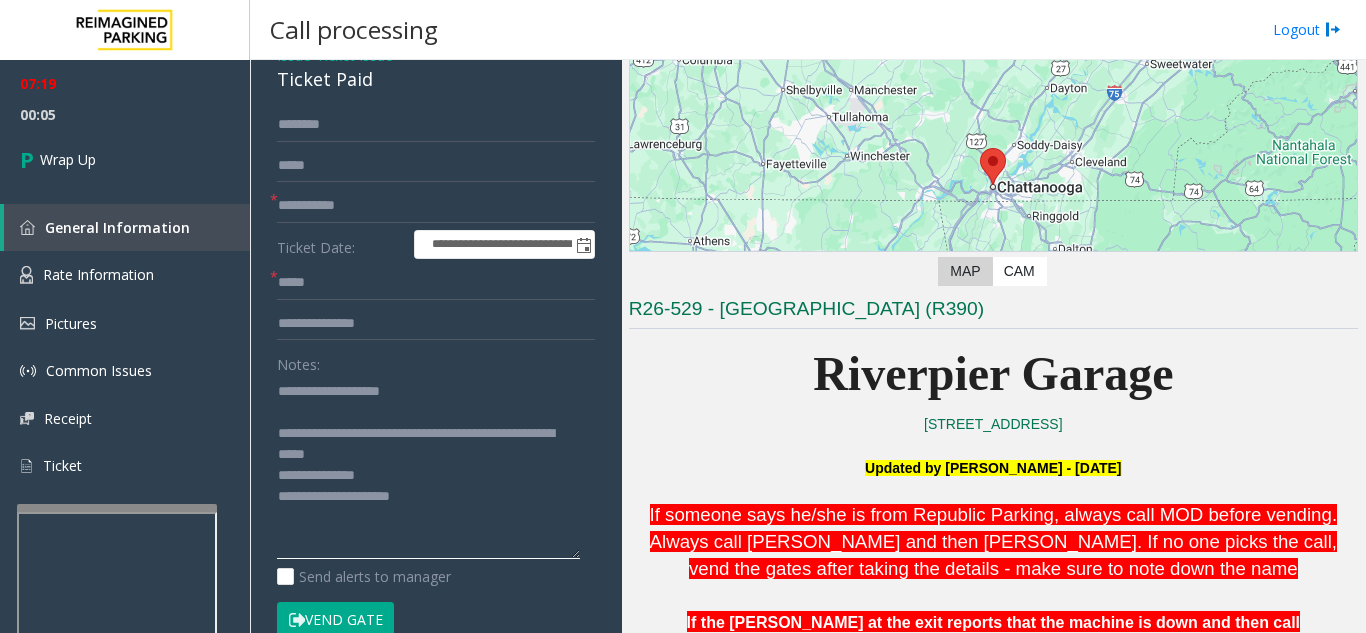 click 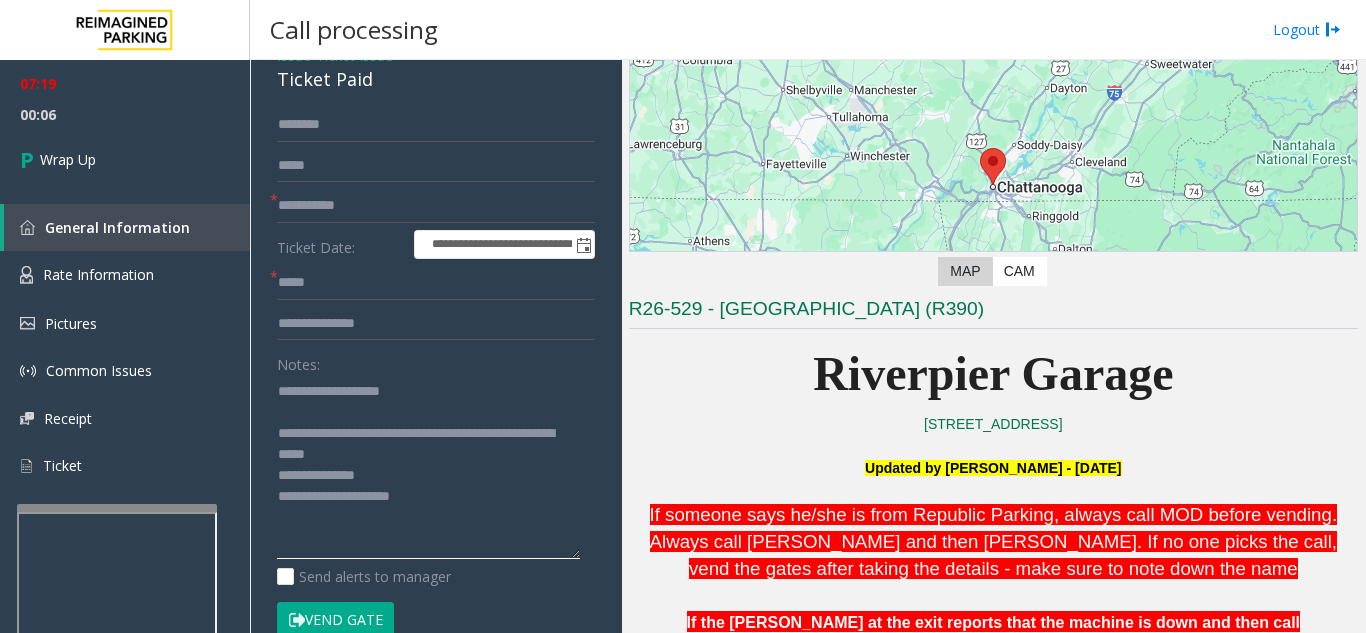 click 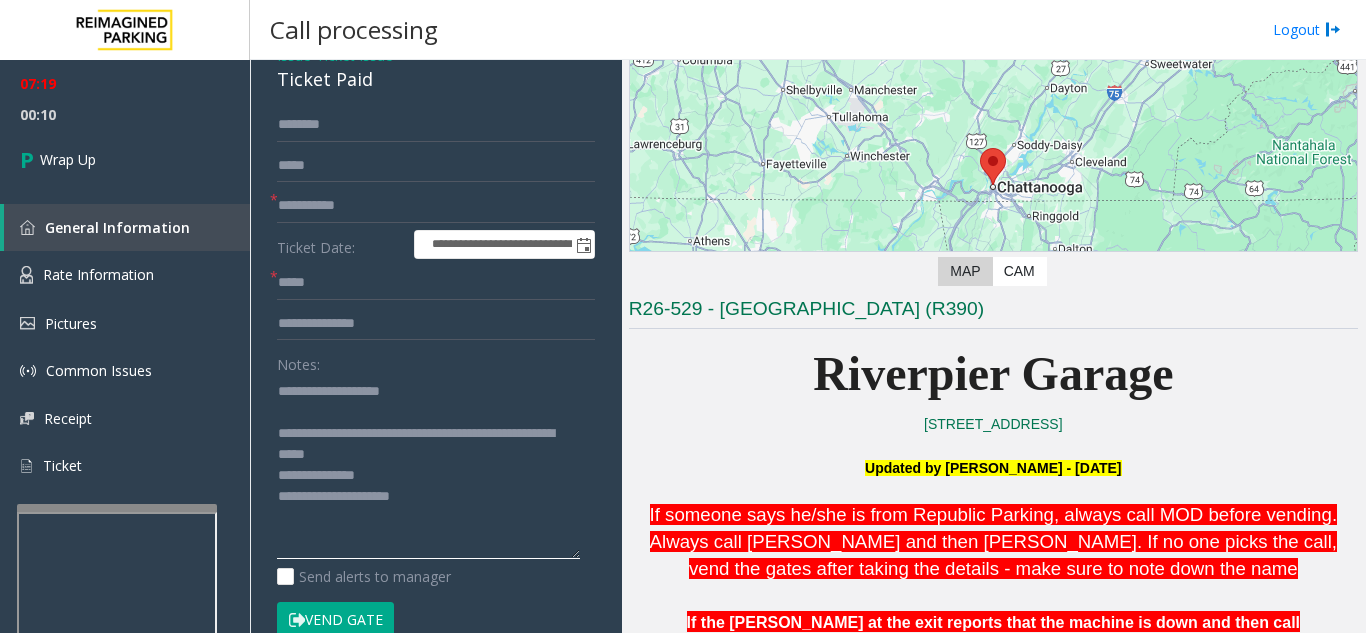 drag, startPoint x: 369, startPoint y: 437, endPoint x: 388, endPoint y: 447, distance: 21.470911 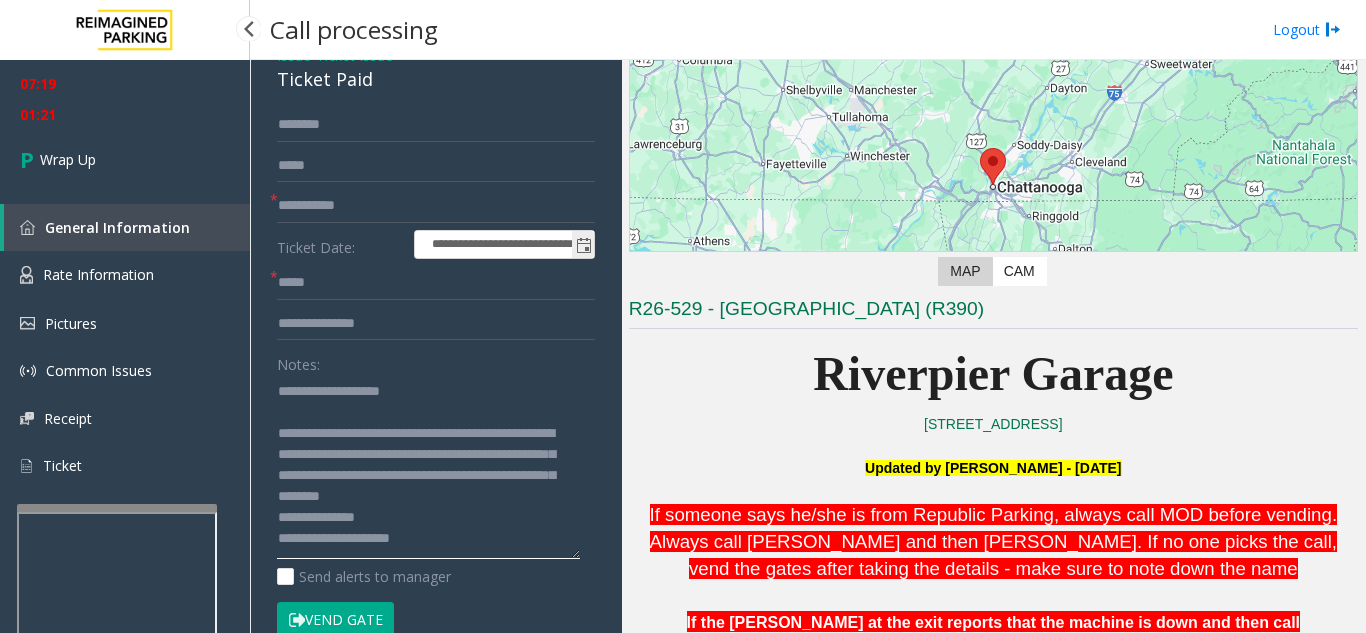 scroll, scrollTop: 0, scrollLeft: 0, axis: both 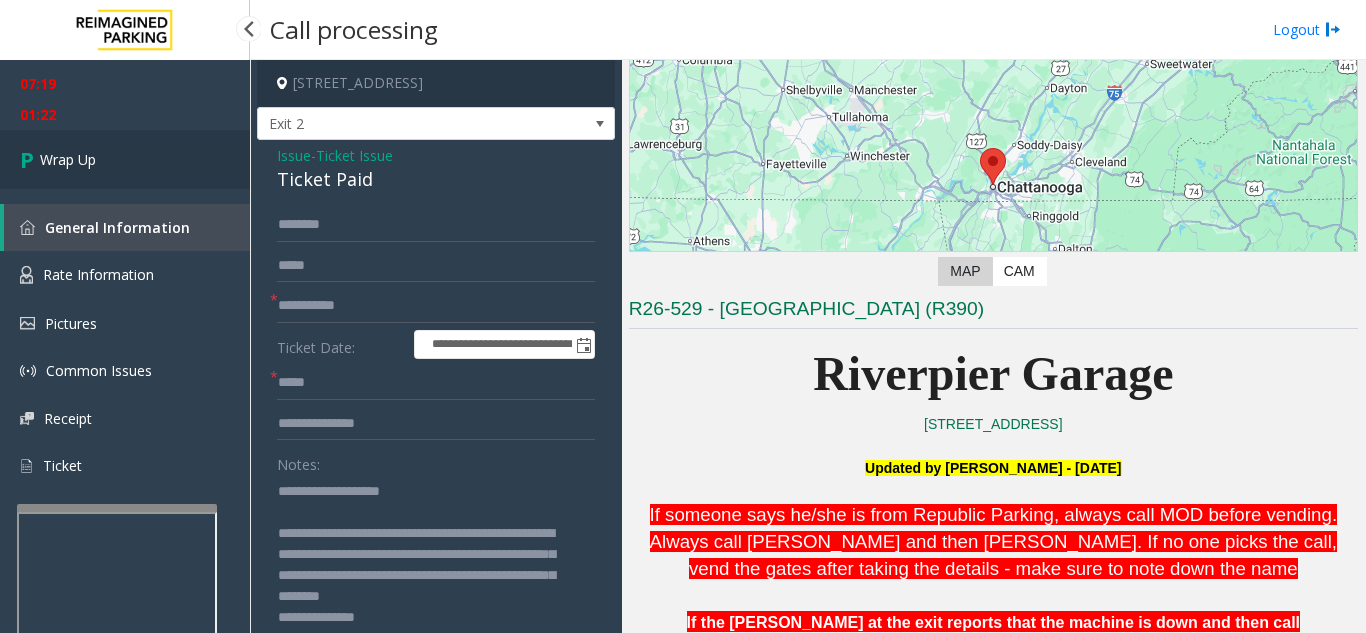 type on "**********" 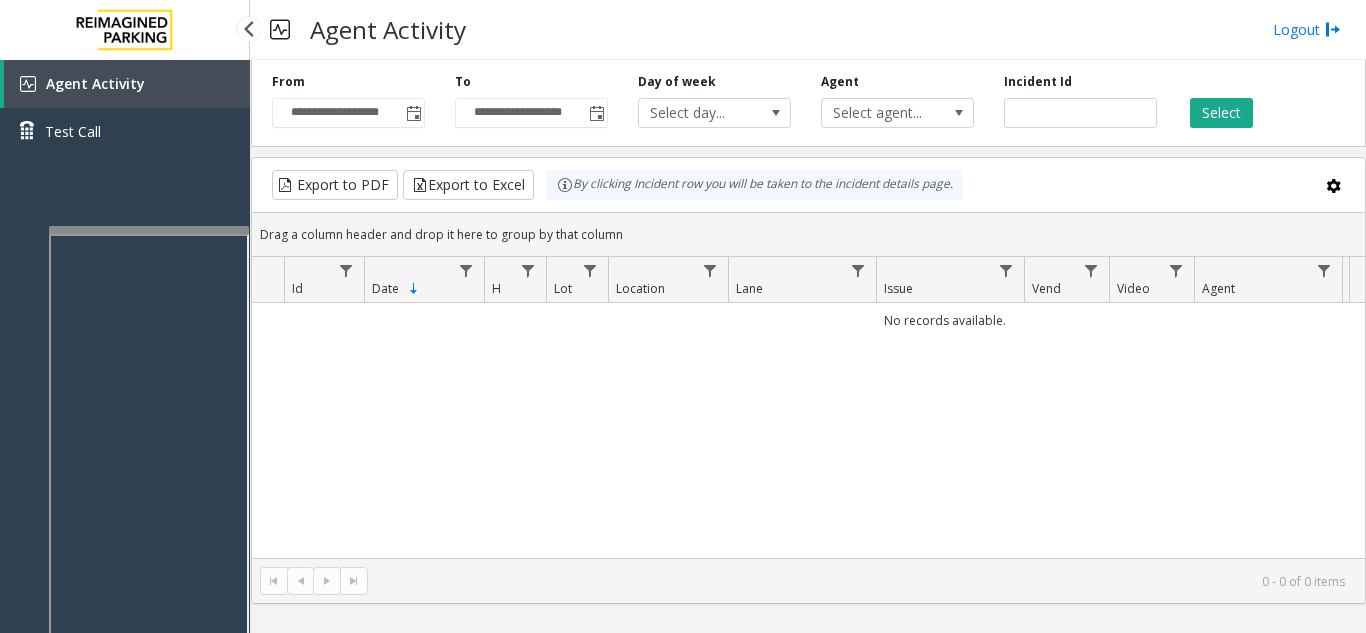 click on "**********" at bounding box center (683, 316) 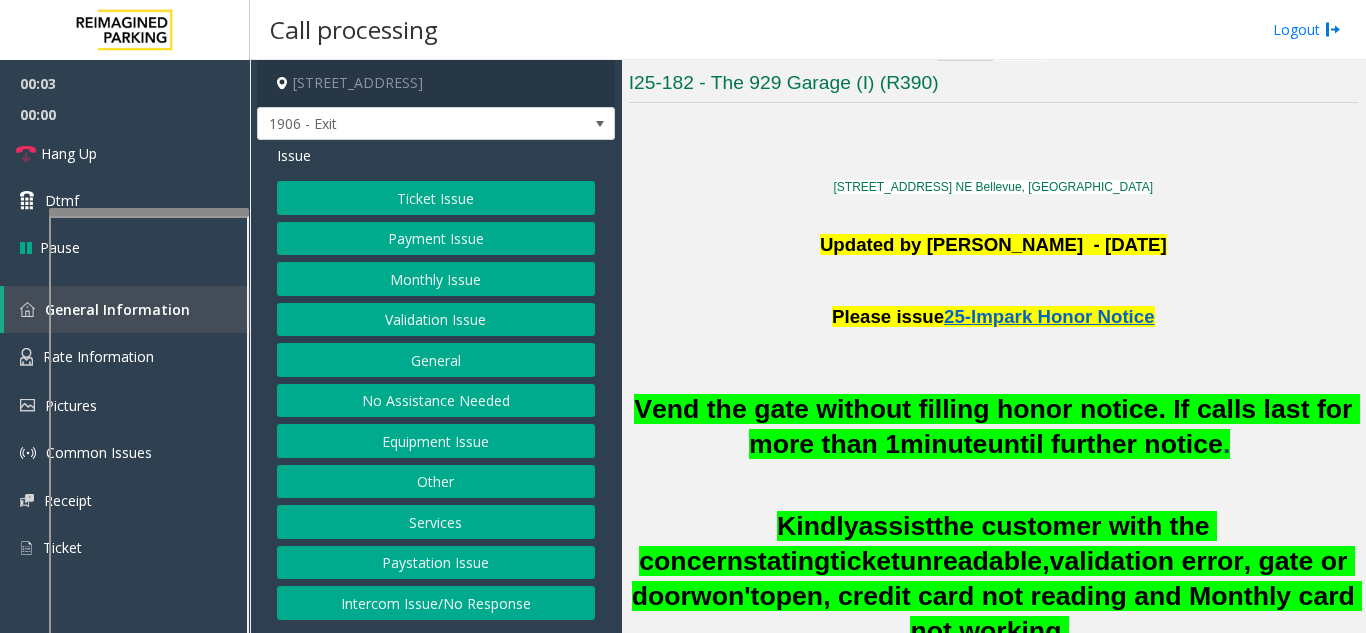 scroll, scrollTop: 400, scrollLeft: 0, axis: vertical 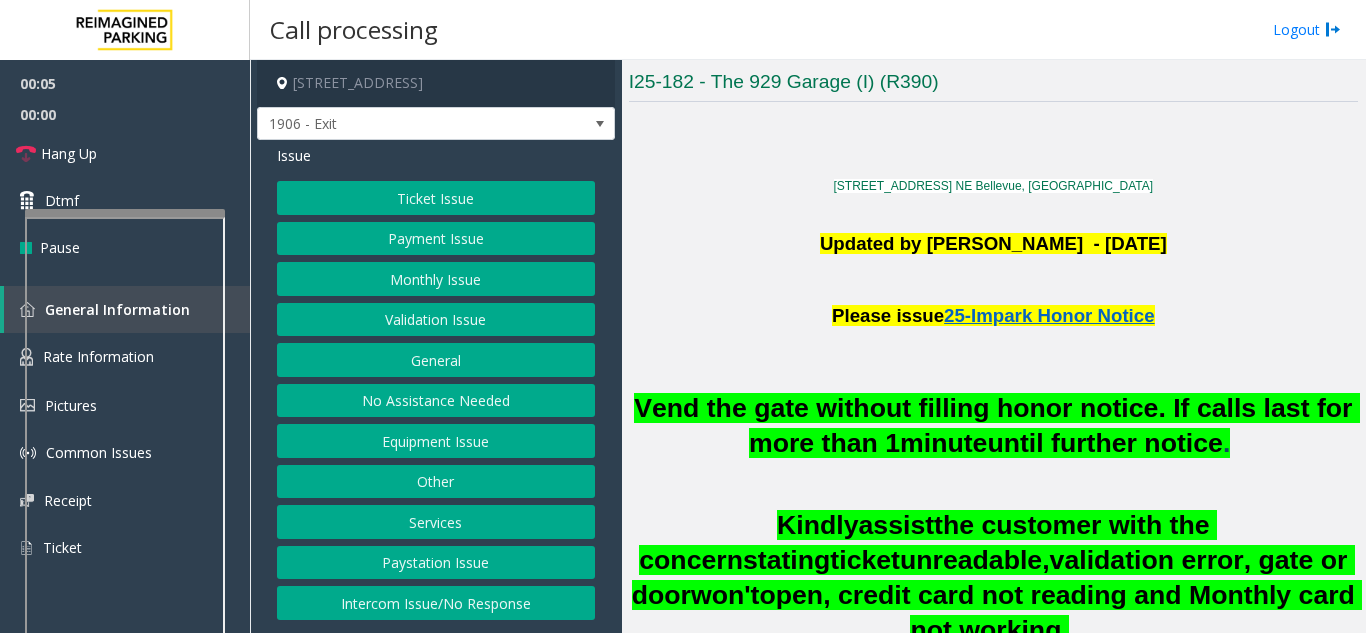 click at bounding box center [125, 213] 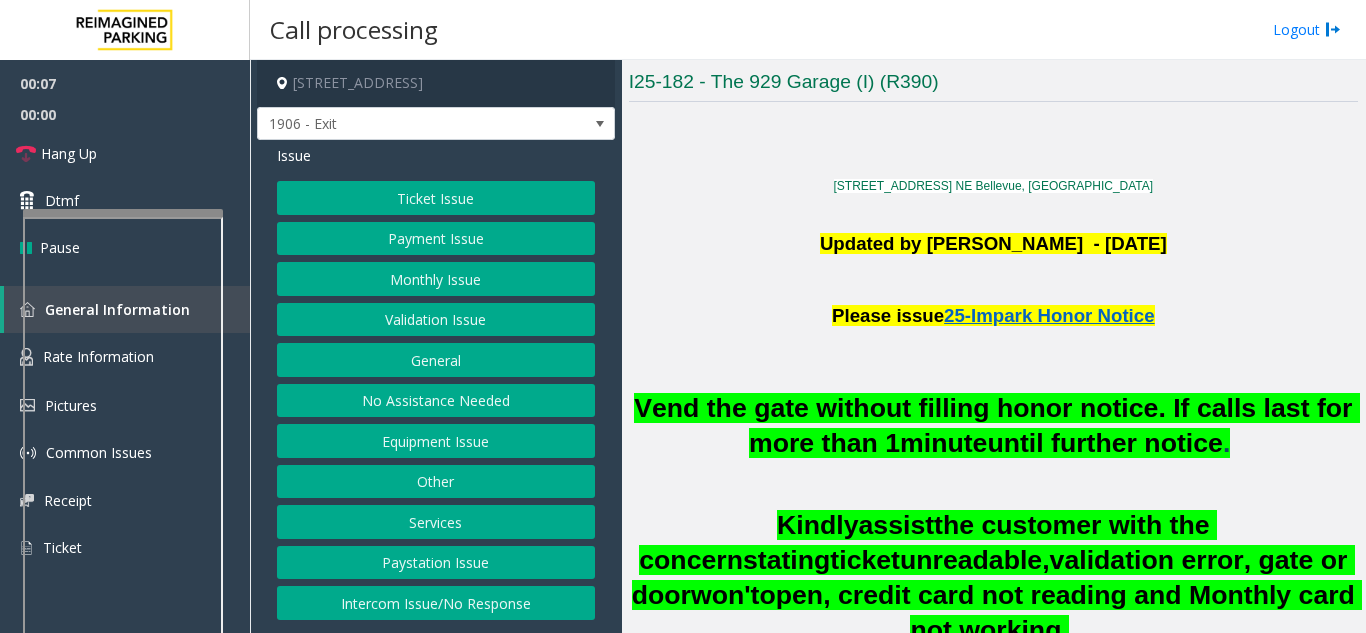 click on "Intercom Issue/No Response" 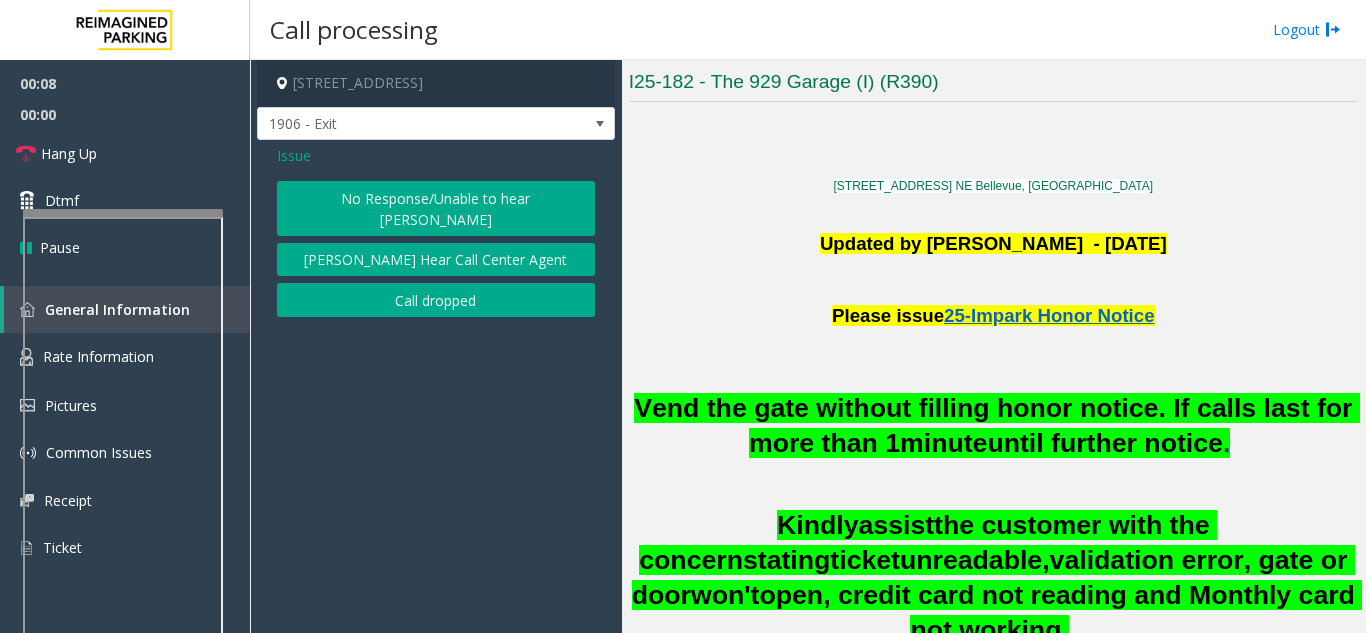 click on "No Response/Unable to hear [PERSON_NAME]" 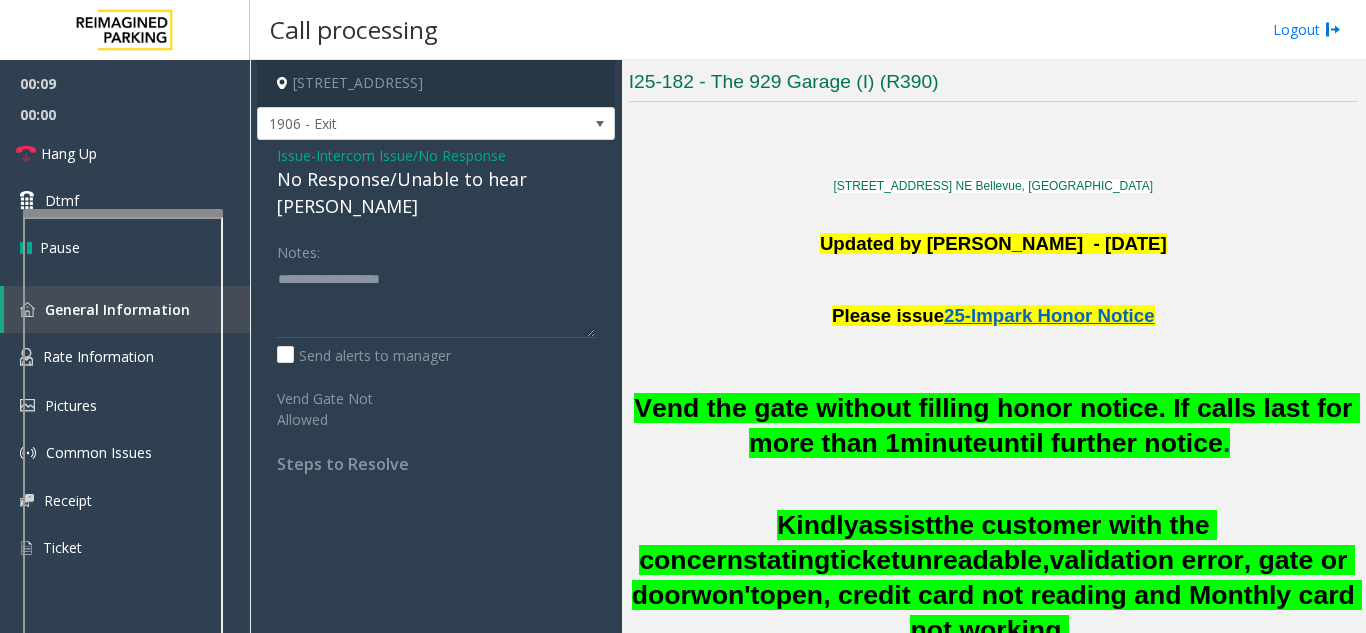 click on "No Response/Unable to hear [PERSON_NAME]" 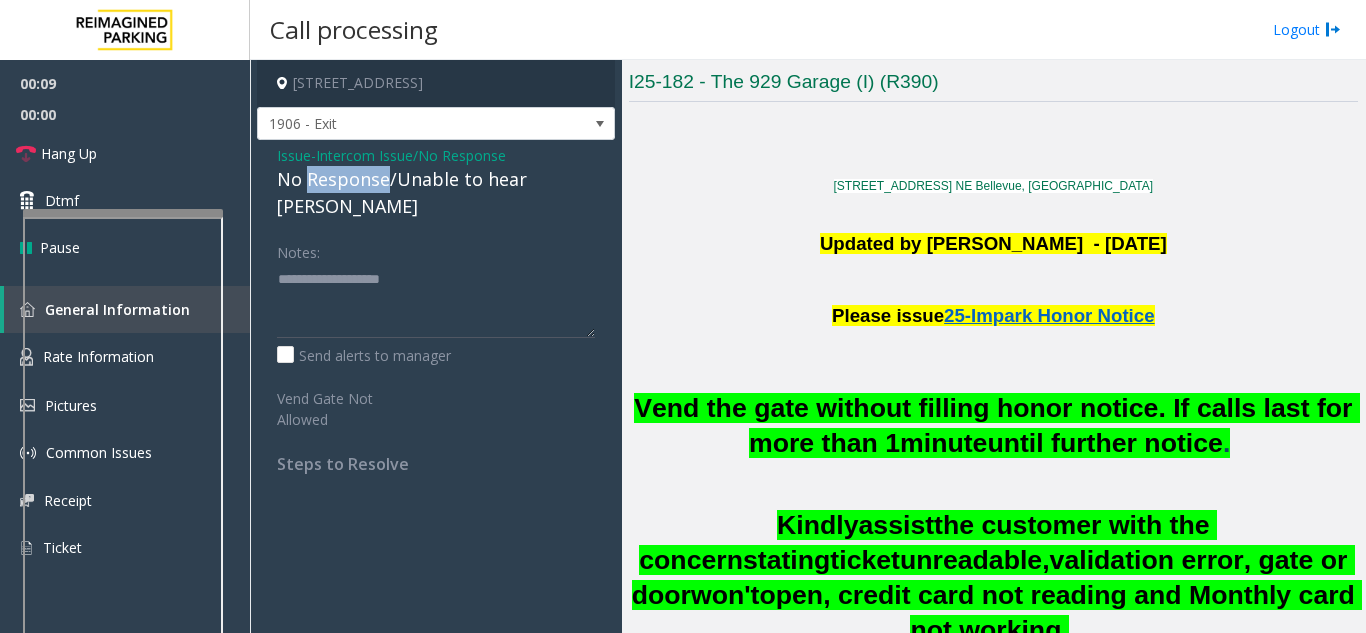 click on "No Response/Unable to hear [PERSON_NAME]" 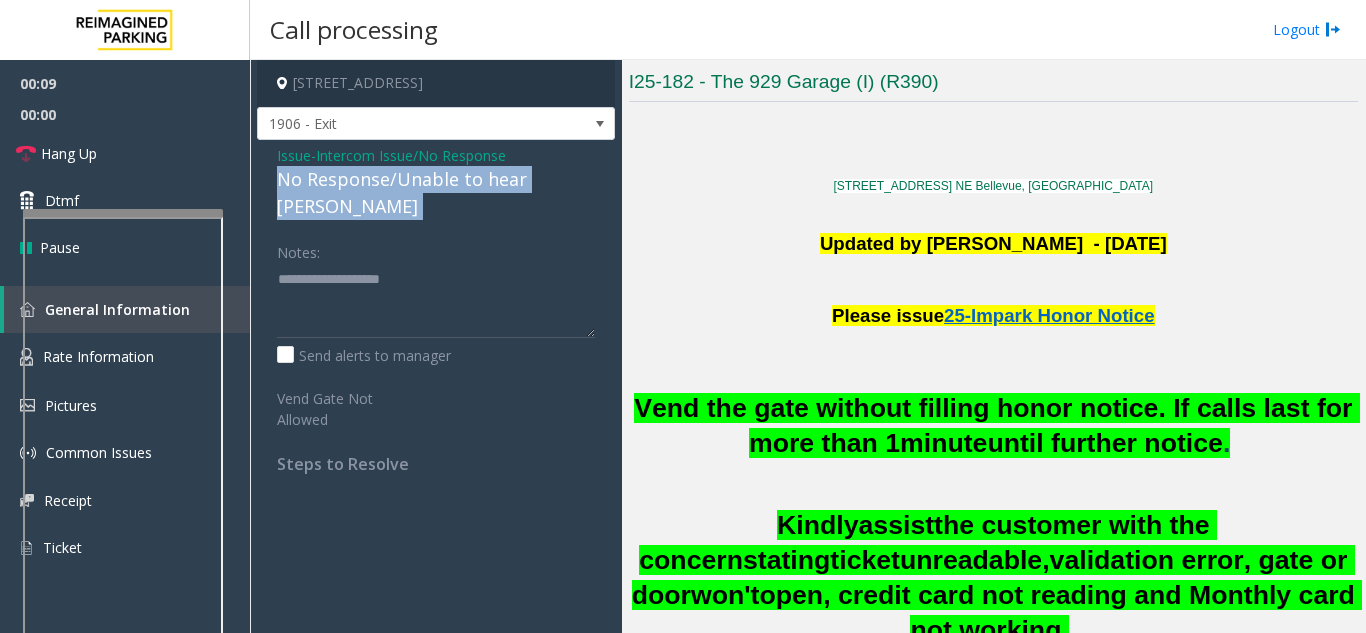 click on "No Response/Unable to hear [PERSON_NAME]" 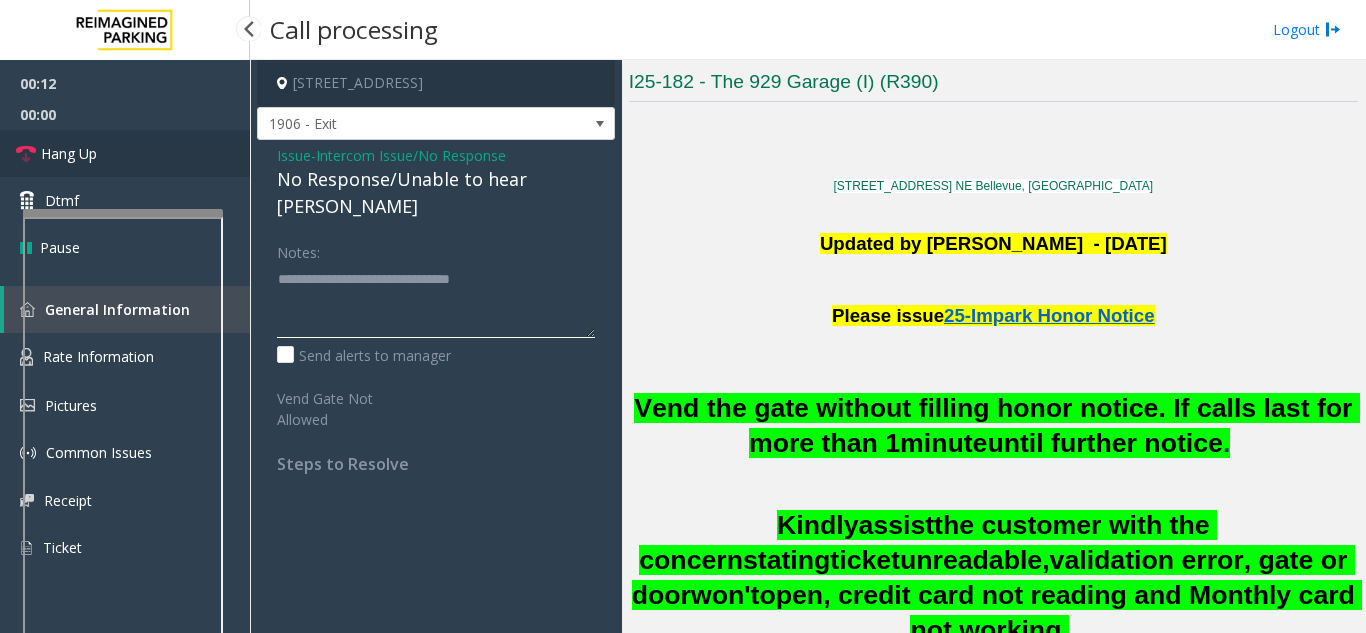 type on "**********" 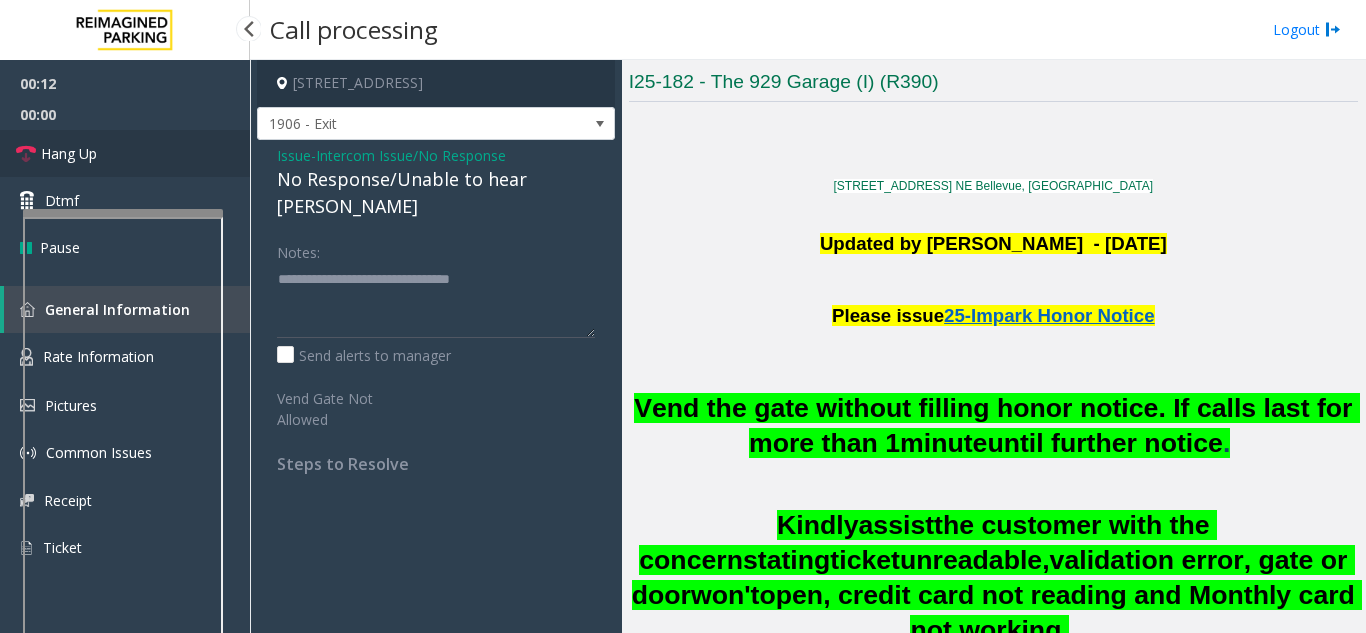 click on "Hang Up" at bounding box center [125, 153] 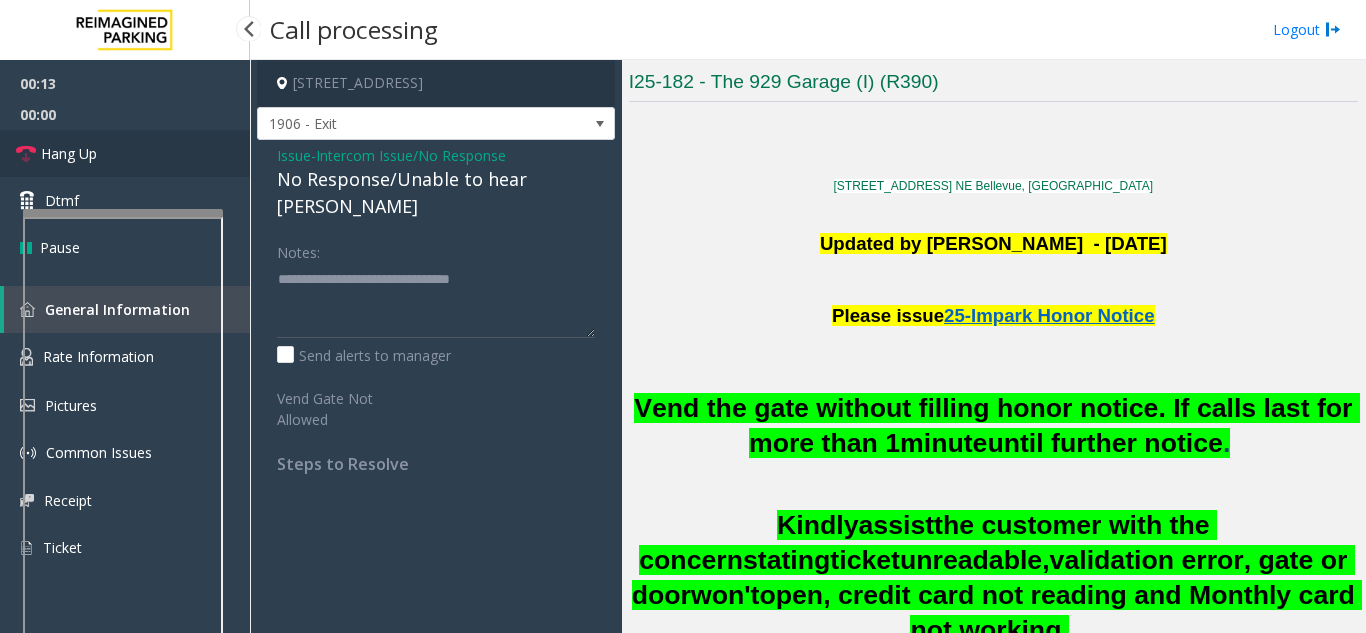 click on "Hang Up" at bounding box center [125, 153] 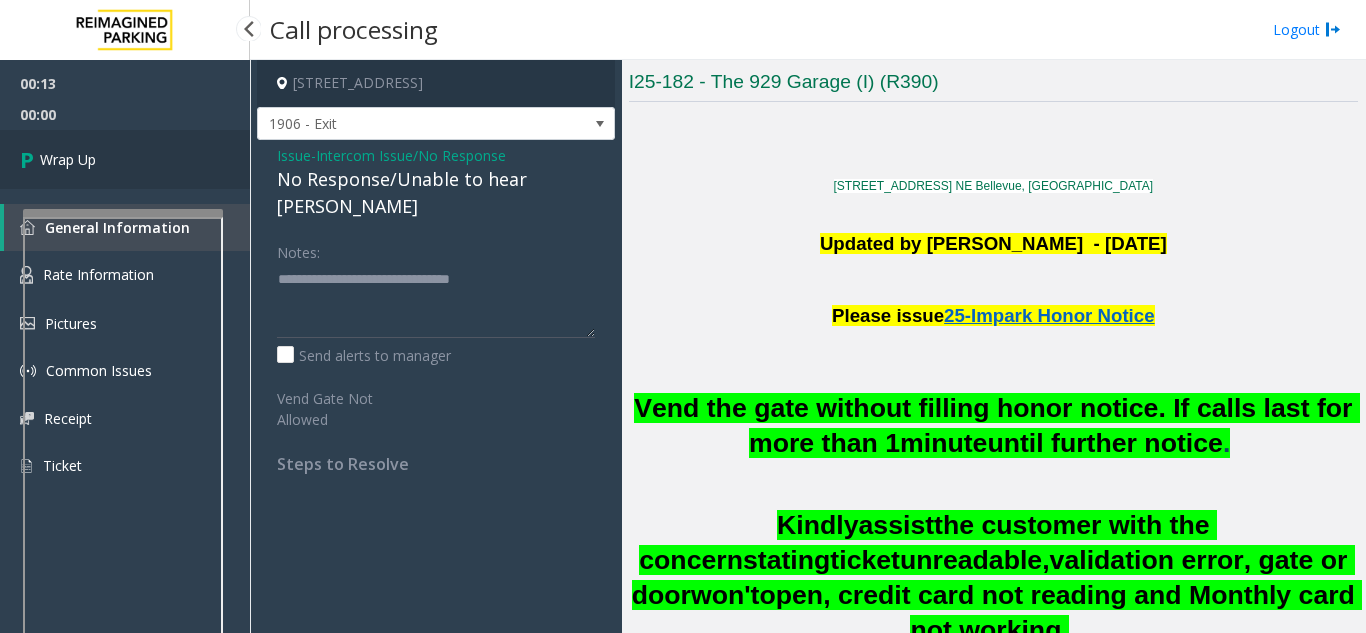 click on "Wrap Up" at bounding box center (125, 159) 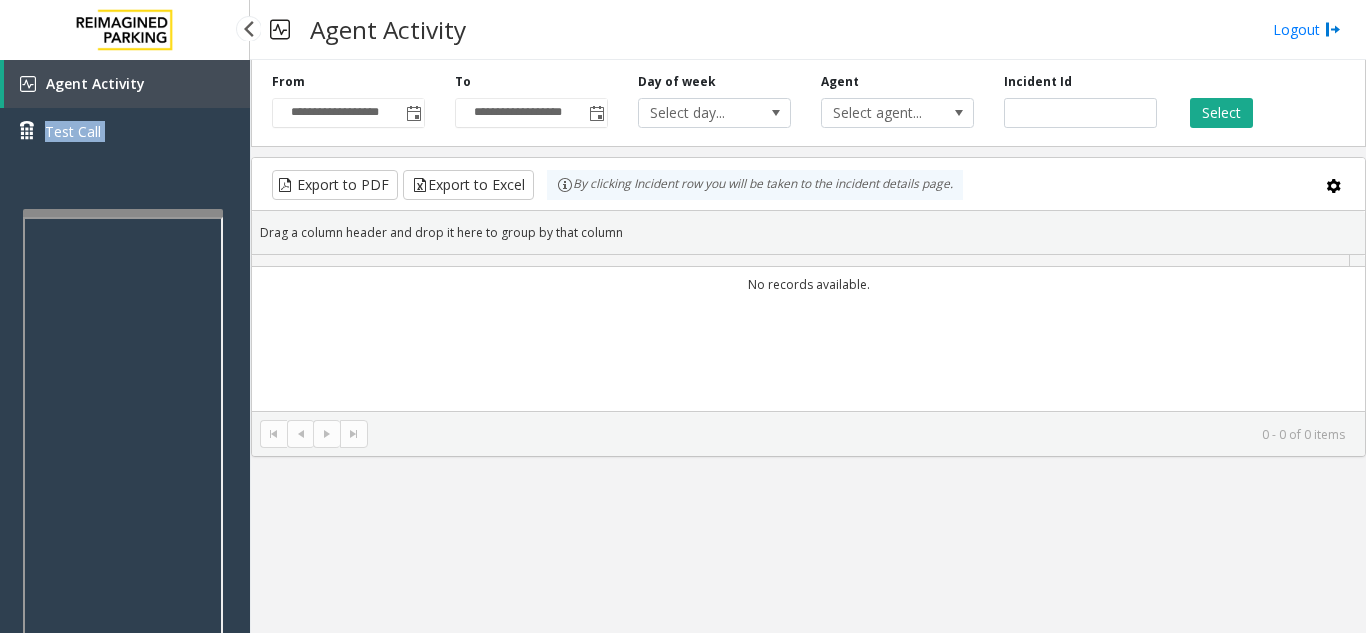 click on "Agent Activity Test Call" at bounding box center (125, 115) 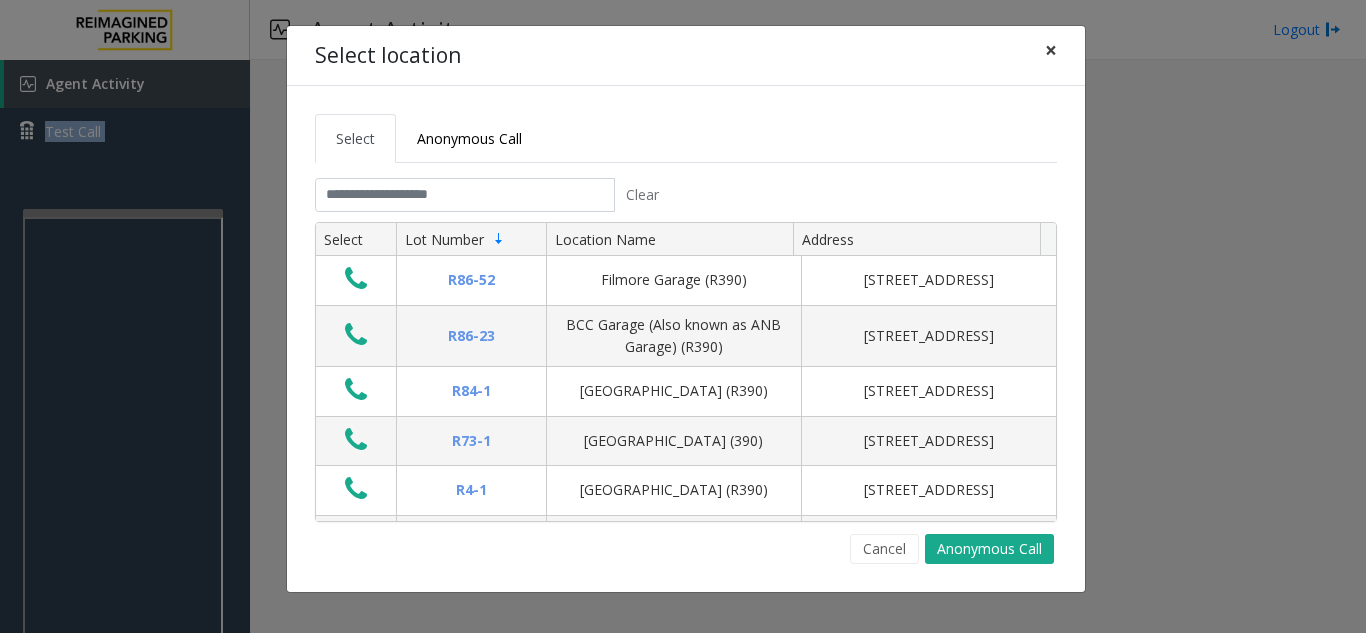 click on "×" 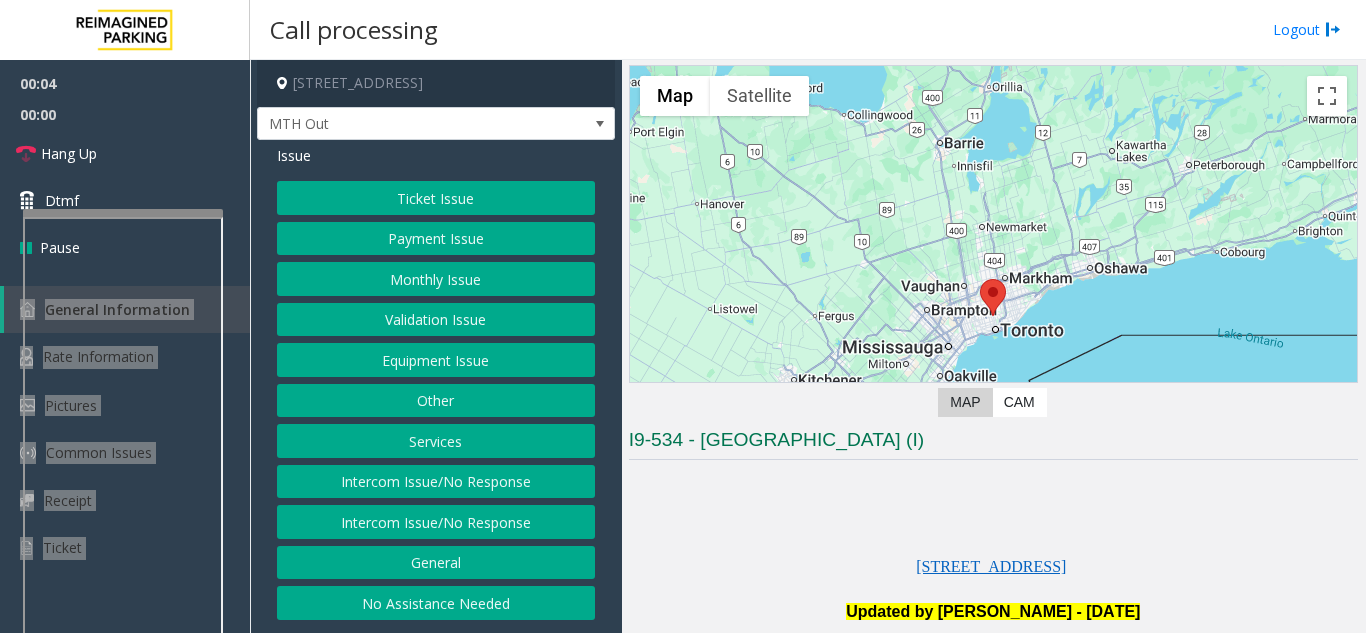 scroll, scrollTop: 100, scrollLeft: 0, axis: vertical 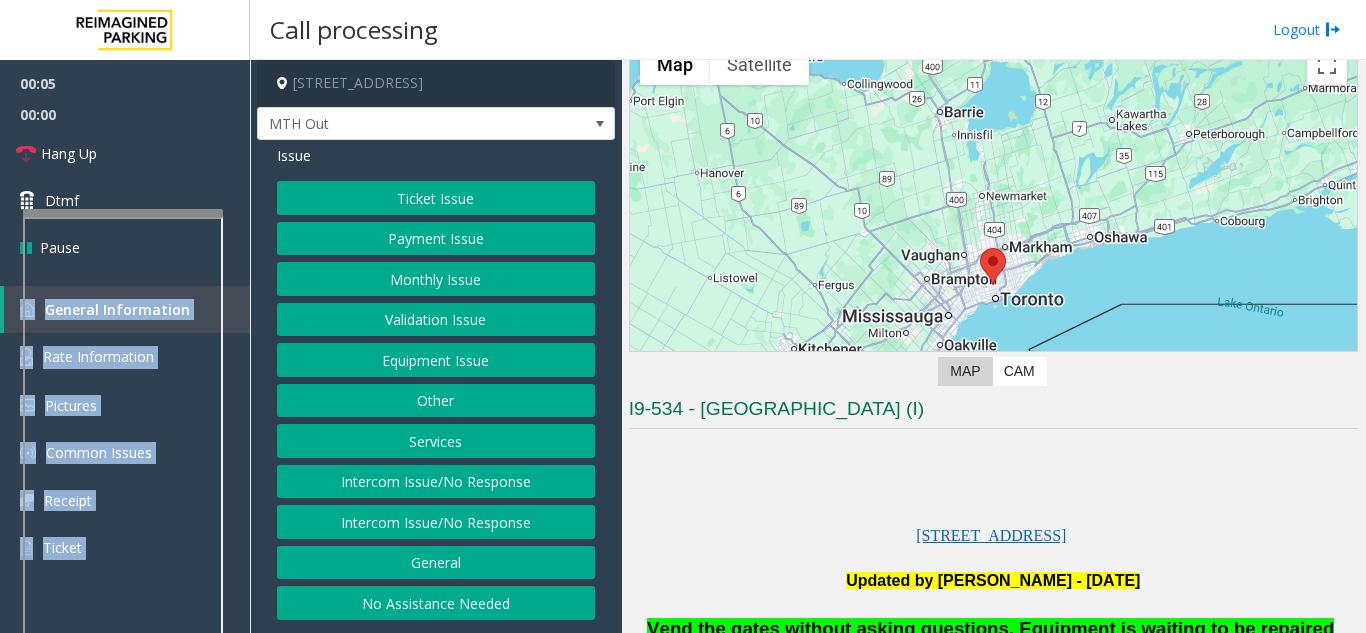 click on "Equipment Issue" 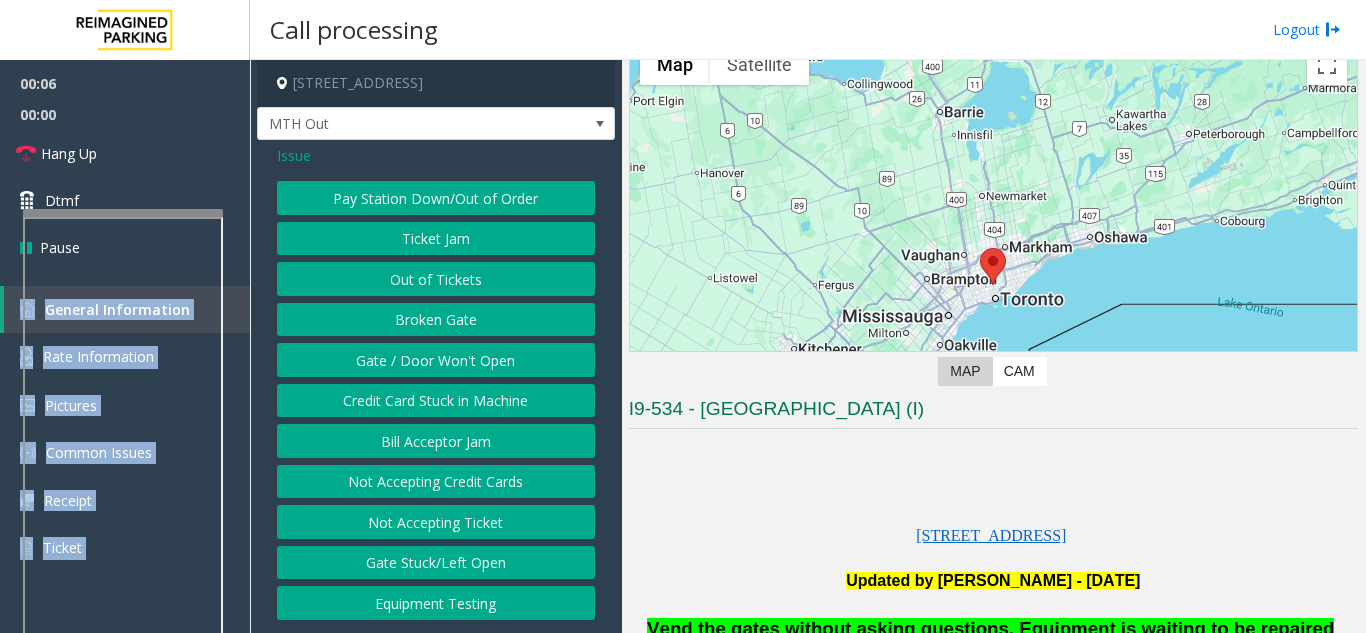 click on "Gate / Door Won't Open" 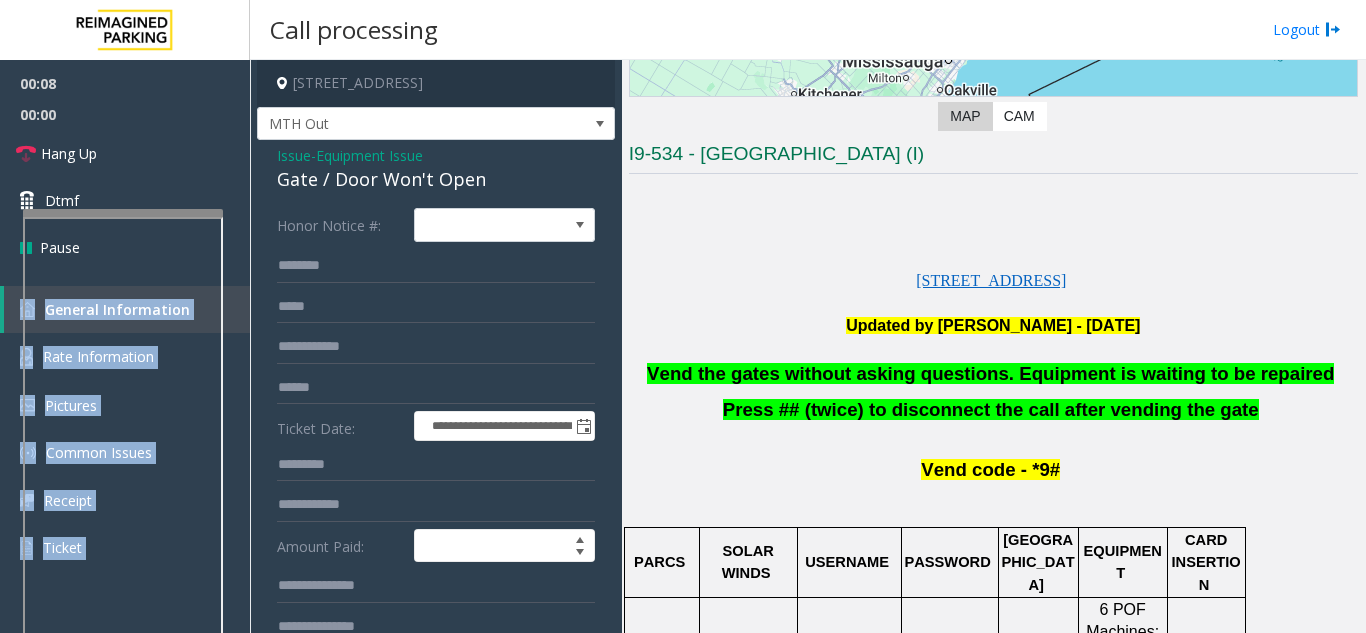 scroll, scrollTop: 400, scrollLeft: 0, axis: vertical 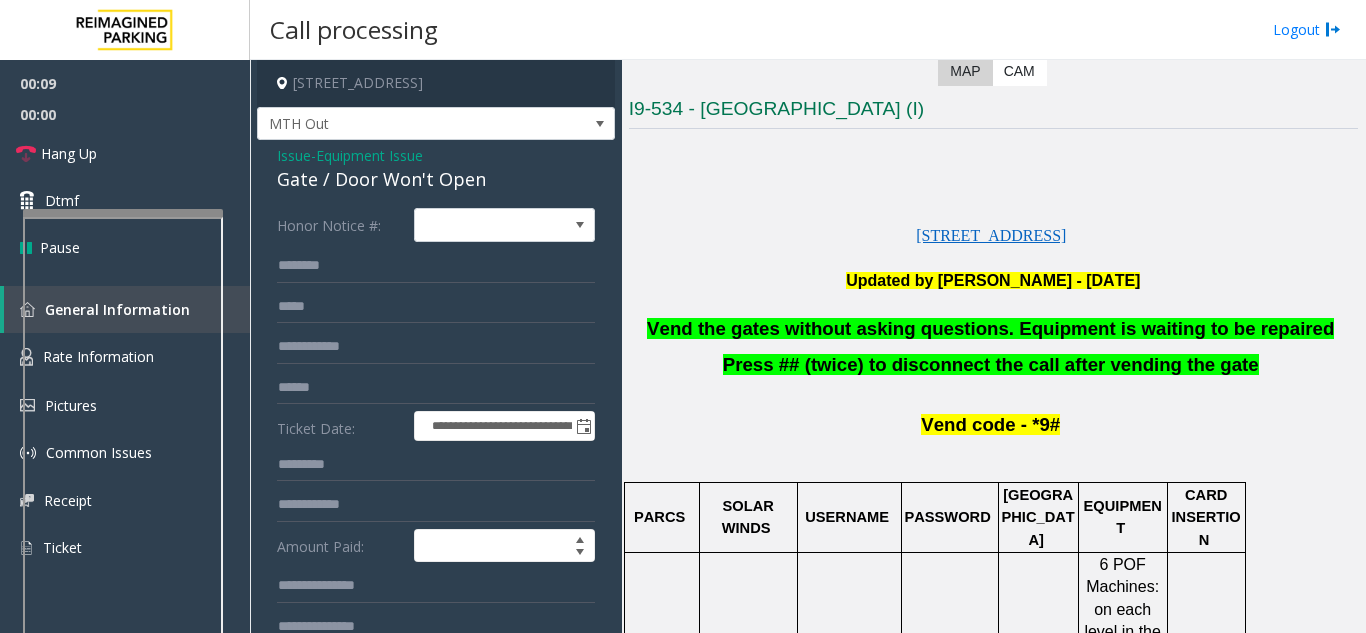 click on "Vend the gates without asking questions. Equipment is waiting to be repaired" 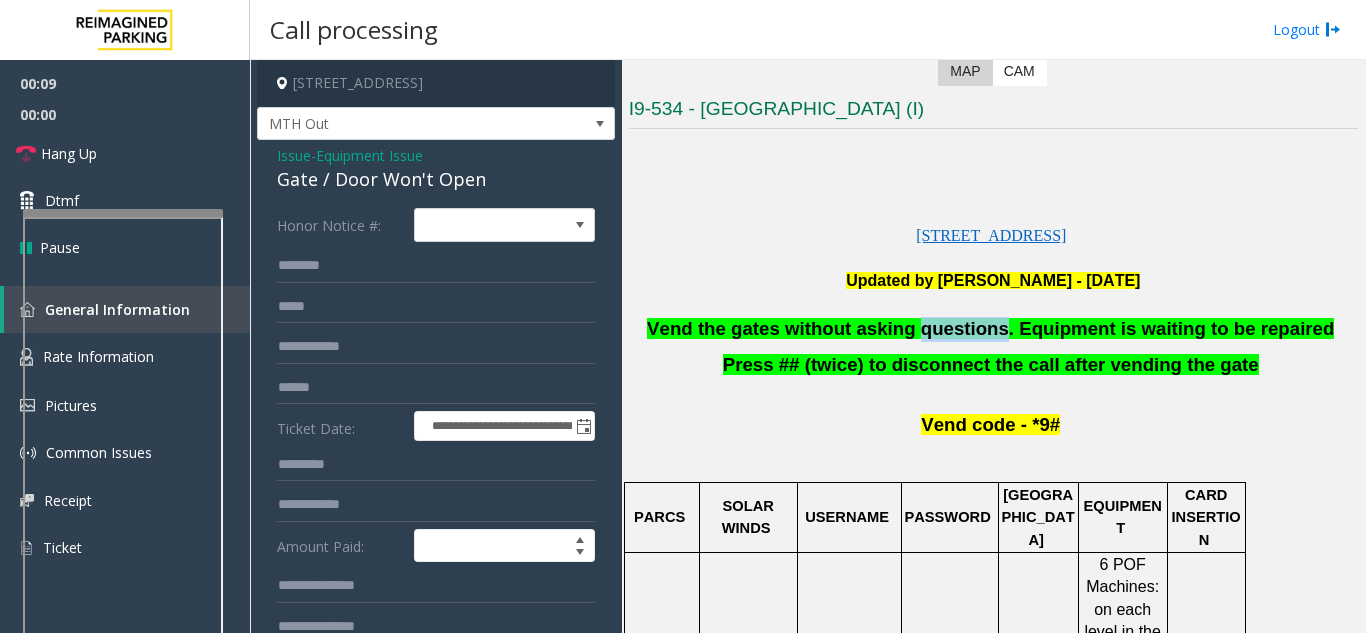 click on "Vend the gates without asking questions. Equipment is waiting to be repaired" 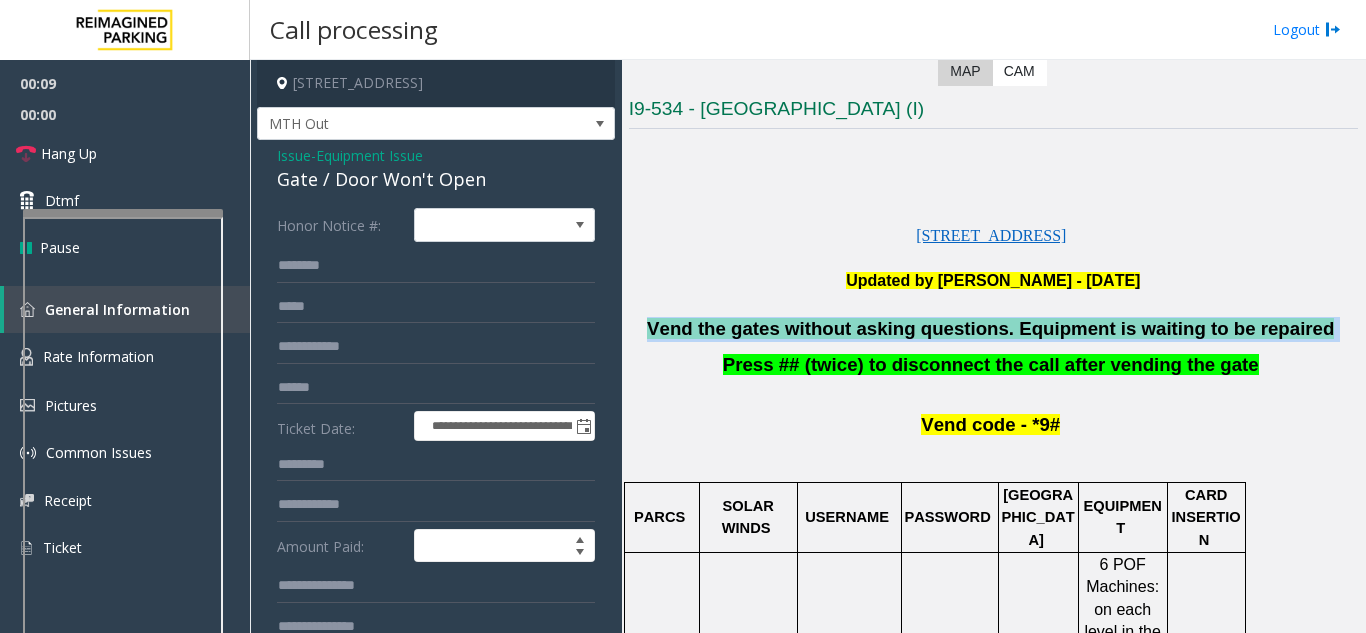 click on "Vend the gates without asking questions. Equipment is waiting to be repaired" 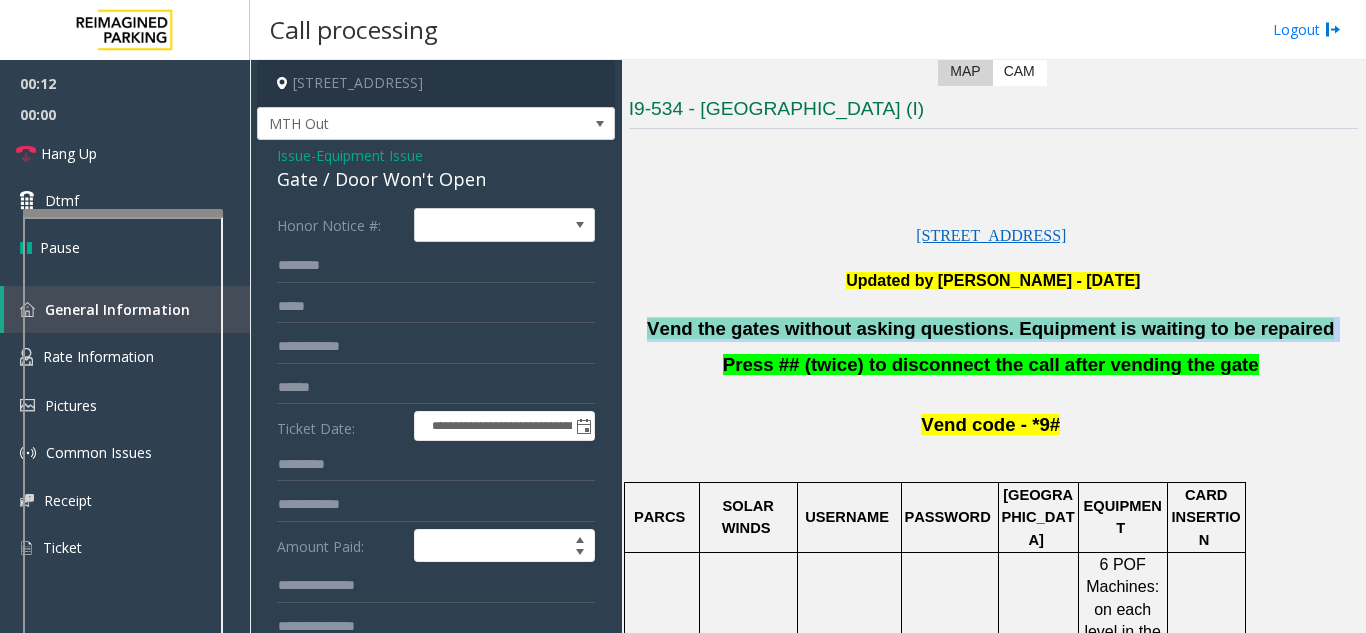 copy on "Vend the gates without asking questions. Equipment is waiting to be repaired" 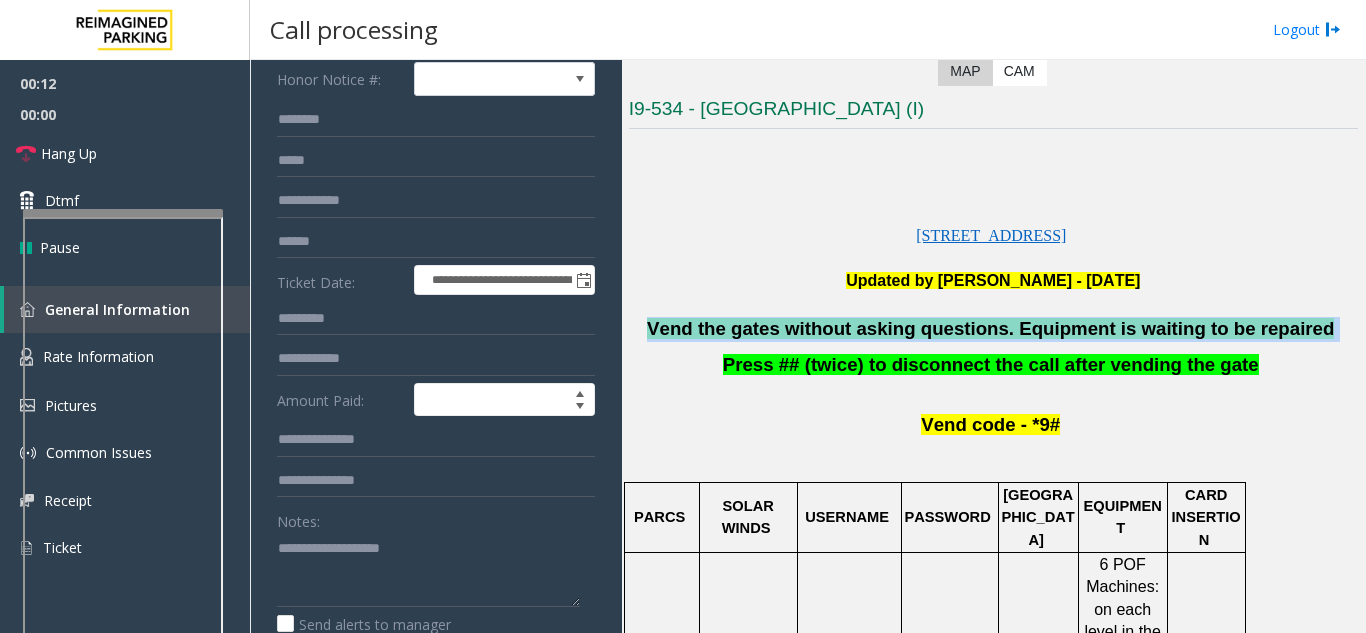 scroll, scrollTop: 300, scrollLeft: 0, axis: vertical 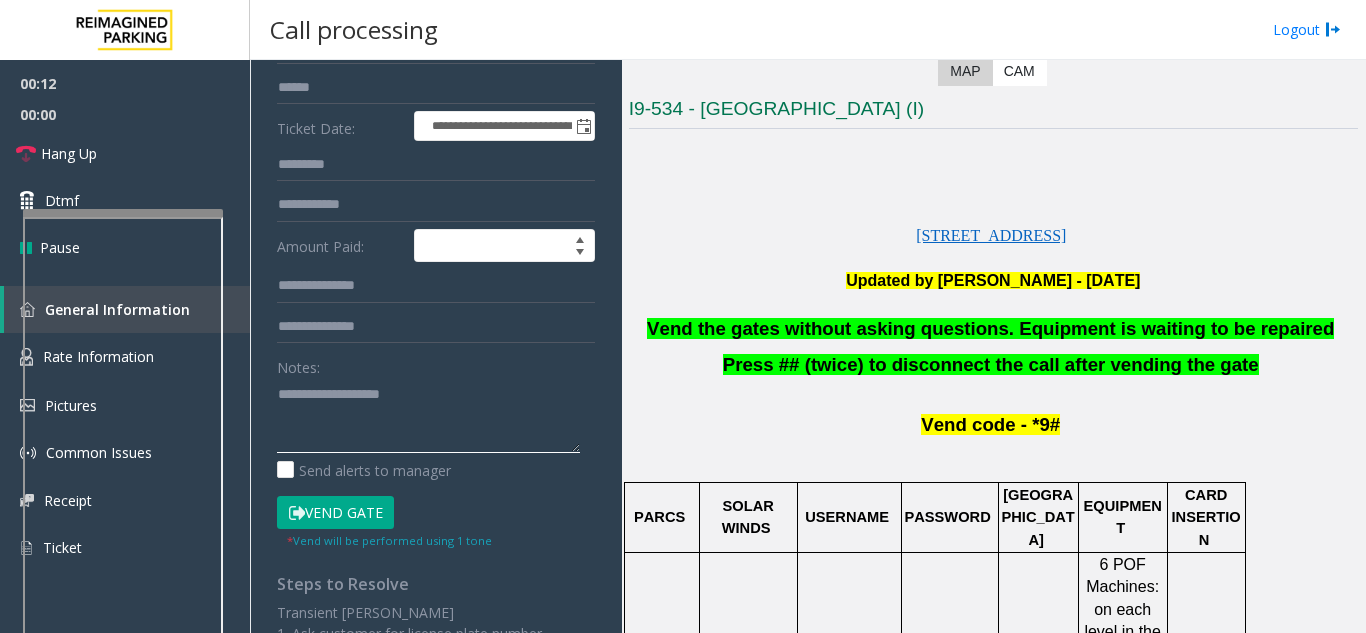 click 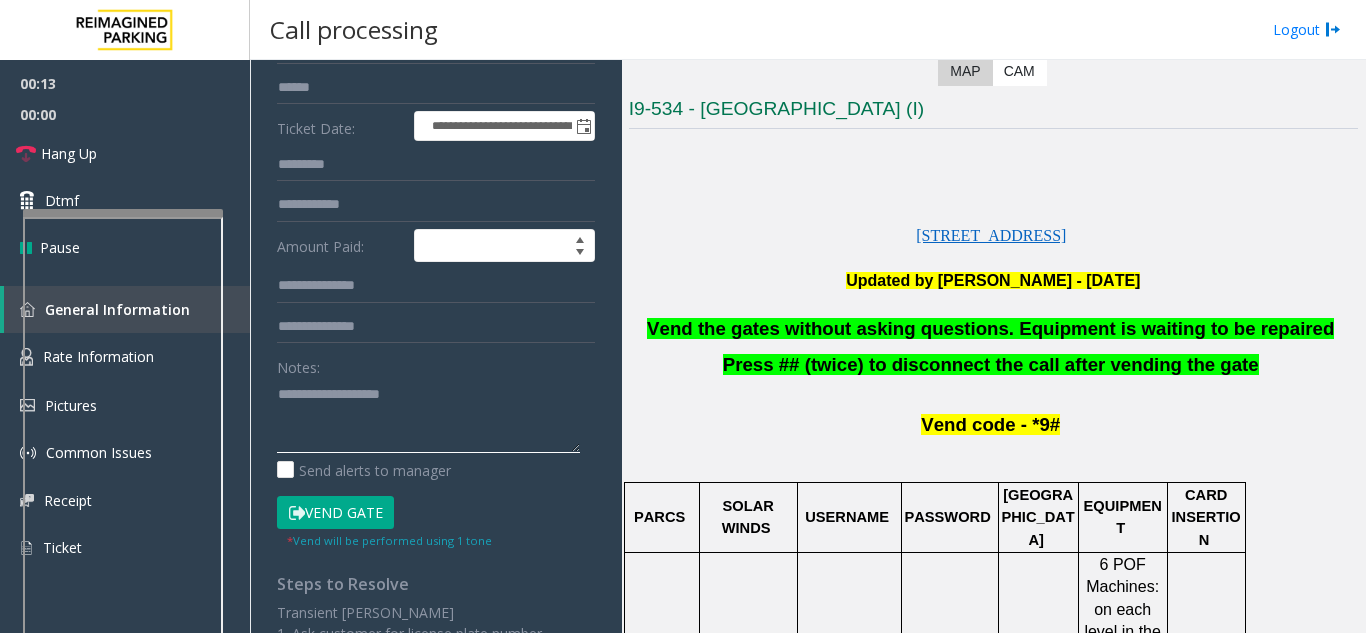 paste on "**********" 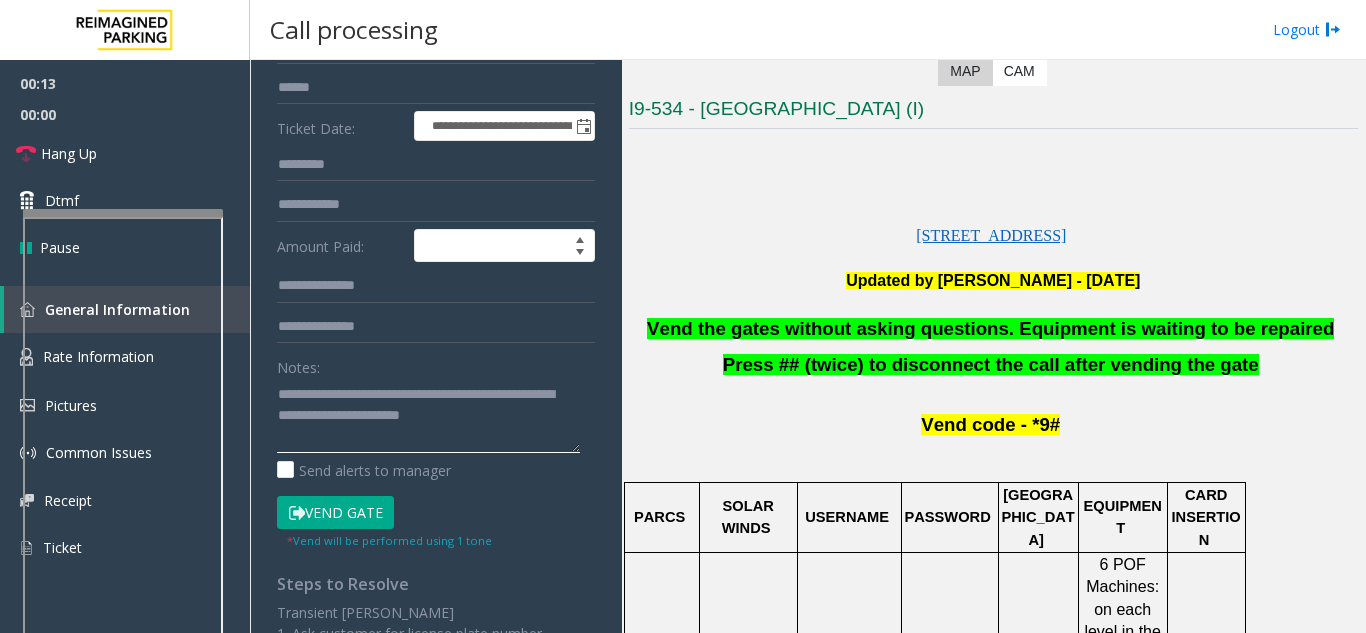 scroll, scrollTop: 0, scrollLeft: 0, axis: both 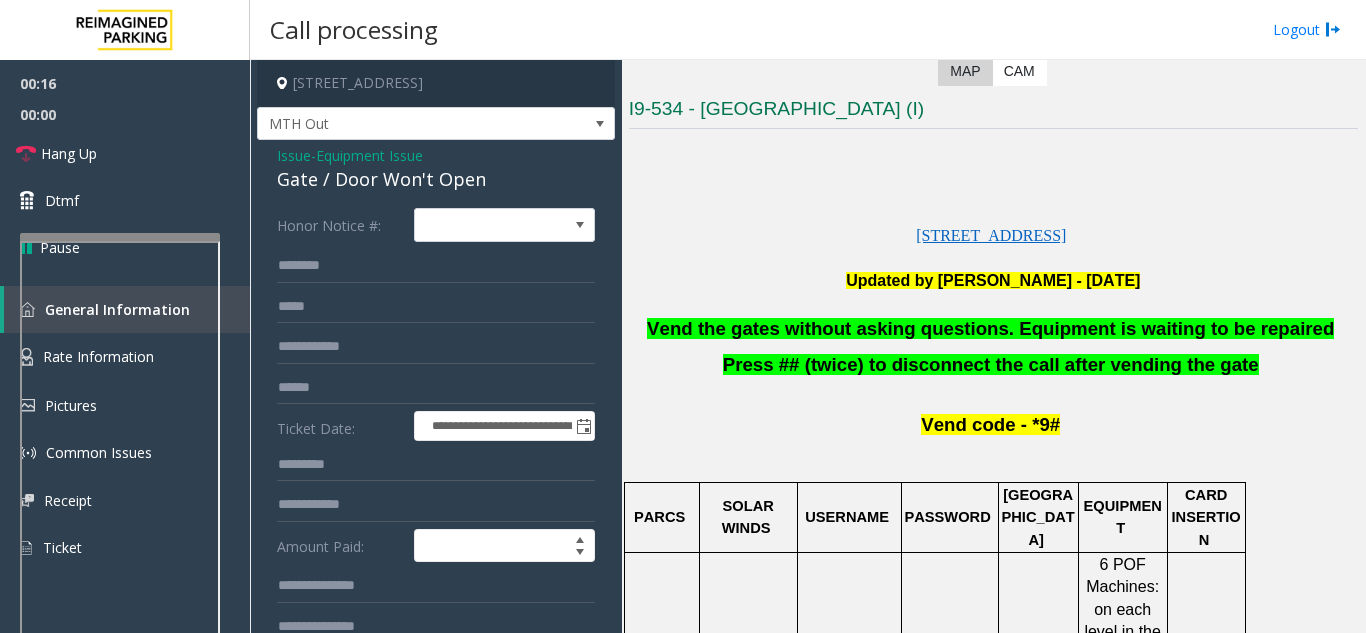click at bounding box center [120, 467] 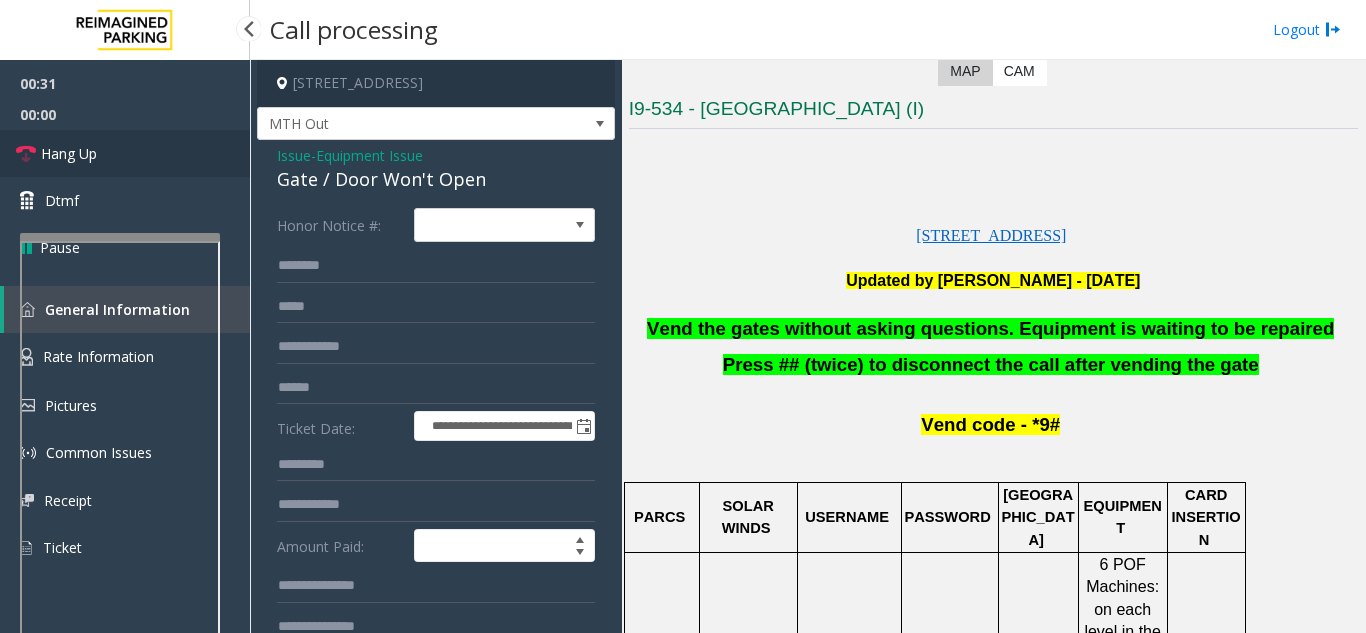 type on "**********" 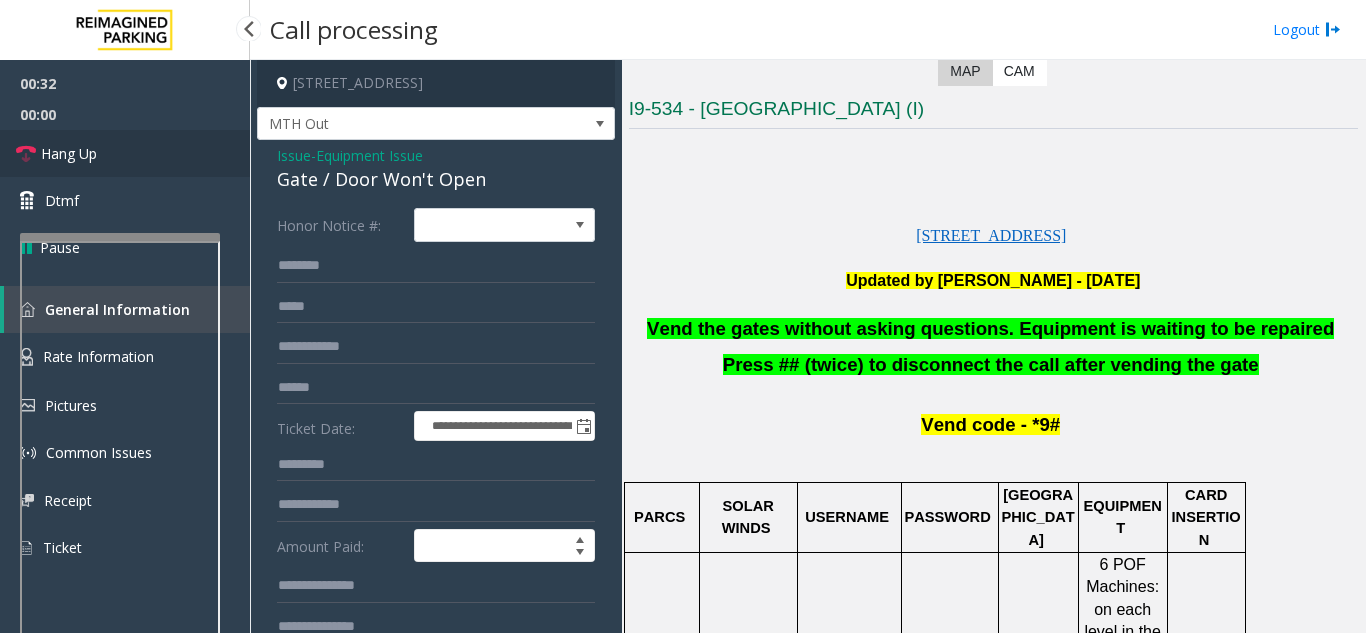 click on "Hang Up" at bounding box center (125, 153) 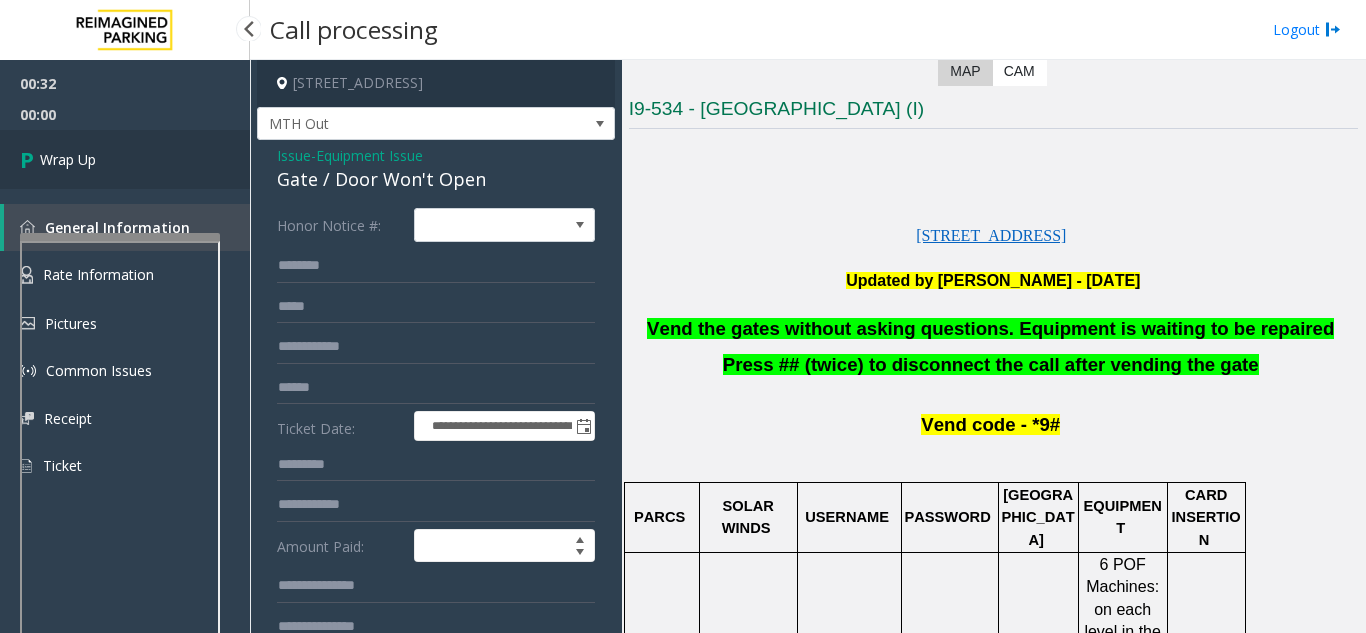 click on "Wrap Up" at bounding box center (125, 159) 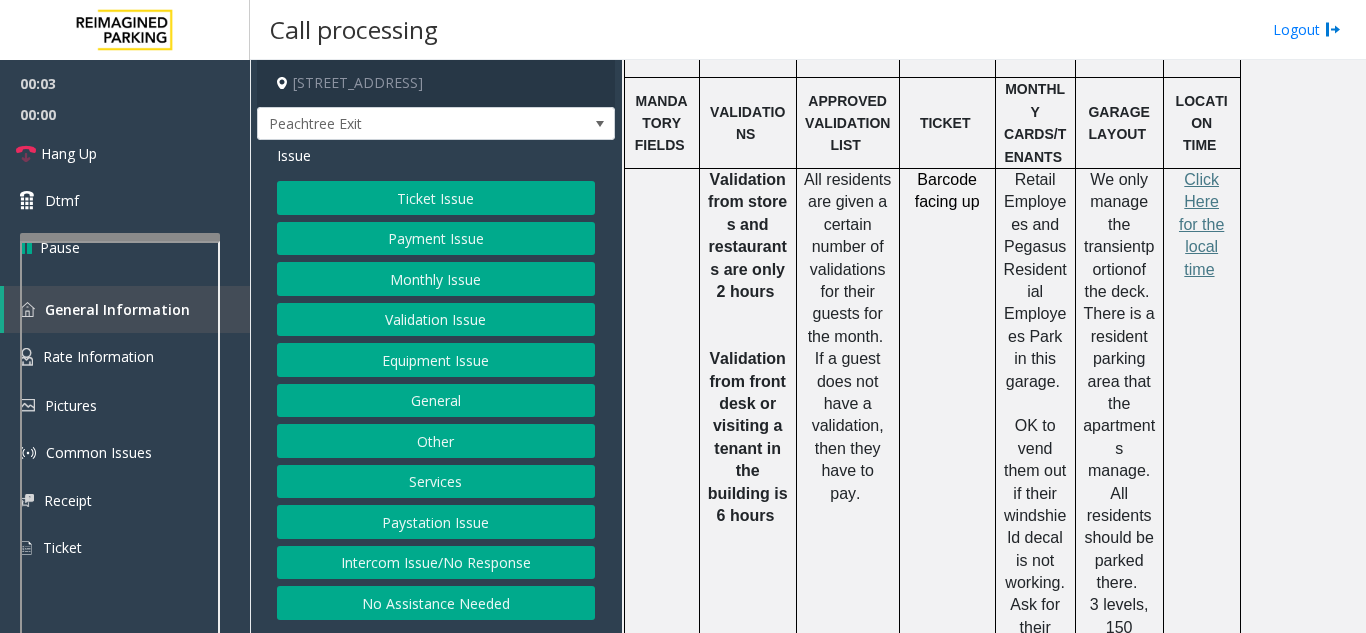 scroll, scrollTop: 1200, scrollLeft: 0, axis: vertical 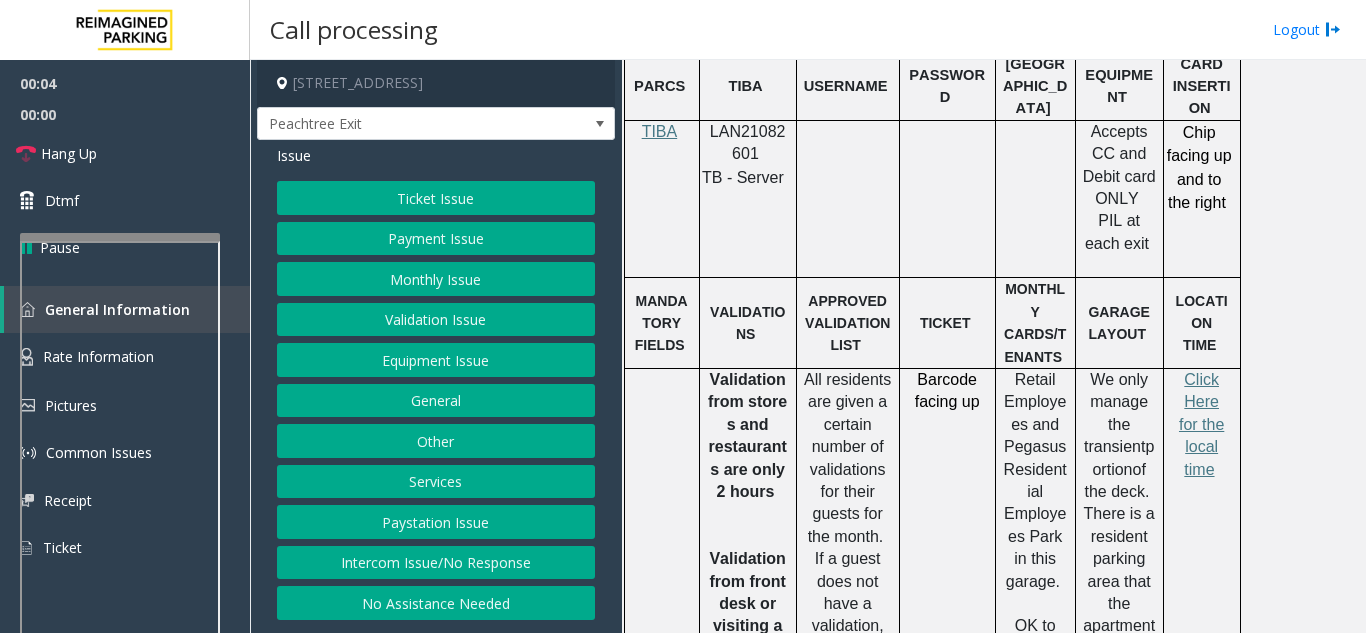 click on "LAN21082601" 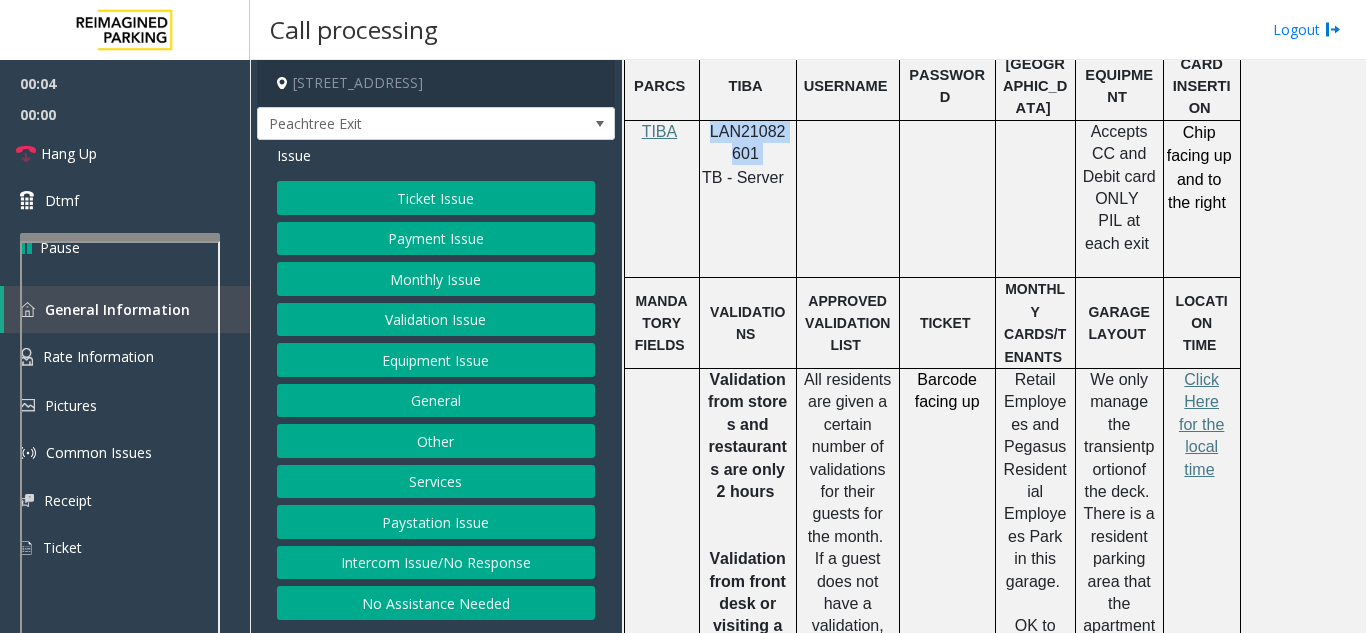 click on "LAN21082601" 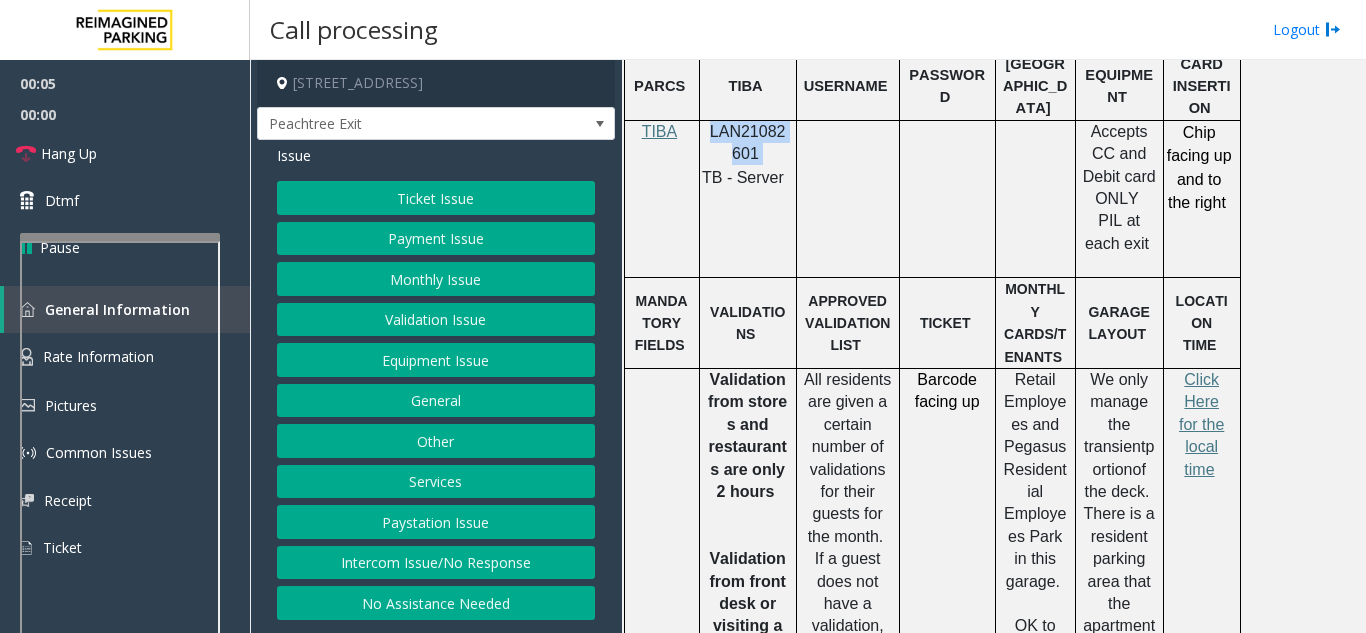 copy on "LAN21082601" 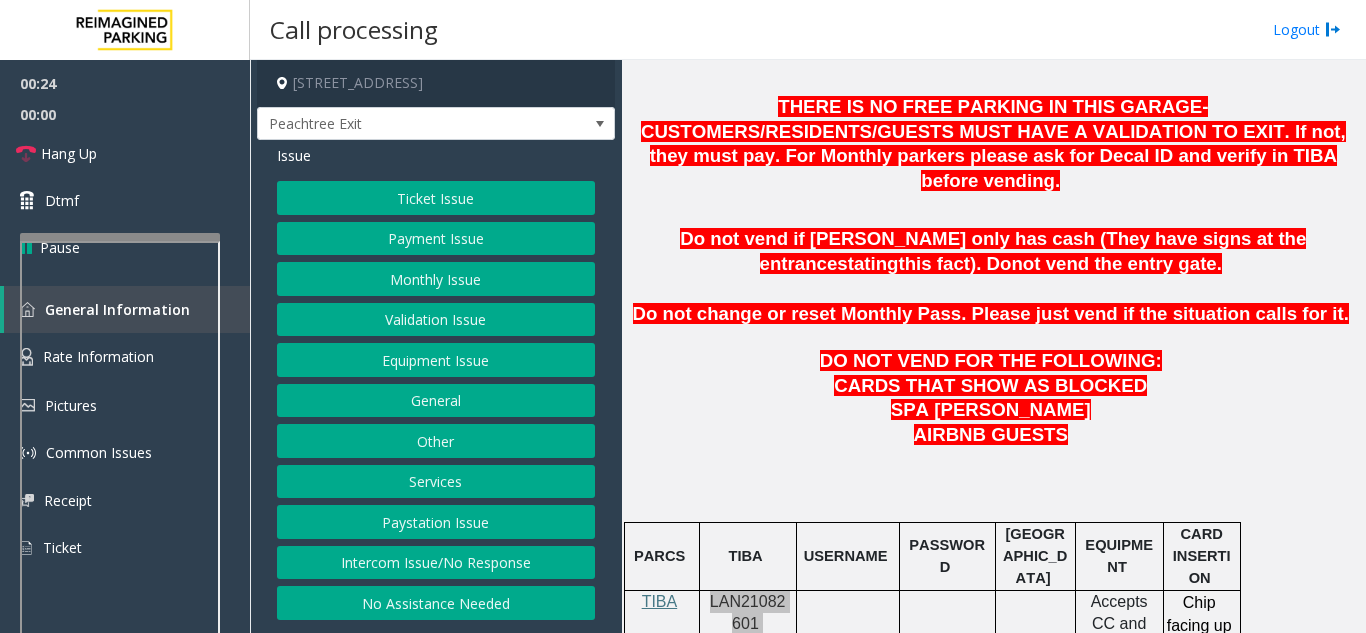 scroll, scrollTop: 700, scrollLeft: 0, axis: vertical 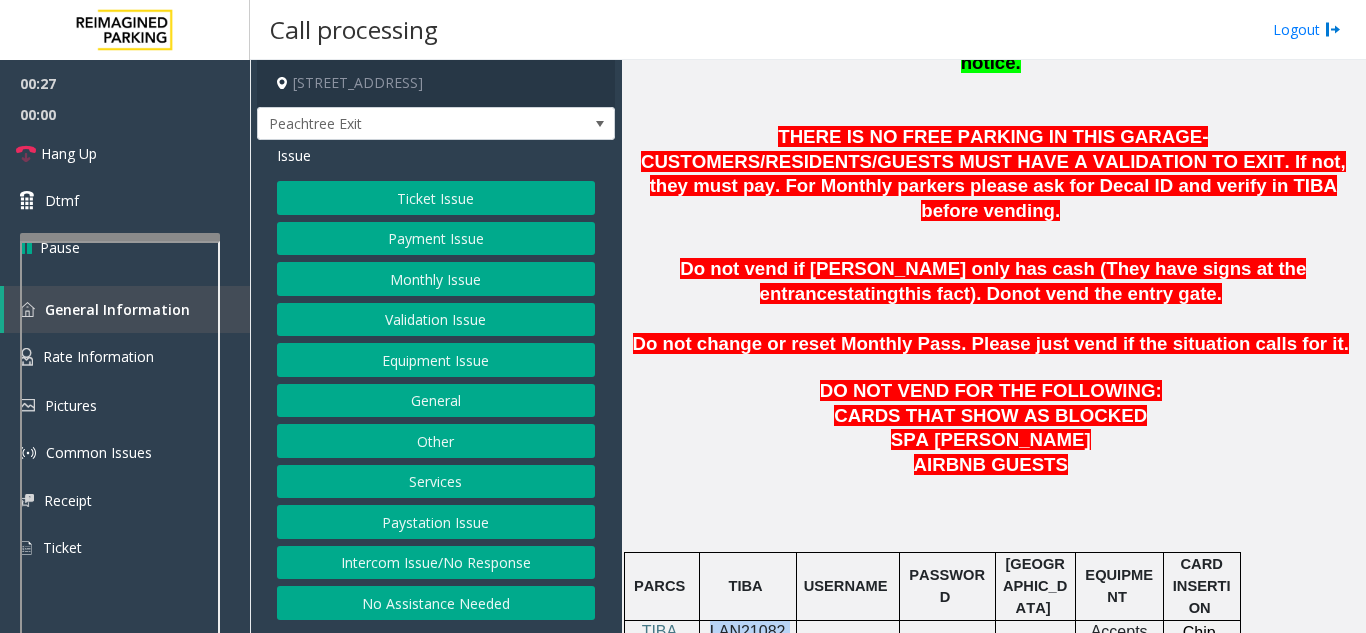click on "Validation Issue" 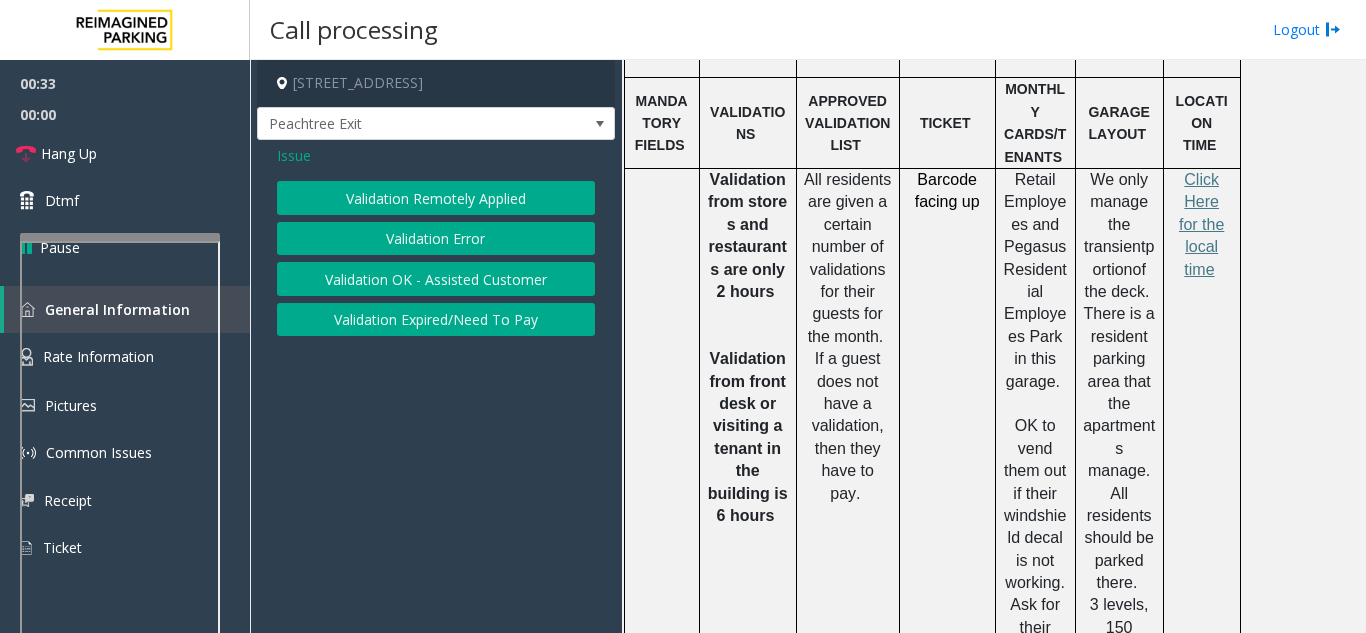 scroll, scrollTop: 1200, scrollLeft: 0, axis: vertical 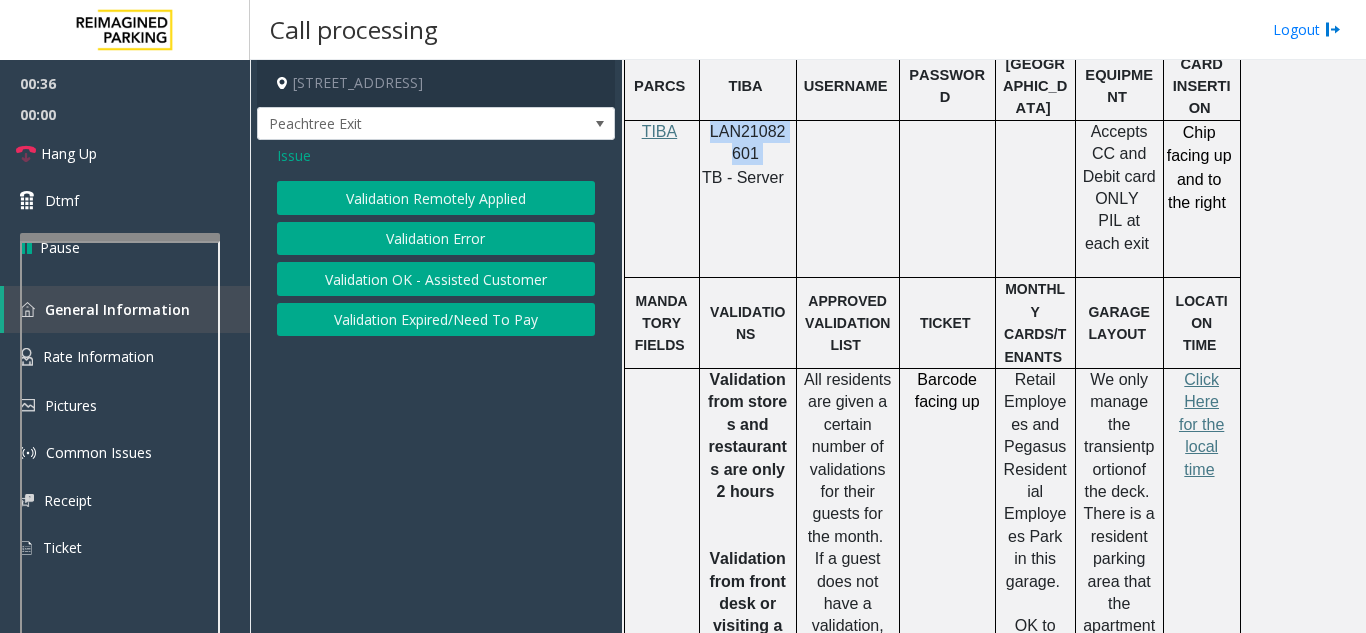 click on "Validation Error" 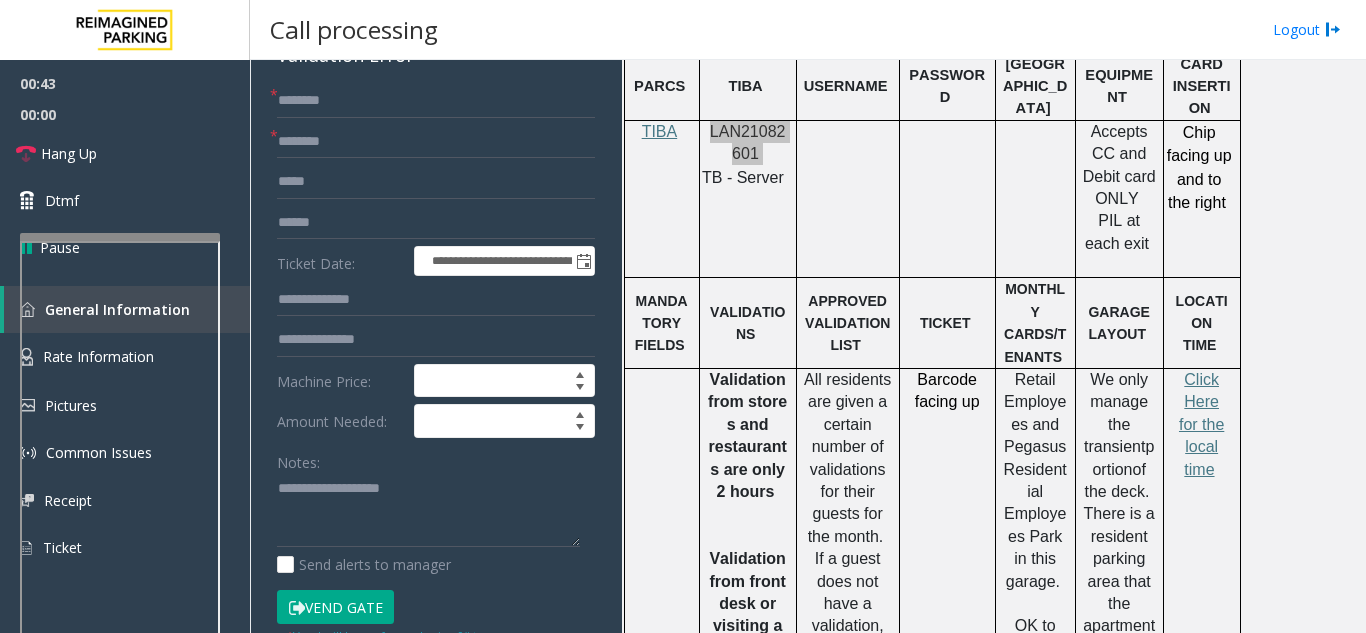 scroll, scrollTop: 200, scrollLeft: 0, axis: vertical 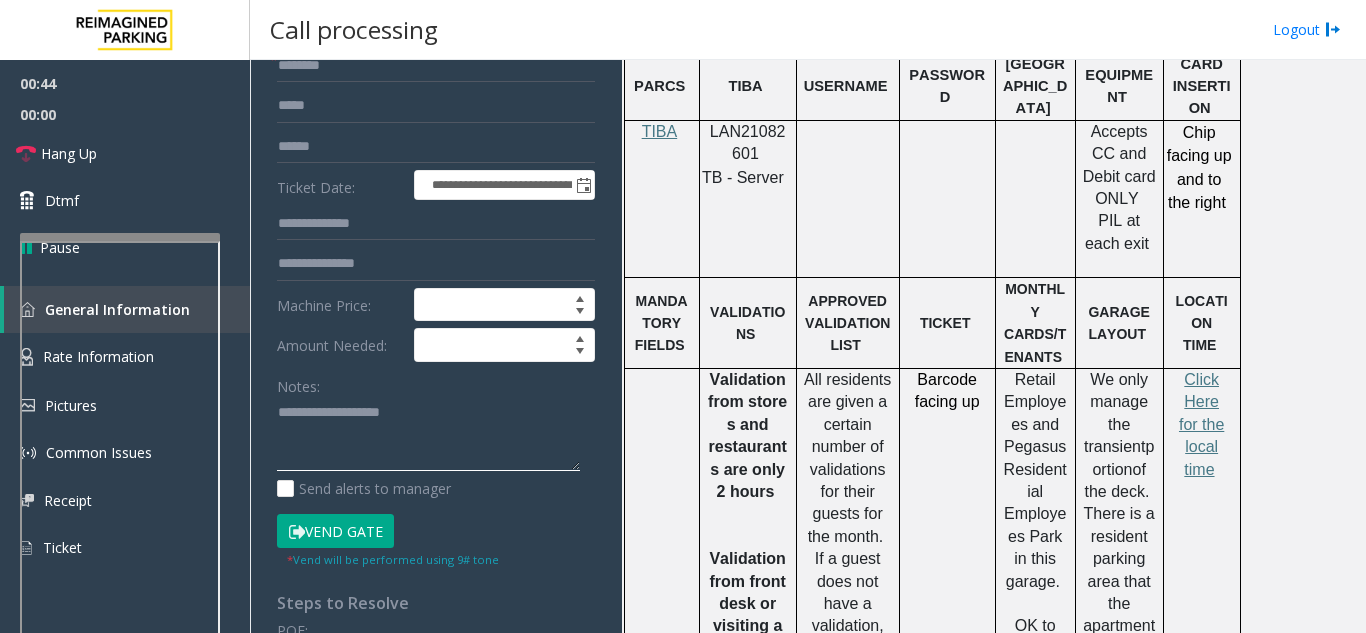 click 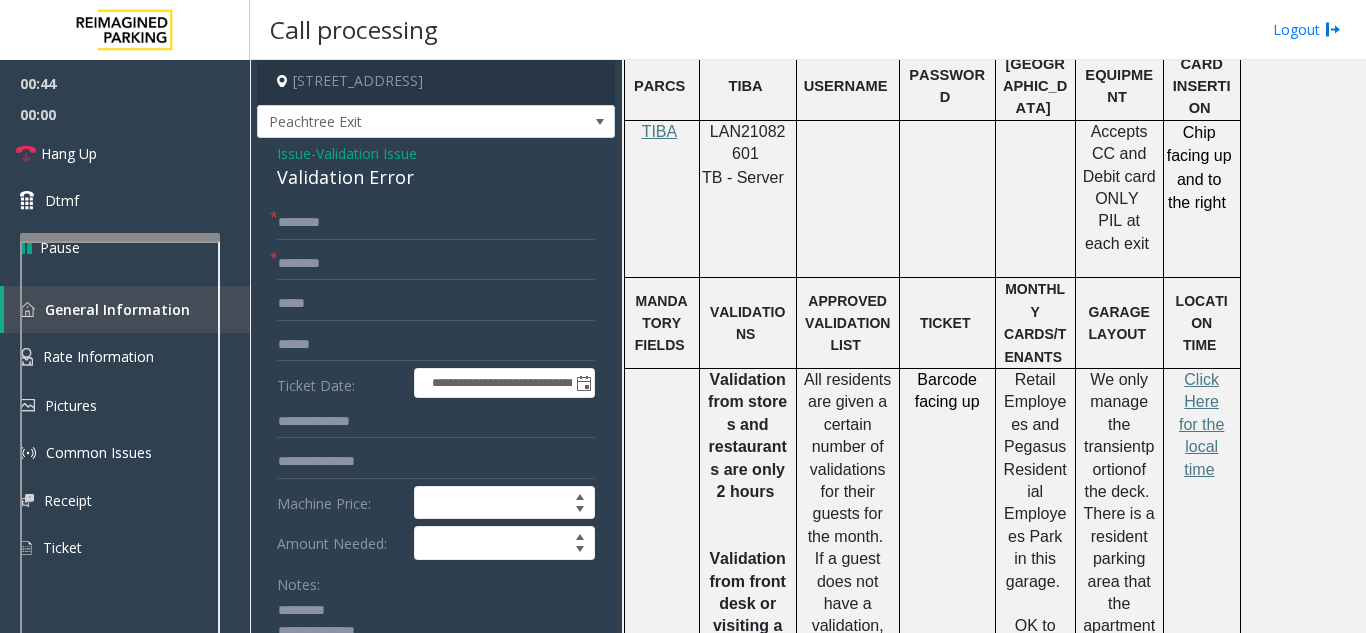 scroll, scrollTop: 0, scrollLeft: 0, axis: both 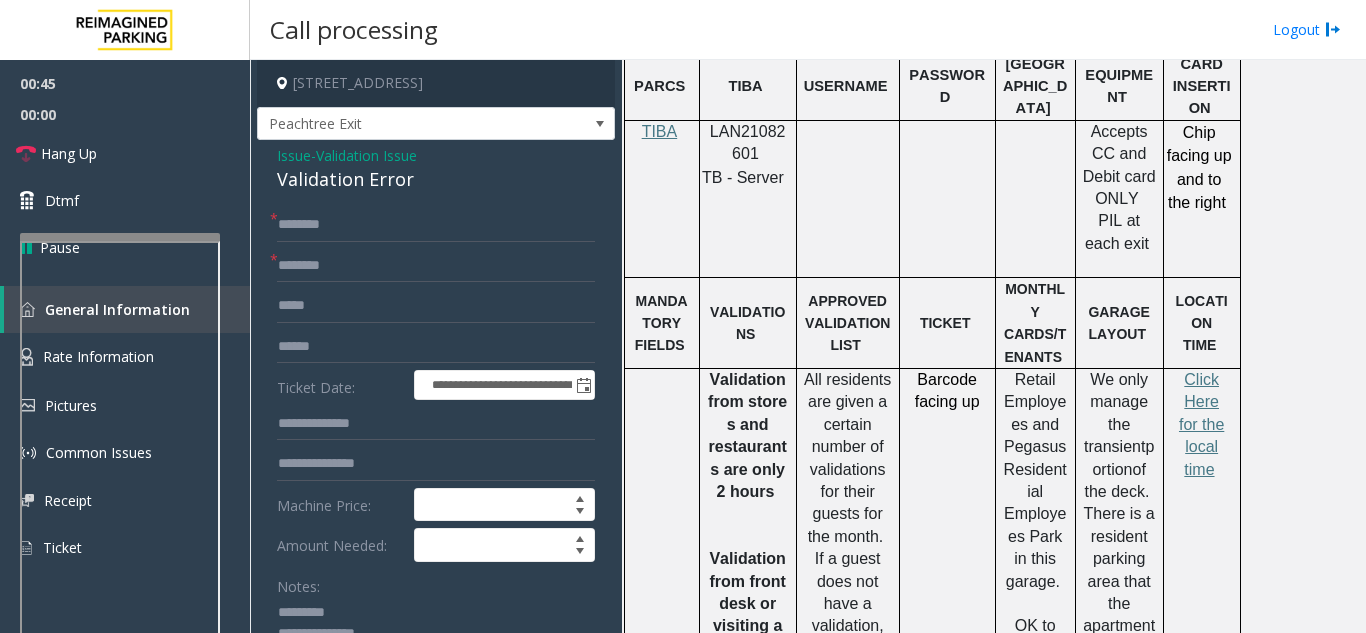 click on "Validation Error" 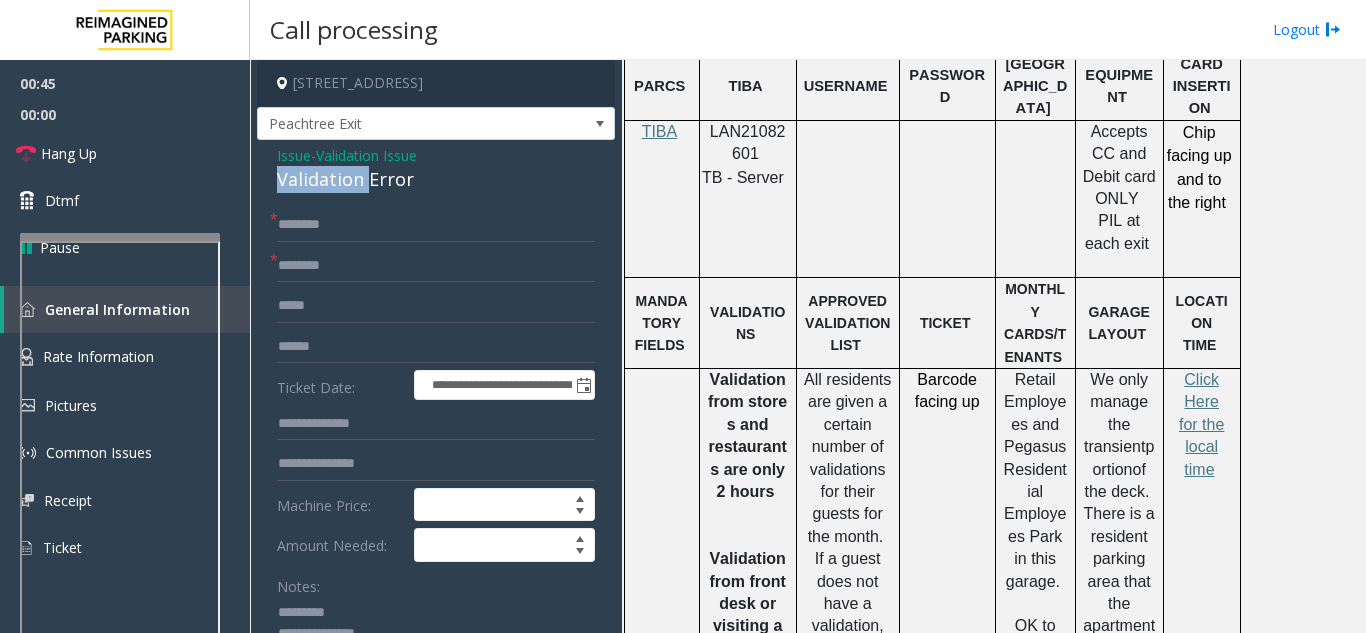click on "Validation Error" 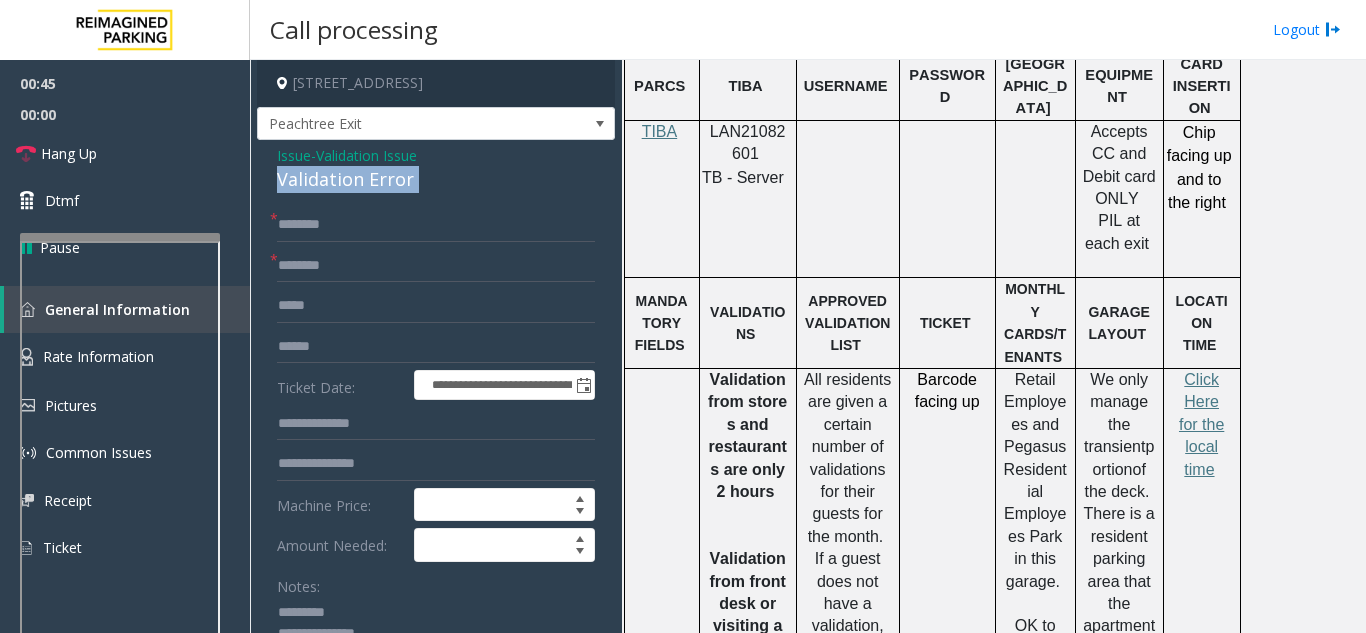 click on "Validation Error" 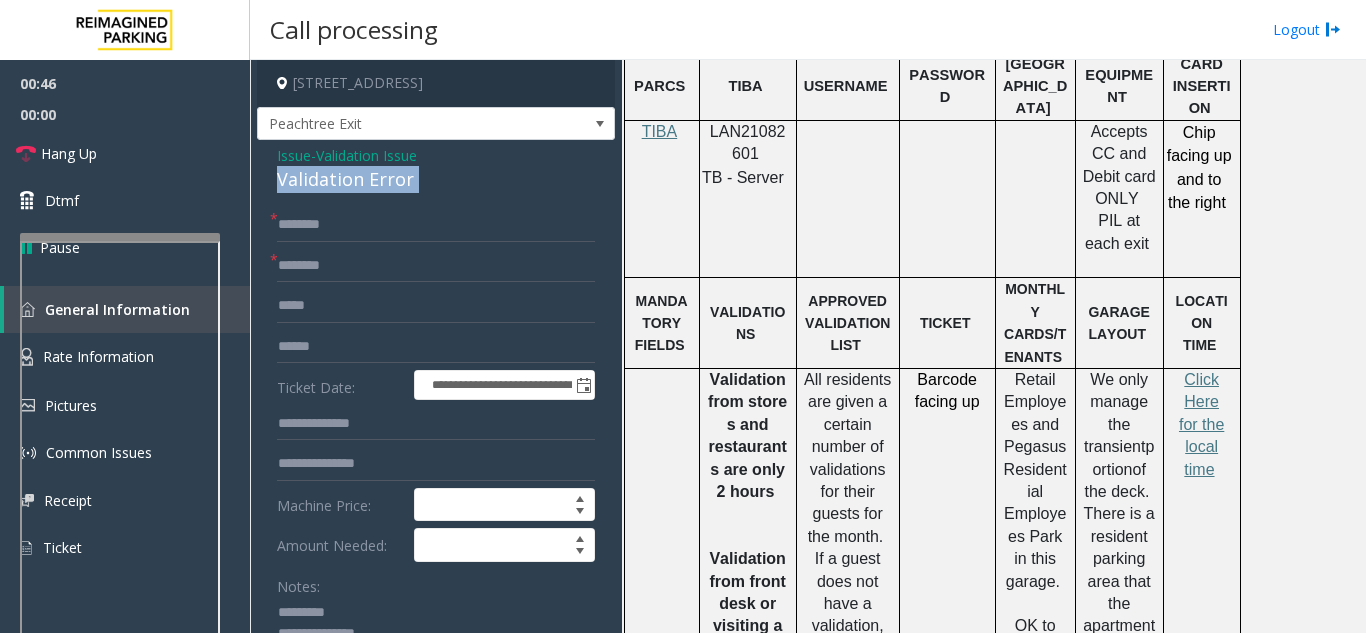 copy on "Validation Error" 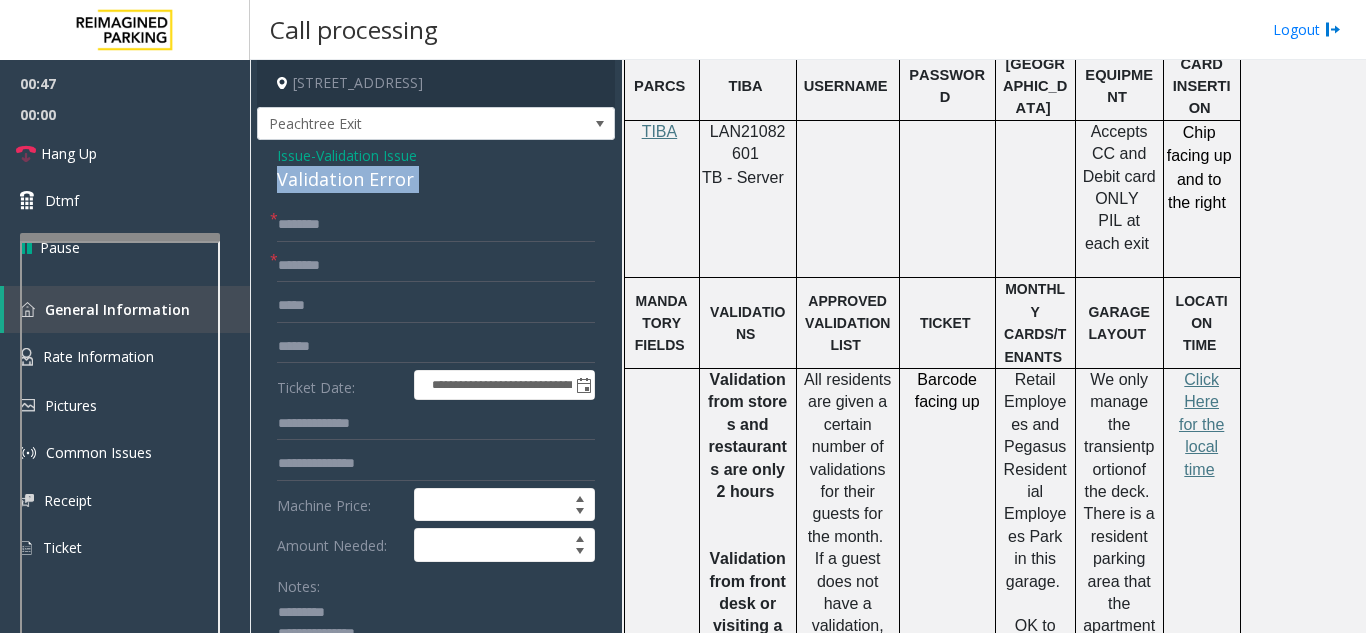scroll, scrollTop: 200, scrollLeft: 0, axis: vertical 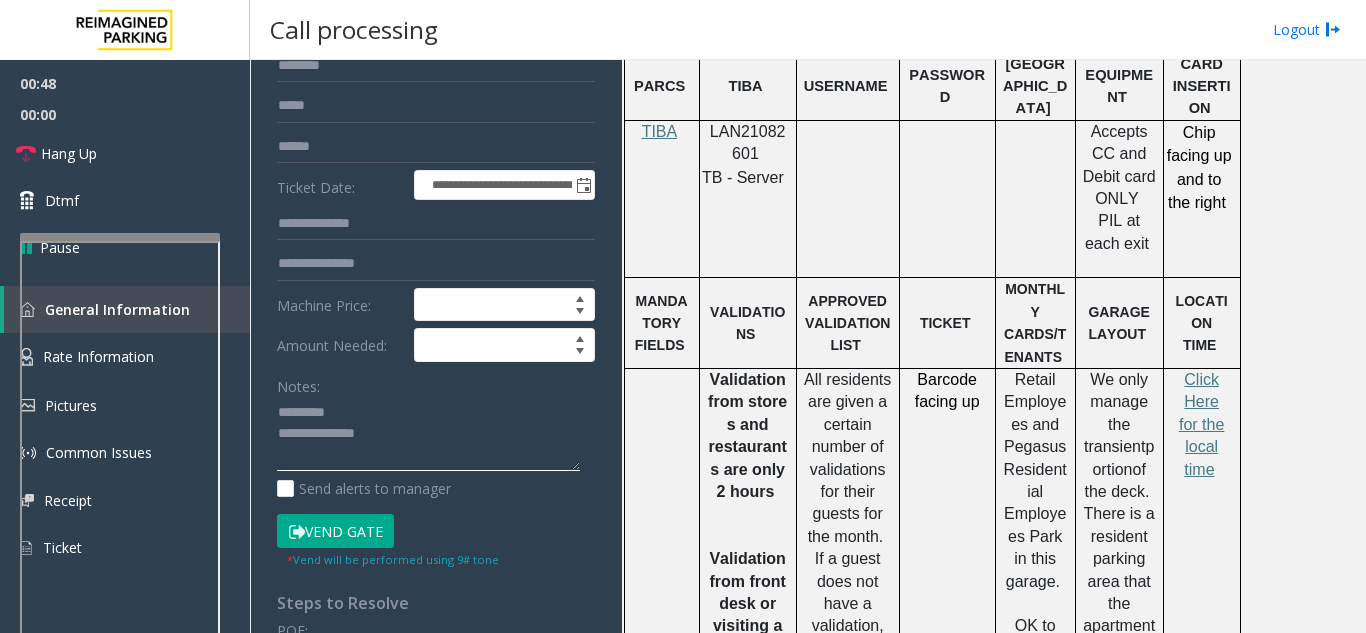 click 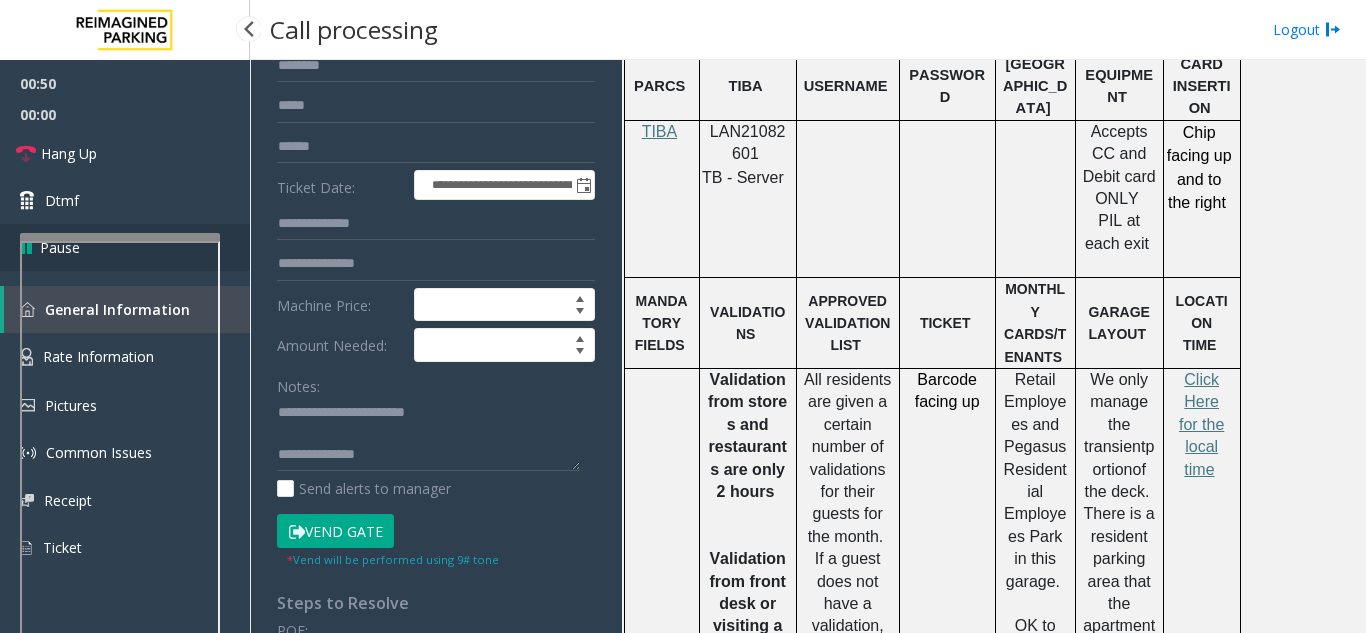 click on "Pause" at bounding box center (125, 247) 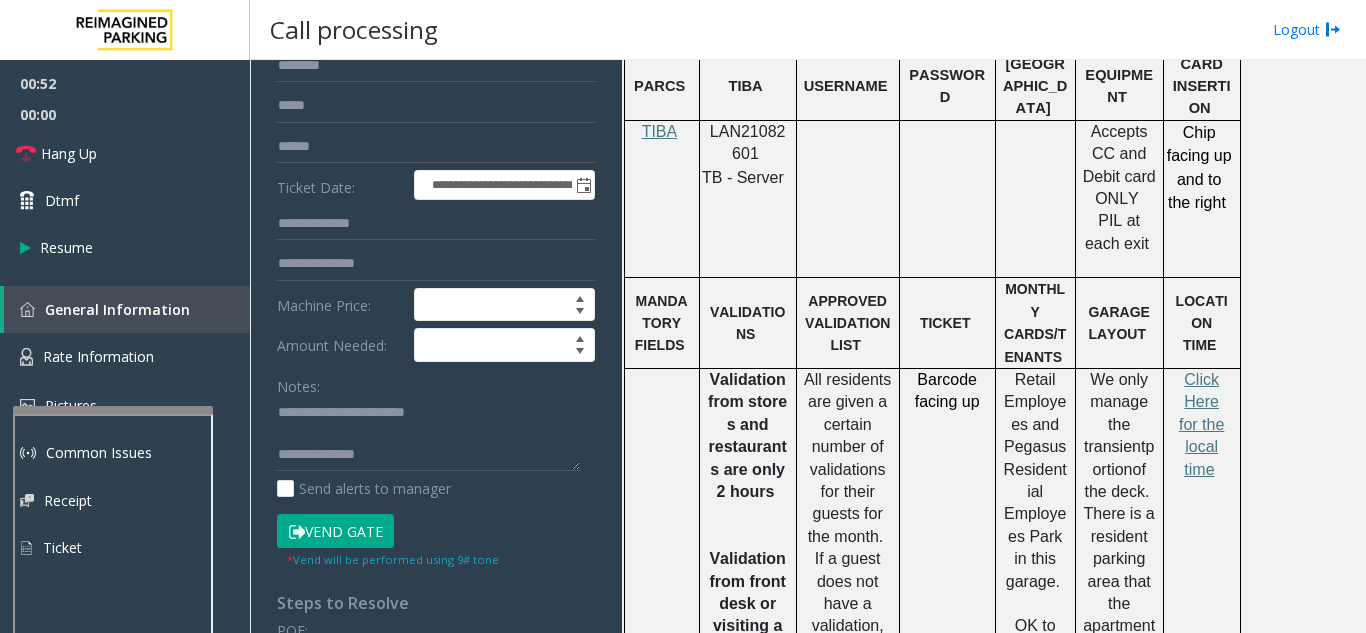 click at bounding box center [113, 410] 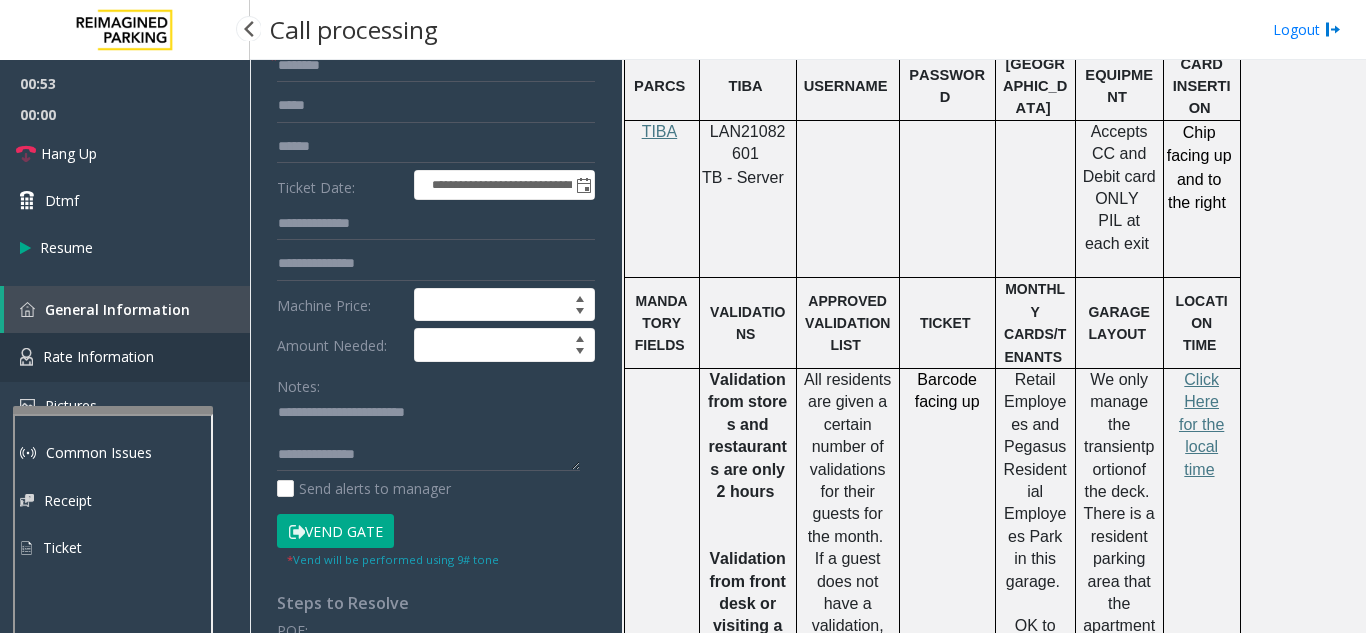 click on "Rate Information" at bounding box center [98, 356] 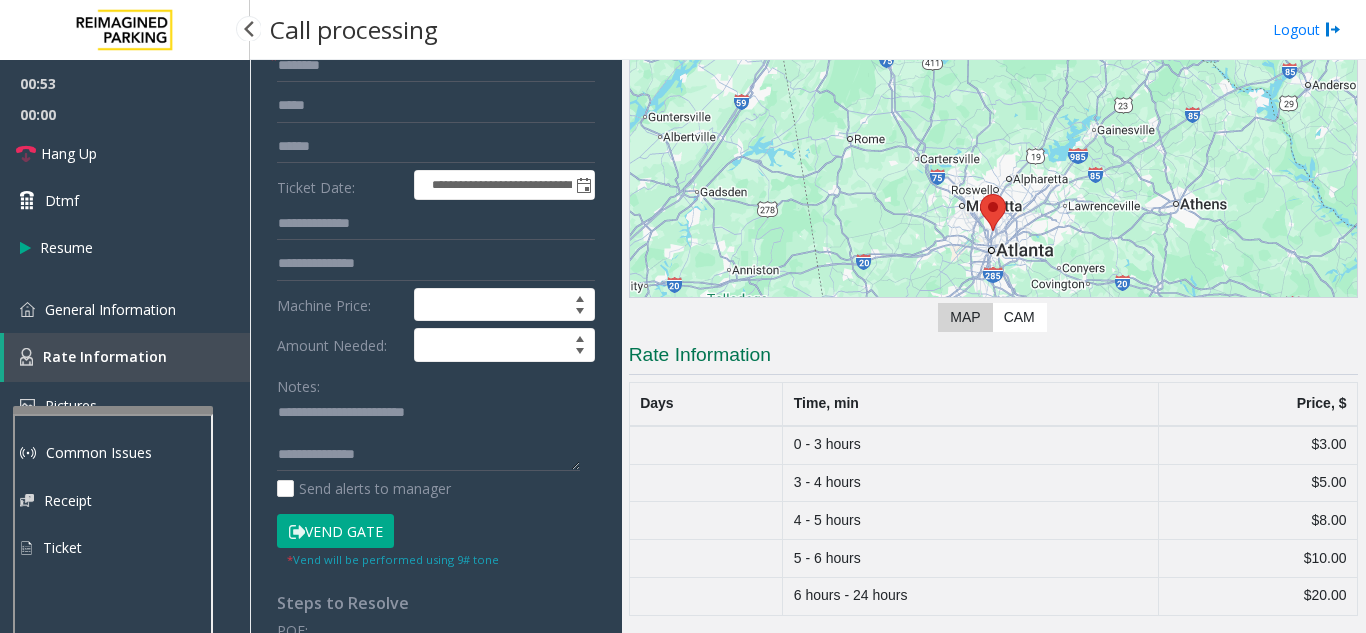 scroll, scrollTop: 154, scrollLeft: 0, axis: vertical 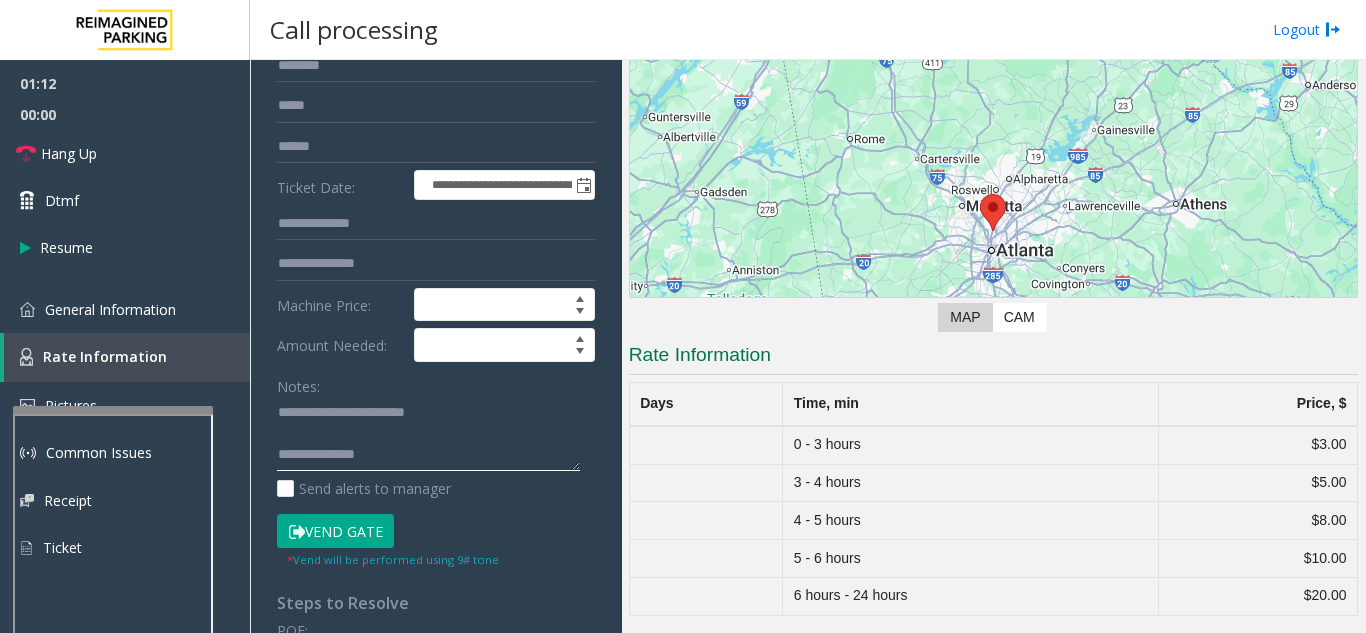 click 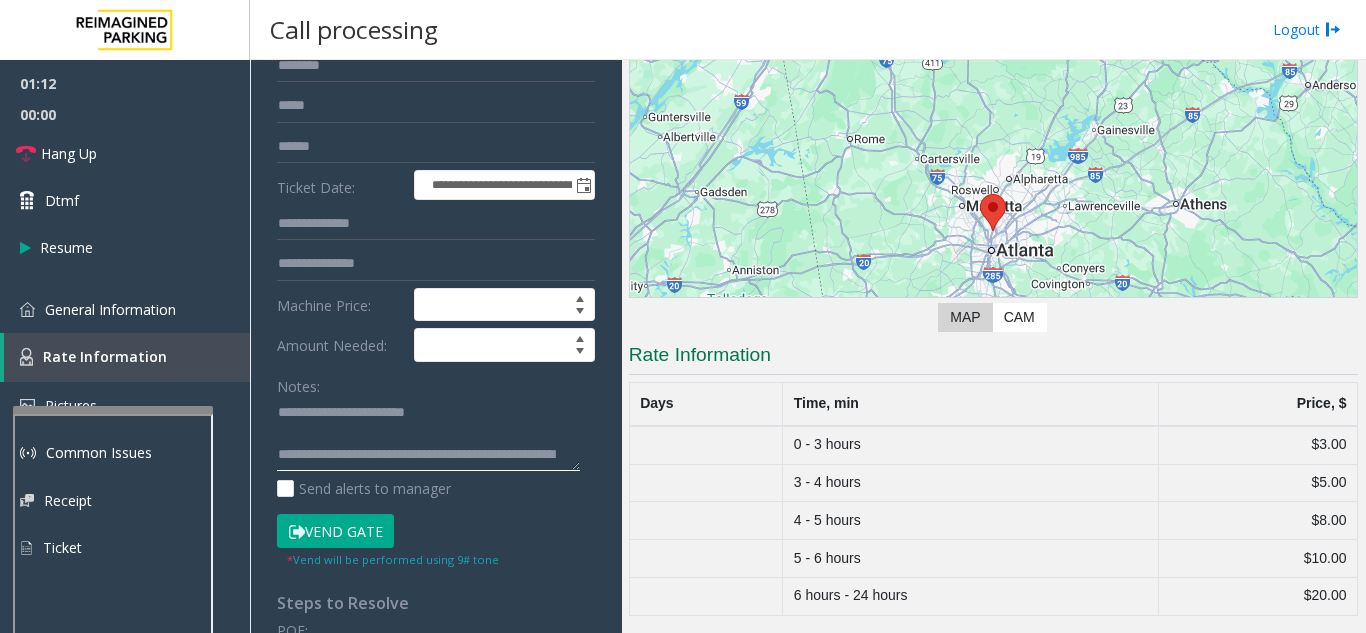 scroll, scrollTop: 15, scrollLeft: 0, axis: vertical 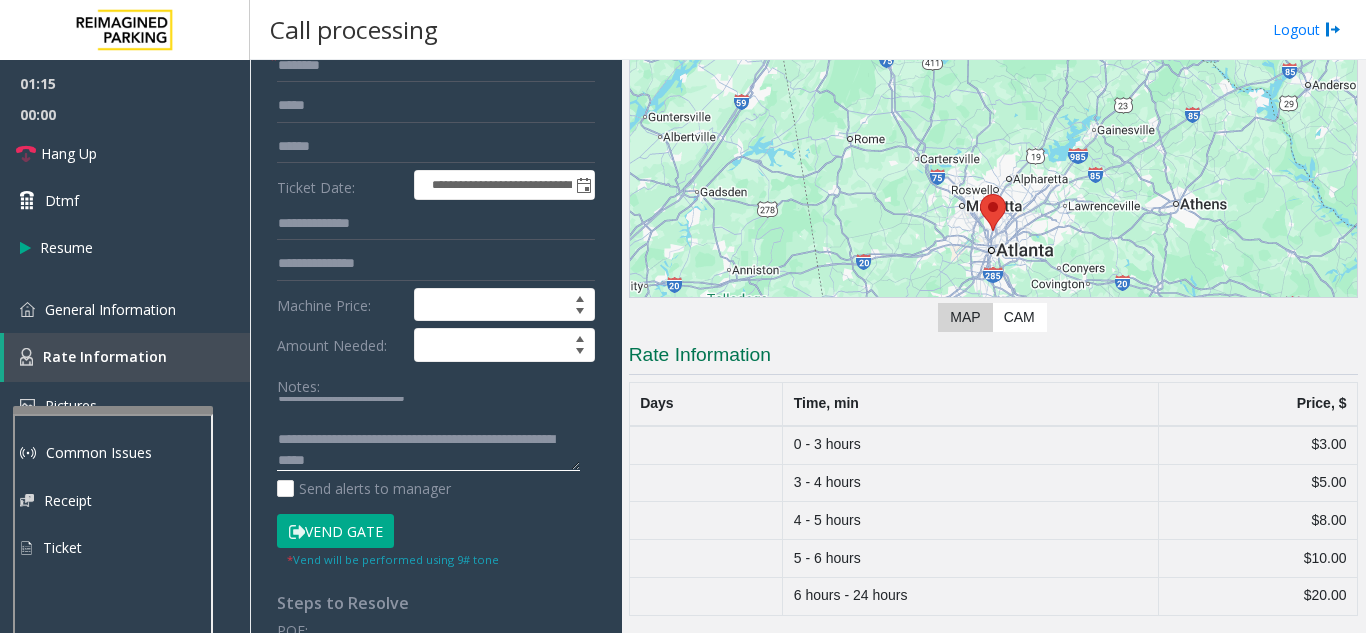 drag, startPoint x: 369, startPoint y: 459, endPoint x: 444, endPoint y: 459, distance: 75 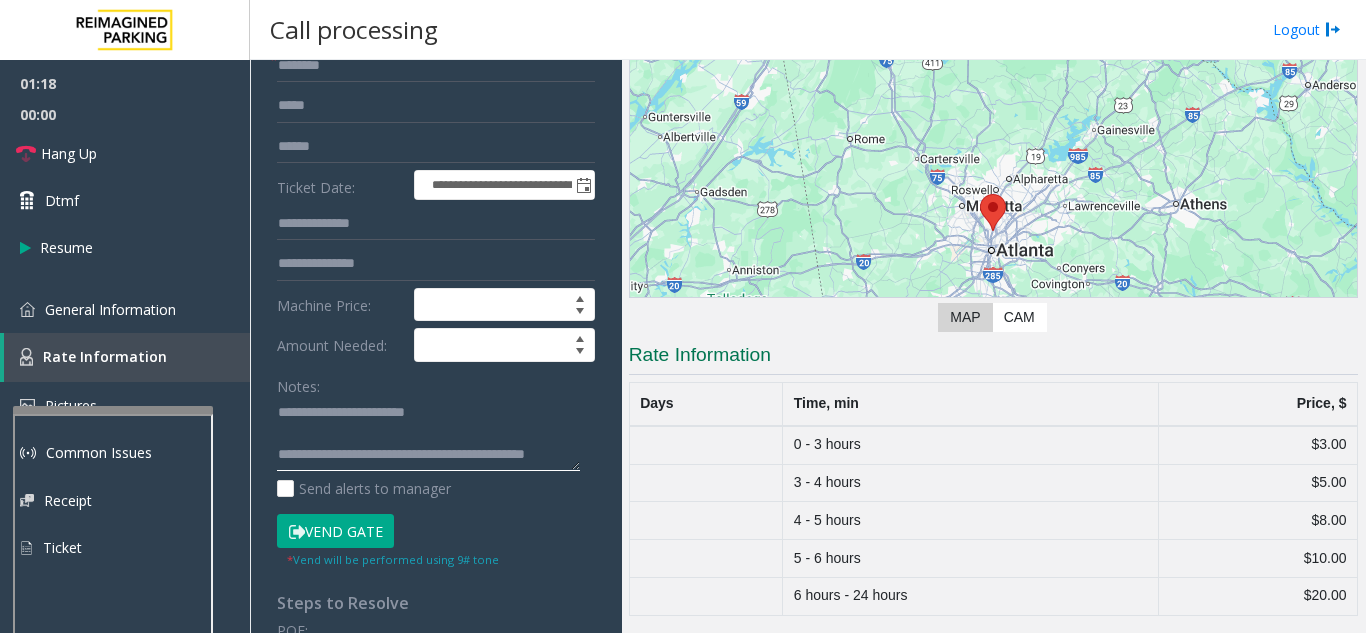 scroll, scrollTop: 0, scrollLeft: 0, axis: both 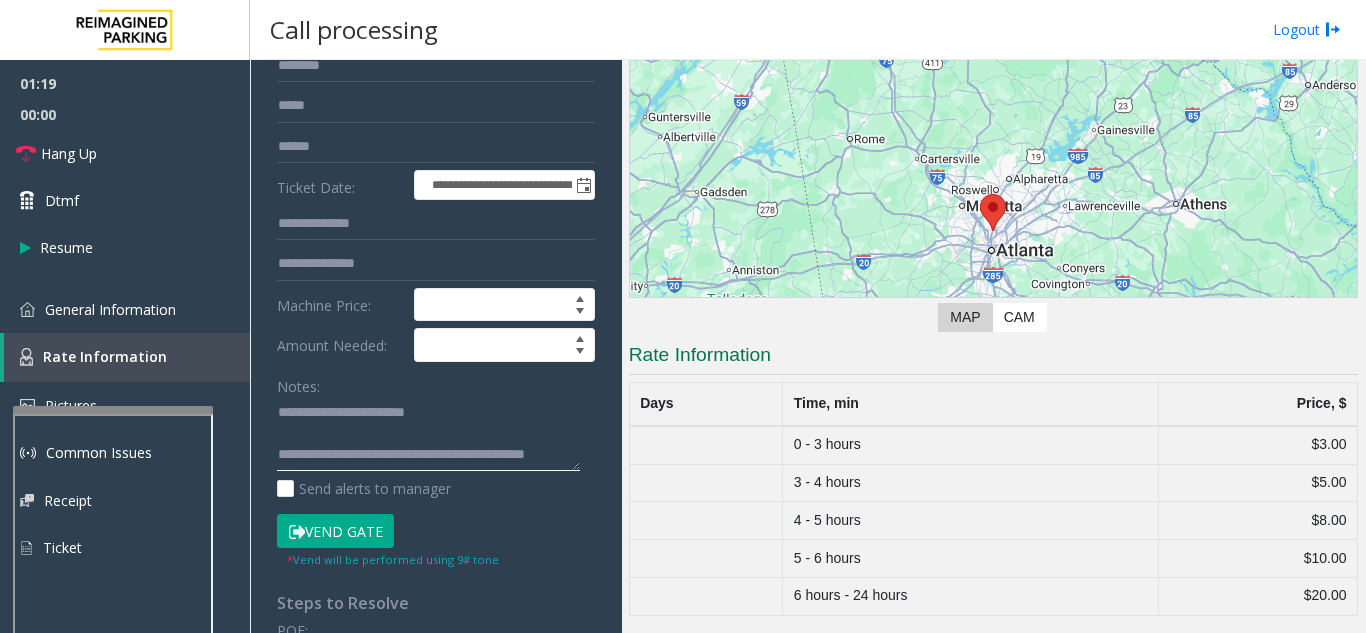 type on "**********" 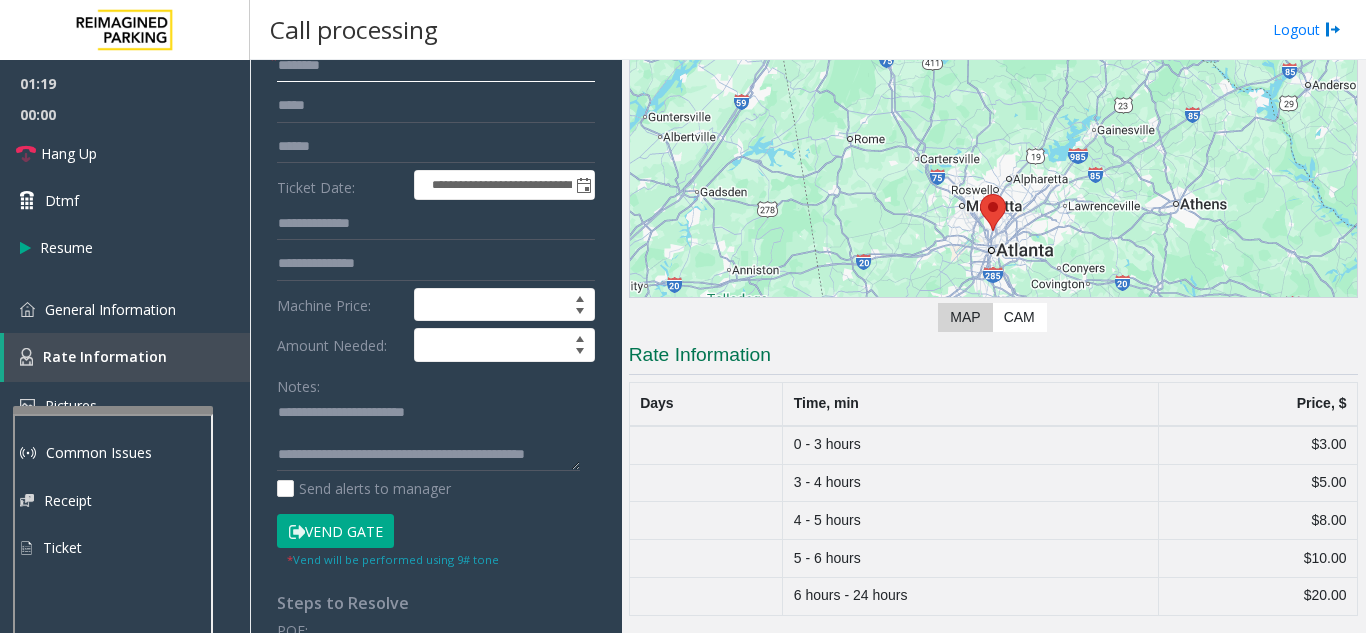 click 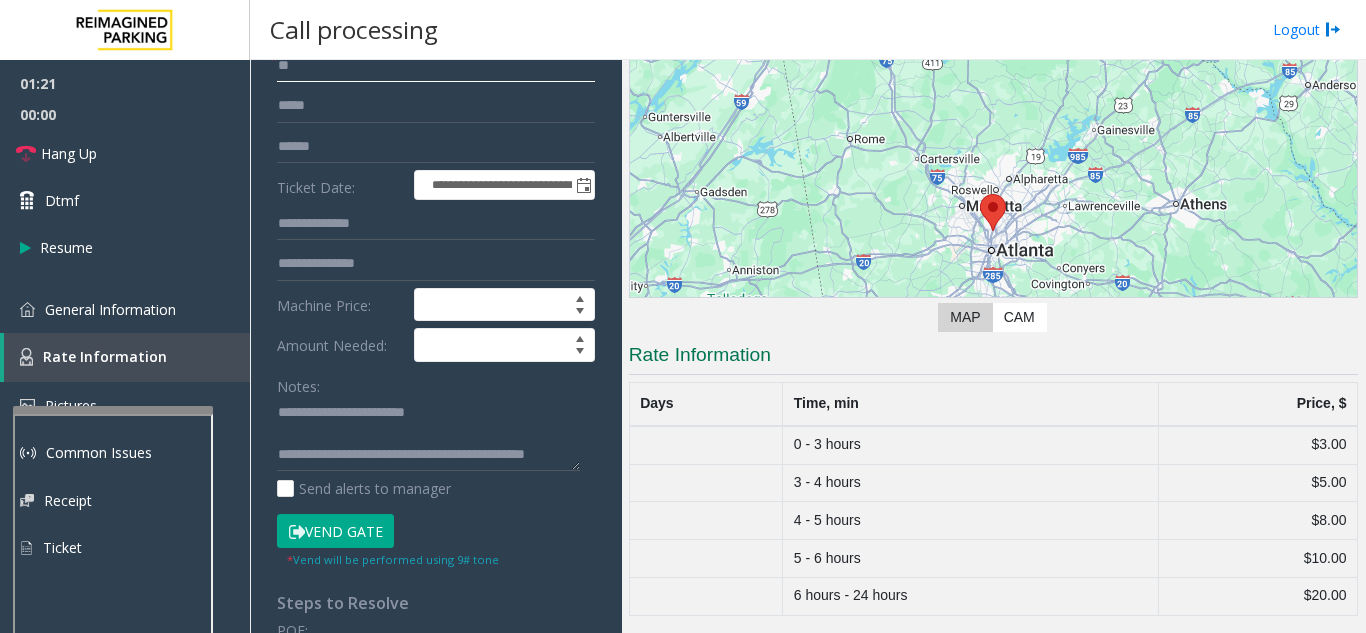 scroll, scrollTop: 0, scrollLeft: 0, axis: both 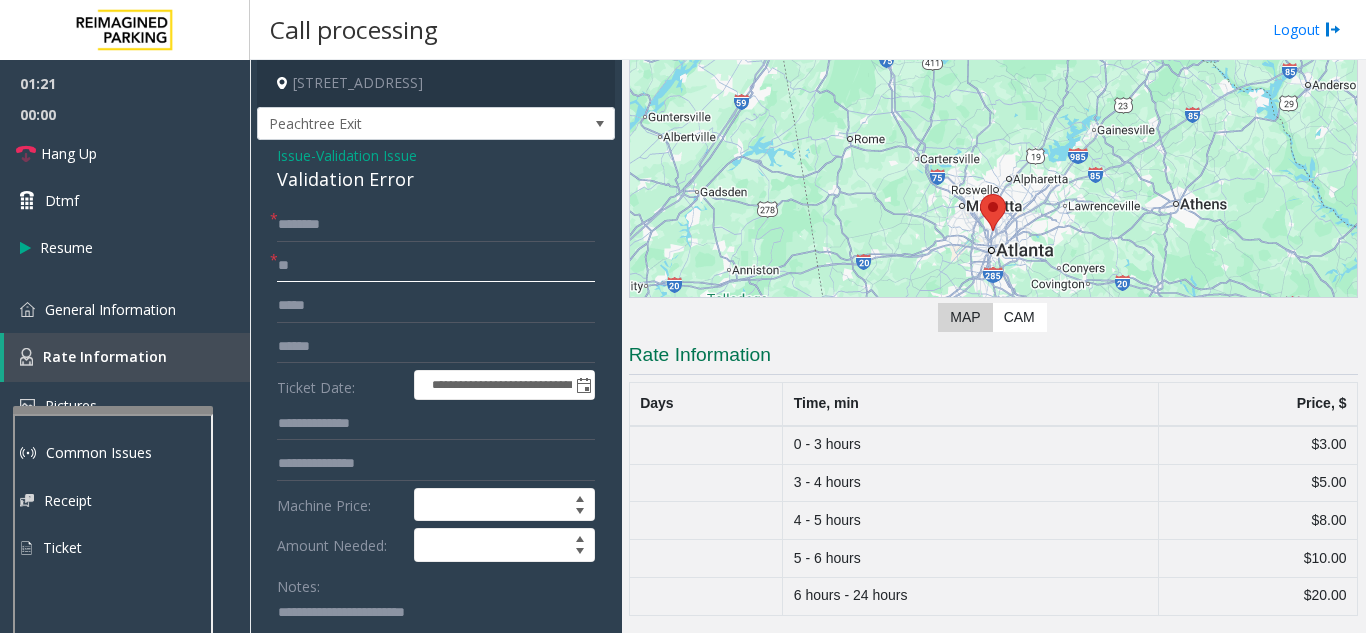 type on "**" 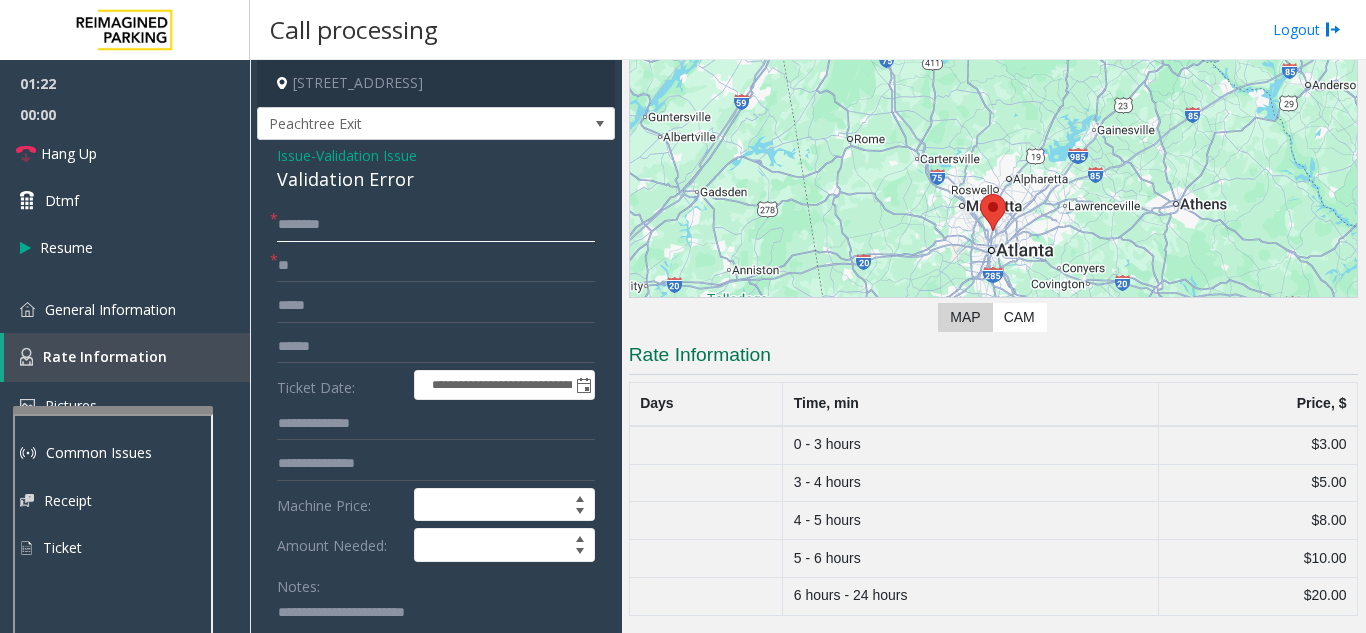 click 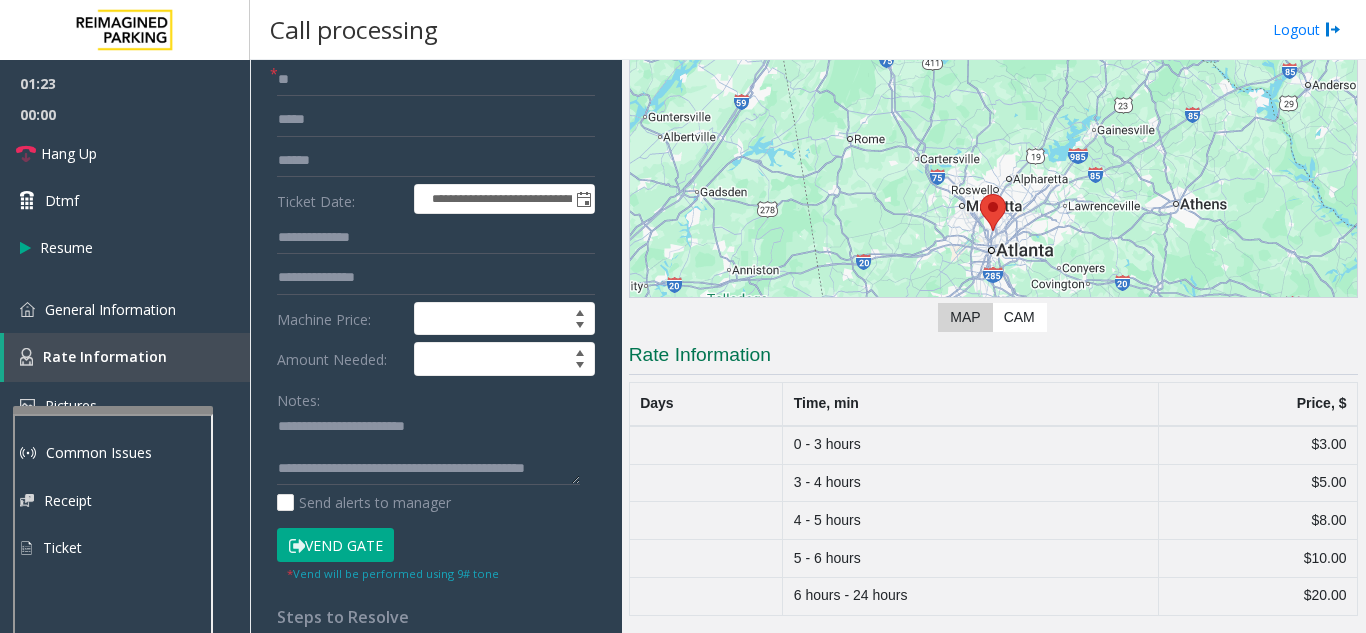 scroll, scrollTop: 300, scrollLeft: 0, axis: vertical 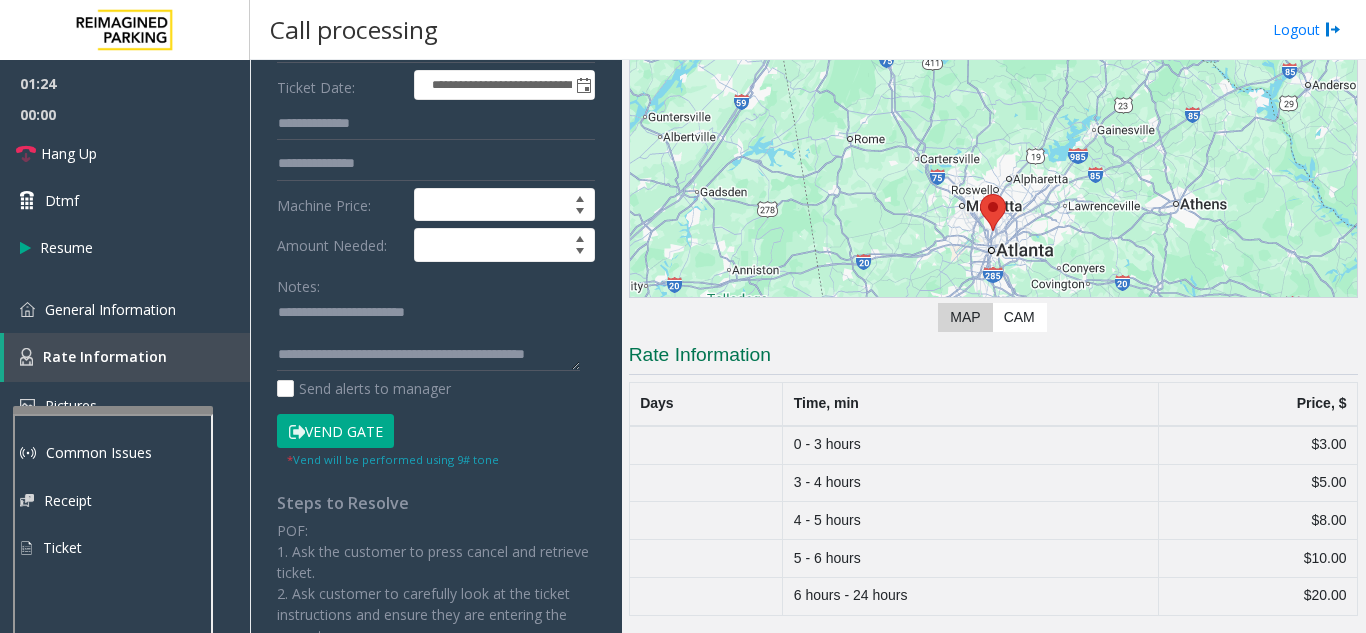 type on "**" 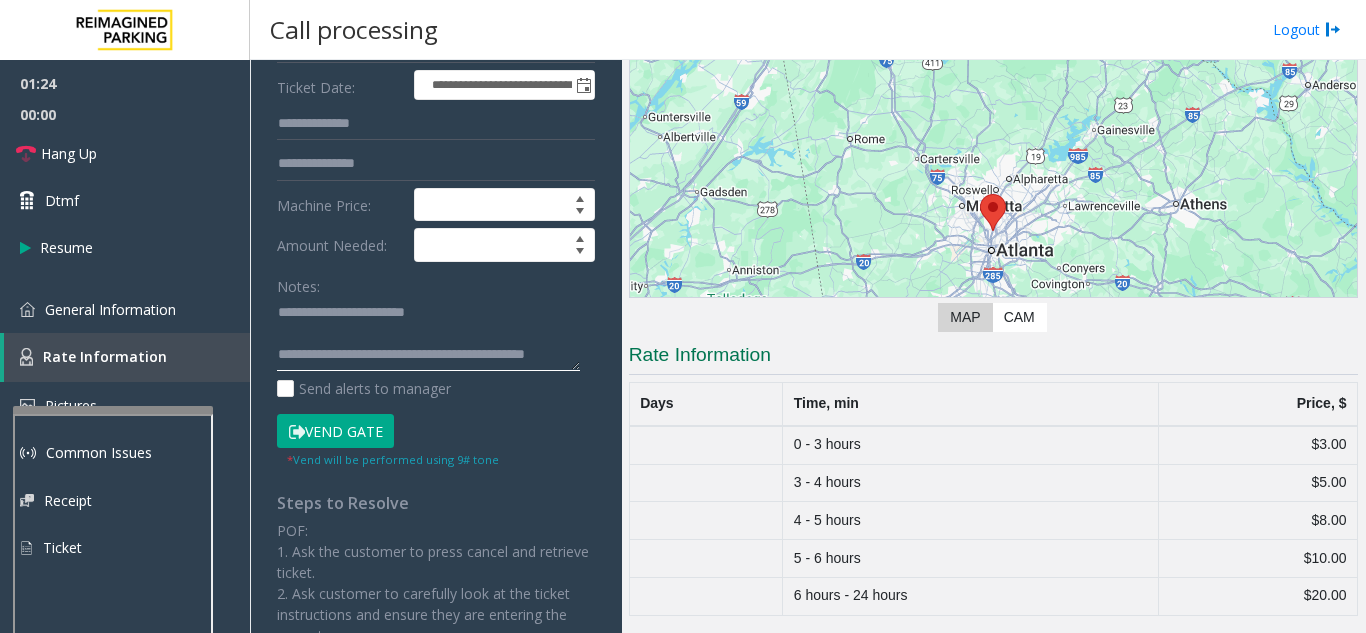 click 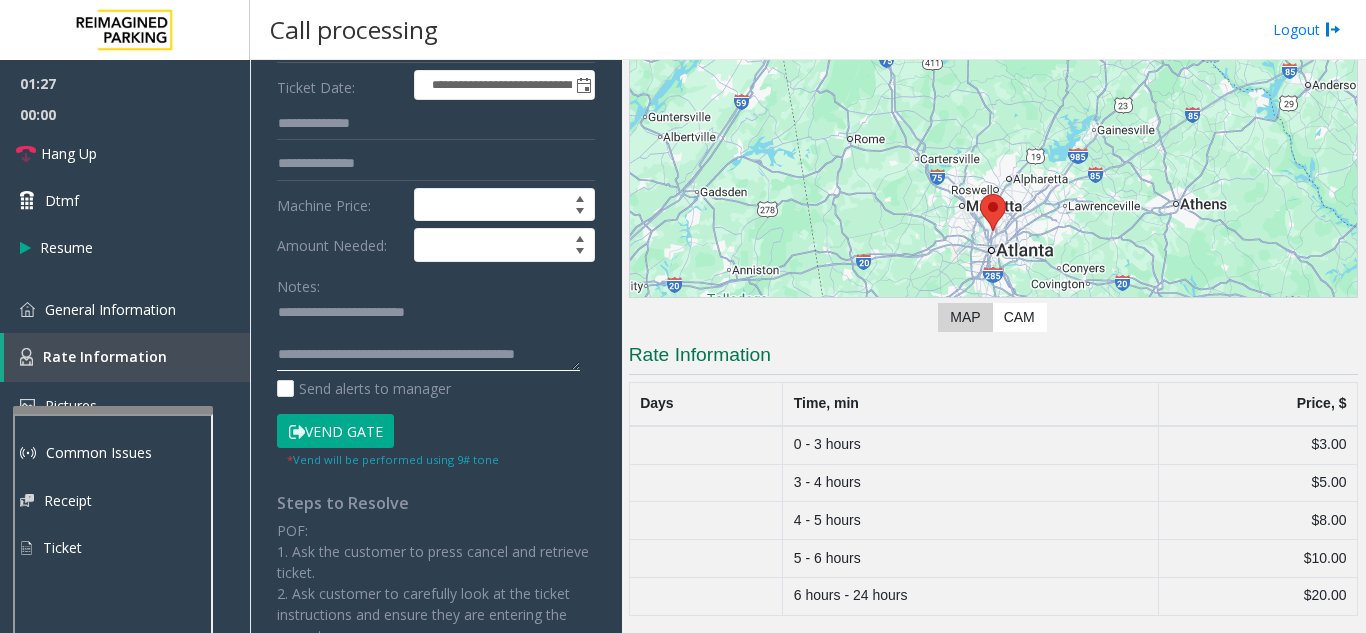 click 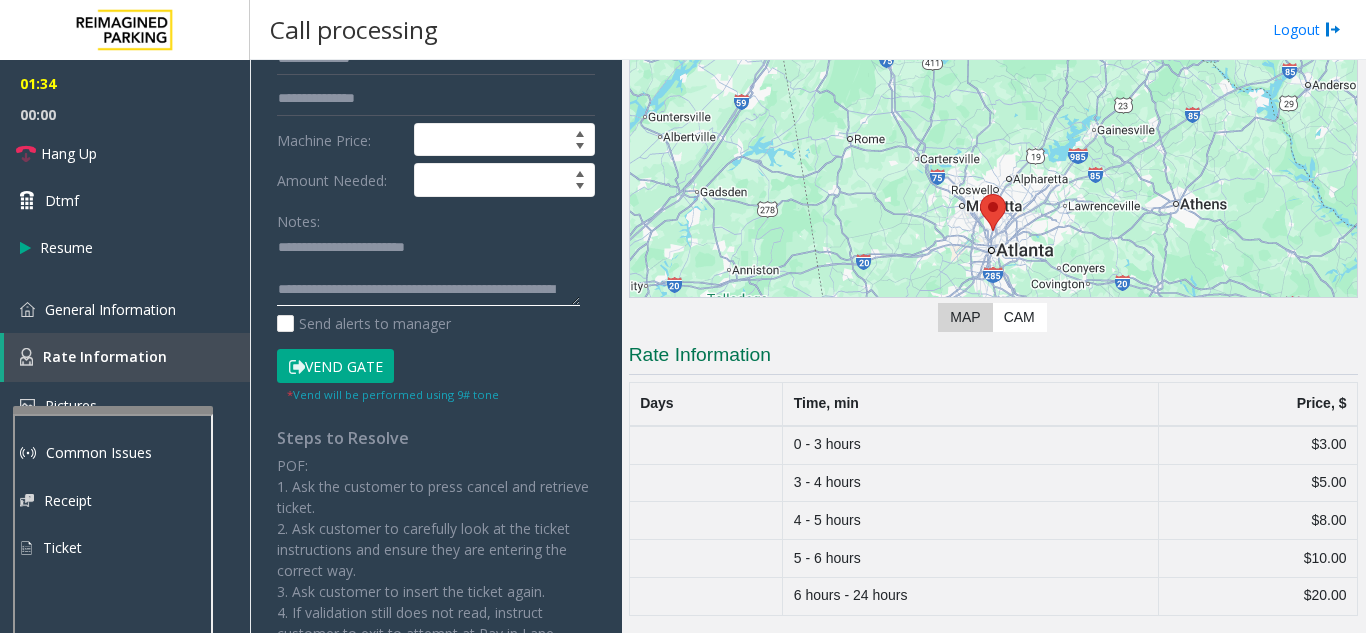 scroll, scrollTop: 400, scrollLeft: 0, axis: vertical 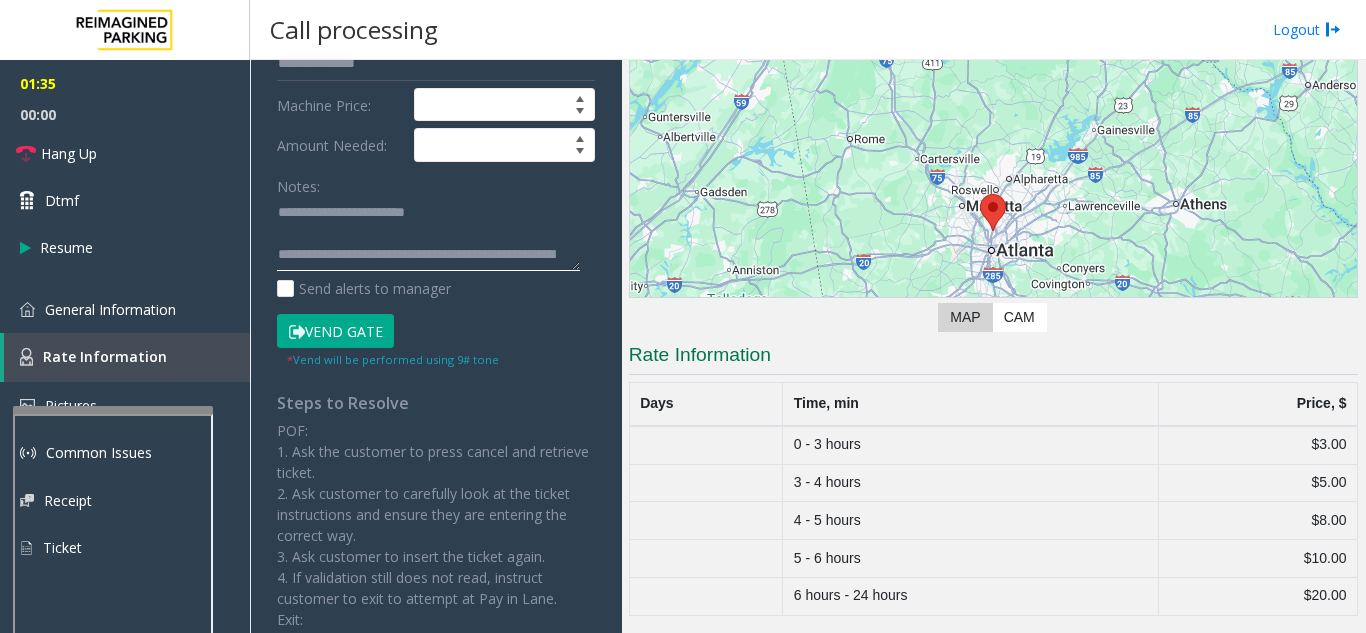 drag, startPoint x: 567, startPoint y: 287, endPoint x: 568, endPoint y: 400, distance: 113.004425 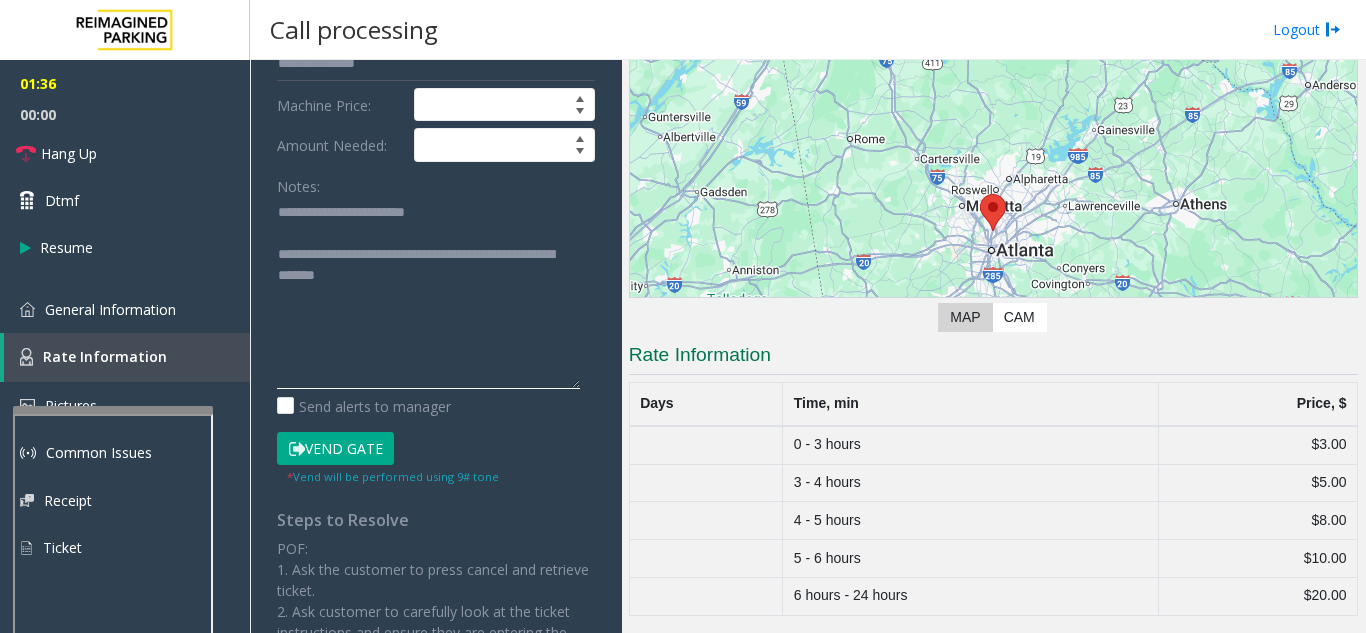 drag, startPoint x: 572, startPoint y: 286, endPoint x: 571, endPoint y: 403, distance: 117.00427 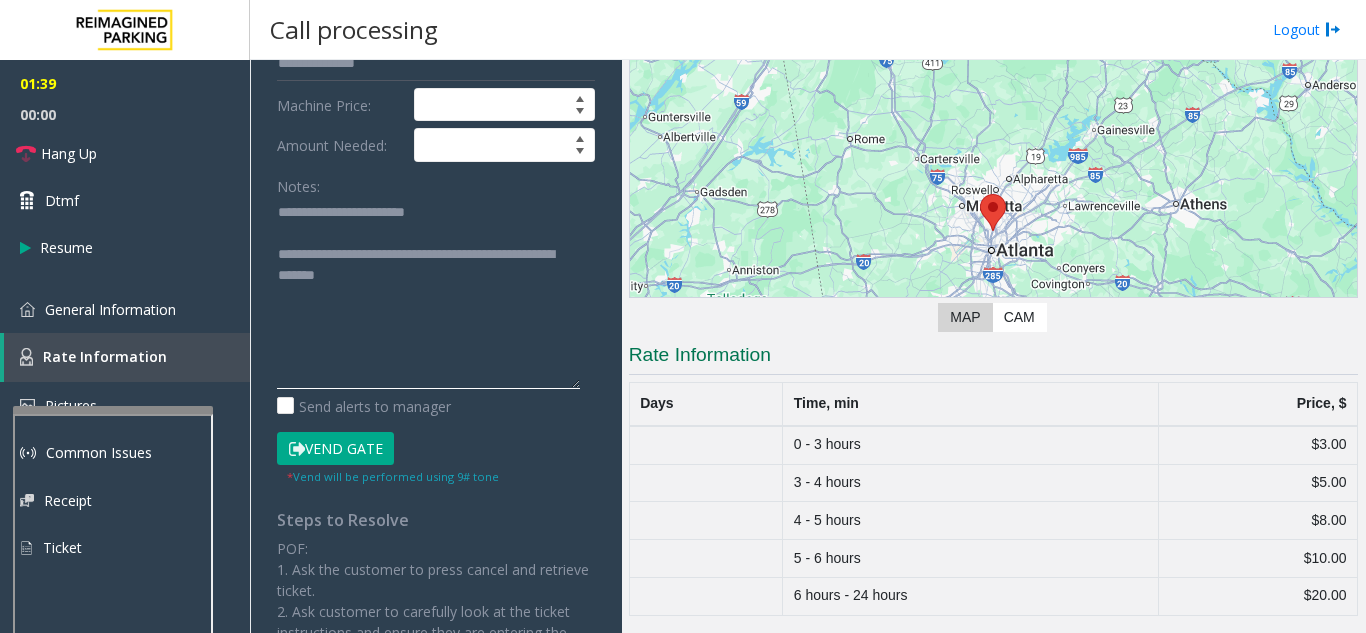 click 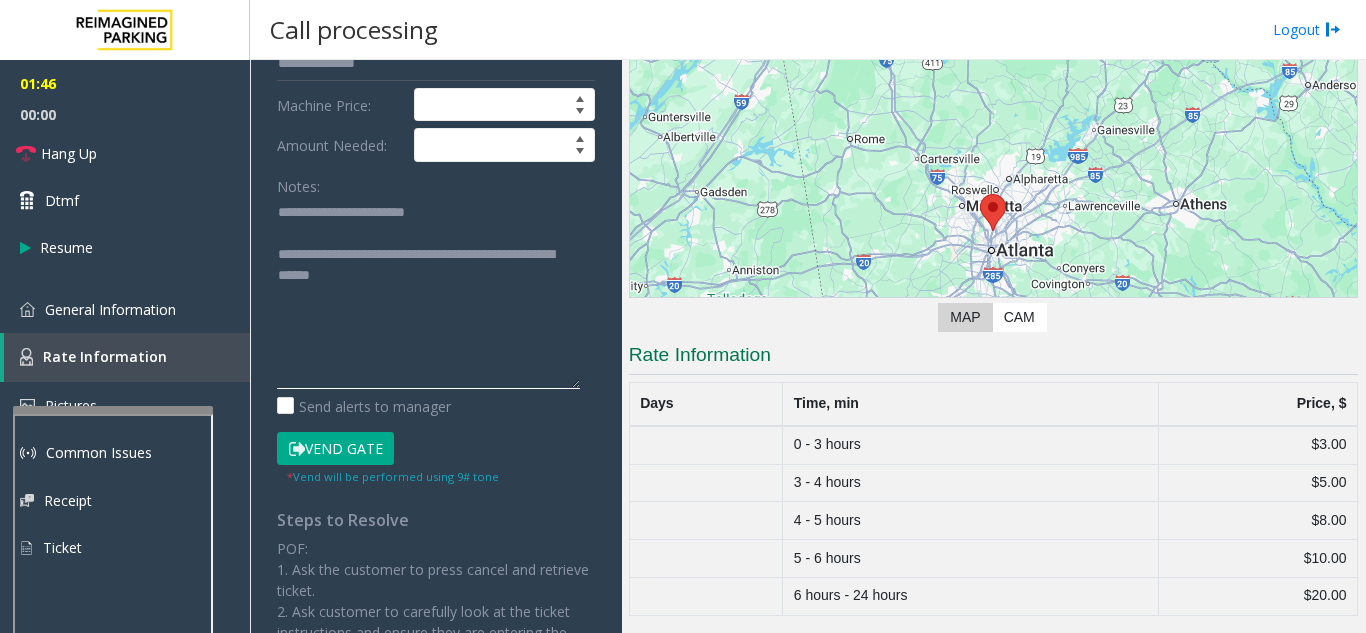 drag, startPoint x: 472, startPoint y: 267, endPoint x: 497, endPoint y: 290, distance: 33.970577 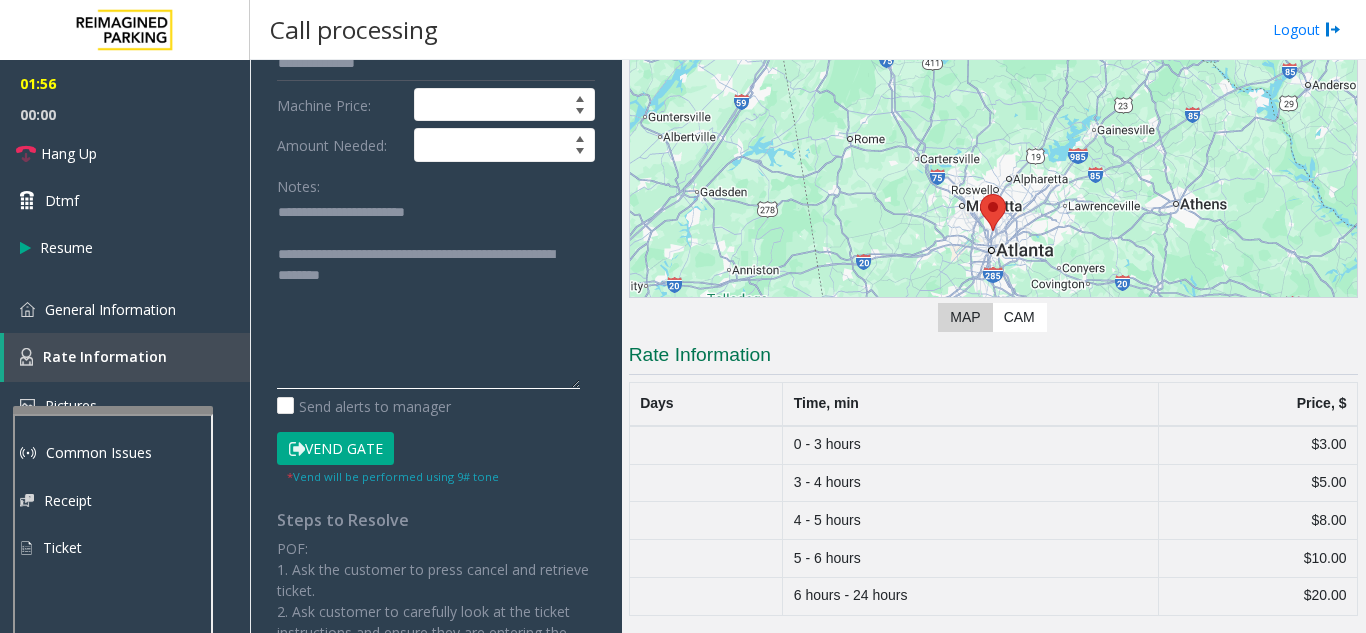 click 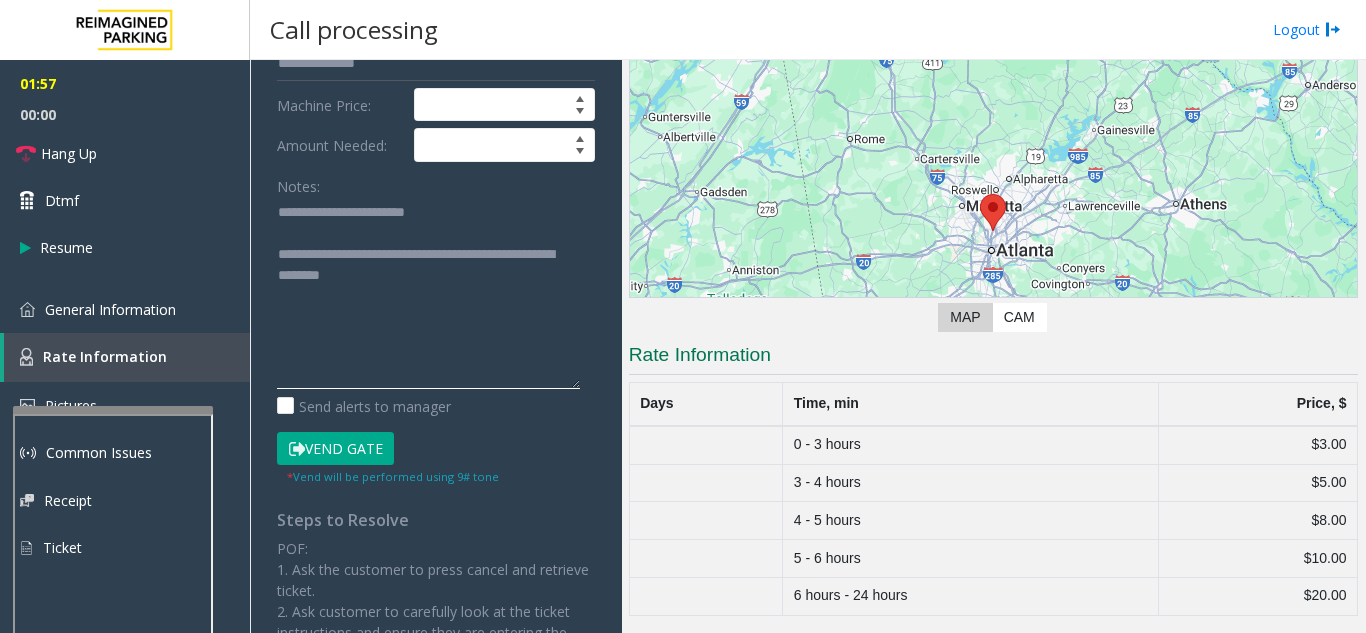click 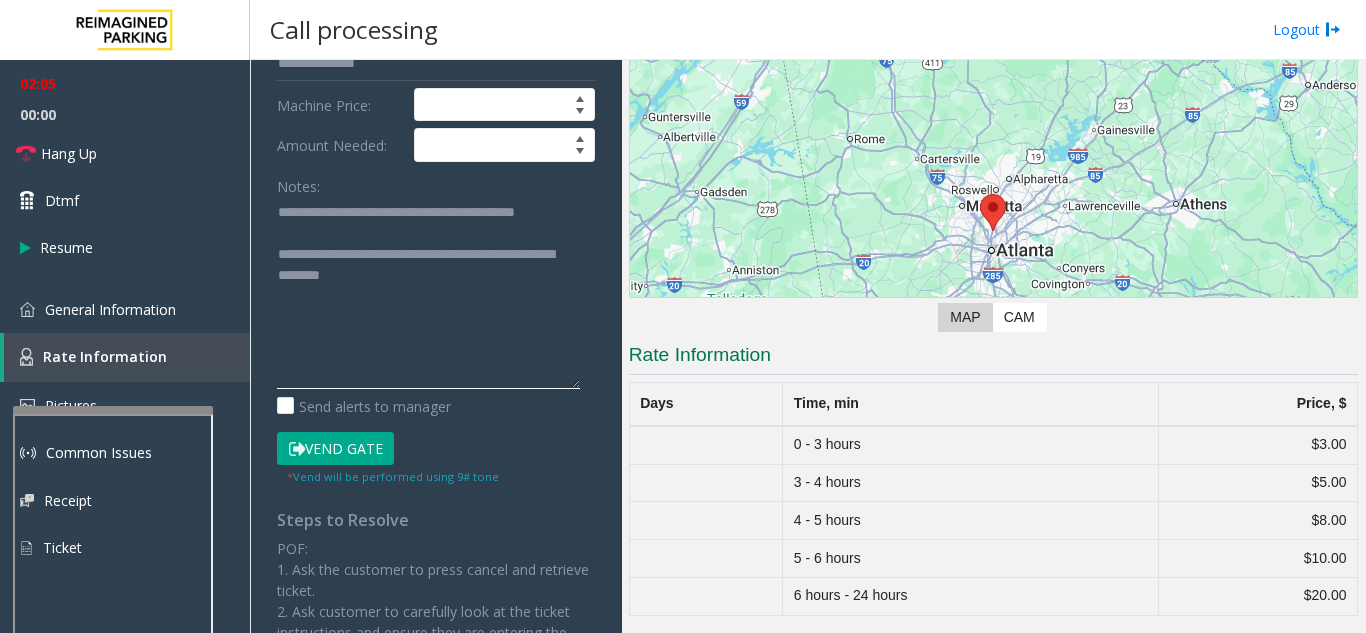 click 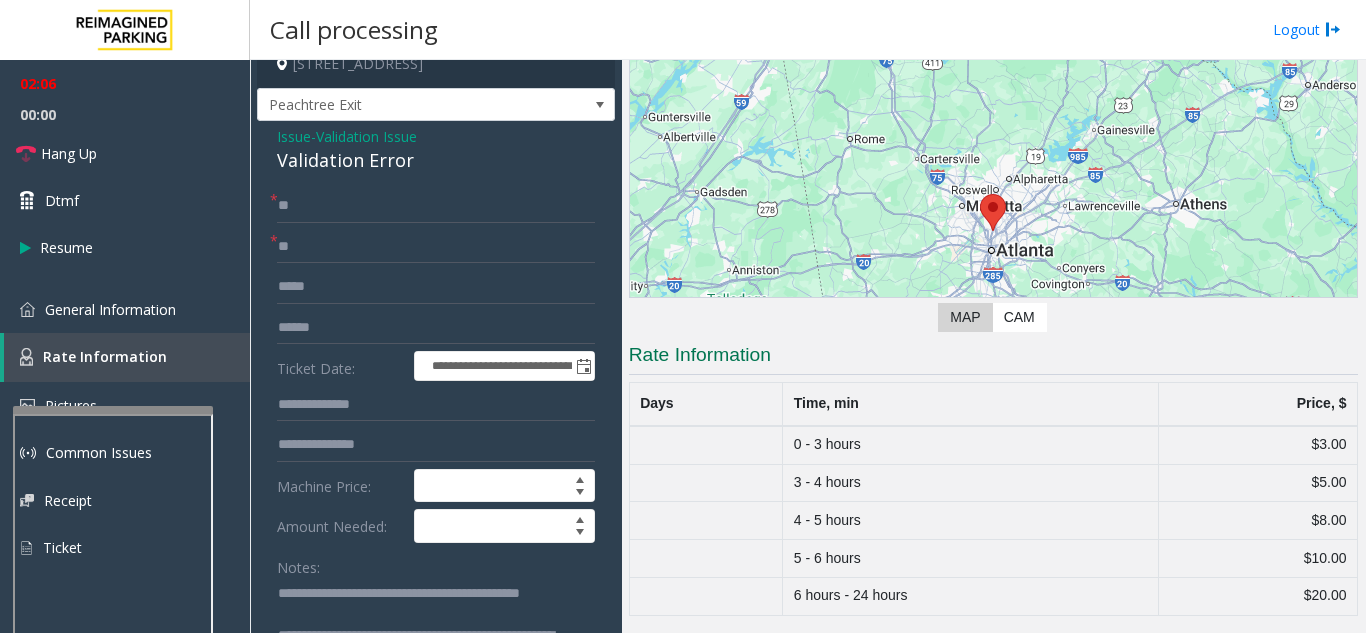 scroll, scrollTop: 0, scrollLeft: 0, axis: both 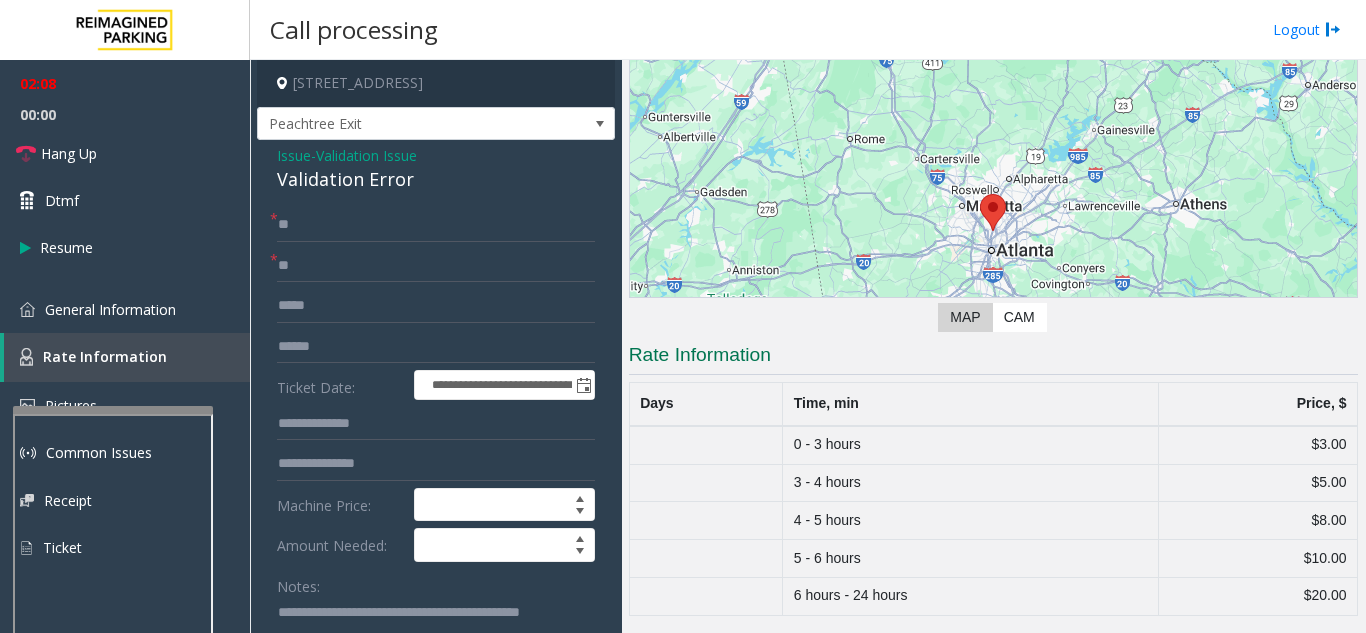 type on "**********" 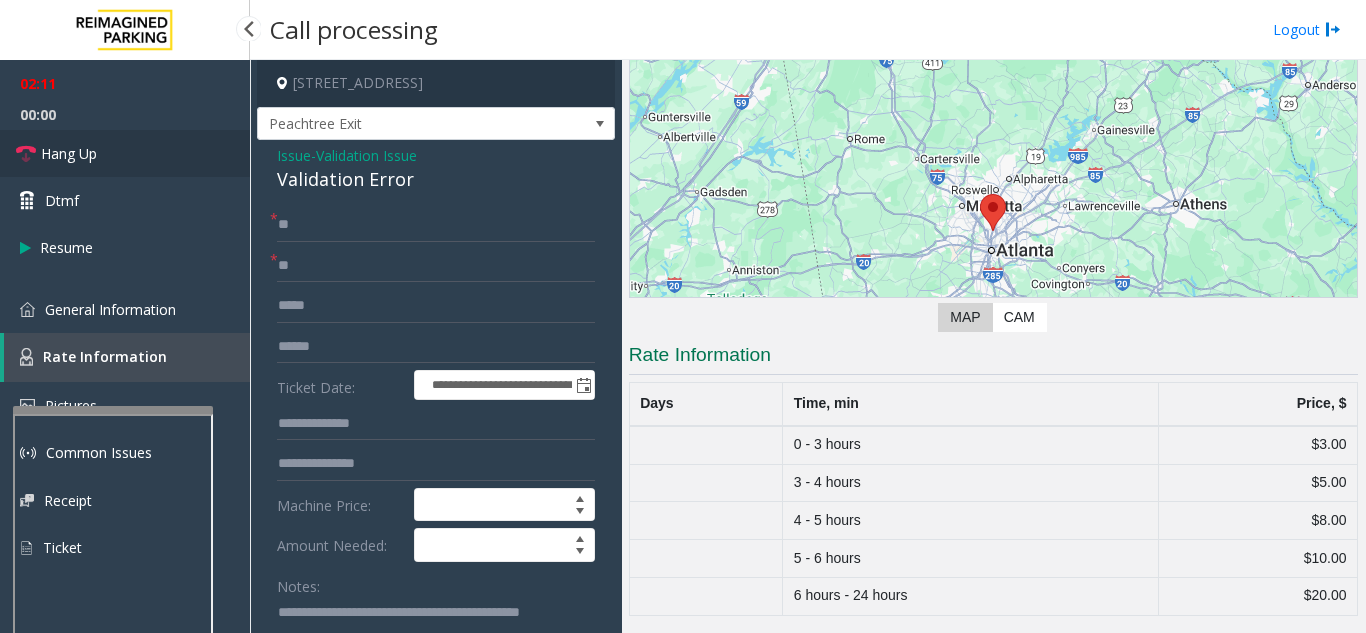 click on "Hang Up" at bounding box center (125, 153) 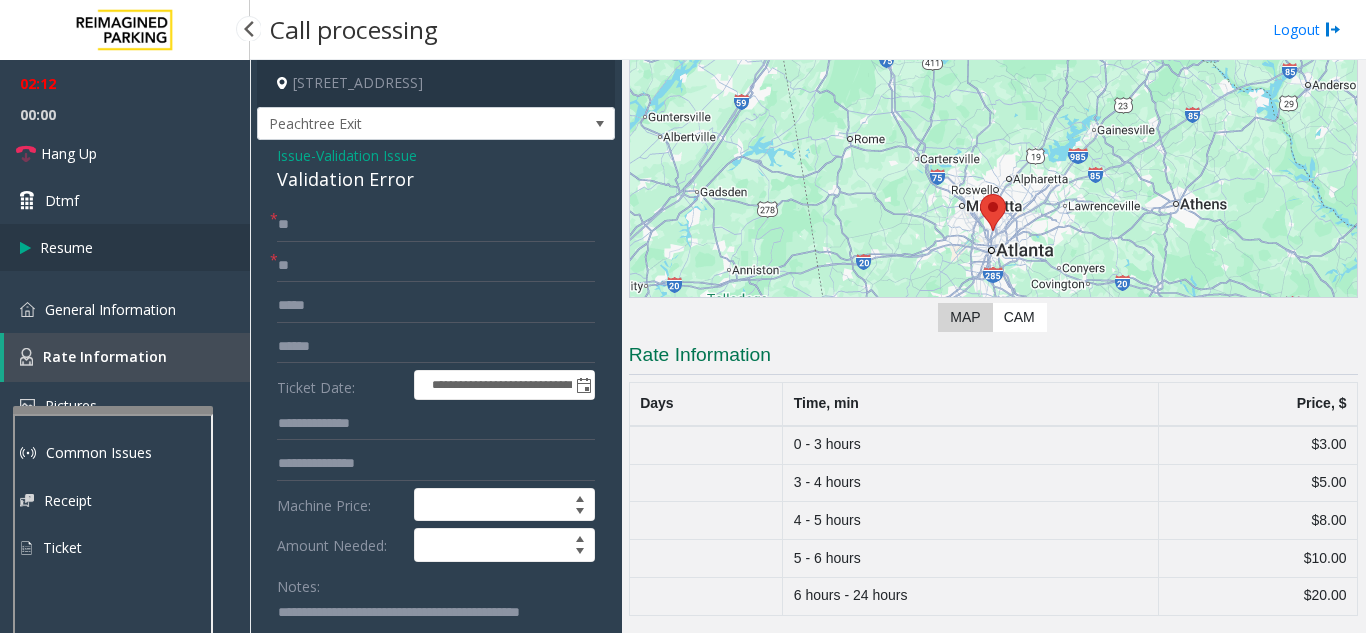 click on "Resume" at bounding box center [66, 247] 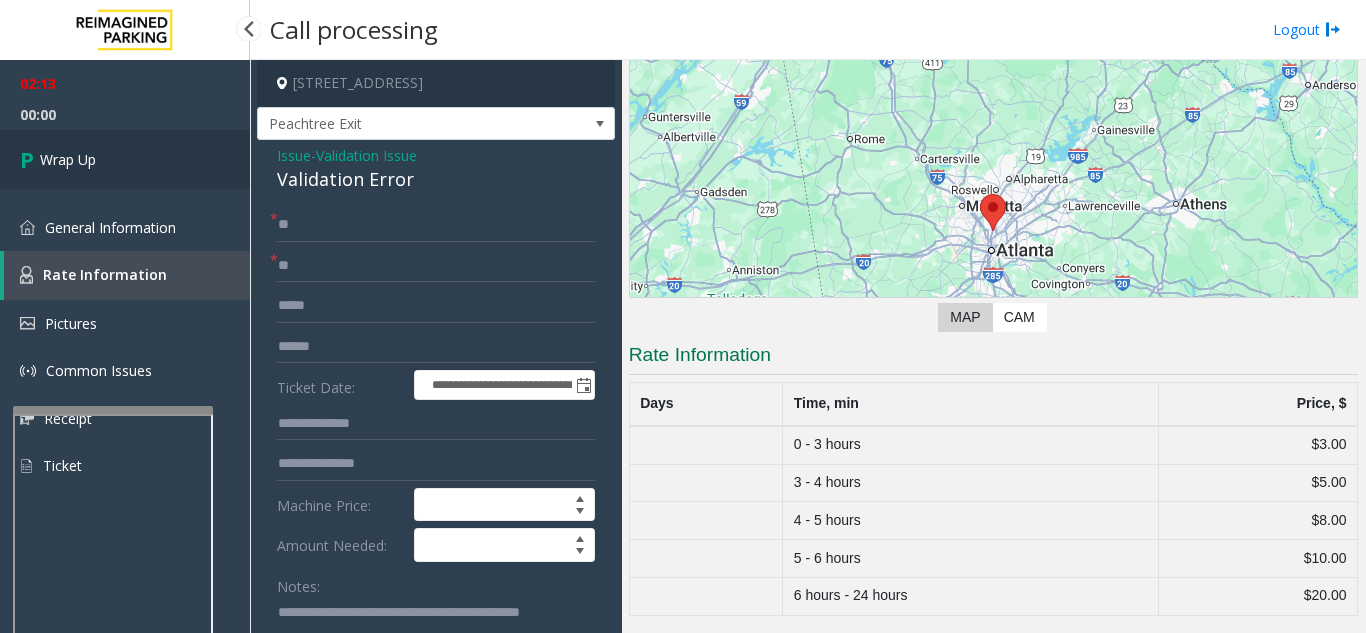 click on "Wrap Up" at bounding box center (68, 159) 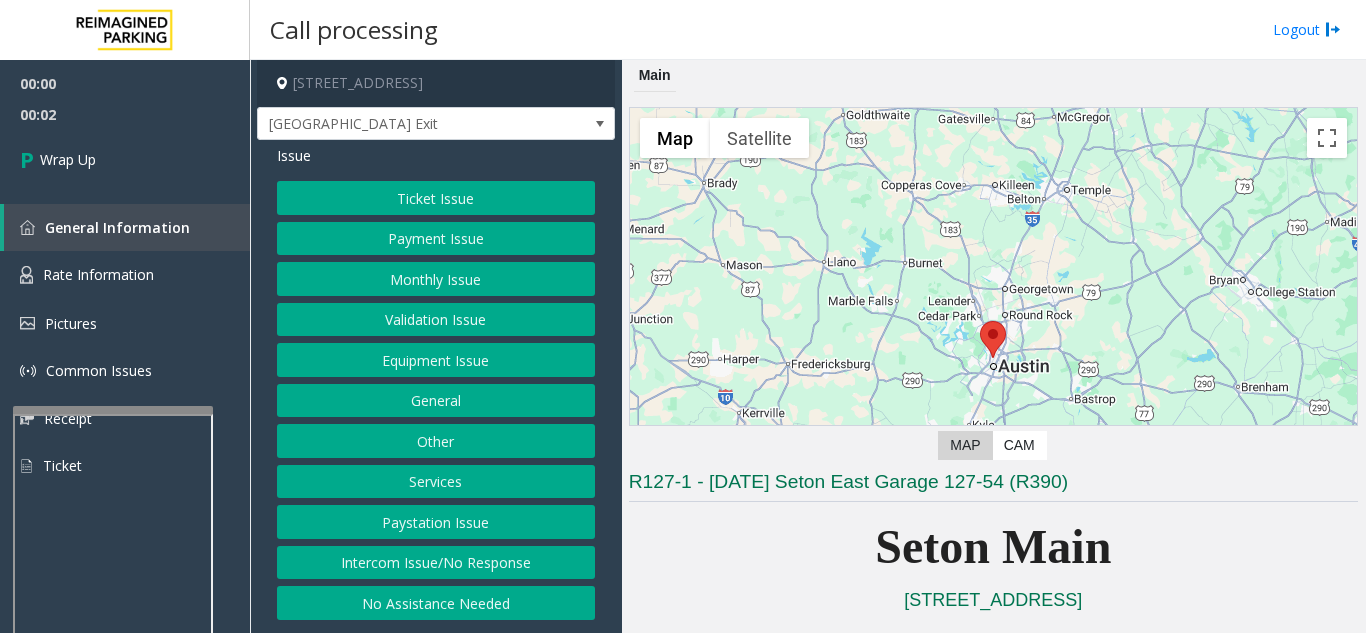 click at bounding box center (113, 410) 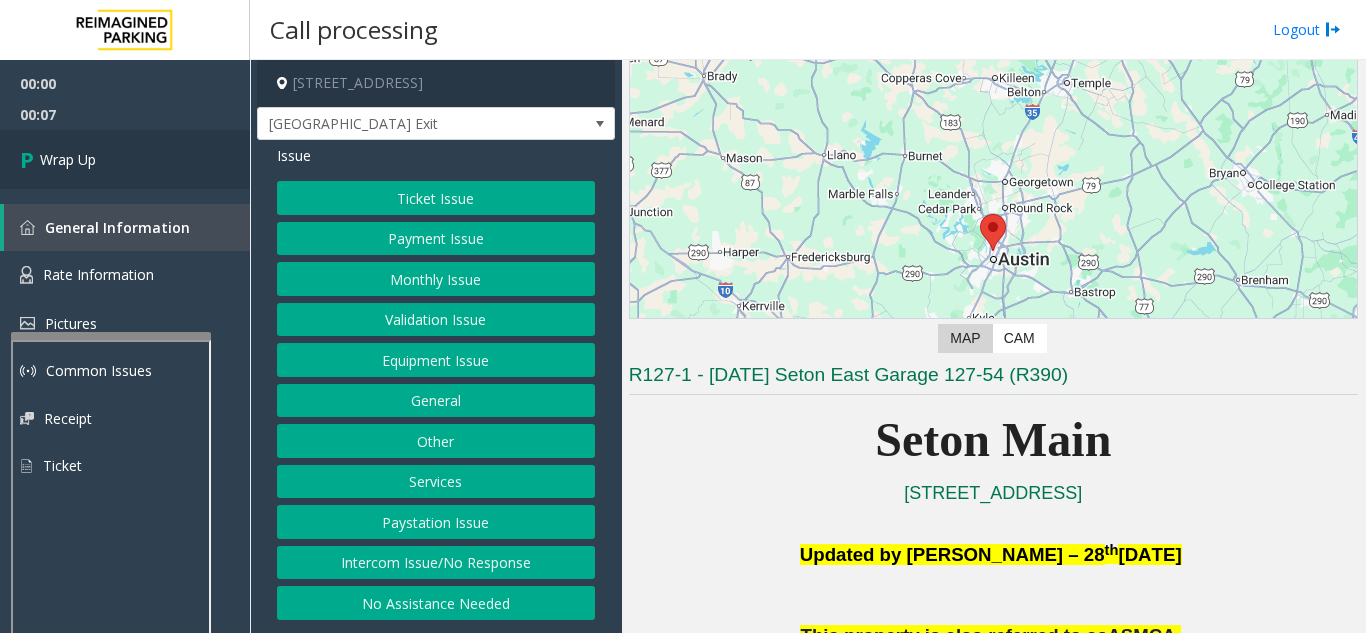 scroll, scrollTop: 300, scrollLeft: 0, axis: vertical 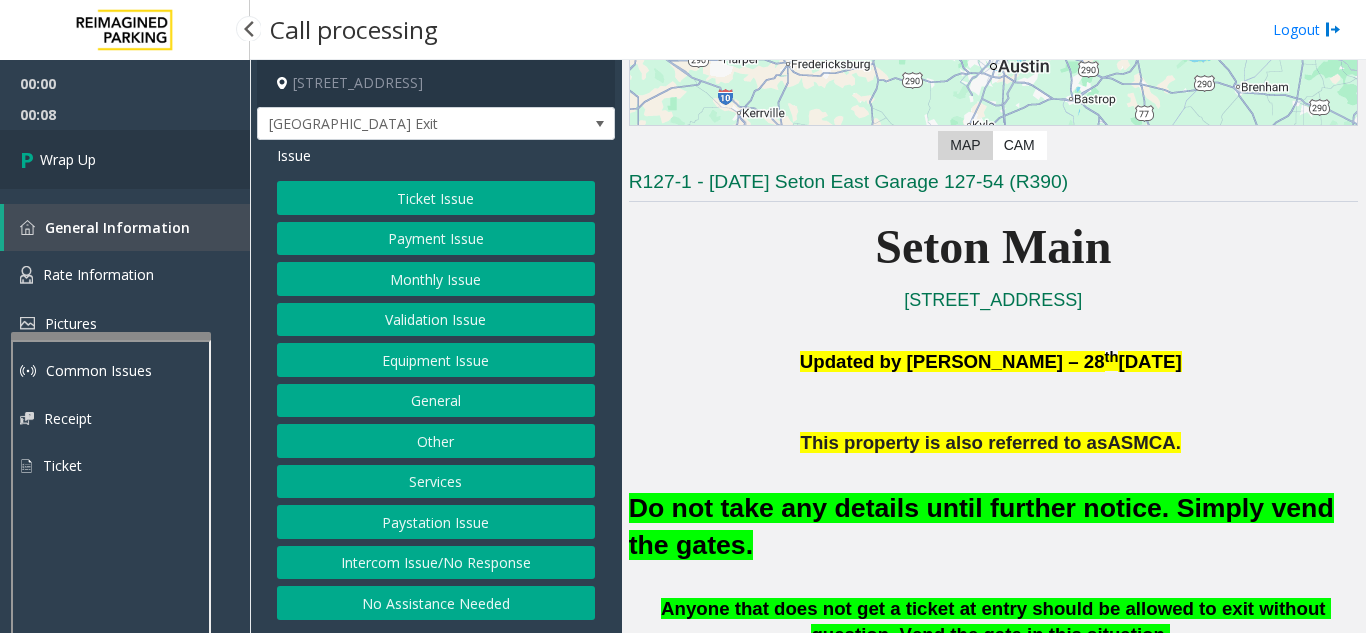 click on "Wrap Up" at bounding box center (125, 159) 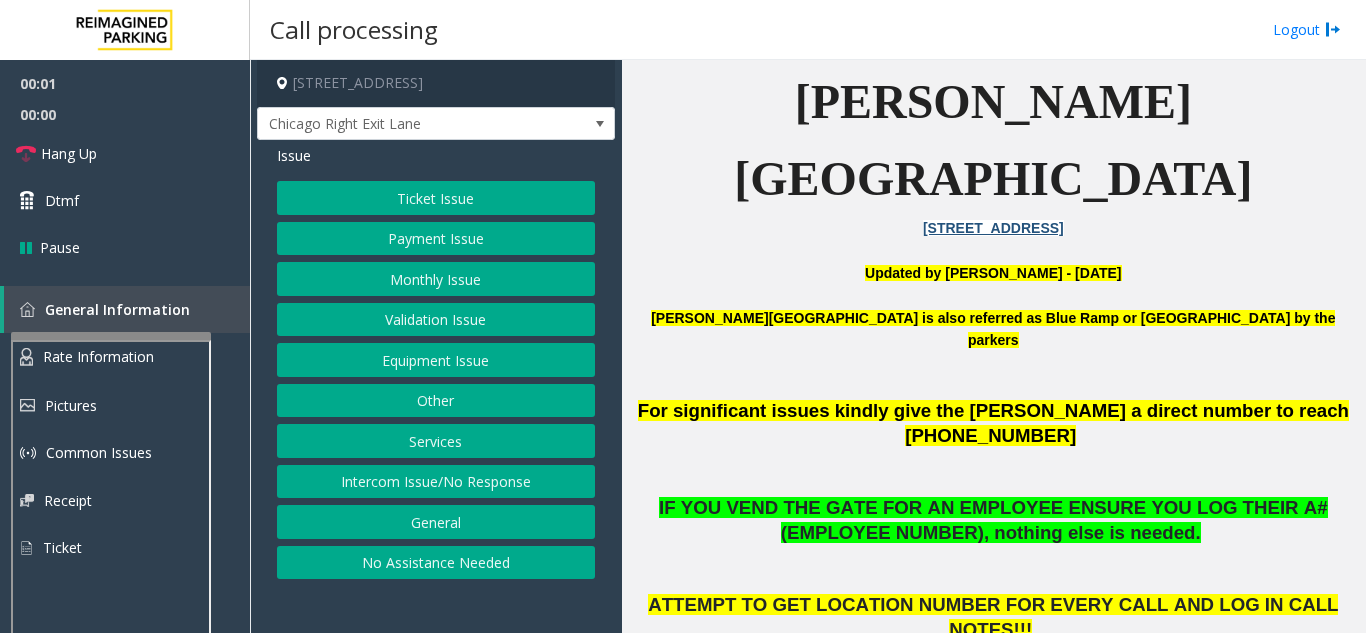 scroll, scrollTop: 500, scrollLeft: 0, axis: vertical 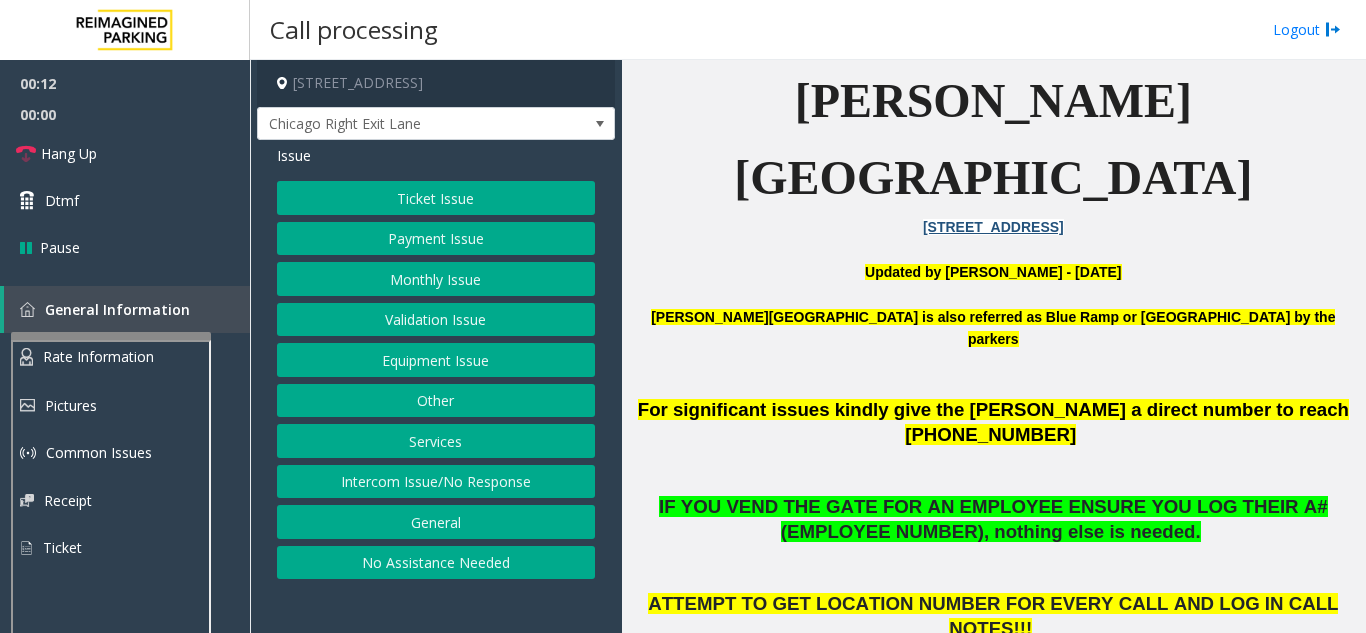 click on "Ticket Issue" 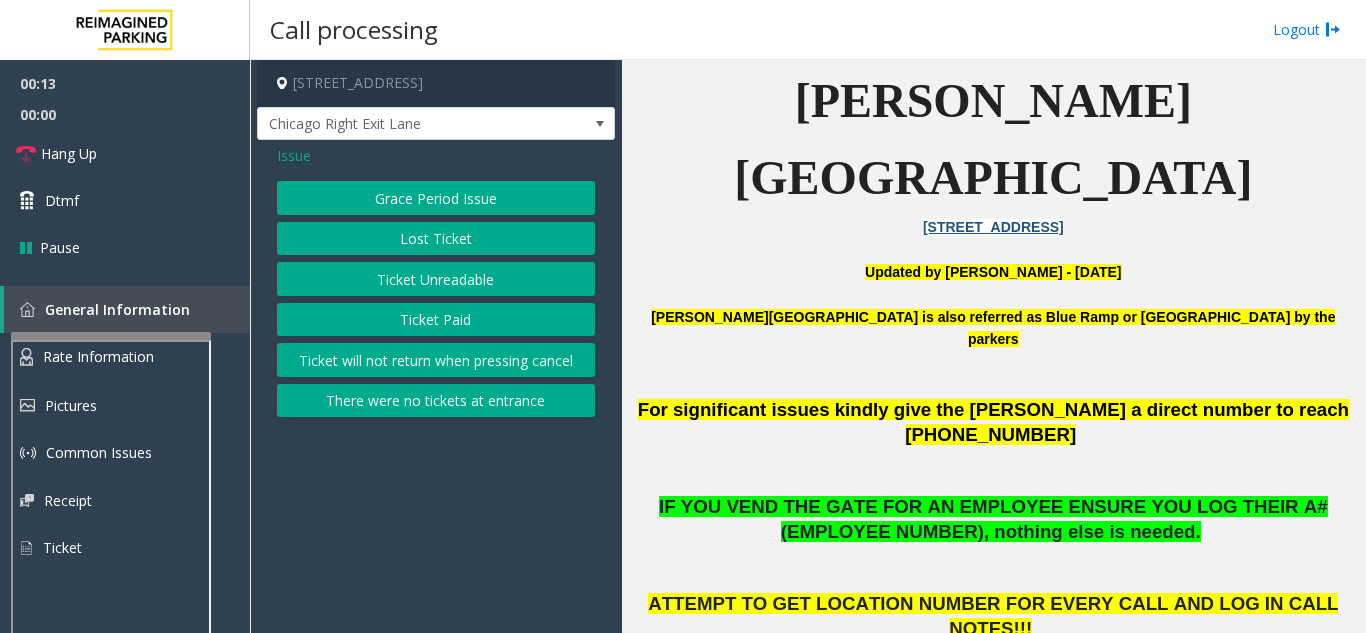 click on "Ticket Unreadable" 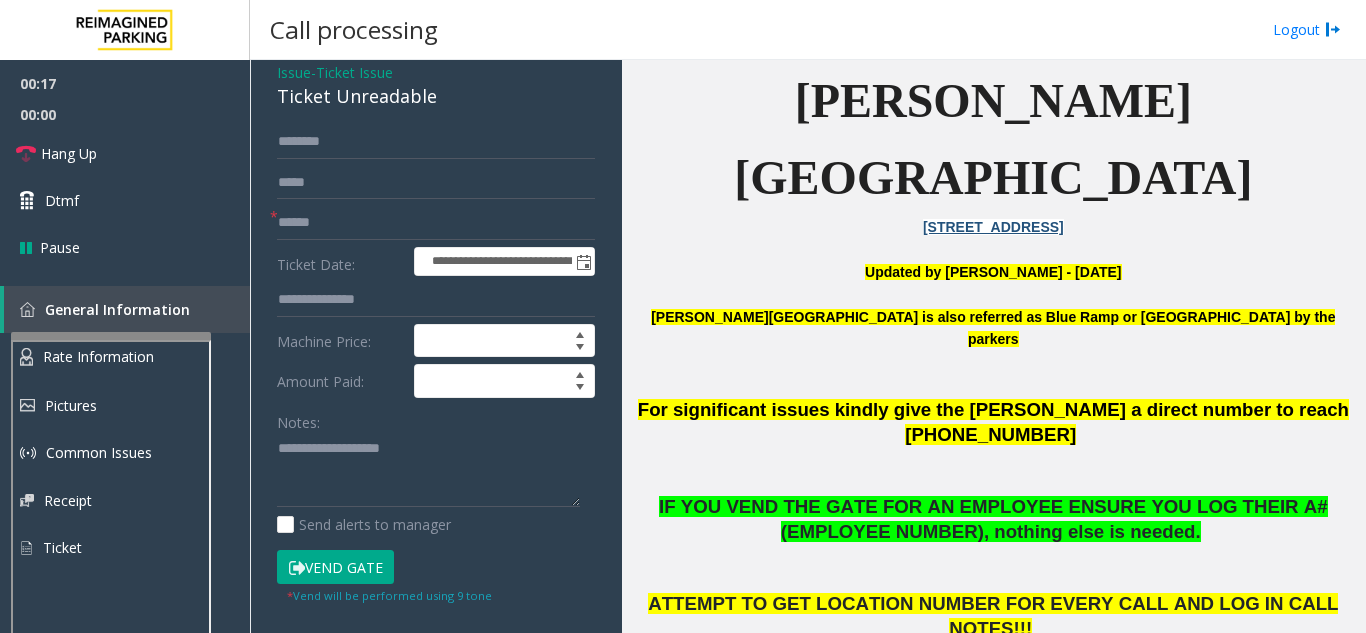 scroll, scrollTop: 200, scrollLeft: 0, axis: vertical 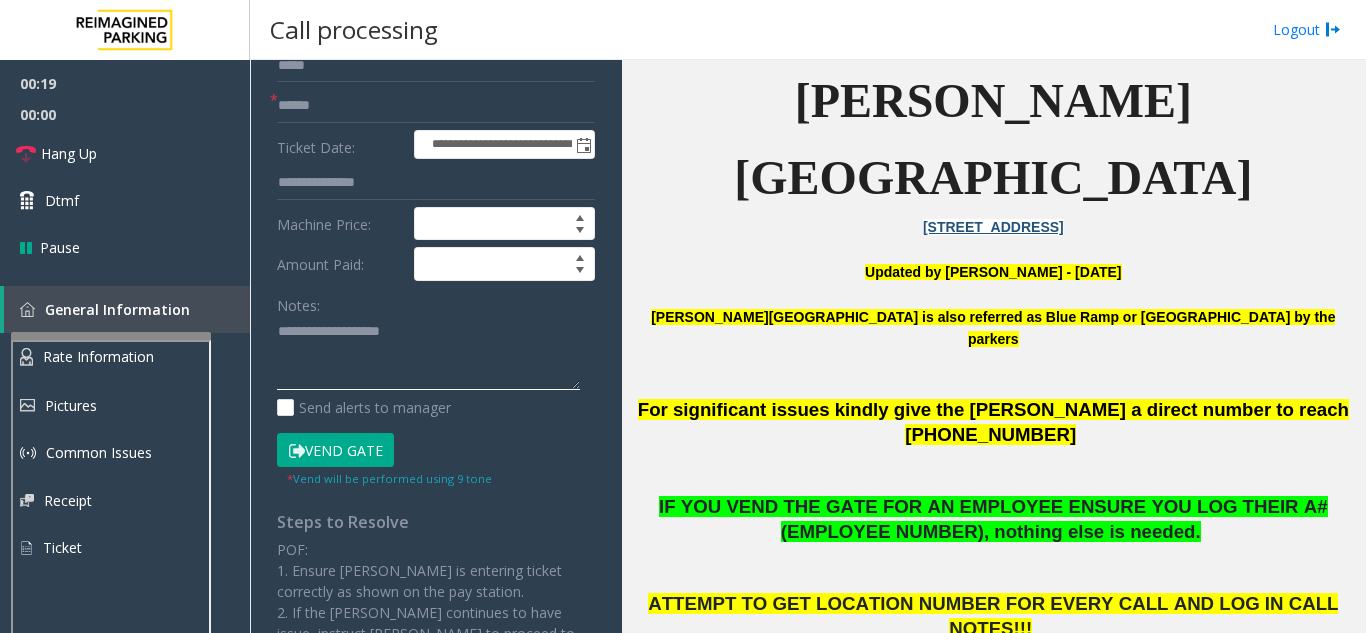 paste on "**********" 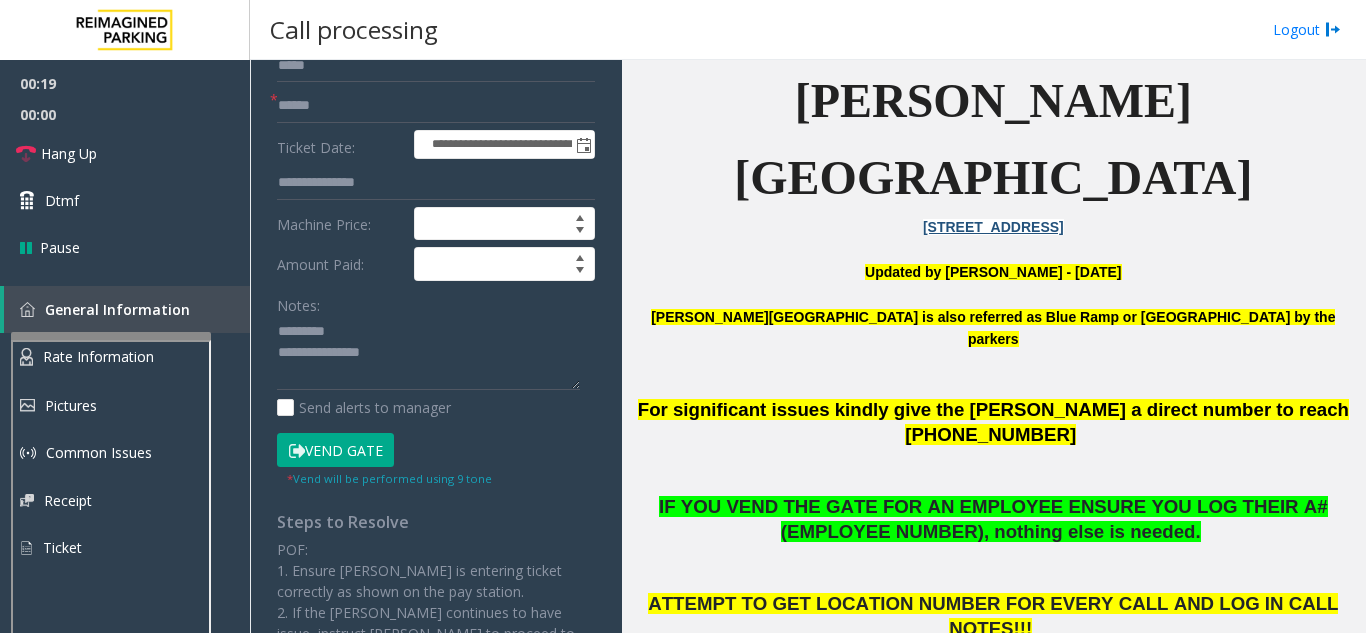 click on "**********" 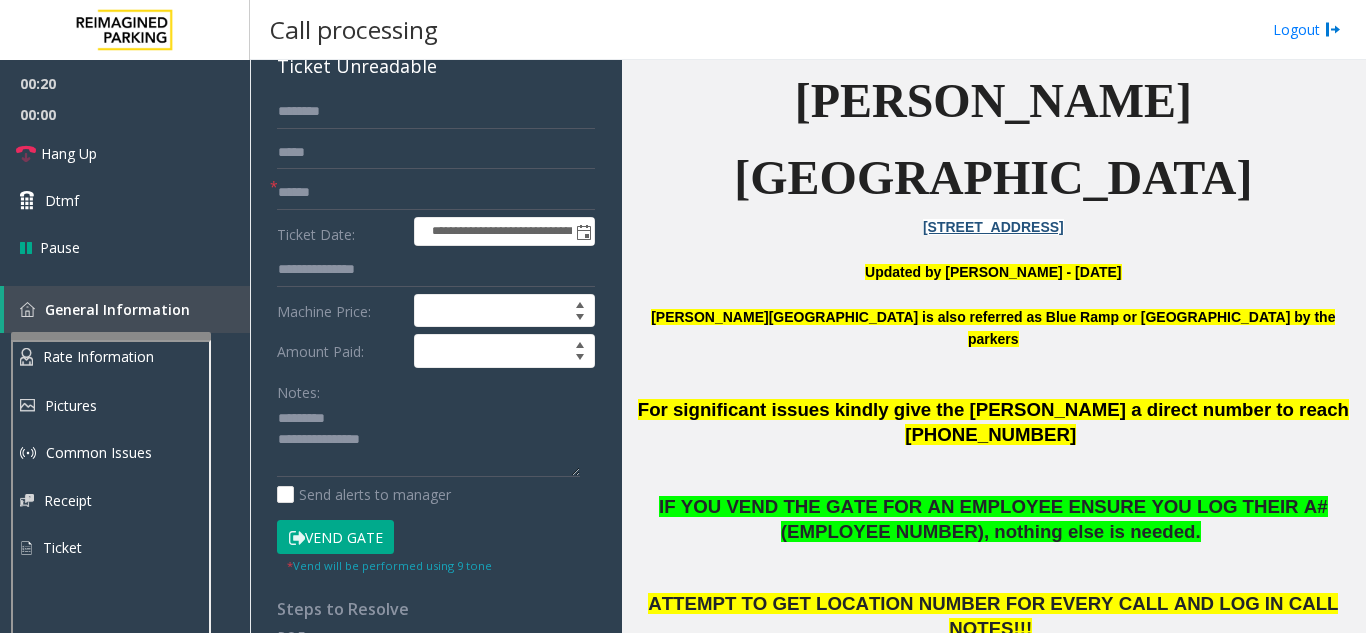 scroll, scrollTop: 0, scrollLeft: 0, axis: both 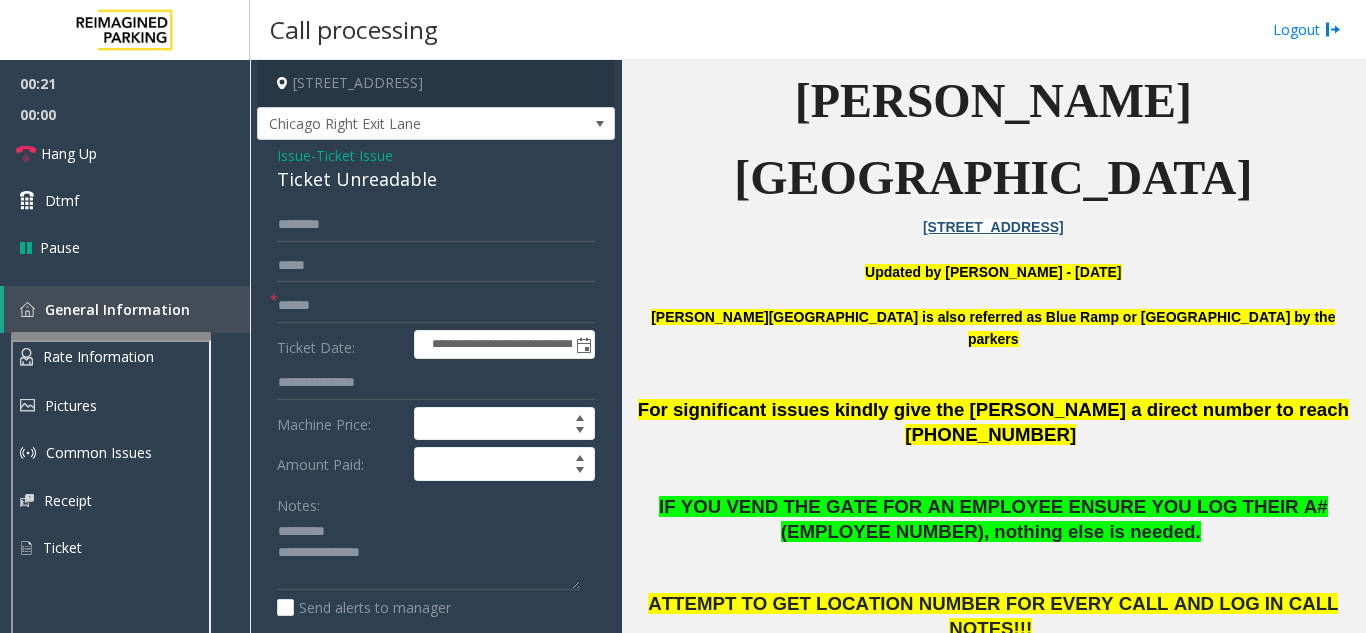 click on "Ticket Unreadable" 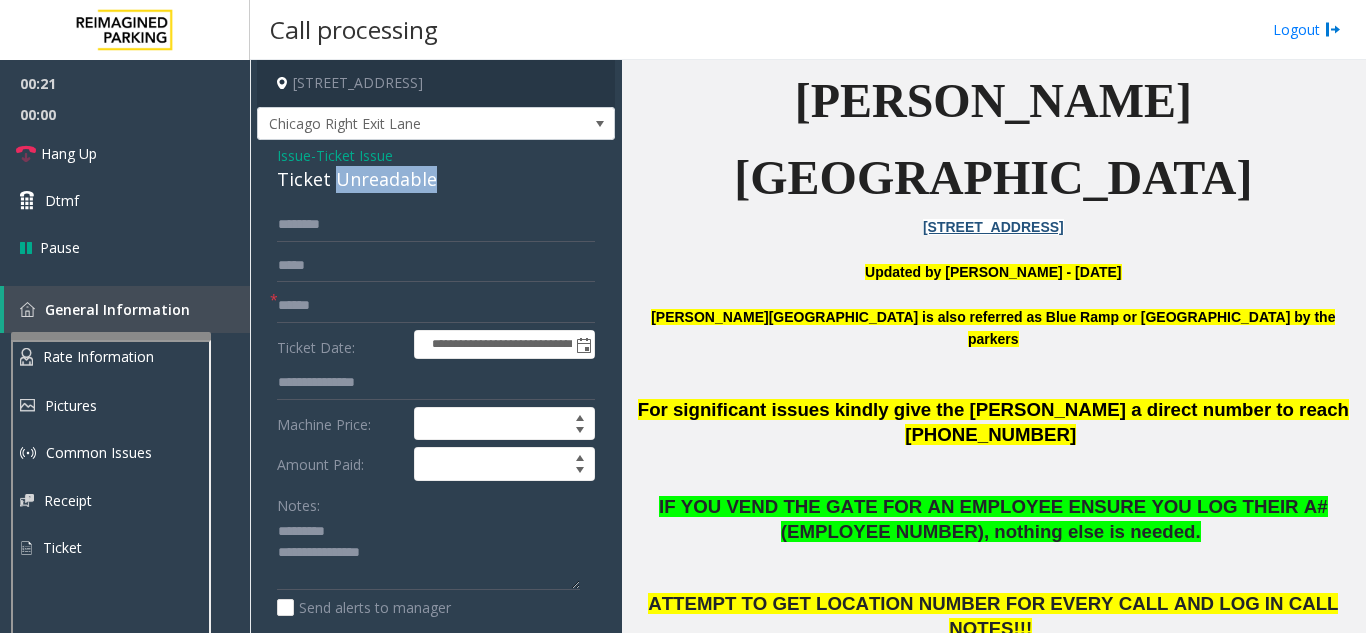 click on "Ticket Unreadable" 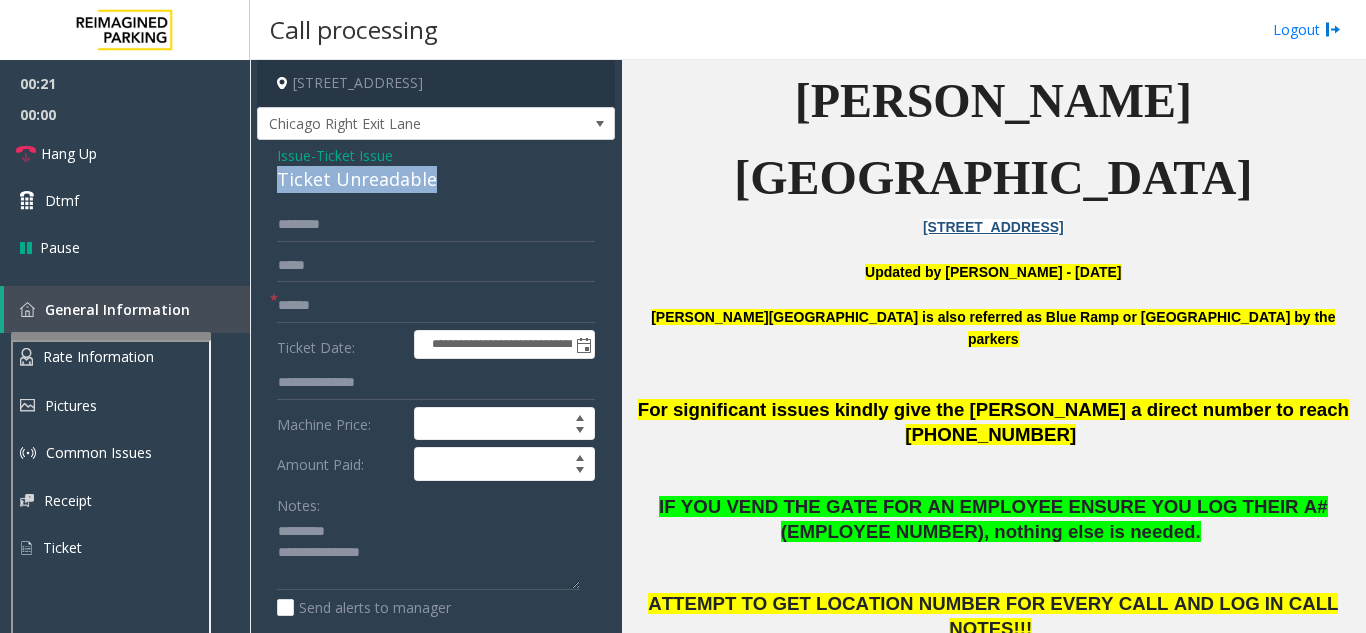 click on "Ticket Unreadable" 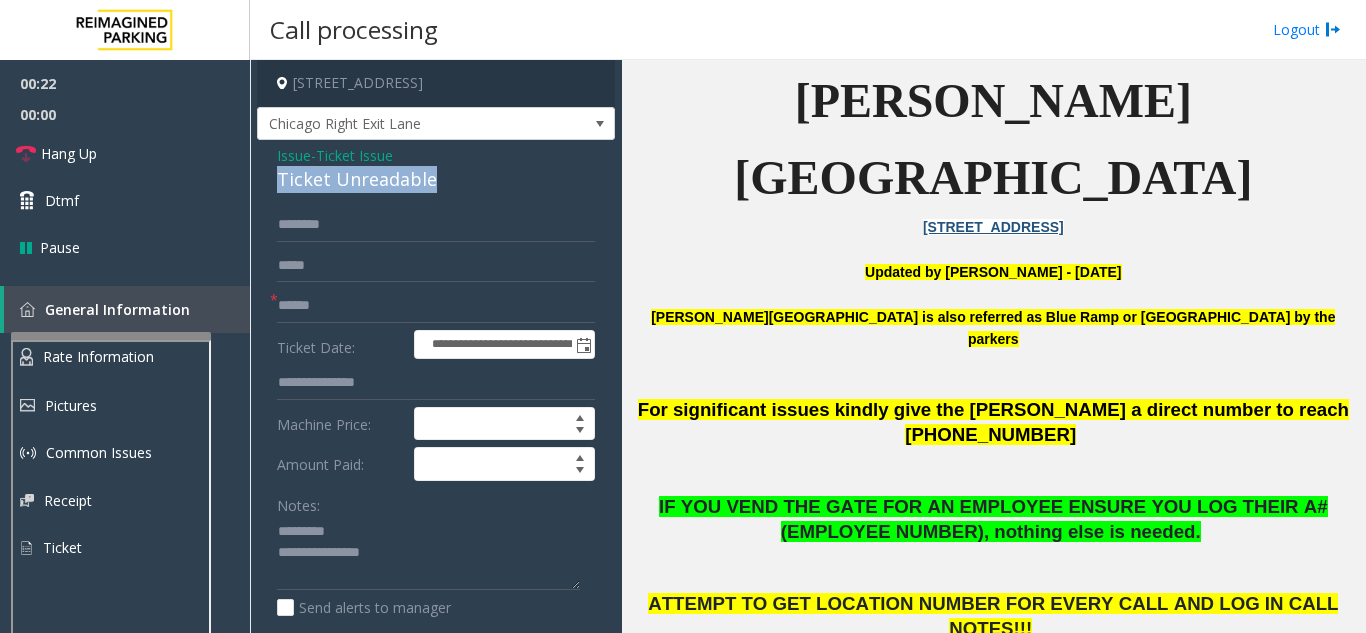 copy on "Ticket Unreadable" 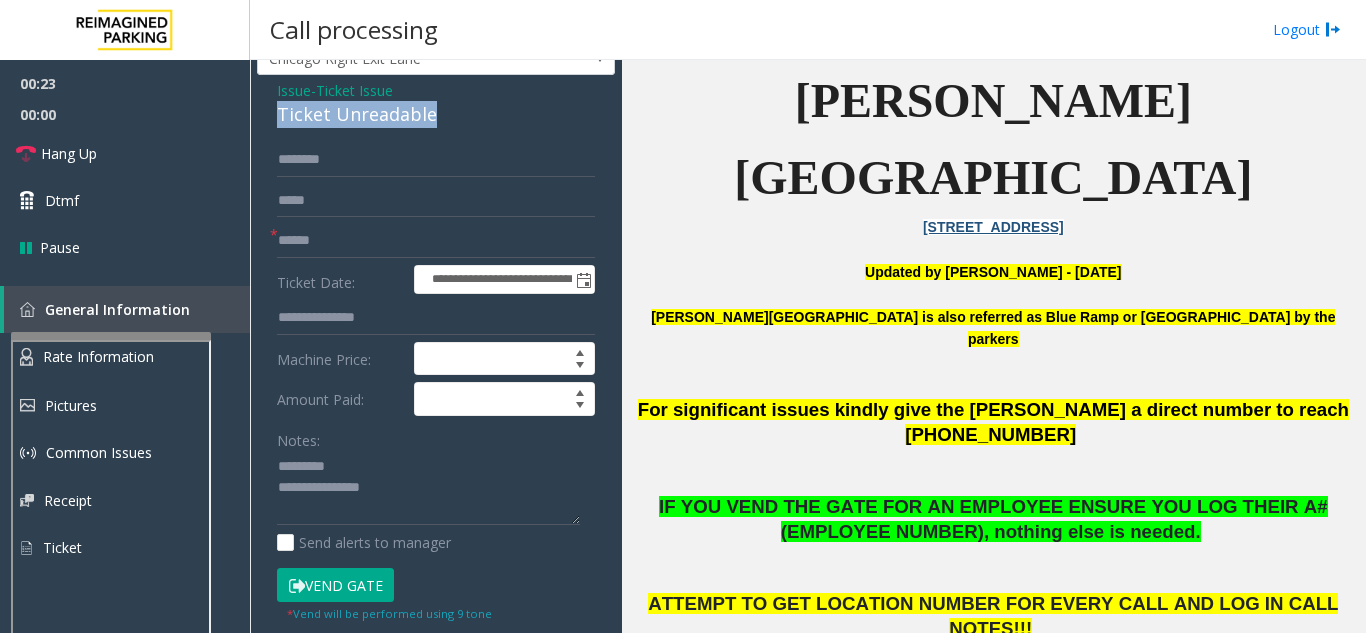 scroll, scrollTop: 100, scrollLeft: 0, axis: vertical 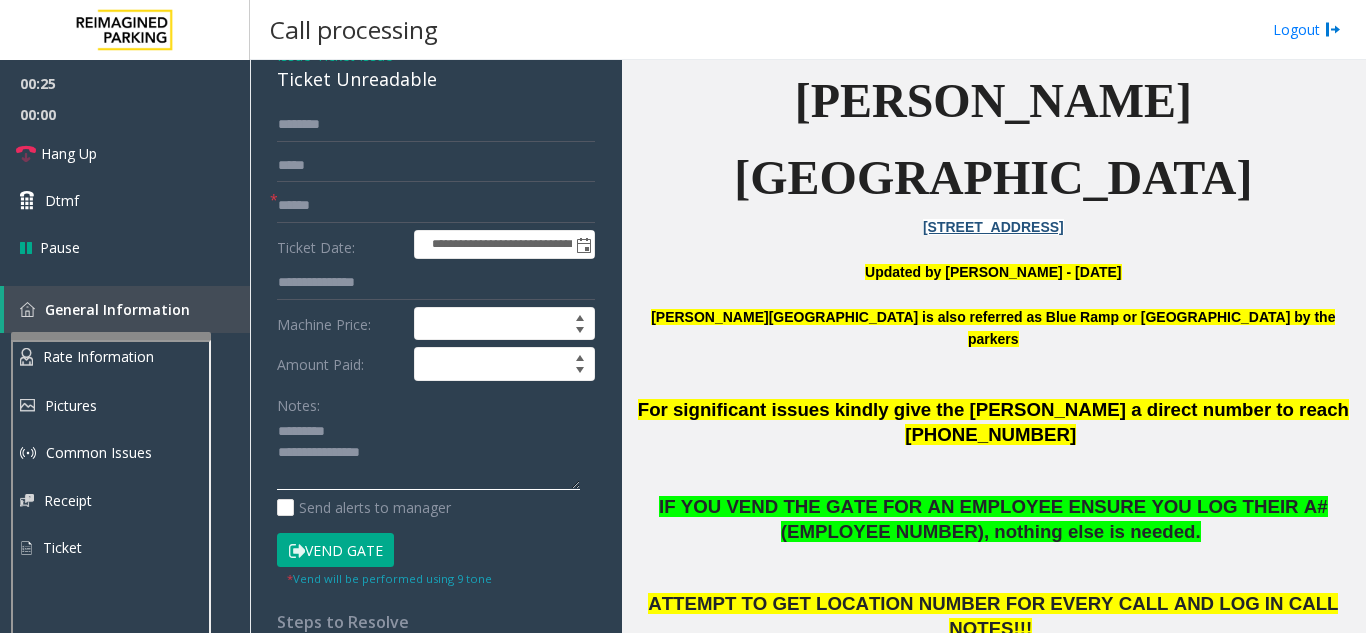 paste on "**********" 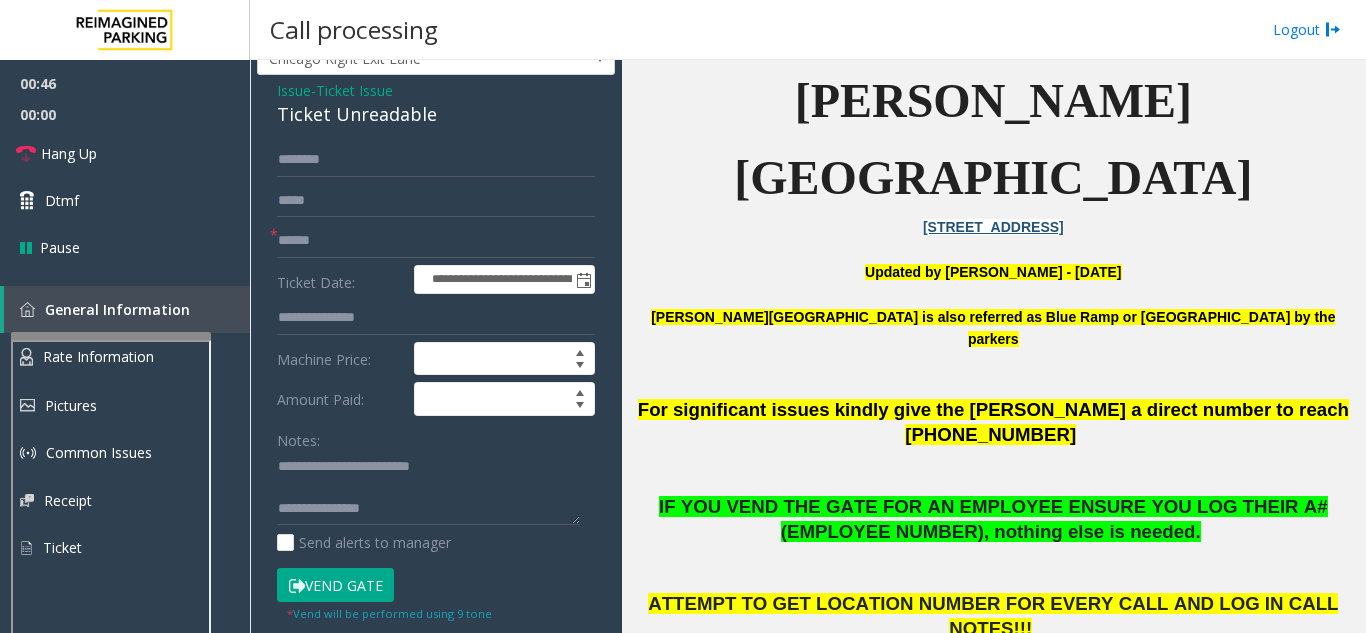 scroll, scrollTop: 100, scrollLeft: 0, axis: vertical 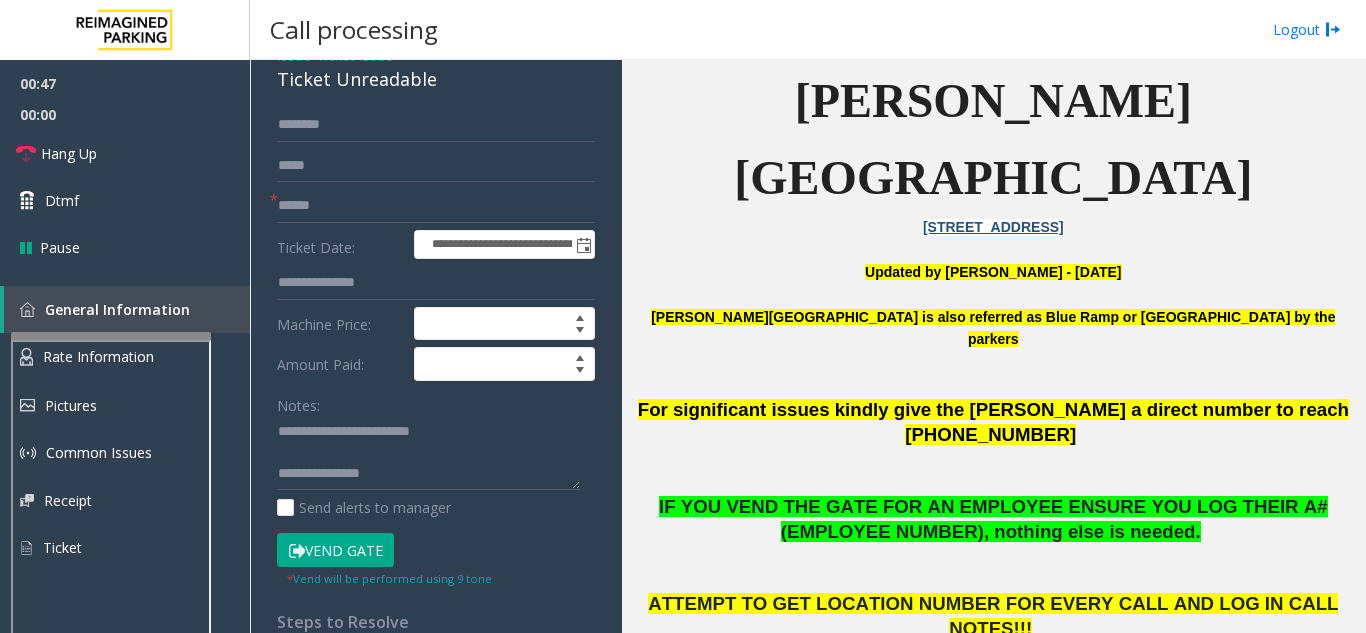 click on "Vend Gate" 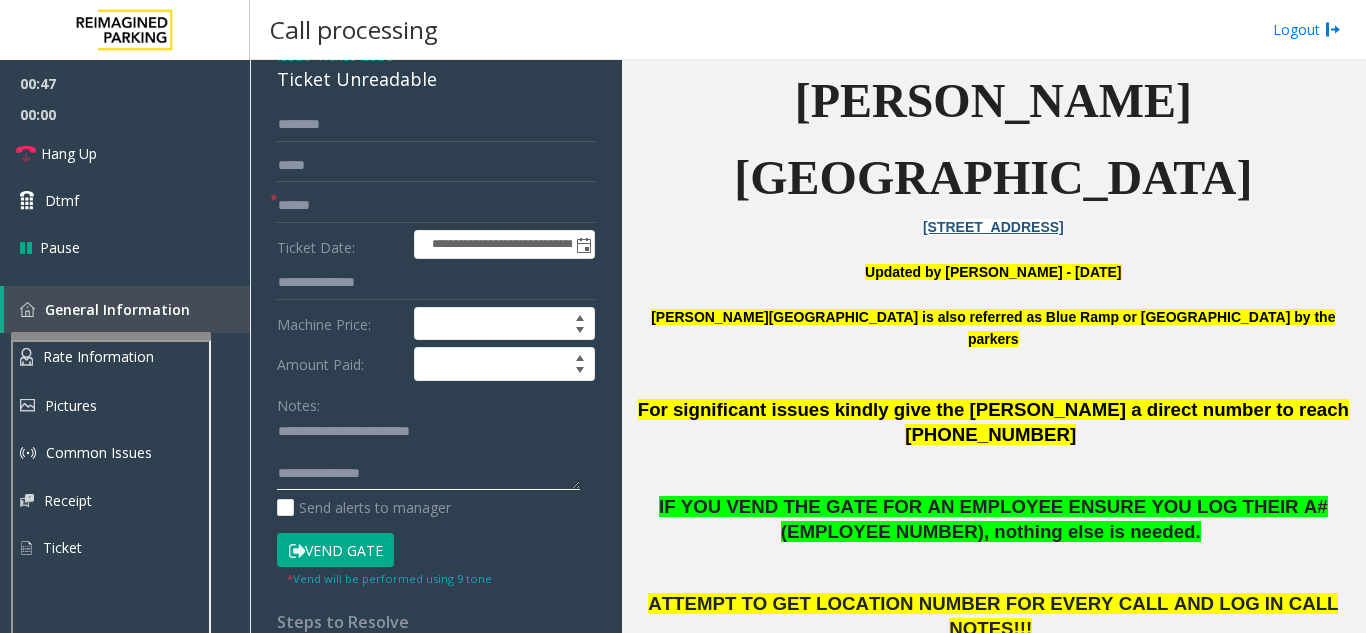 click 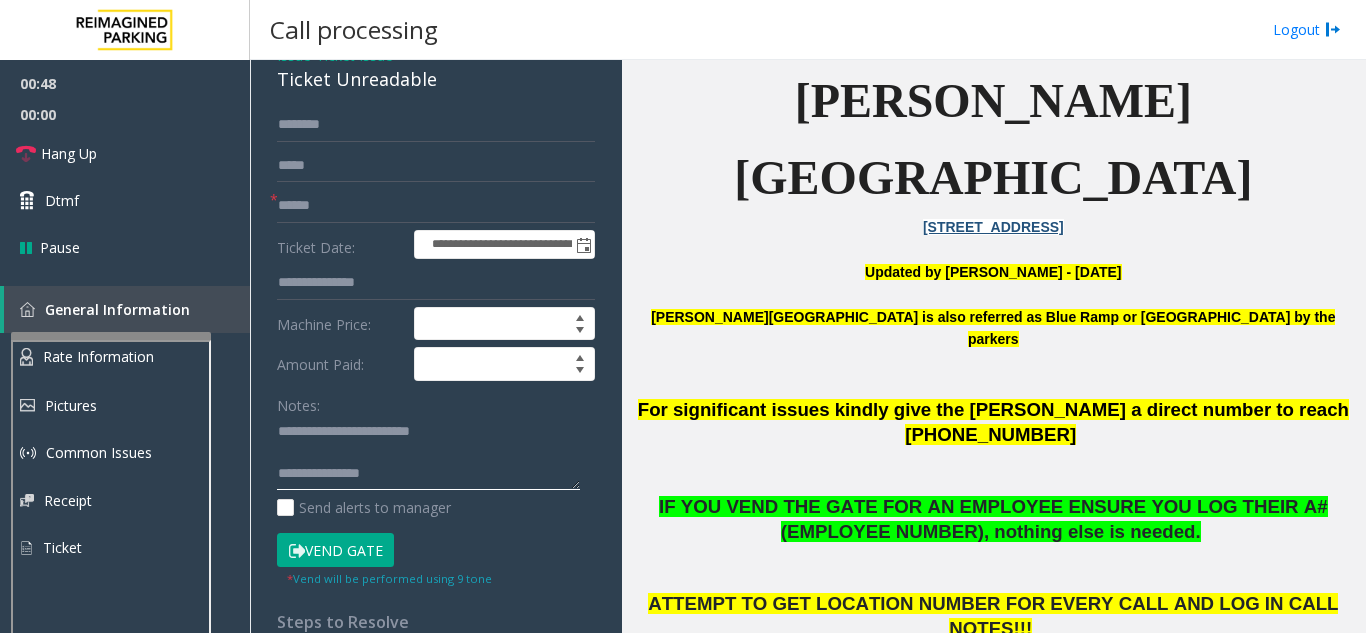 paste on "**********" 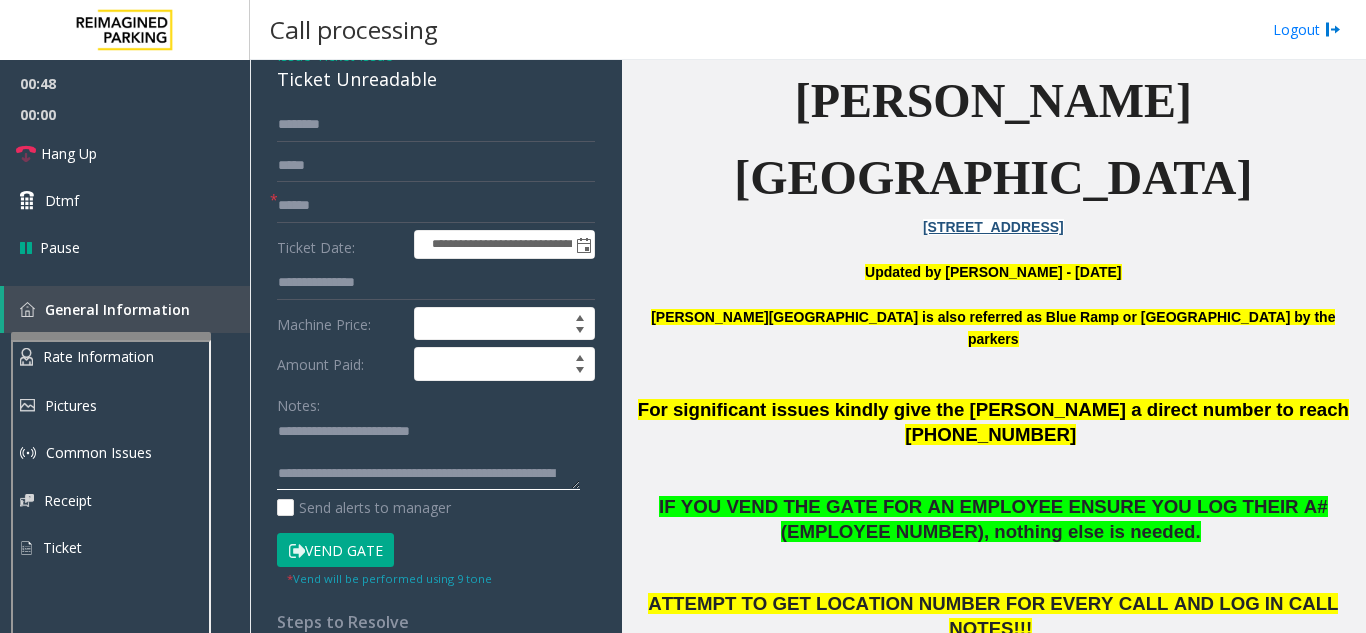 scroll, scrollTop: 16, scrollLeft: 0, axis: vertical 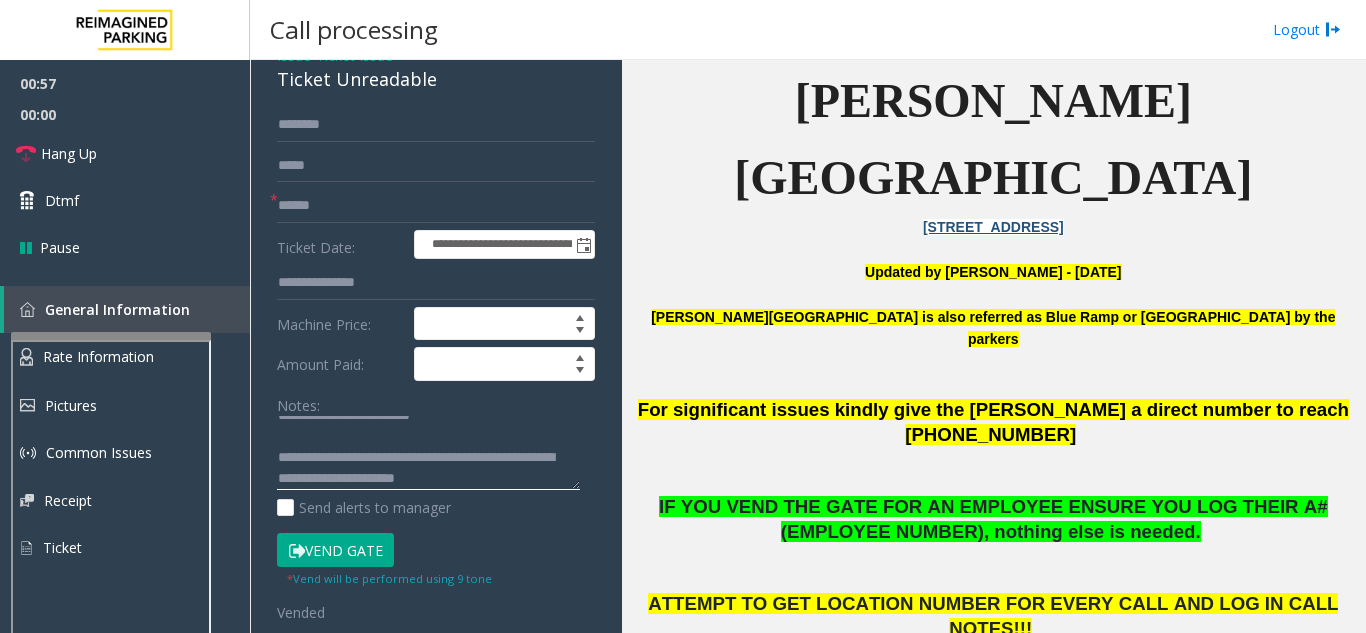 type on "**********" 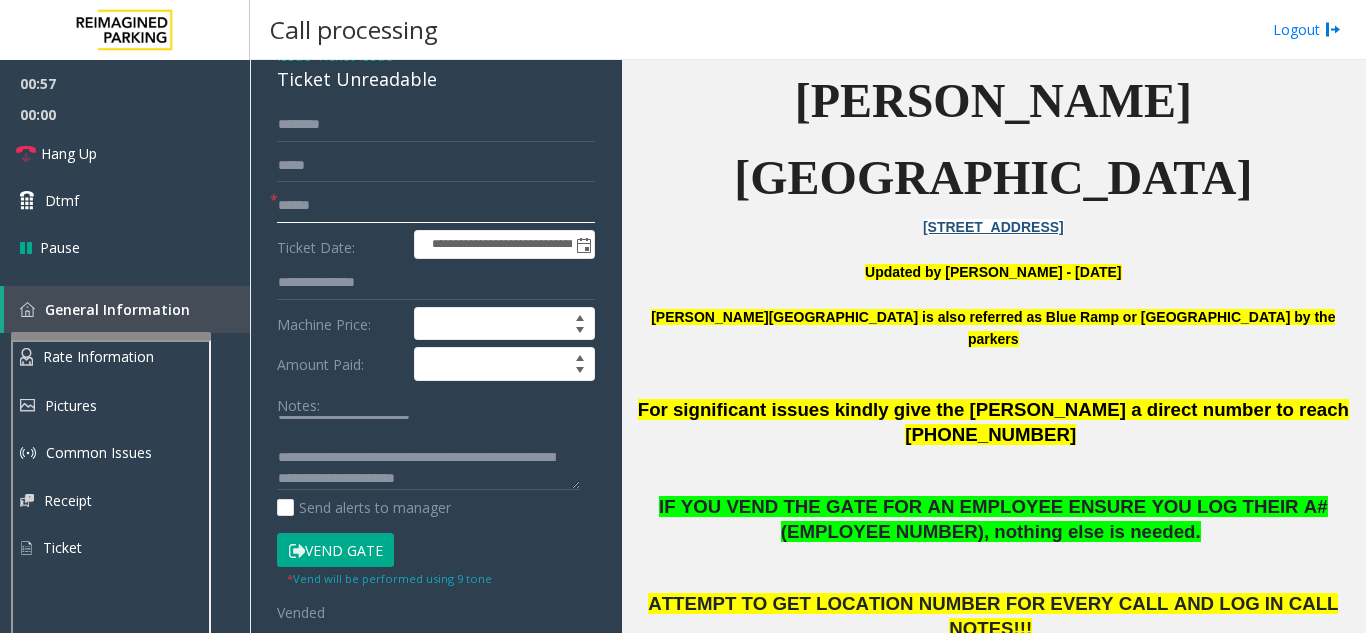 click 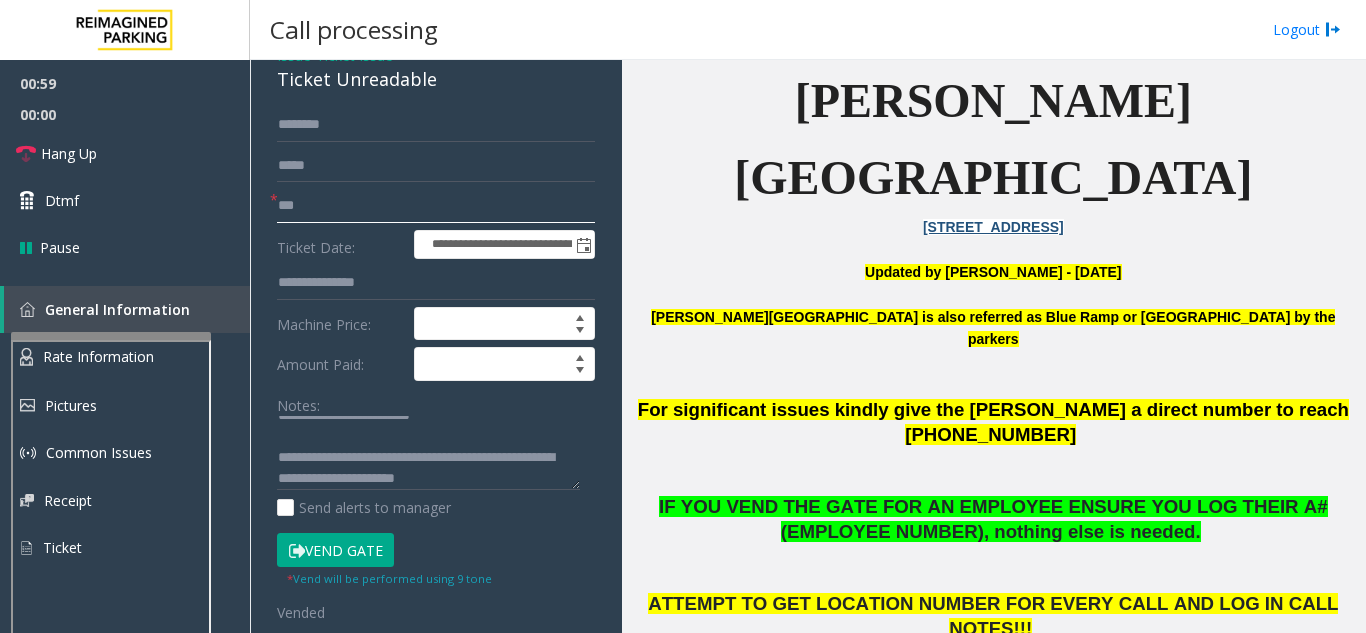 type on "**" 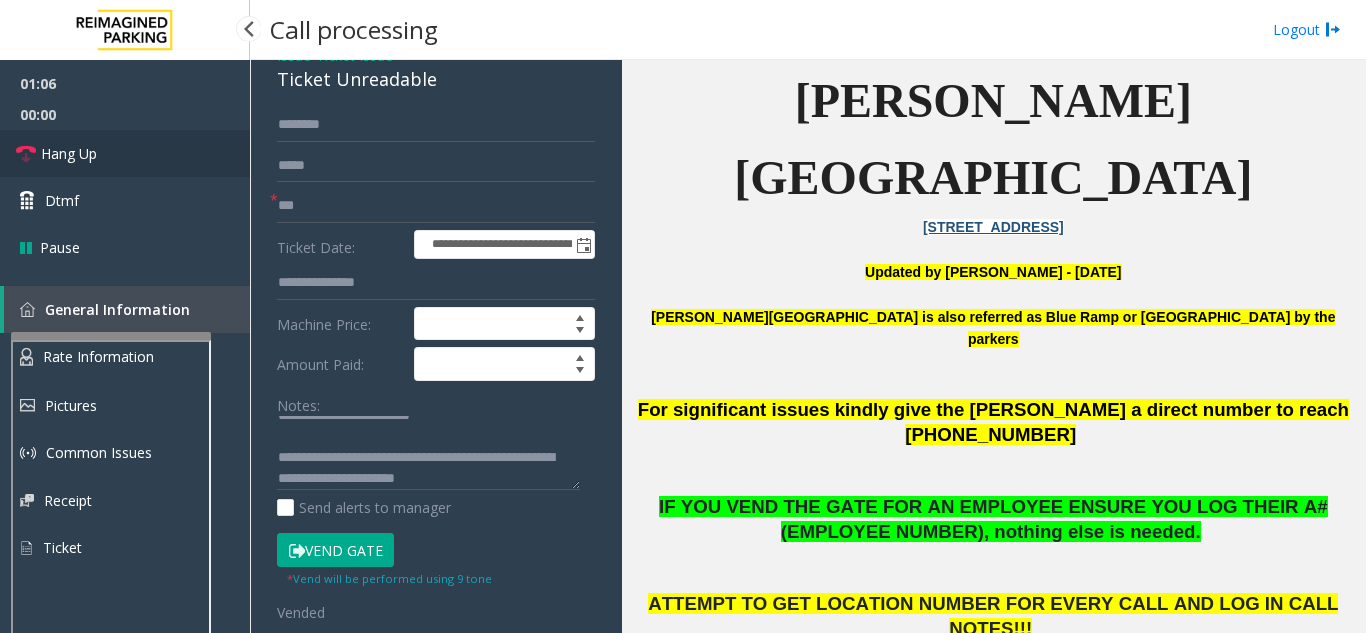 click on "Hang Up" at bounding box center (125, 153) 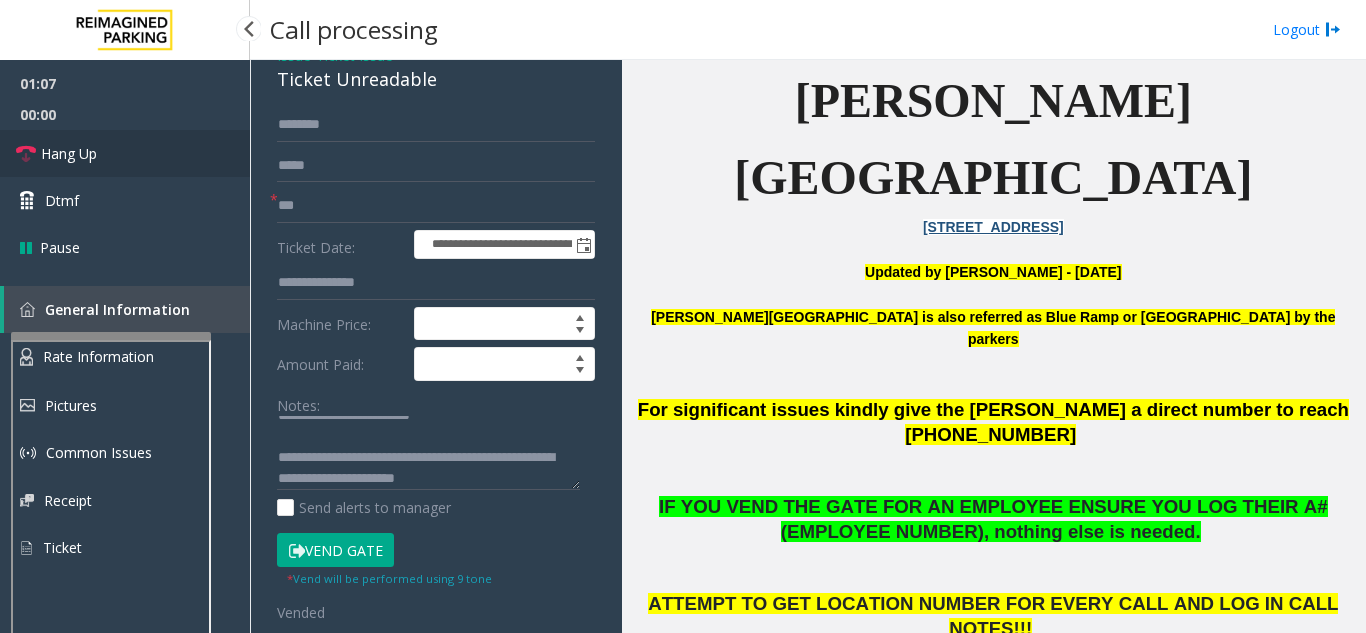 click on "Hang Up" at bounding box center [125, 153] 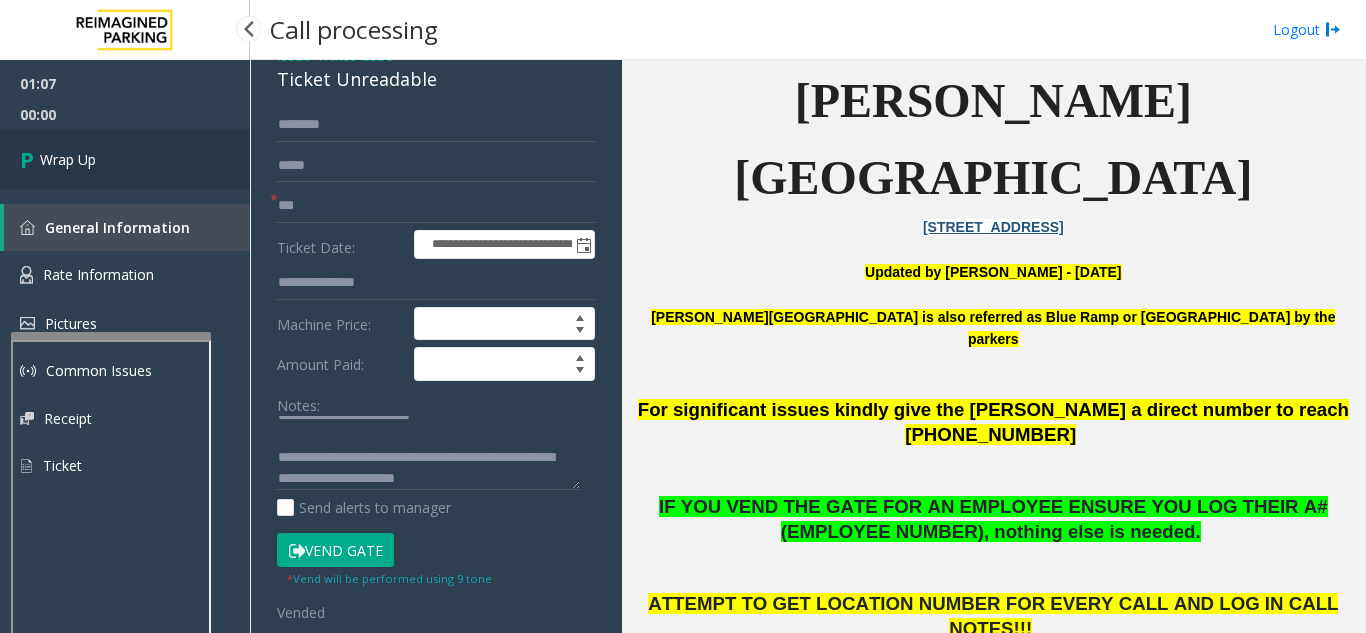 click on "Wrap Up" at bounding box center (125, 159) 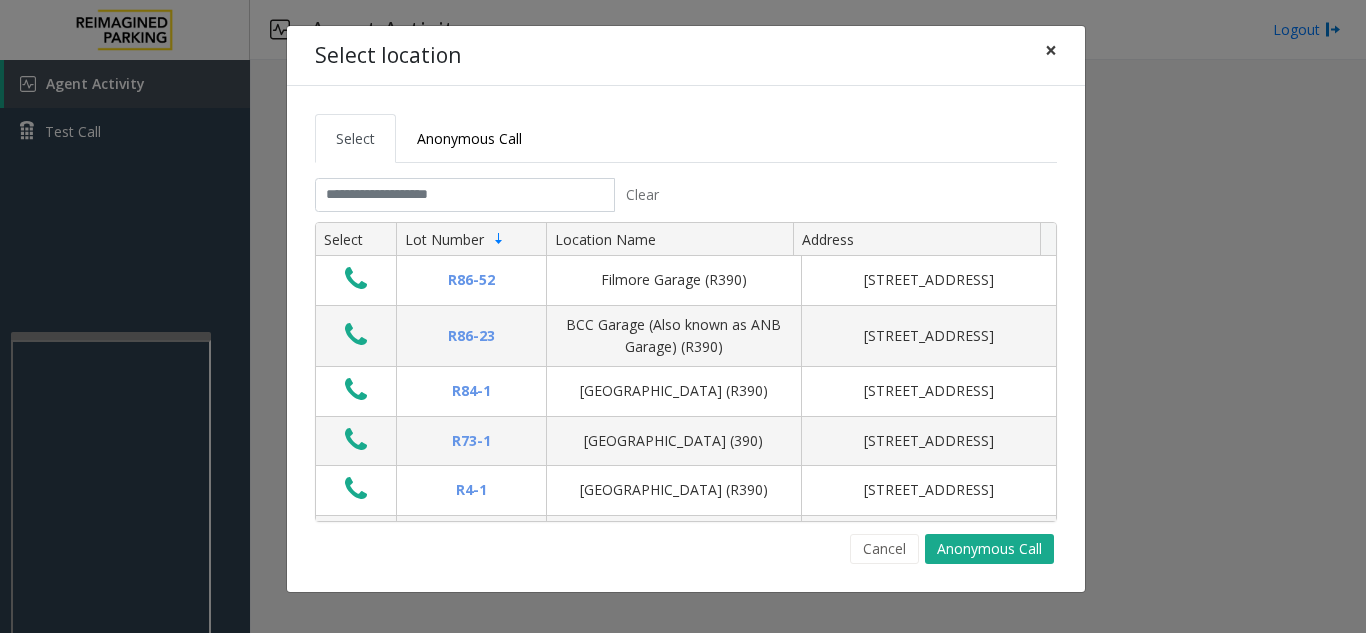 click on "×" 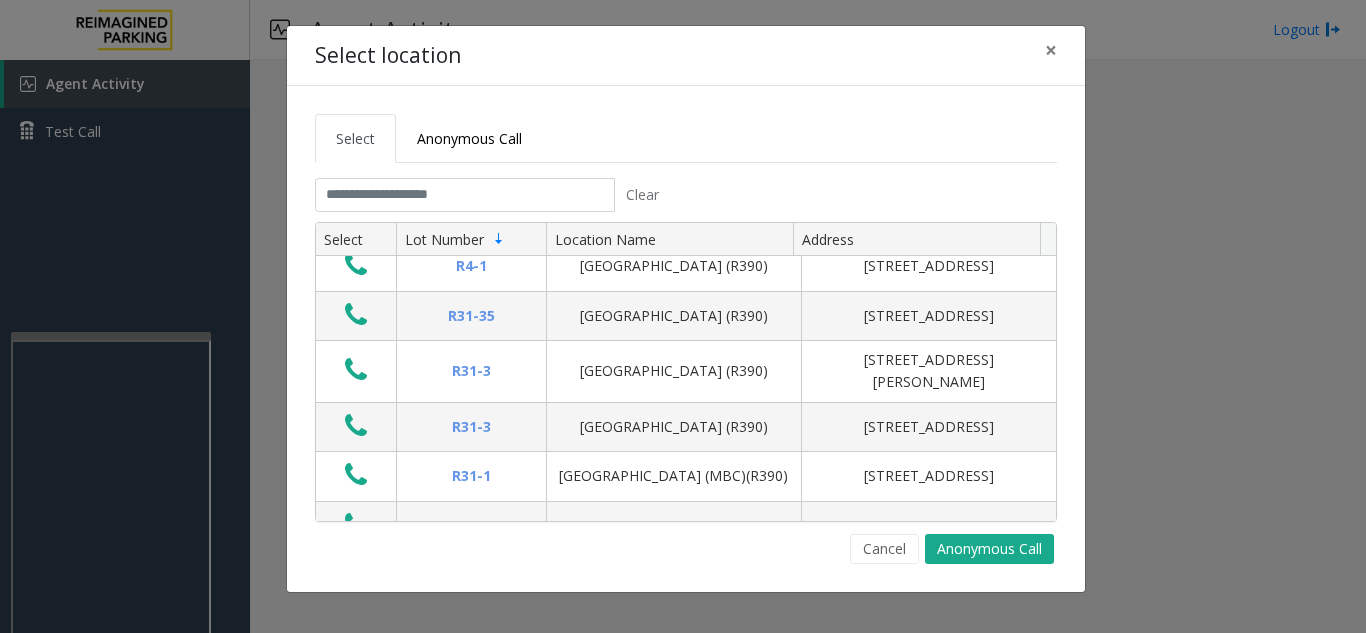 scroll, scrollTop: 300, scrollLeft: 0, axis: vertical 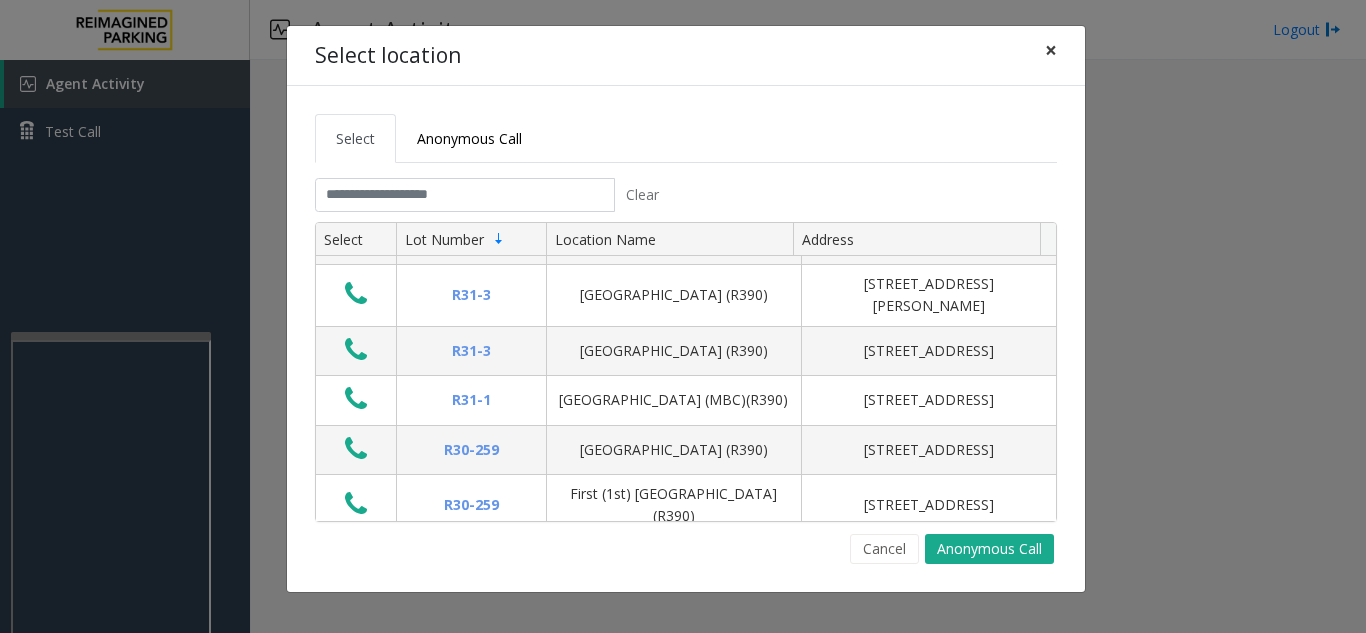 click on "×" 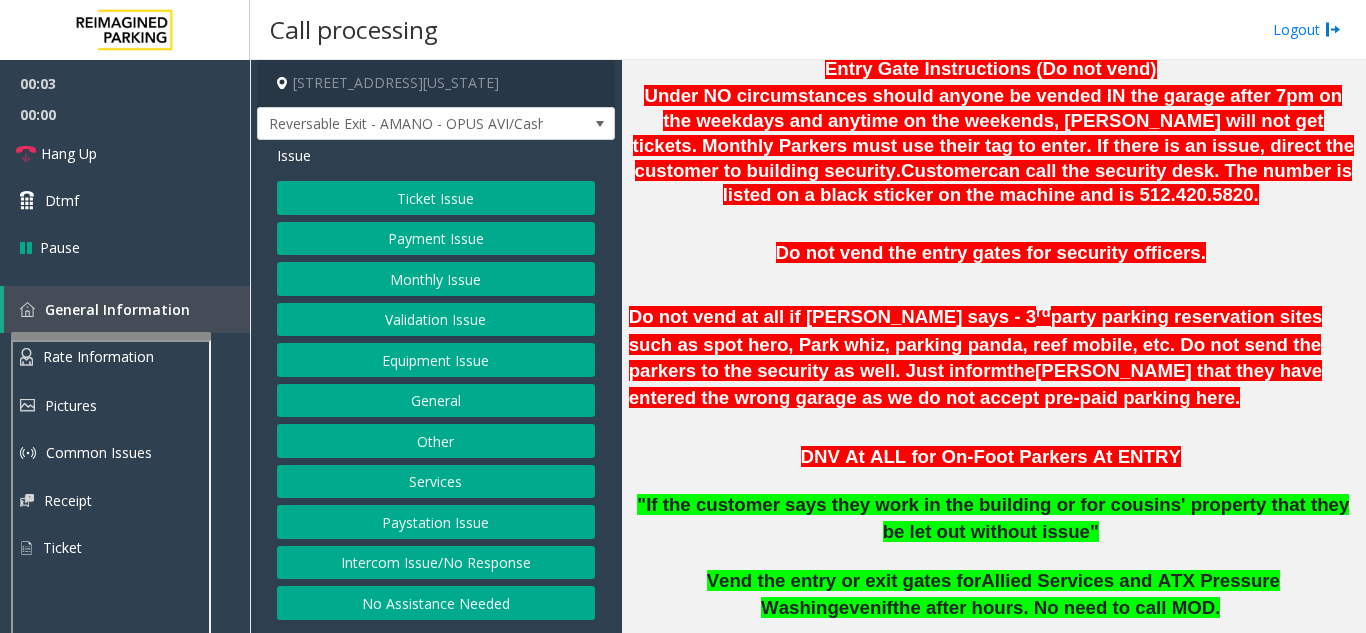 scroll, scrollTop: 700, scrollLeft: 0, axis: vertical 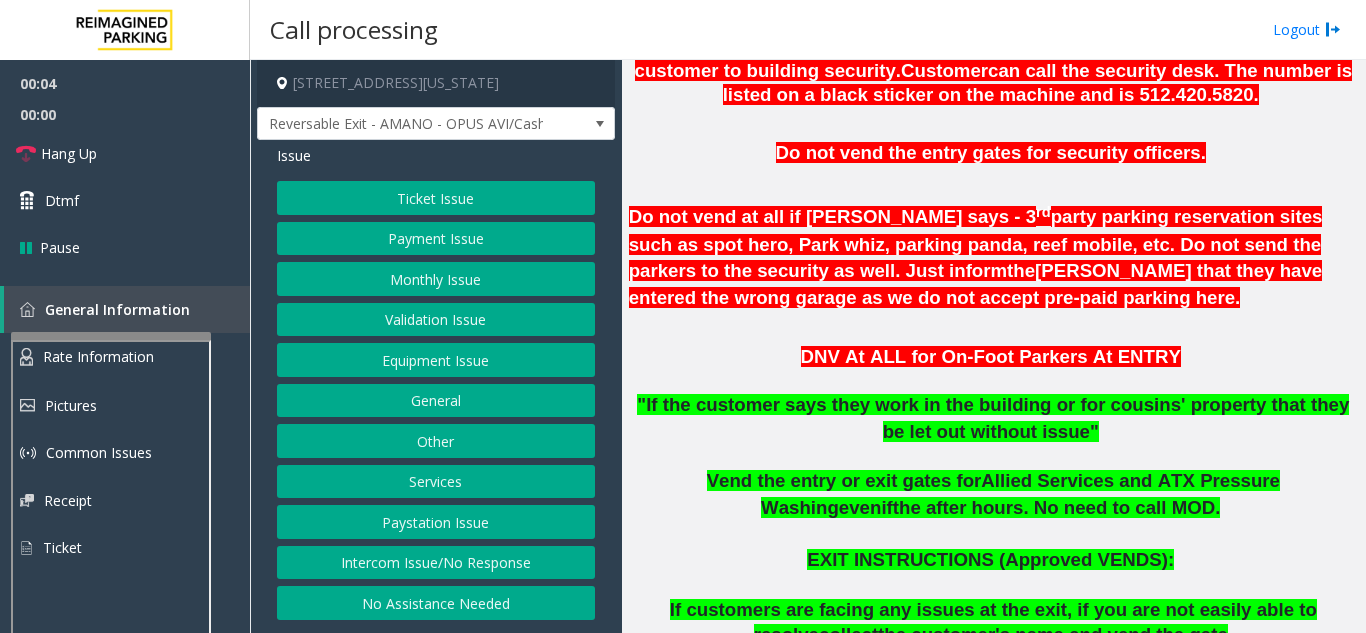 click on "Intercom Issue/No Response" 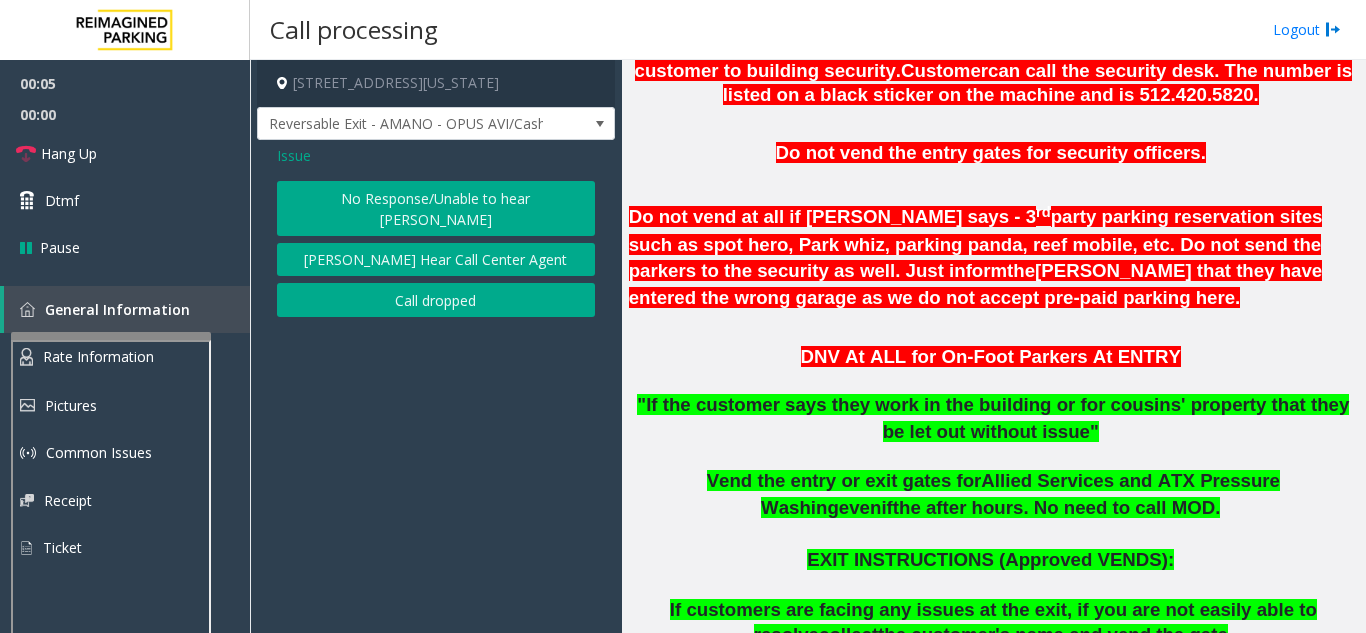 click on "No Response/Unable to hear [PERSON_NAME]" 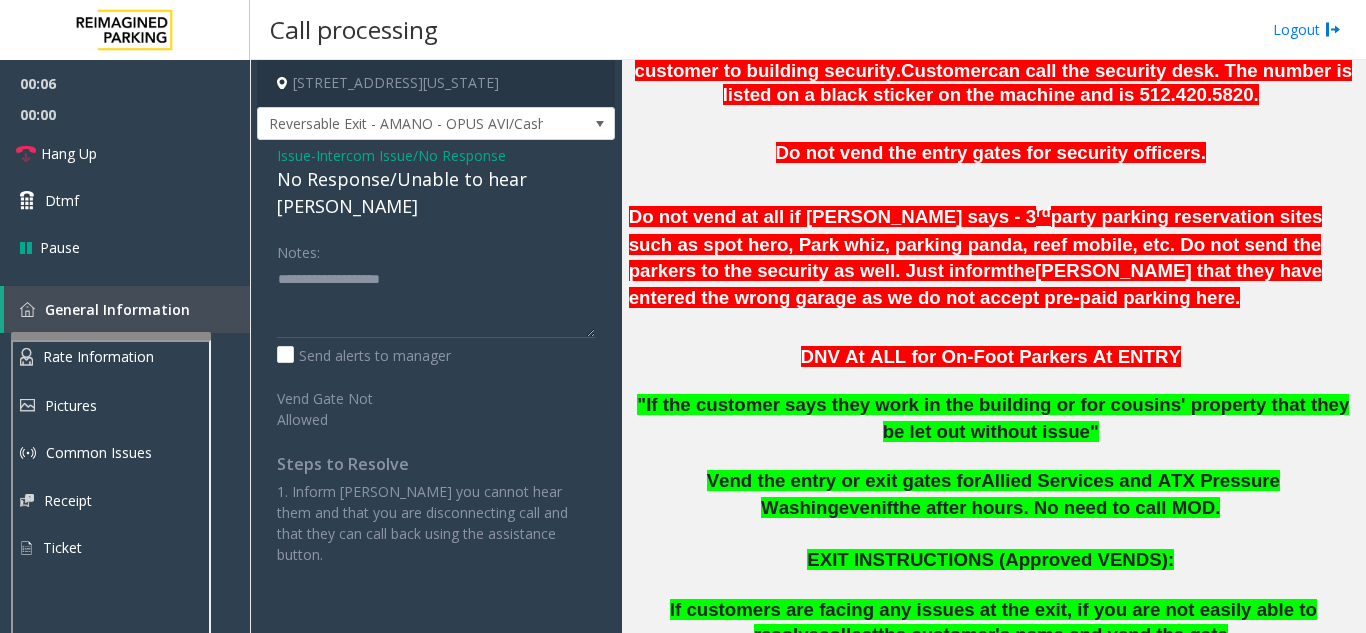 click on "No Response/Unable to hear [PERSON_NAME]" 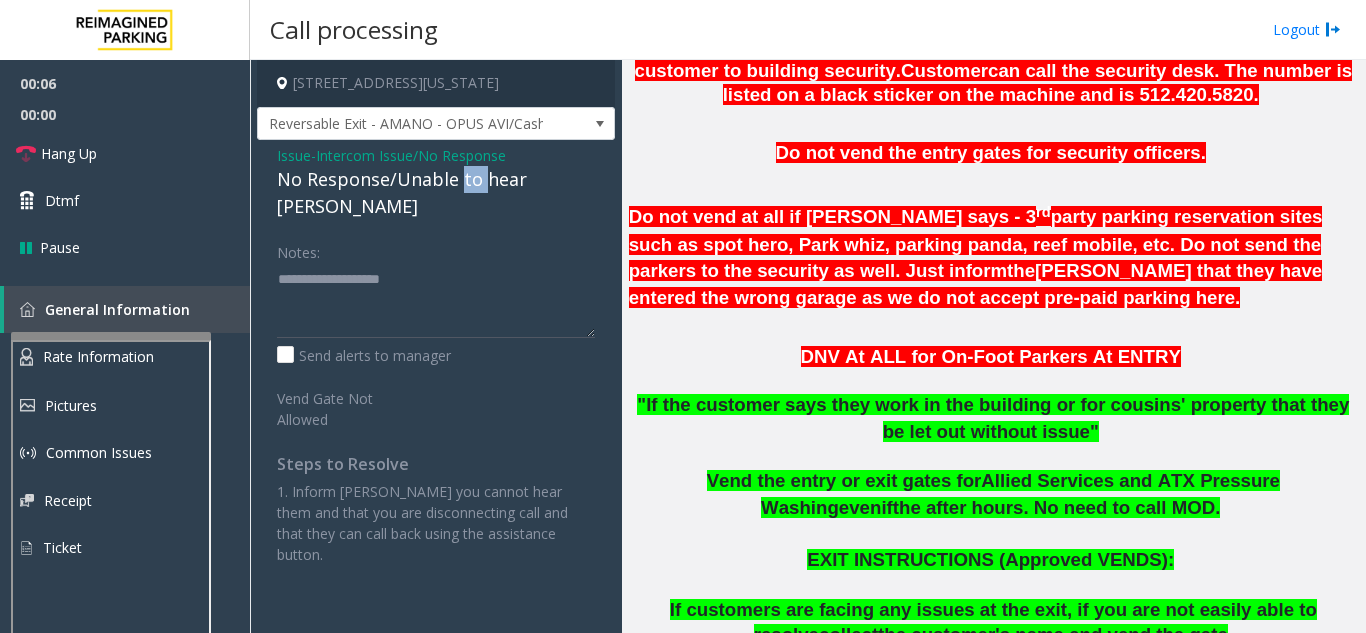 click on "No Response/Unable to hear [PERSON_NAME]" 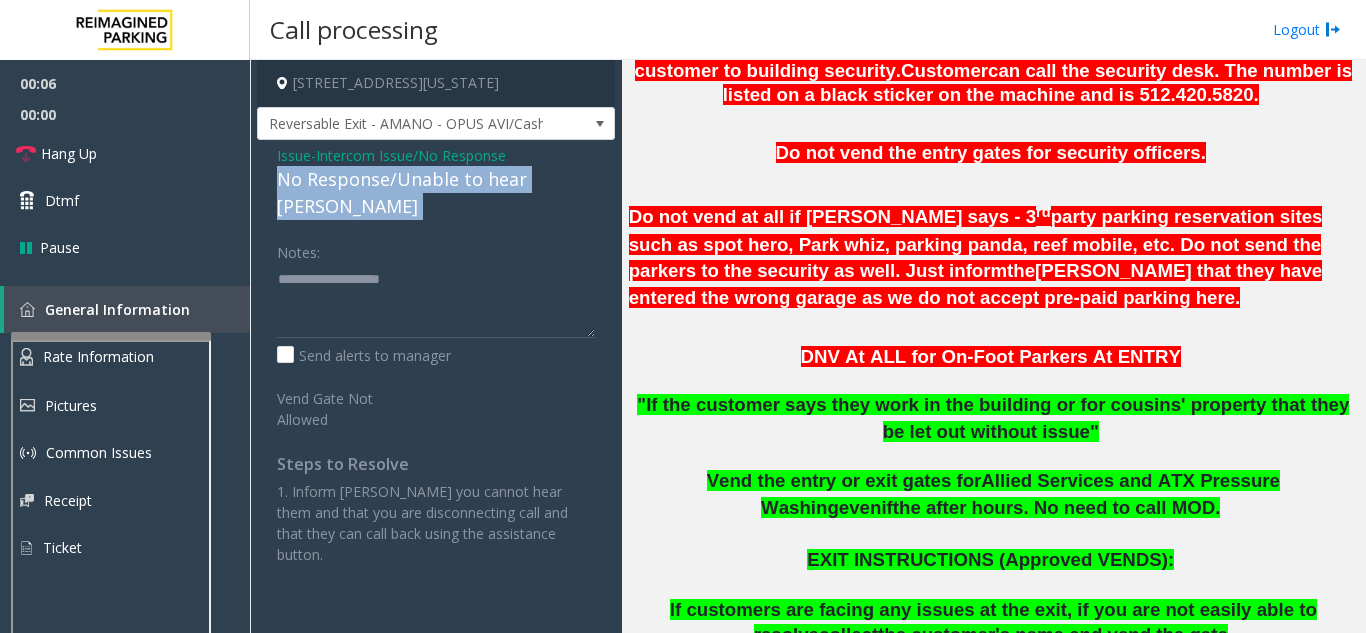 drag, startPoint x: 468, startPoint y: 180, endPoint x: 461, endPoint y: 189, distance: 11.401754 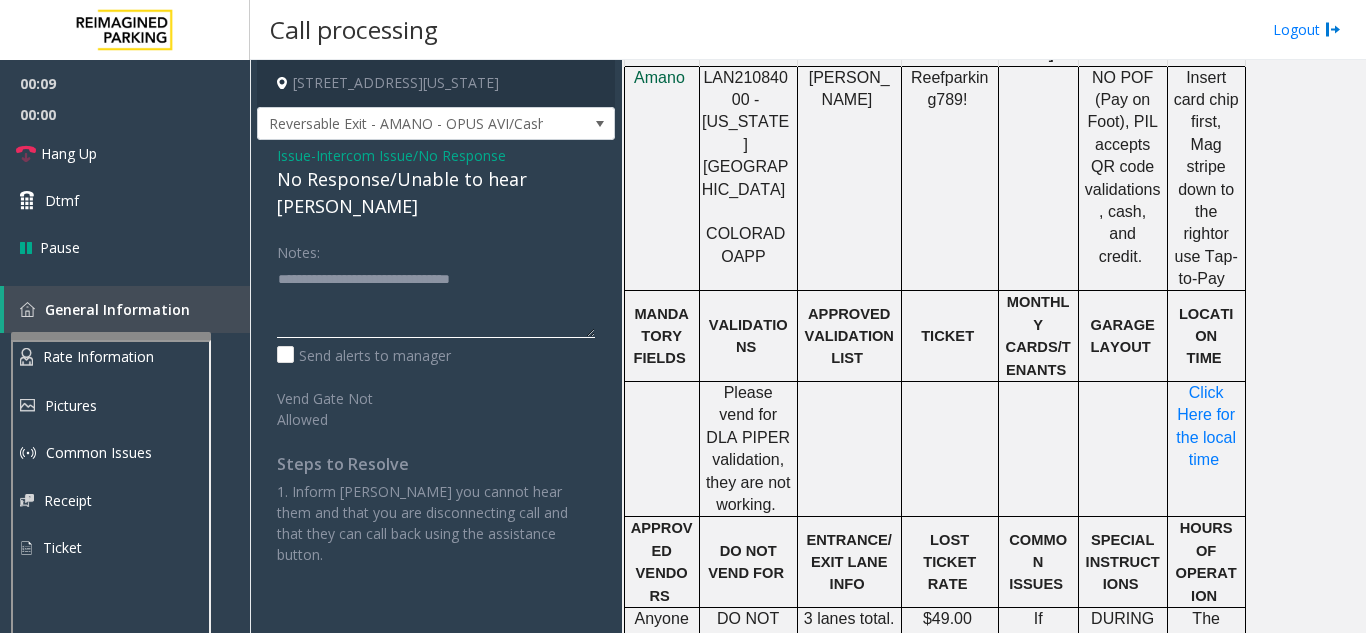 scroll, scrollTop: 1800, scrollLeft: 0, axis: vertical 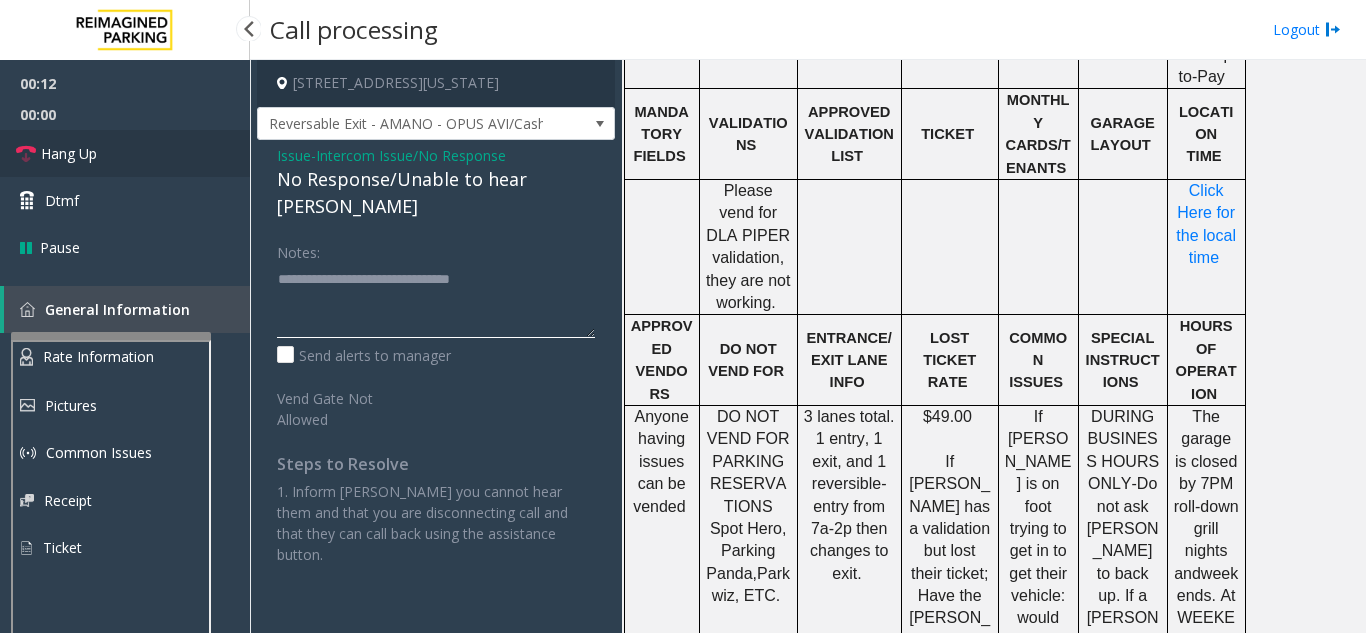 type on "**********" 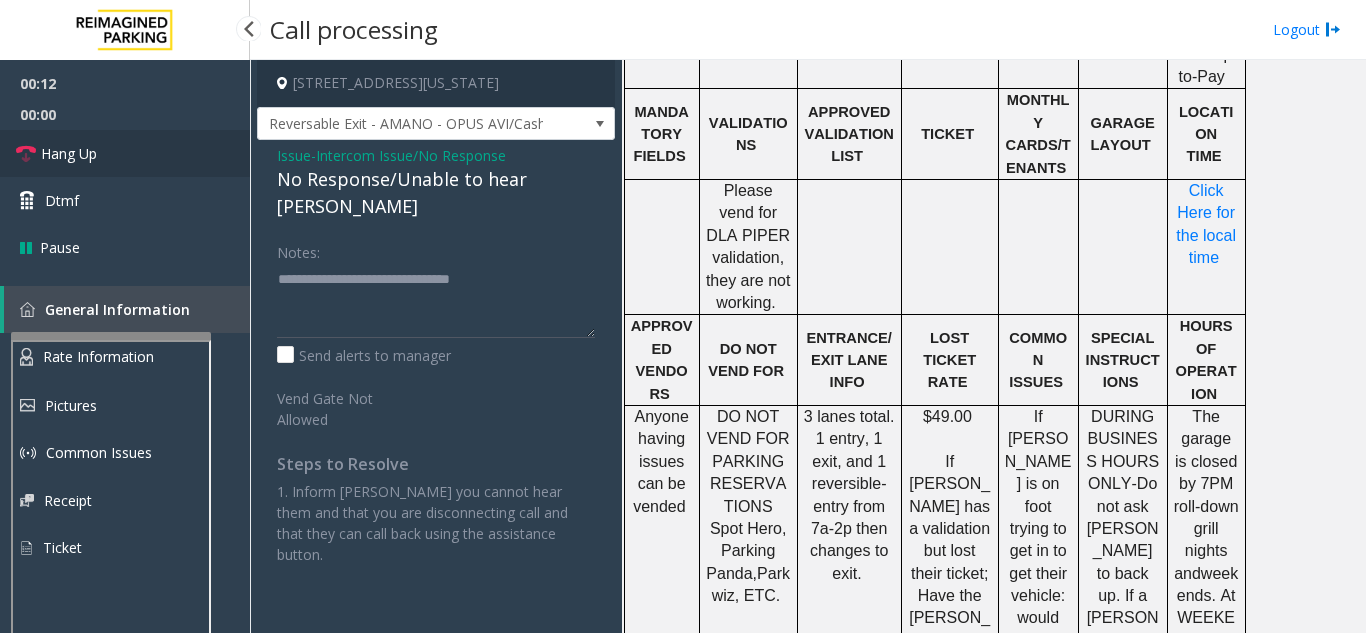 click on "Hang Up" at bounding box center (125, 153) 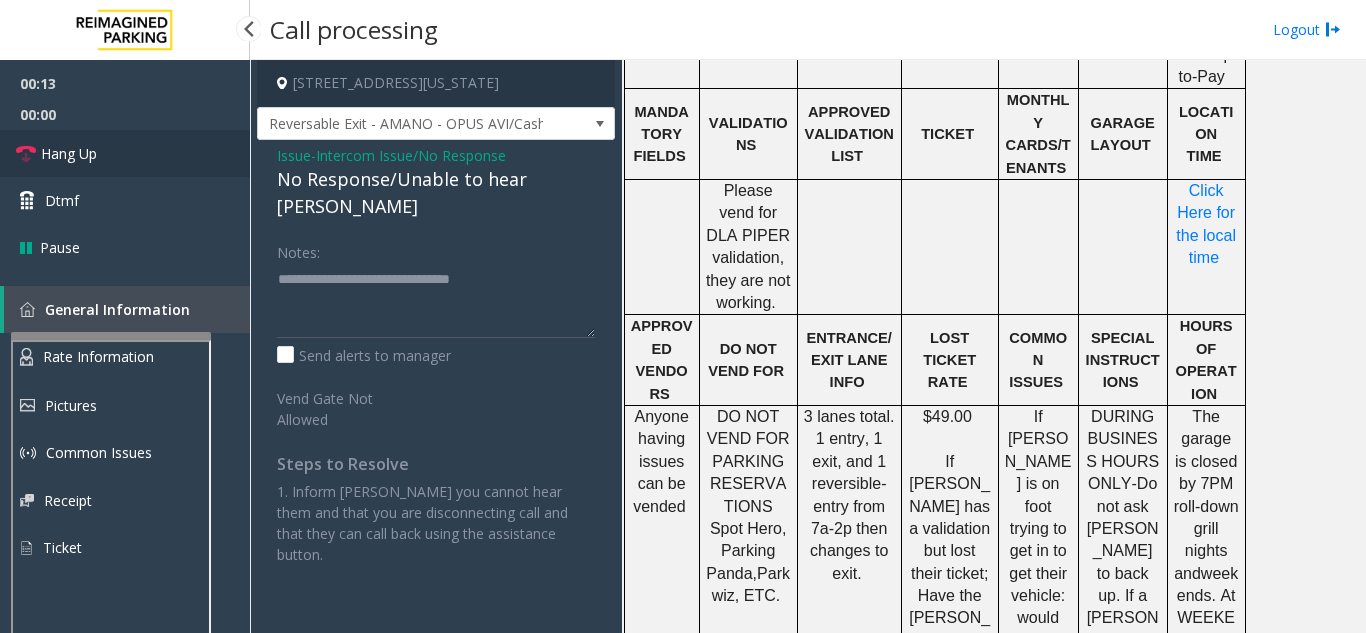 click on "Hang Up" at bounding box center [125, 153] 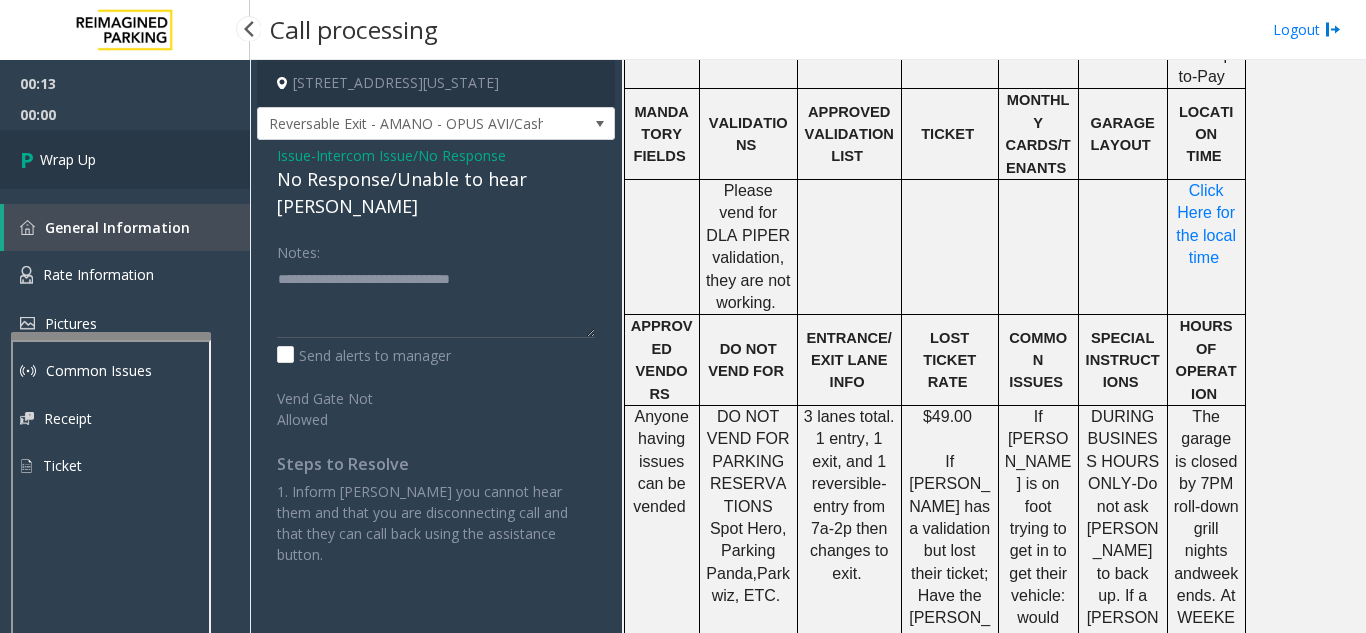 click on "Wrap Up" at bounding box center [125, 159] 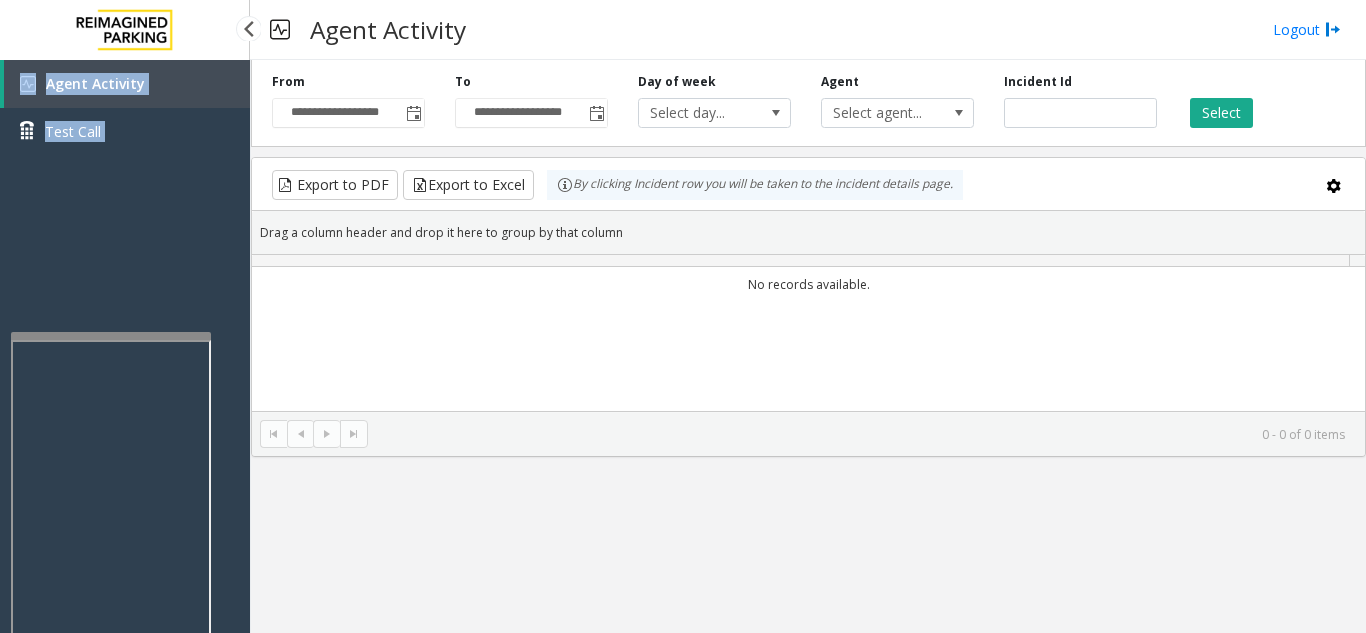click on "Agent Activity Test Call" at bounding box center (125, 115) 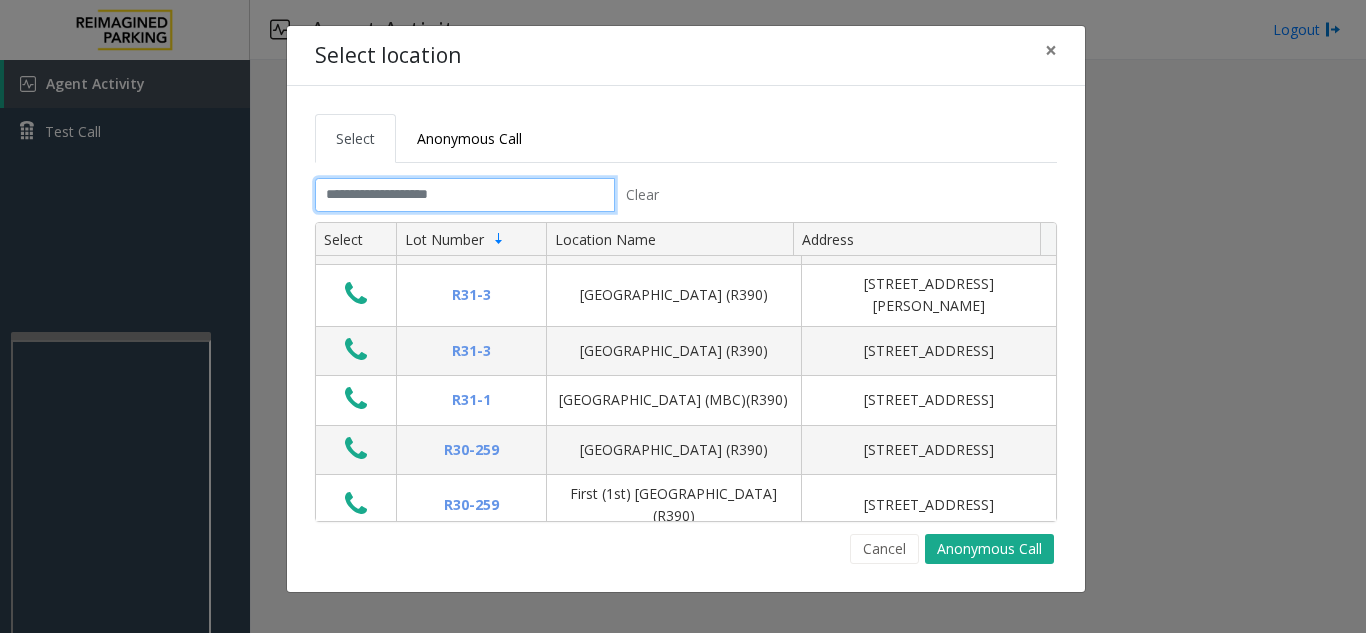 click 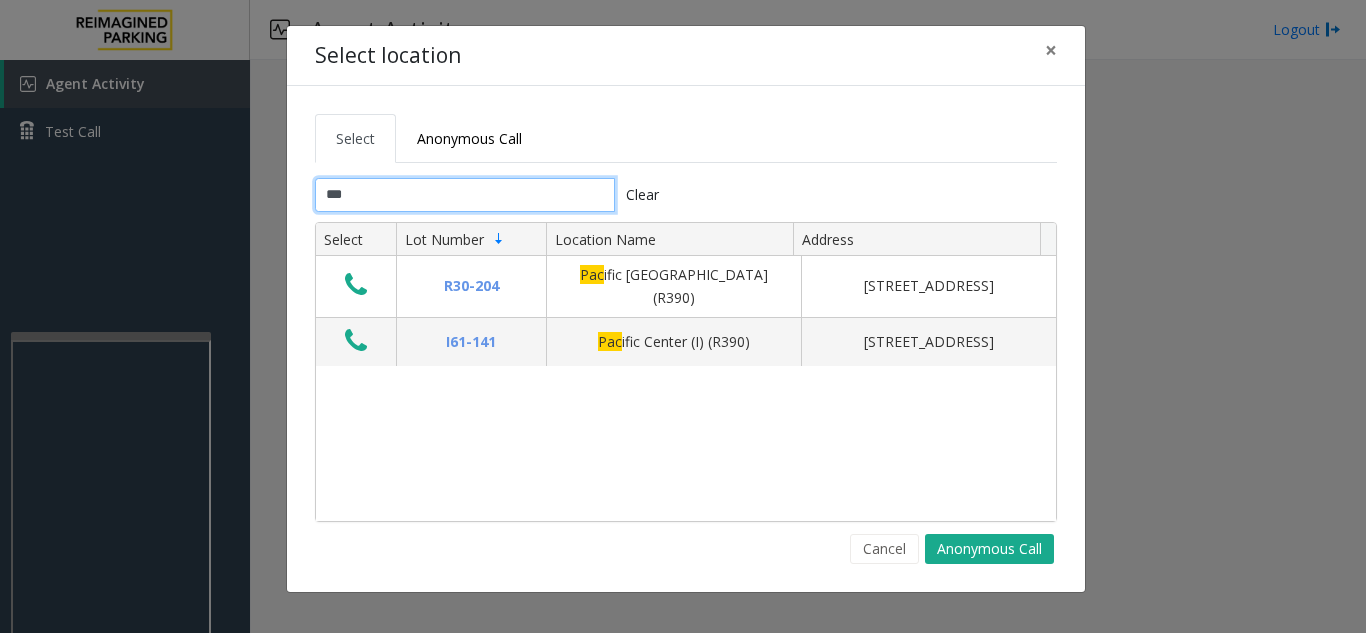scroll, scrollTop: 0, scrollLeft: 0, axis: both 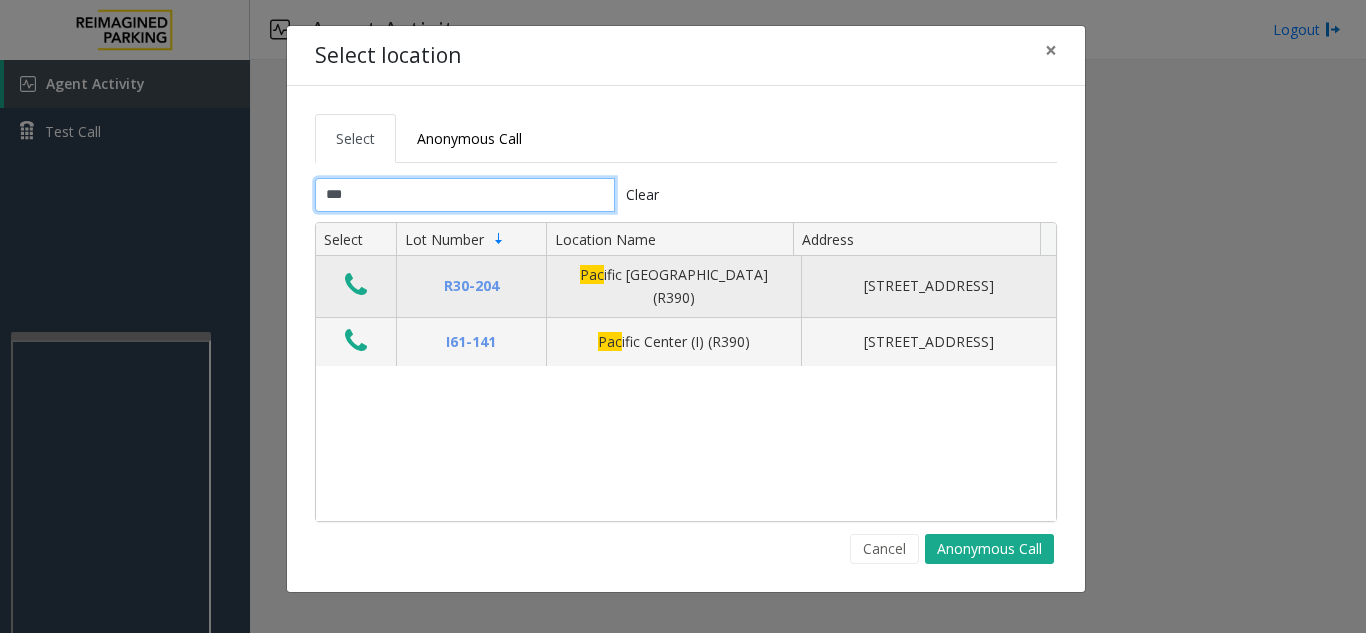 type on "***" 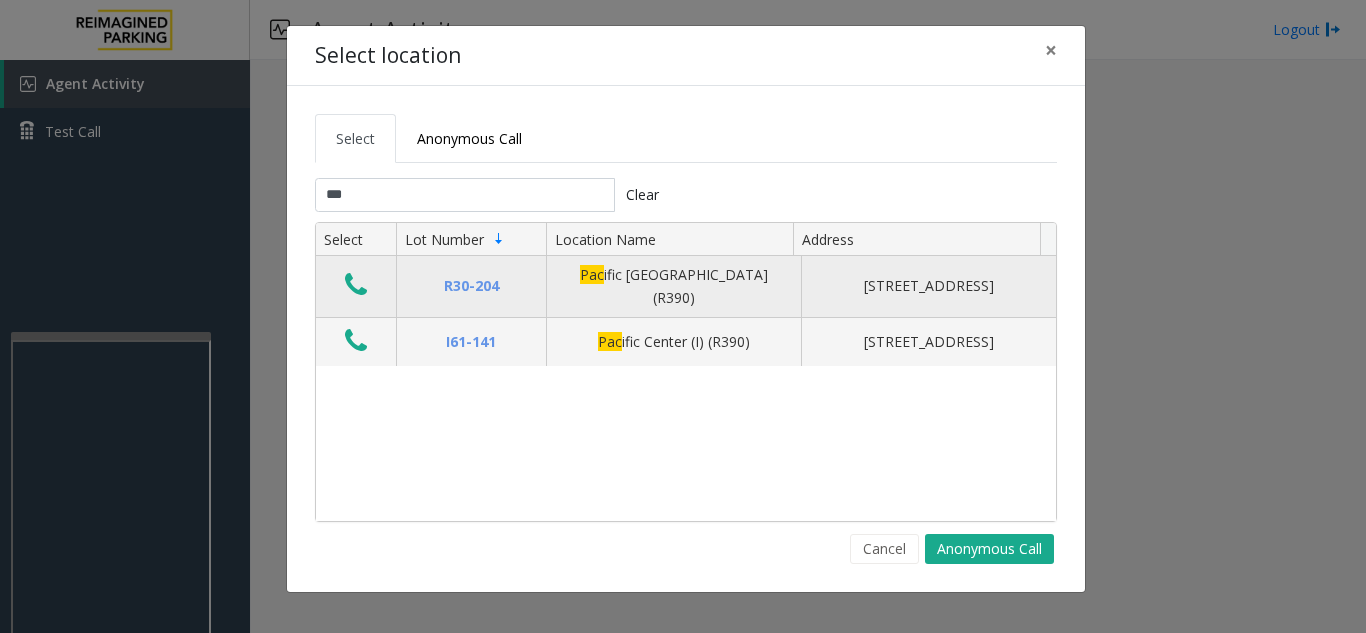 click 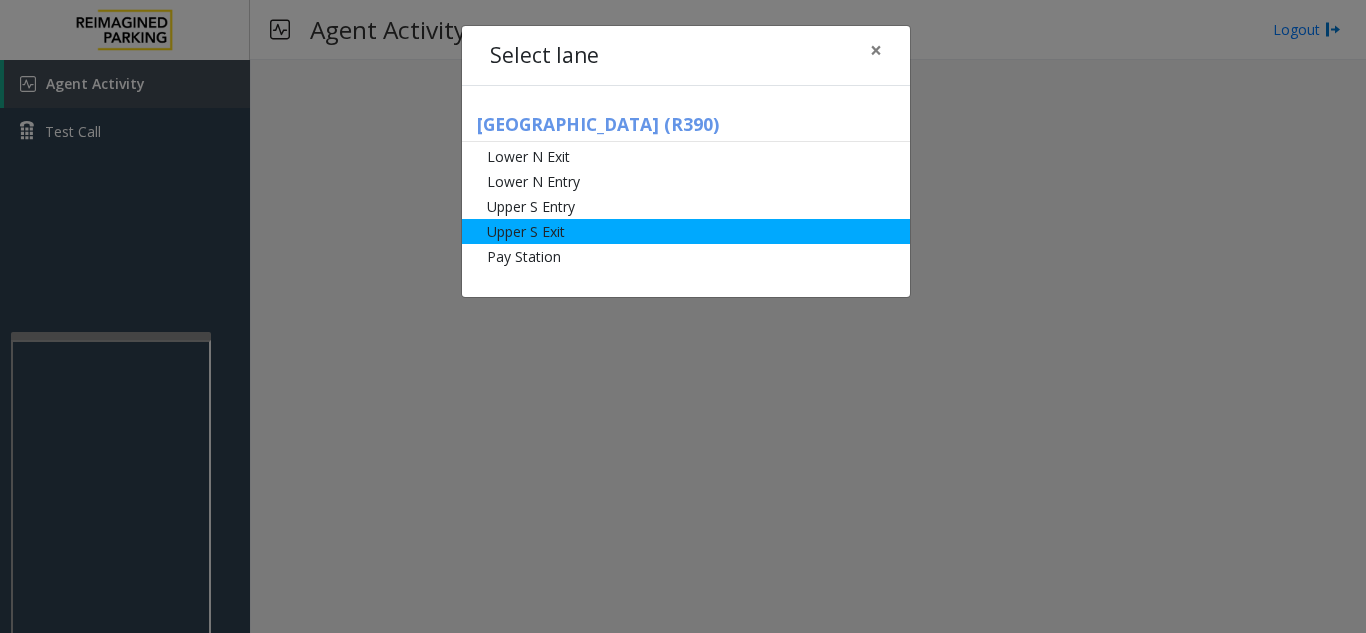 click on "Upper S Exit" 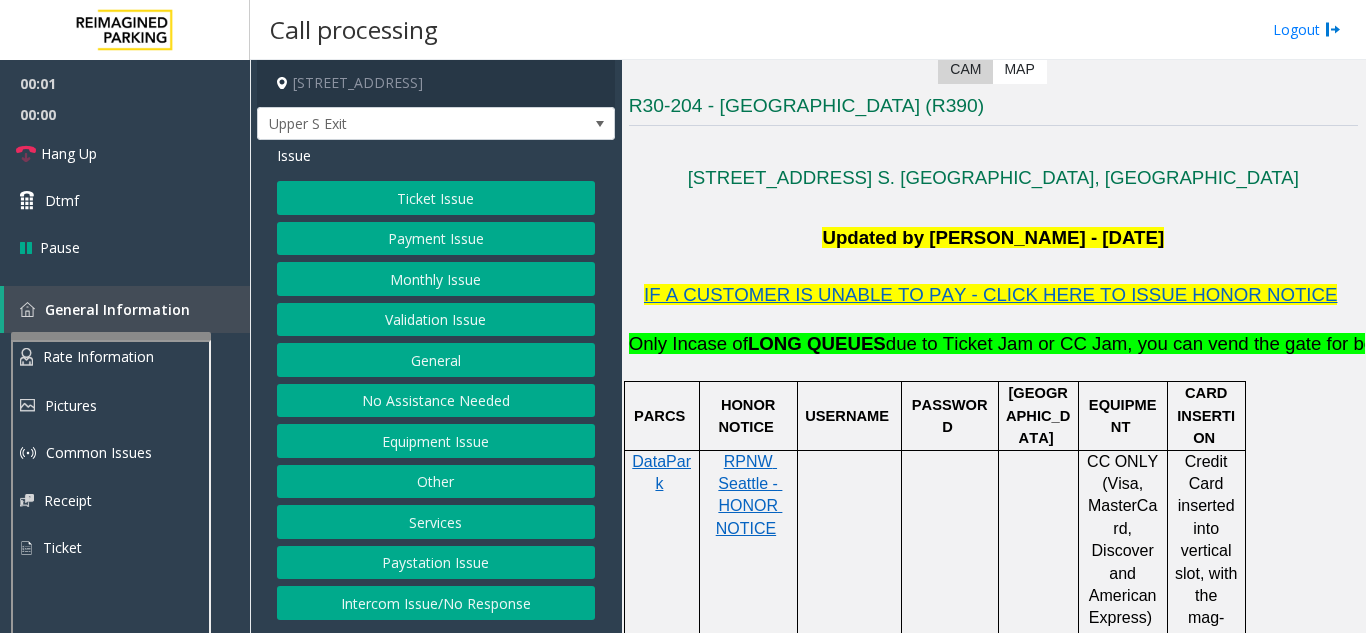 scroll, scrollTop: 400, scrollLeft: 0, axis: vertical 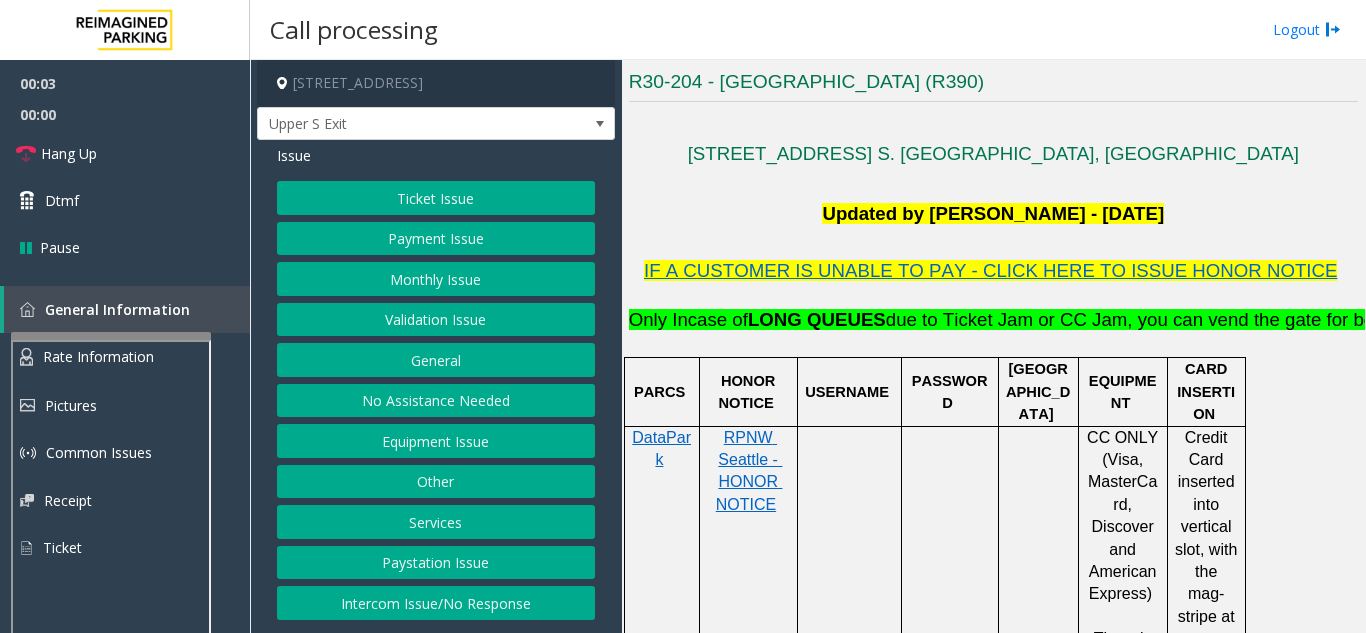 click on "Payment Issue" 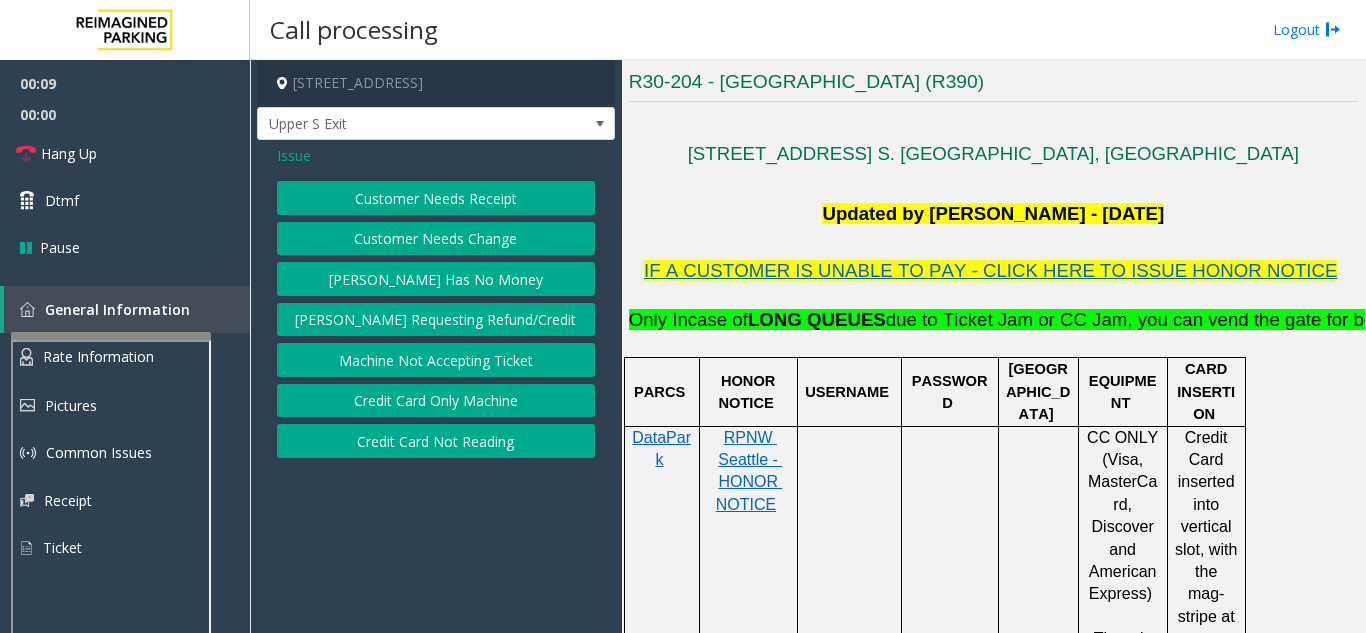 click on "Credit Card Not Reading" 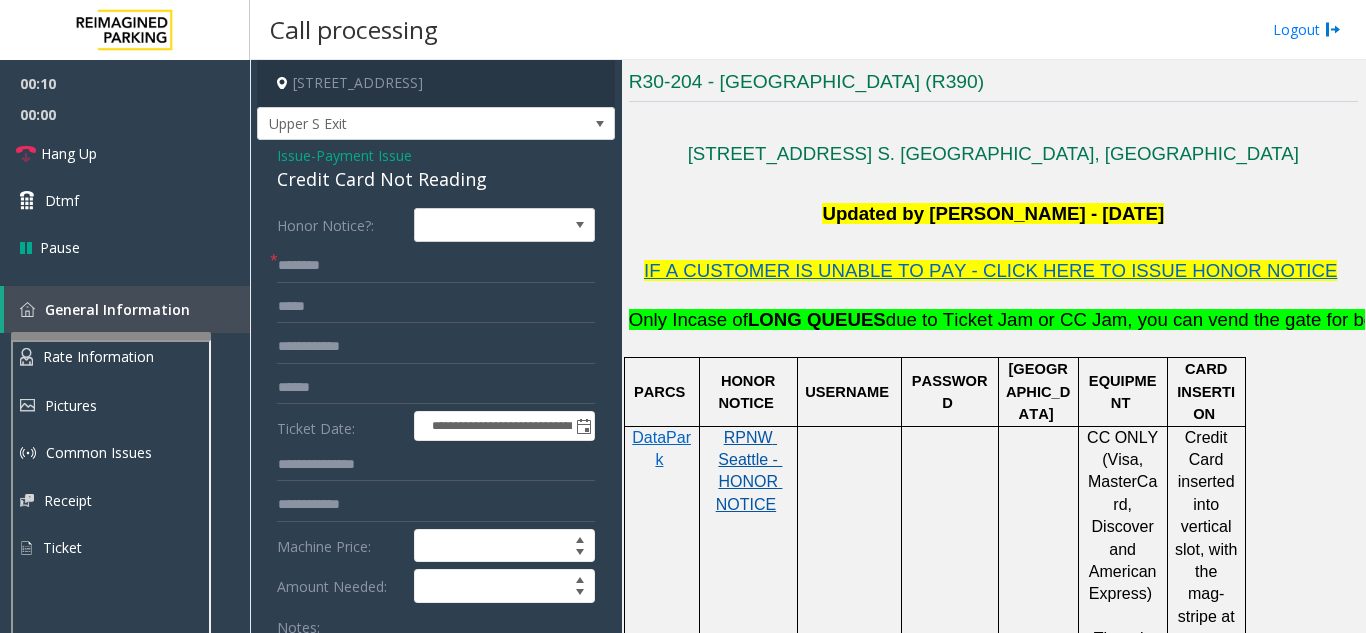 click on "RPNW Seattle - HONOR NOTICE" 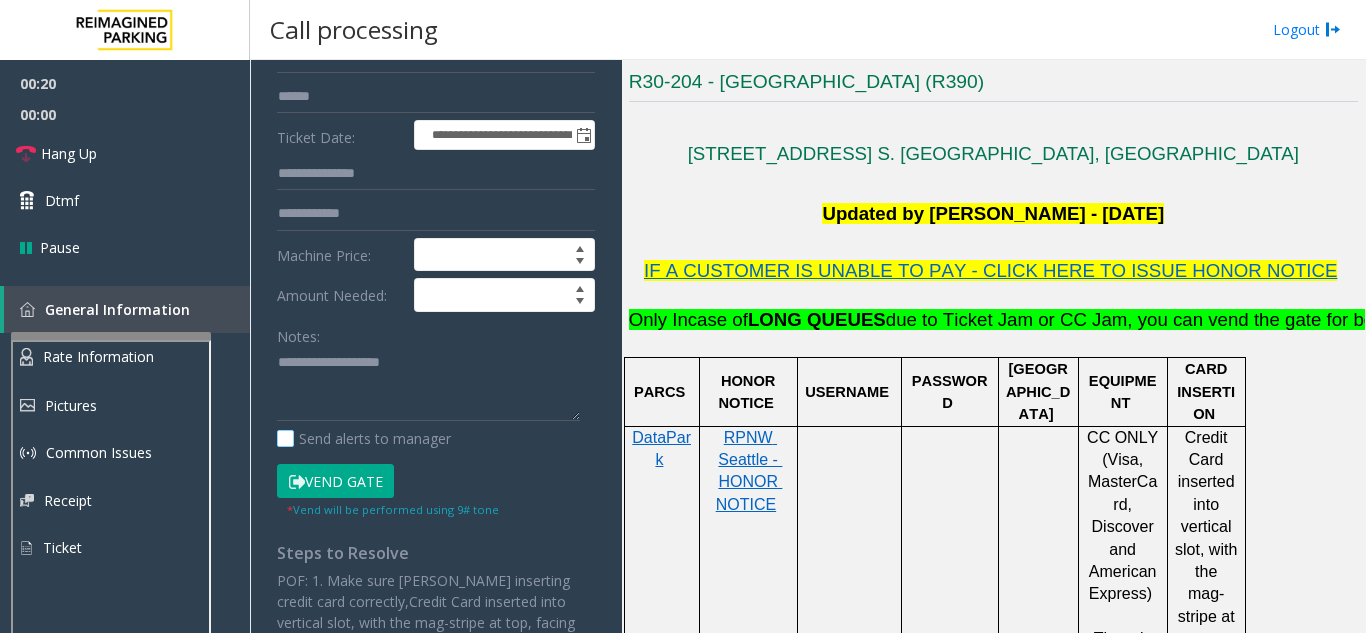 scroll, scrollTop: 300, scrollLeft: 0, axis: vertical 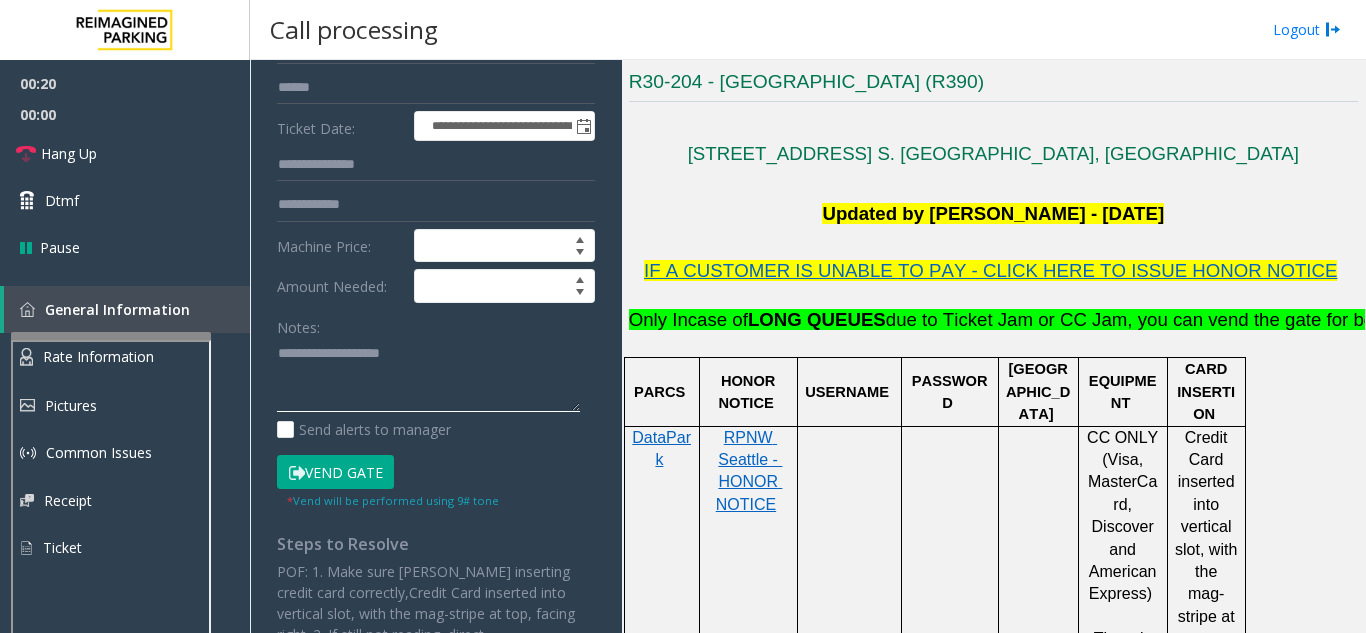 click 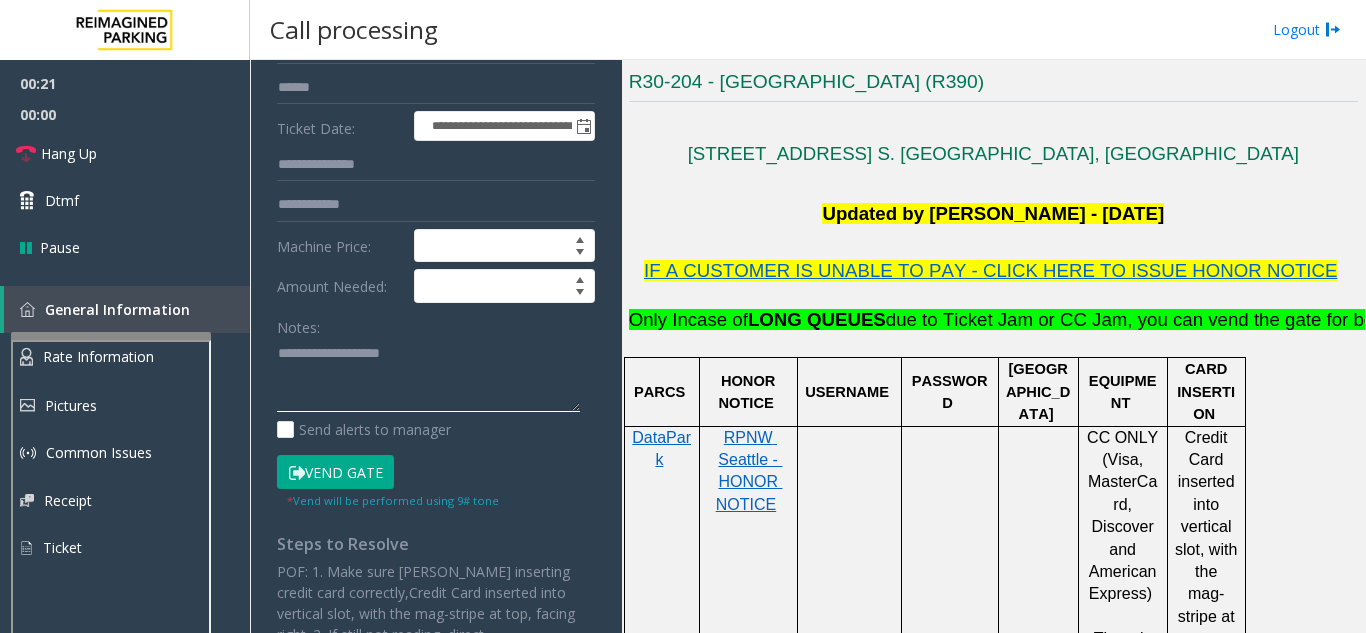 paste on "**********" 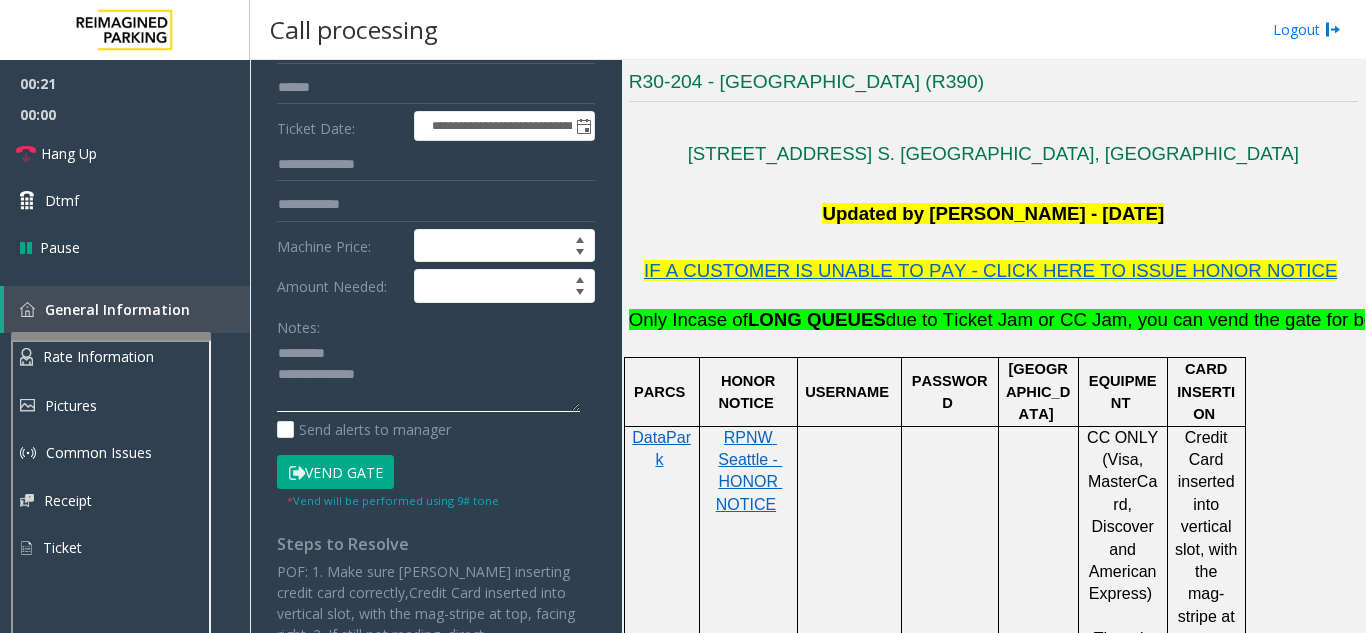 scroll, scrollTop: 0, scrollLeft: 0, axis: both 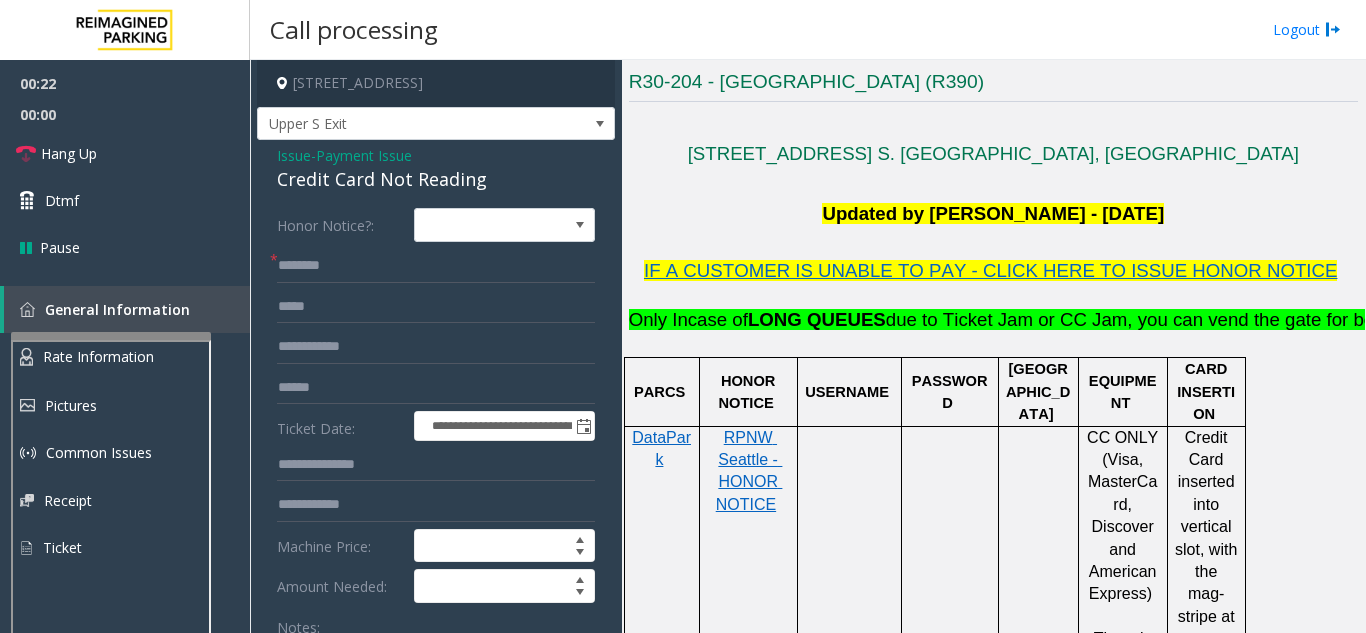 click on "Credit Card Not Reading" 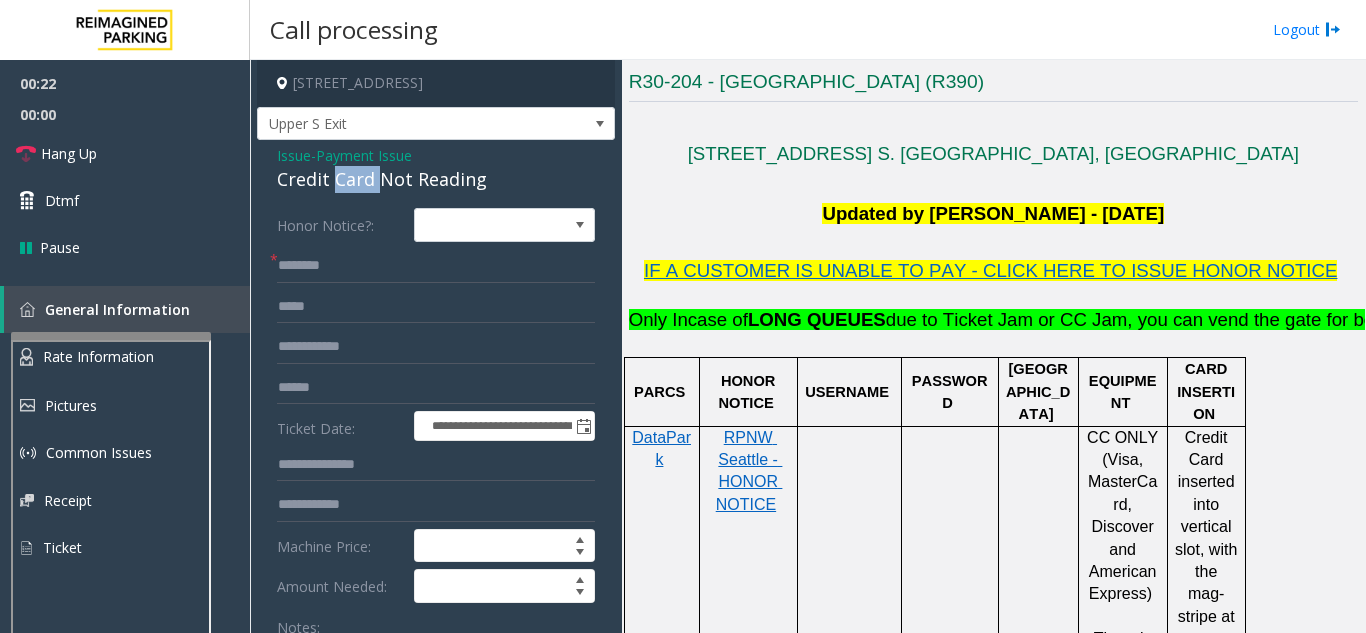 click on "Credit Card Not Reading" 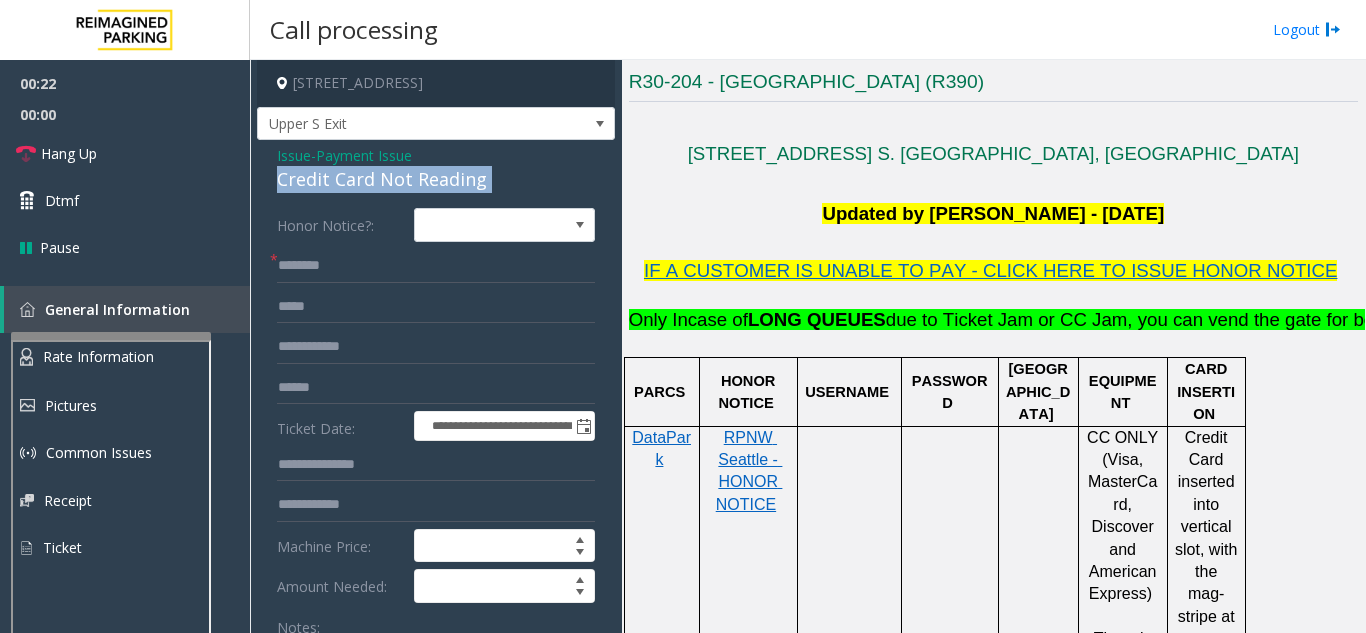 click on "Credit Card Not Reading" 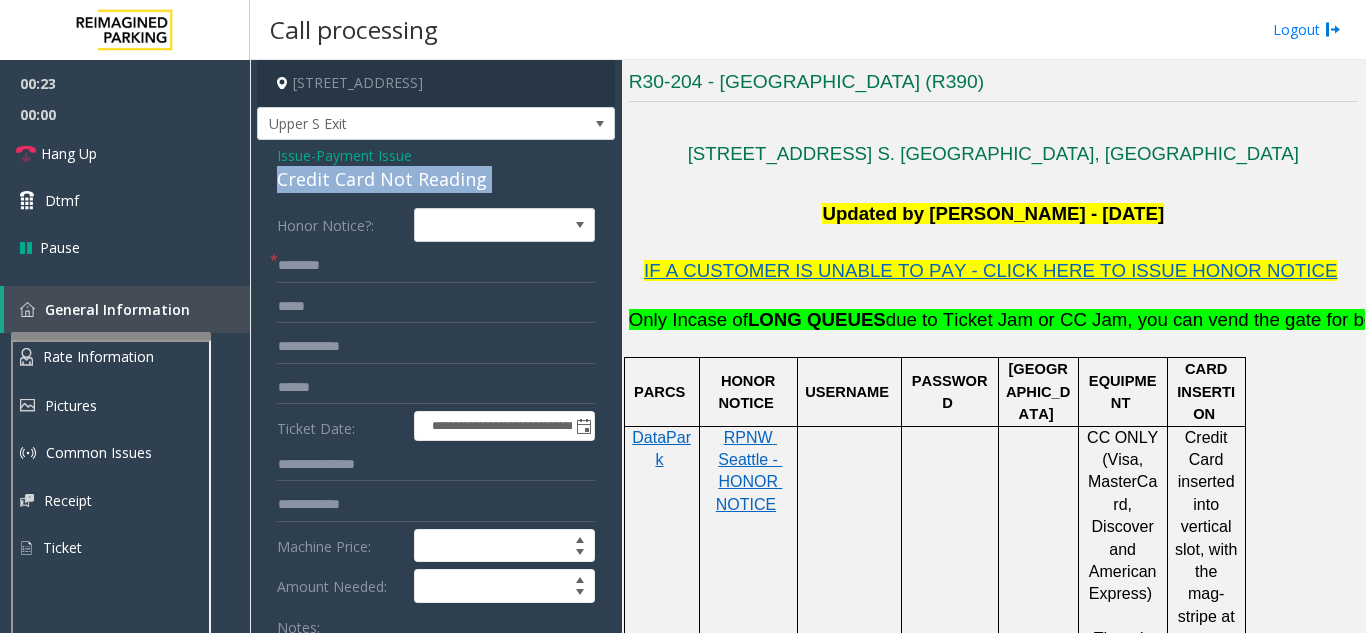 copy on "Credit Card Not Reading" 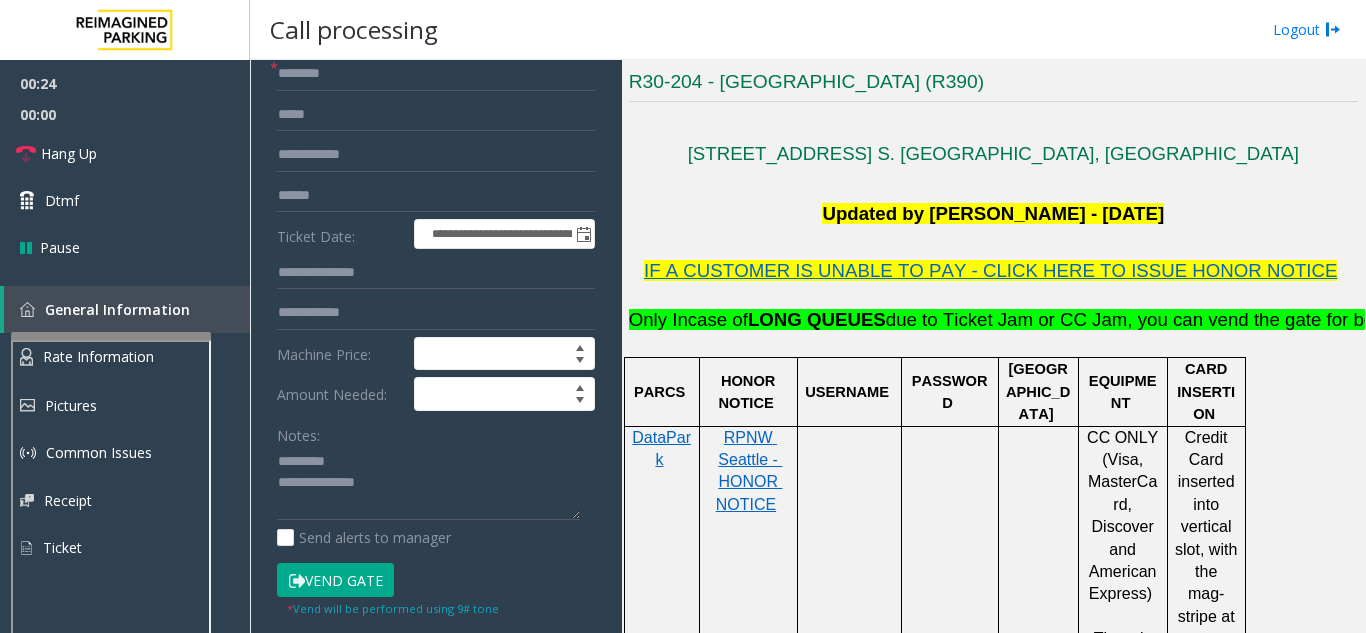 scroll, scrollTop: 200, scrollLeft: 0, axis: vertical 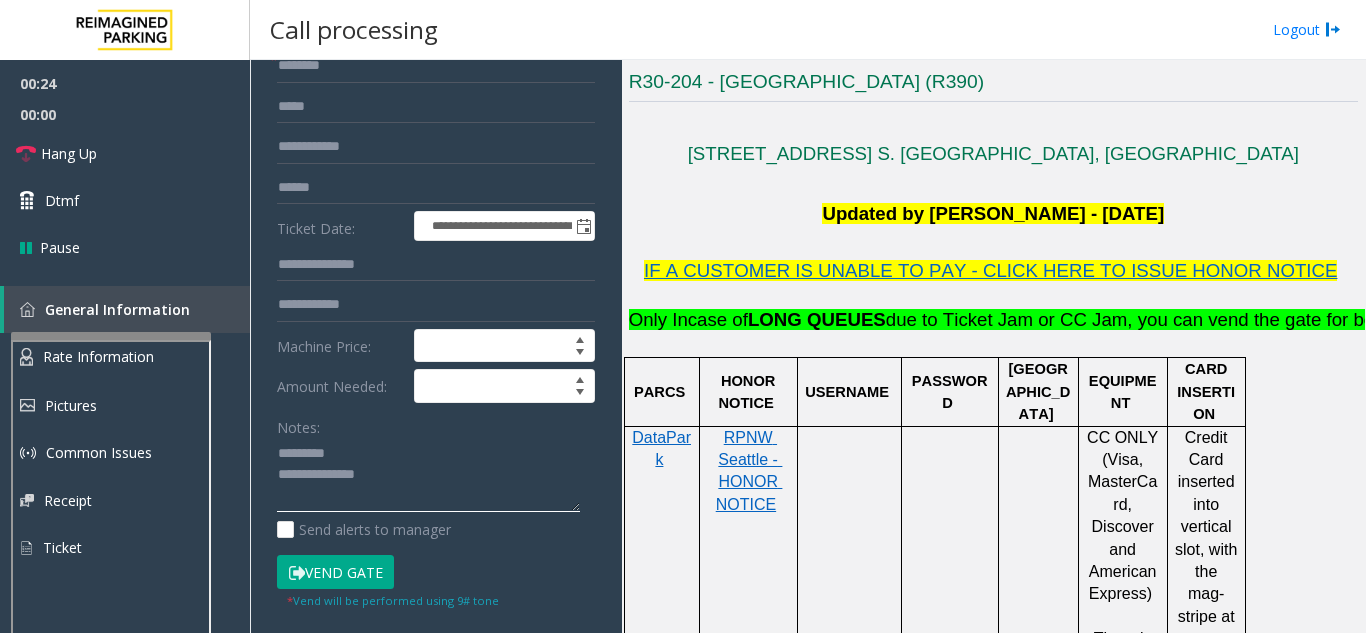 click 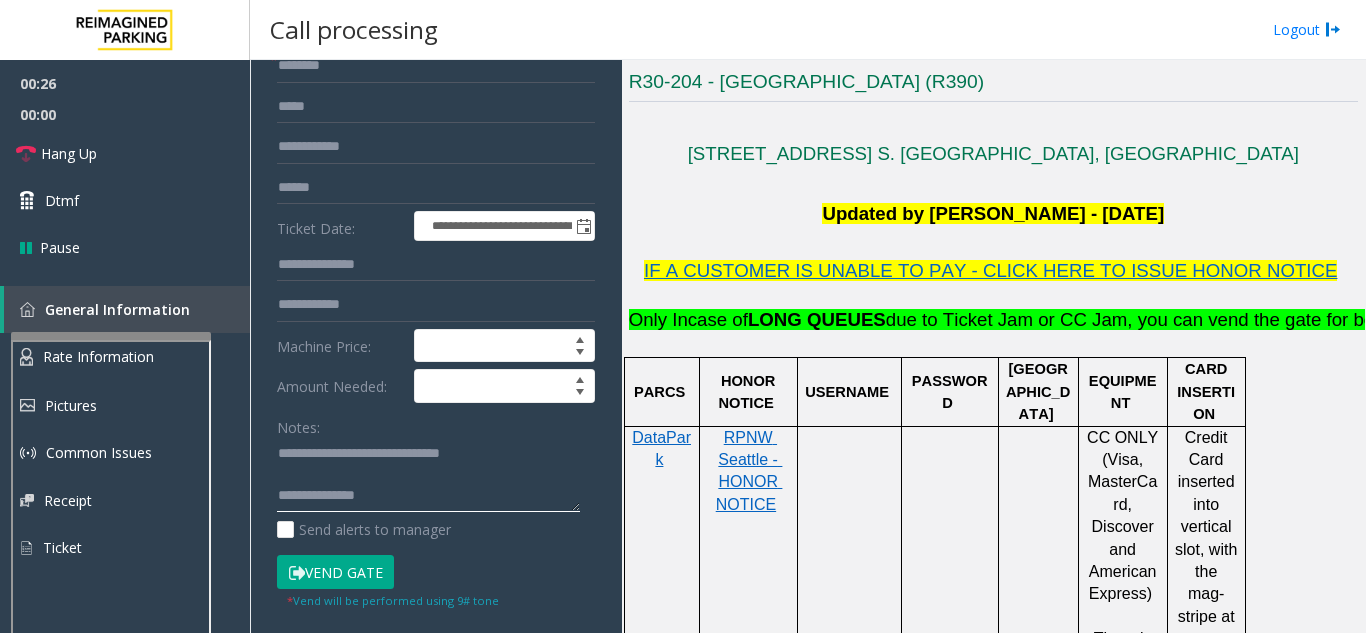 click 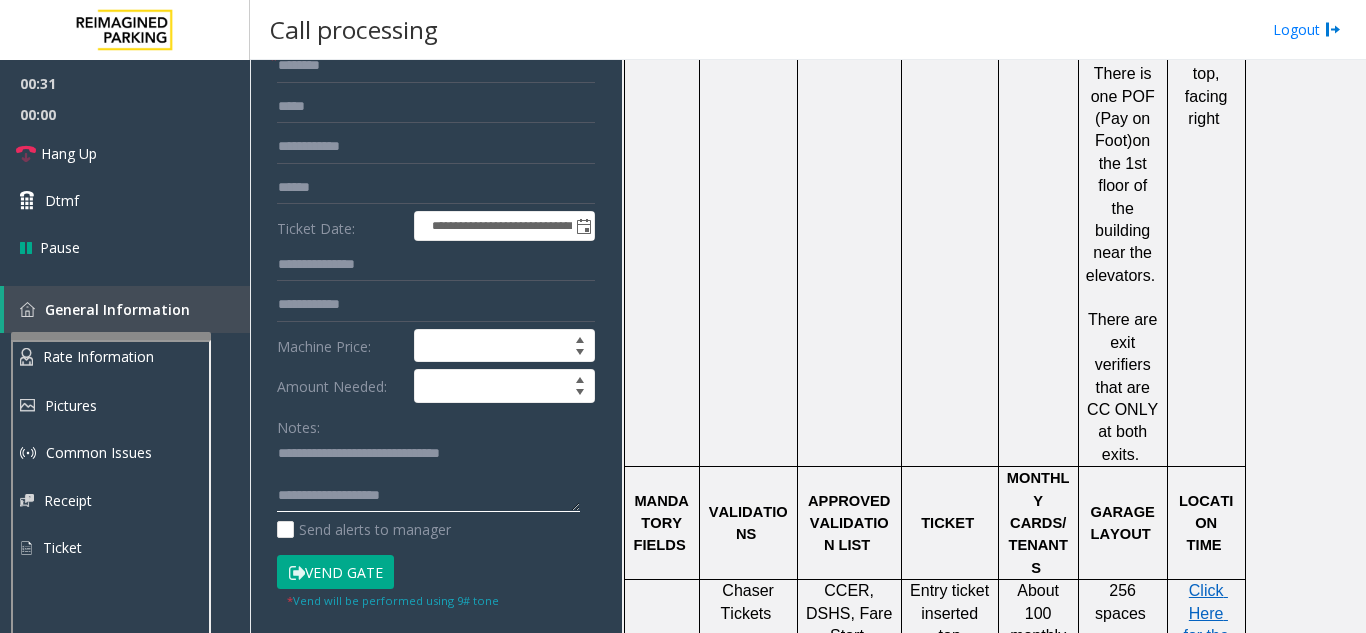 scroll, scrollTop: 1000, scrollLeft: 0, axis: vertical 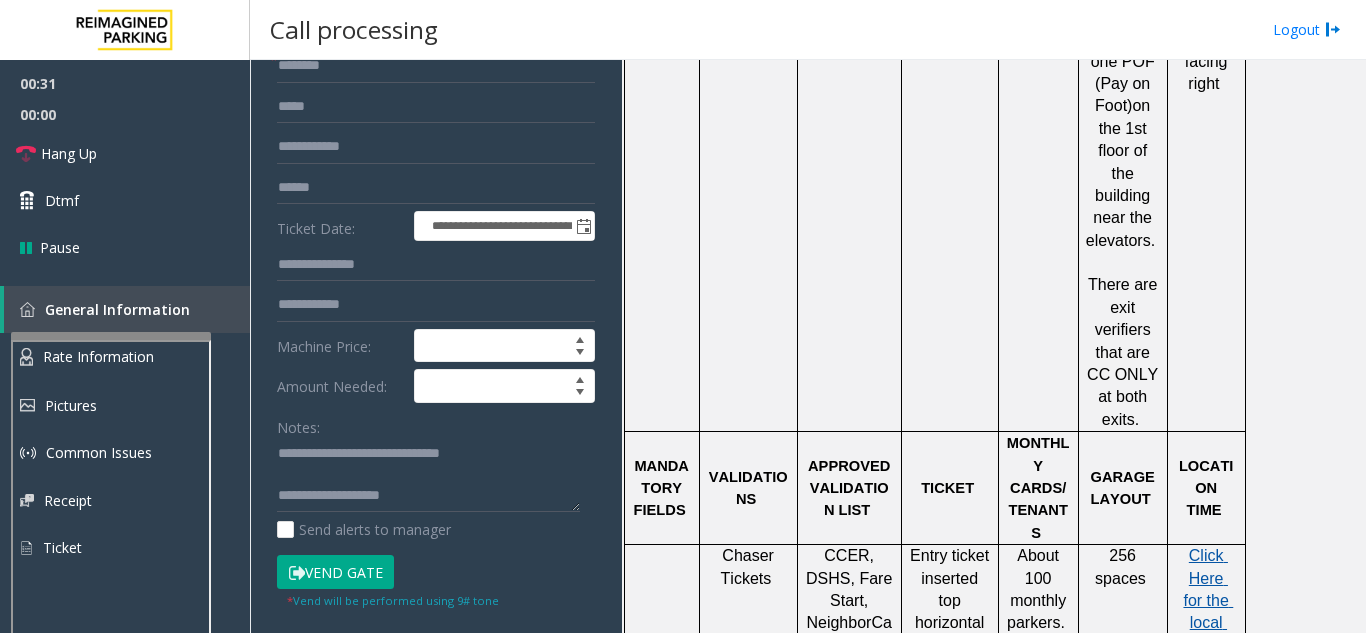 click on "Click Here for the local time" 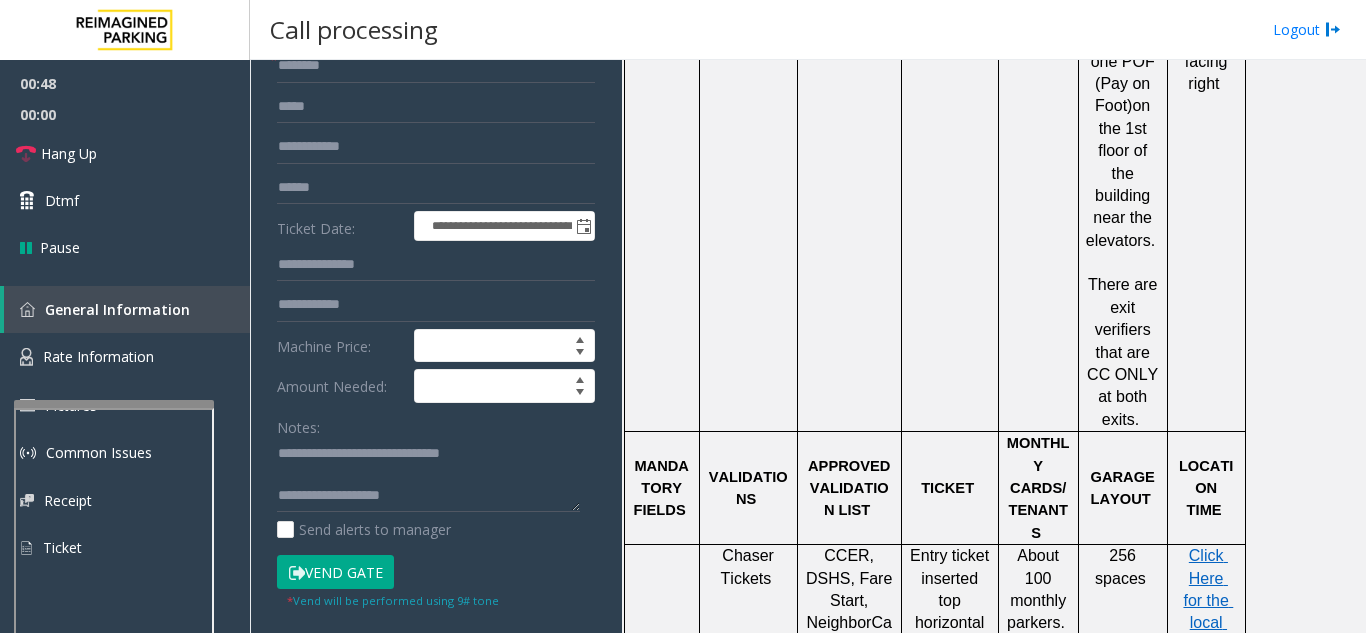click at bounding box center (114, 404) 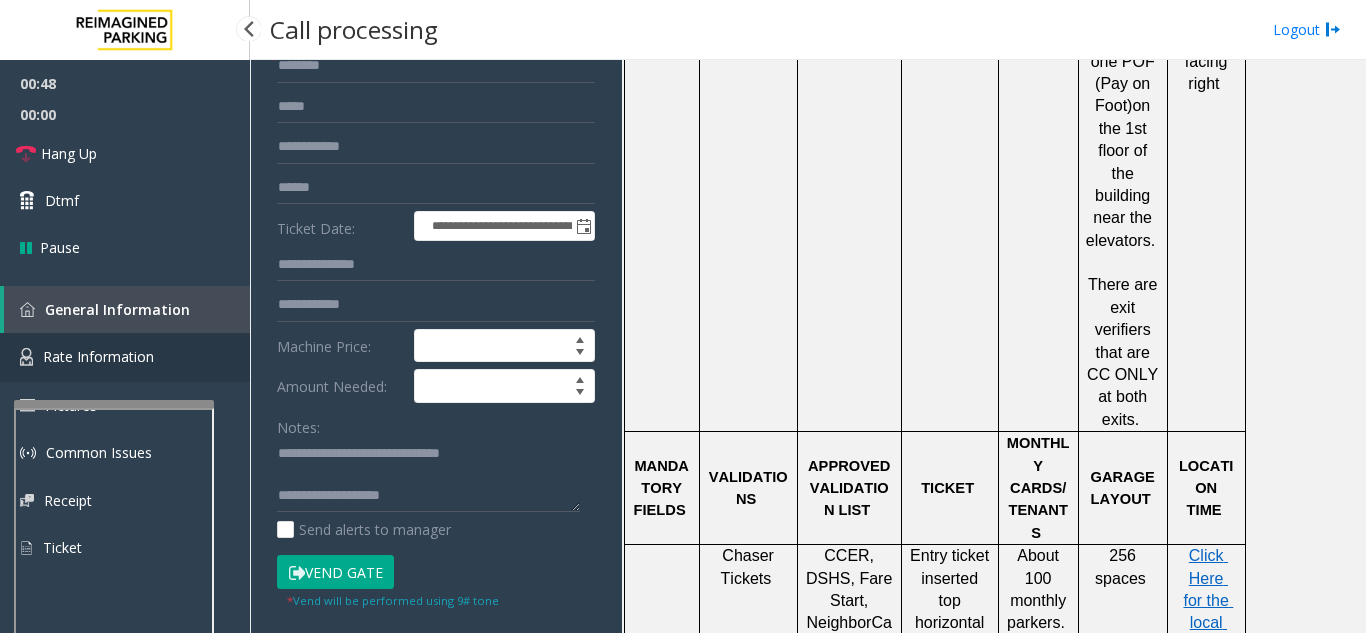 click on "Rate Information" at bounding box center [98, 356] 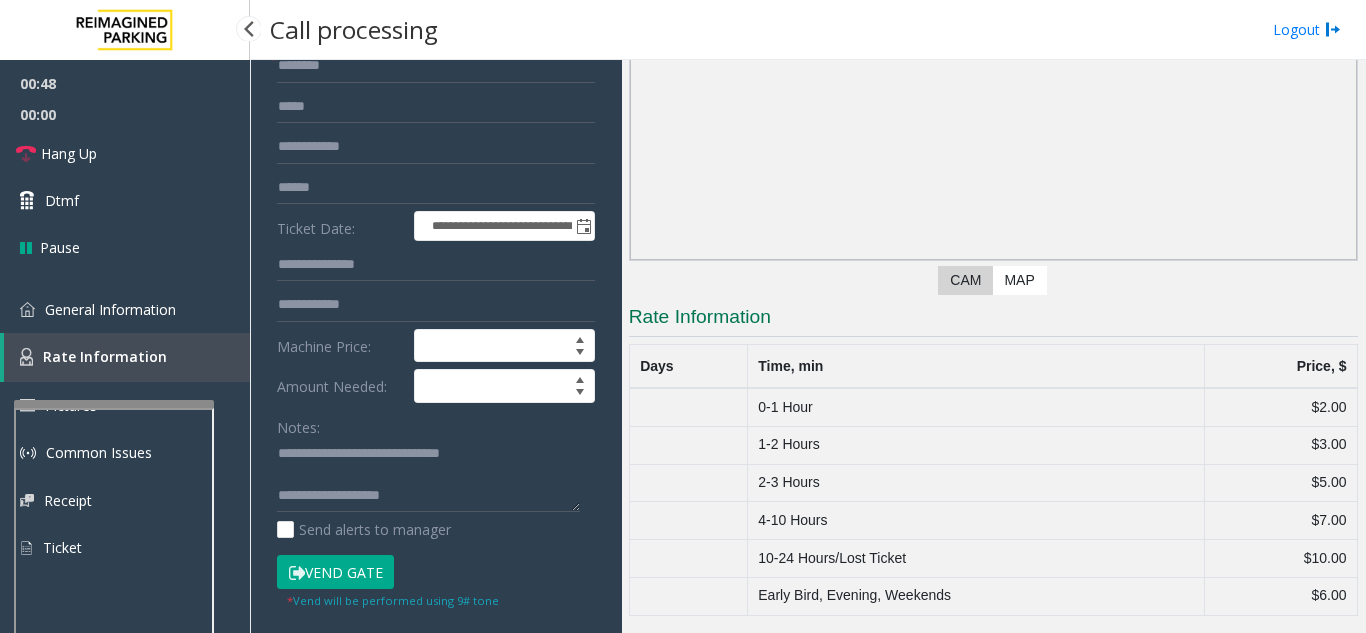 scroll, scrollTop: 165, scrollLeft: 0, axis: vertical 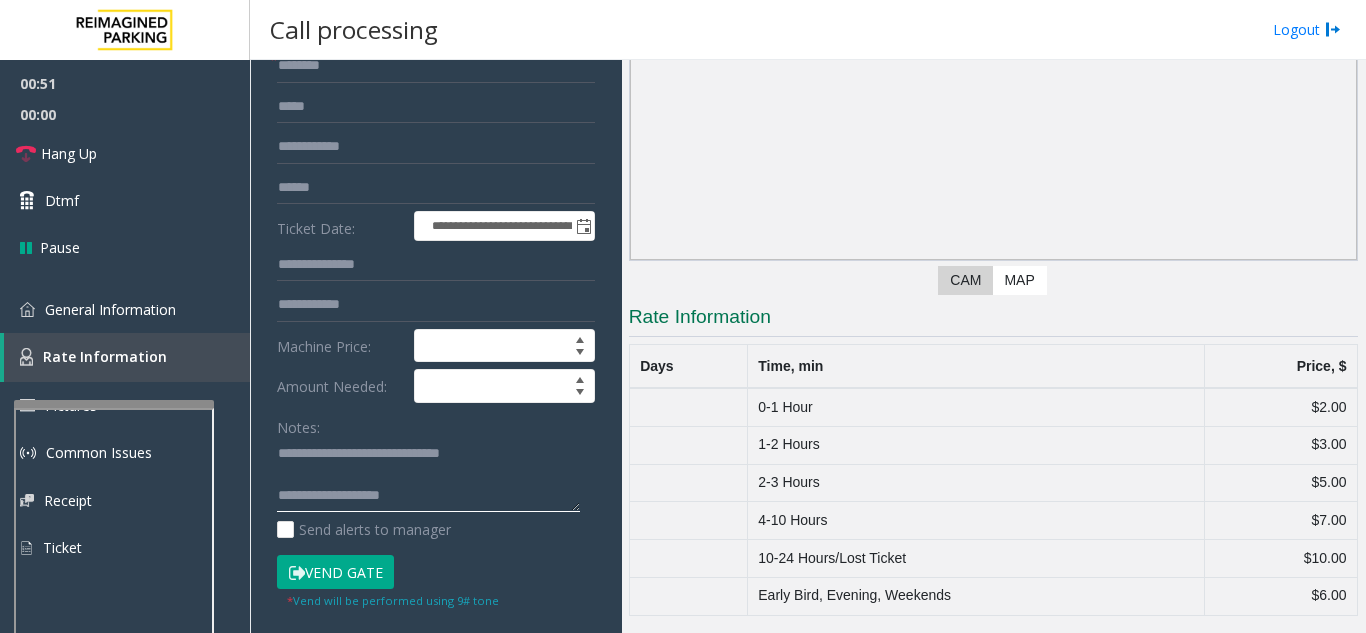 click 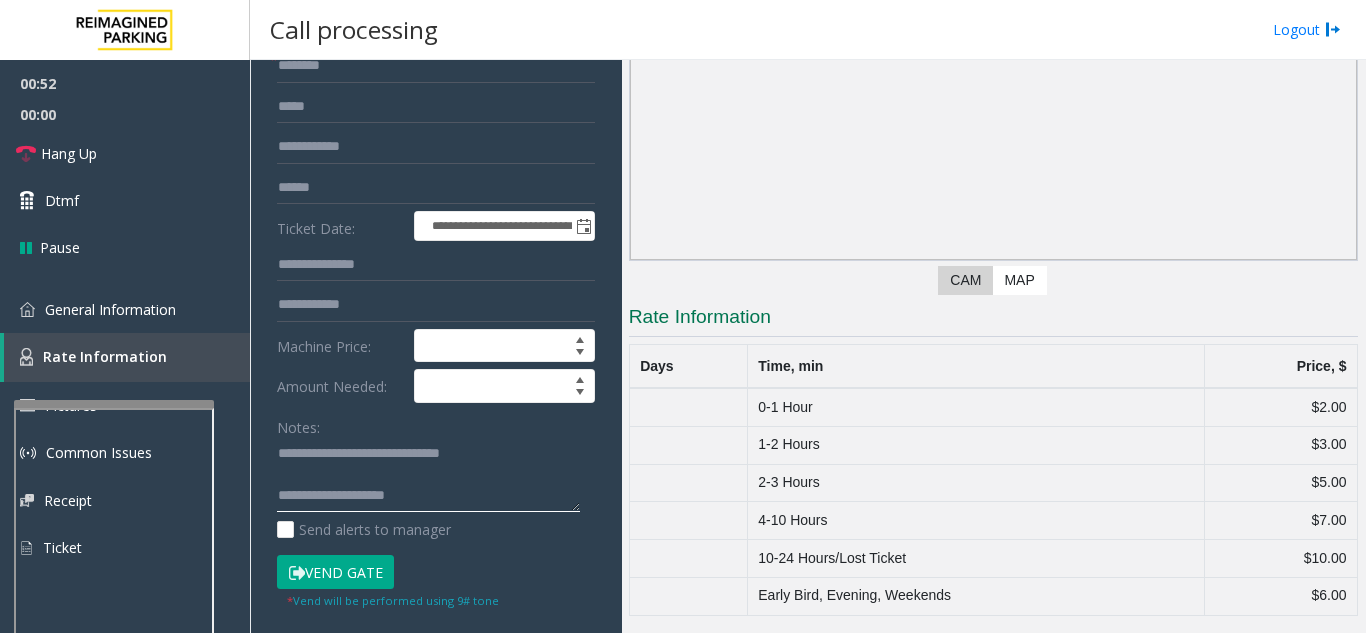 scroll, scrollTop: 16, scrollLeft: 0, axis: vertical 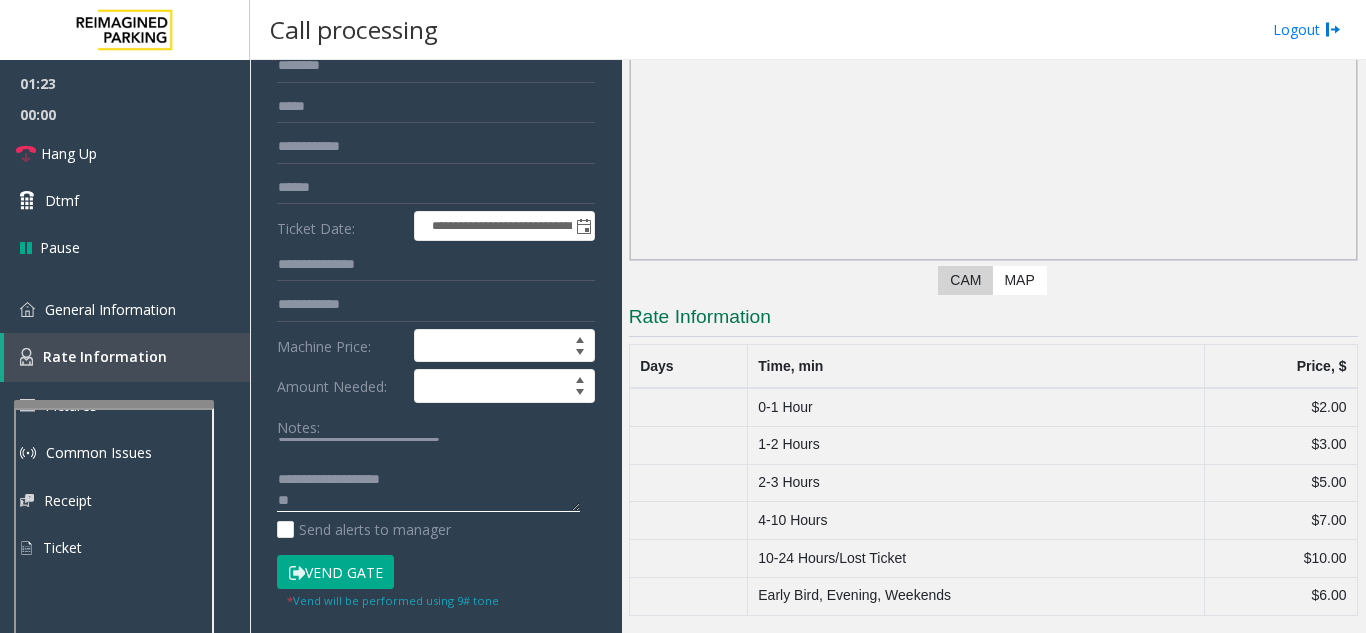 drag, startPoint x: 369, startPoint y: 473, endPoint x: 414, endPoint y: 478, distance: 45.276924 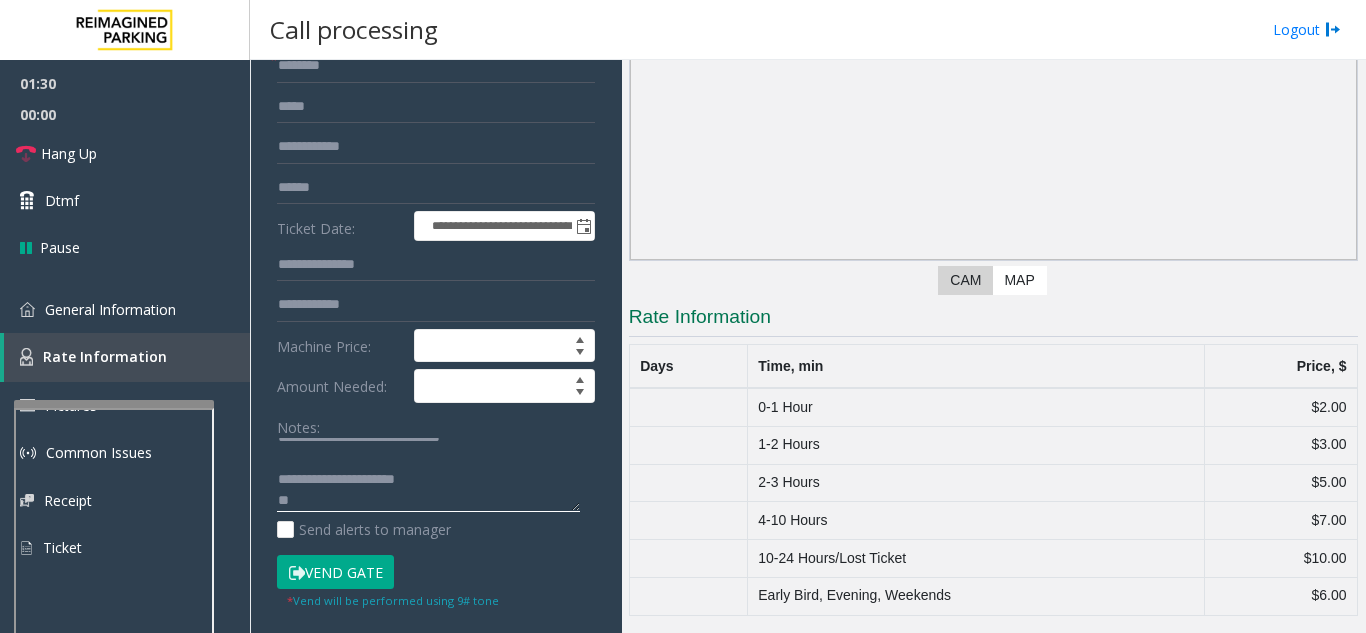 click 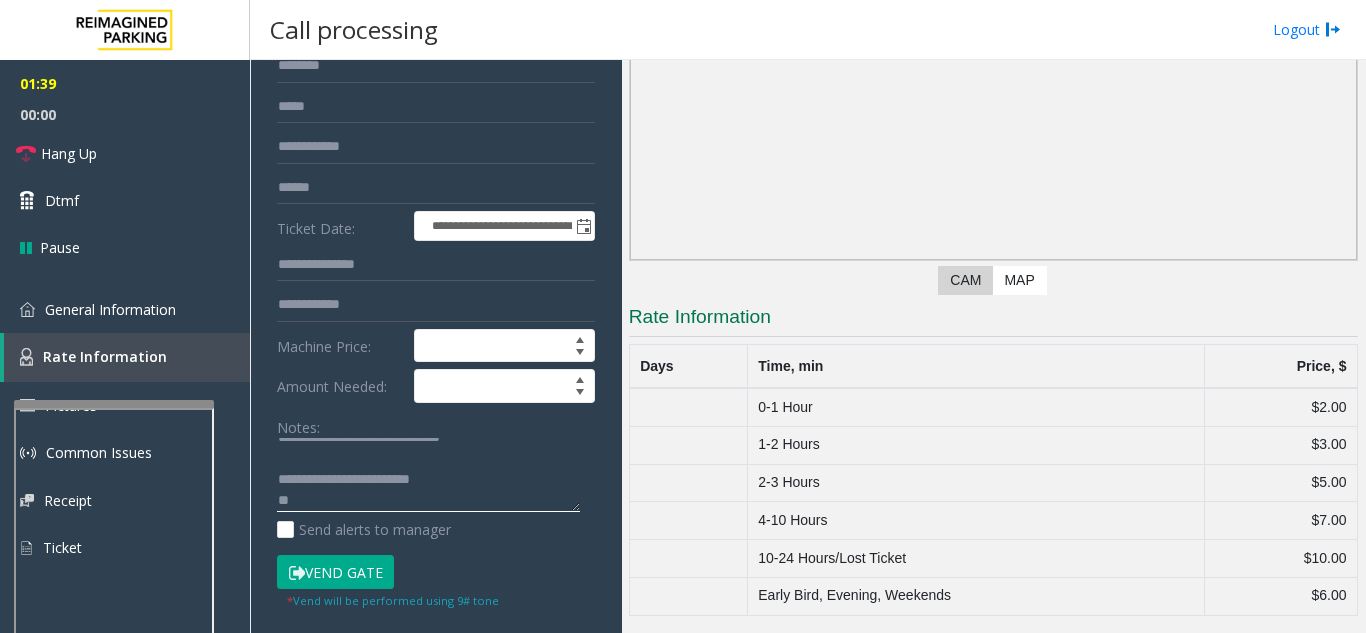 drag, startPoint x: 400, startPoint y: 478, endPoint x: 460, endPoint y: 475, distance: 60.074955 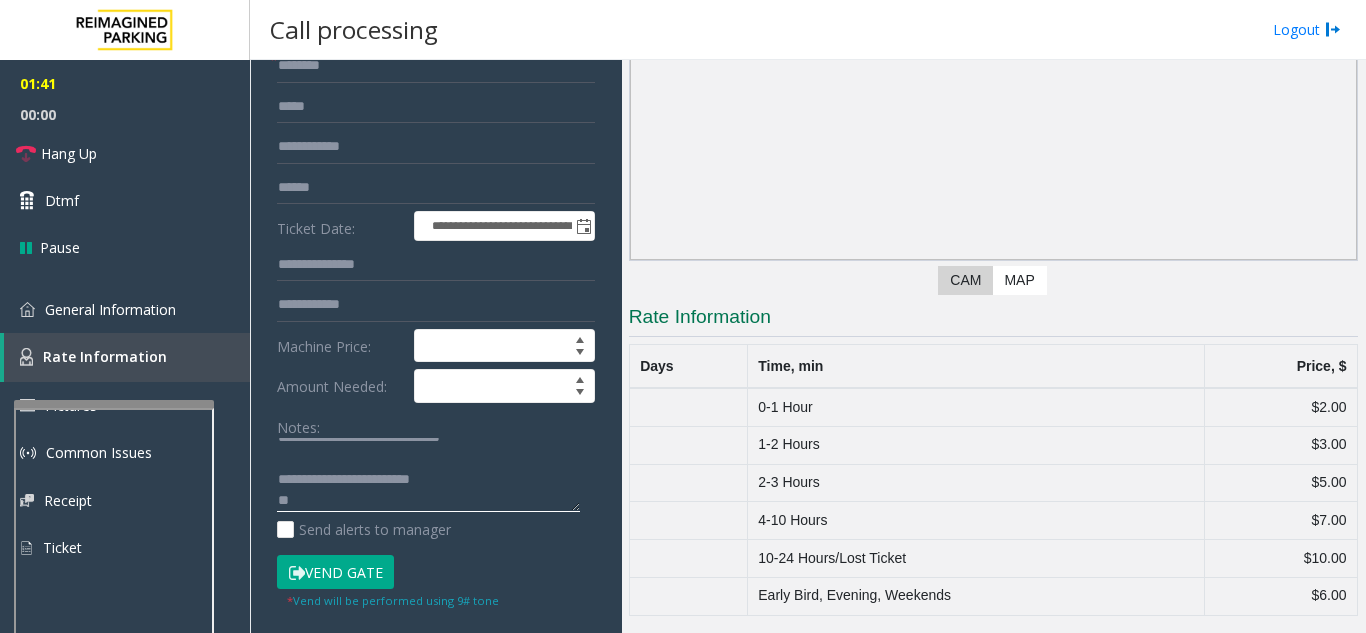 type on "**********" 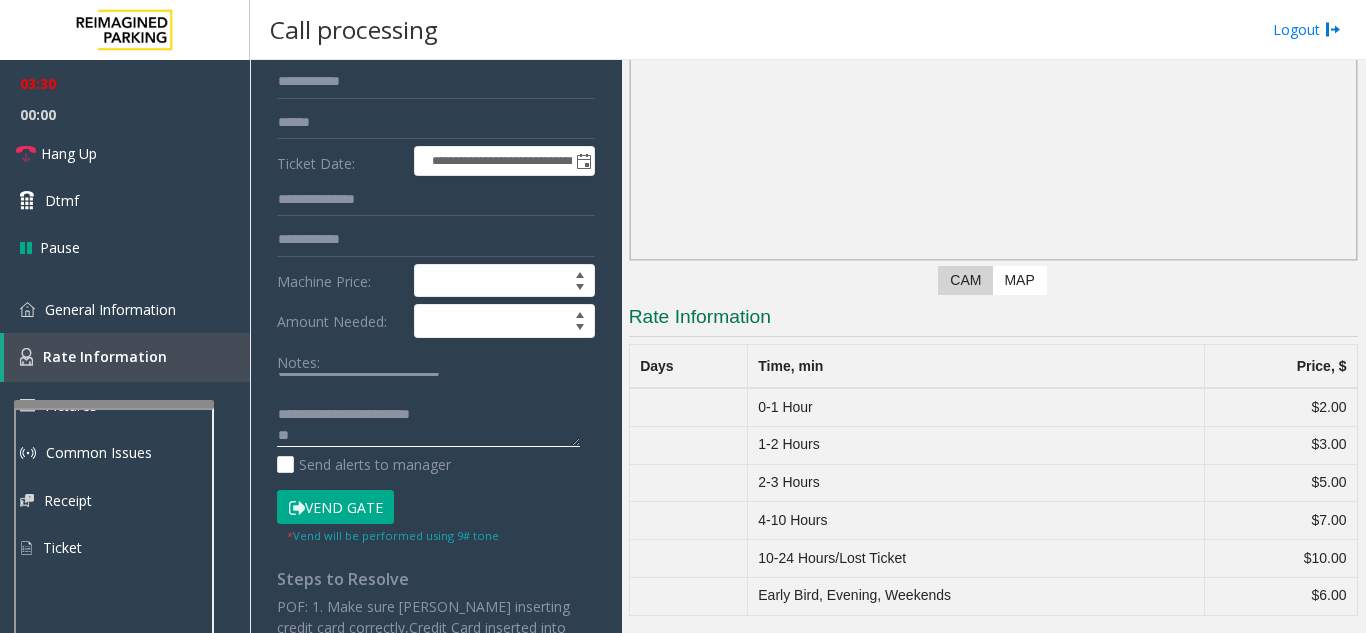 scroll, scrollTop: 300, scrollLeft: 0, axis: vertical 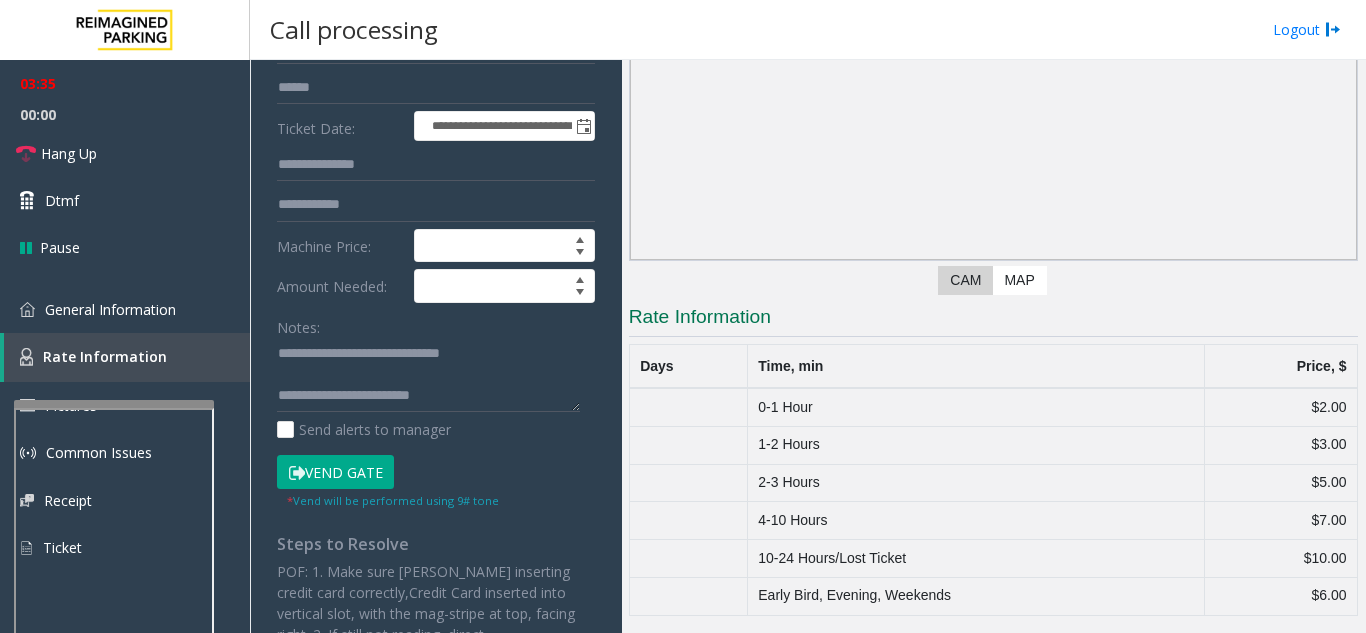 click on "Vend Gate" 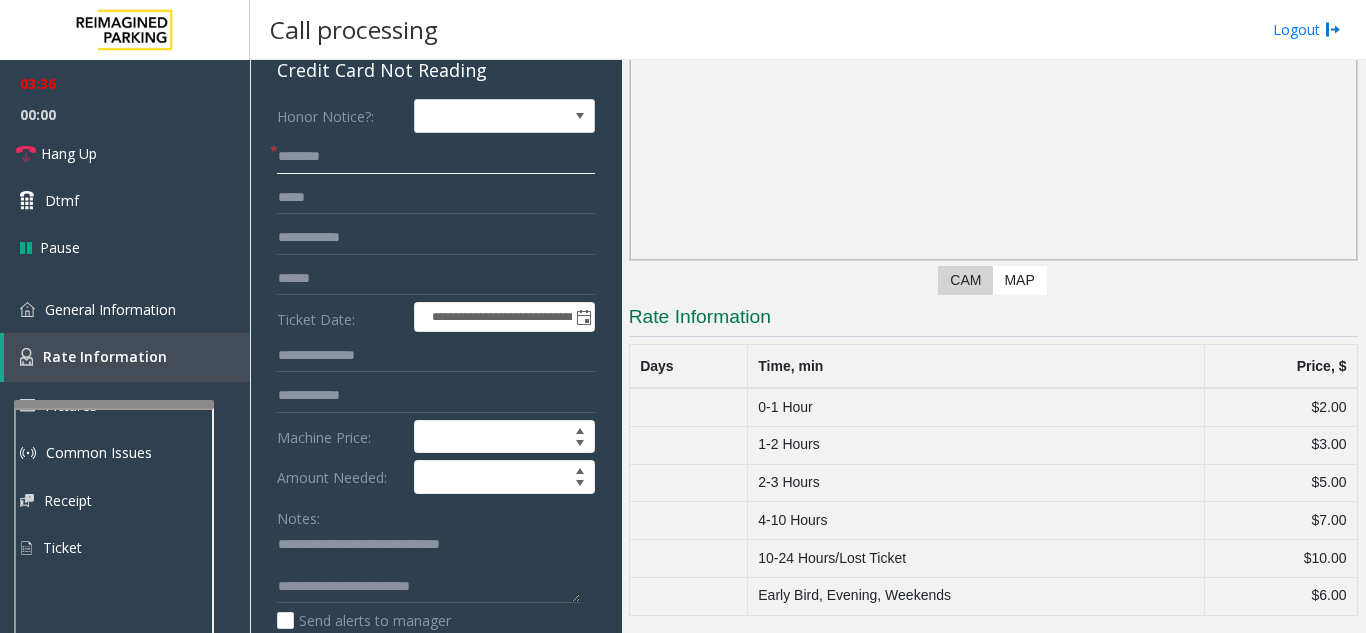 scroll, scrollTop: 0, scrollLeft: 0, axis: both 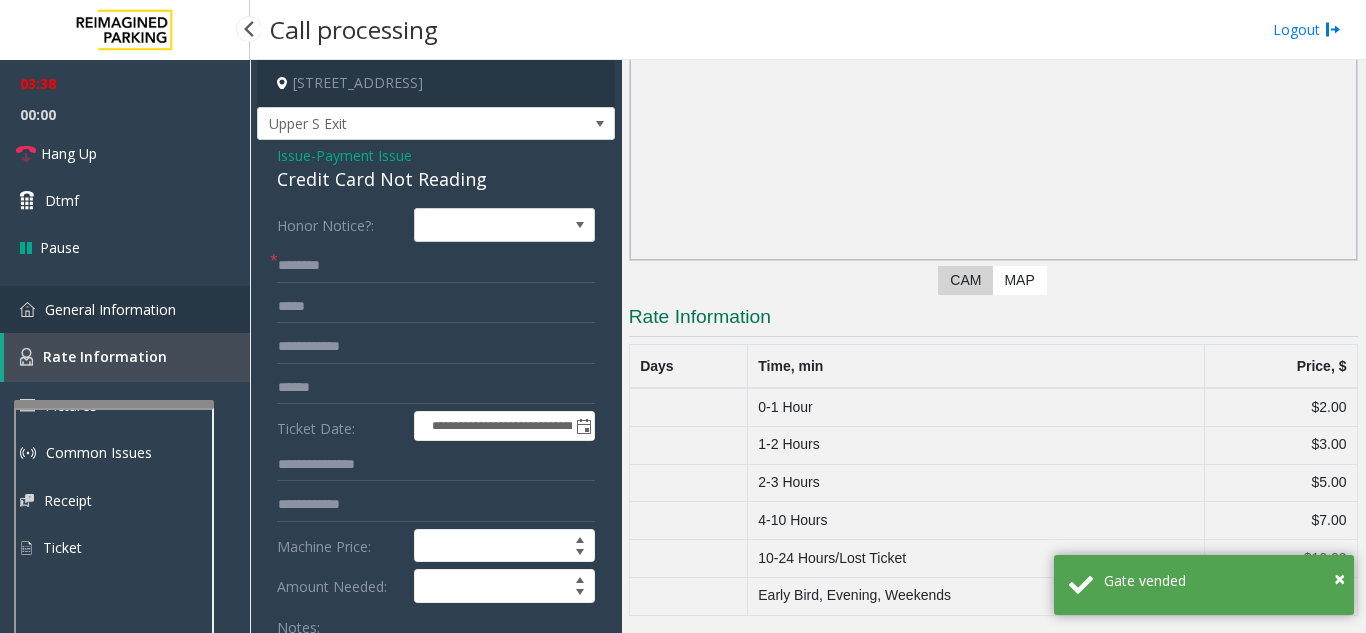 click on "General Information" at bounding box center (110, 309) 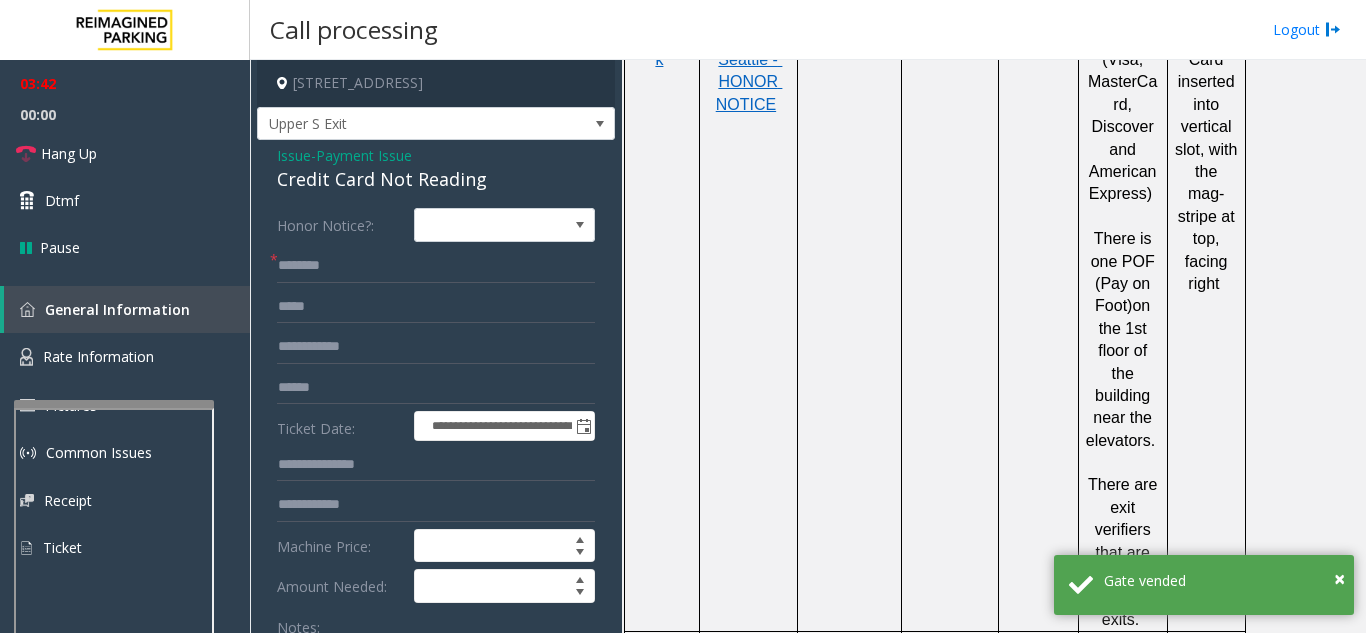 scroll, scrollTop: 700, scrollLeft: 0, axis: vertical 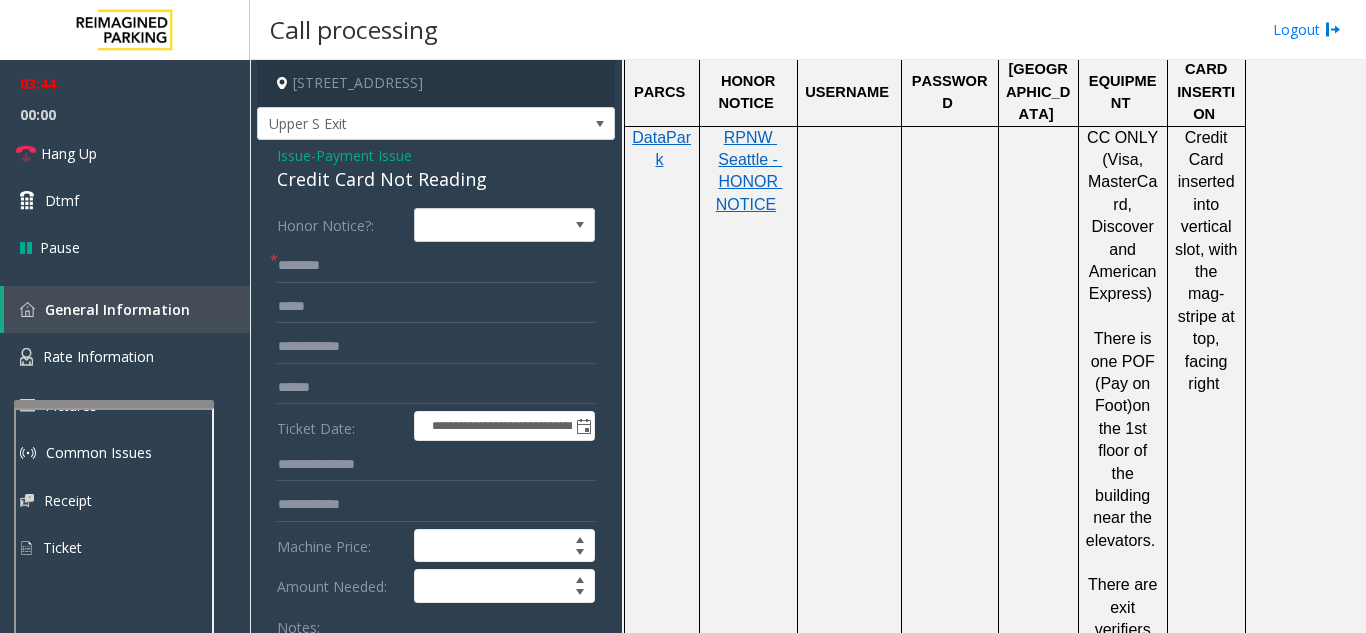 click on "Payment Issue" 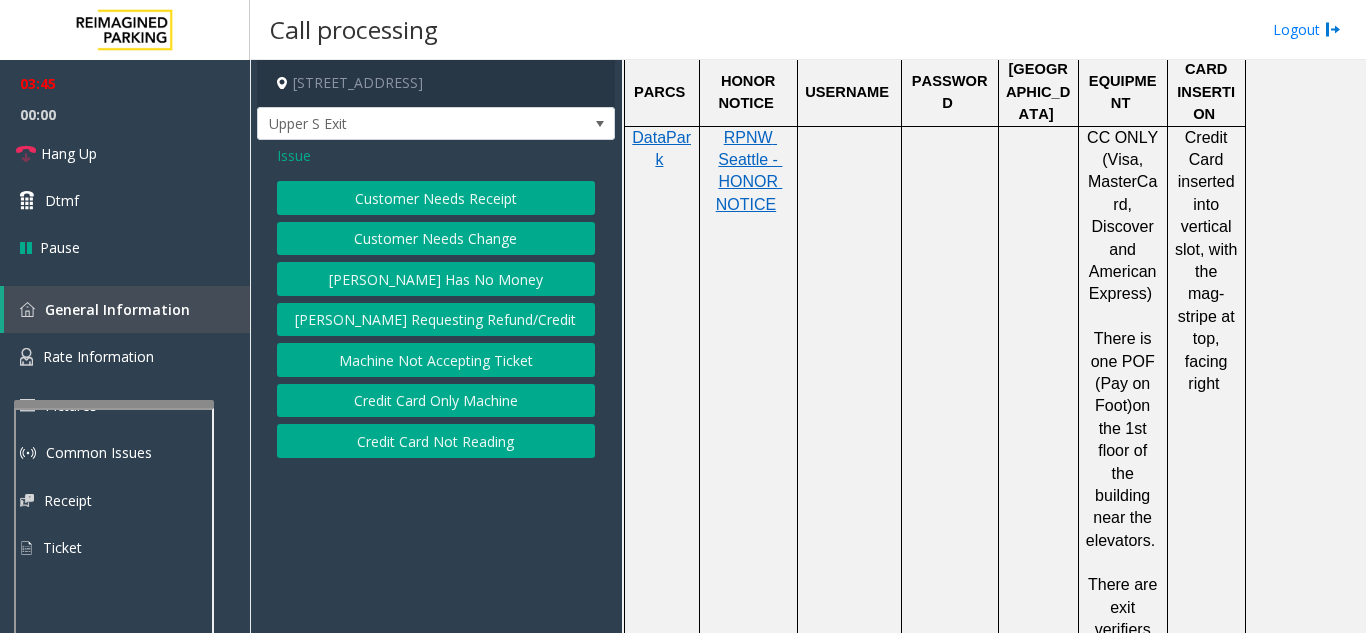 click on "Credit Card Only Machine" 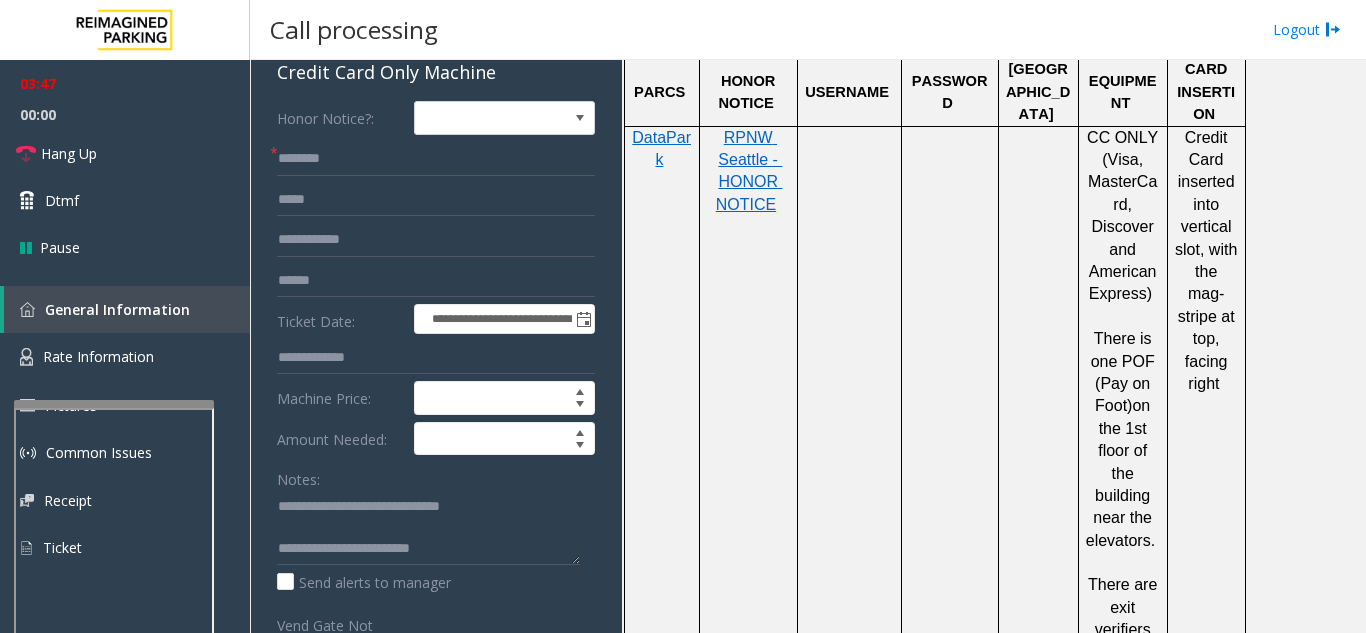 scroll, scrollTop: 0, scrollLeft: 0, axis: both 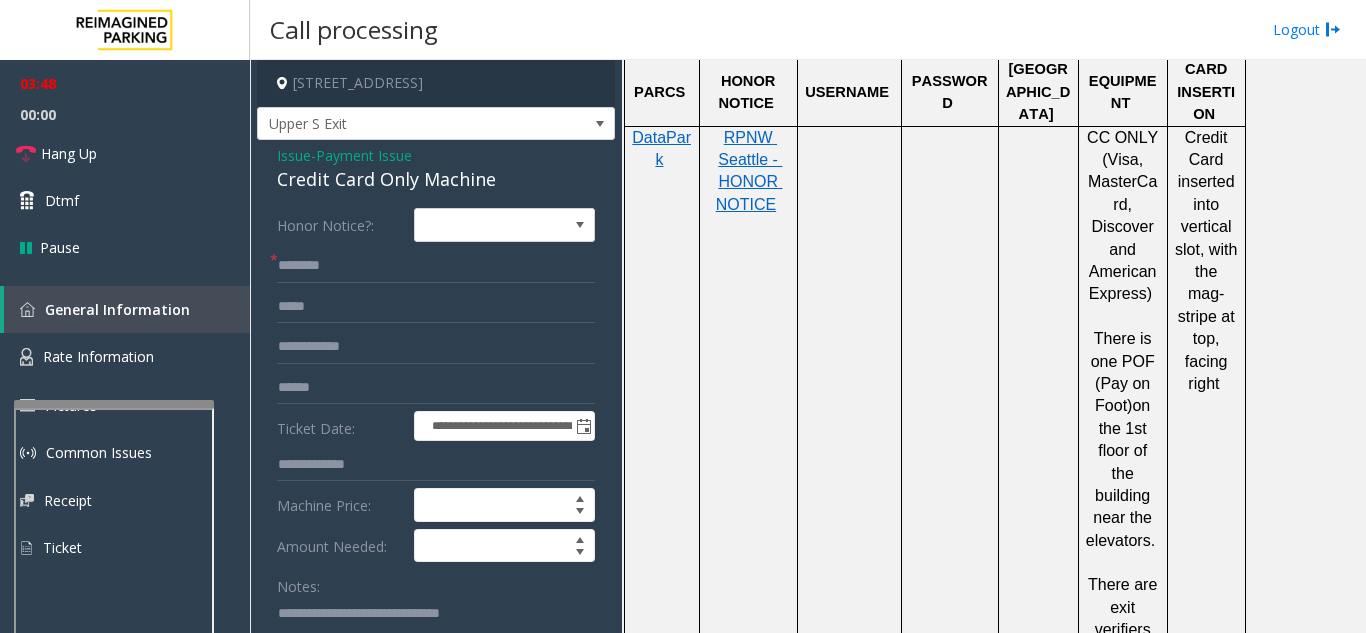 click on "Credit Card Only Machine" 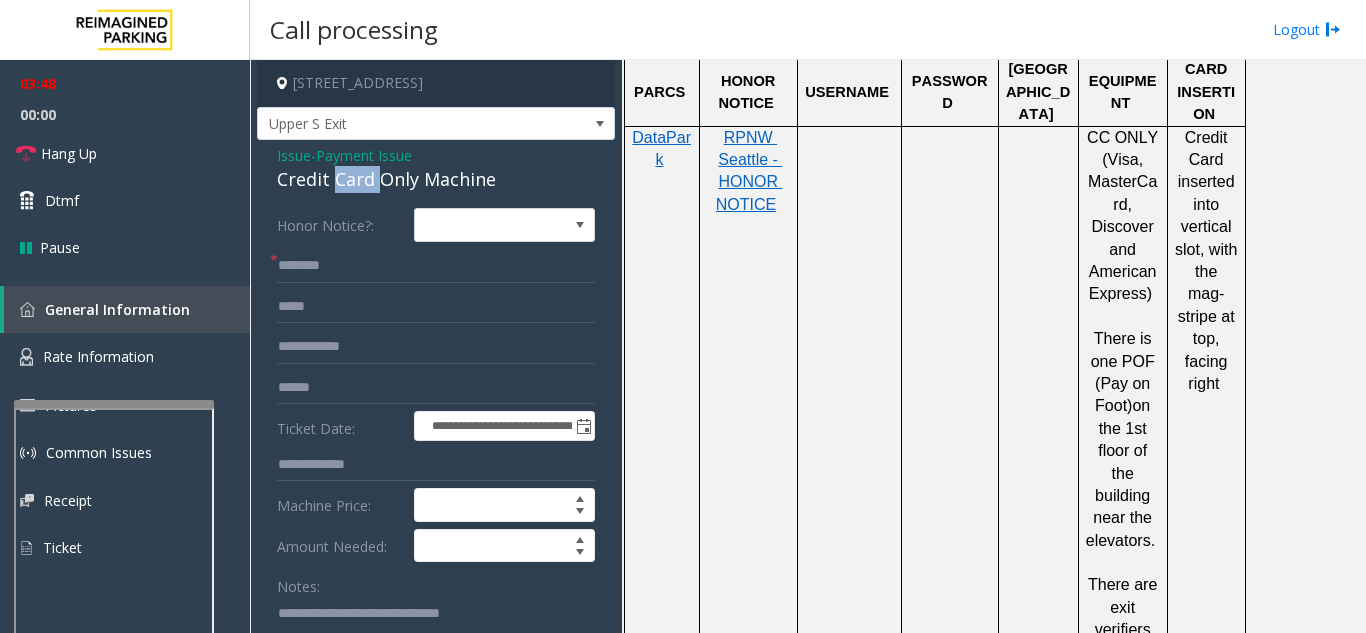 click on "Credit Card Only Machine" 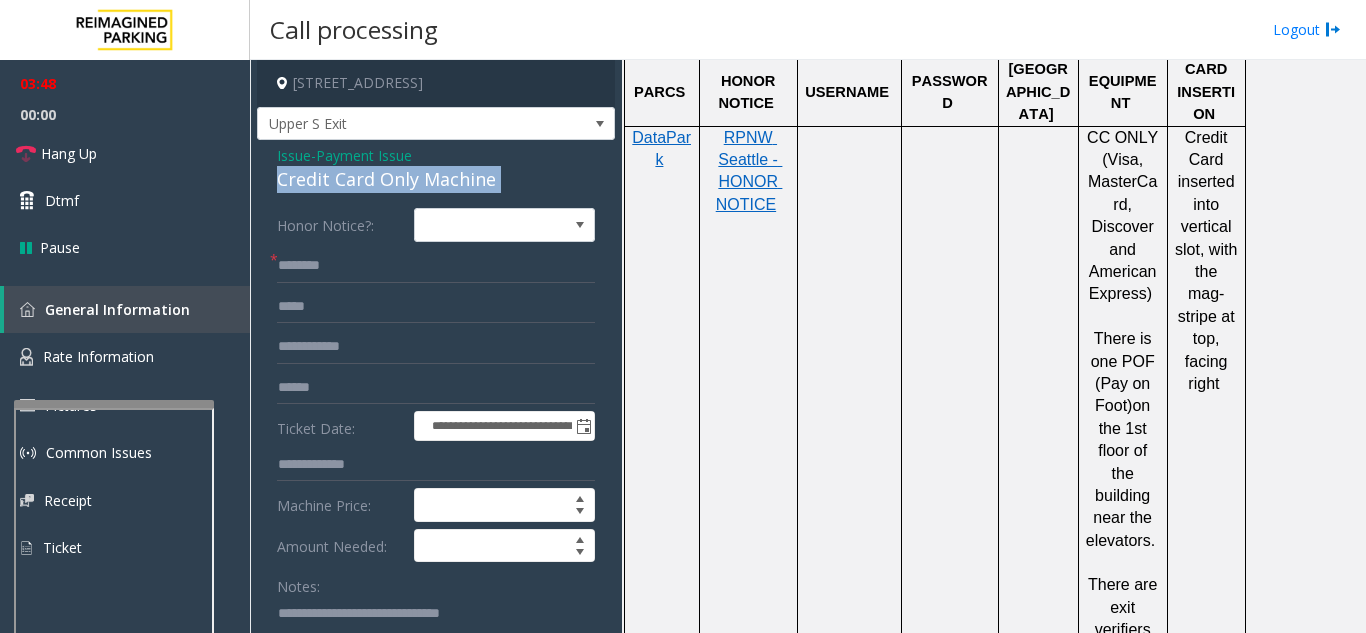 click on "Credit Card Only Machine" 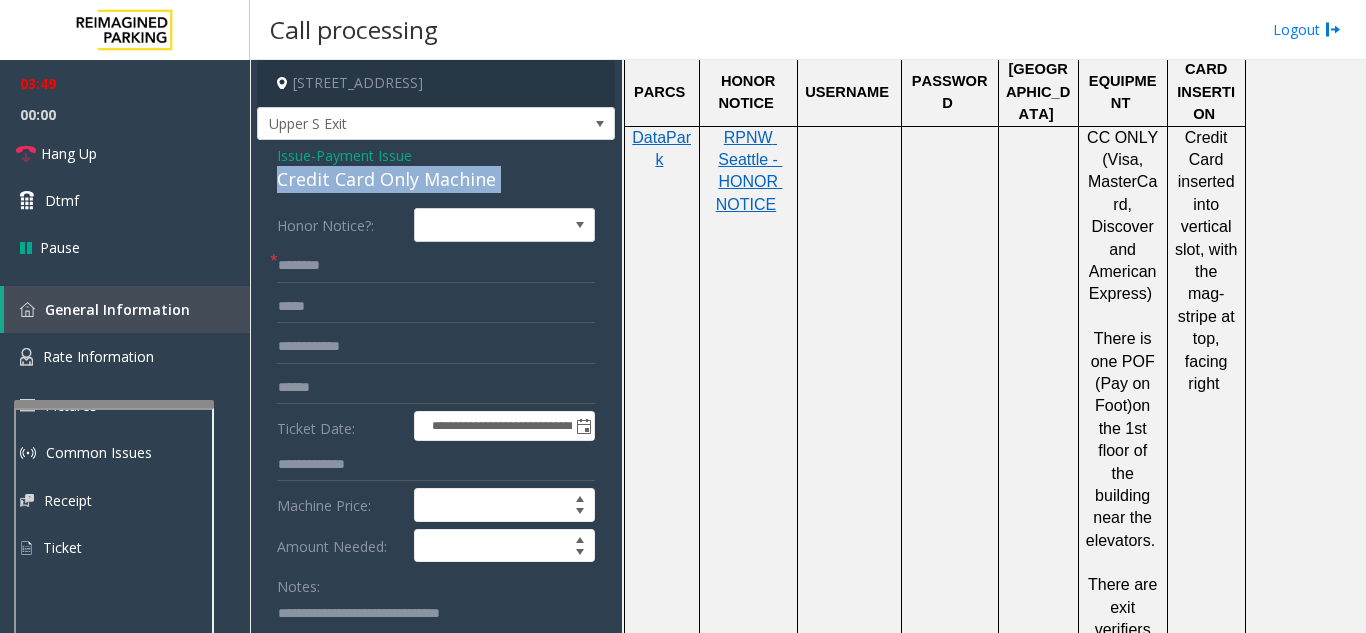 copy on "Credit Card Only Machine" 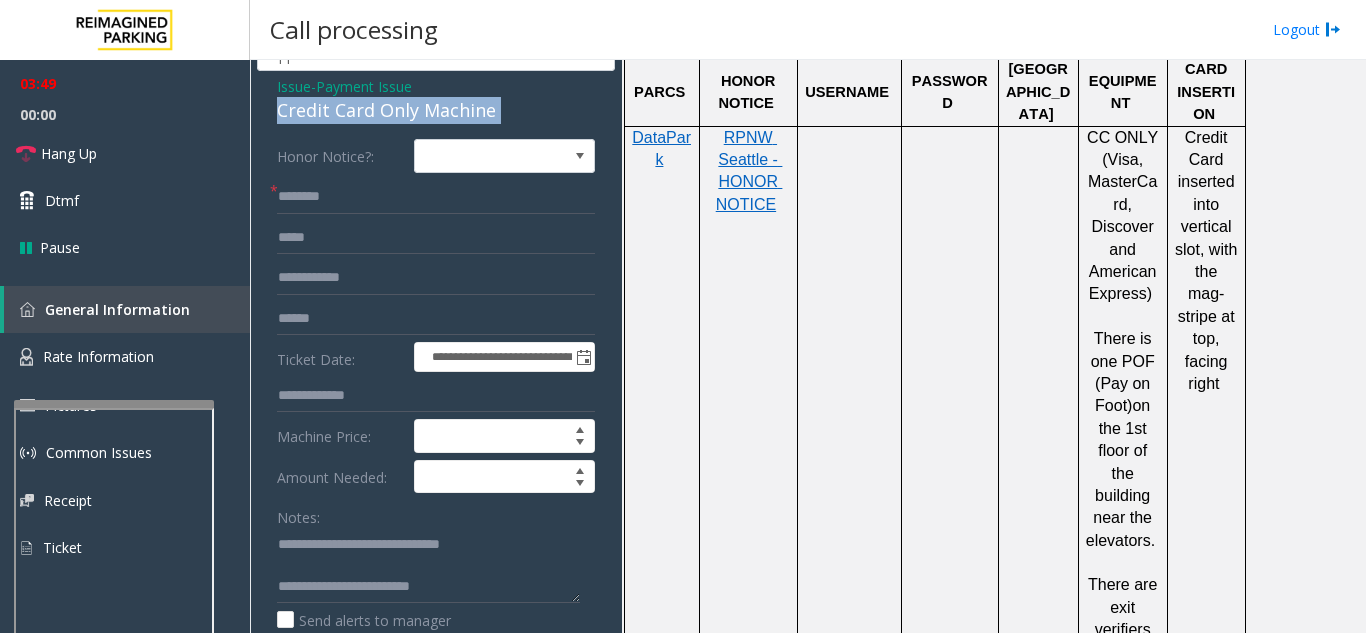 scroll, scrollTop: 100, scrollLeft: 0, axis: vertical 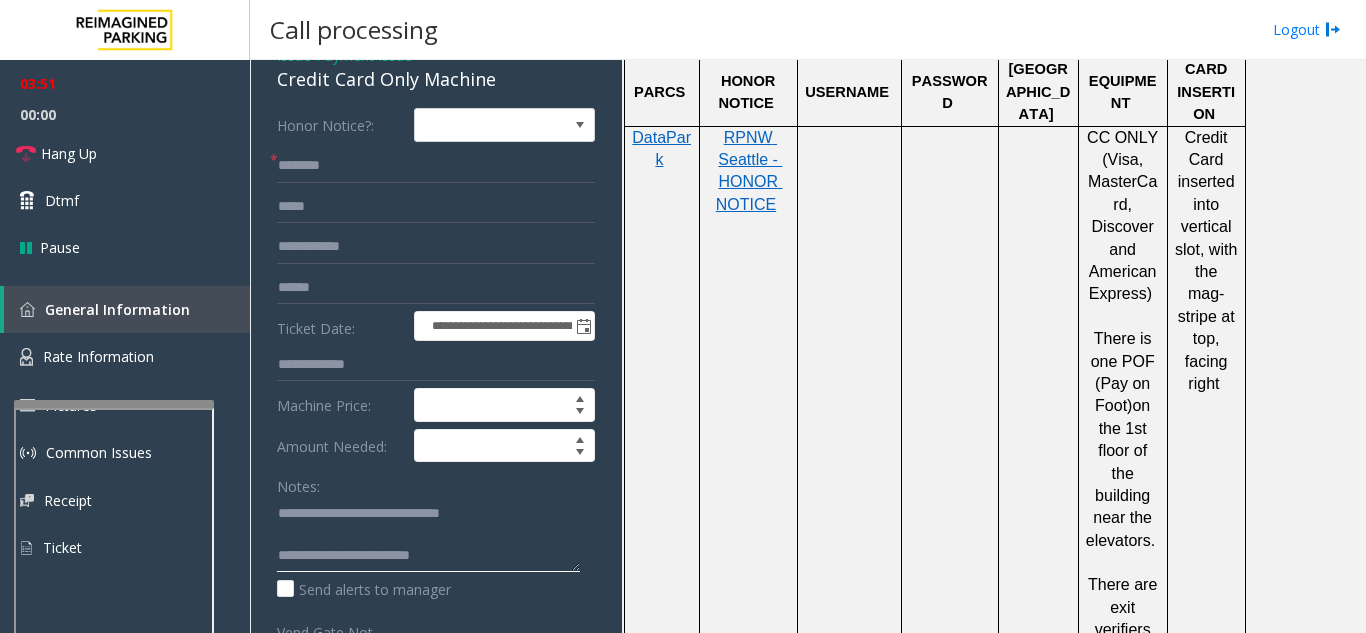 drag, startPoint x: 326, startPoint y: 507, endPoint x: 496, endPoint y: 514, distance: 170.14406 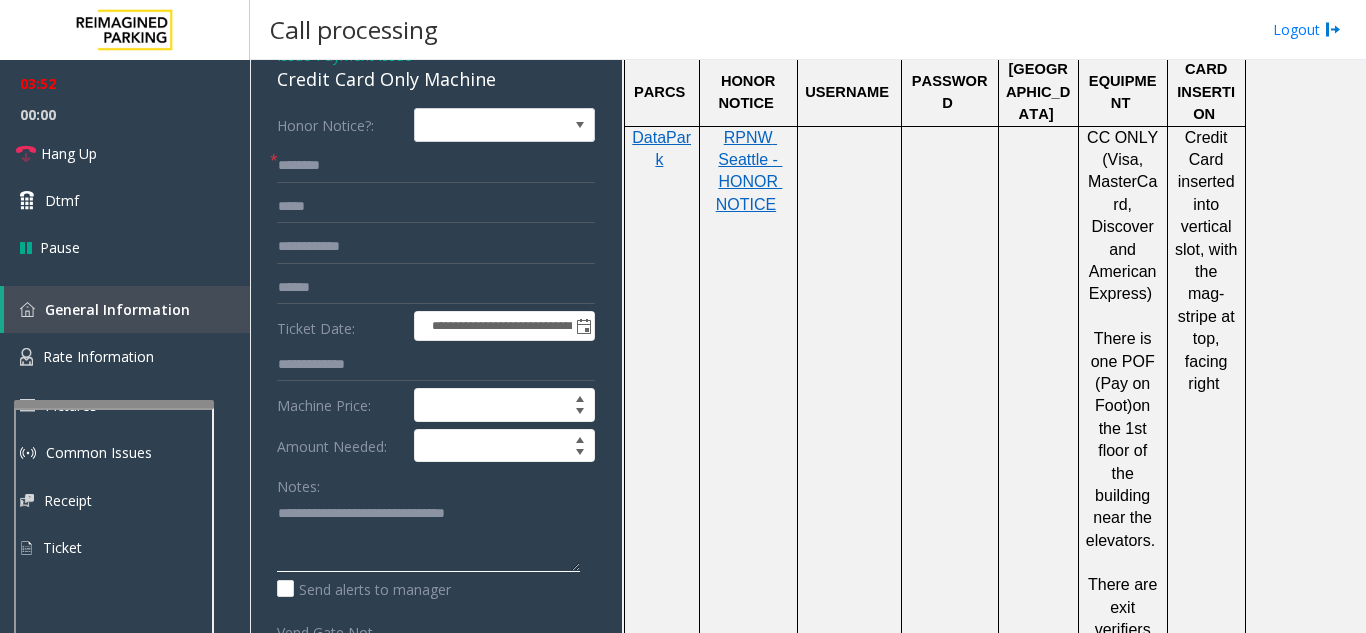 scroll, scrollTop: 42, scrollLeft: 0, axis: vertical 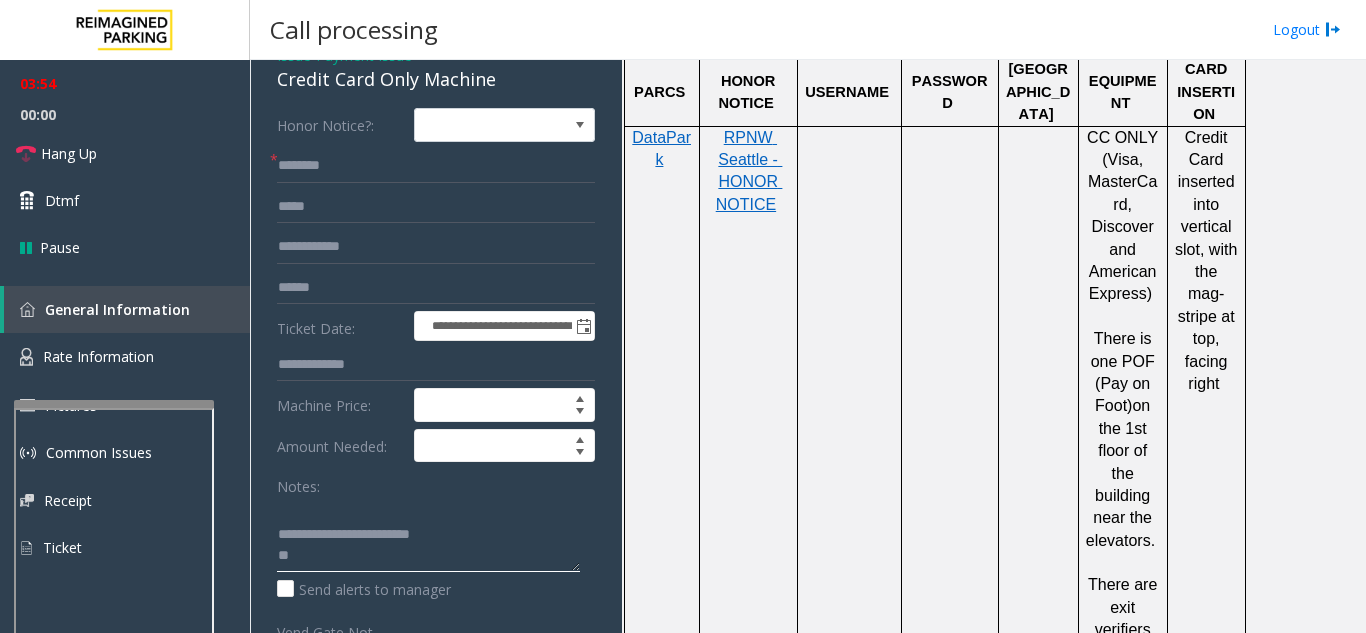 click 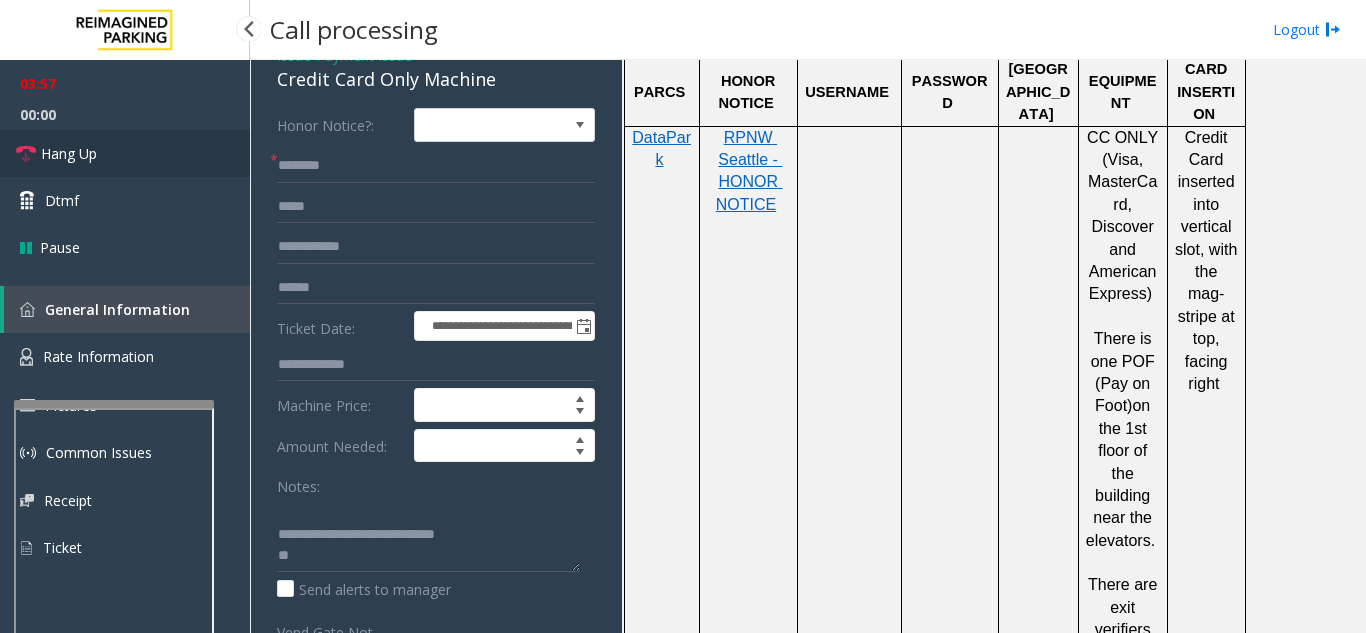 click on "Hang Up" at bounding box center (69, 153) 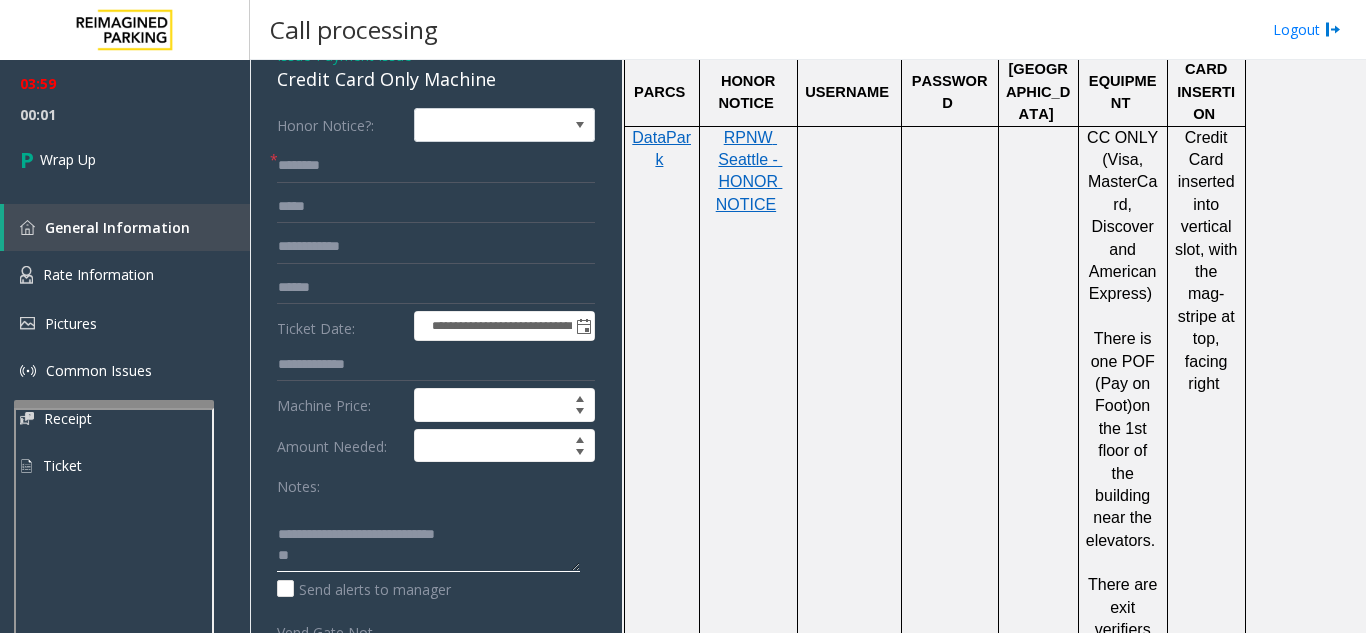 drag, startPoint x: 377, startPoint y: 538, endPoint x: 353, endPoint y: 536, distance: 24.083189 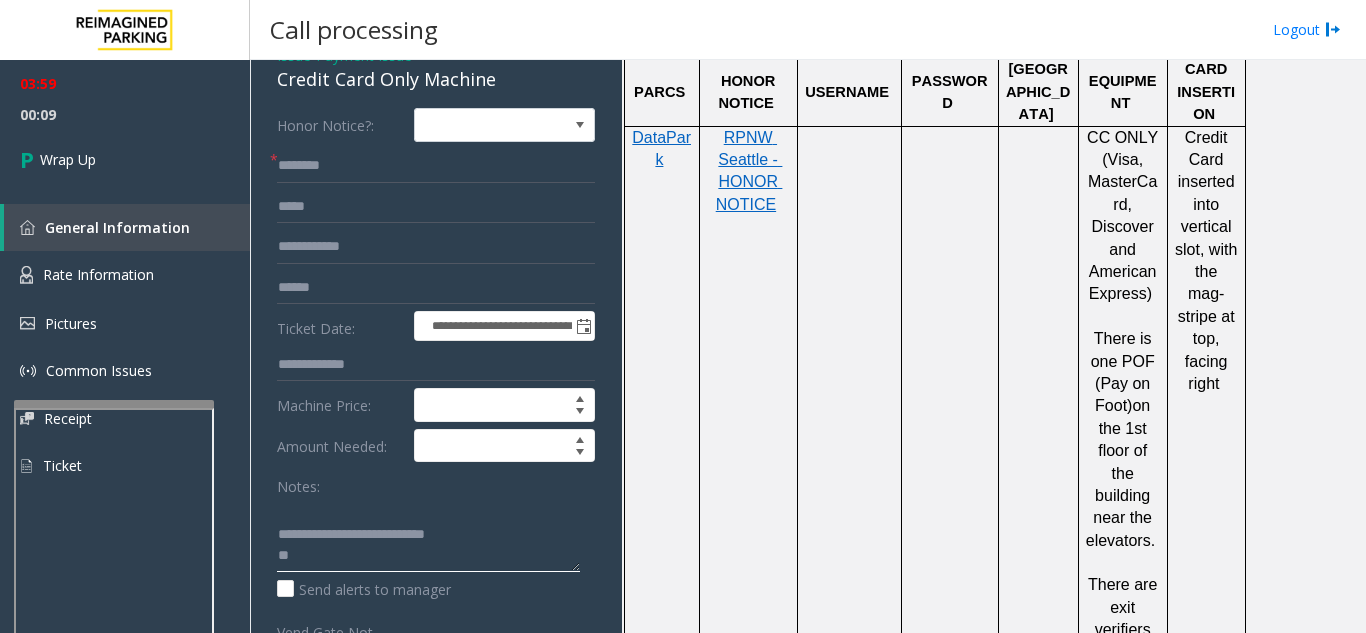 drag, startPoint x: 353, startPoint y: 531, endPoint x: 415, endPoint y: 533, distance: 62.03225 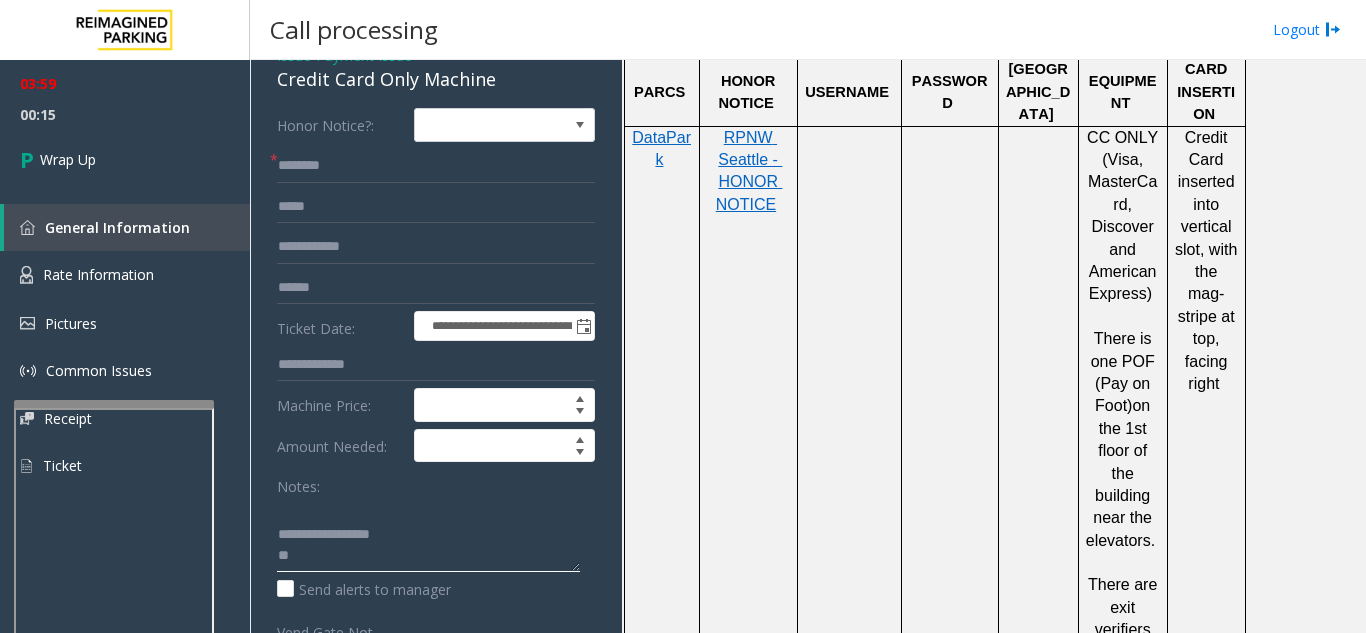 drag, startPoint x: 351, startPoint y: 532, endPoint x: 408, endPoint y: 528, distance: 57.14018 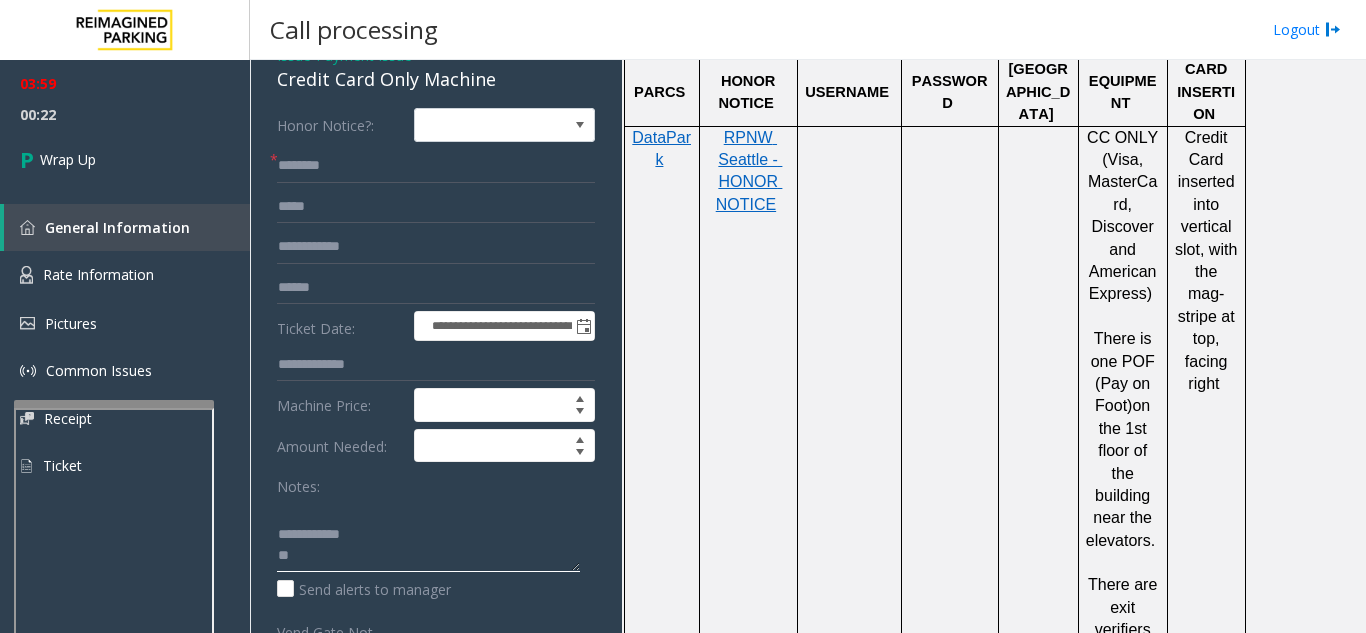 click 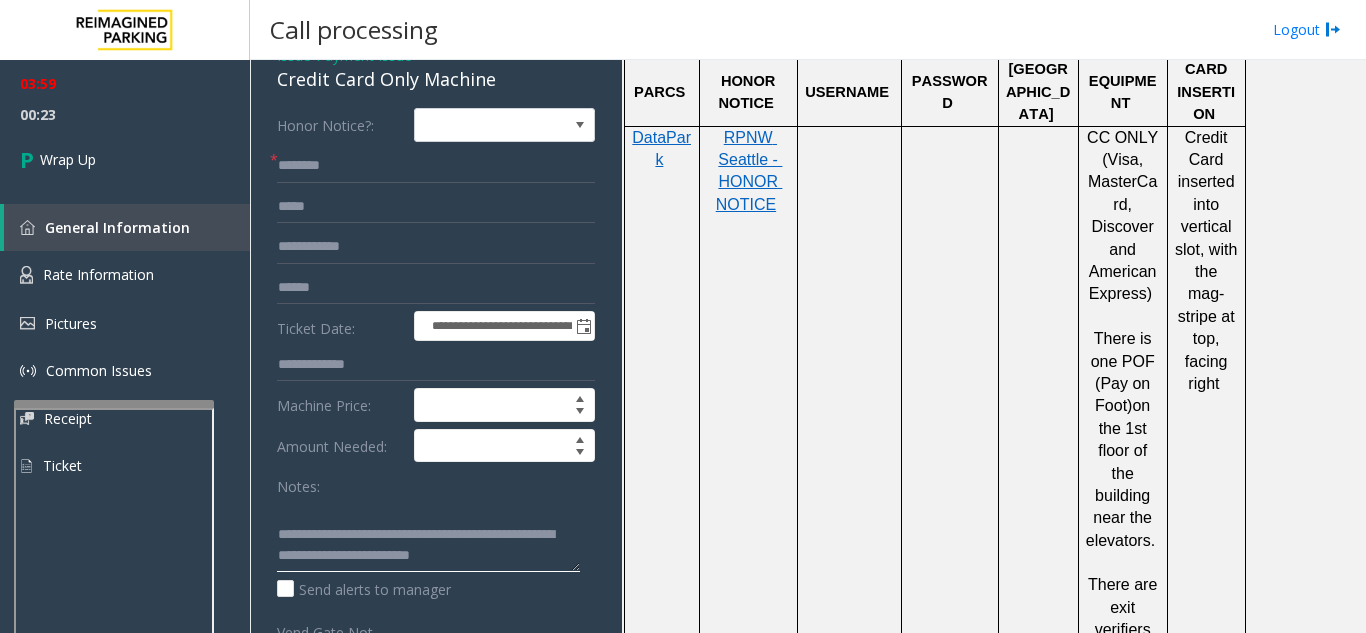 scroll, scrollTop: 105, scrollLeft: 0, axis: vertical 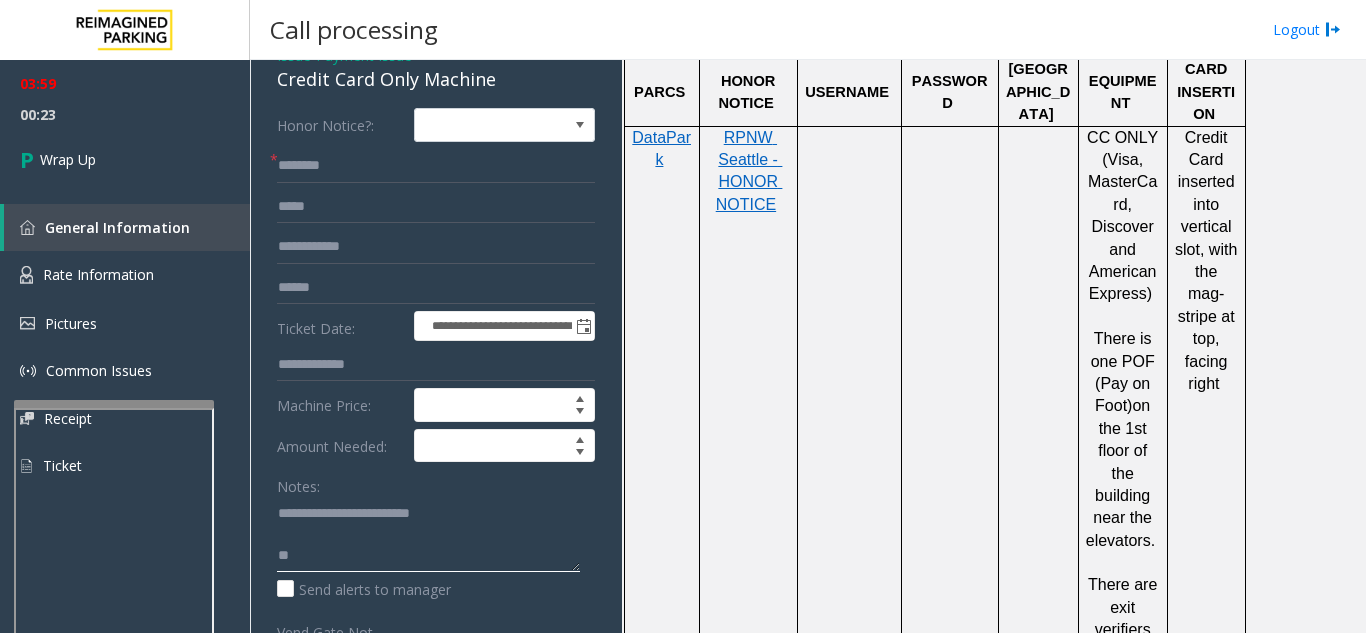 click on "**********" 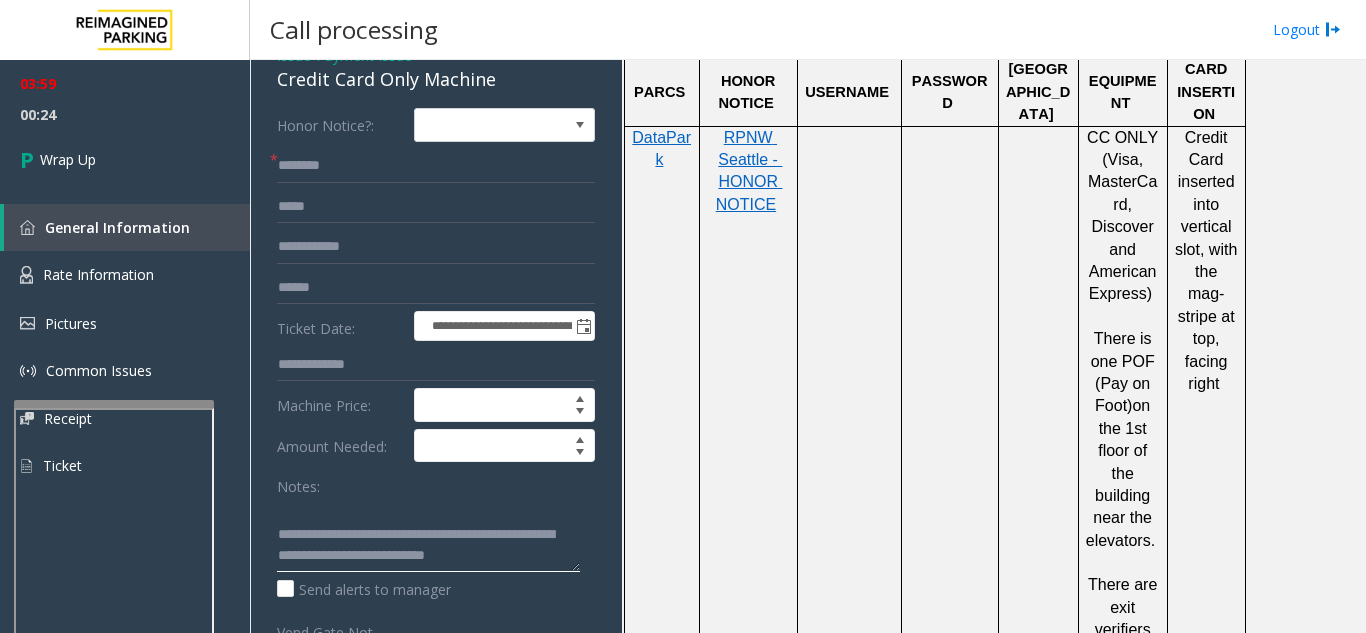 type on "**********" 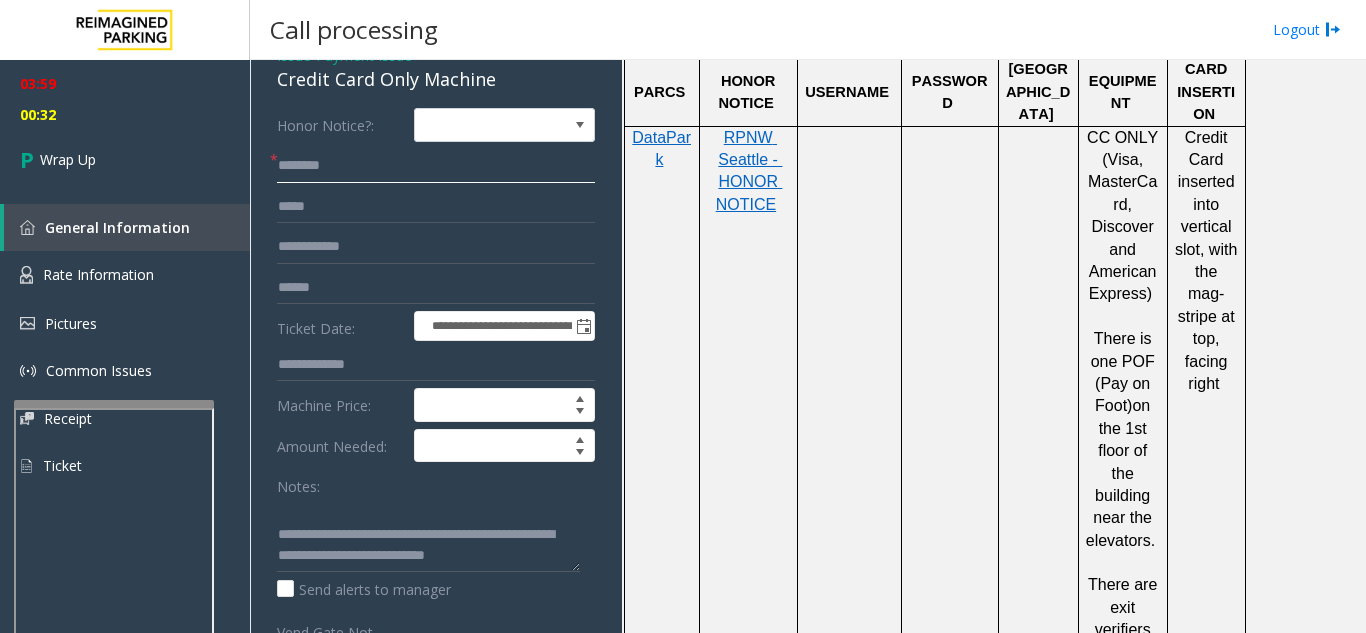 click 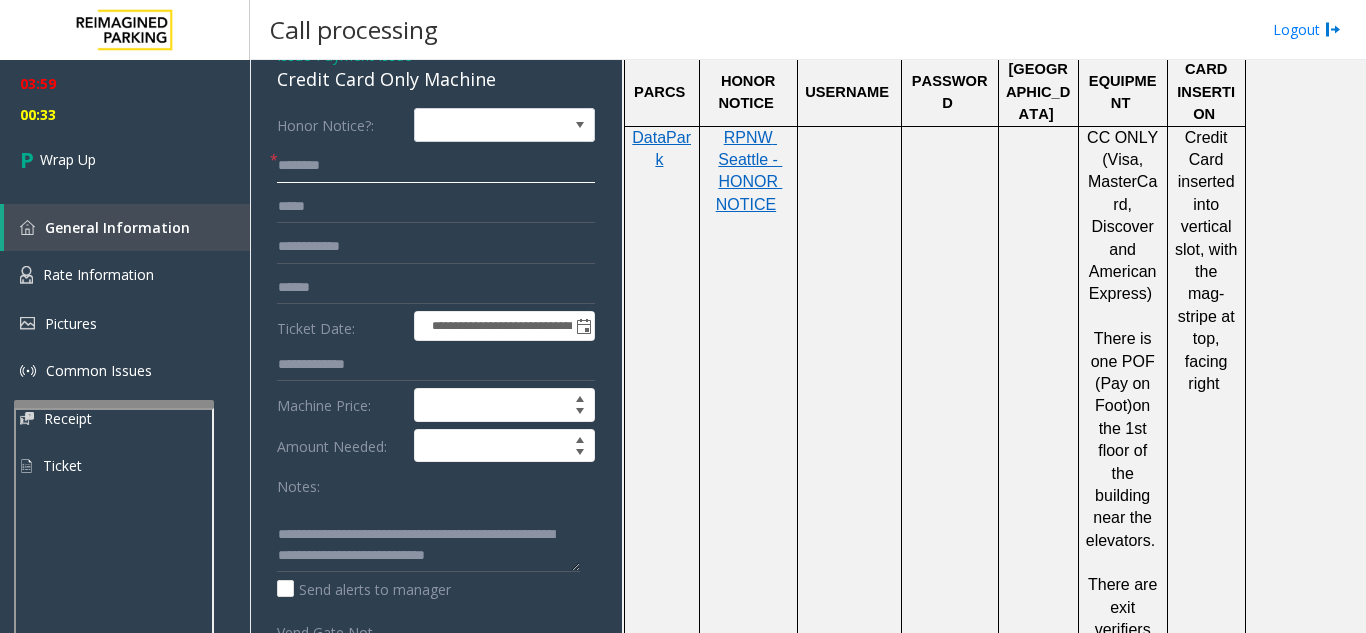 paste on "****" 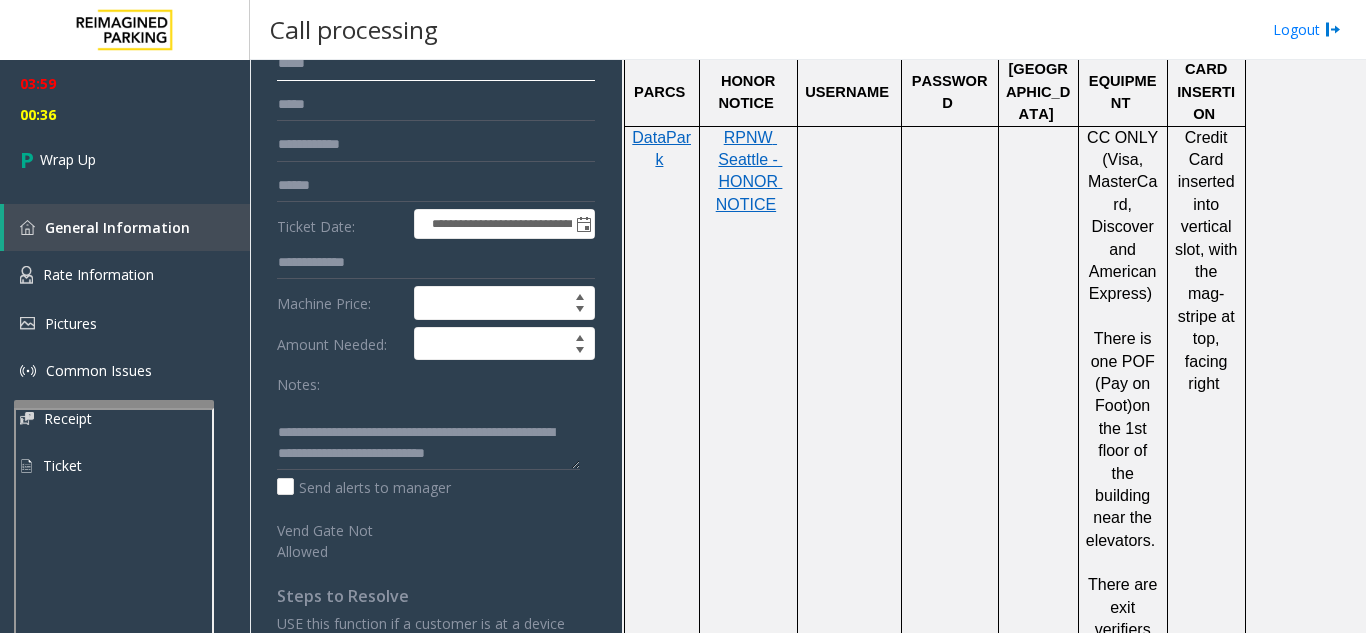 scroll, scrollTop: 200, scrollLeft: 0, axis: vertical 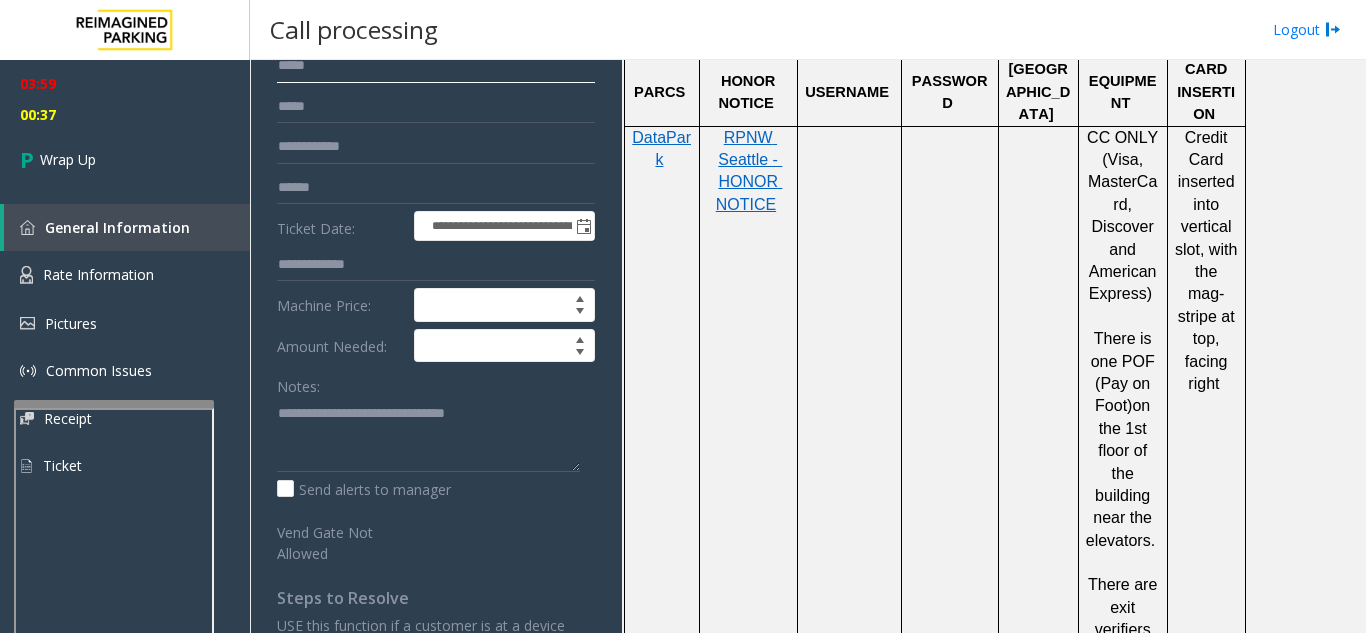 type on "****" 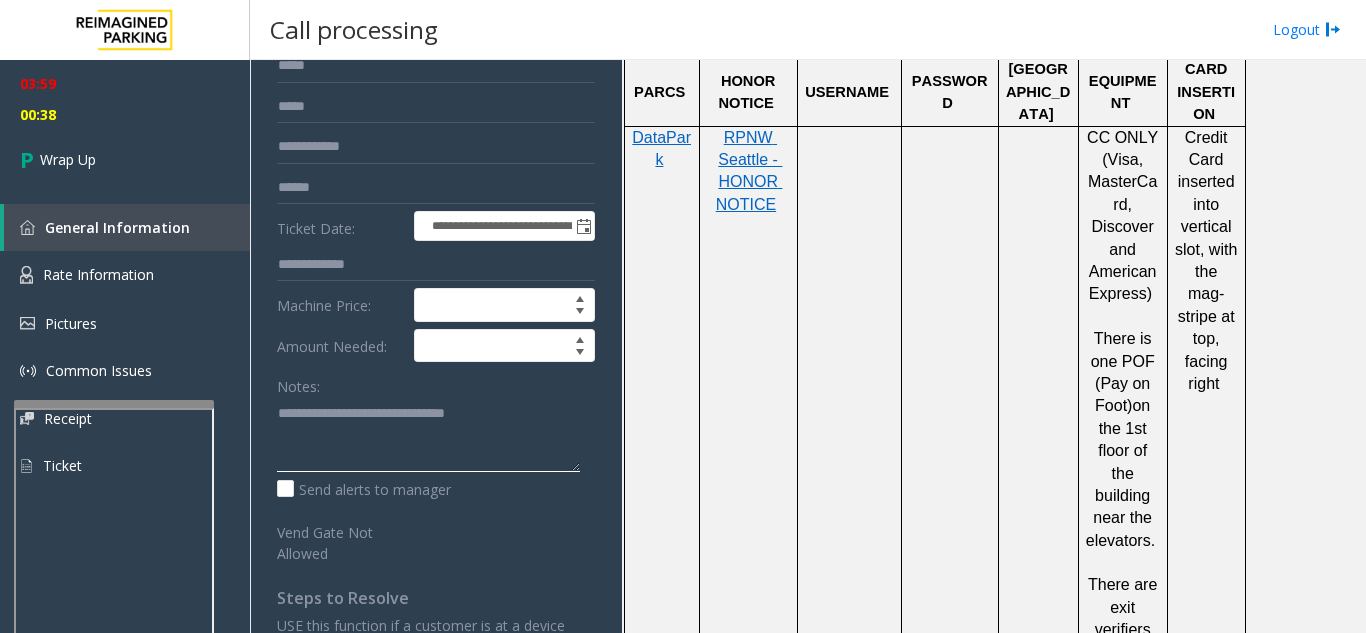 click 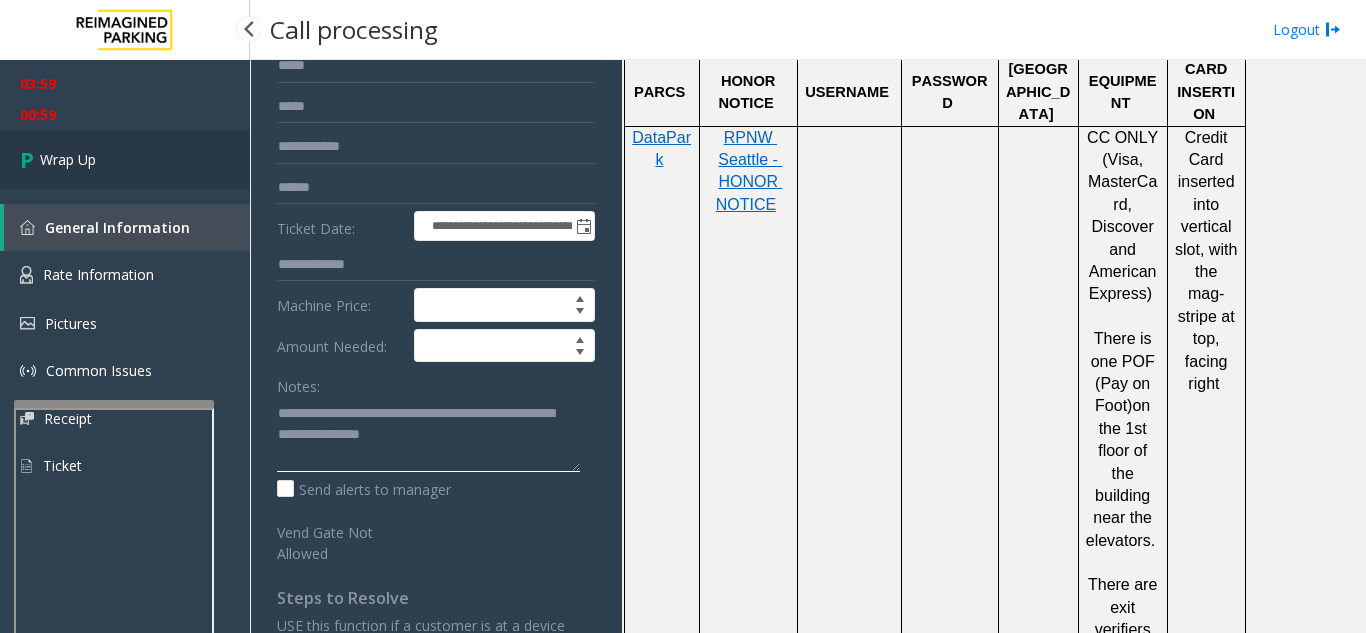 type on "**********" 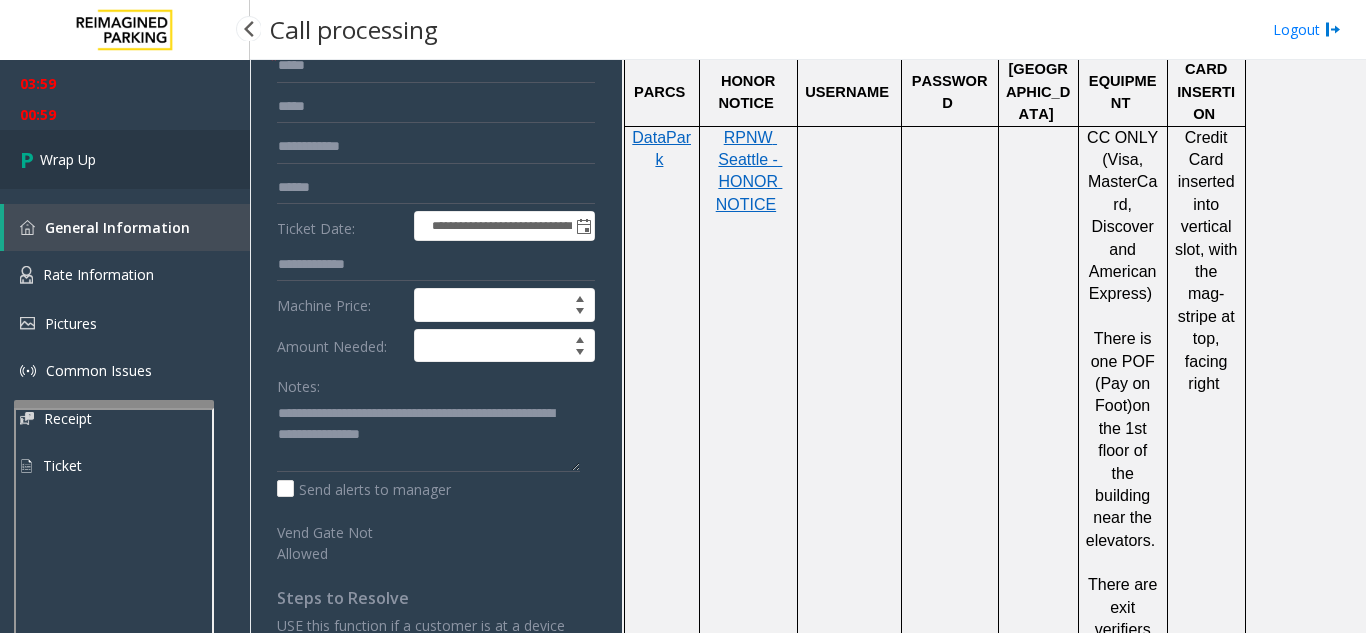 click on "Wrap Up" at bounding box center [125, 159] 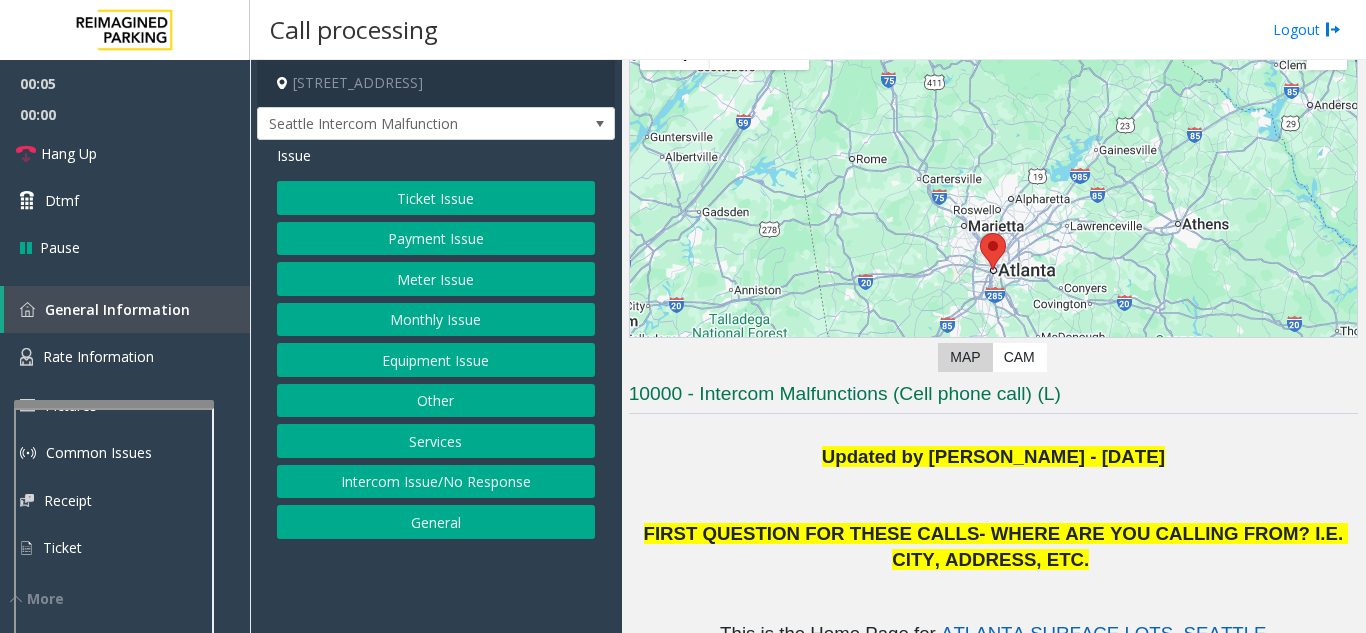 scroll, scrollTop: 200, scrollLeft: 0, axis: vertical 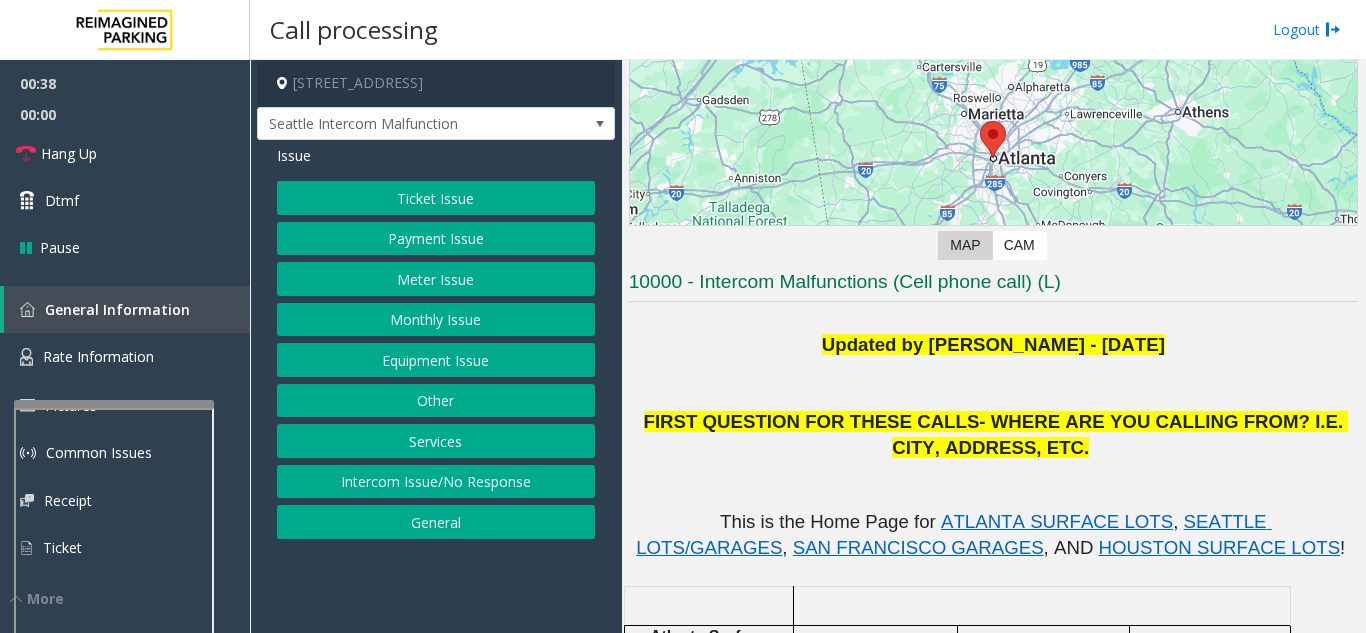 click on "Ticket Issue" 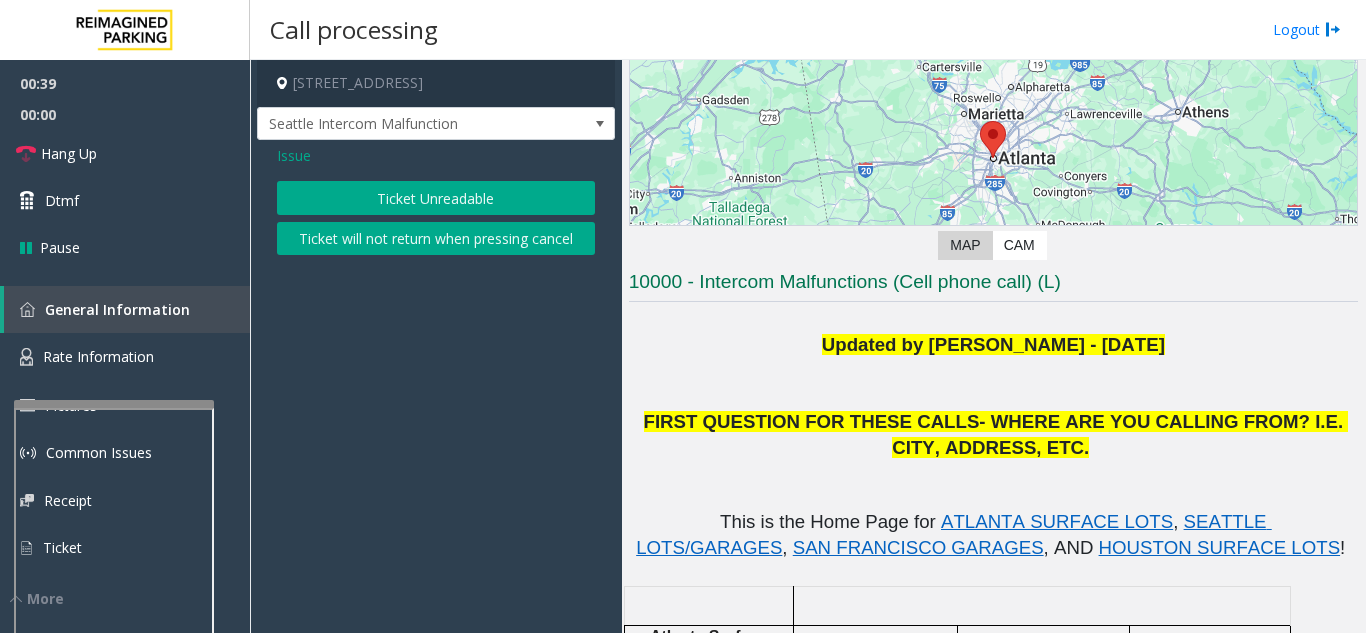 click on "Ticket Unreadable" 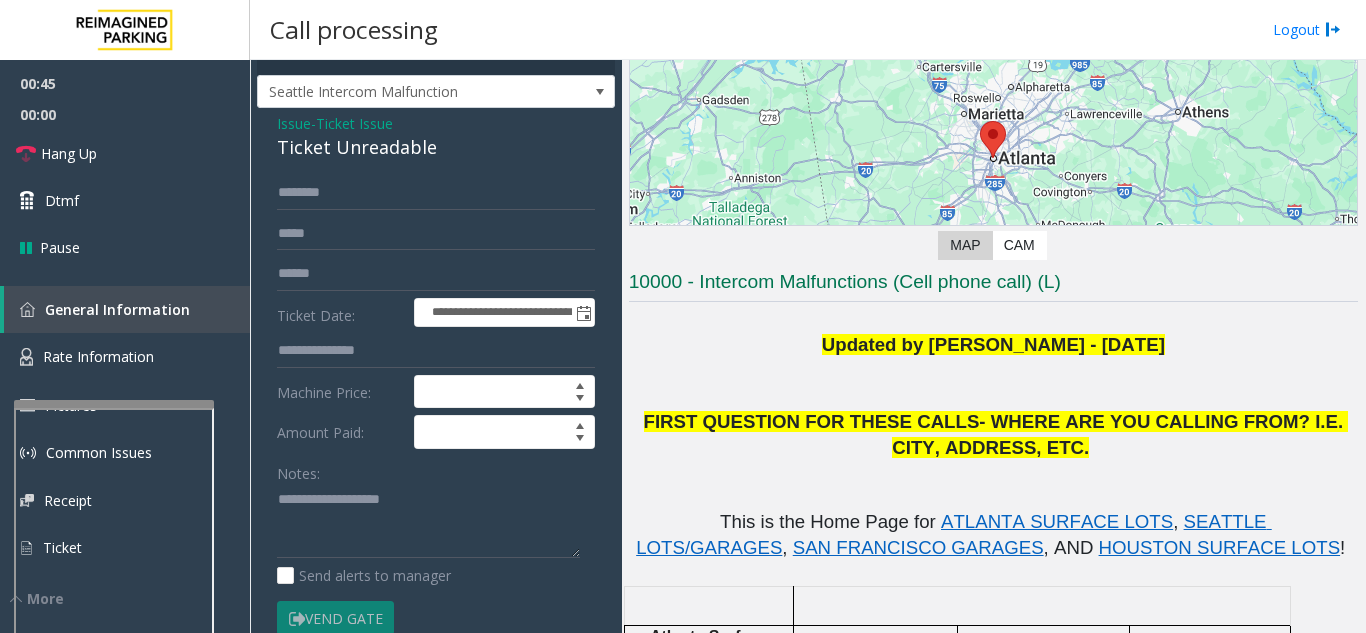 scroll, scrollTop: 0, scrollLeft: 0, axis: both 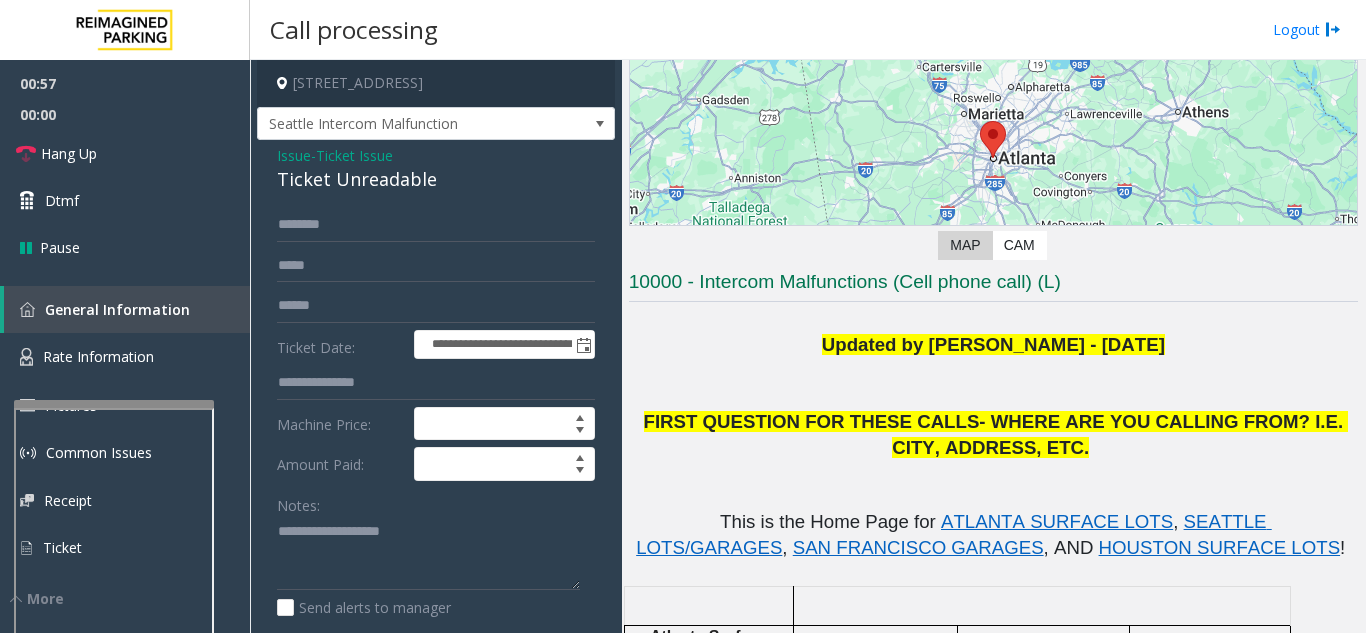 click on "Ticket Issue" 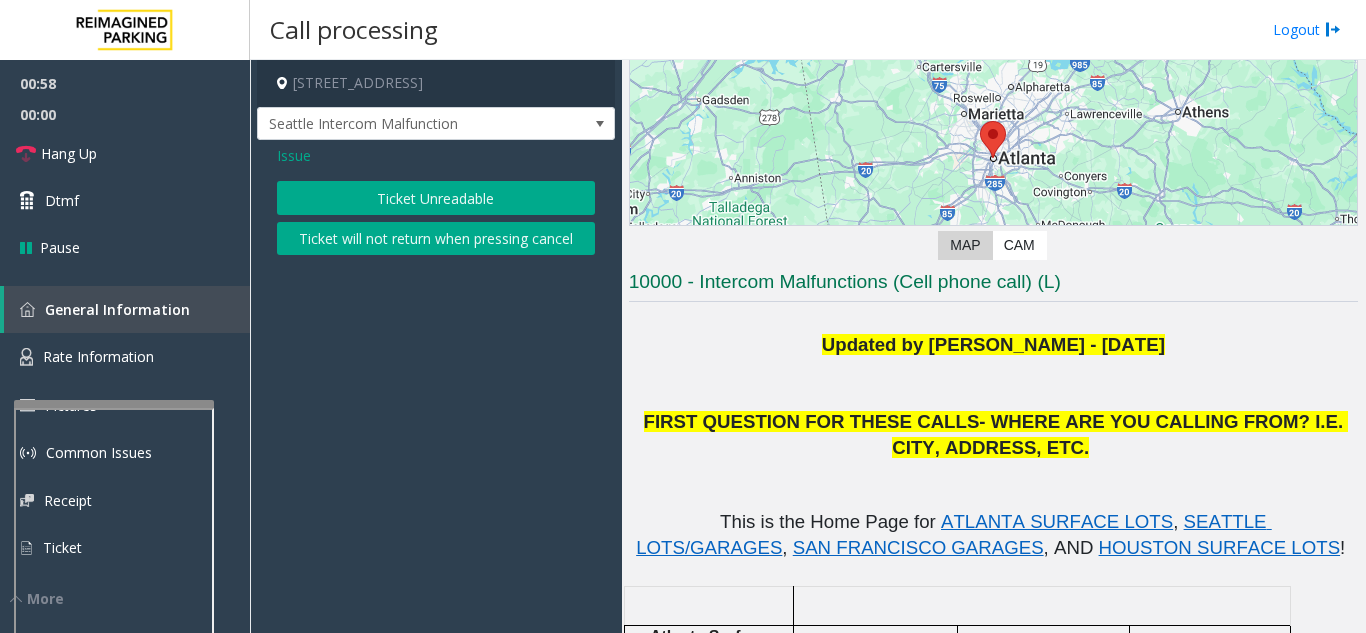 click on "Issue" 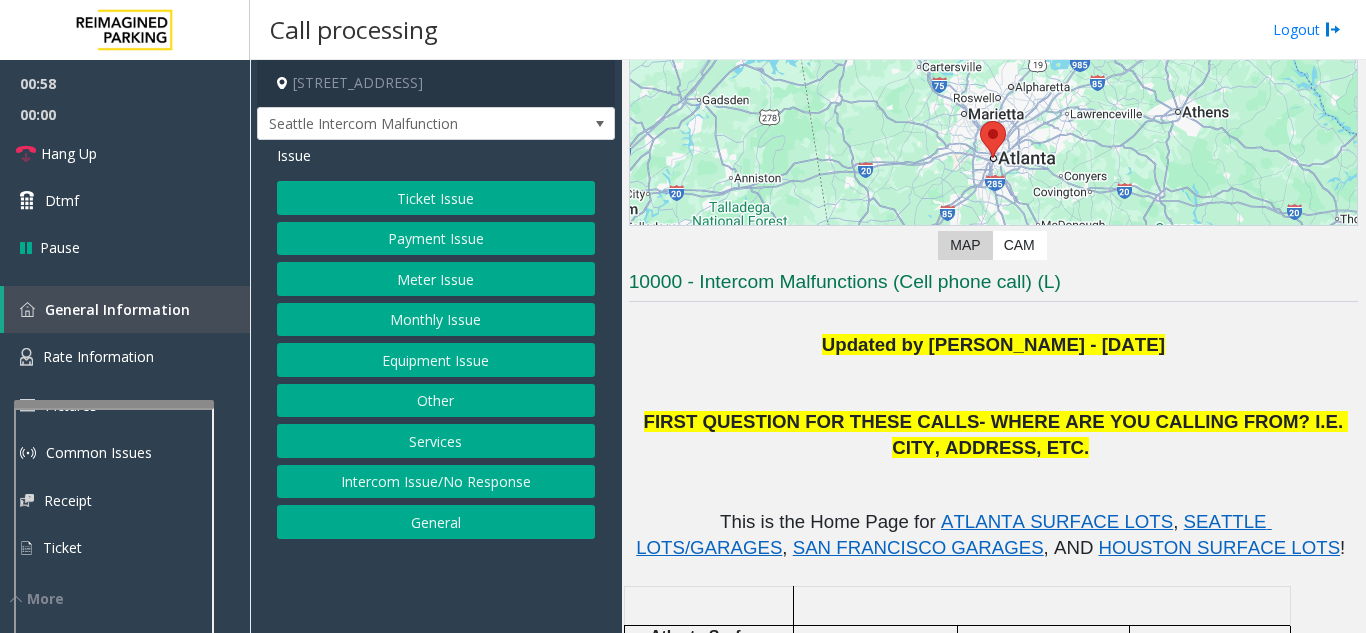 click on "Equipment Issue" 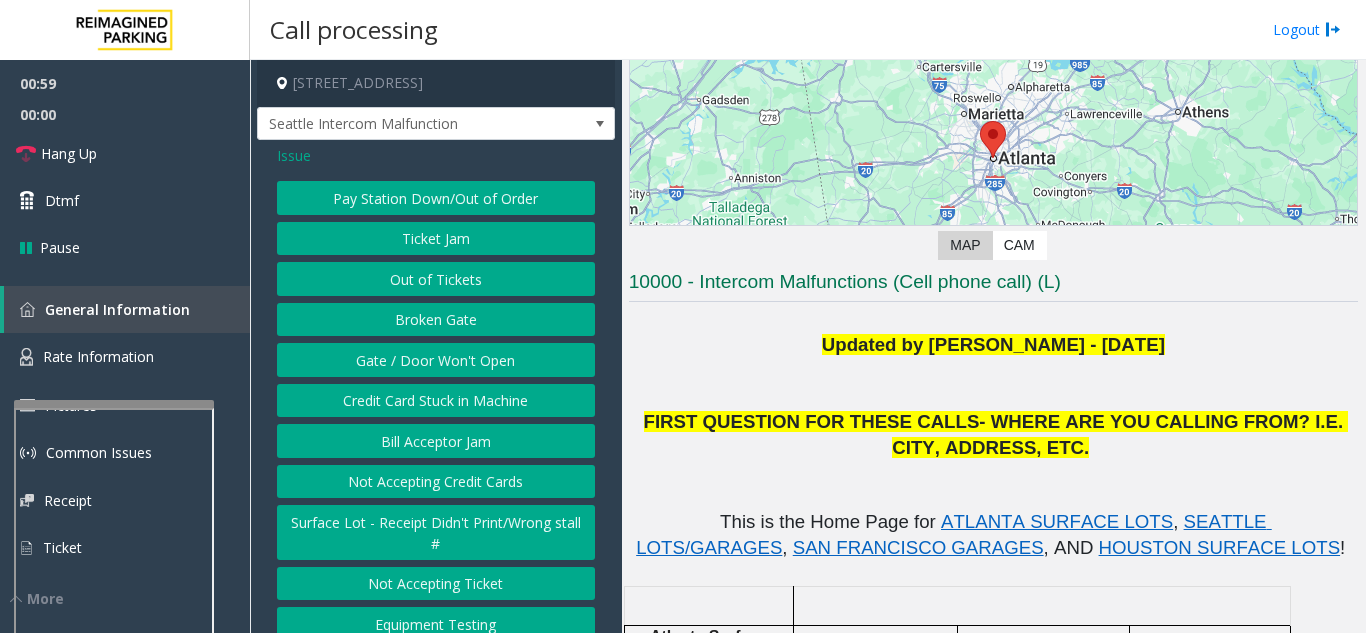 click on "Gate / Door Won't Open" 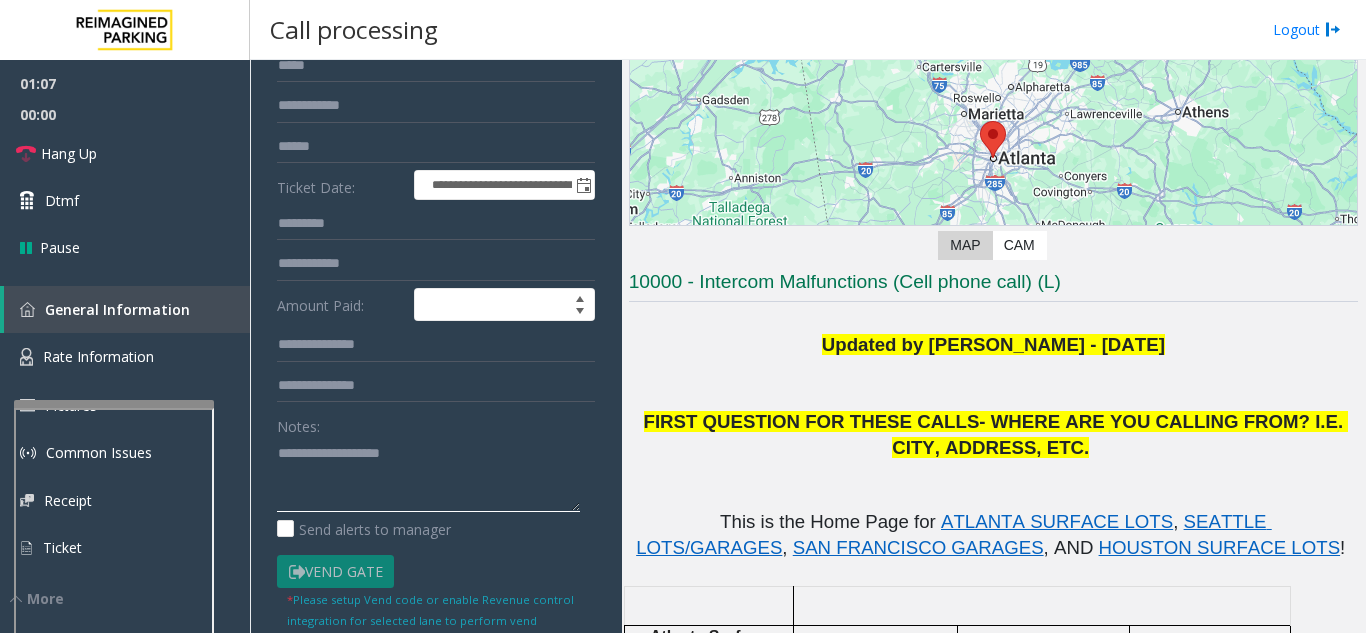 click 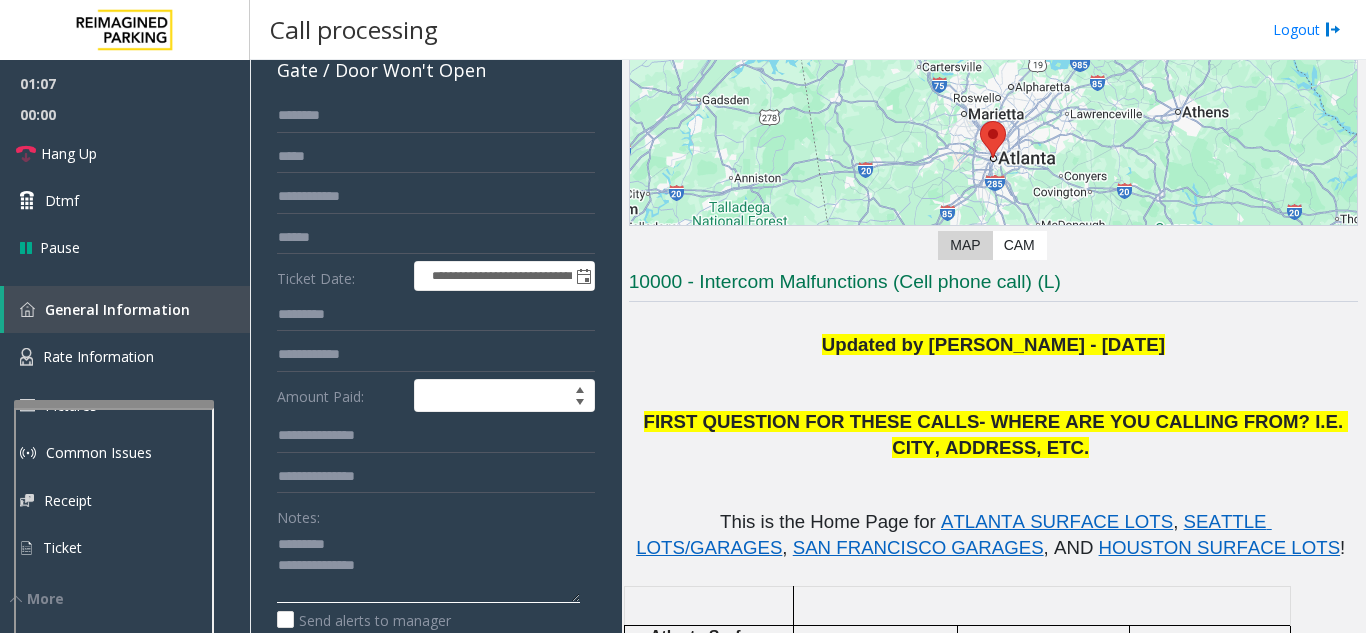 scroll, scrollTop: 0, scrollLeft: 0, axis: both 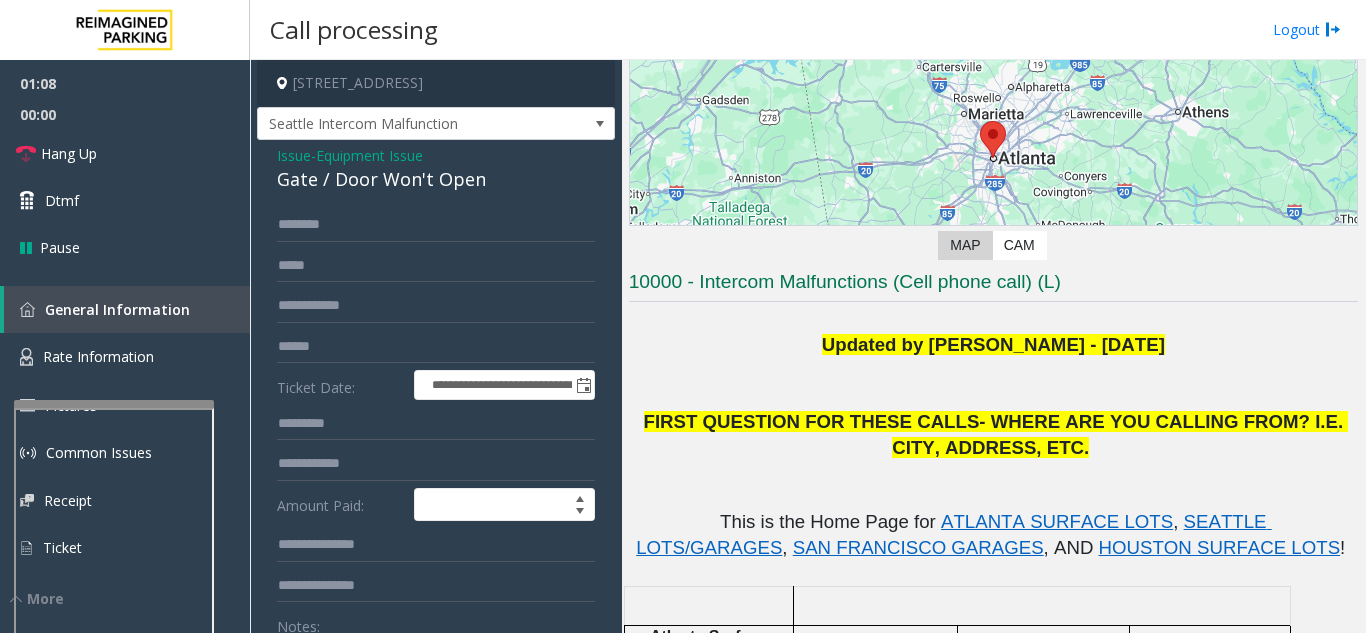 click on "Gate / Door Won't Open" 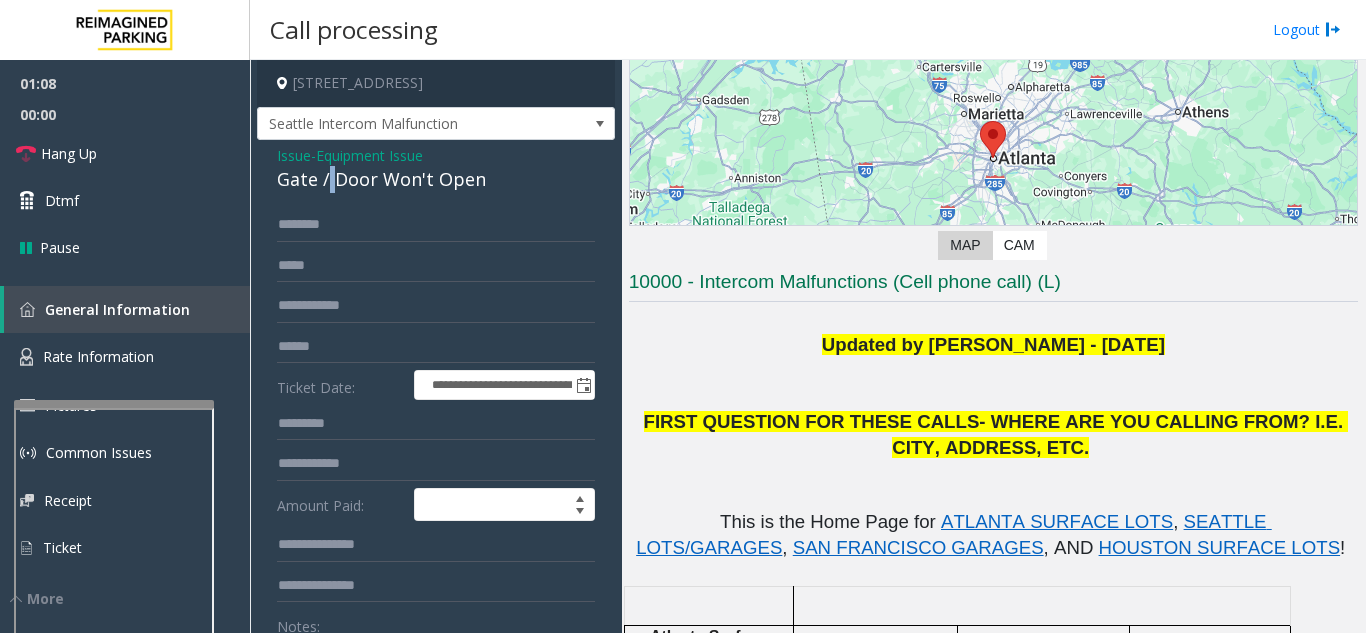 click on "Gate / Door Won't Open" 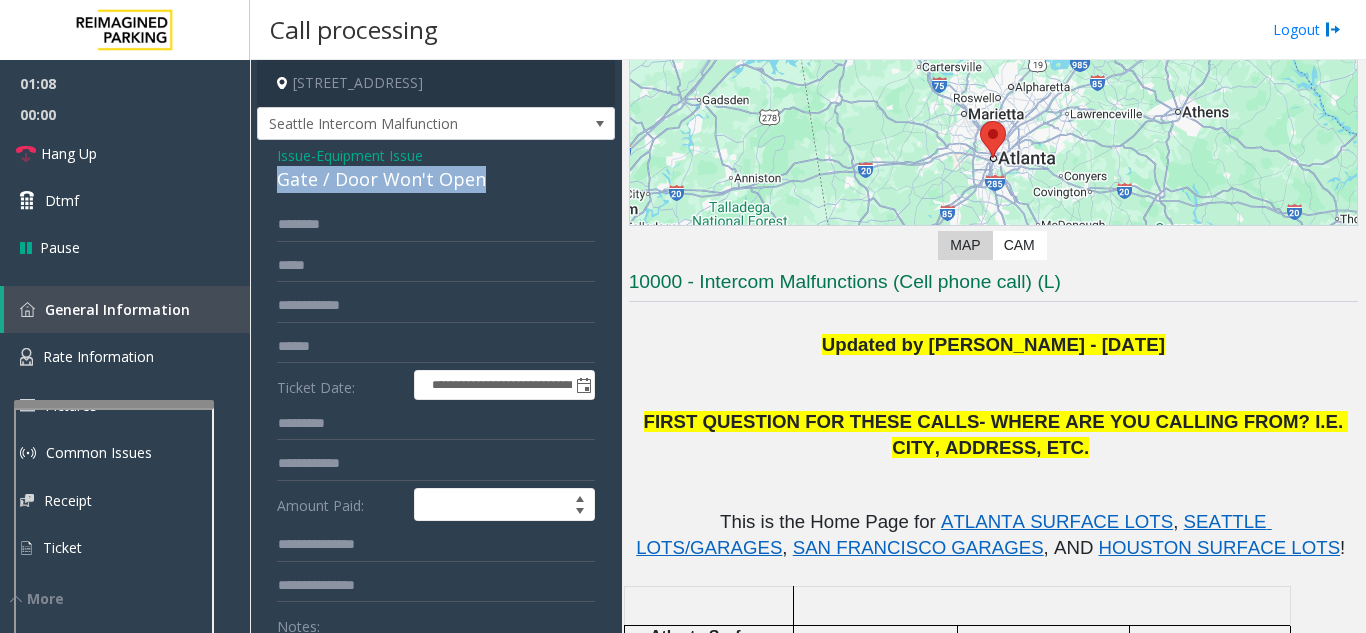 click on "Gate / Door Won't Open" 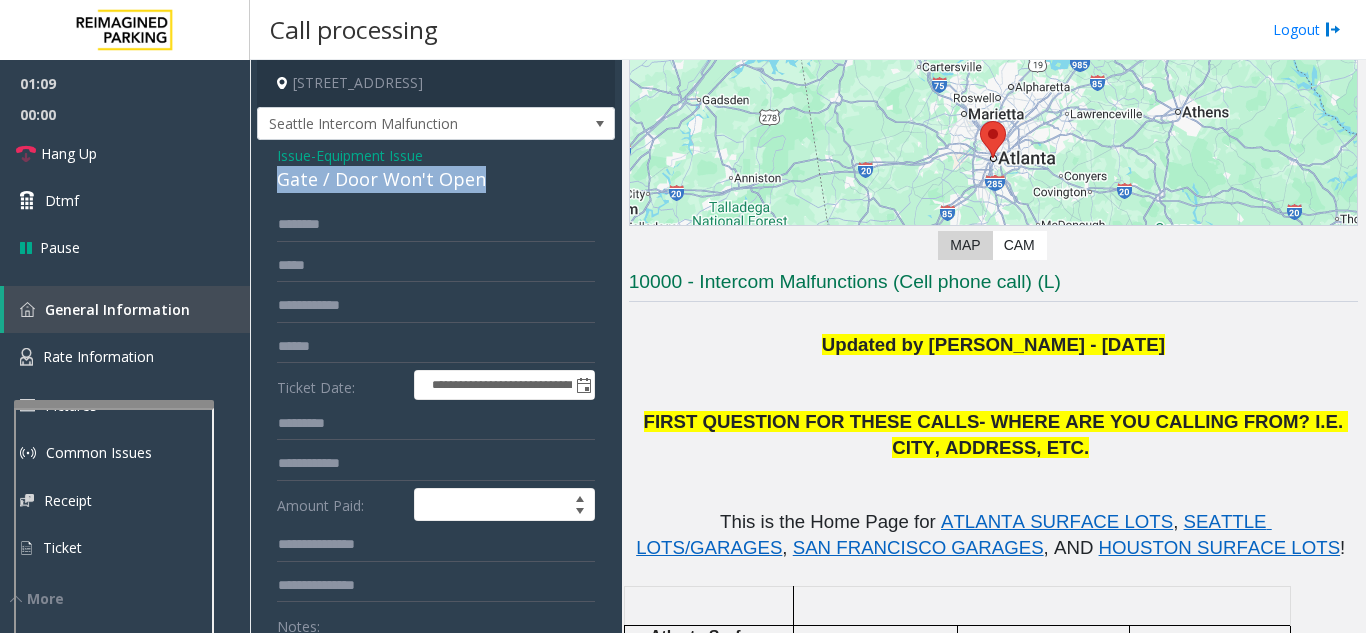 copy on "Gate / Door Won't Open" 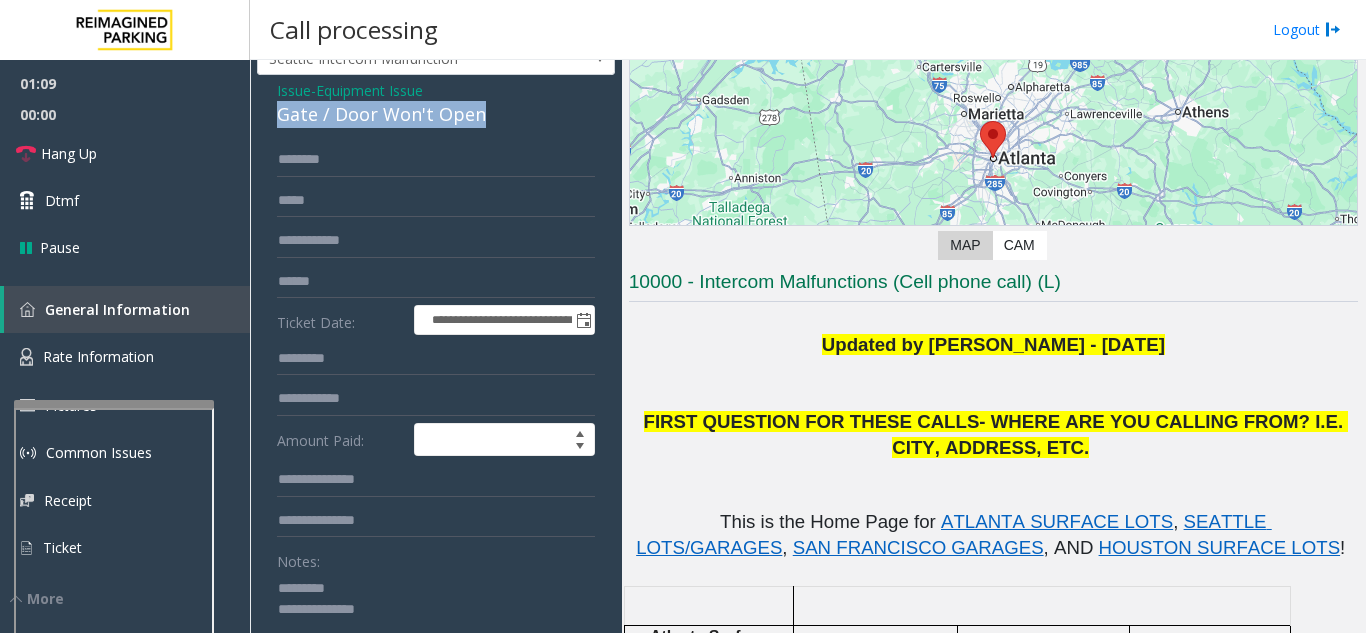 scroll, scrollTop: 100, scrollLeft: 0, axis: vertical 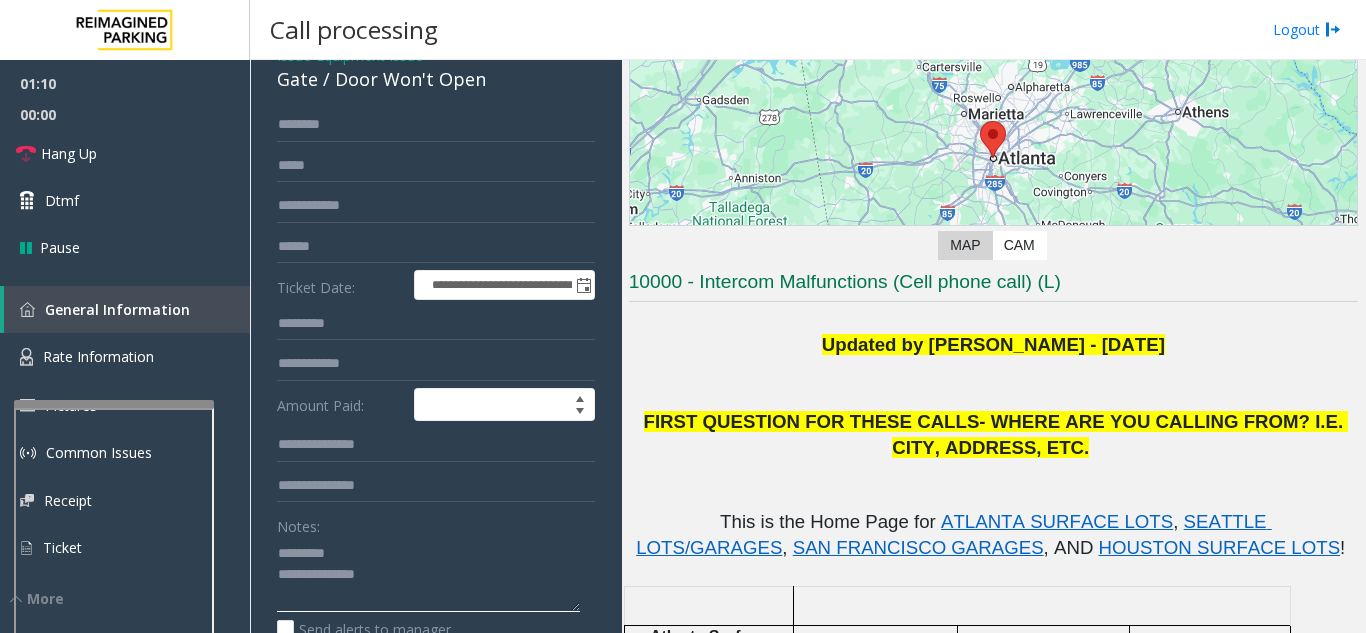 click 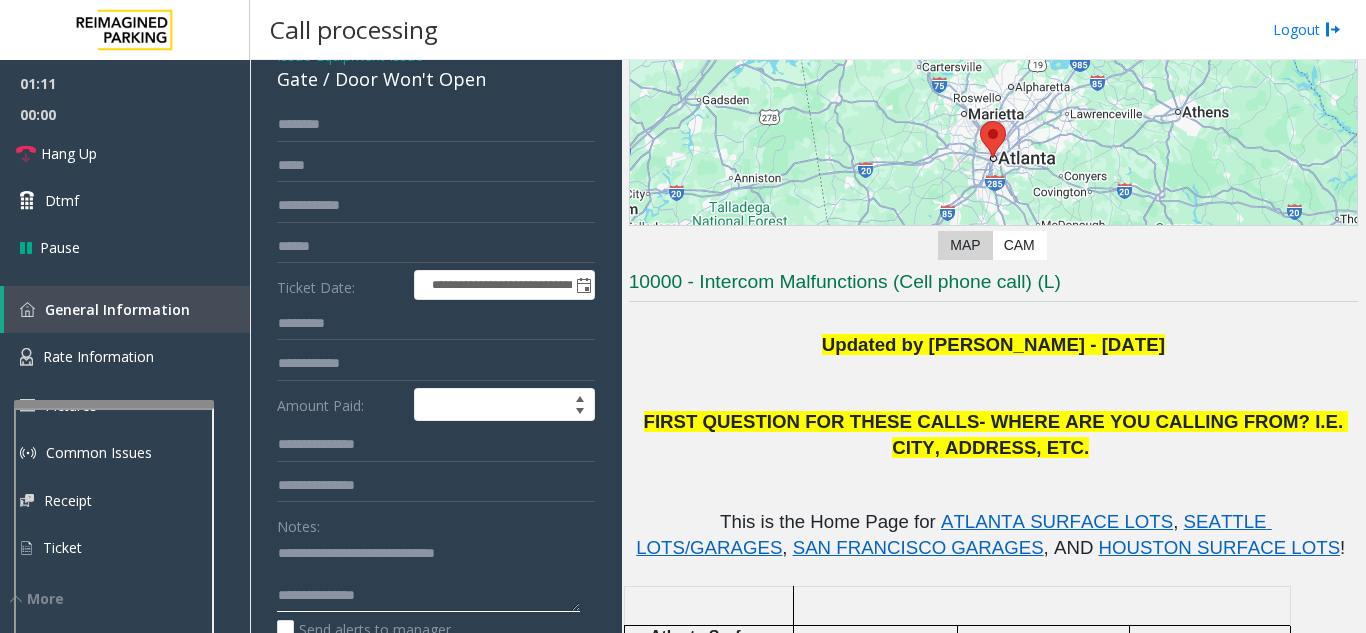 scroll, scrollTop: 200, scrollLeft: 0, axis: vertical 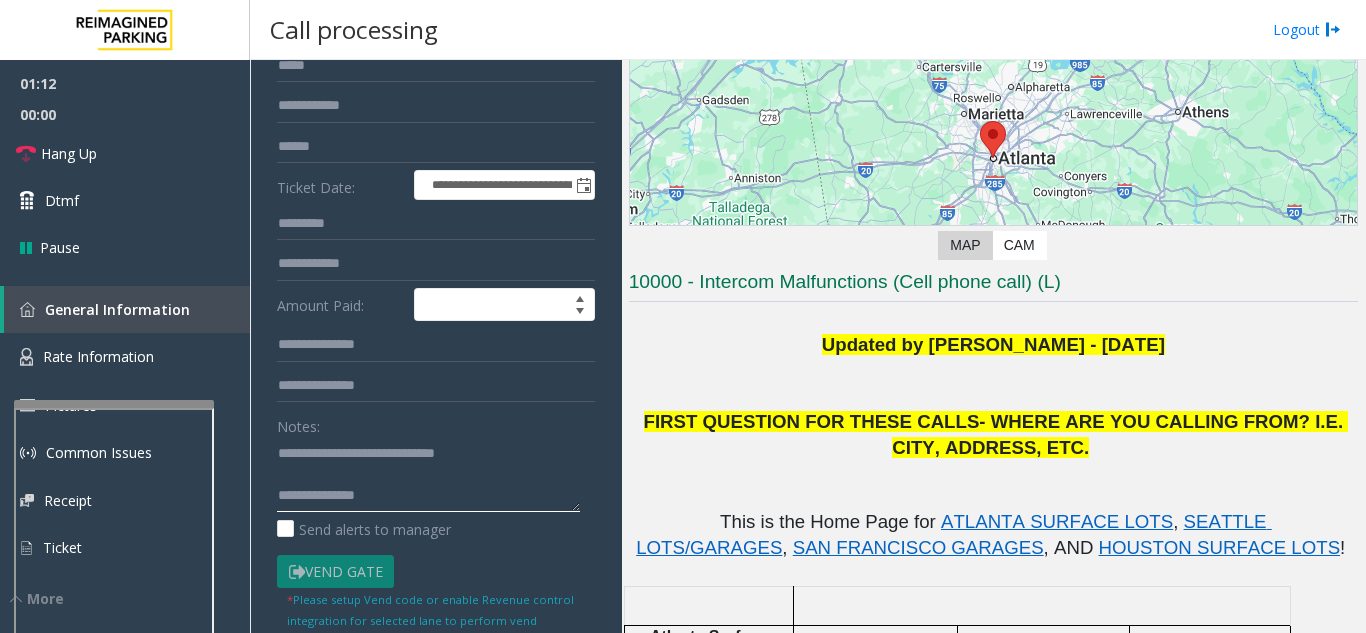 click 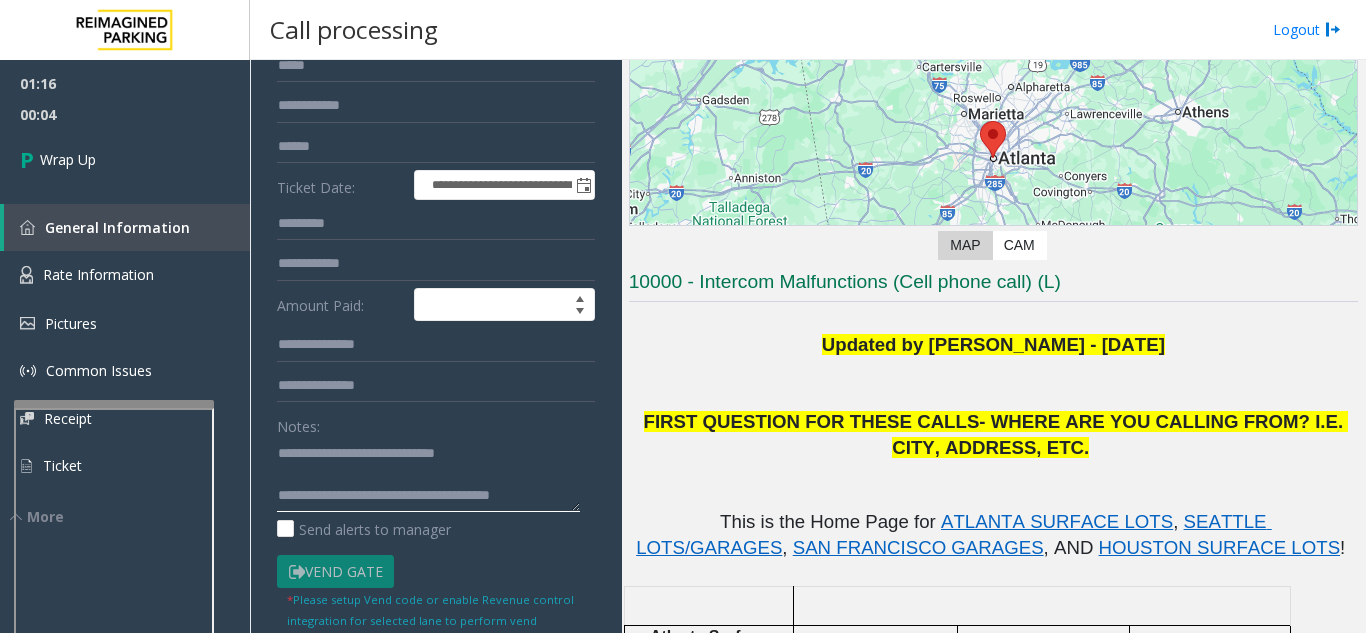 scroll, scrollTop: 0, scrollLeft: 0, axis: both 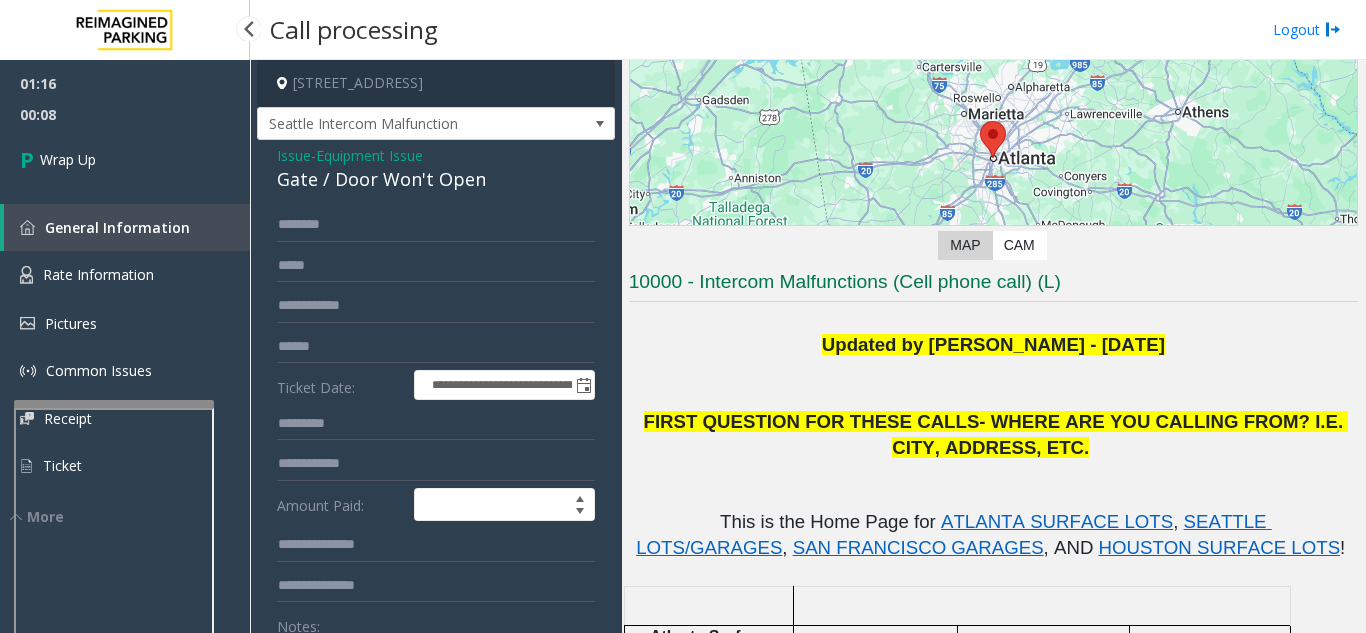 type on "**********" 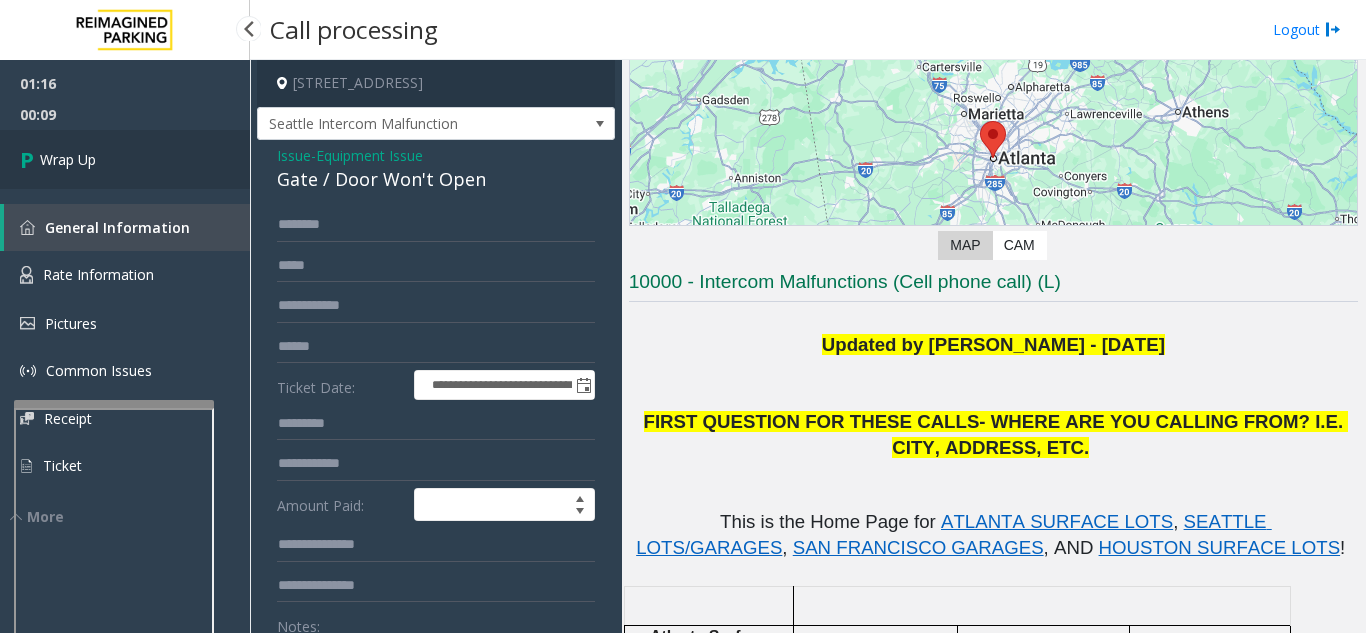 click on "Wrap Up" at bounding box center (68, 159) 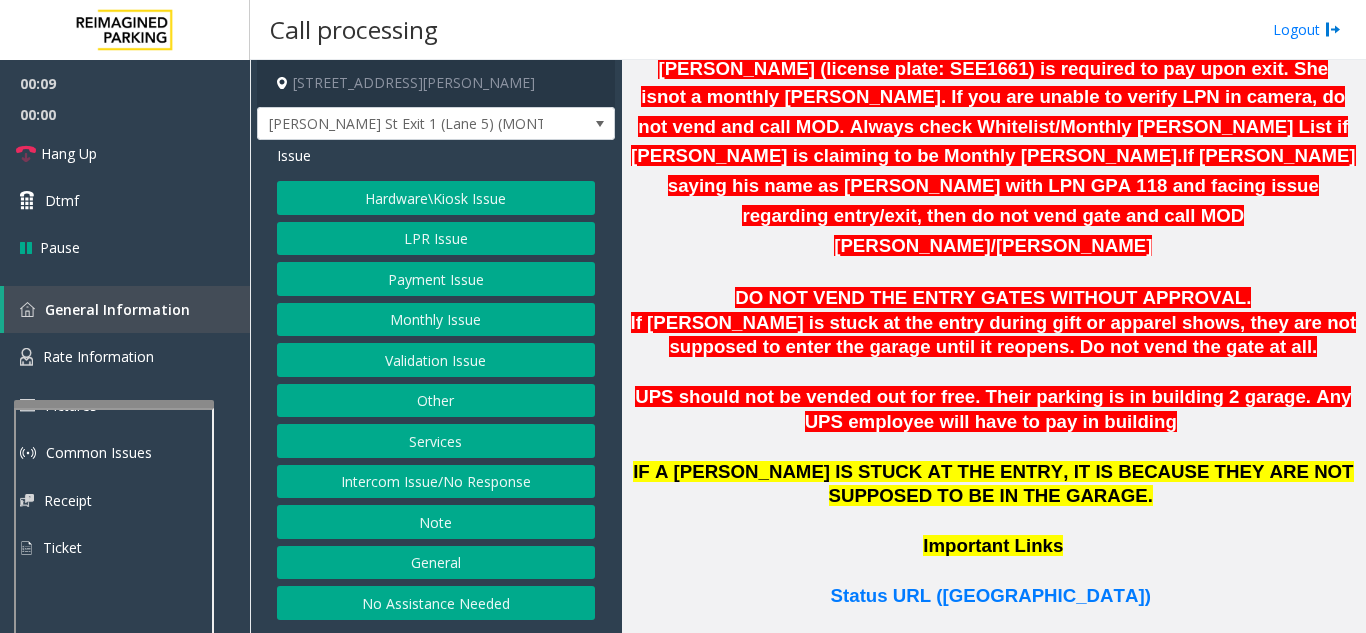 scroll, scrollTop: 1500, scrollLeft: 0, axis: vertical 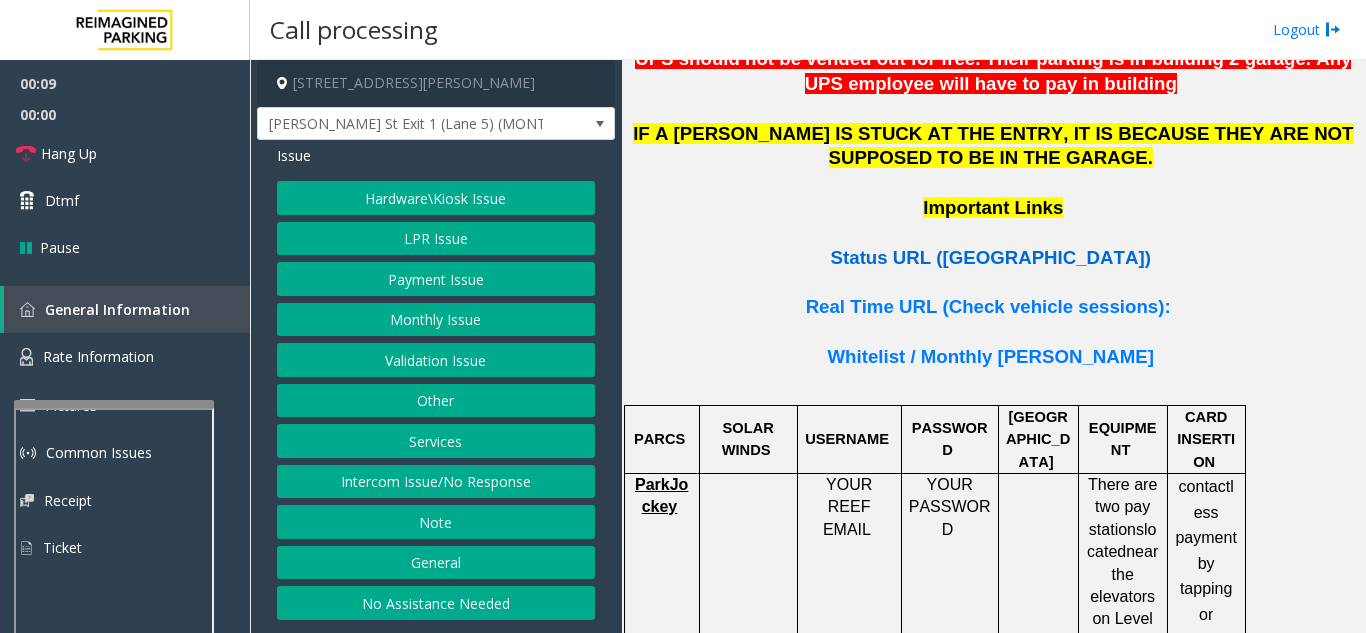 click on "Status URL ([GEOGRAPHIC_DATA])" 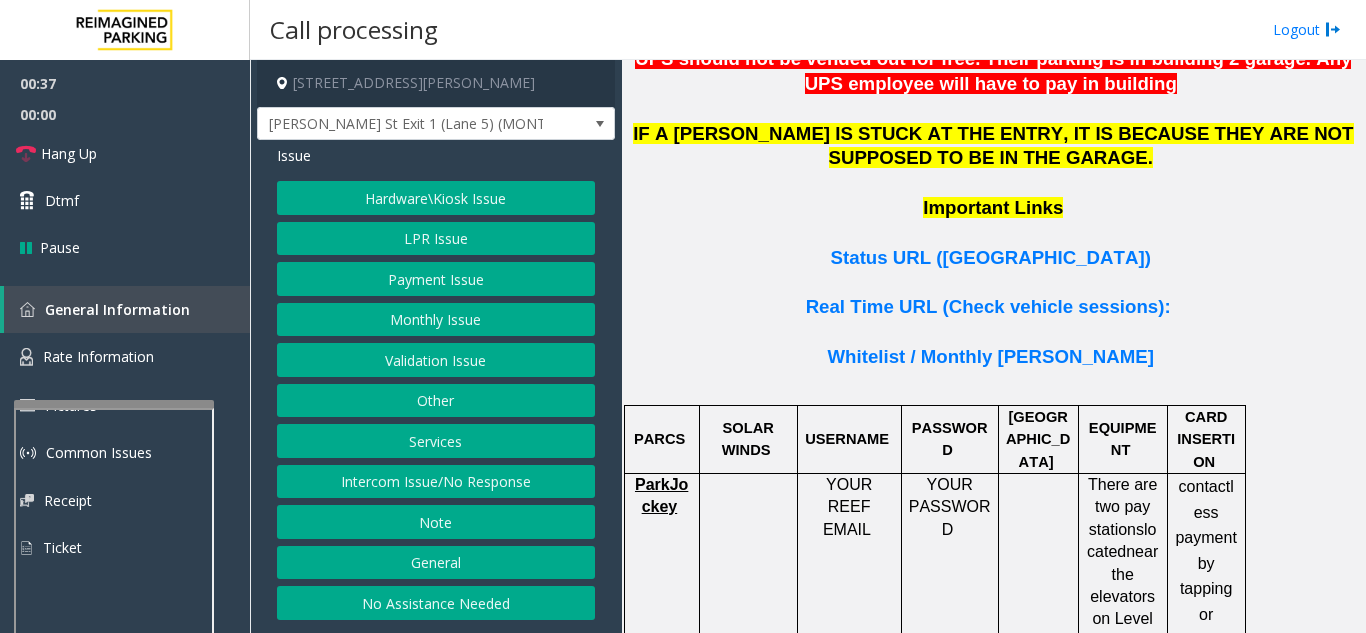 drag, startPoint x: 495, startPoint y: 479, endPoint x: 473, endPoint y: 449, distance: 37.202152 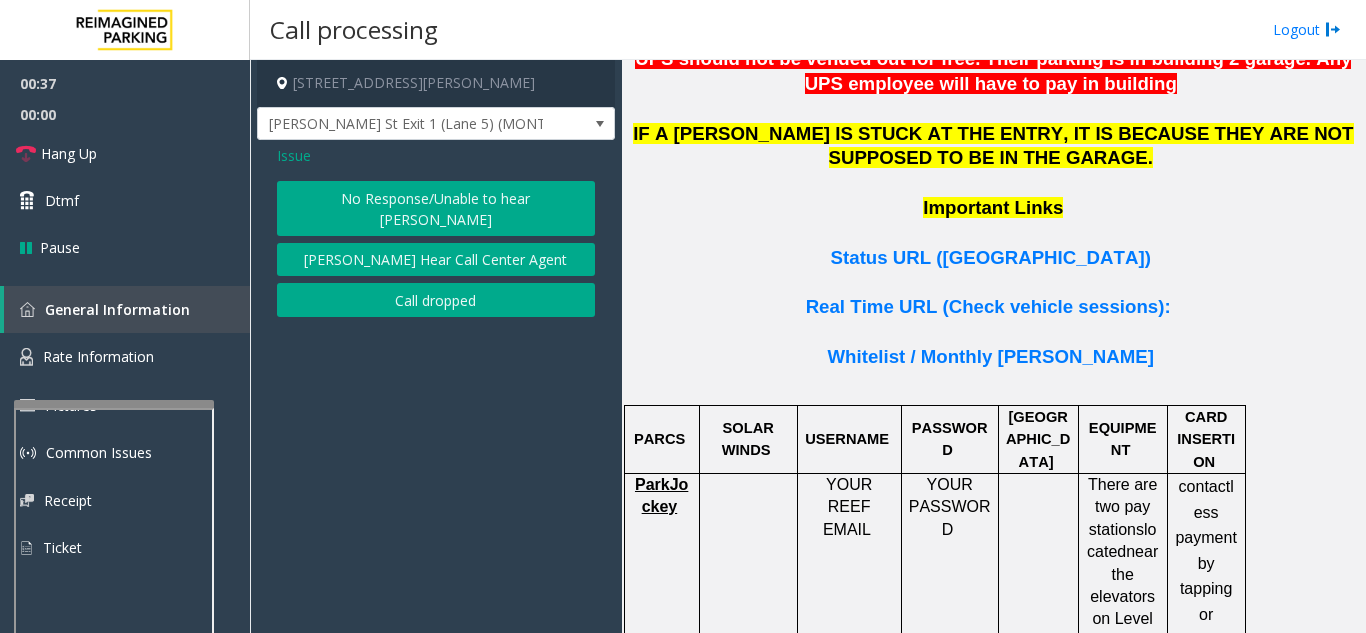 click on "[STREET_ADDRESS][PERSON_NAME] [PERSON_NAME][GEOGRAPHIC_DATA] (Lane 5) (MONTHLY ONLY) Issue  No Response/Unable to hear [PERSON_NAME] Cannot Hear Call Center Agent   Call dropped" 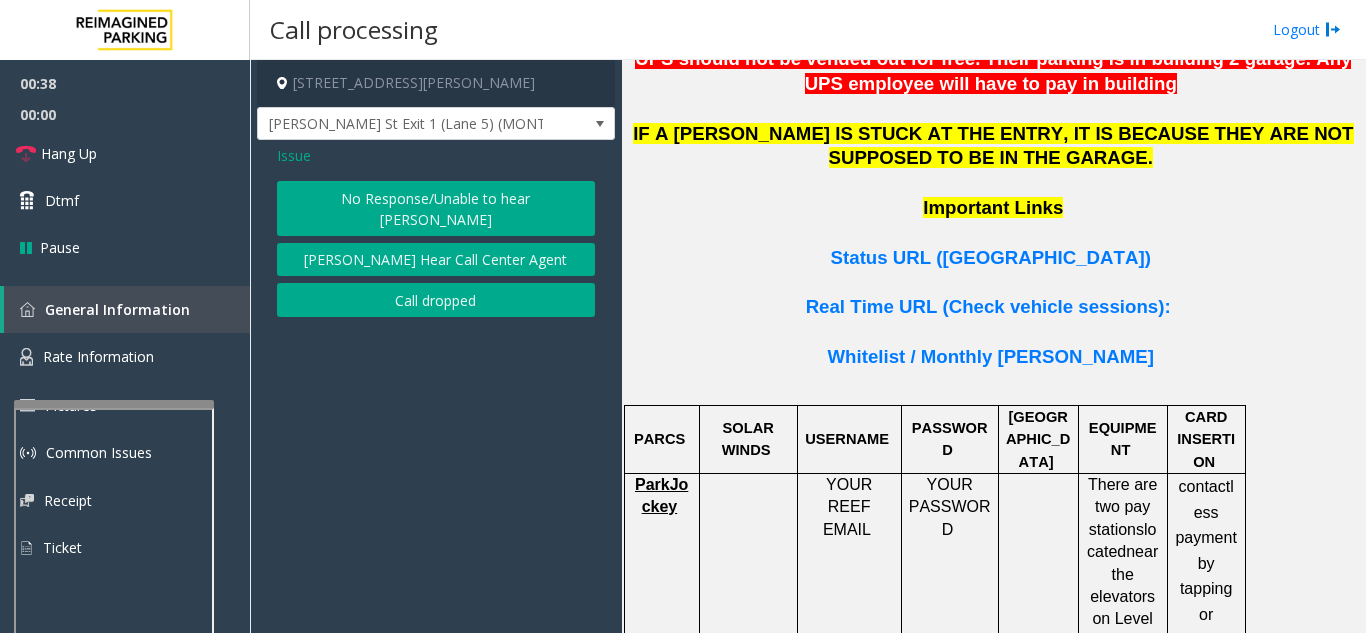 click on "Issue" 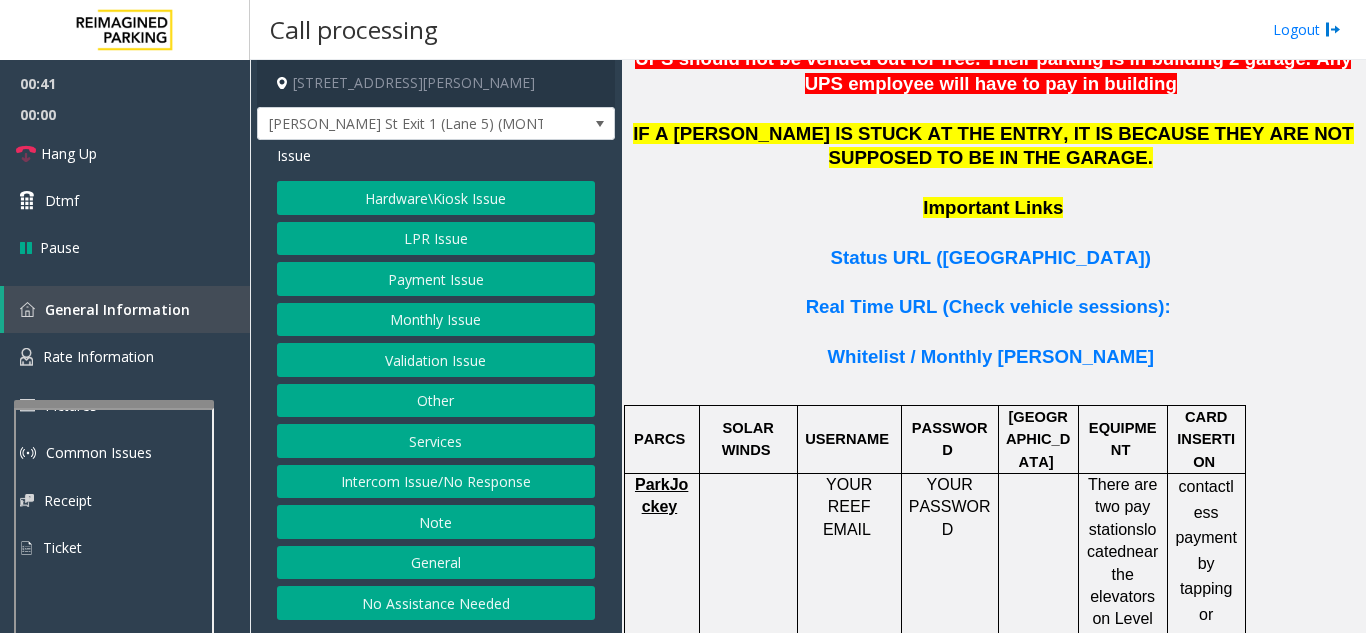 click on "Hardware\Kiosk Issue" 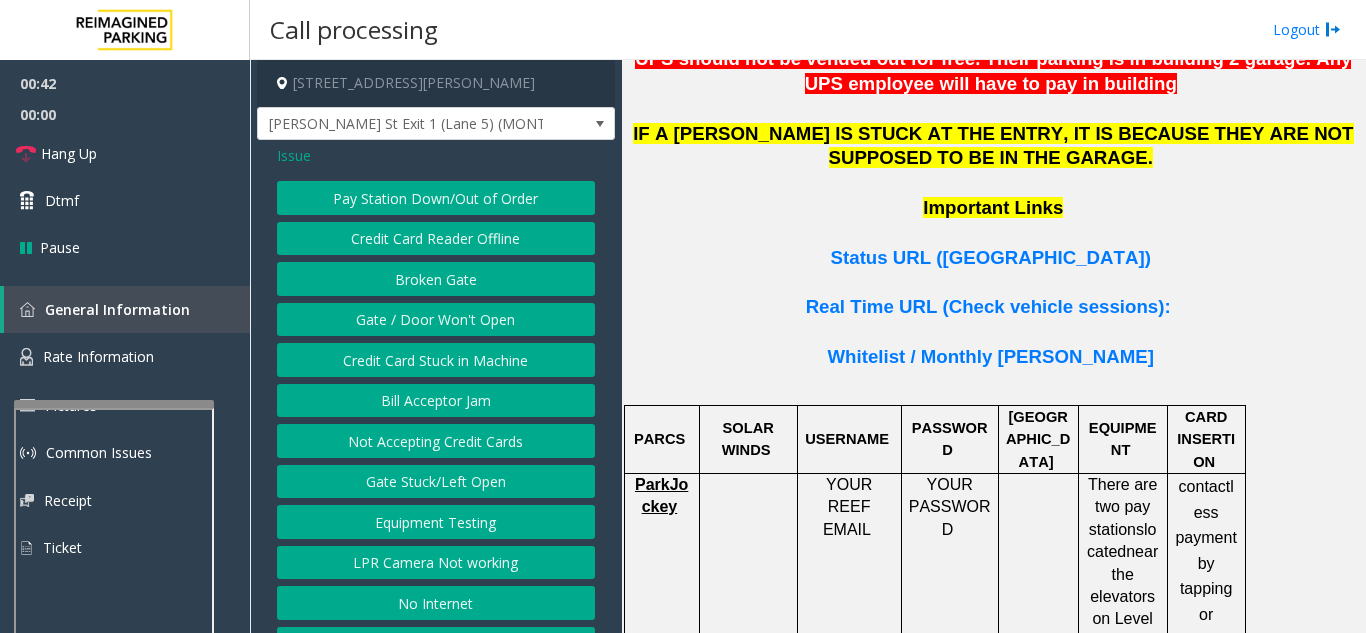 click on "Gate / Door Won't Open" 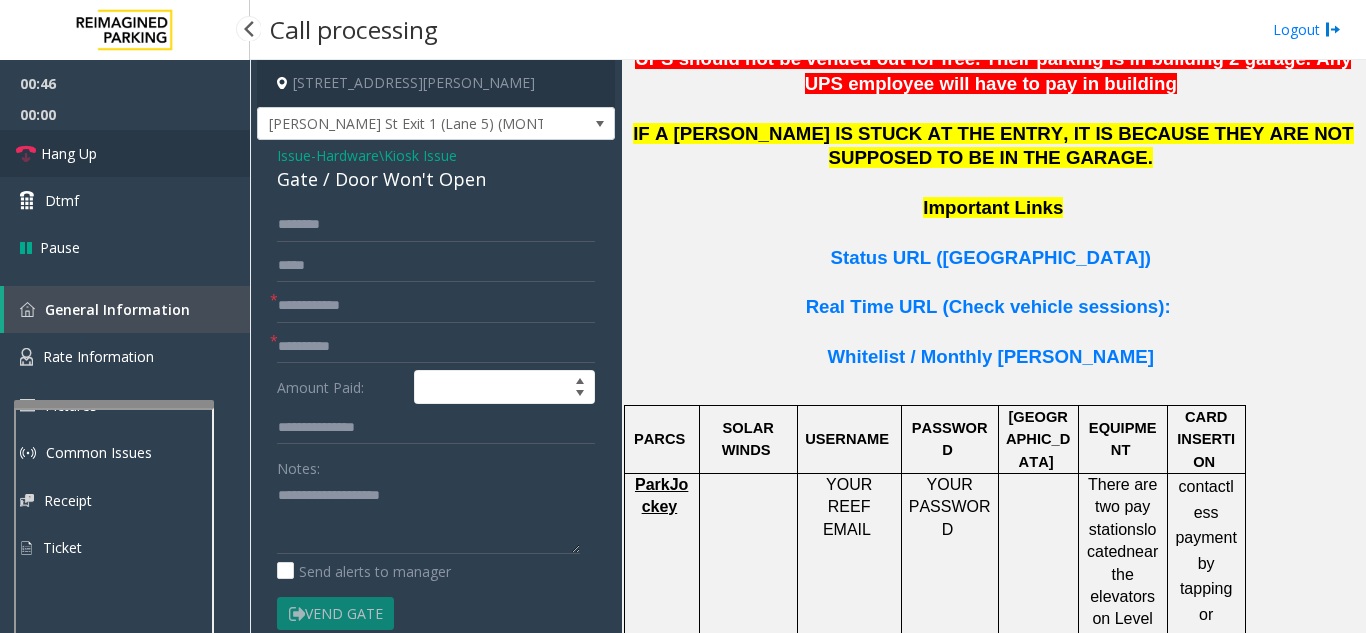 click on "Hang Up" at bounding box center [125, 153] 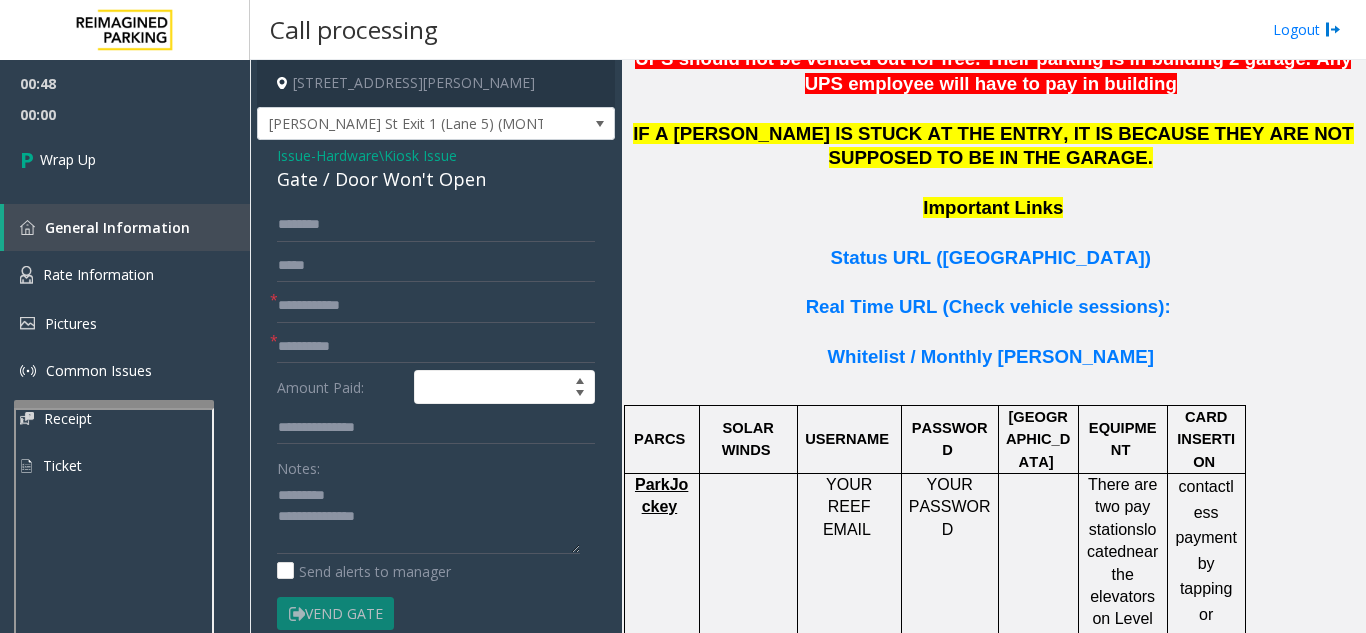 click on "Gate / Door Won't Open" 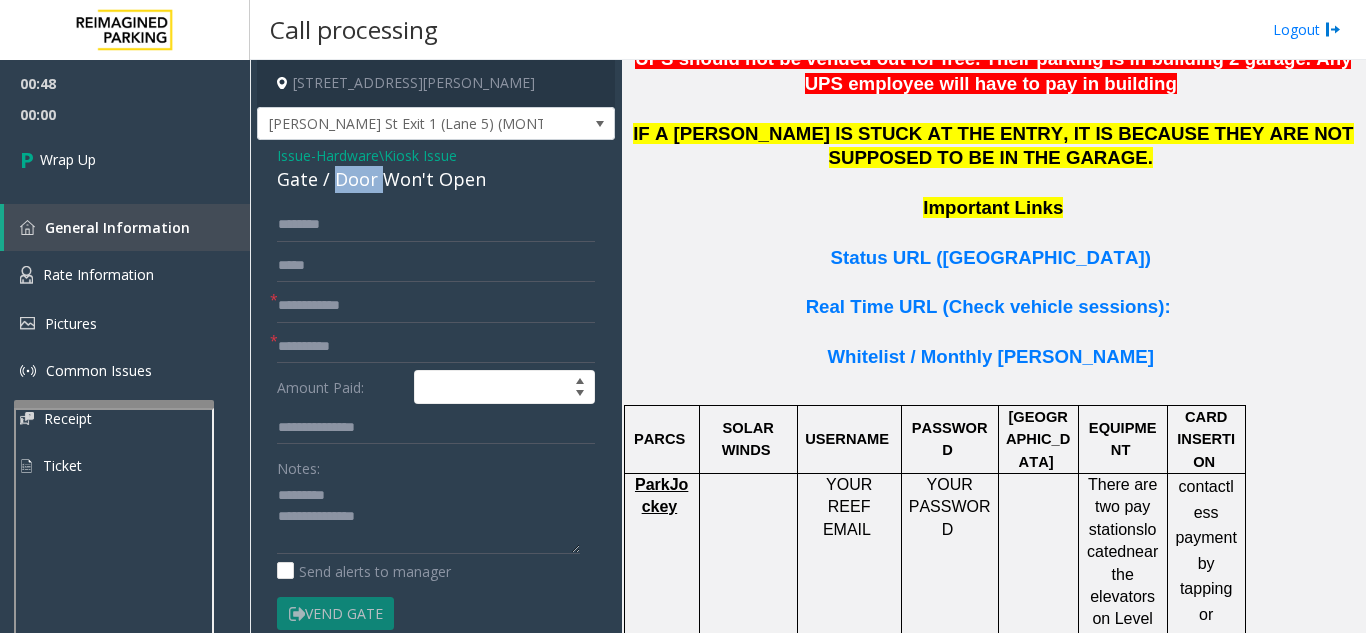 click on "Gate / Door Won't Open" 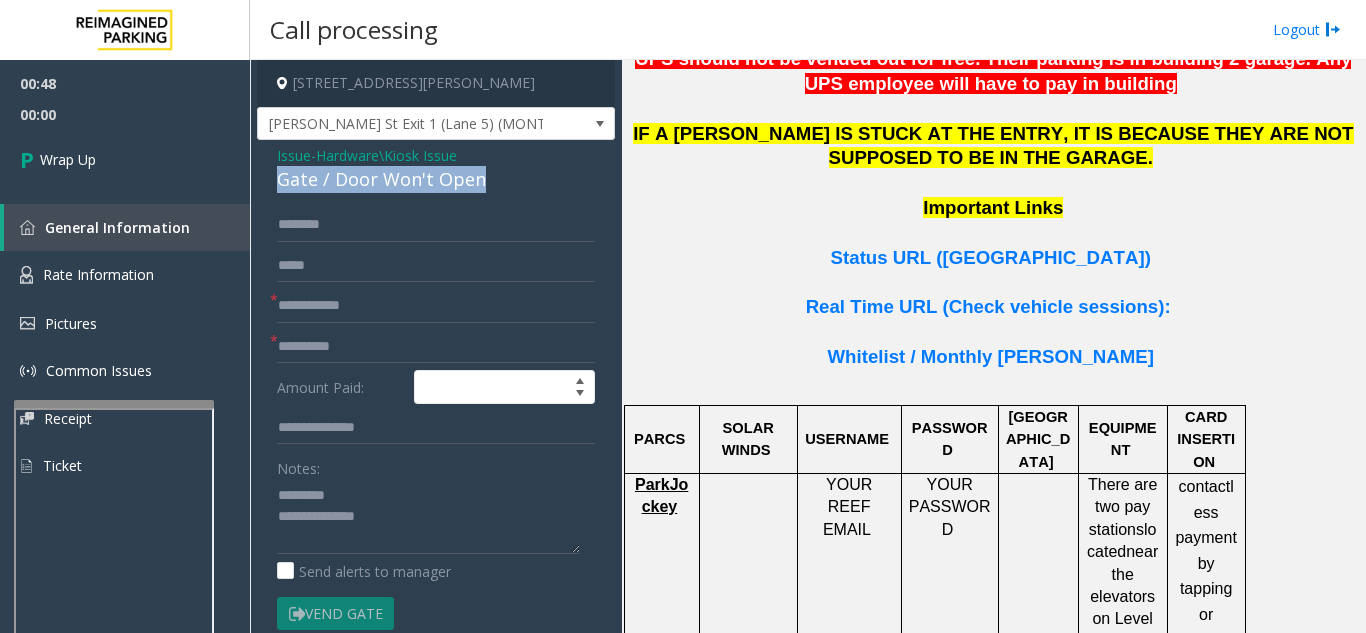 click on "Gate / Door Won't Open" 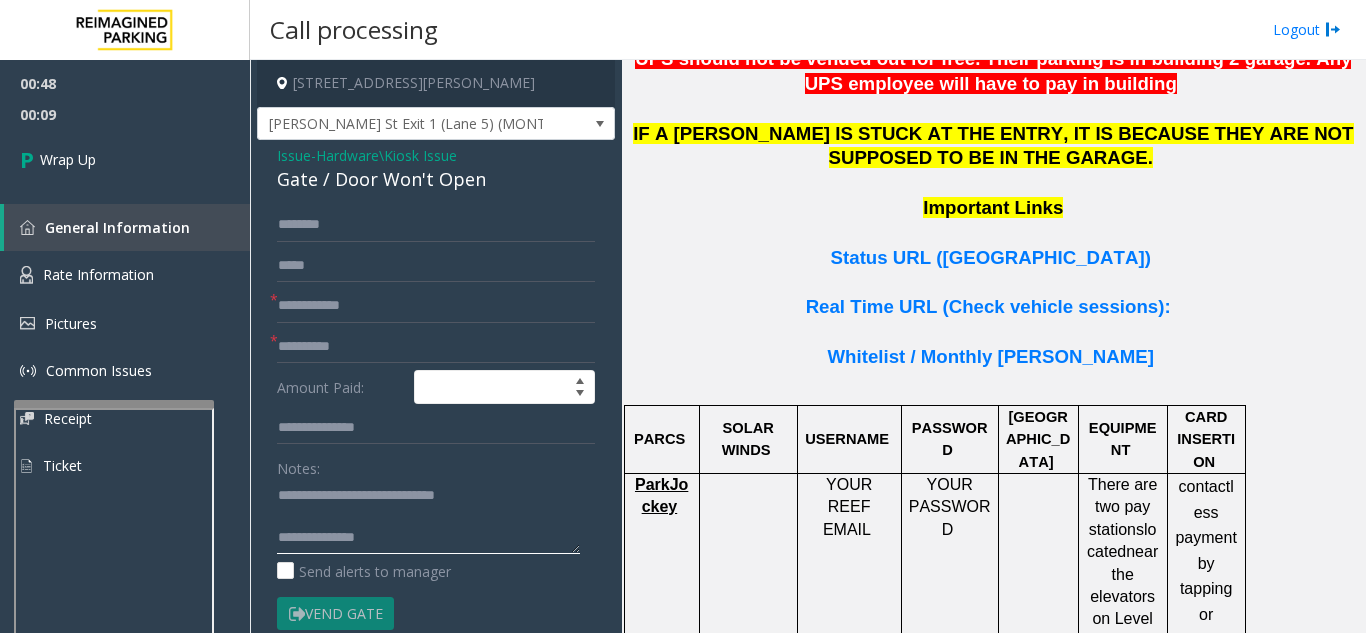 click 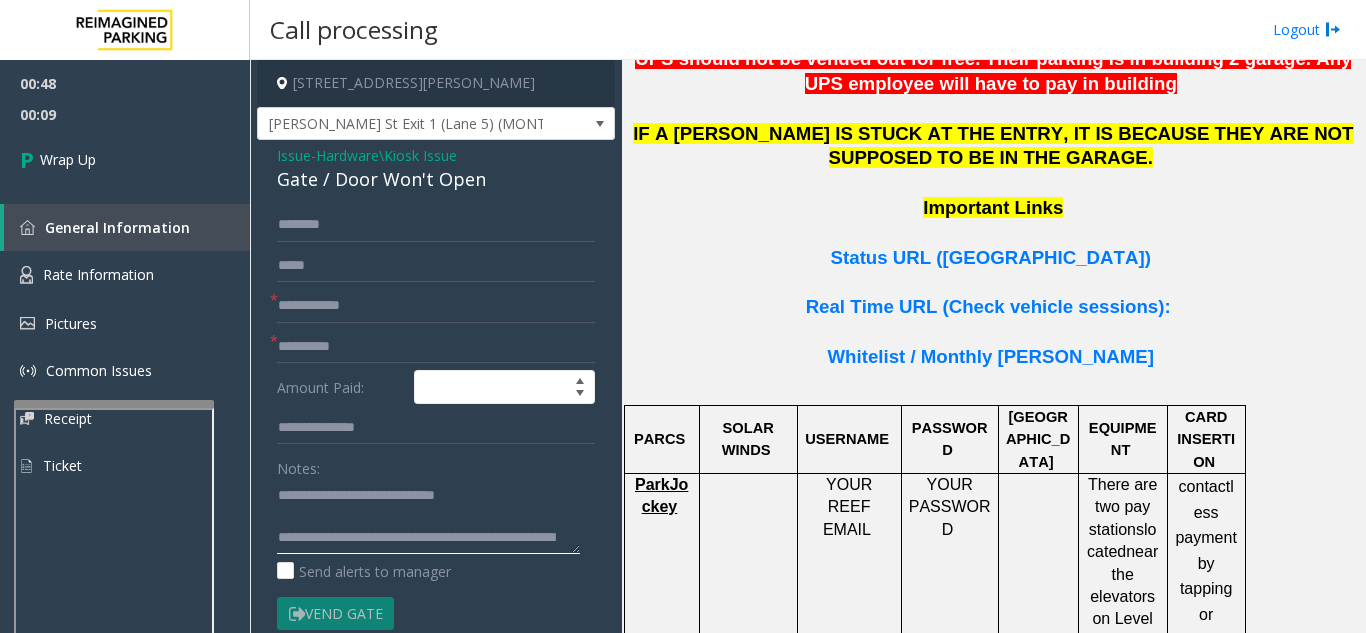 scroll, scrollTop: 57, scrollLeft: 0, axis: vertical 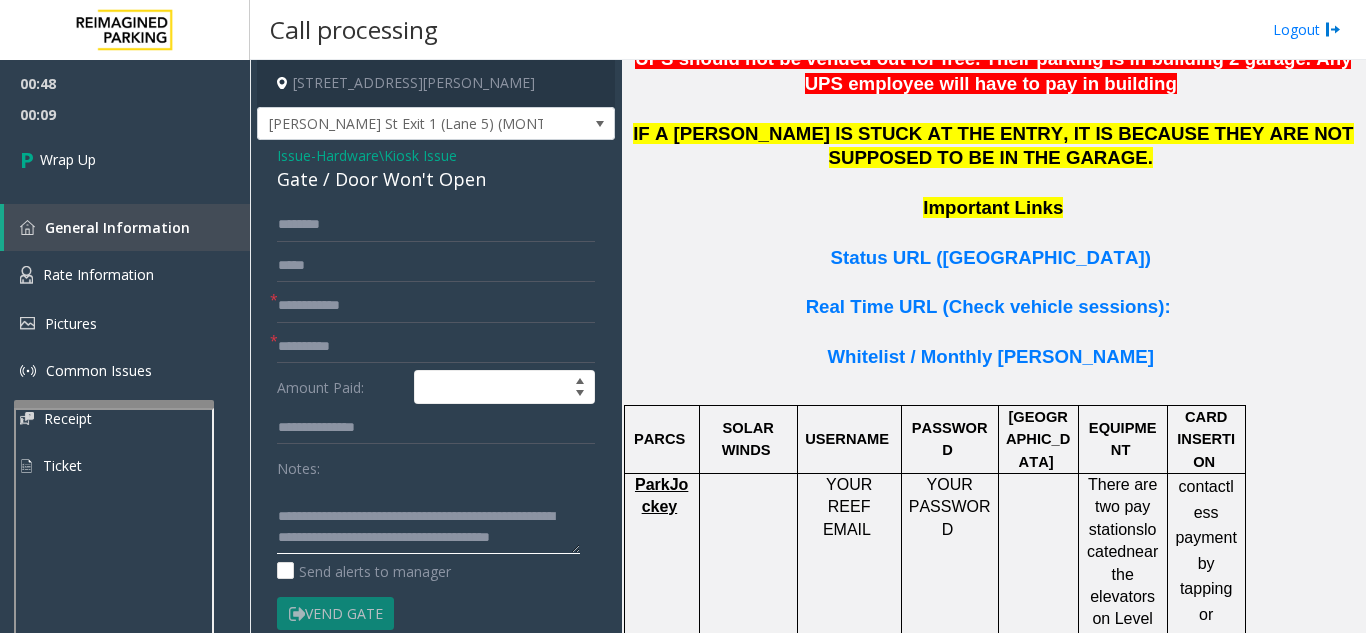 type on "**********" 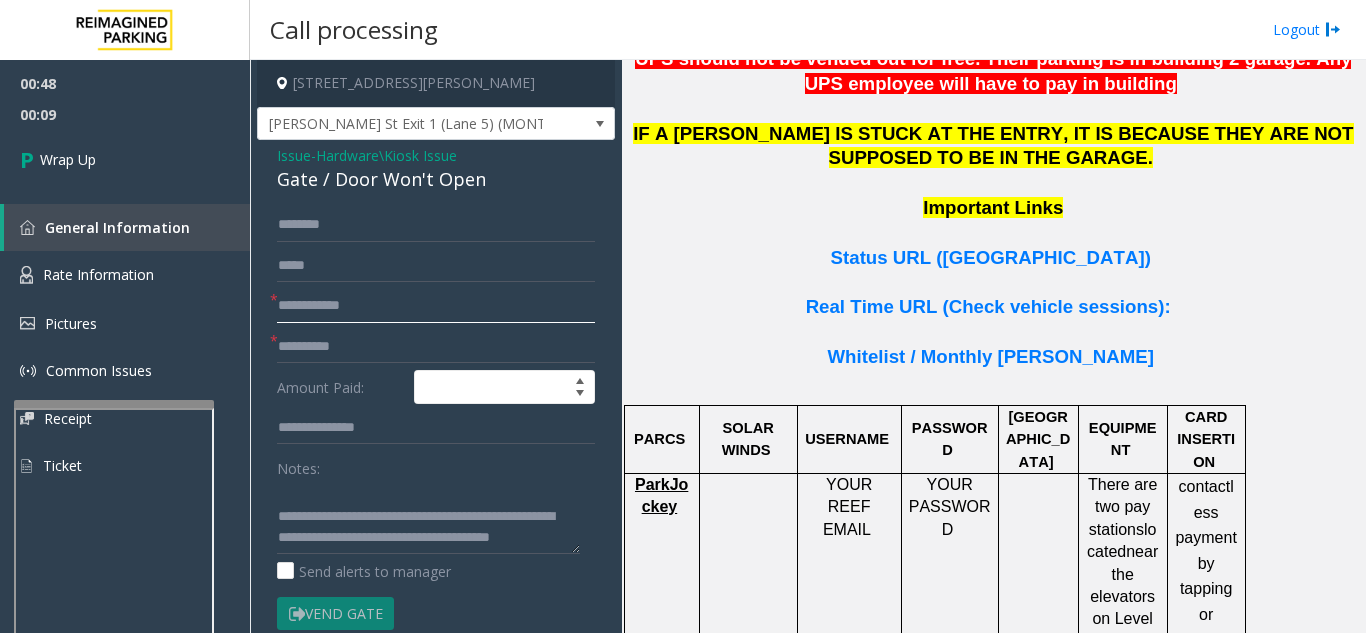 click 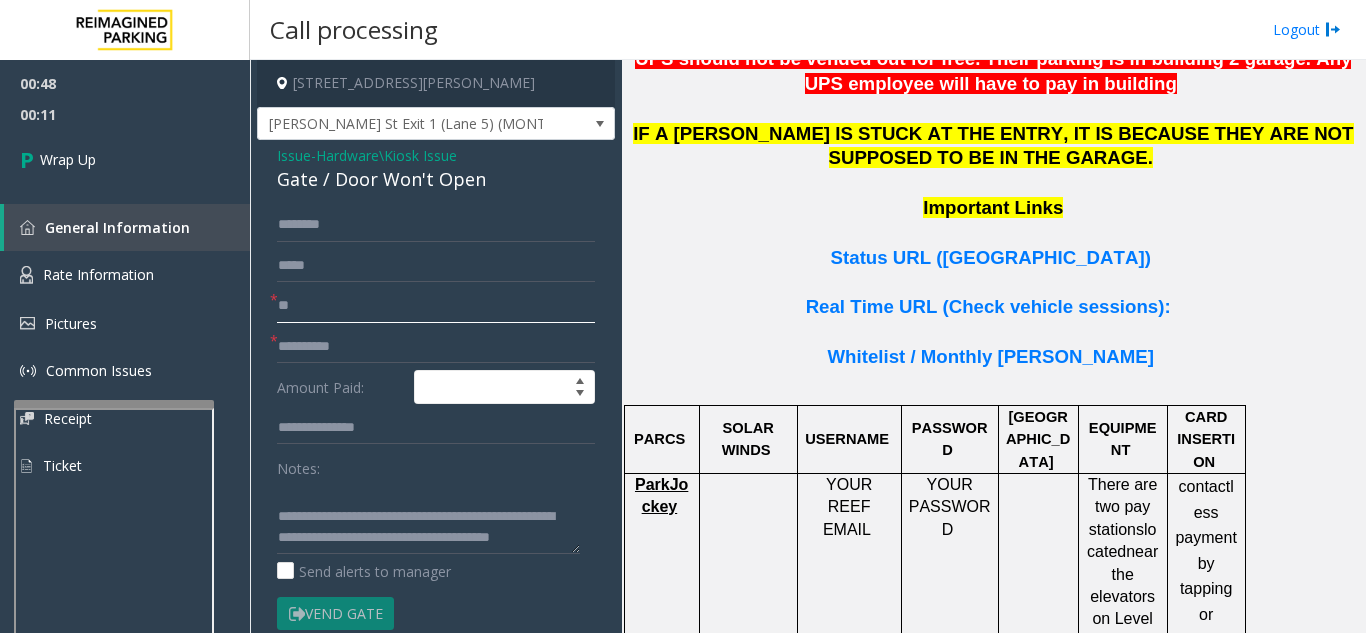 type on "**" 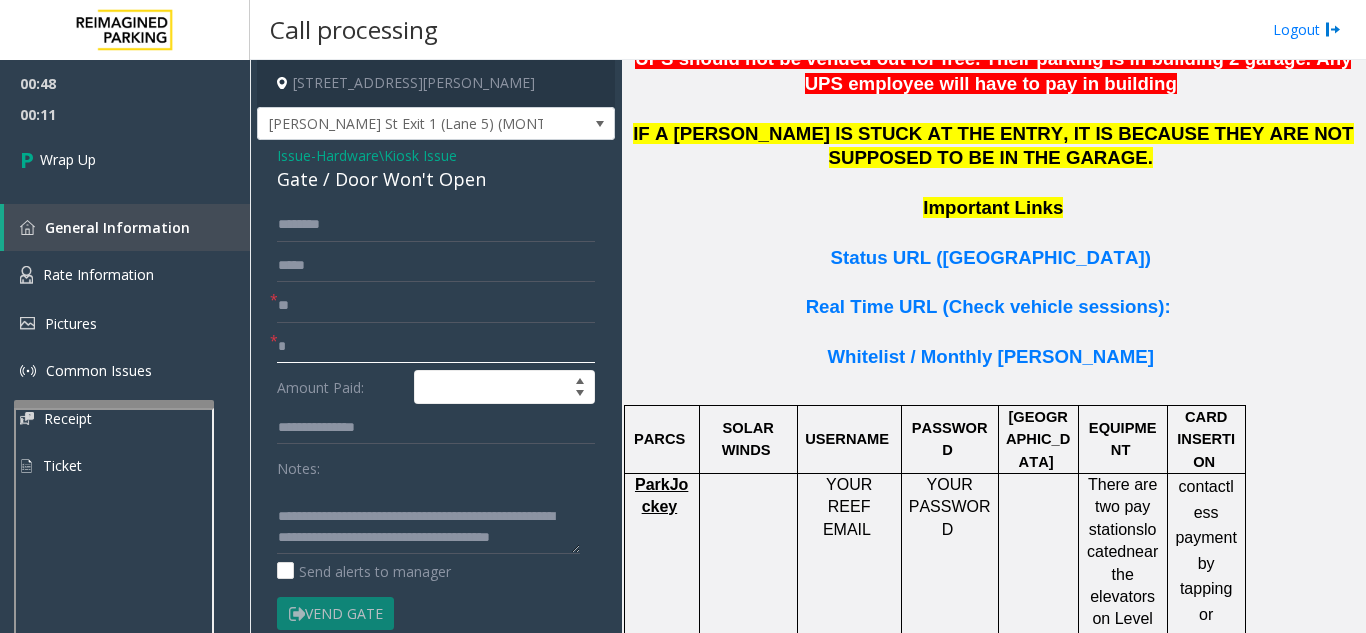 click on "*" 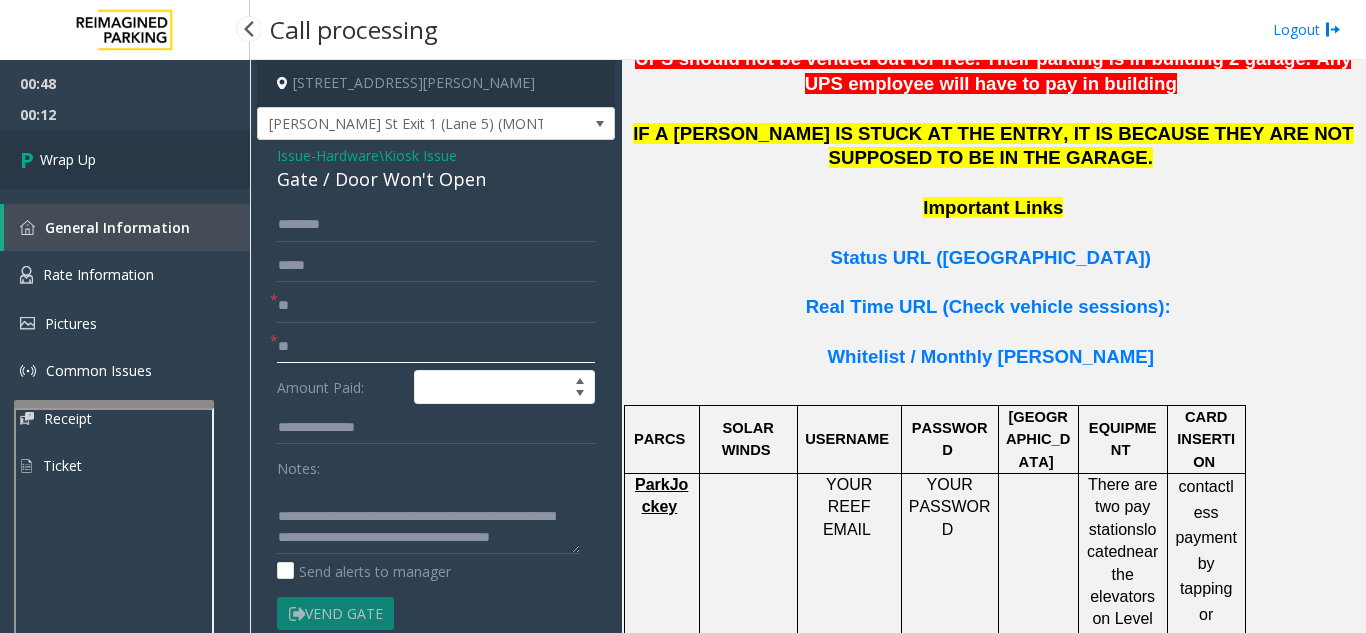 type on "**" 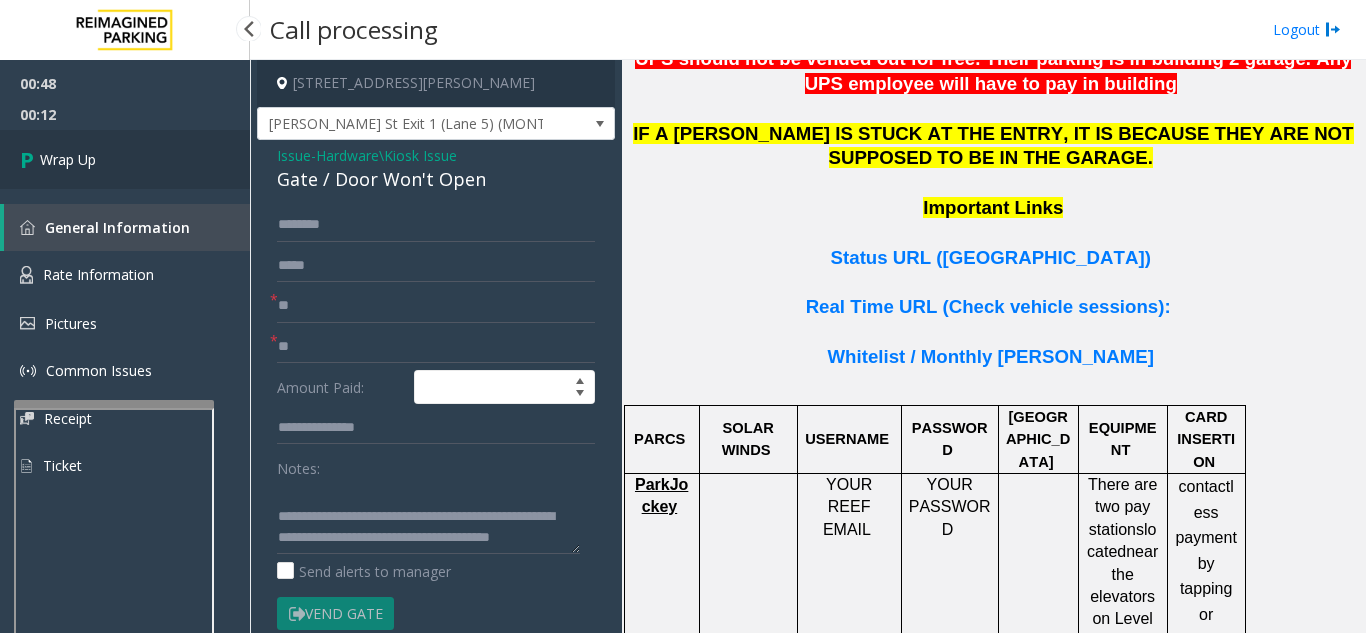 click on "Wrap Up" at bounding box center [68, 159] 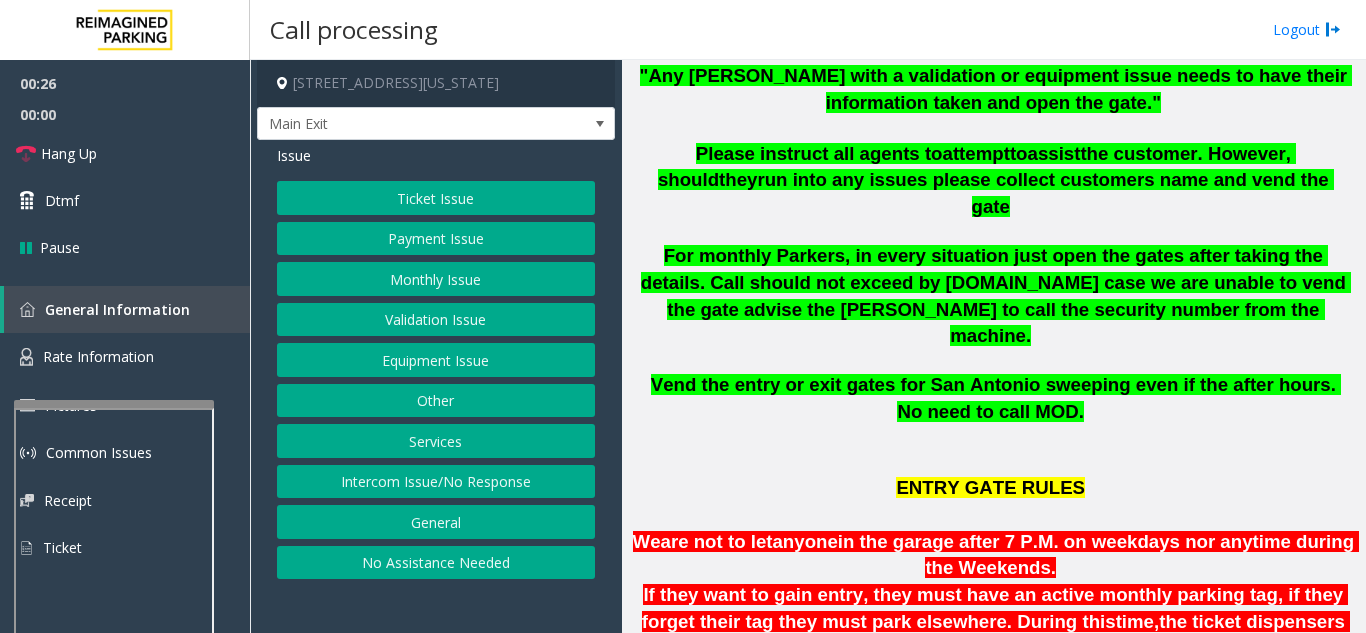 scroll, scrollTop: 400, scrollLeft: 0, axis: vertical 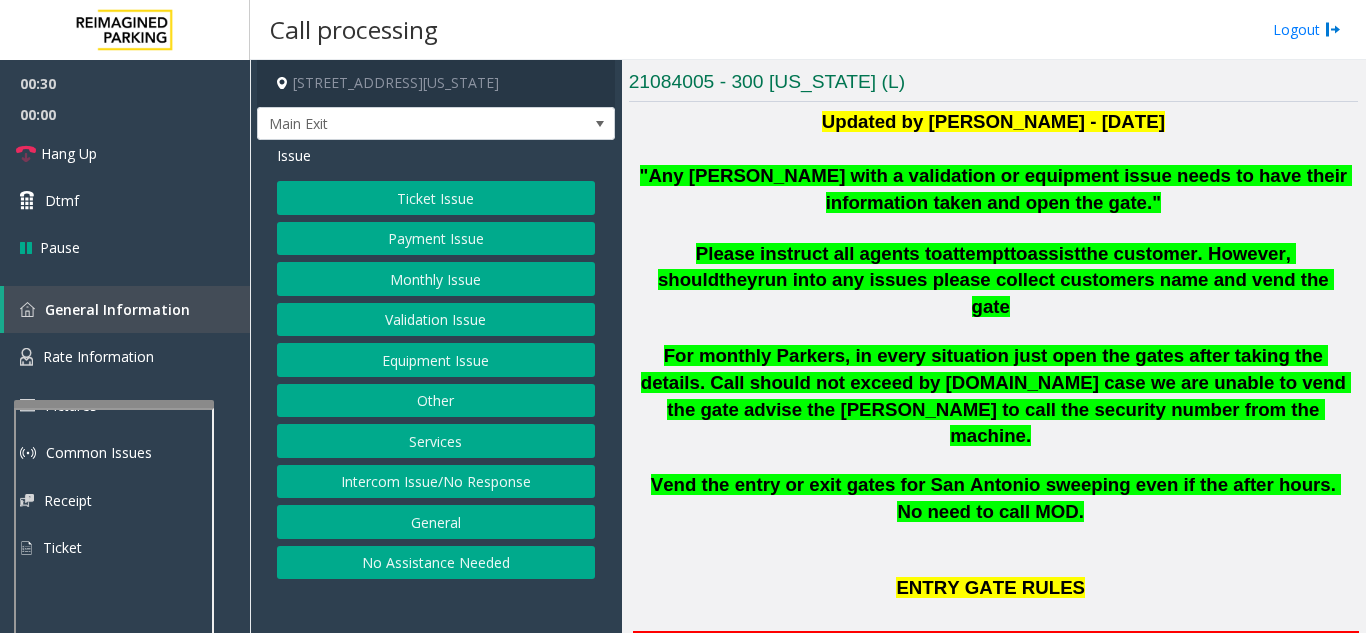click on "Validation Issue" 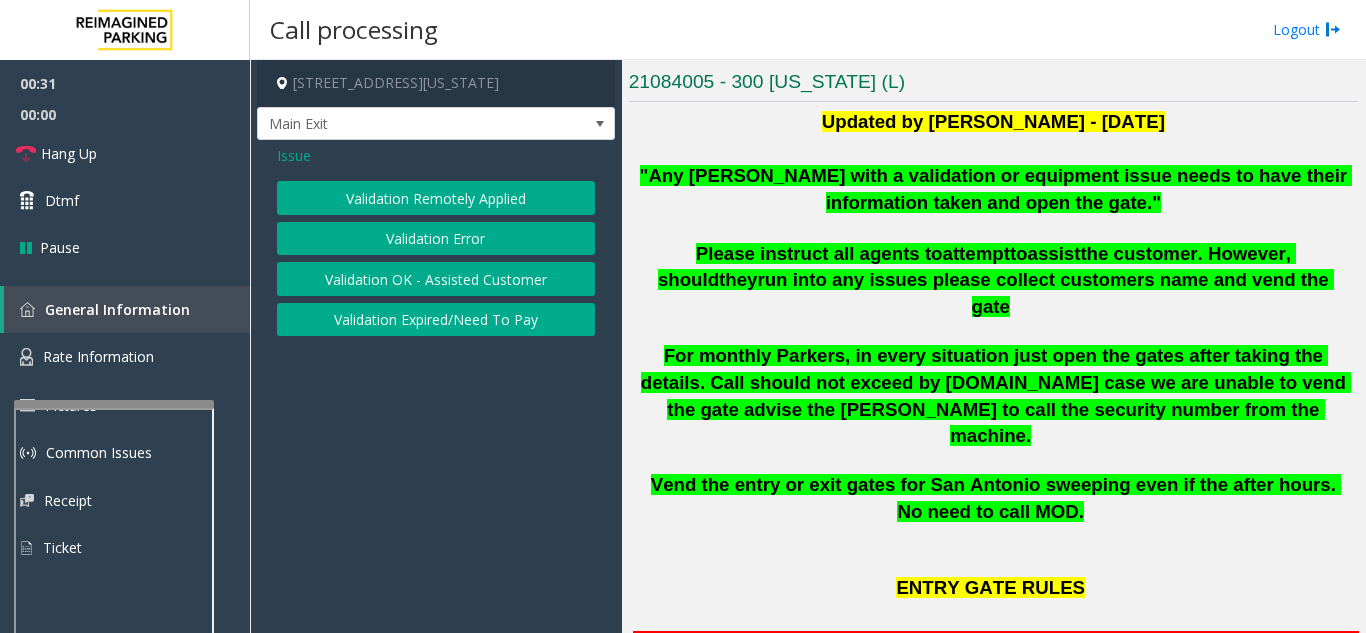 click on "Validation Error" 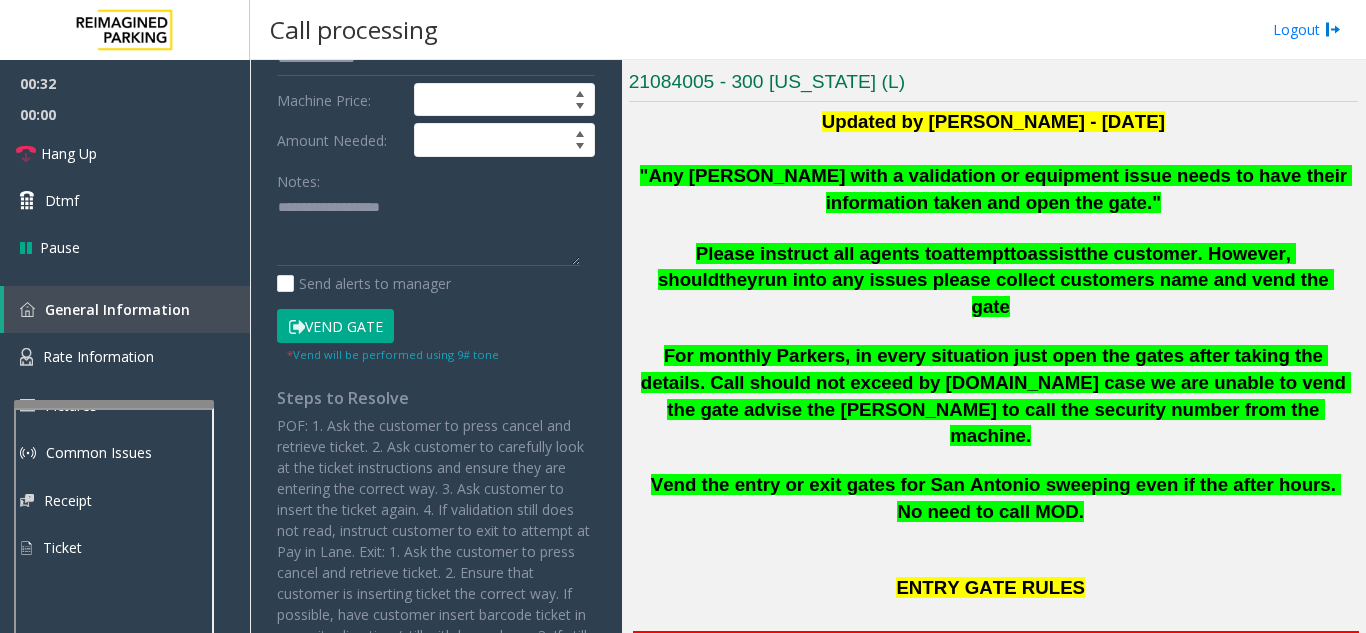 scroll, scrollTop: 600, scrollLeft: 0, axis: vertical 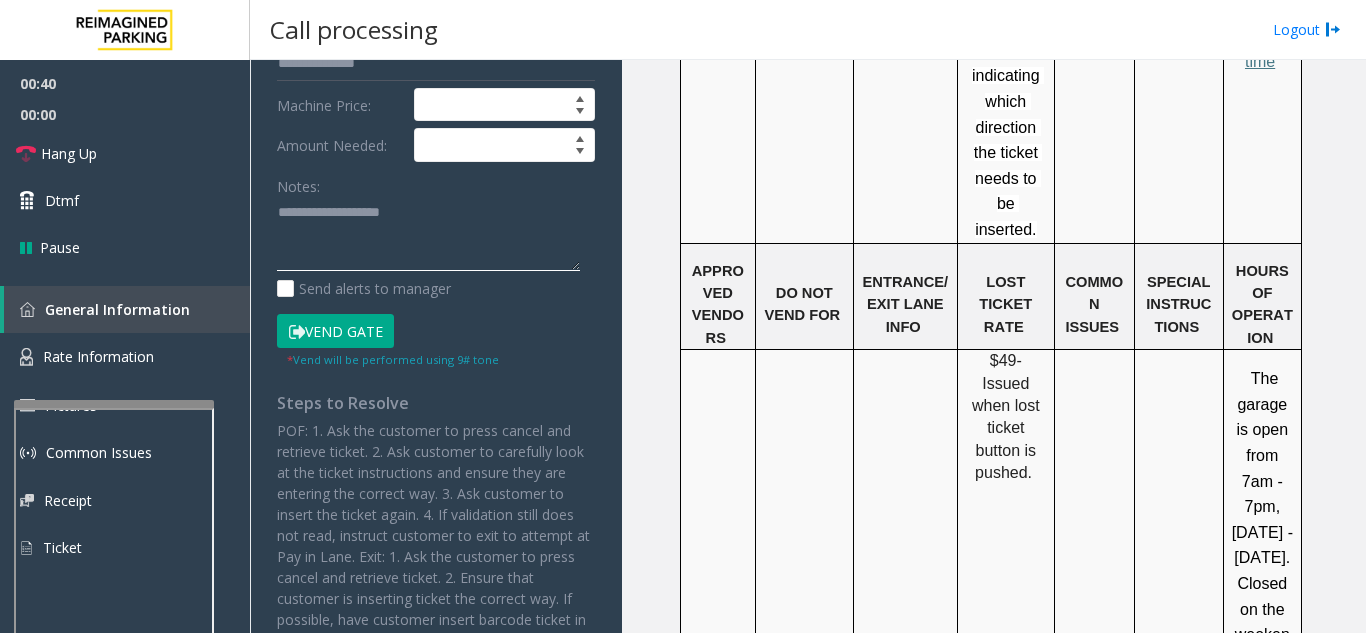 click 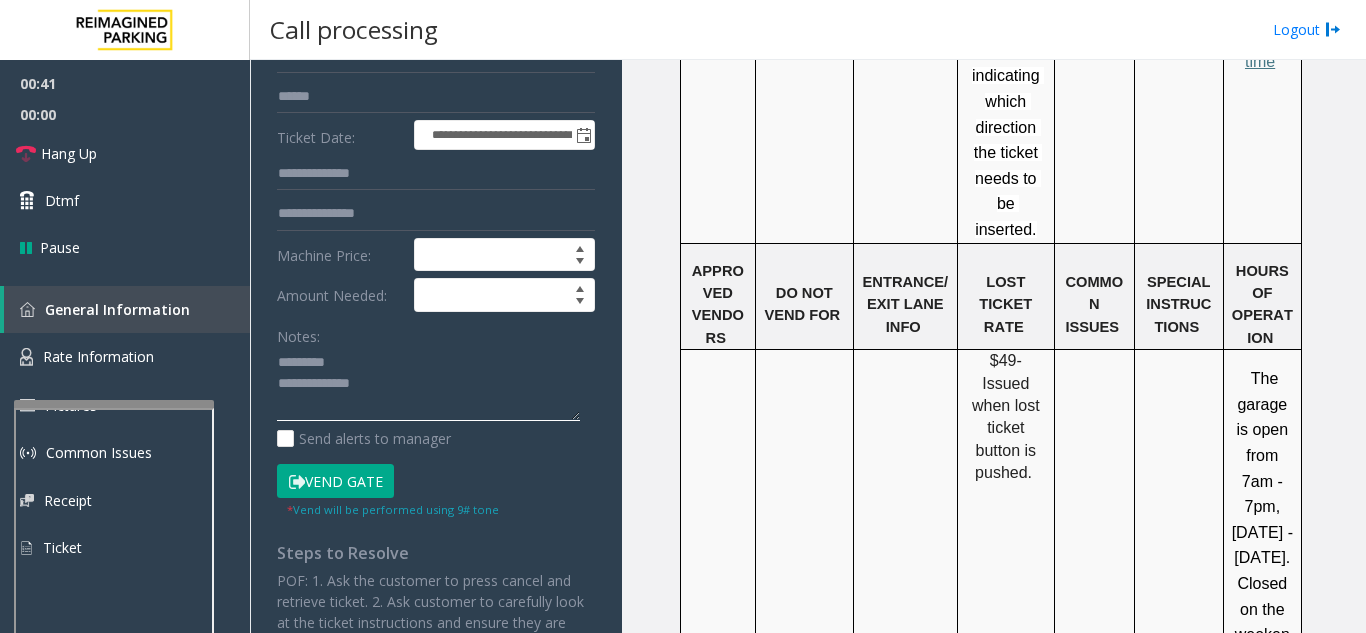 scroll, scrollTop: 100, scrollLeft: 0, axis: vertical 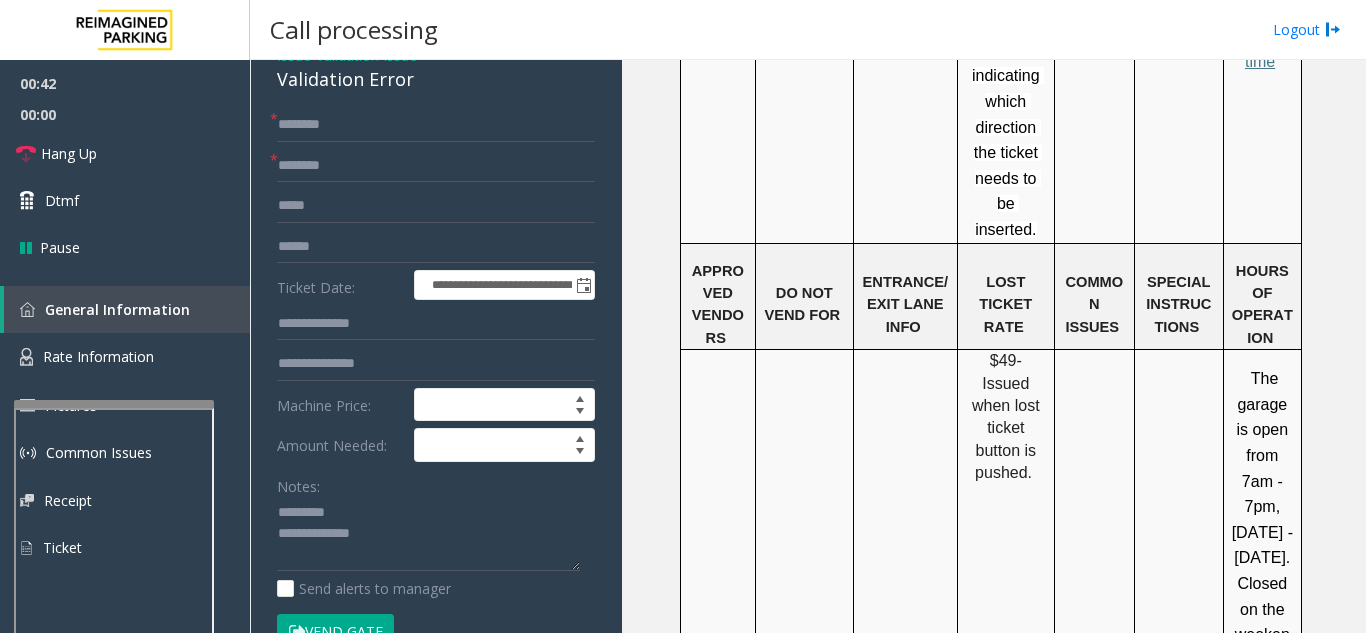 click on "Validation Error" 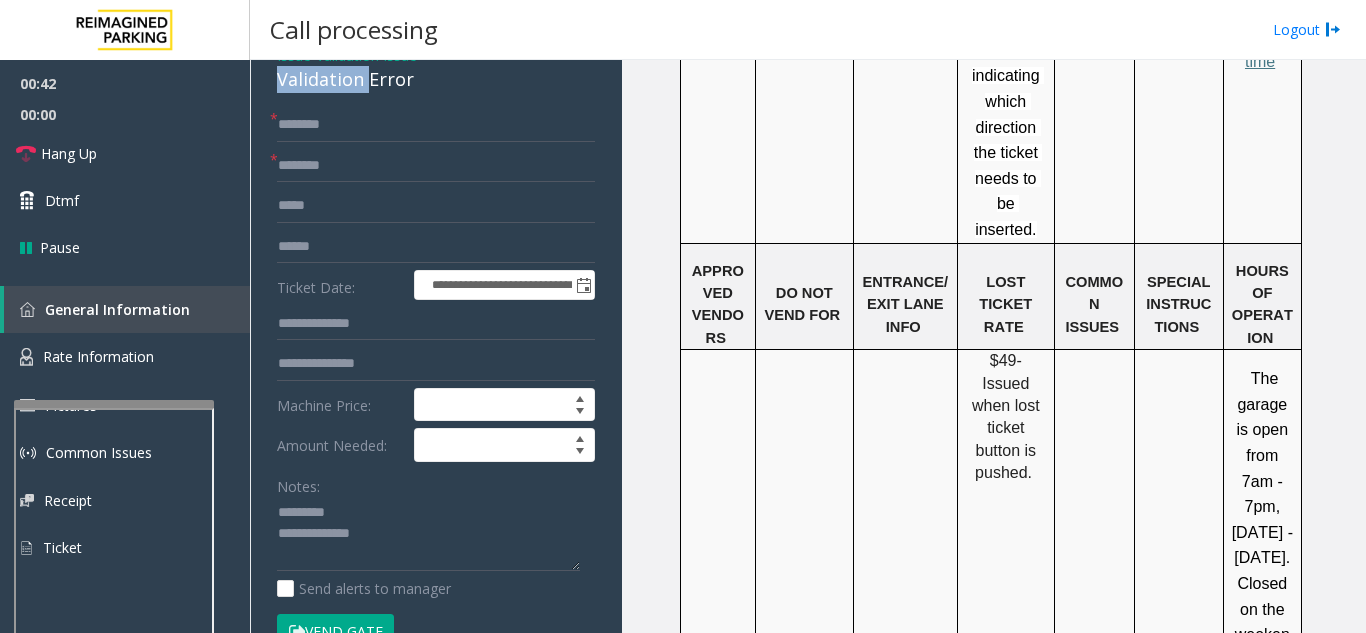 click on "Validation Error" 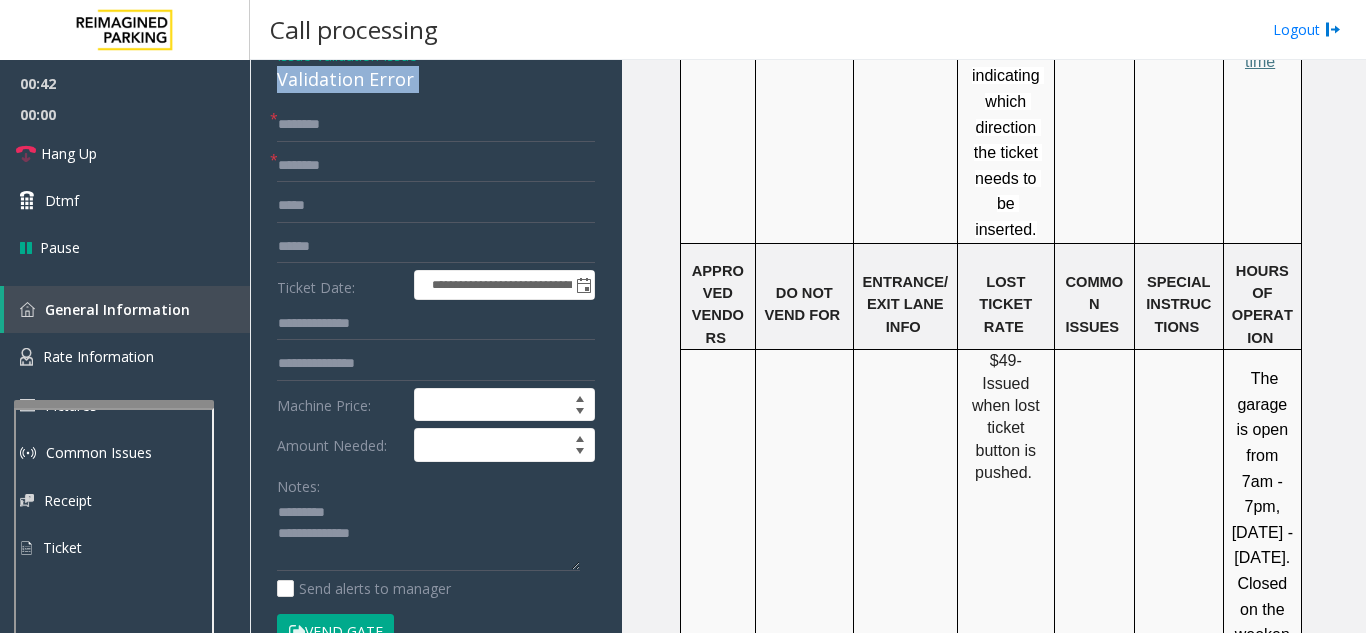 click on "Validation Error" 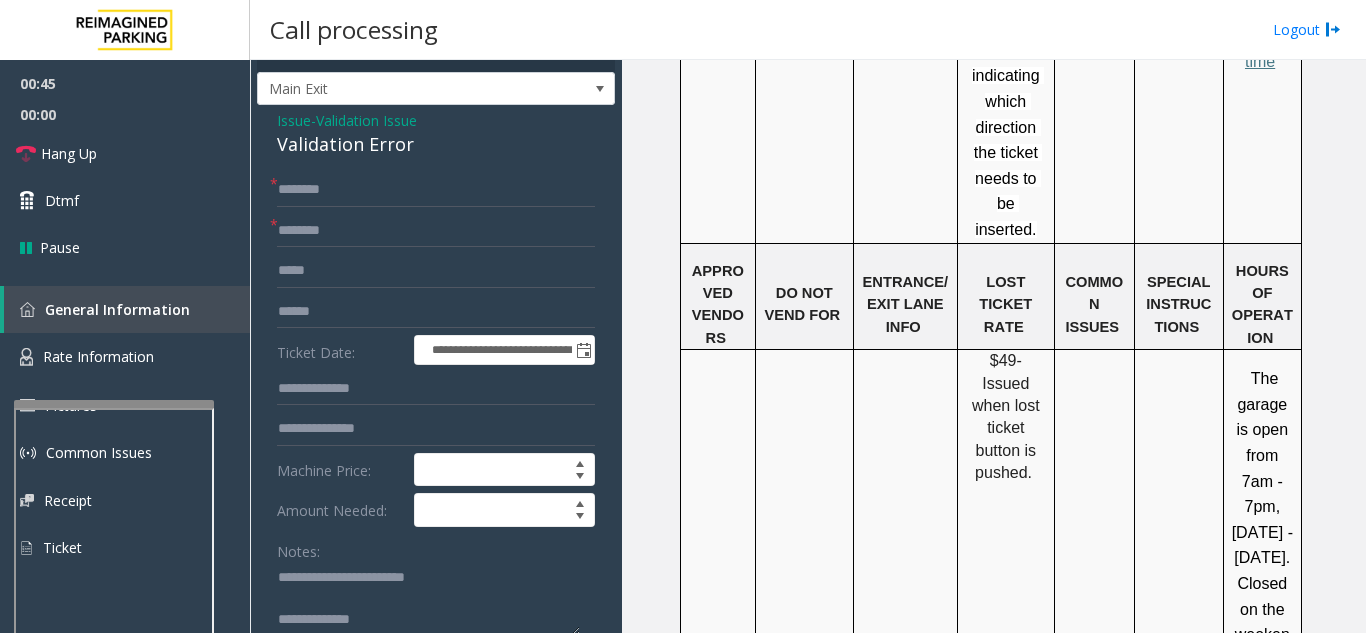 scroll, scrollTop: 0, scrollLeft: 0, axis: both 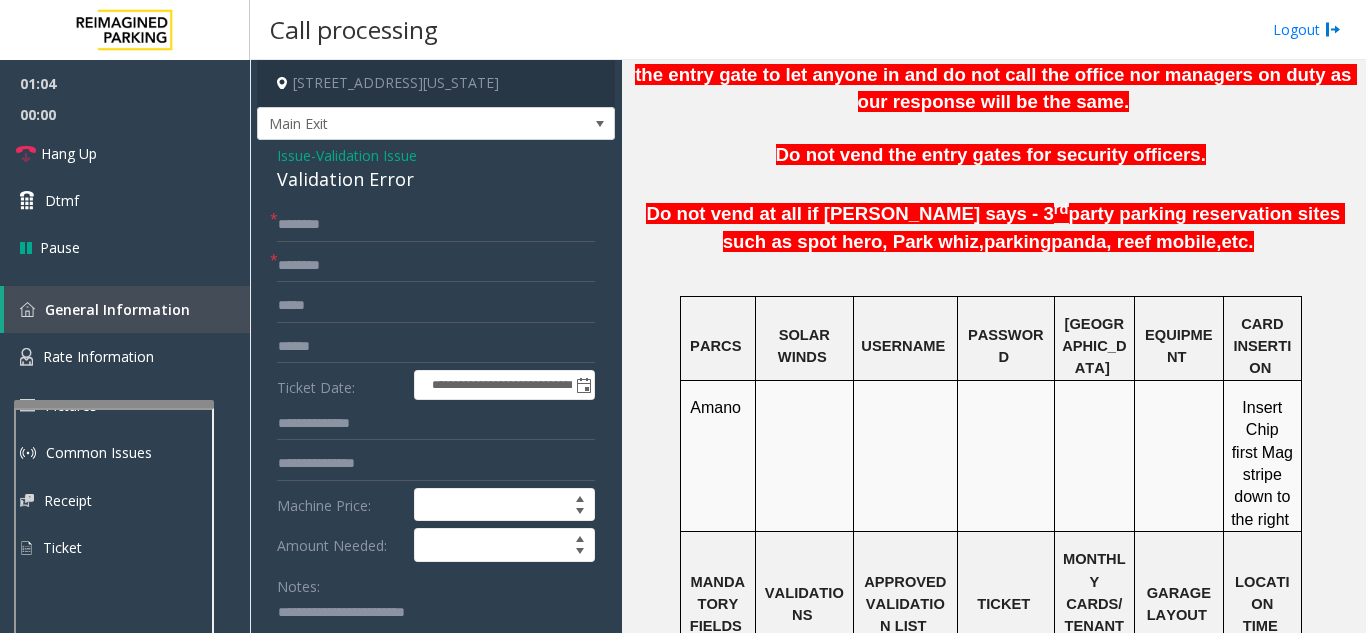 type on "**********" 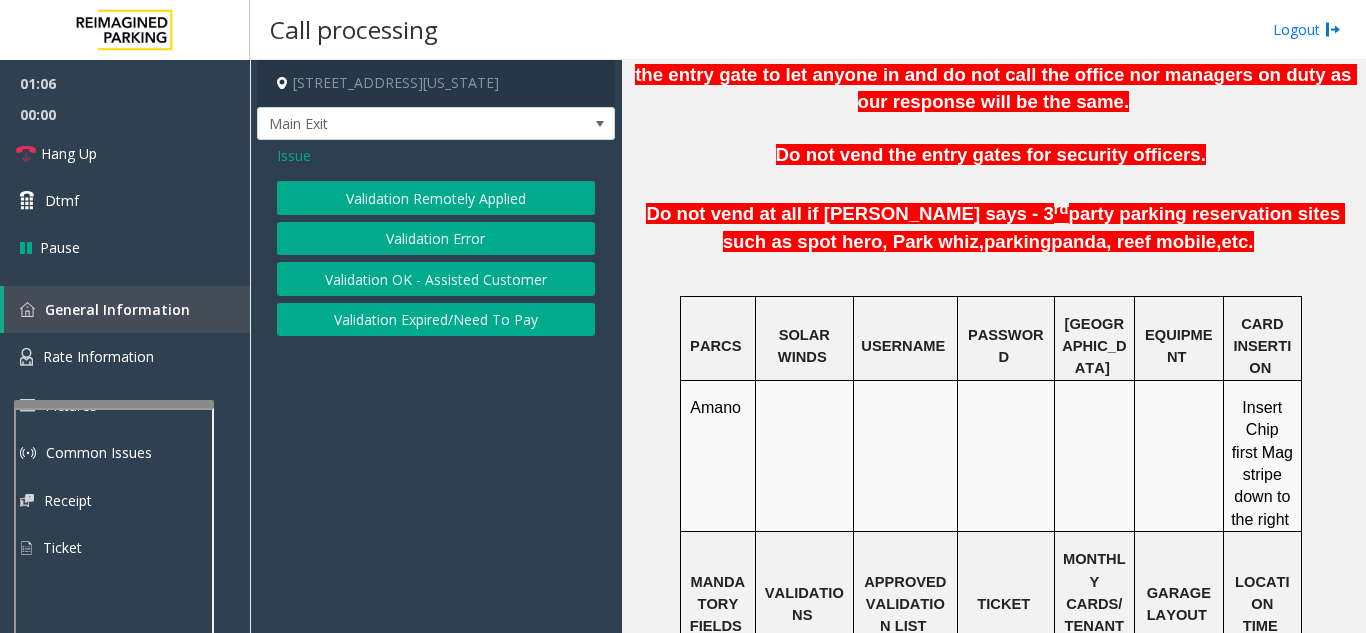 click on "Issue" 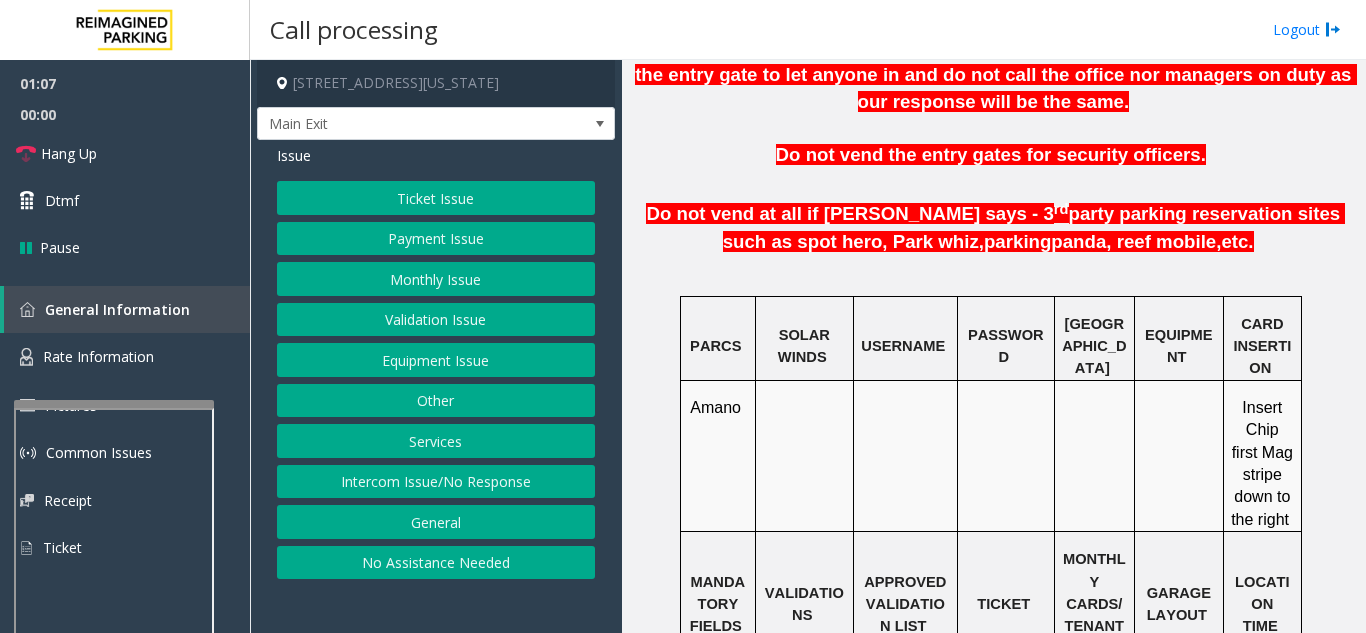 click on "Monthly Issue" 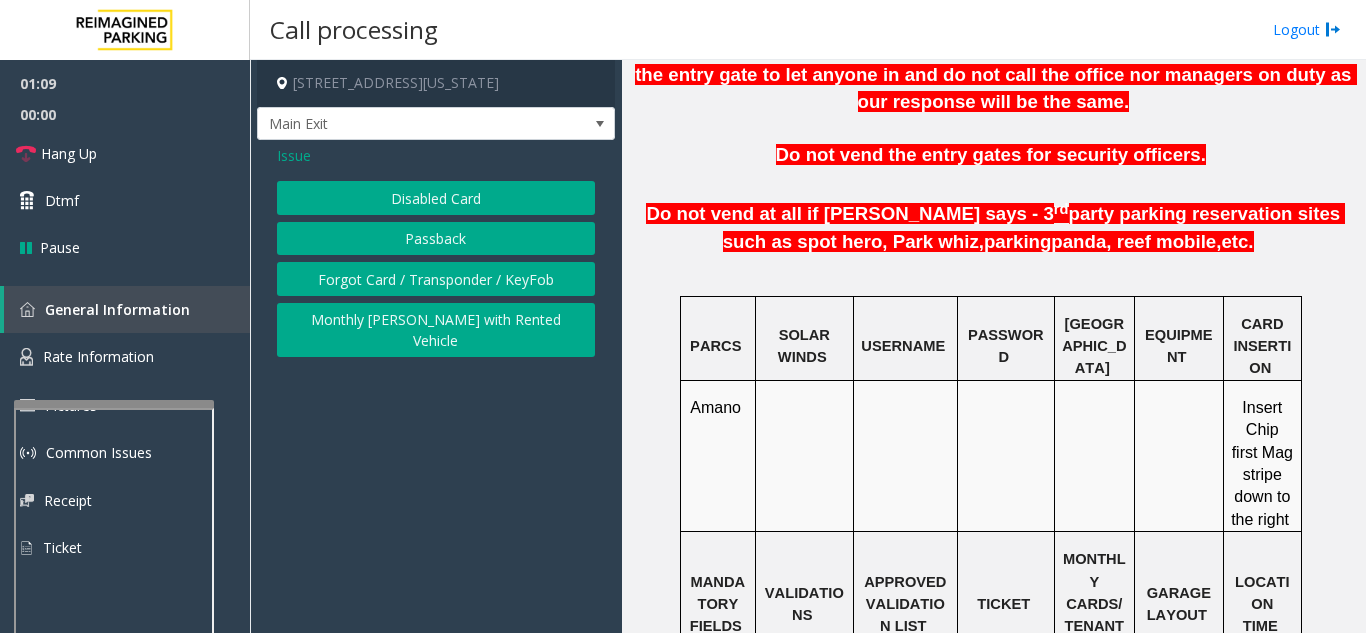 click on "Disabled Card" 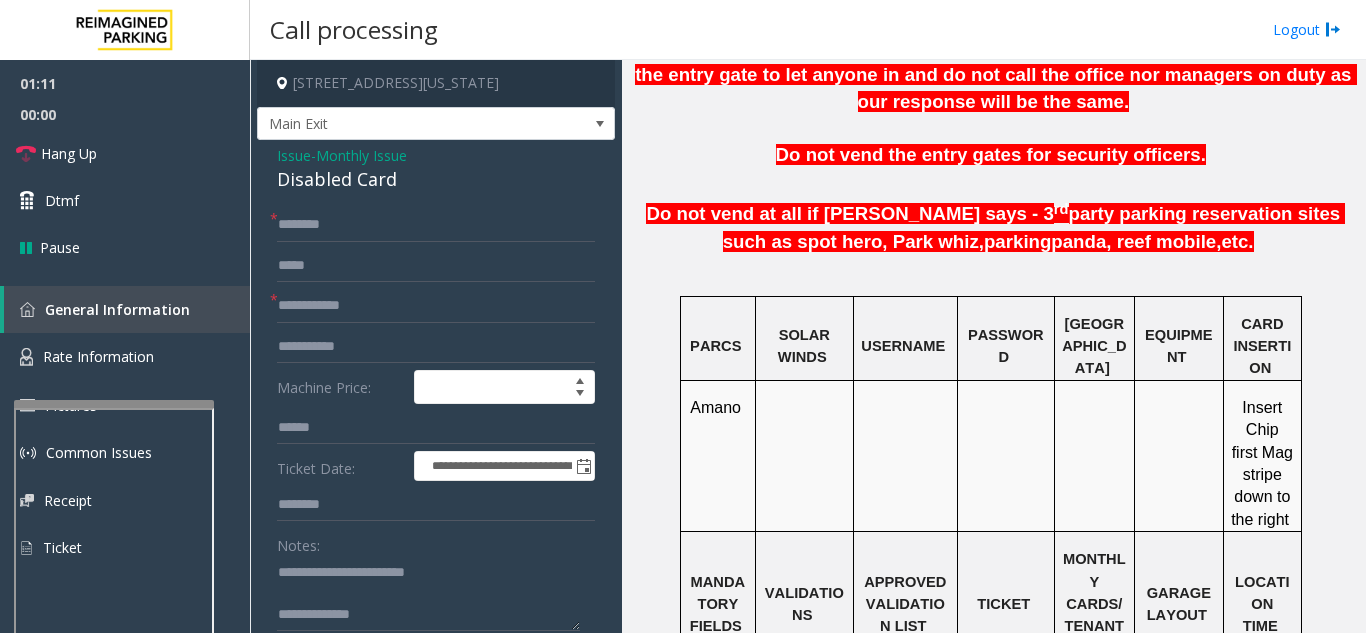 click on "Disabled Card" 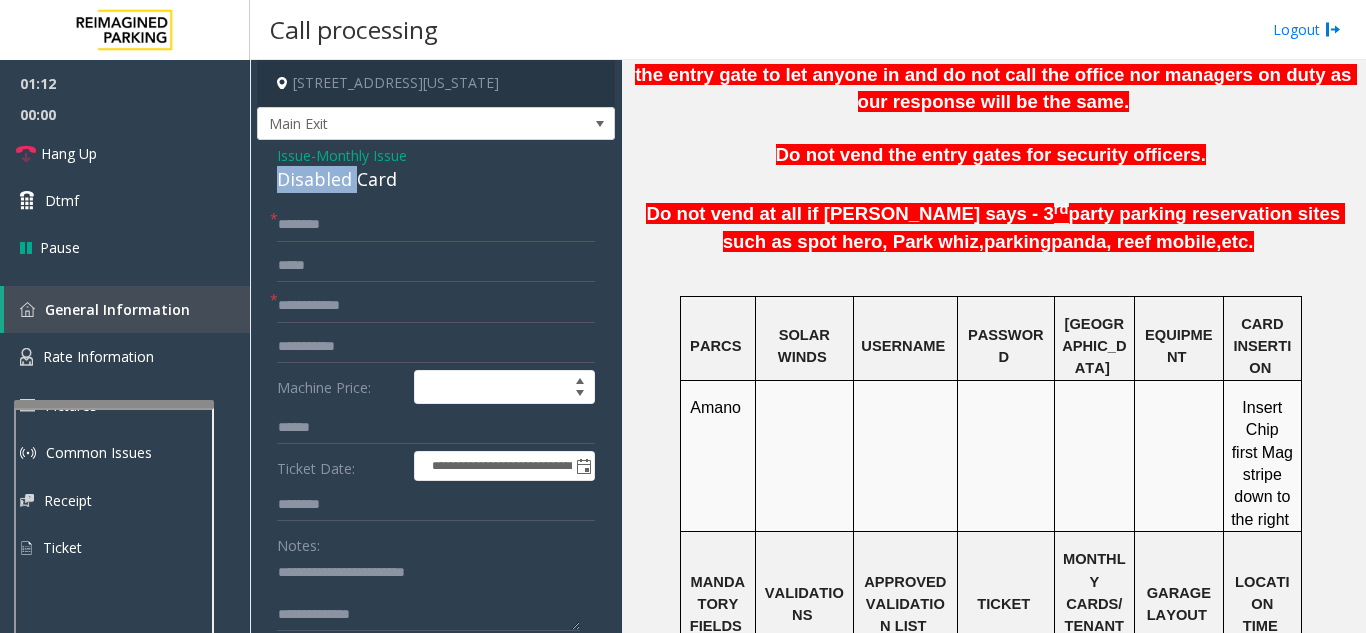 click on "Disabled Card" 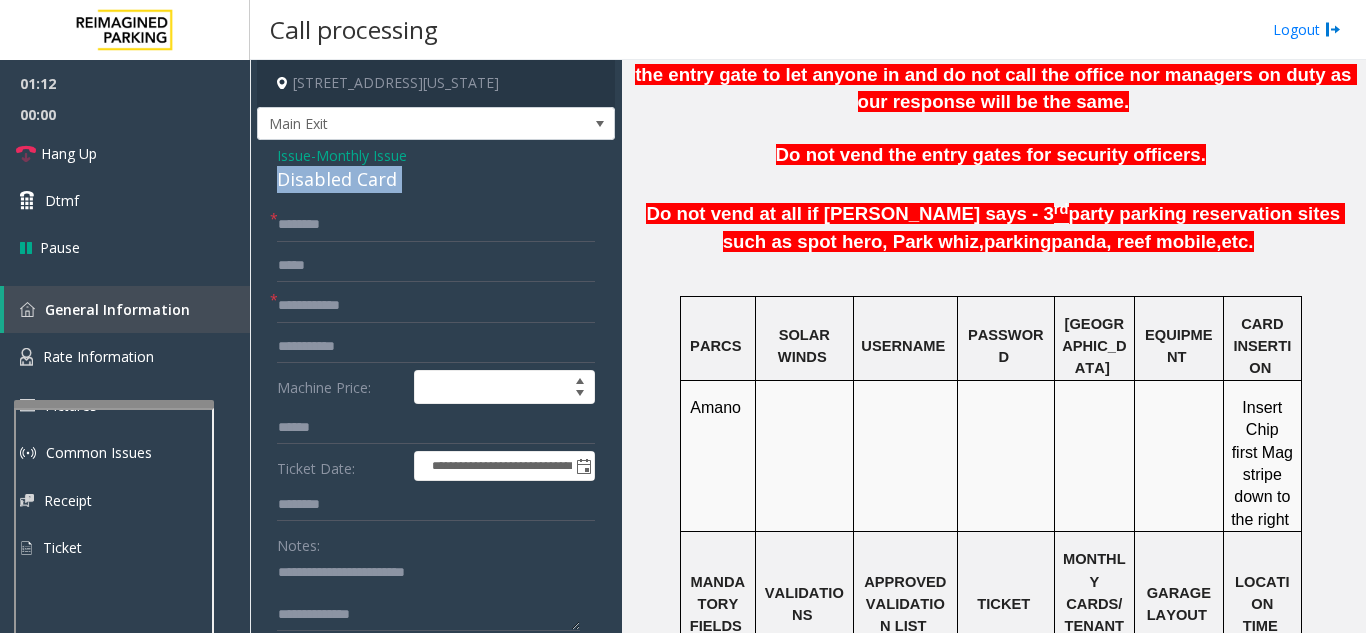 click on "Disabled Card" 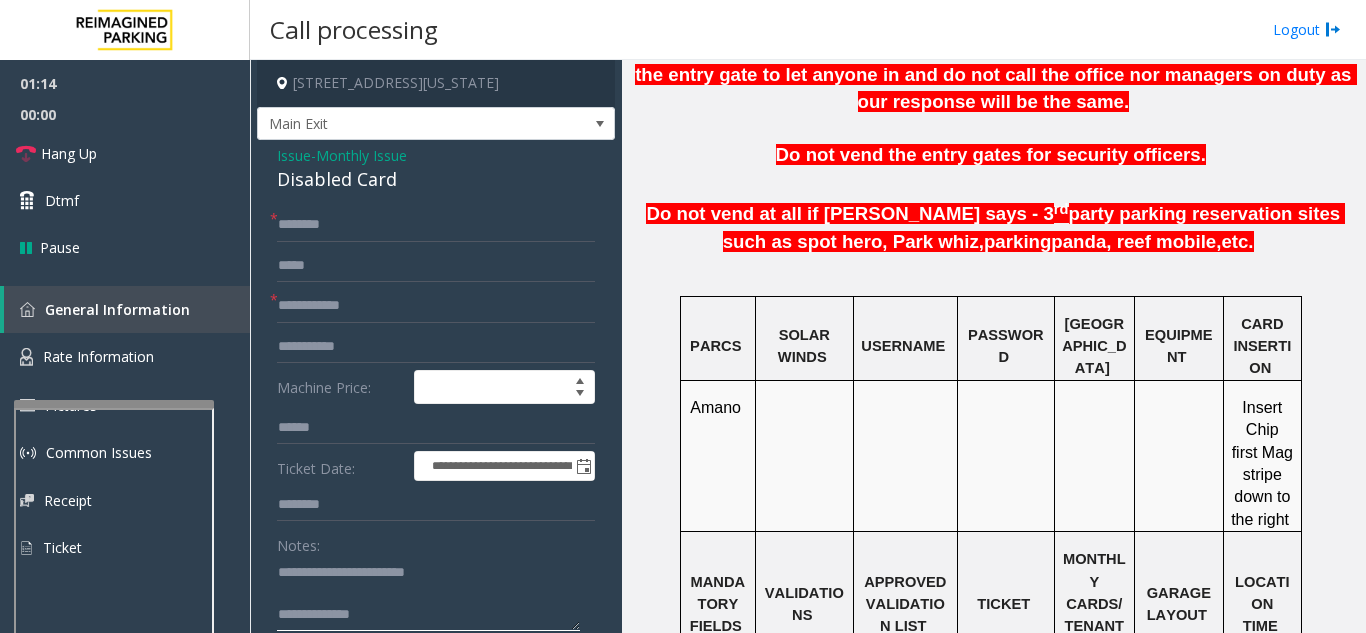 drag, startPoint x: 329, startPoint y: 565, endPoint x: 553, endPoint y: 558, distance: 224.10934 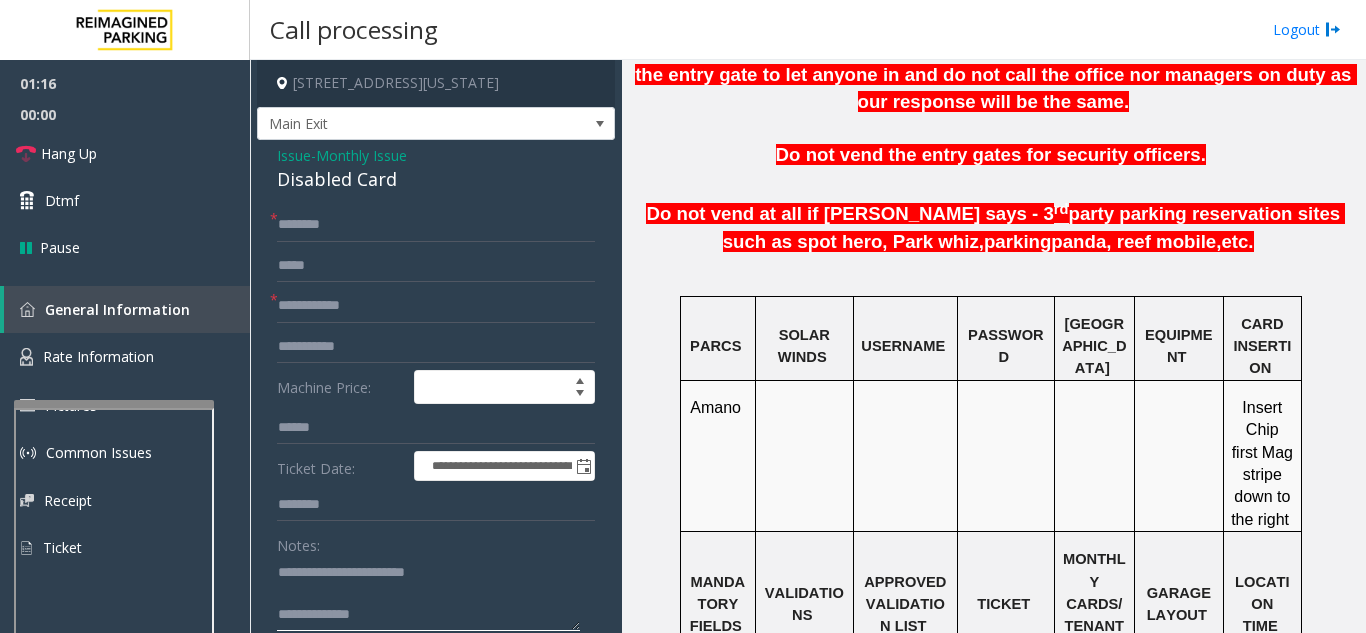 paste 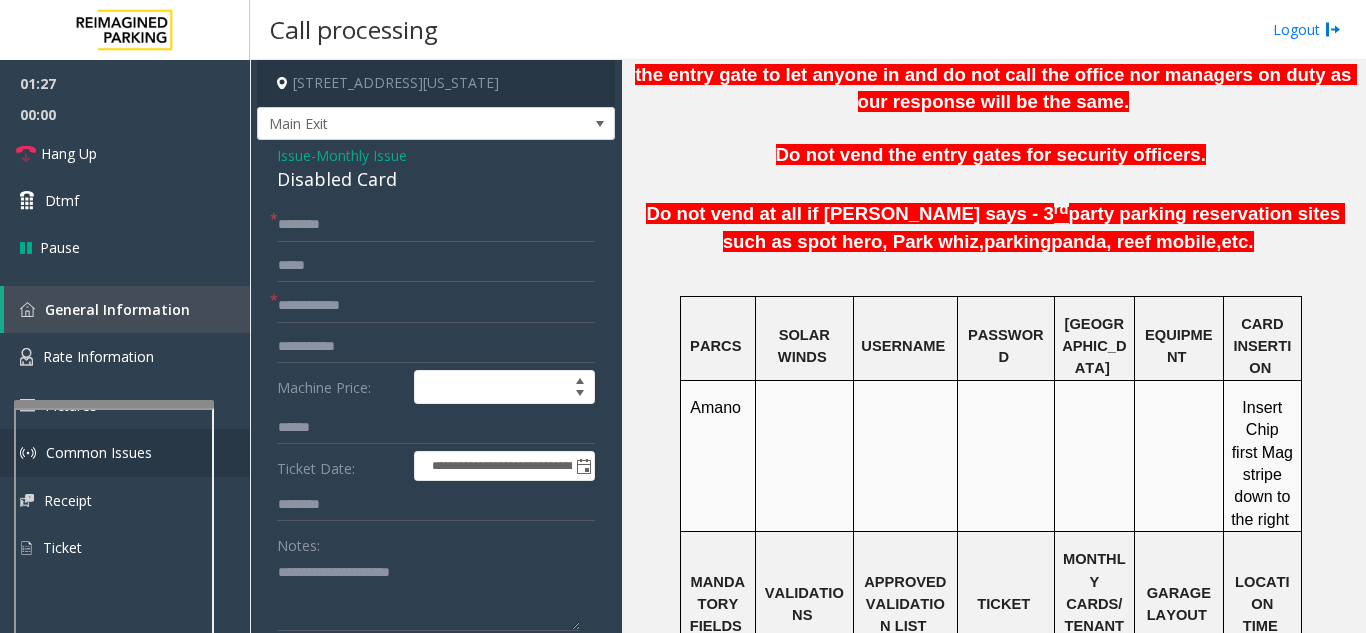 scroll, scrollTop: 21, scrollLeft: 0, axis: vertical 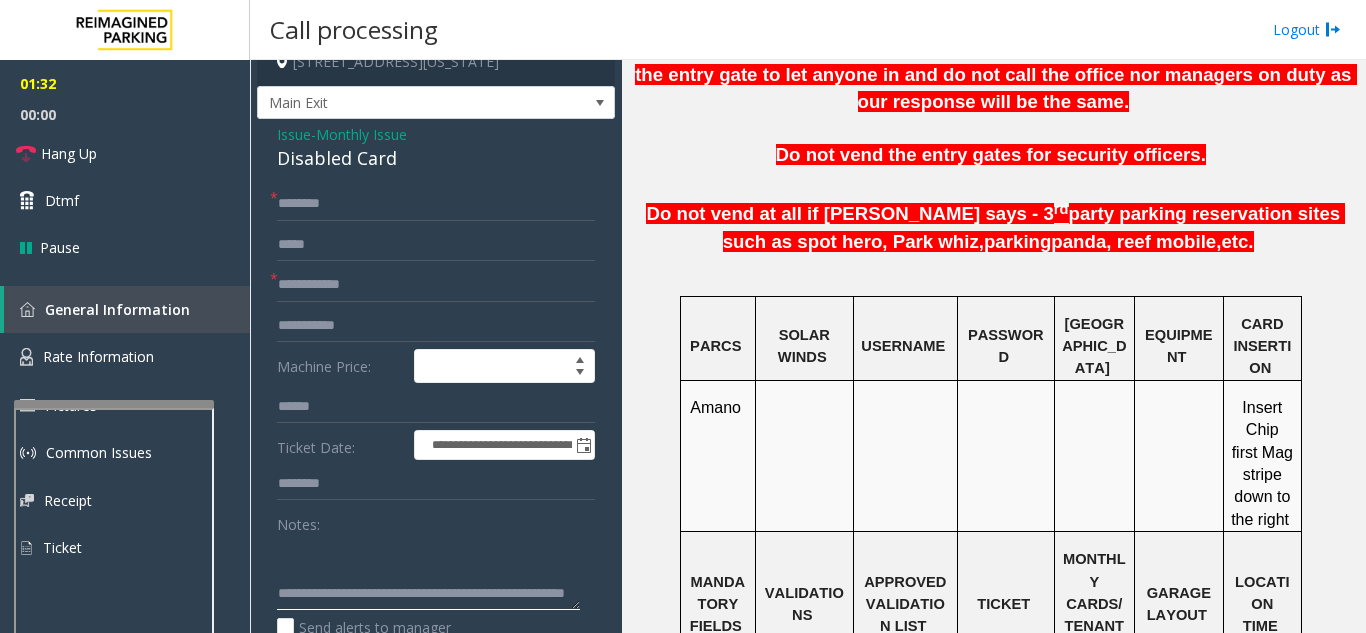 type on "**********" 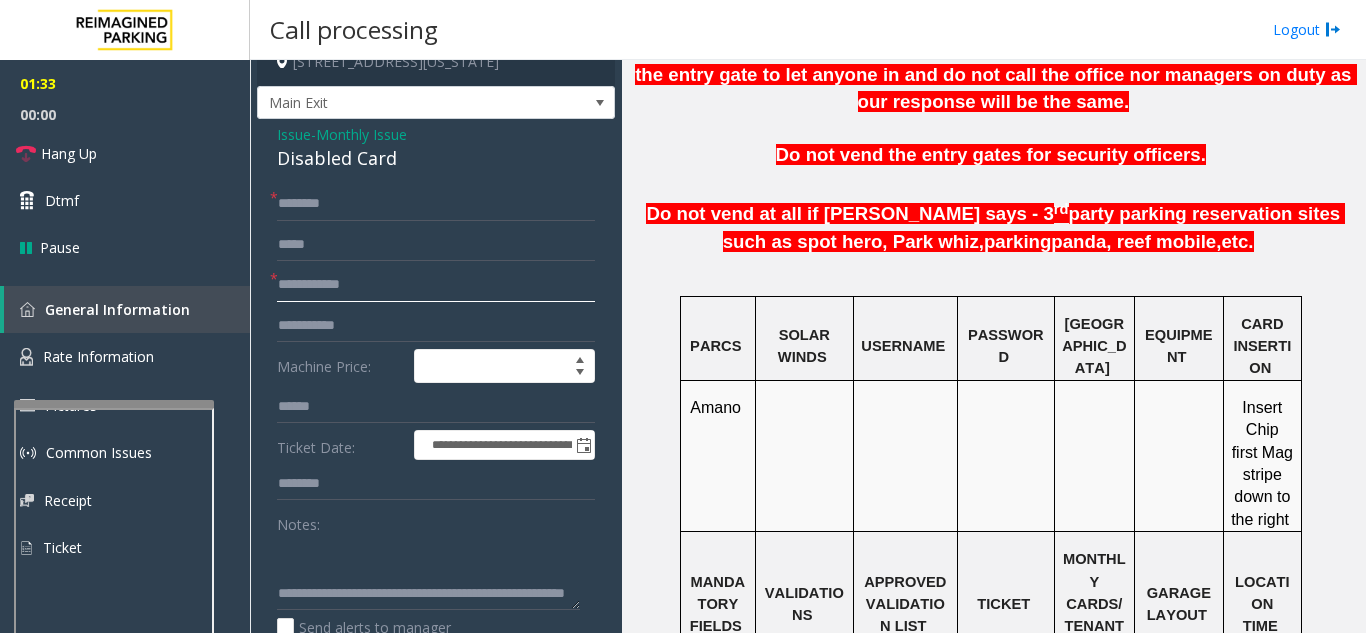 click 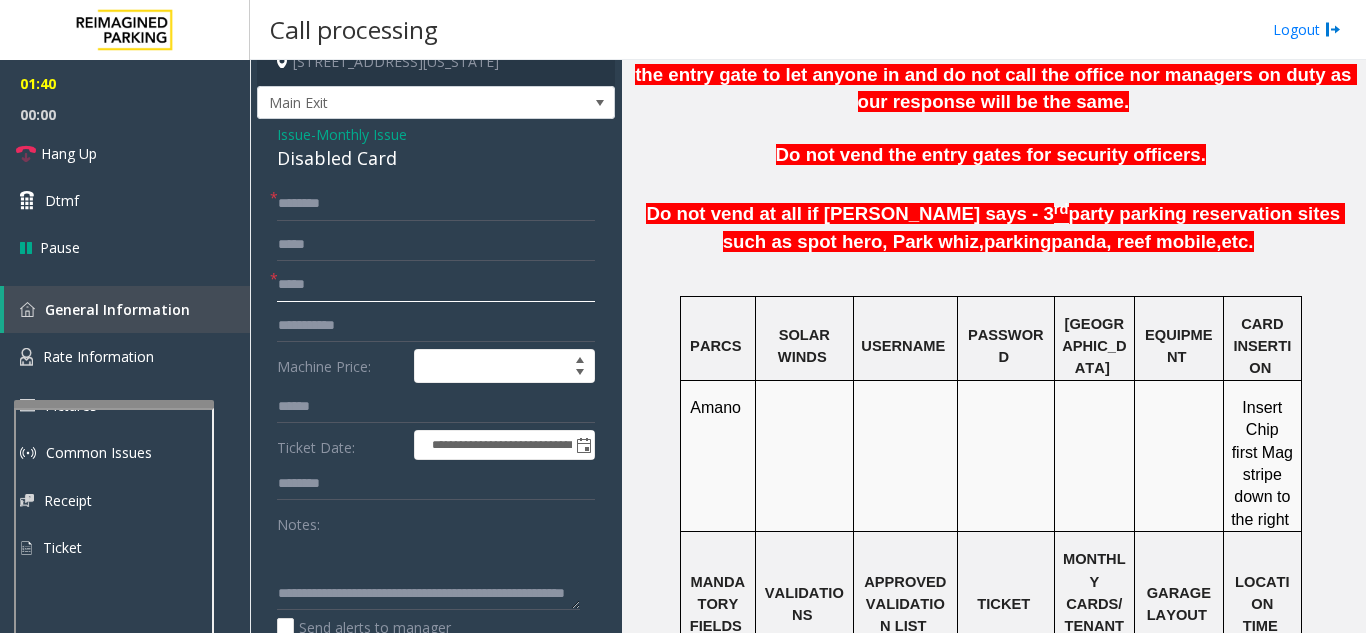 scroll, scrollTop: 1000, scrollLeft: 0, axis: vertical 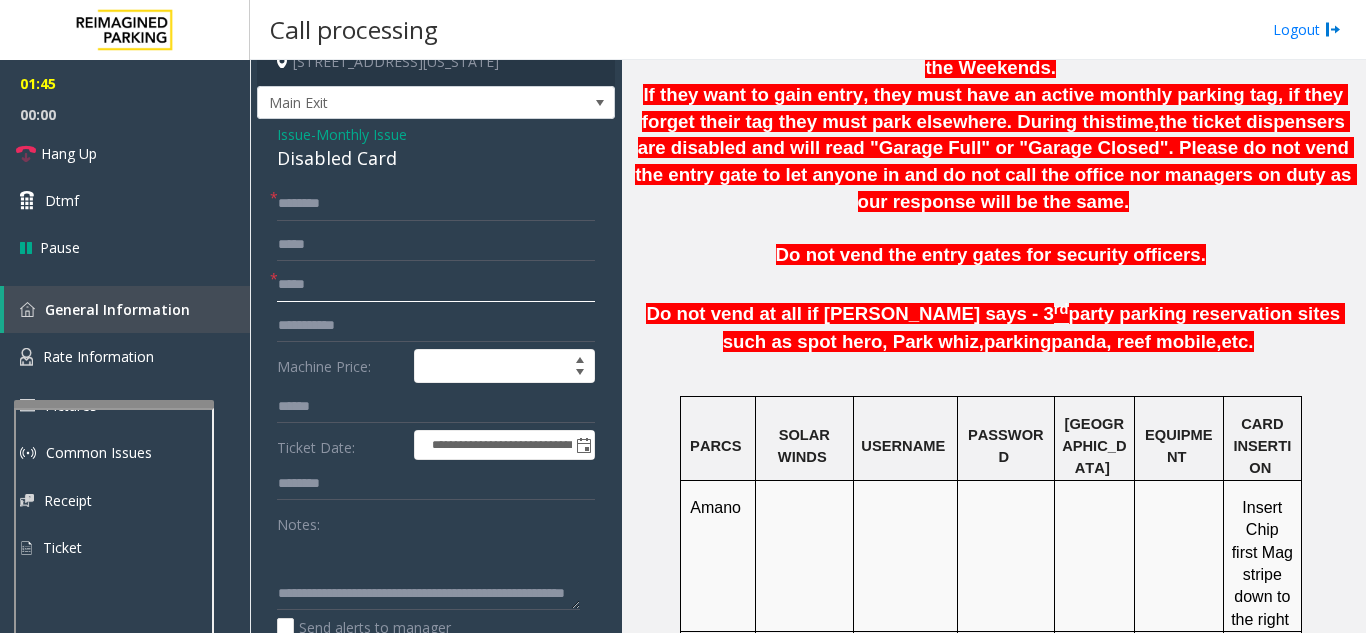 type on "*****" 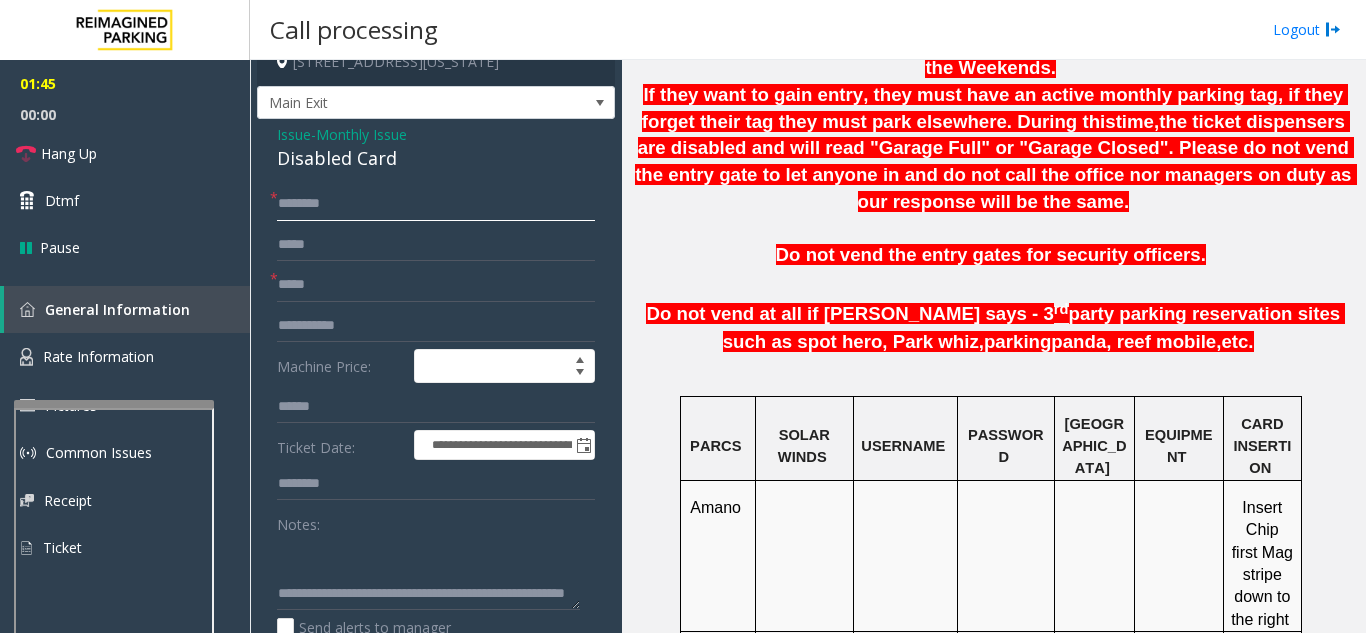 click 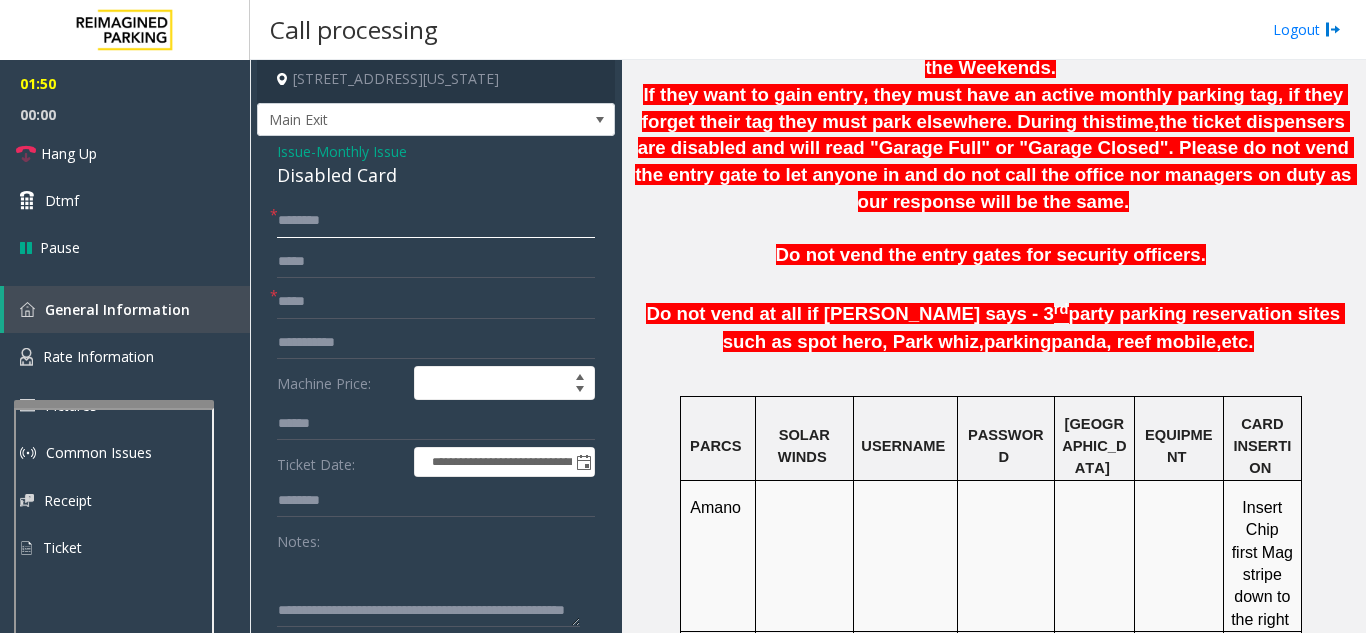 scroll, scrollTop: 0, scrollLeft: 0, axis: both 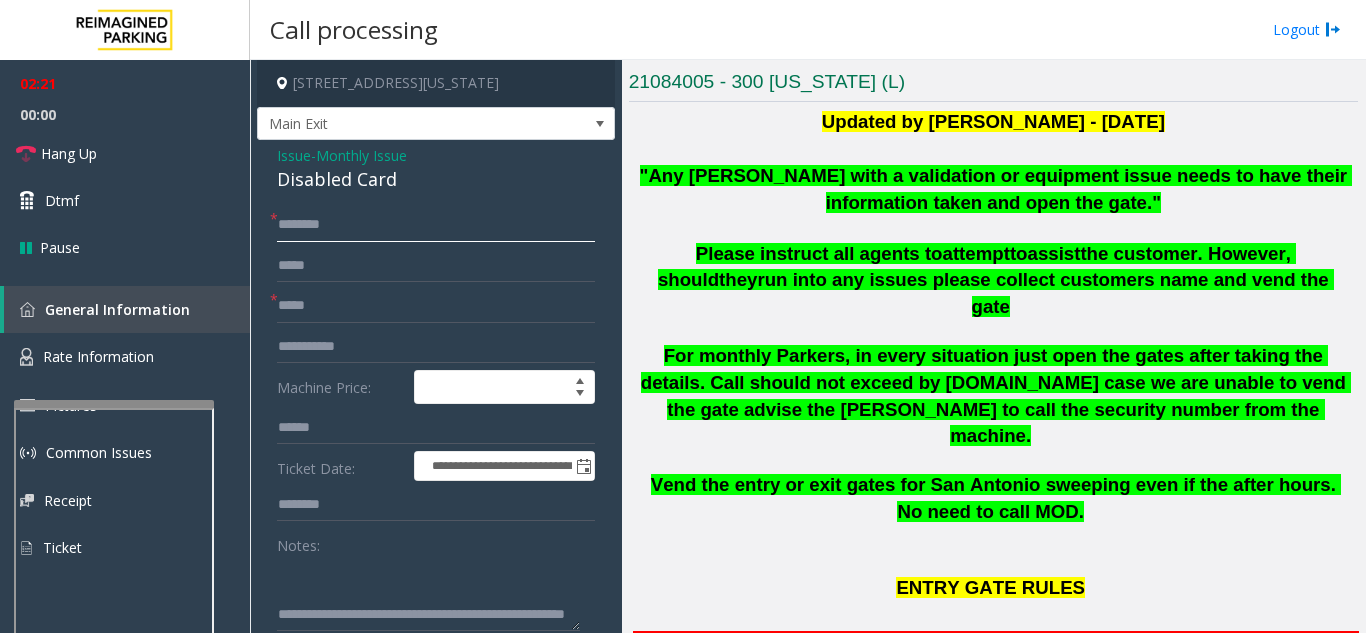 click on "*******" 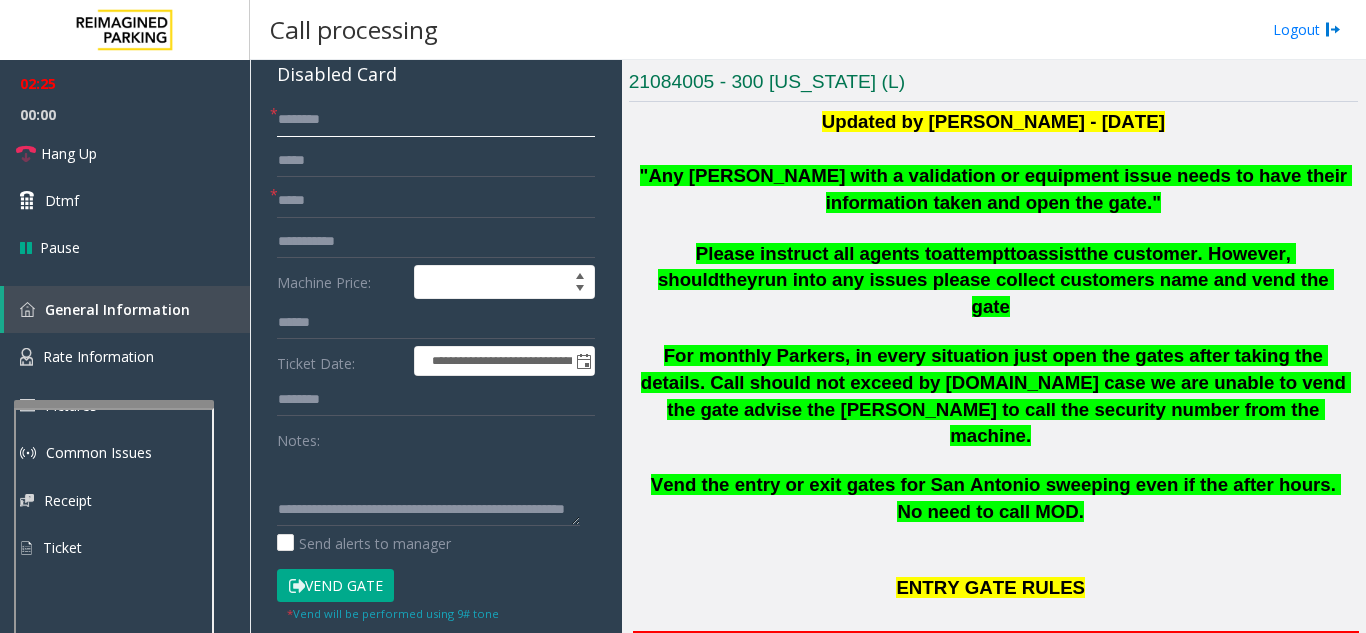 scroll, scrollTop: 230, scrollLeft: 0, axis: vertical 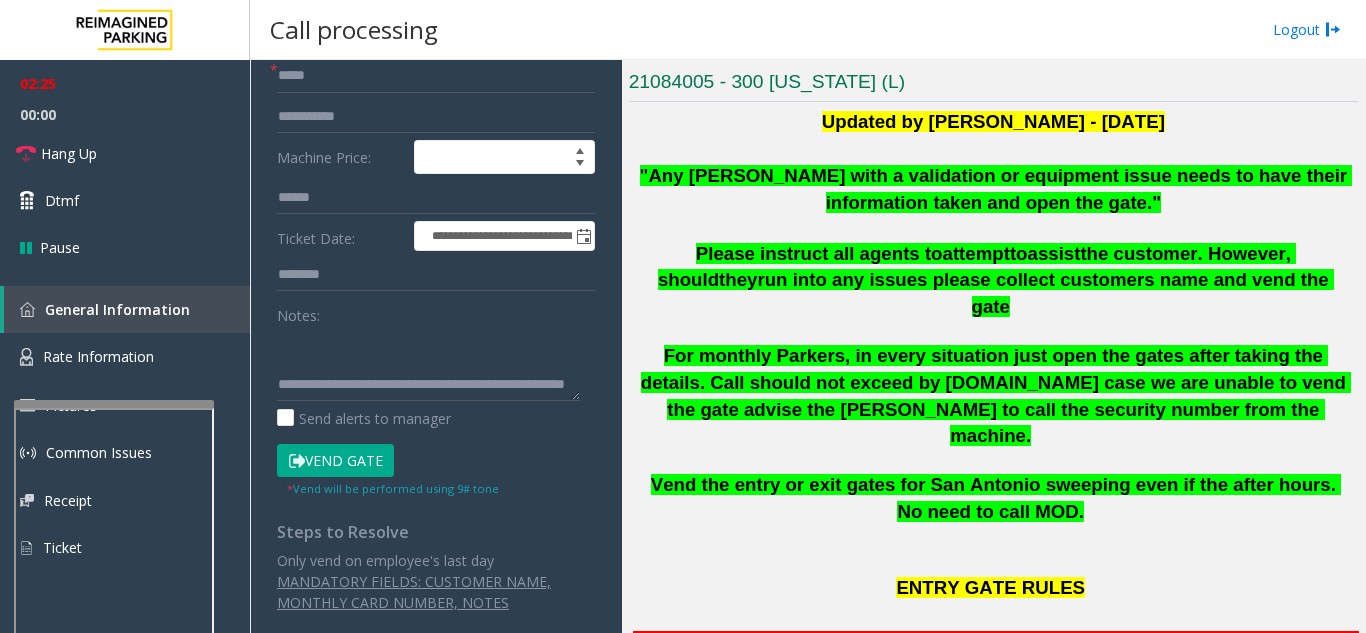 type on "*******" 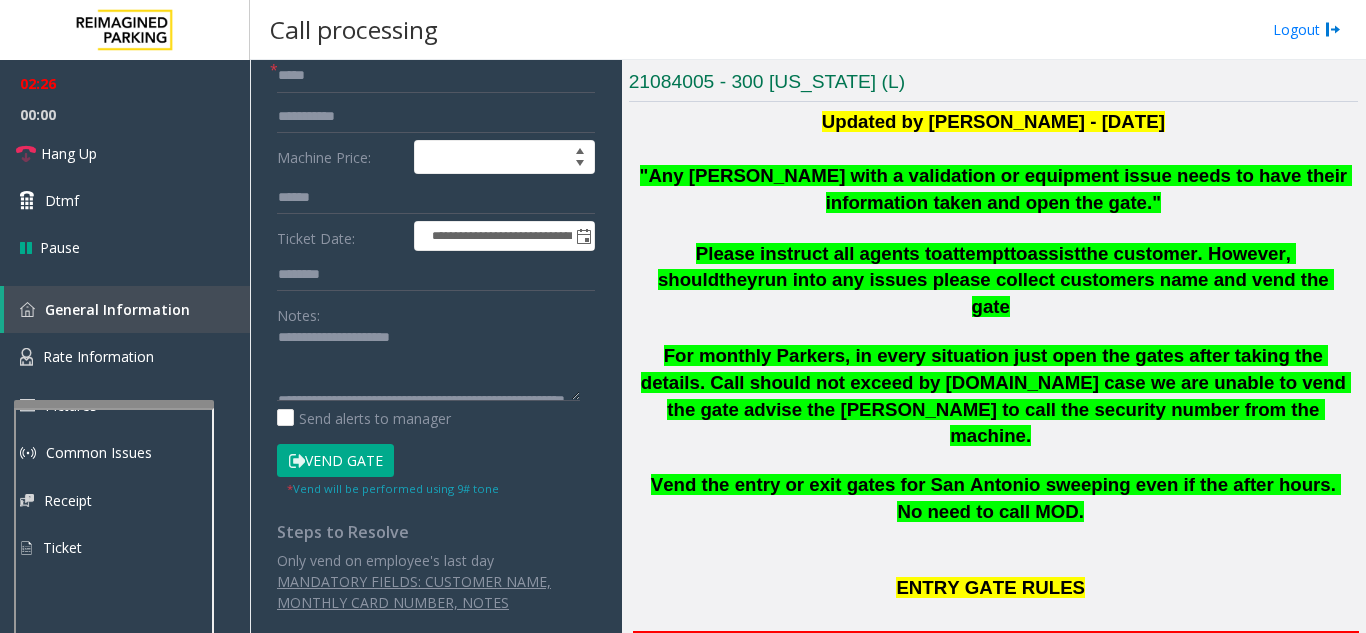 scroll, scrollTop: 0, scrollLeft: 0, axis: both 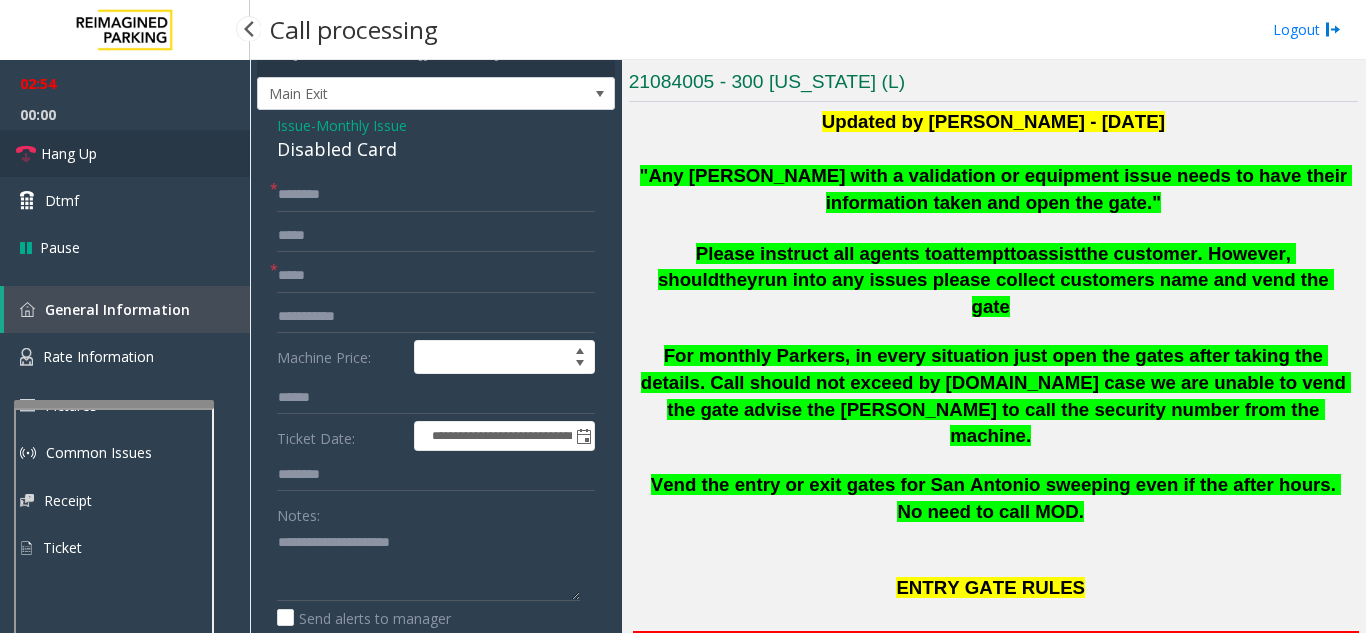 click on "Hang Up" at bounding box center (69, 153) 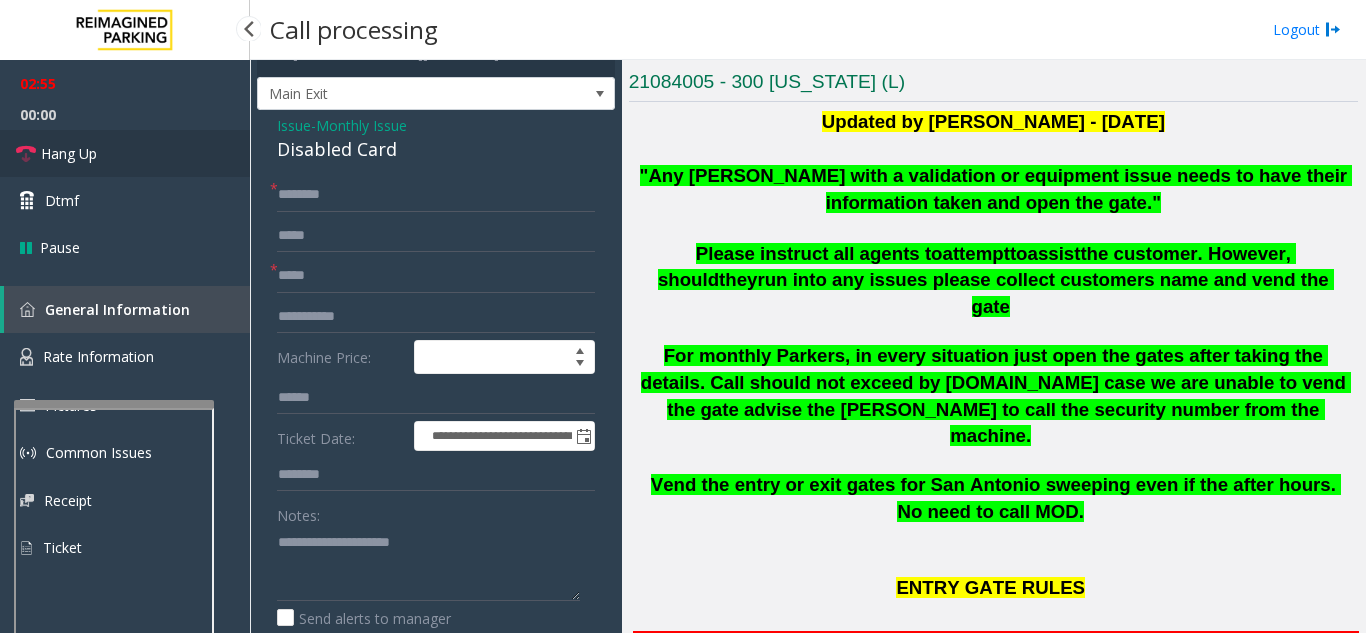 click on "Hang Up" at bounding box center [69, 153] 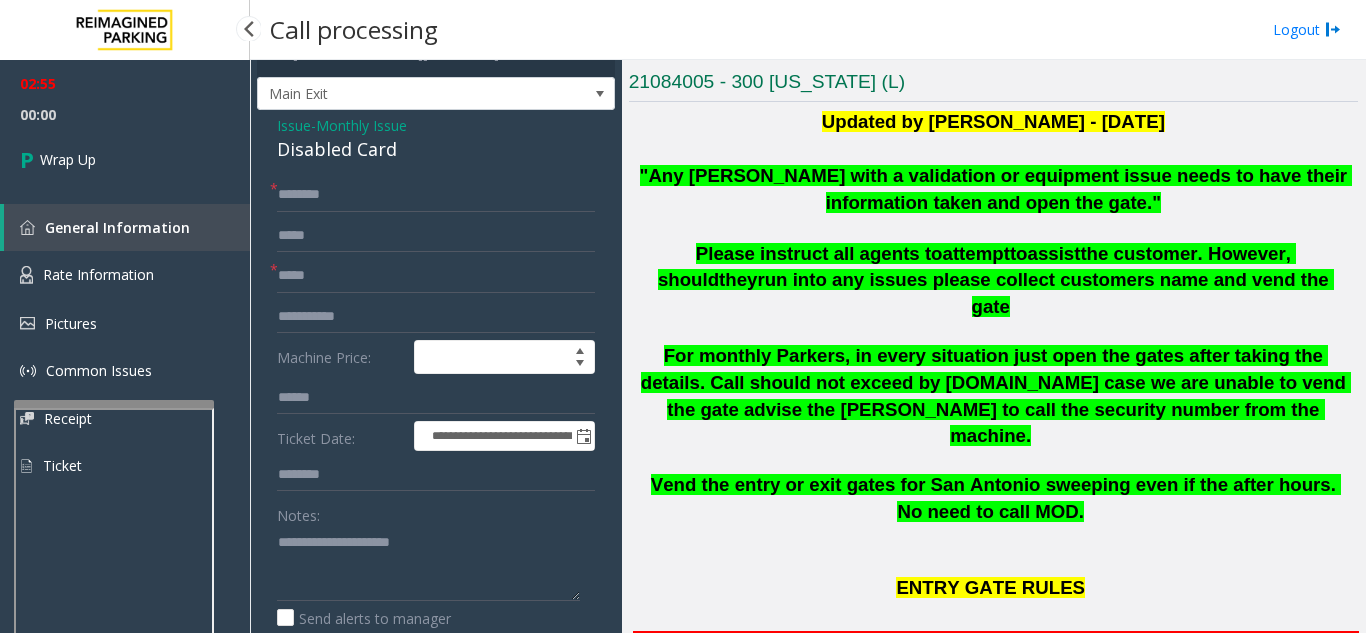 click on "Wrap Up" at bounding box center [125, 159] 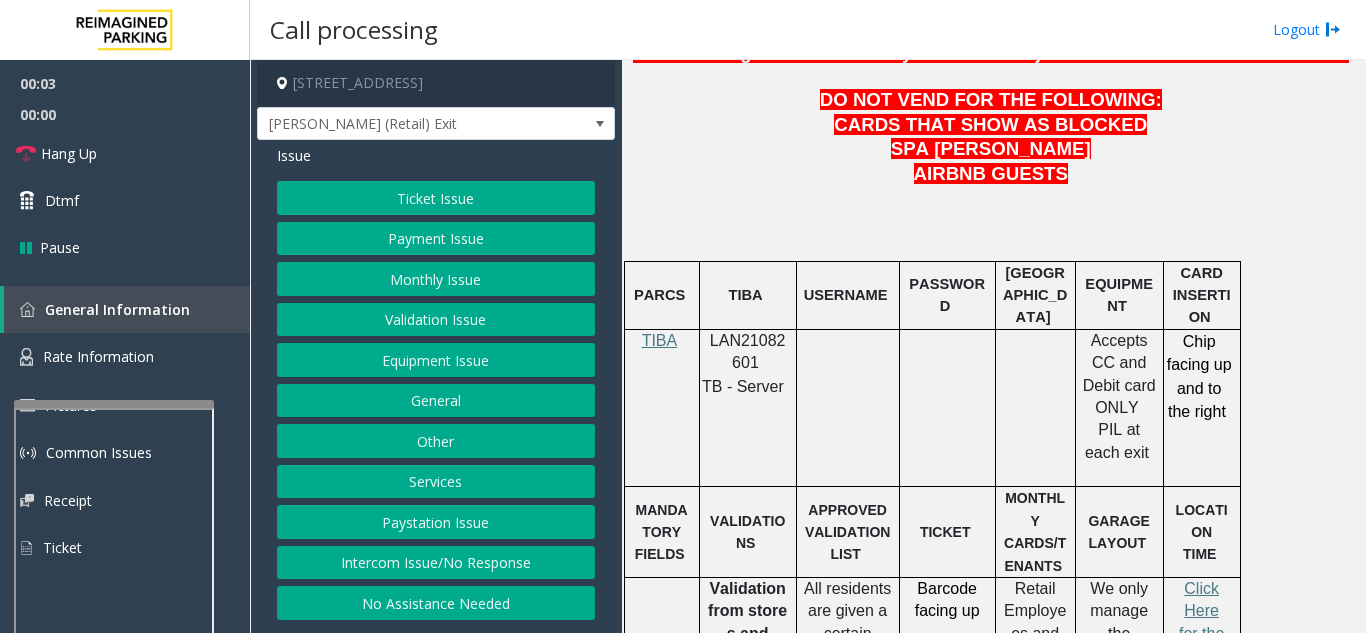 scroll, scrollTop: 1000, scrollLeft: 0, axis: vertical 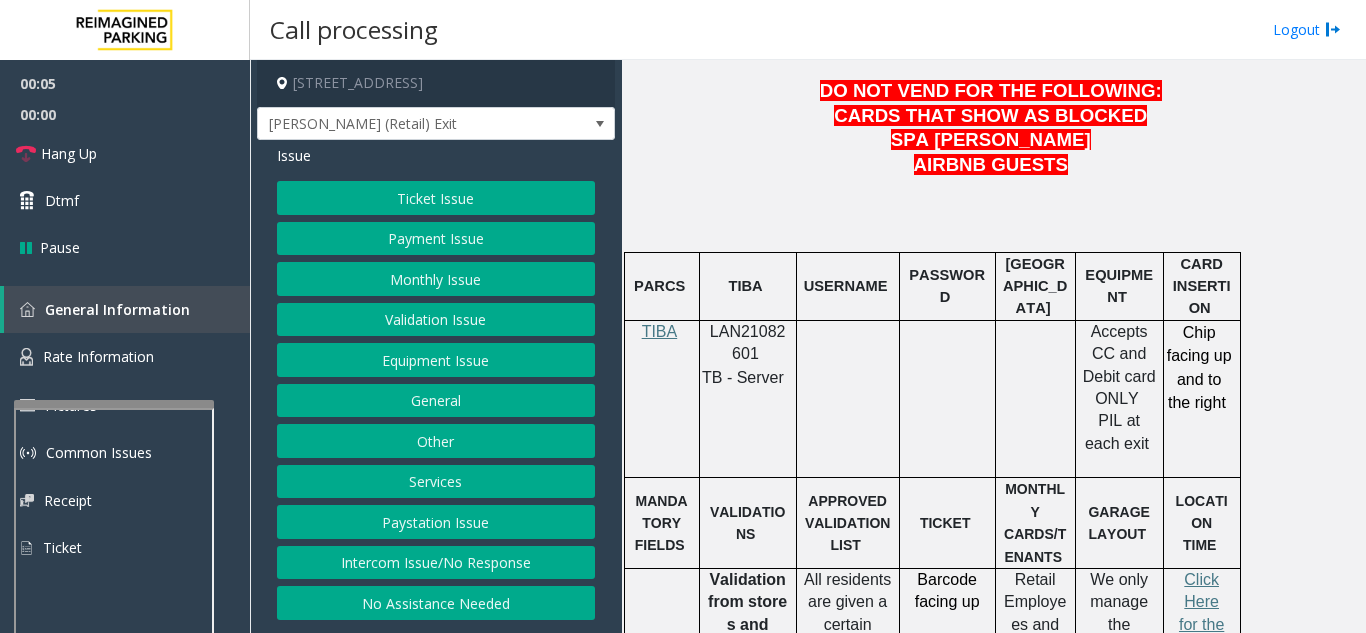 click 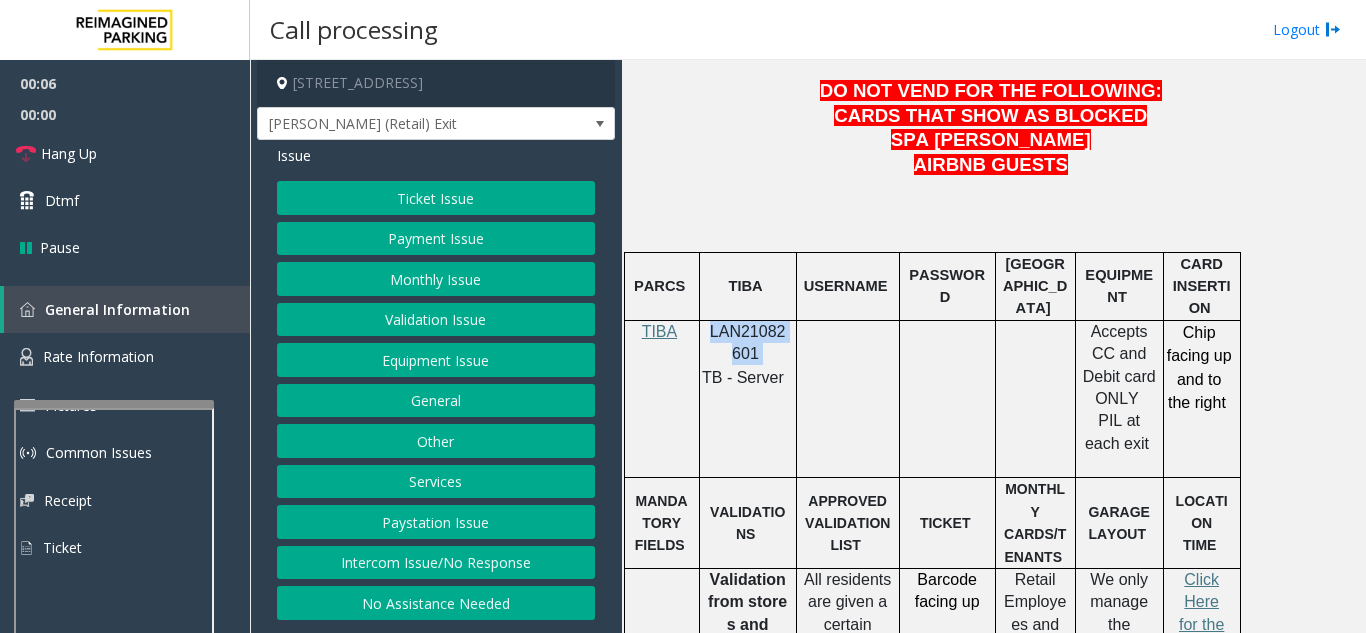 drag, startPoint x: 705, startPoint y: 276, endPoint x: 765, endPoint y: 292, distance: 62.0967 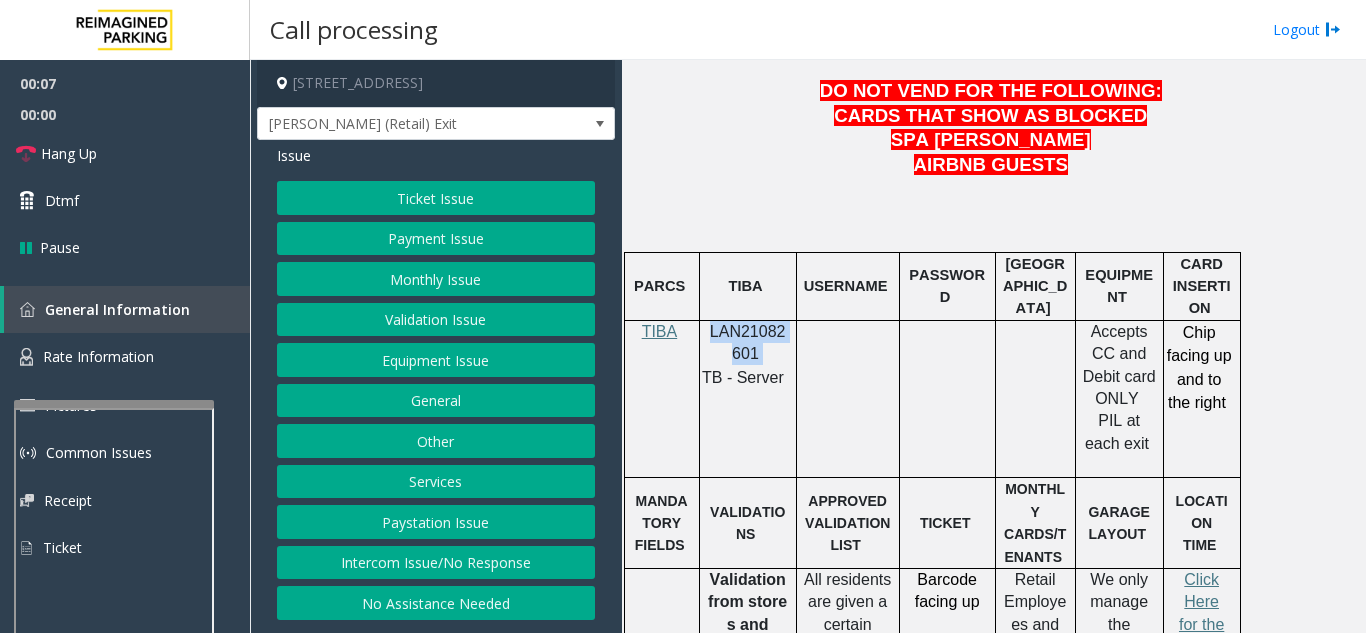 copy on "LAN21082601" 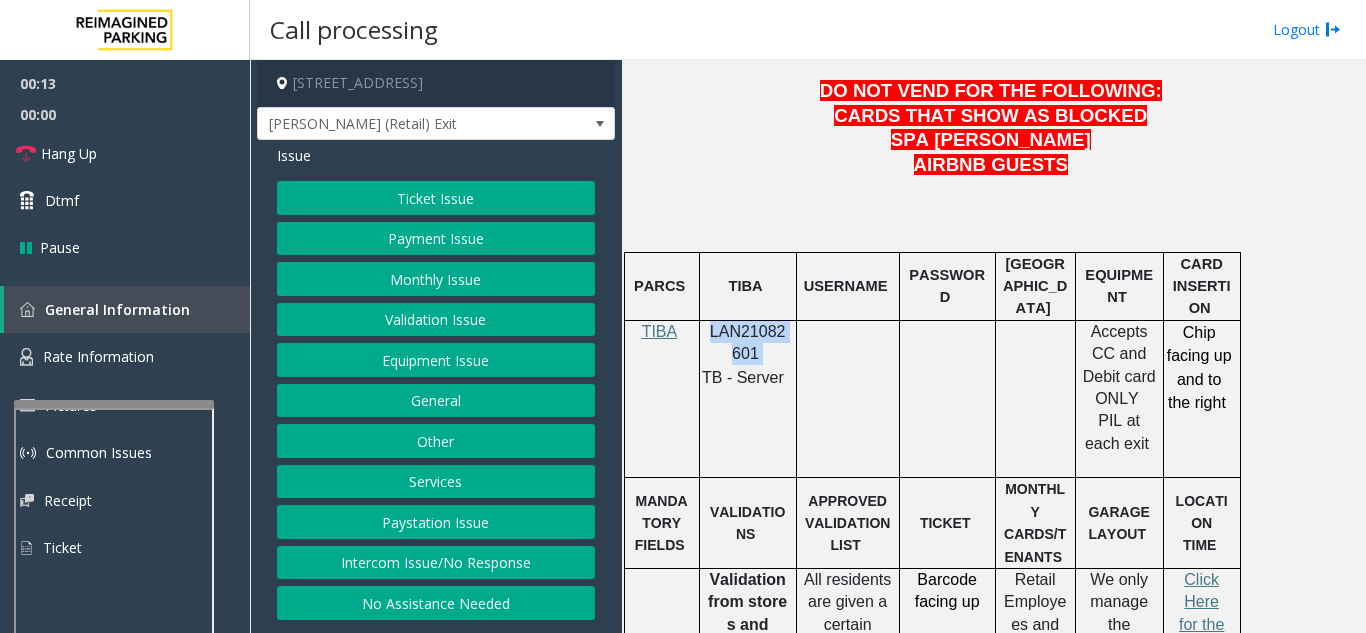 click on "Ticket Issue" 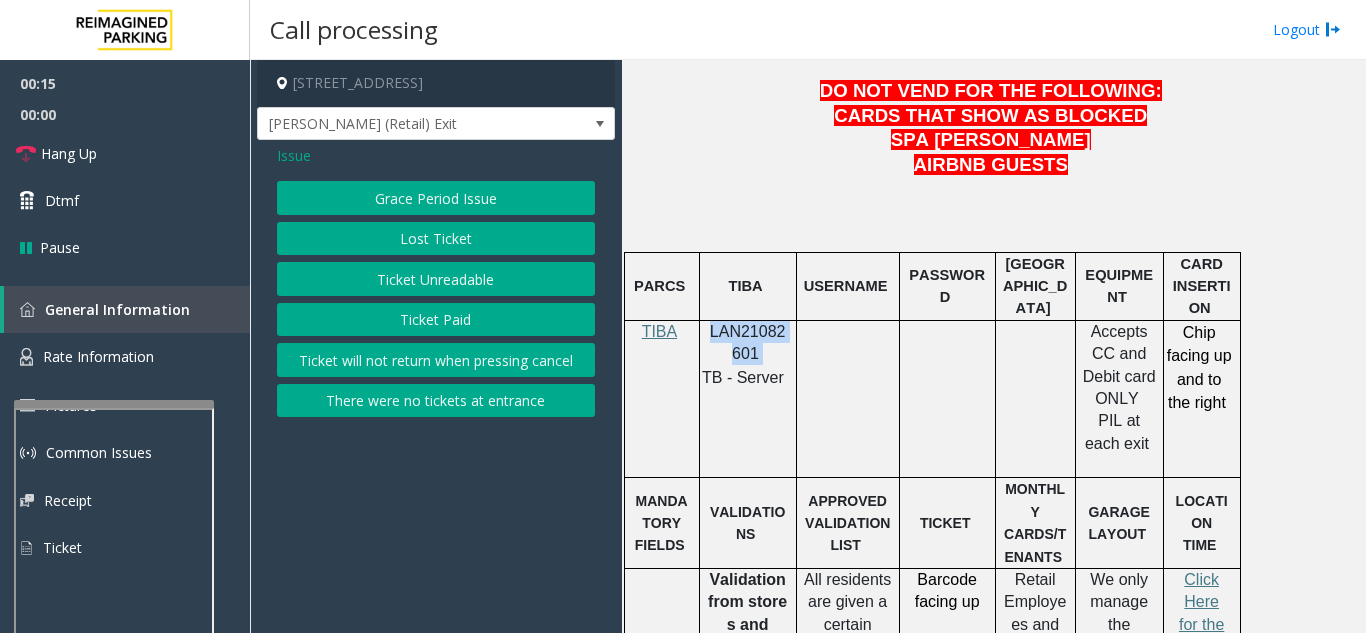 click on "Ticket Paid" 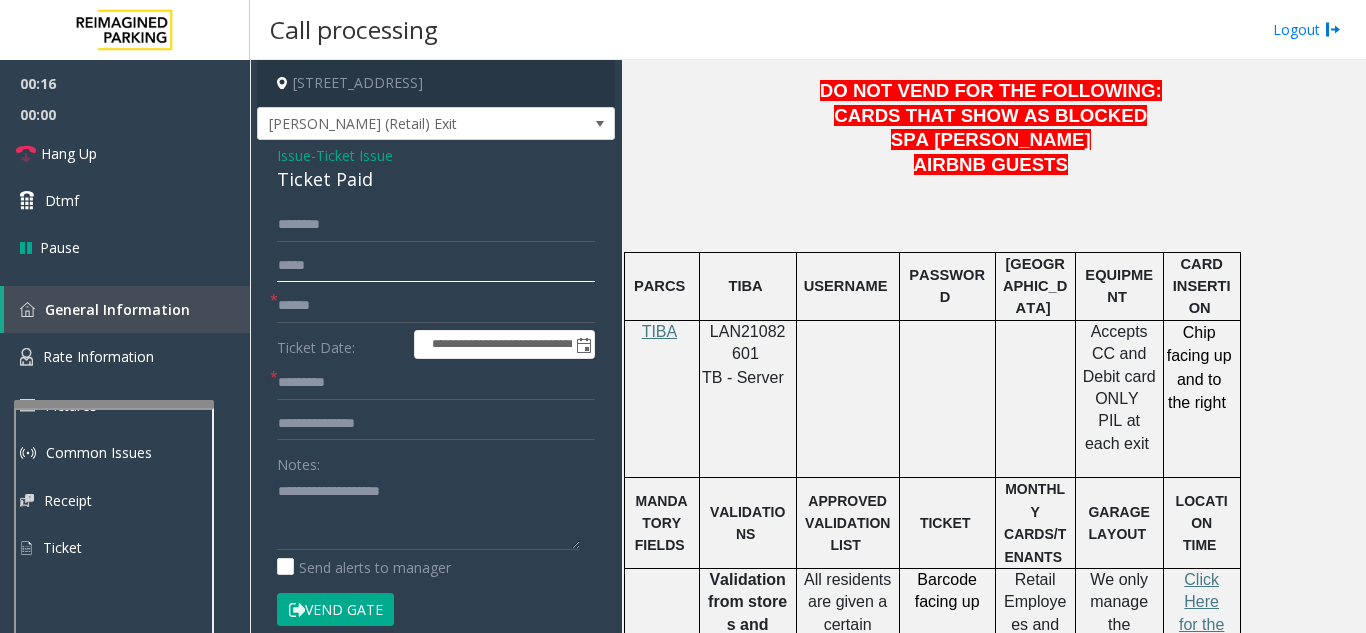 click 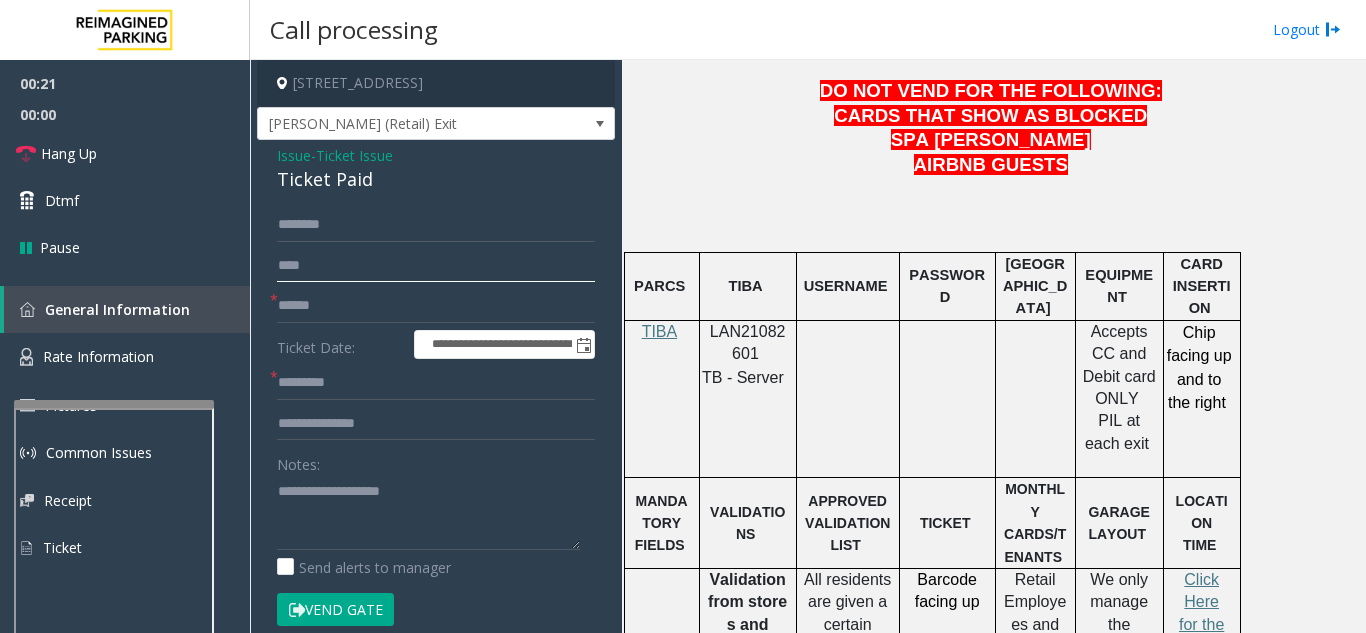 type on "****" 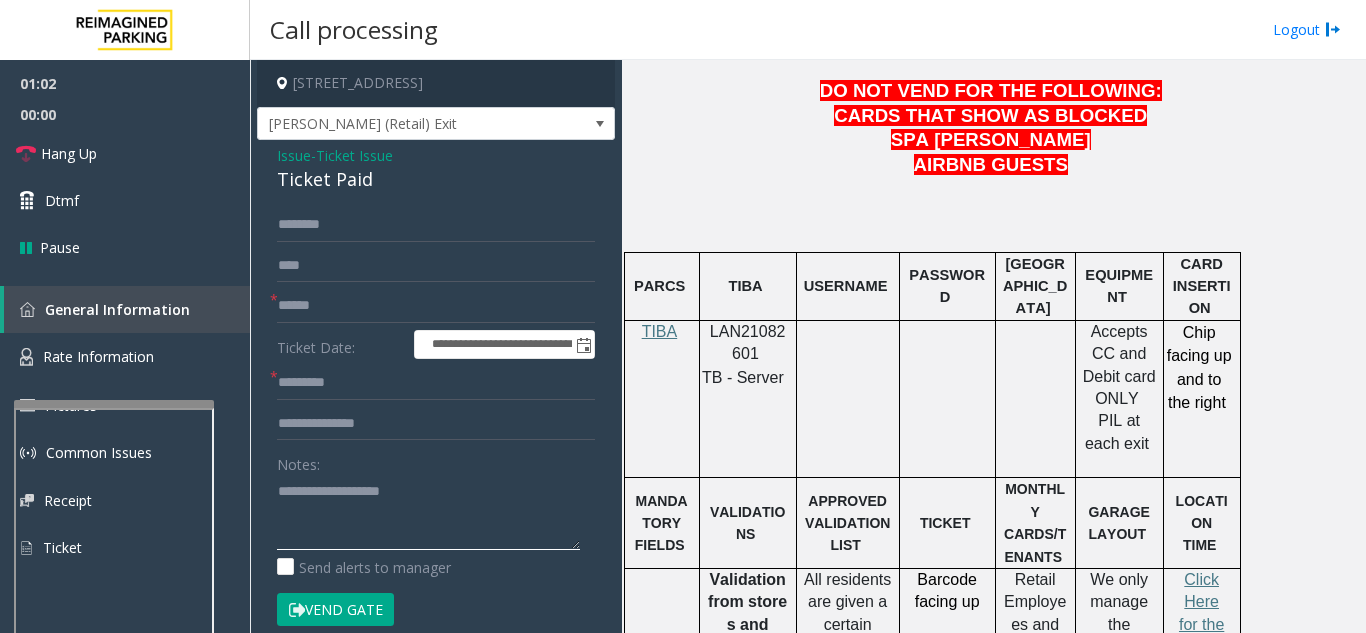 click 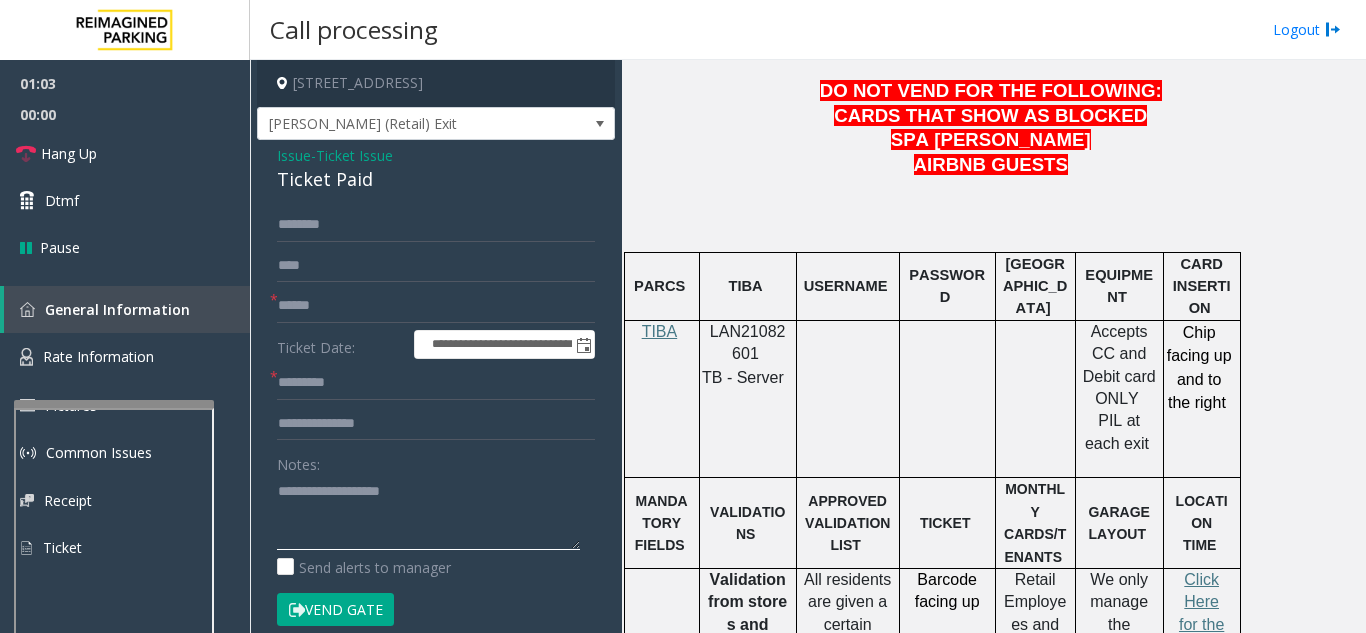 paste on "**********" 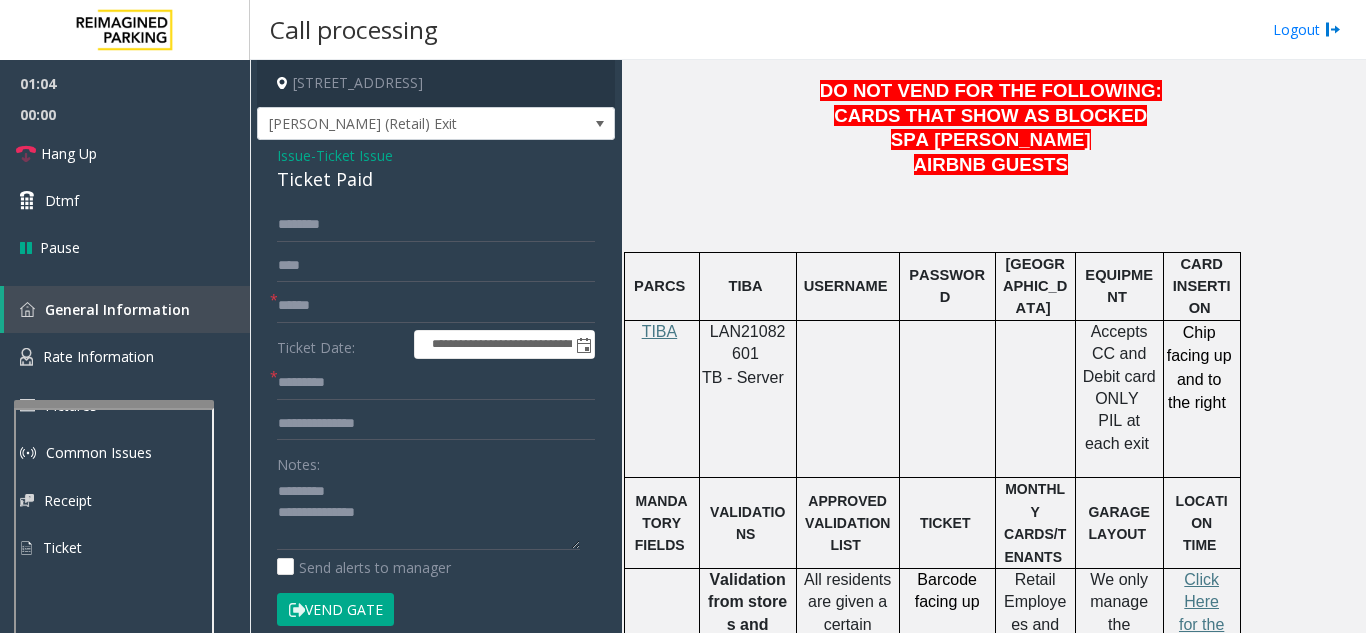 click on "Ticket Paid" 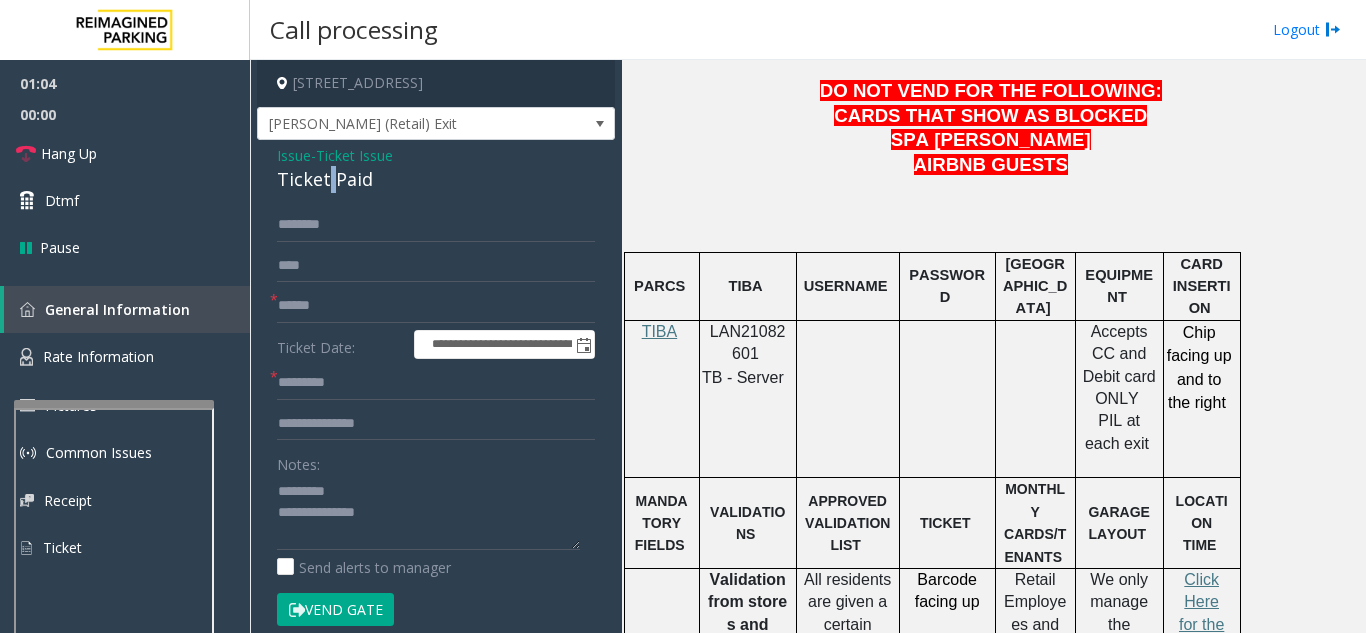 click on "Ticket Paid" 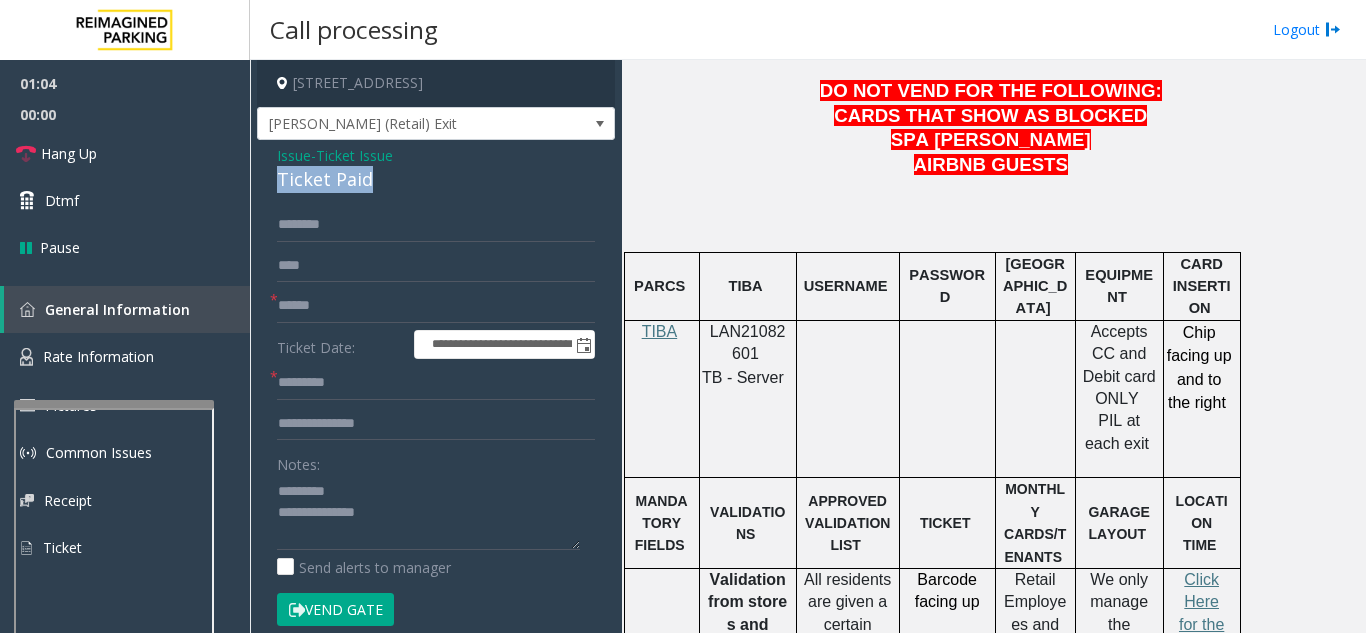 click on "Ticket Paid" 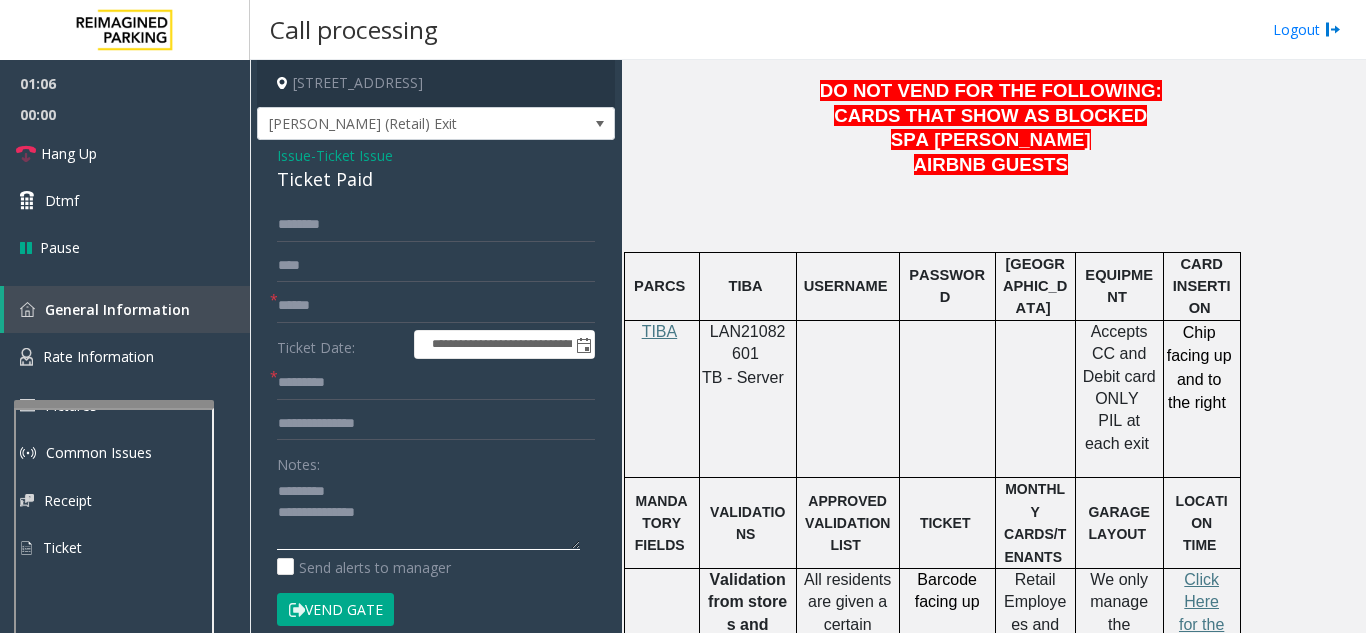click 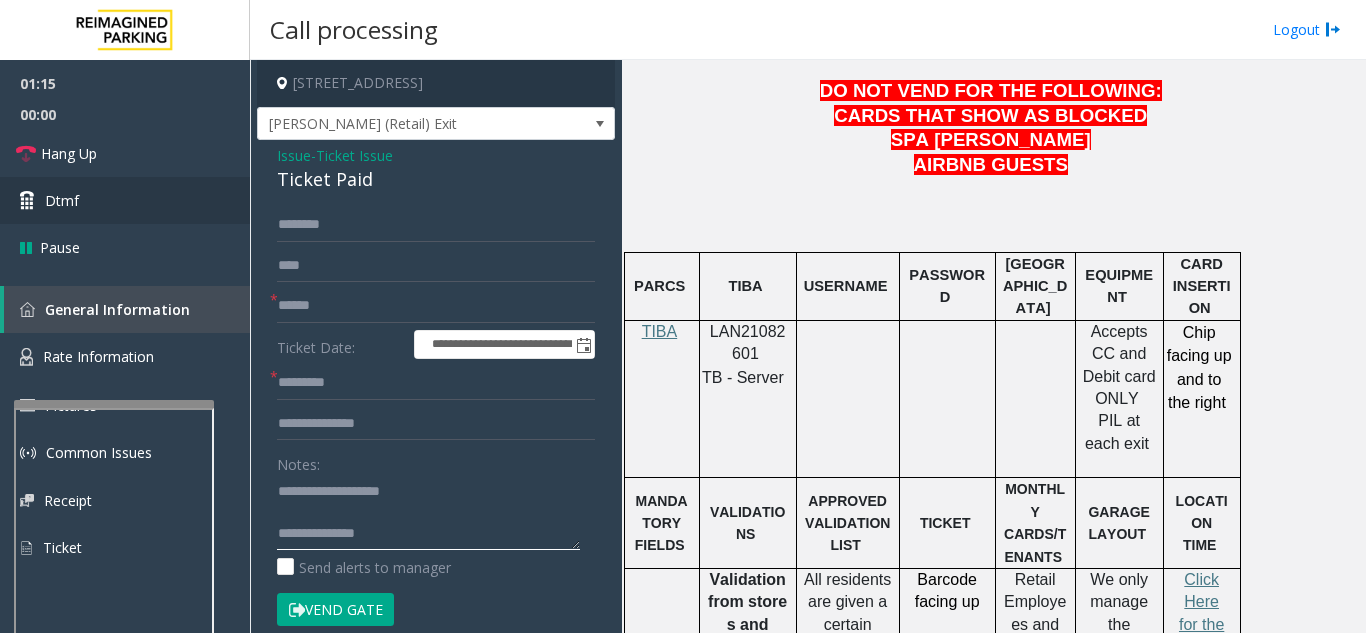 type on "**********" 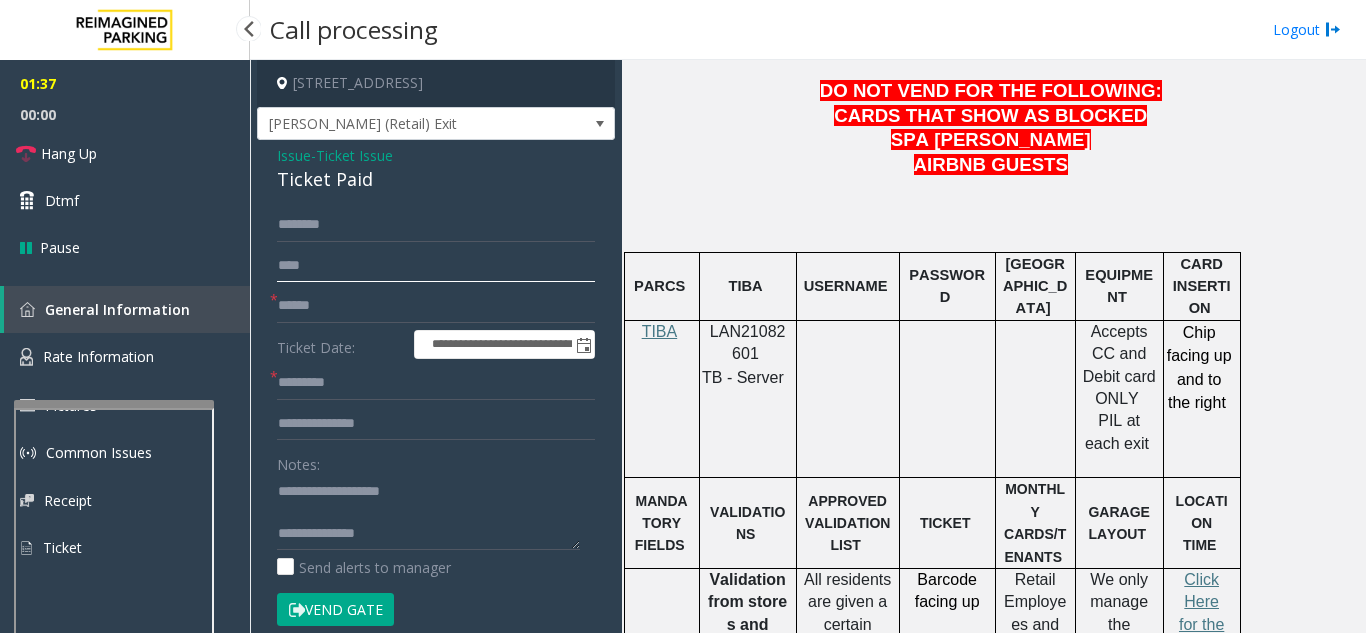 drag, startPoint x: 333, startPoint y: 288, endPoint x: 42, endPoint y: 315, distance: 292.24988 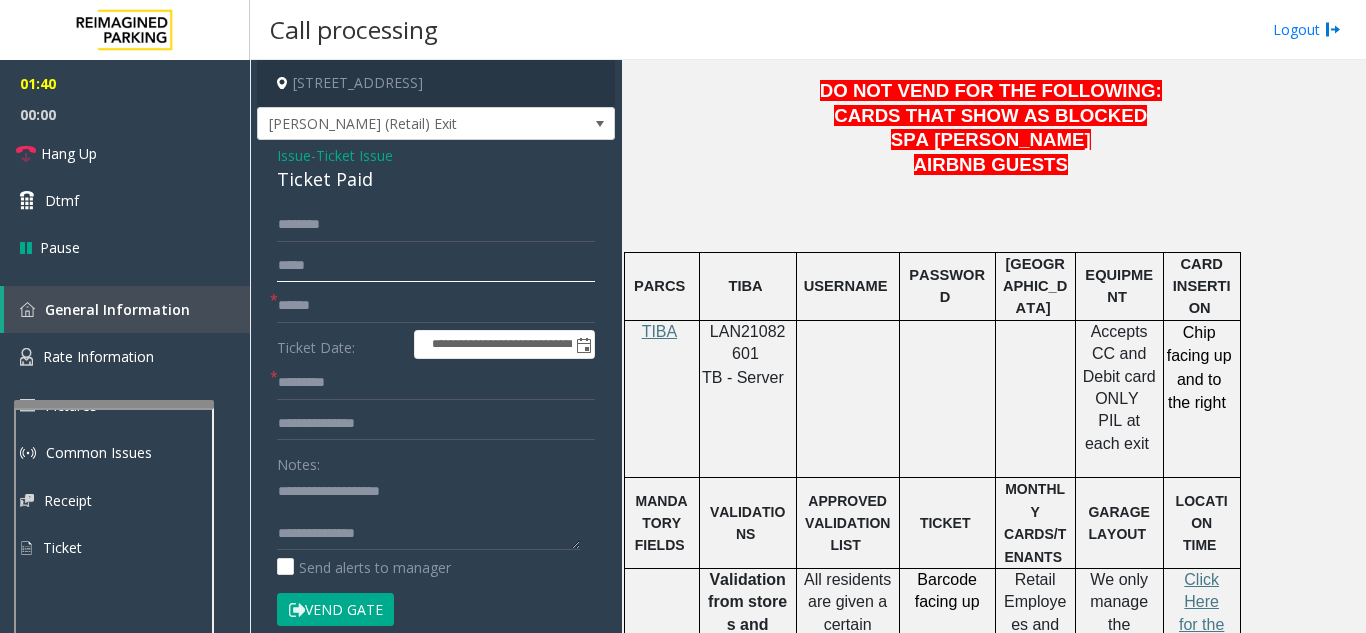 type 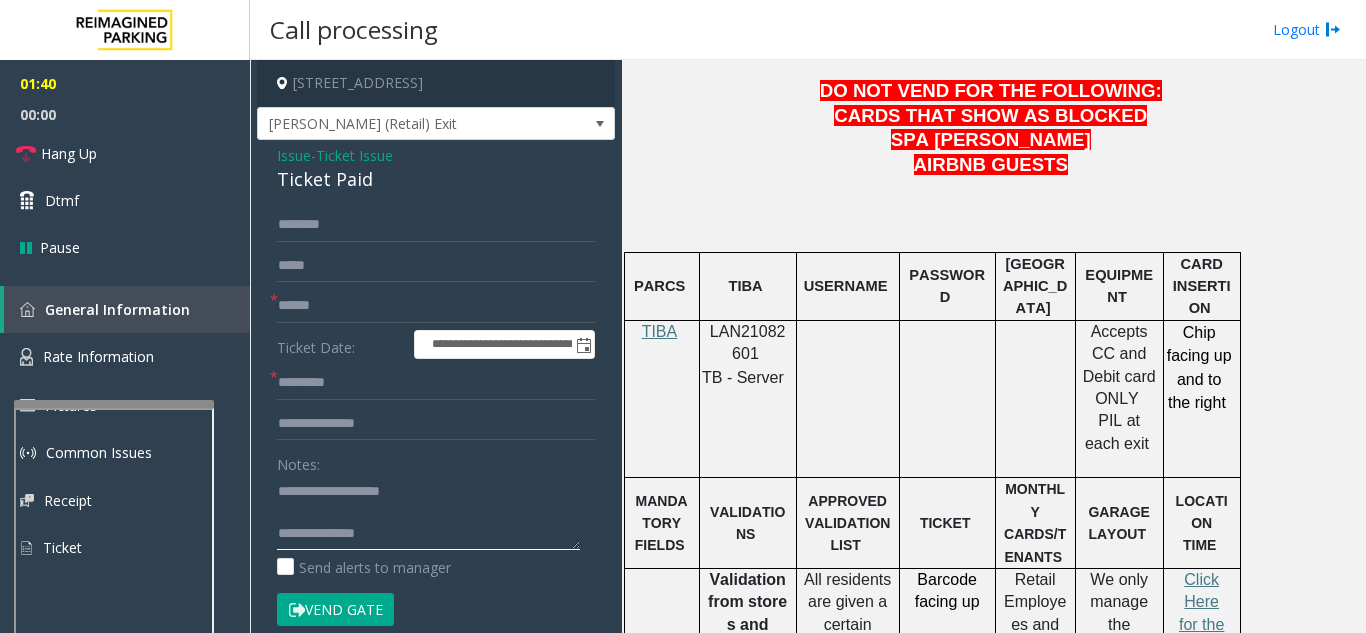 click 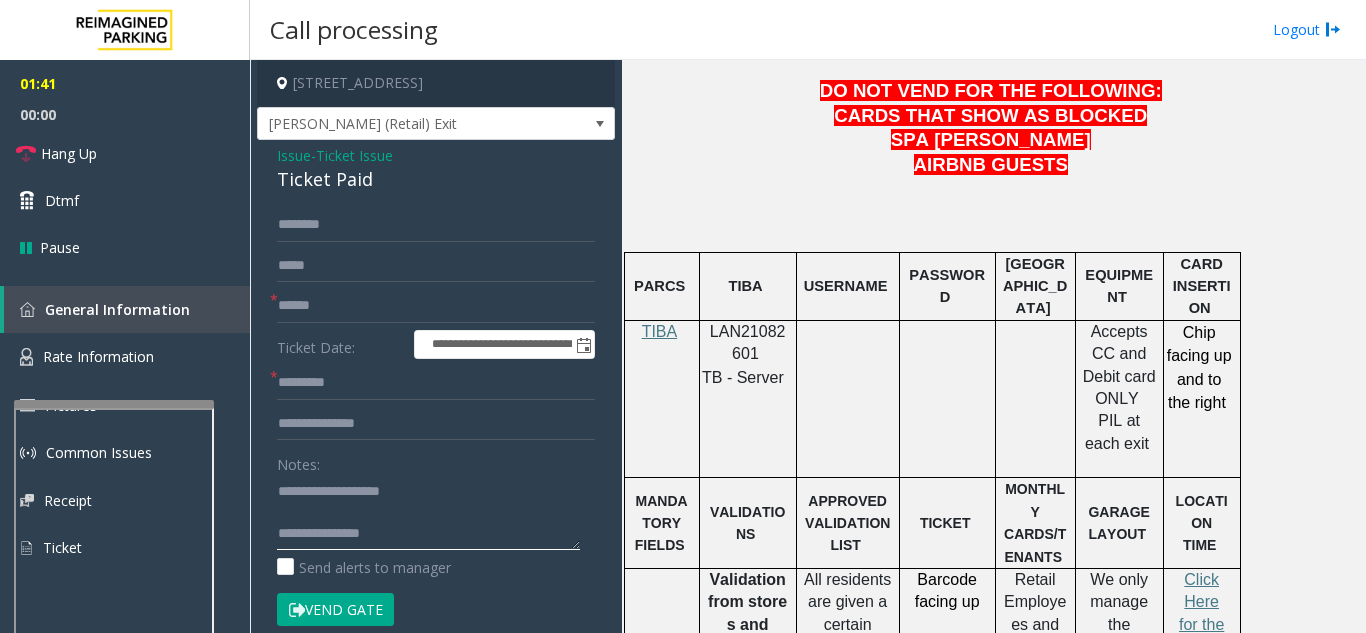 scroll, scrollTop: 15, scrollLeft: 0, axis: vertical 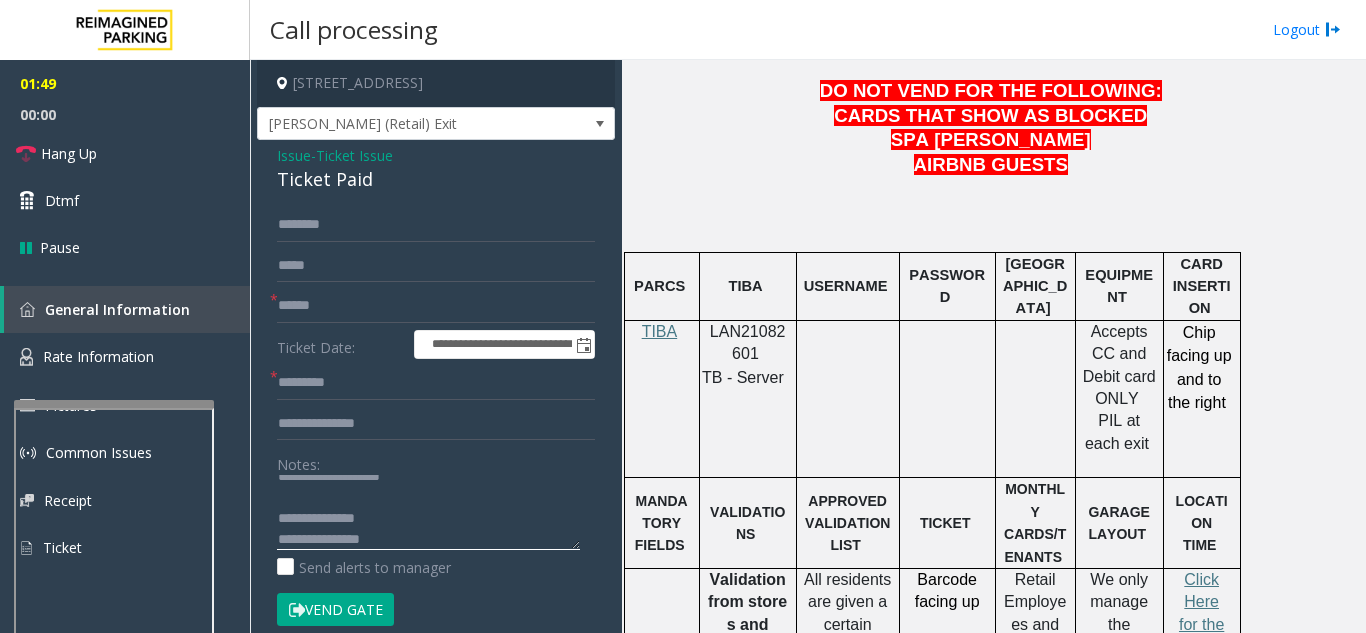 paste on "*****" 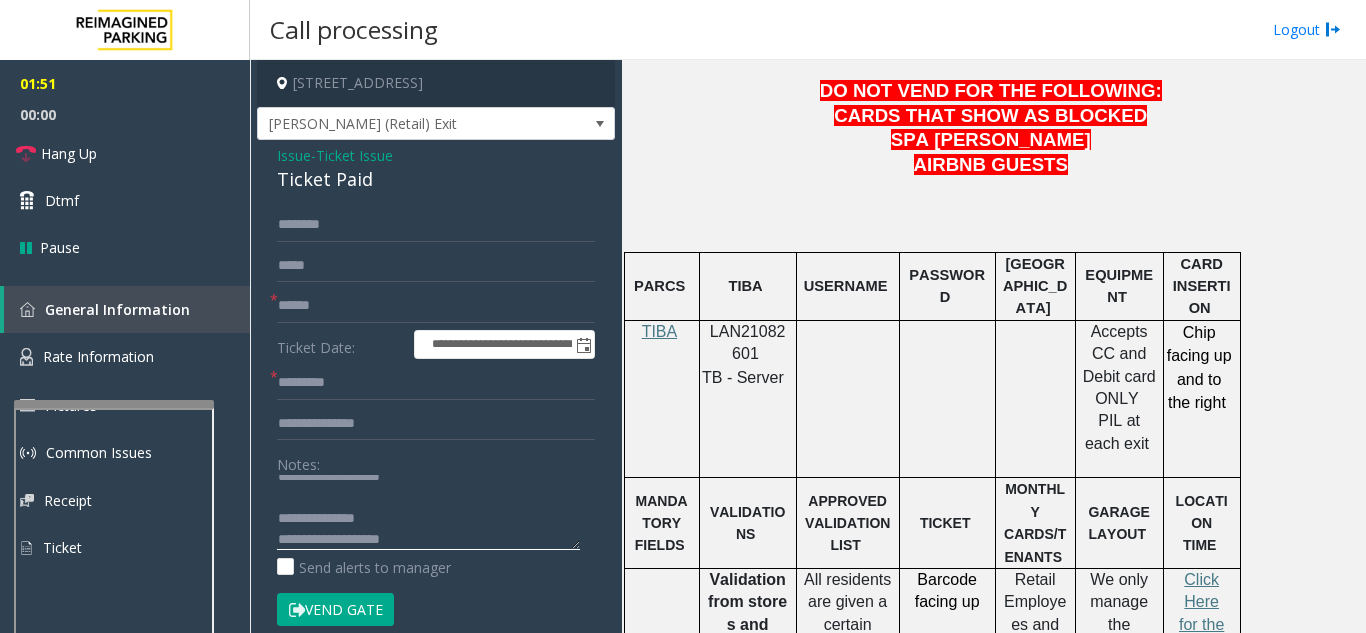 scroll, scrollTop: 21, scrollLeft: 0, axis: vertical 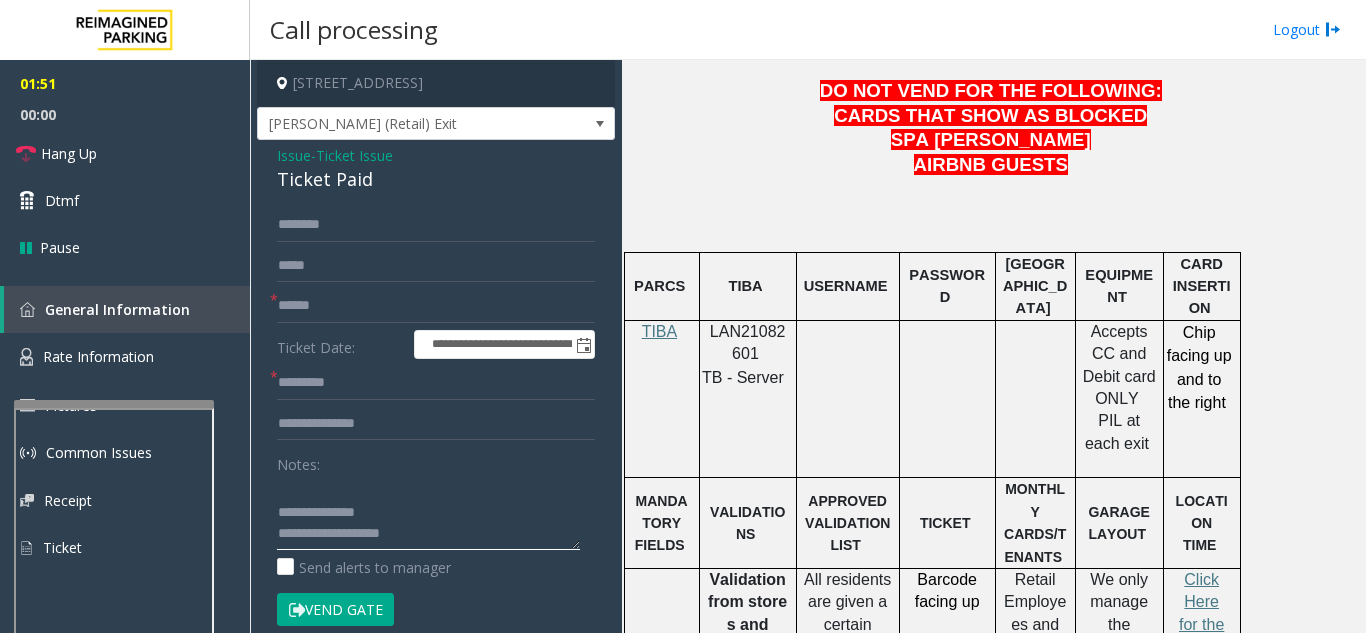 drag, startPoint x: 346, startPoint y: 550, endPoint x: 383, endPoint y: 551, distance: 37.01351 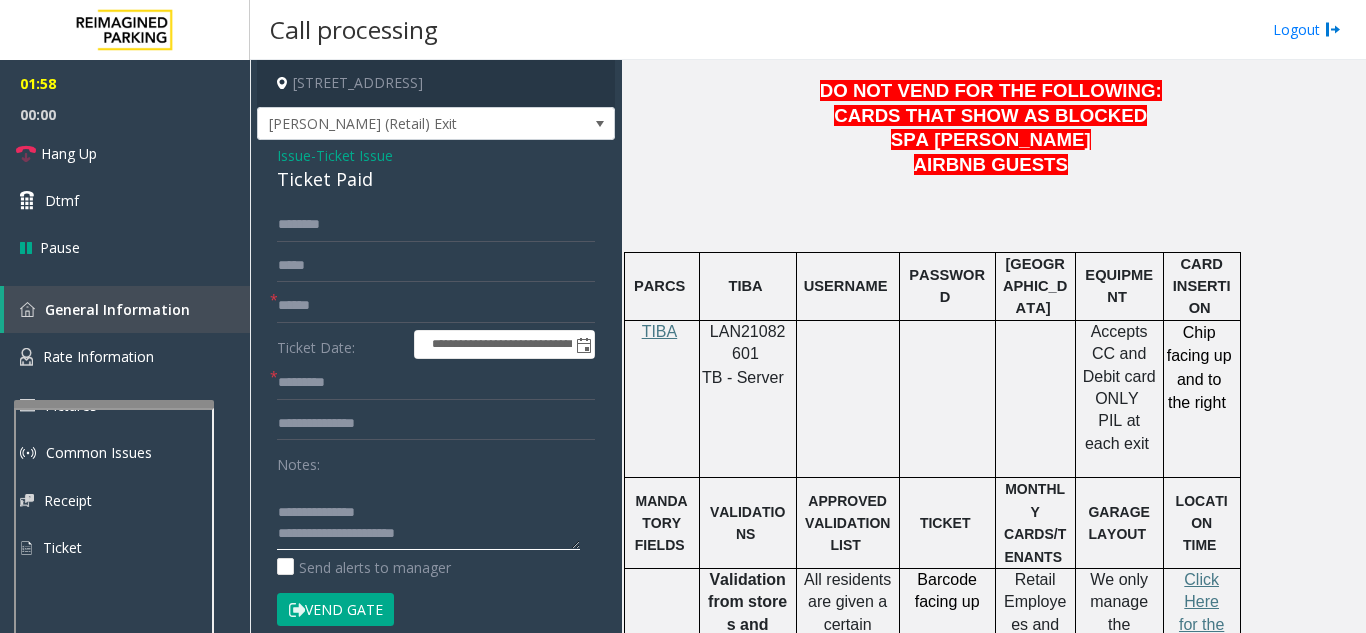 click 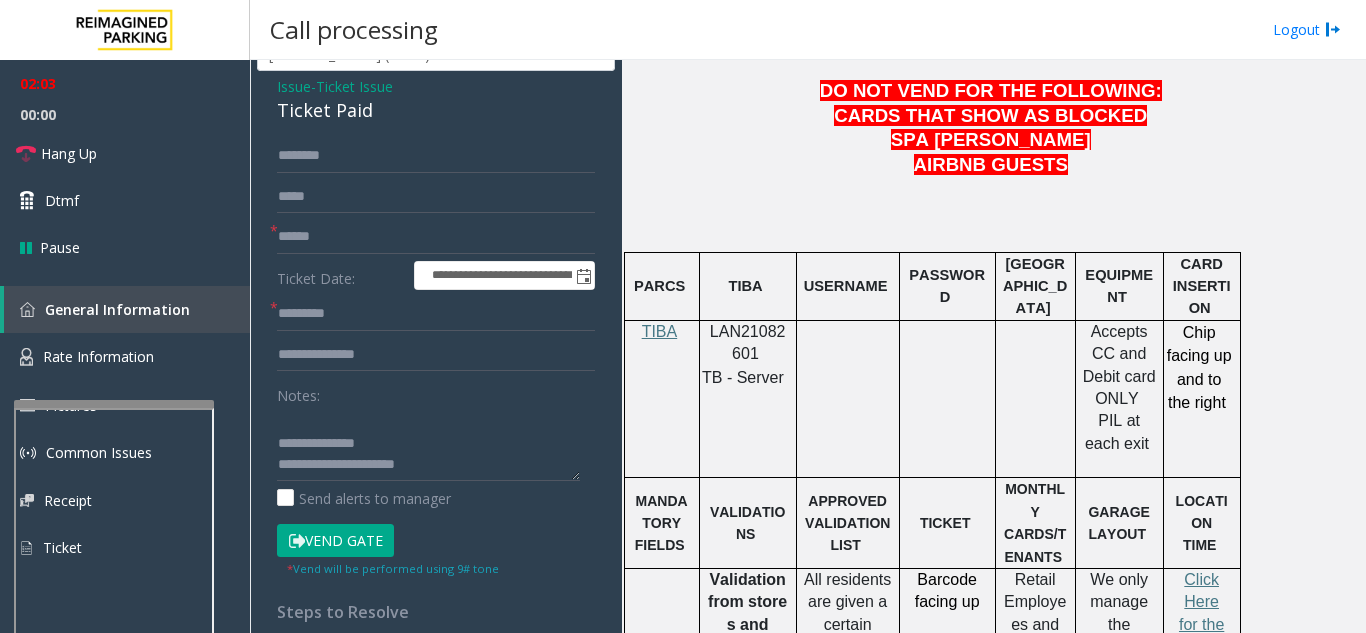 scroll, scrollTop: 100, scrollLeft: 0, axis: vertical 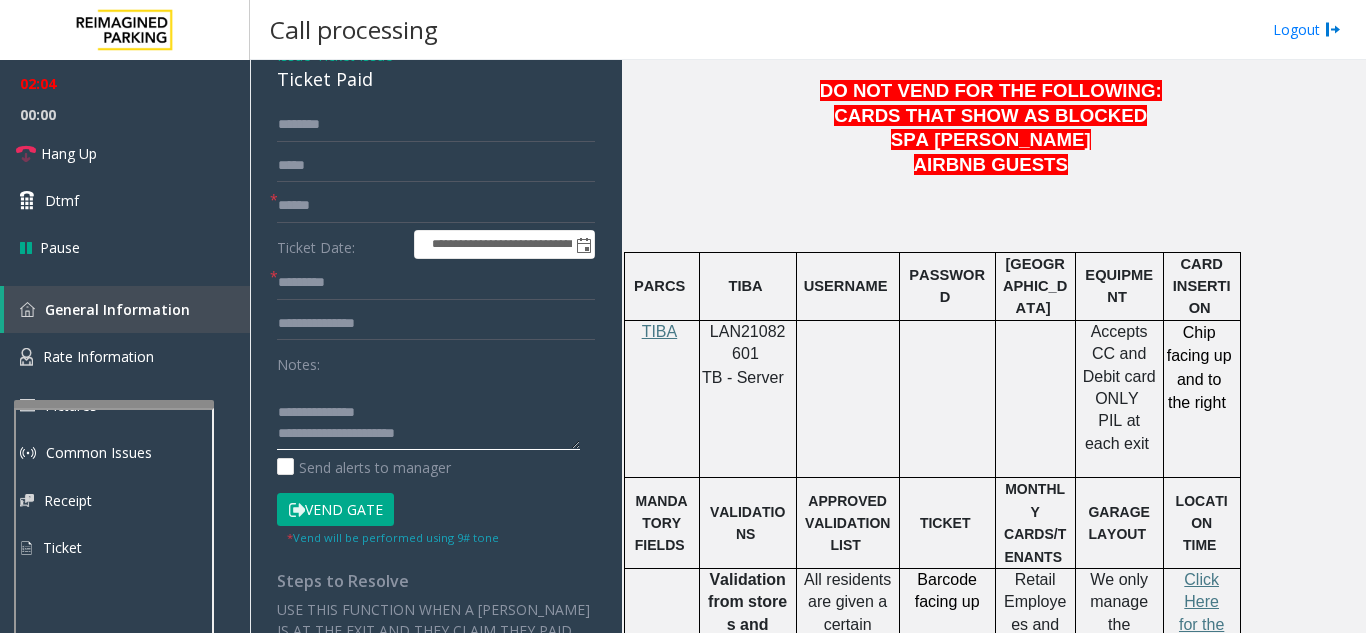 click 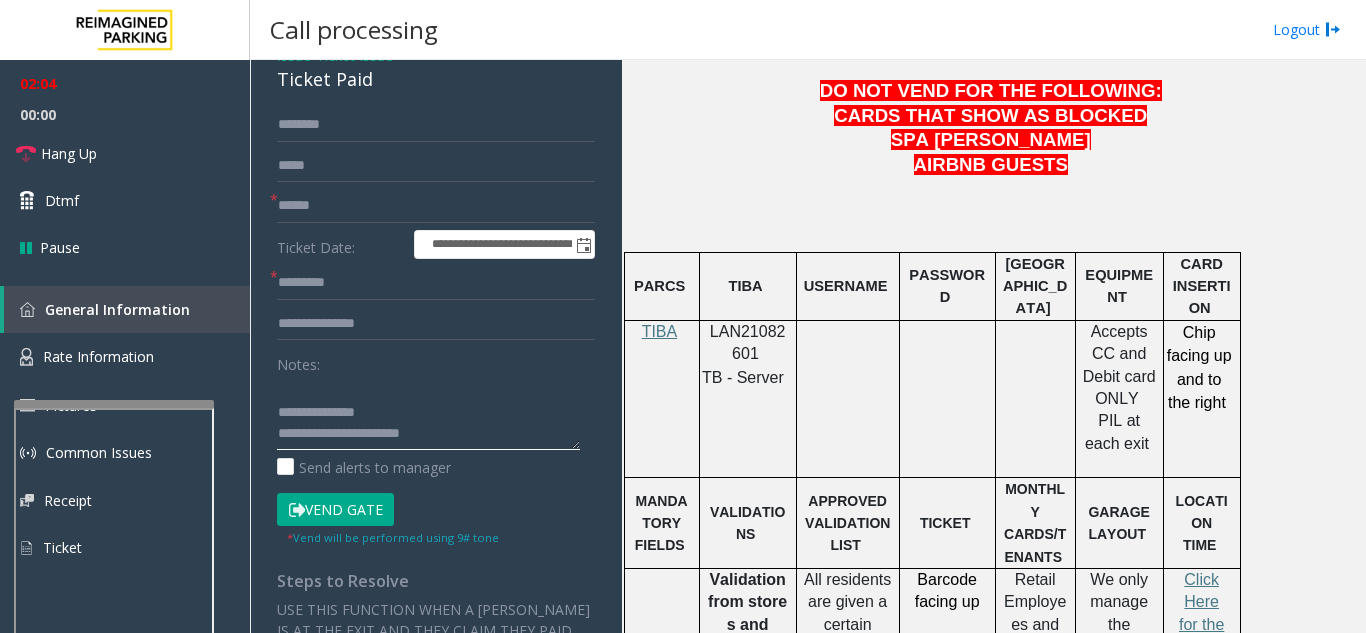 scroll, scrollTop: 36, scrollLeft: 0, axis: vertical 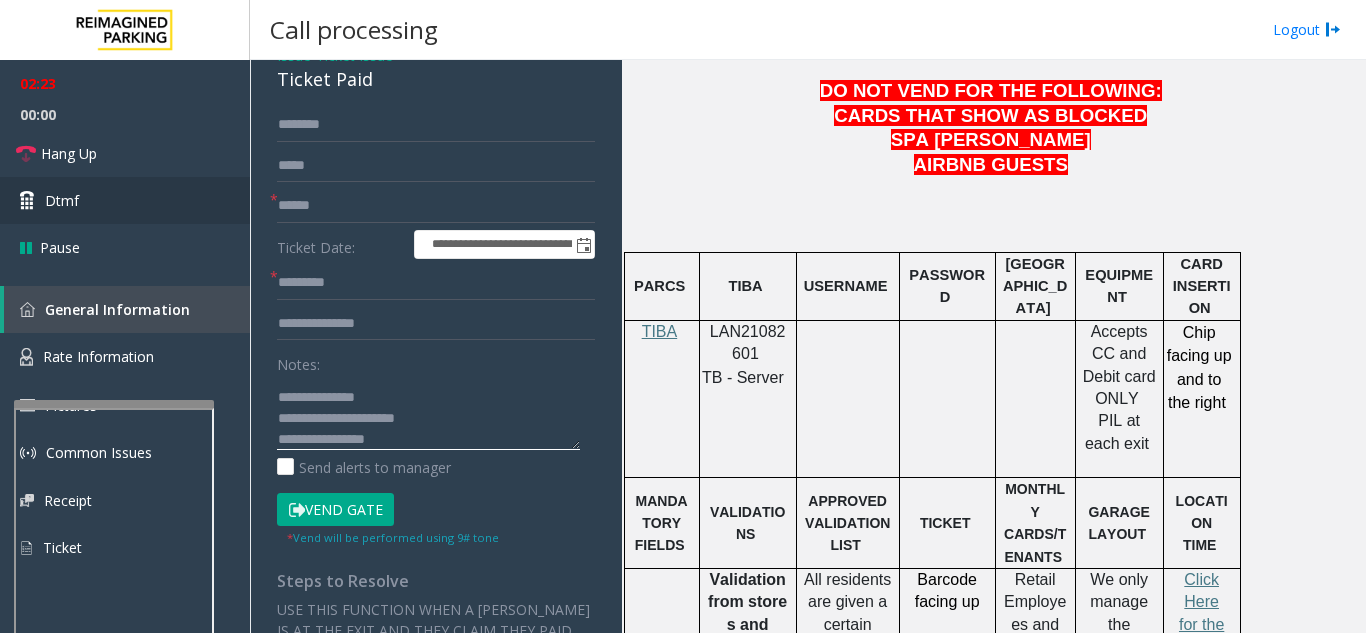 type on "**********" 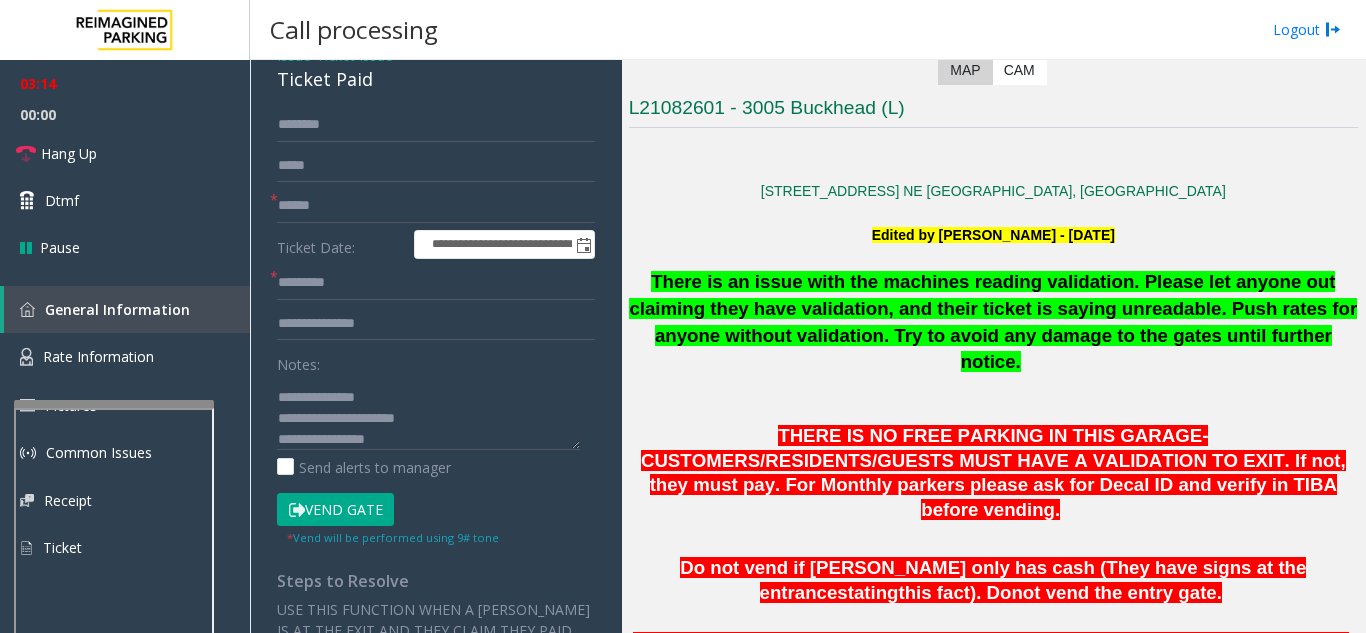 scroll, scrollTop: 400, scrollLeft: 0, axis: vertical 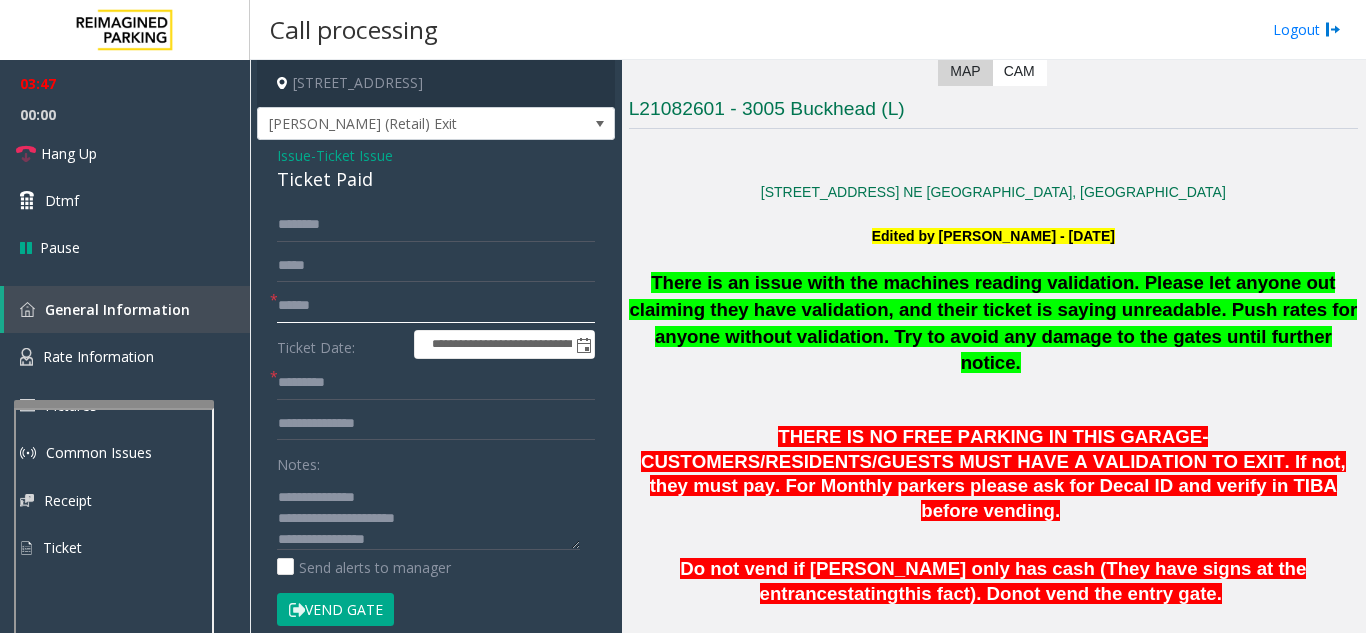 click 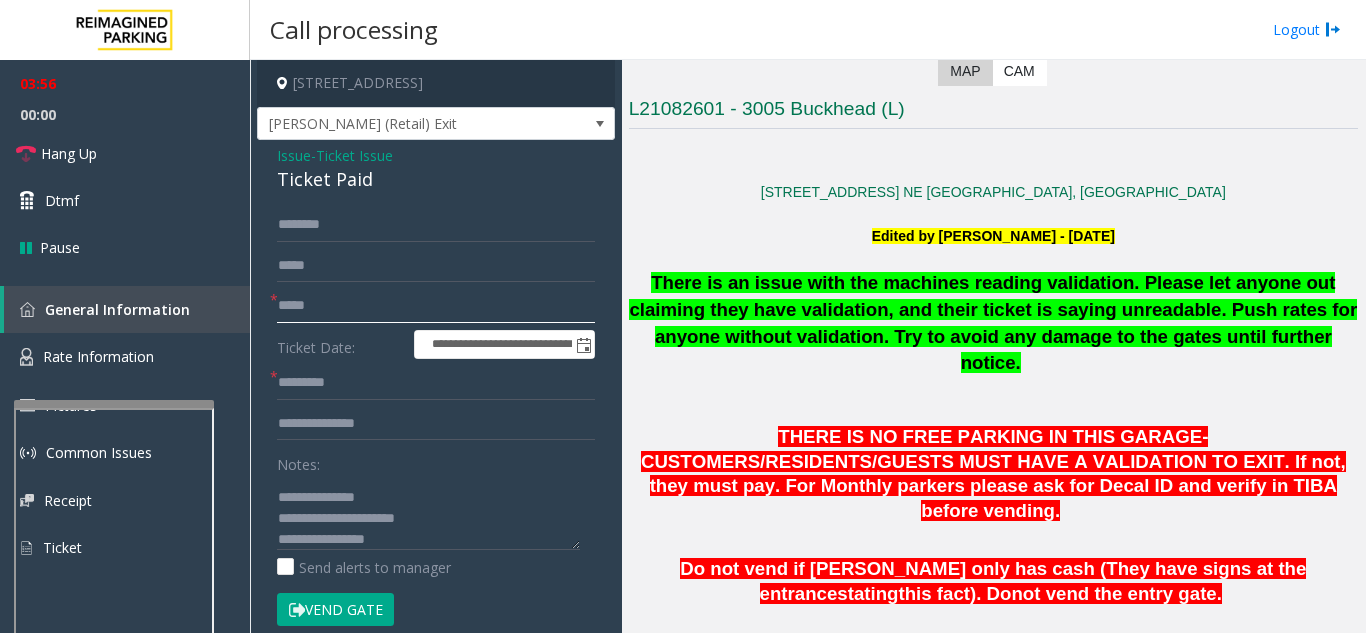 type on "*****" 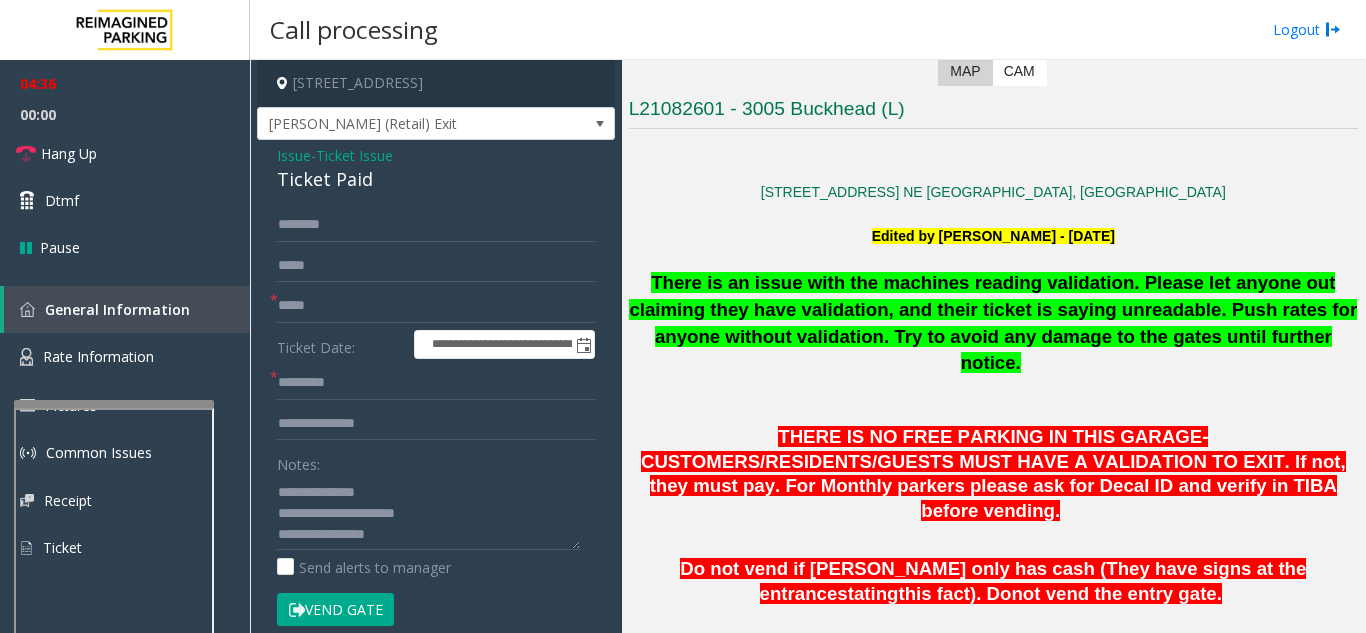 scroll, scrollTop: 42, scrollLeft: 0, axis: vertical 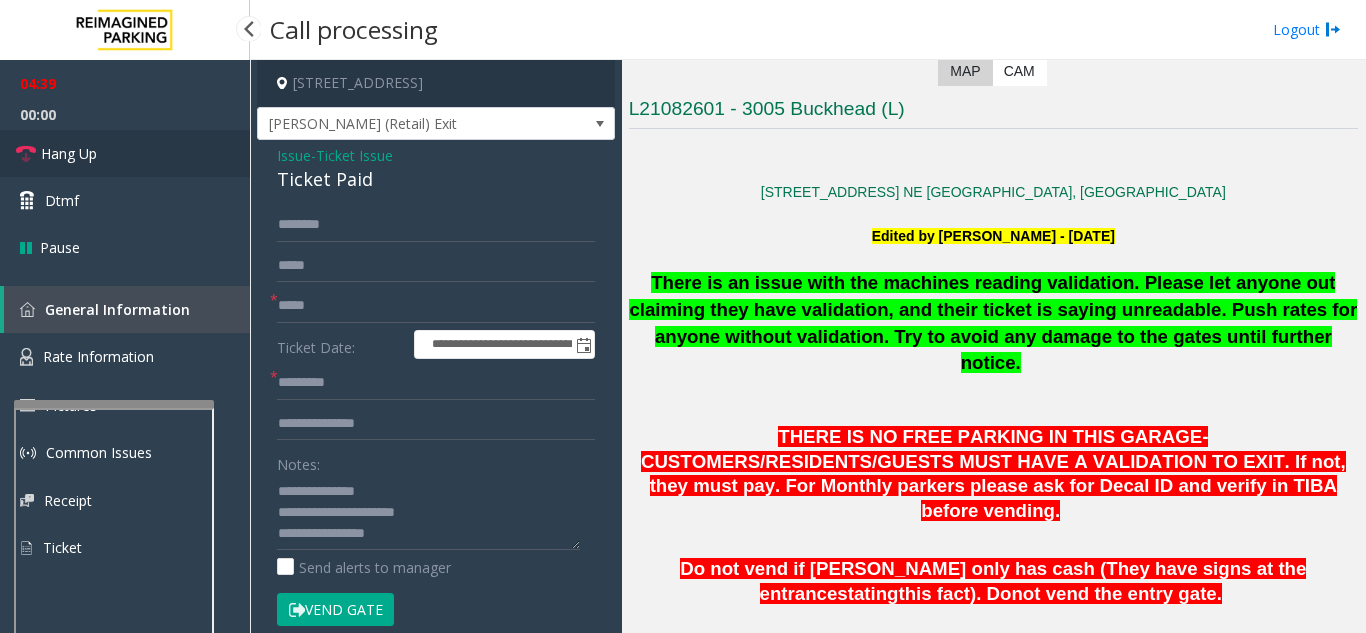 click on "Hang Up" at bounding box center (125, 153) 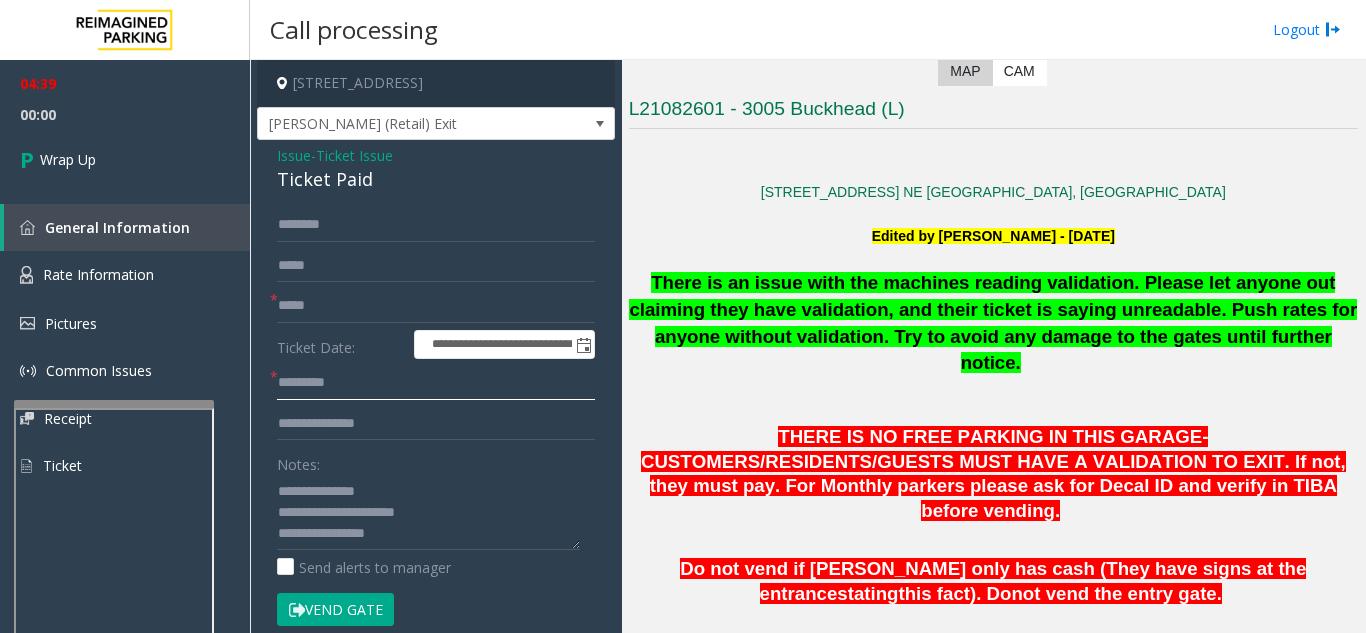 click 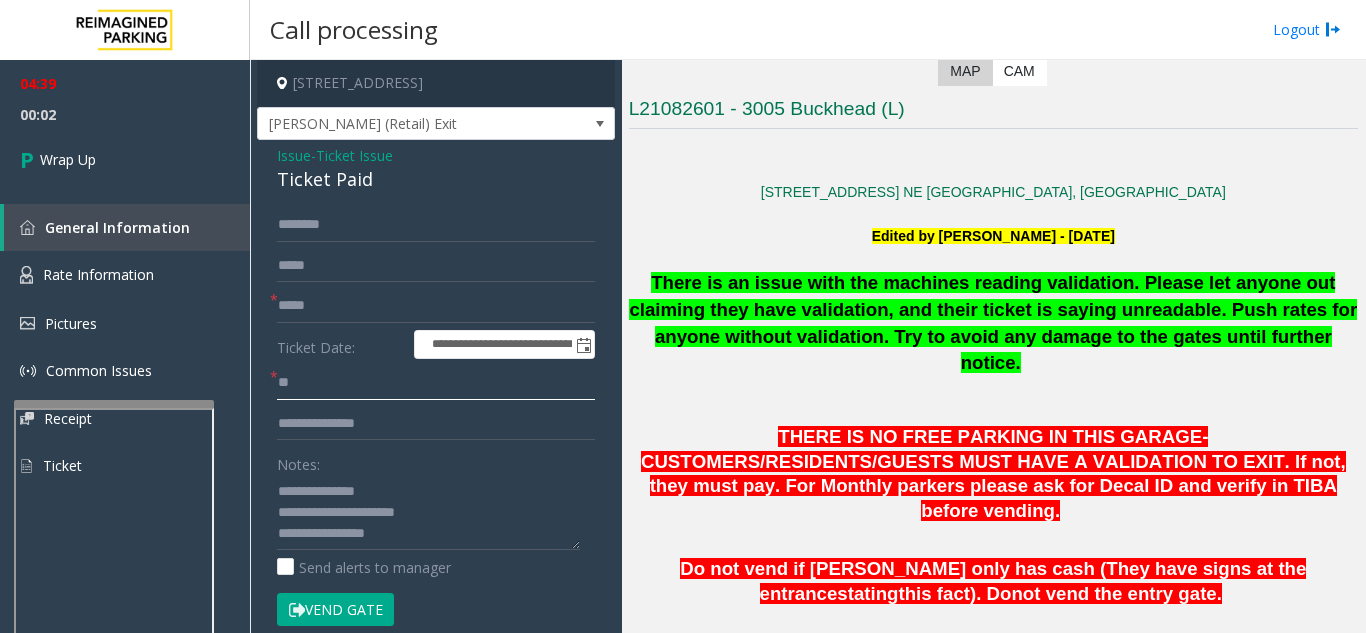 type on "**" 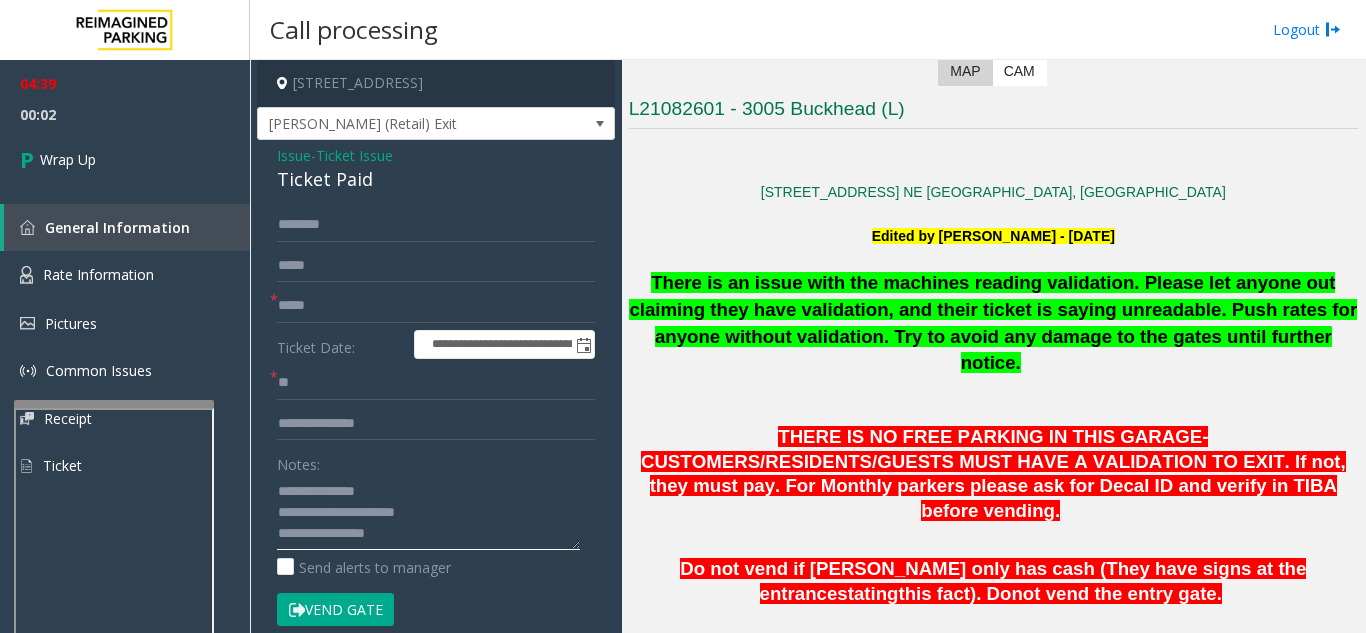 click 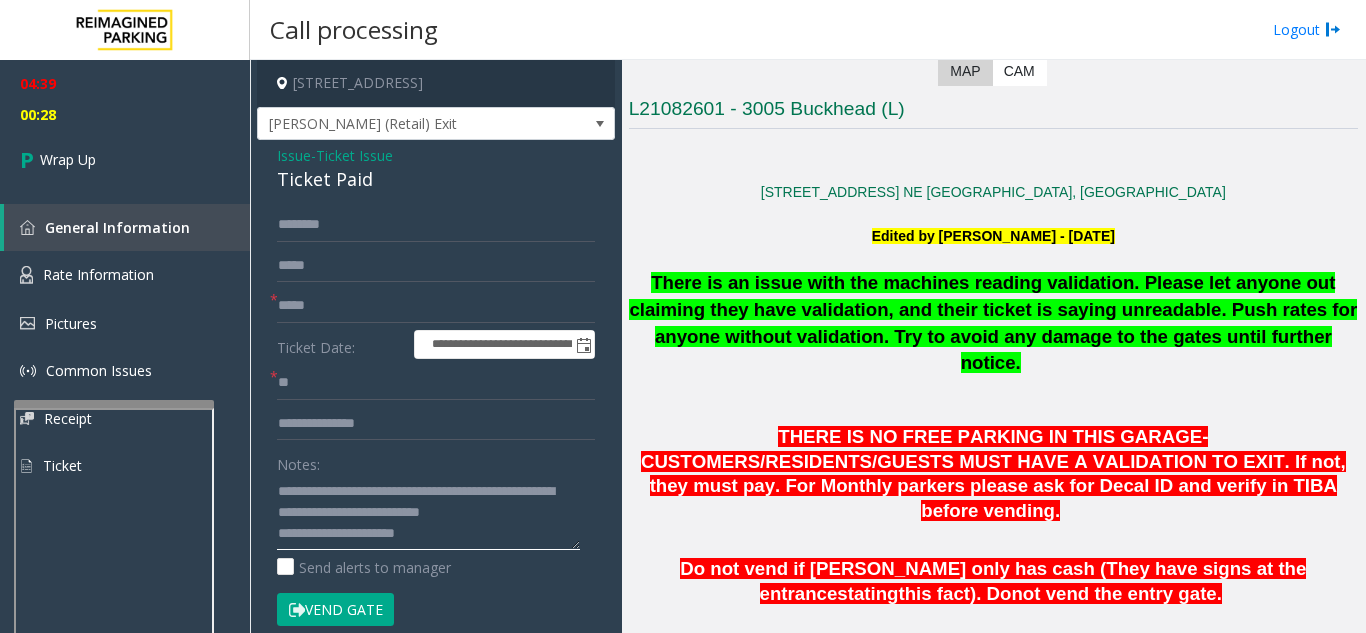 click 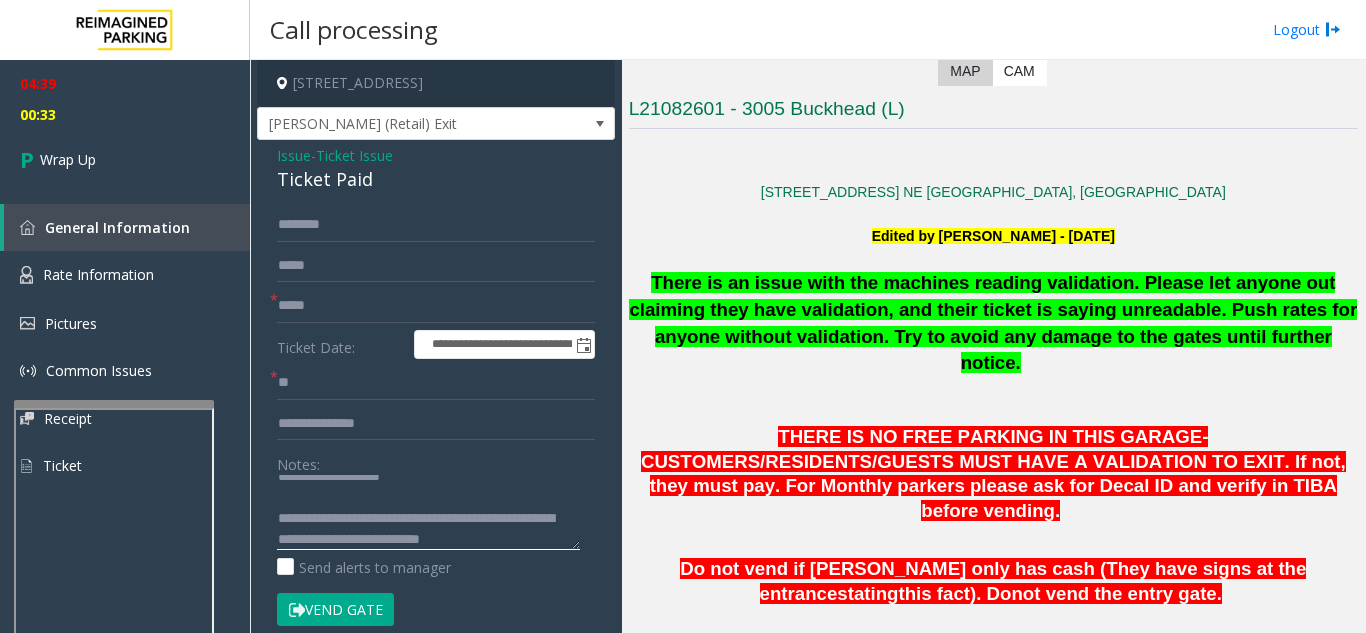 scroll, scrollTop: 0, scrollLeft: 0, axis: both 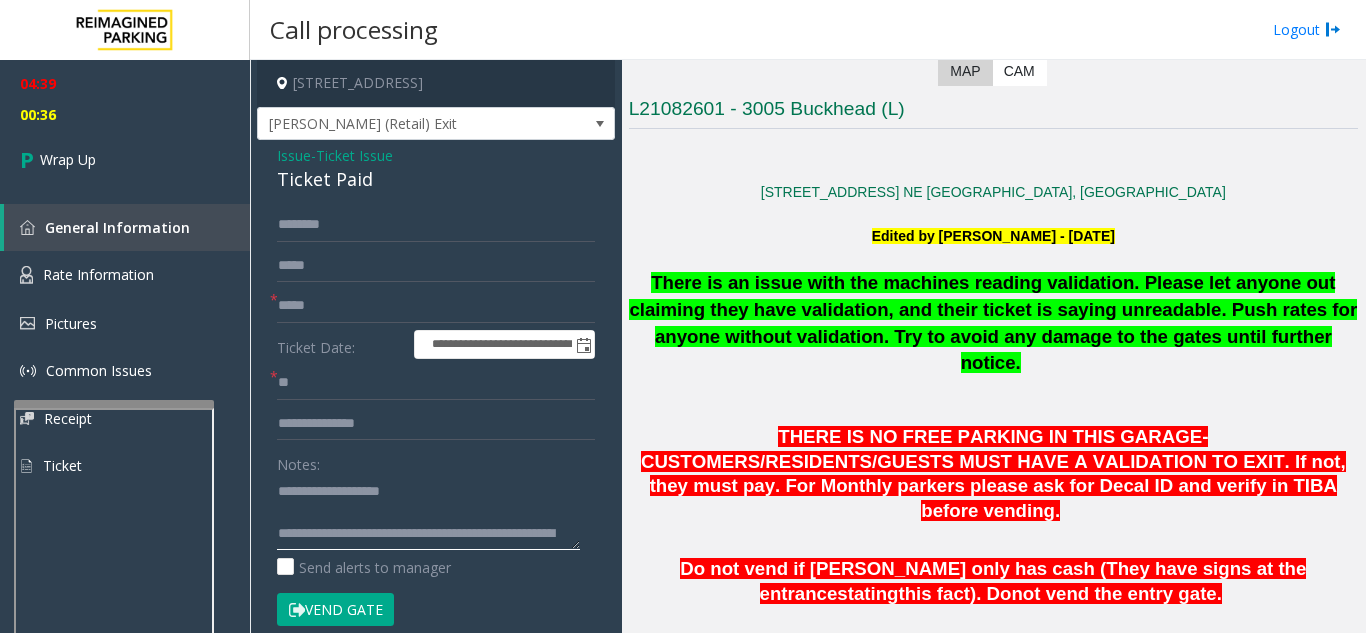 type on "**********" 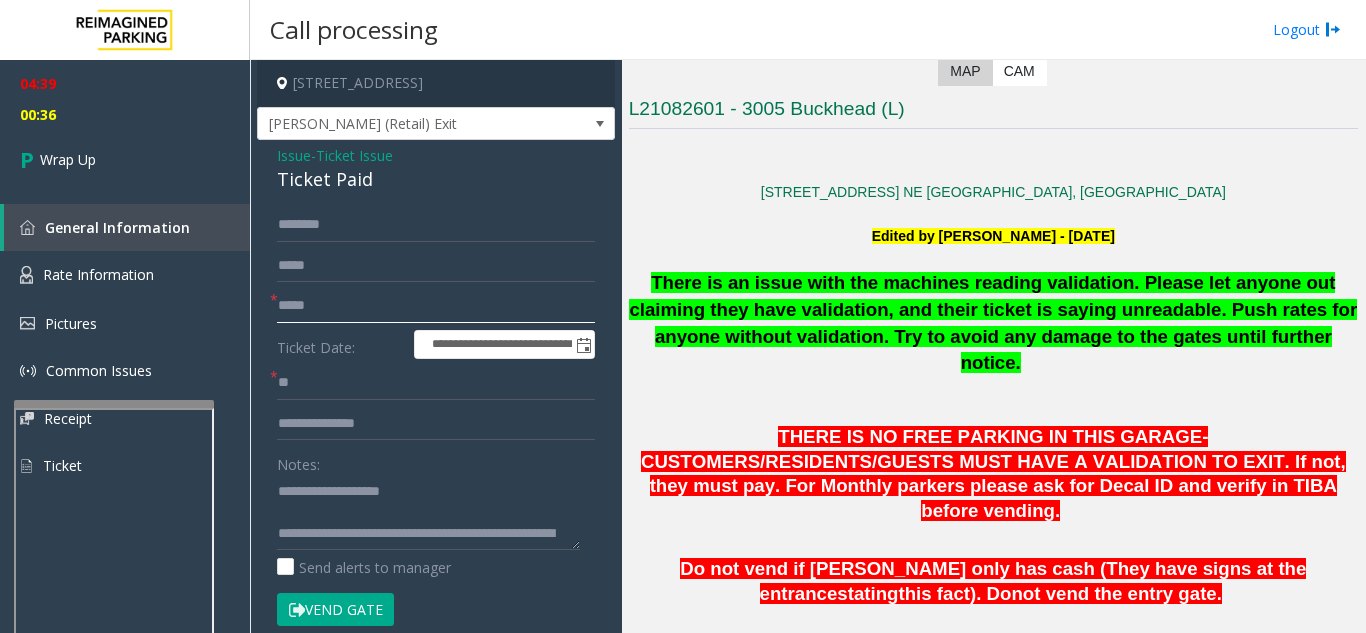 drag, startPoint x: 339, startPoint y: 328, endPoint x: 263, endPoint y: 317, distance: 76.79192 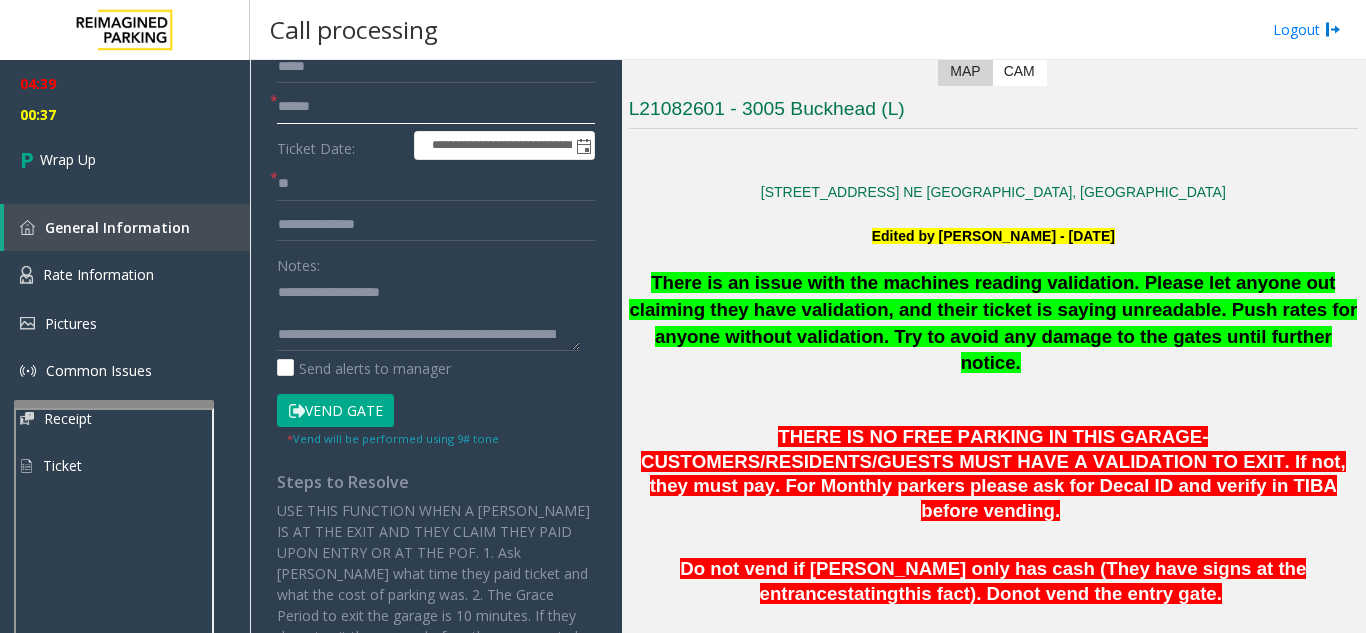 scroll, scrollTop: 200, scrollLeft: 0, axis: vertical 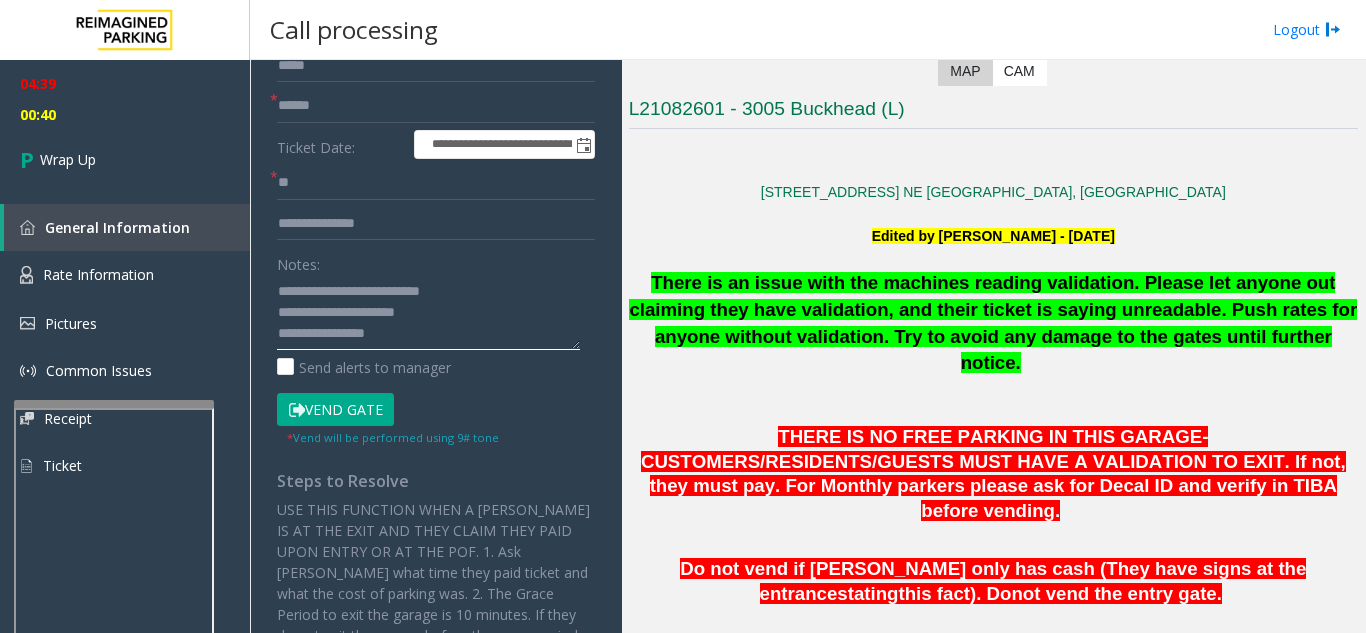 drag, startPoint x: 395, startPoint y: 330, endPoint x: 415, endPoint y: 330, distance: 20 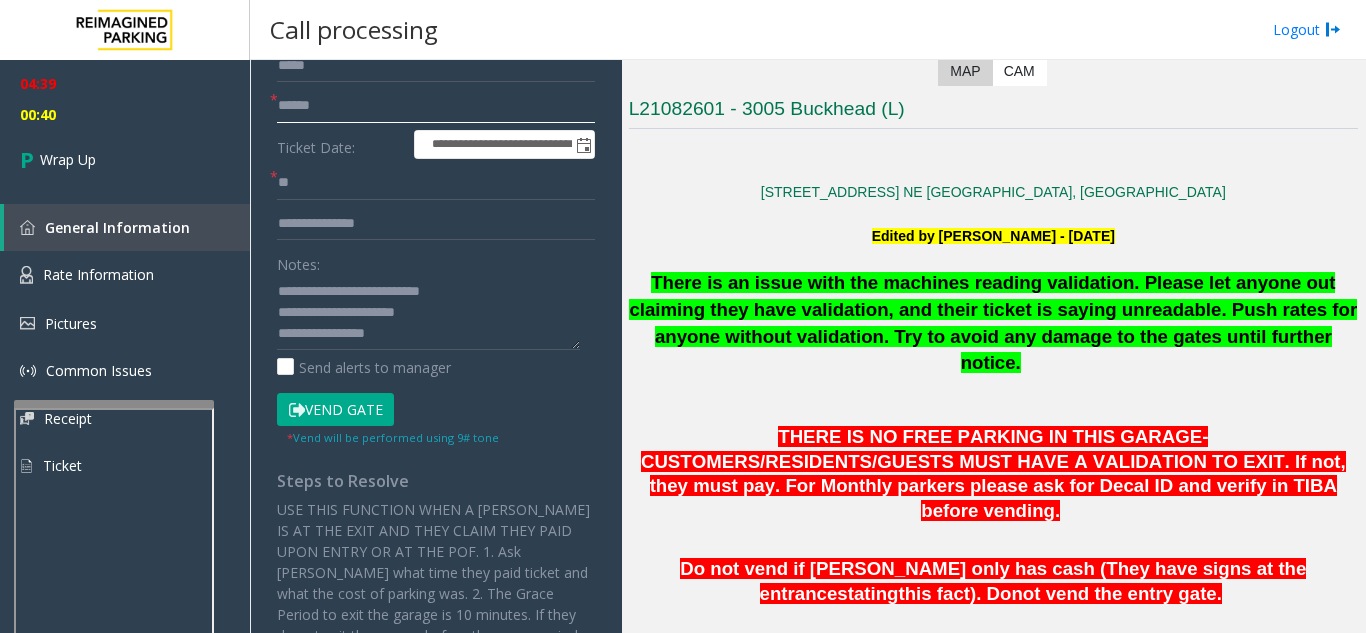 click 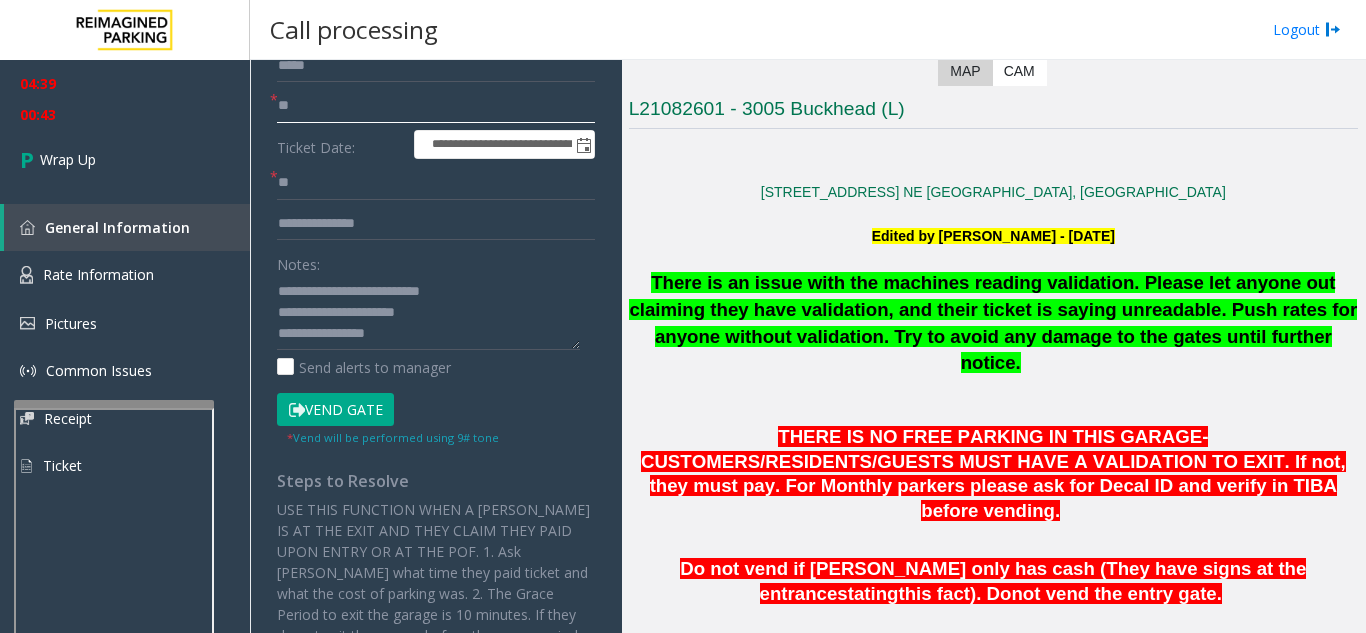 scroll, scrollTop: 0, scrollLeft: 0, axis: both 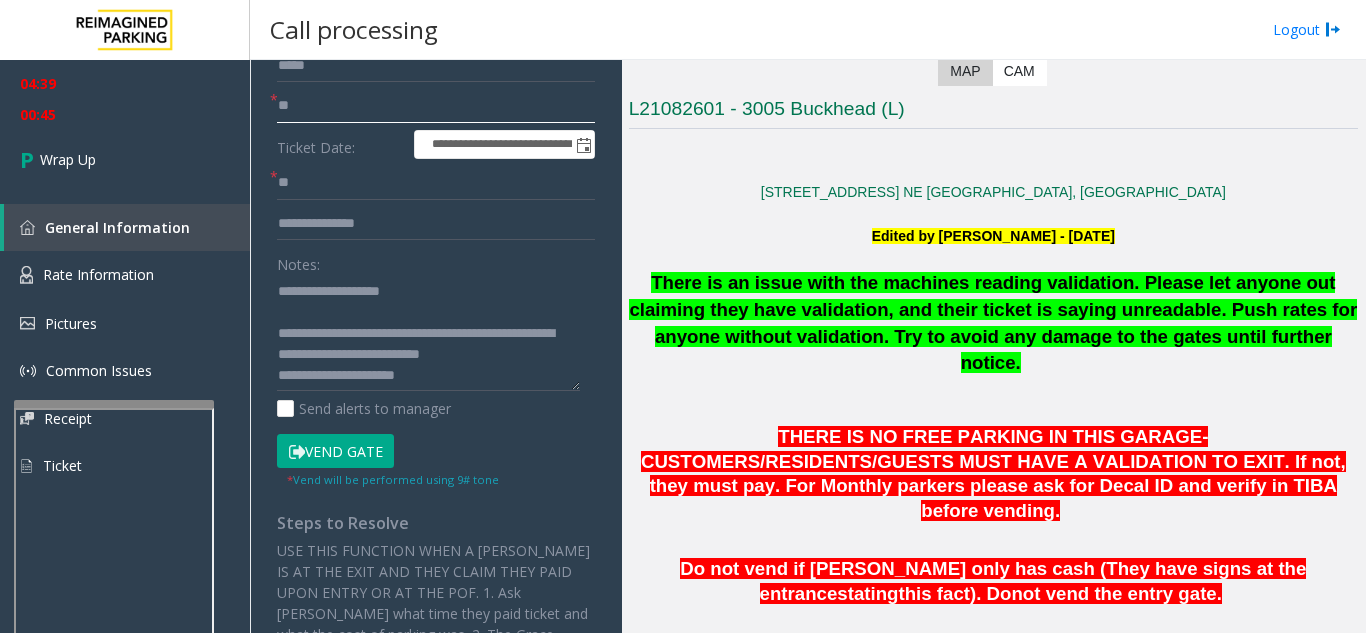 drag, startPoint x: 569, startPoint y: 359, endPoint x: 574, endPoint y: 401, distance: 42.296574 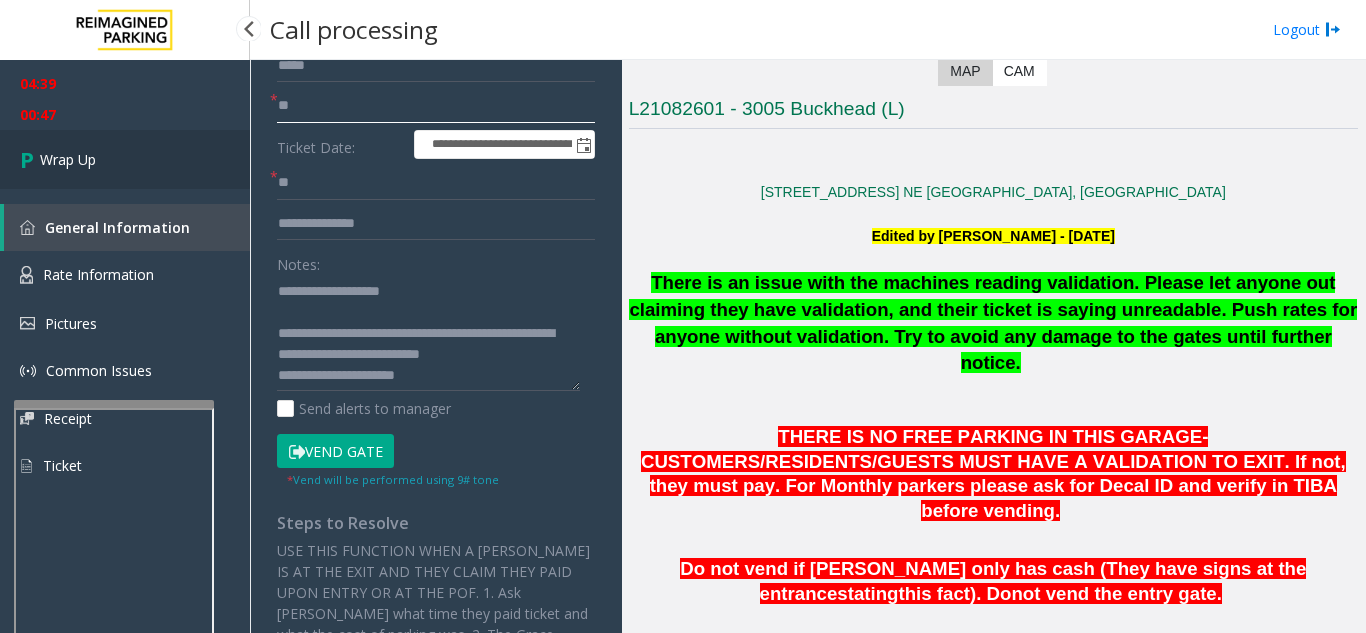 type on "**" 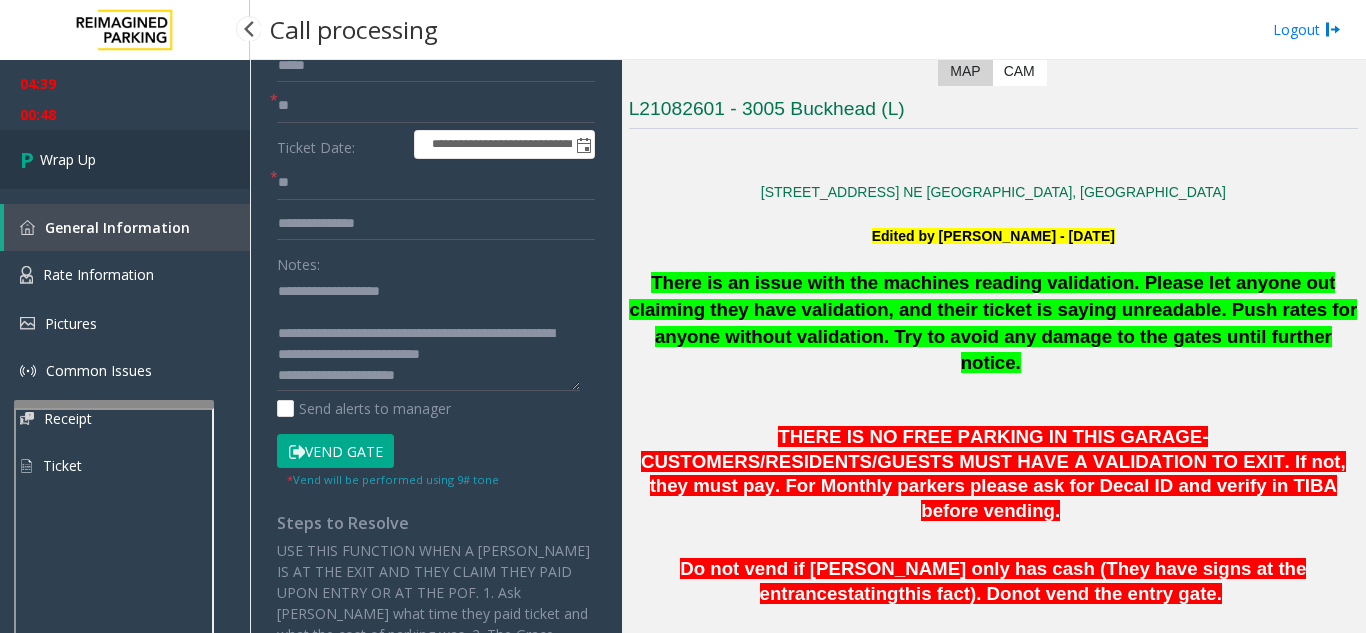 click on "Wrap Up" at bounding box center (125, 159) 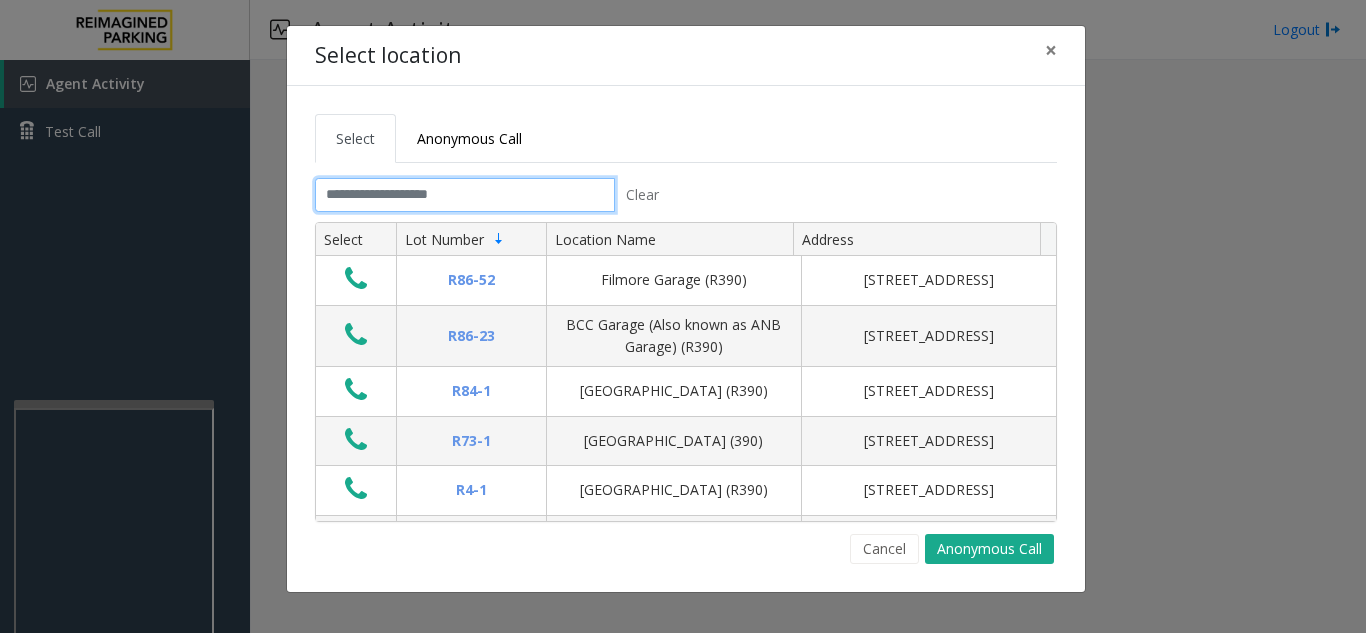 click 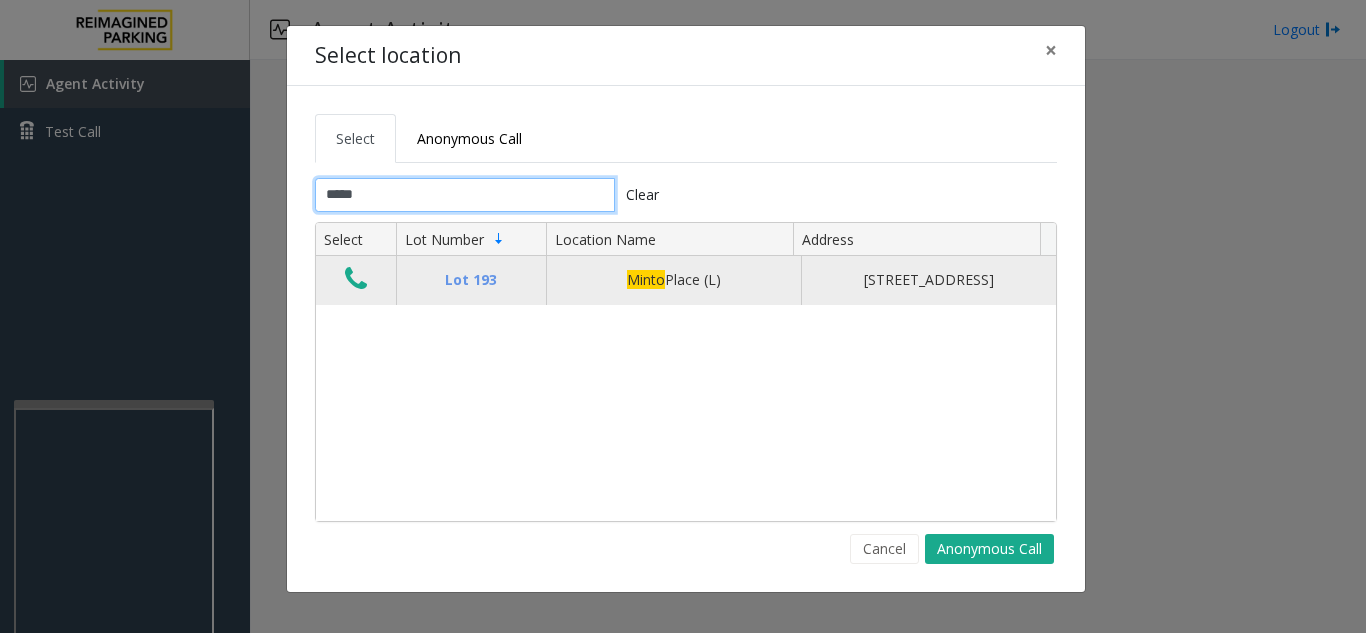 type on "*****" 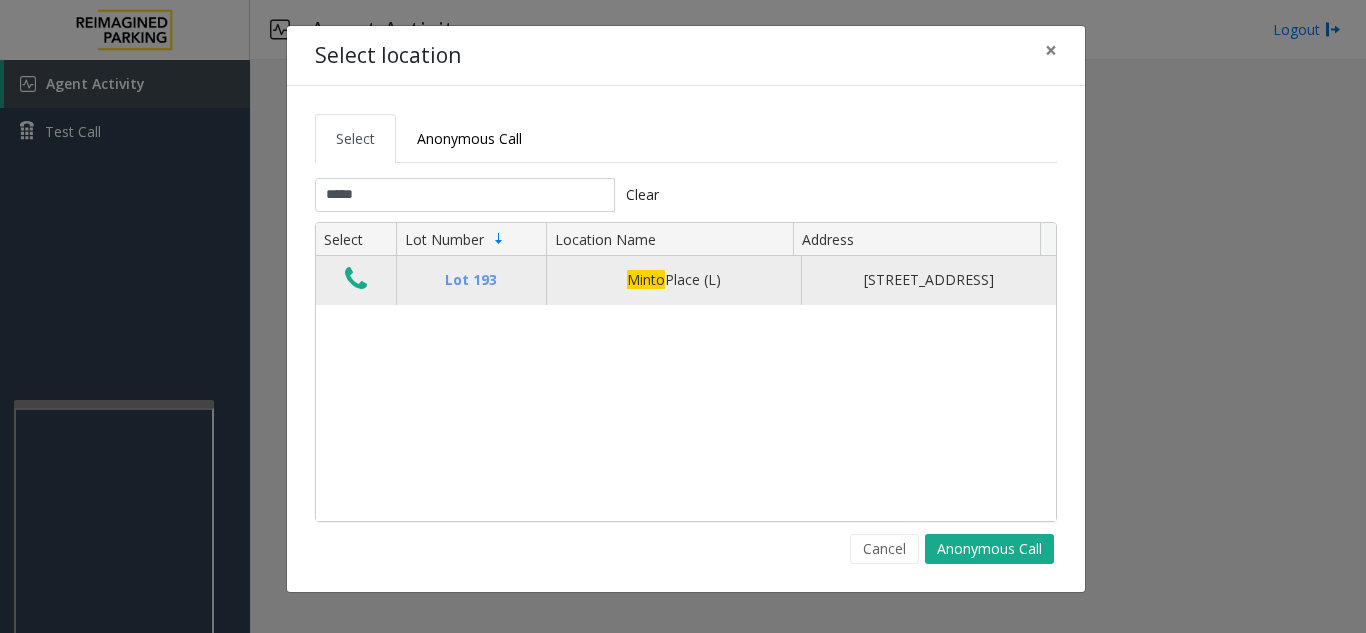 click 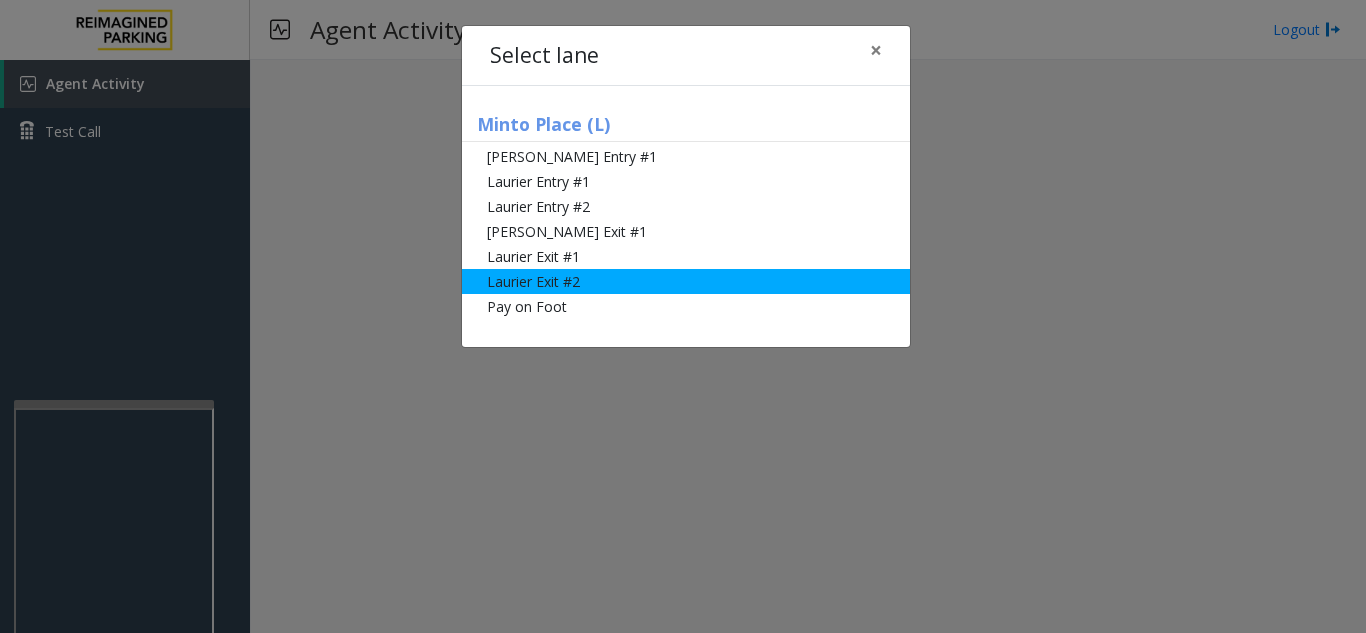 click on "Laurier Exit #2" 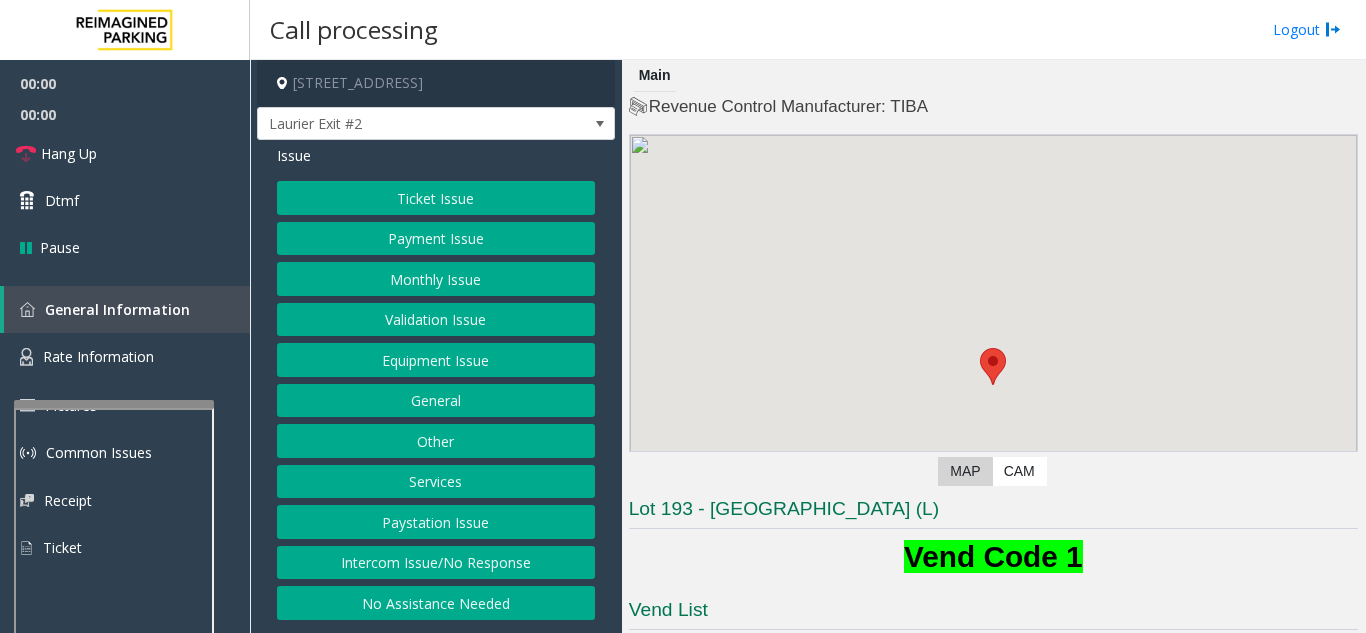 click on "Monthly Issue" 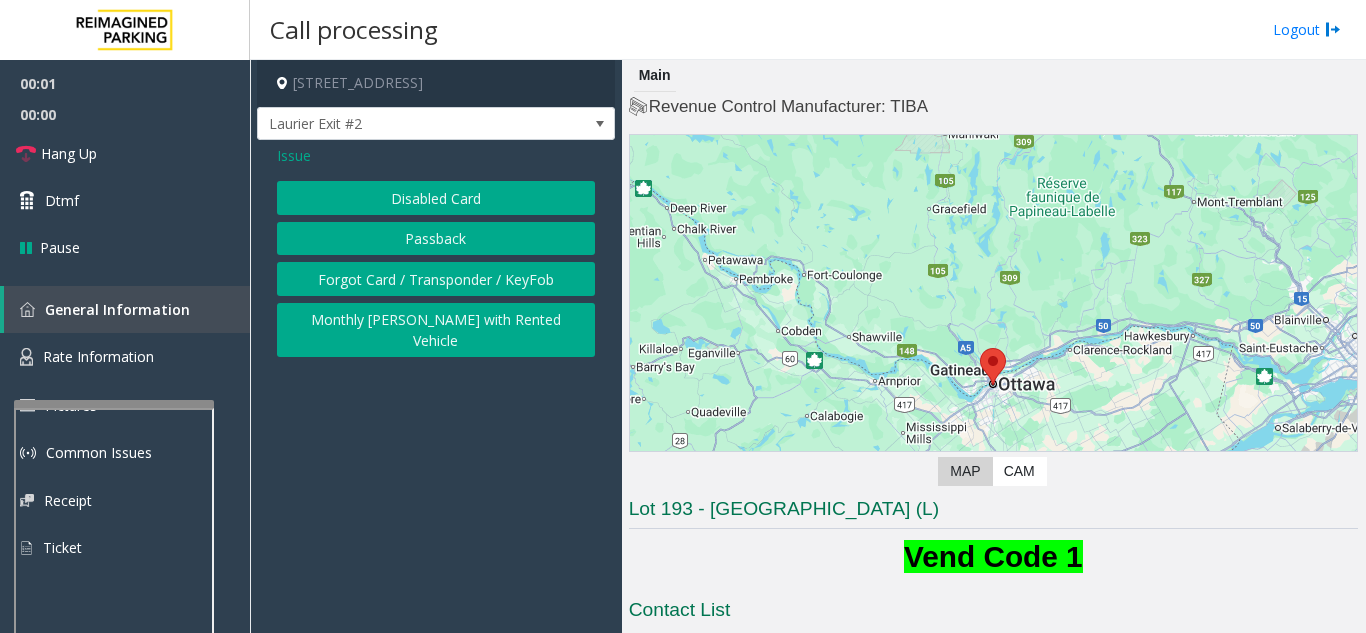 click on "Forgot Card / Transponder / KeyFob" 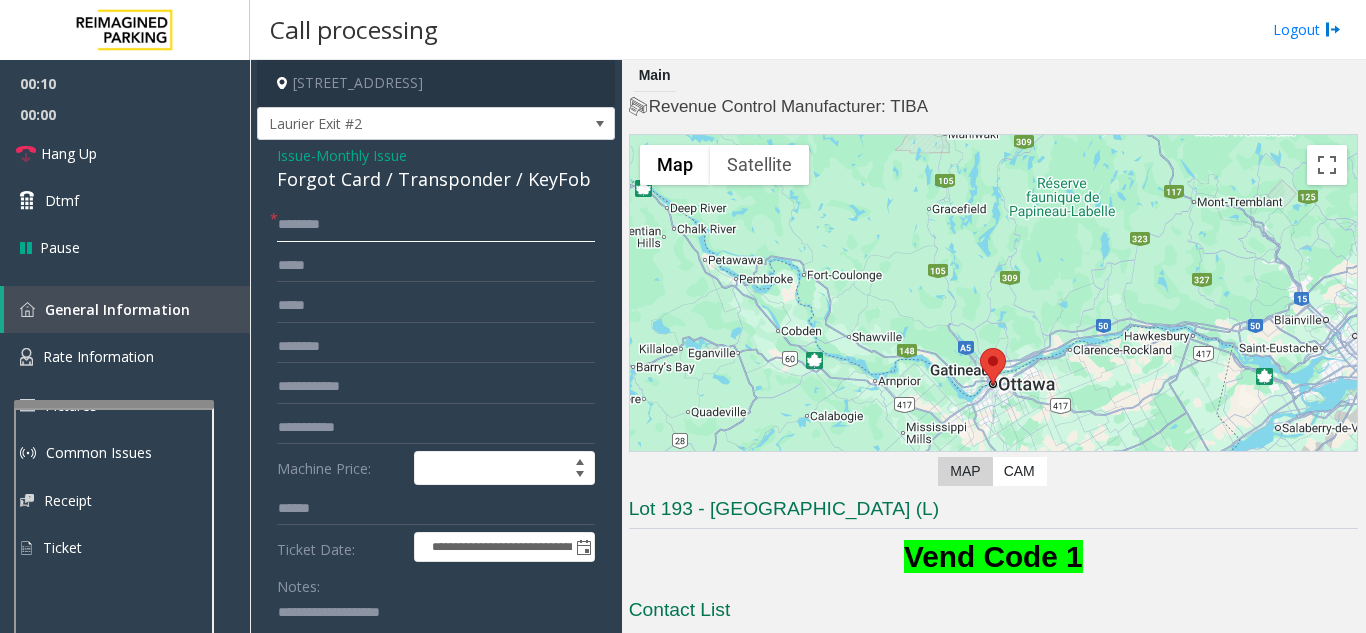 click 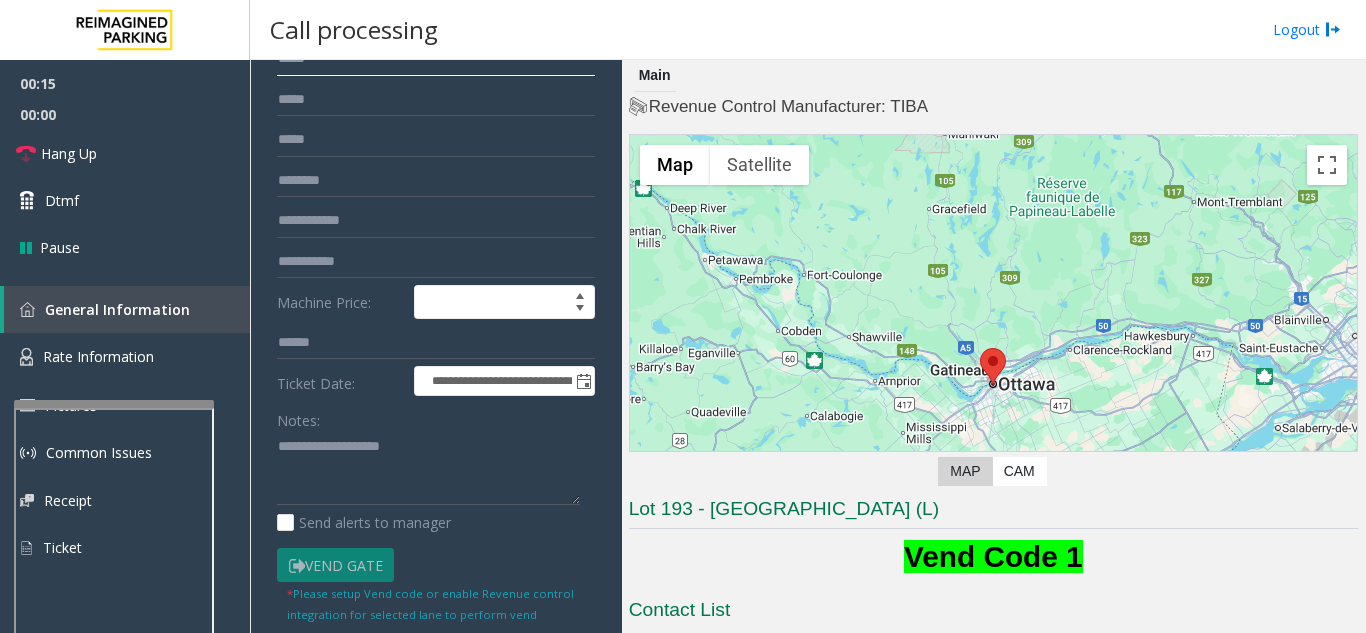 scroll, scrollTop: 200, scrollLeft: 0, axis: vertical 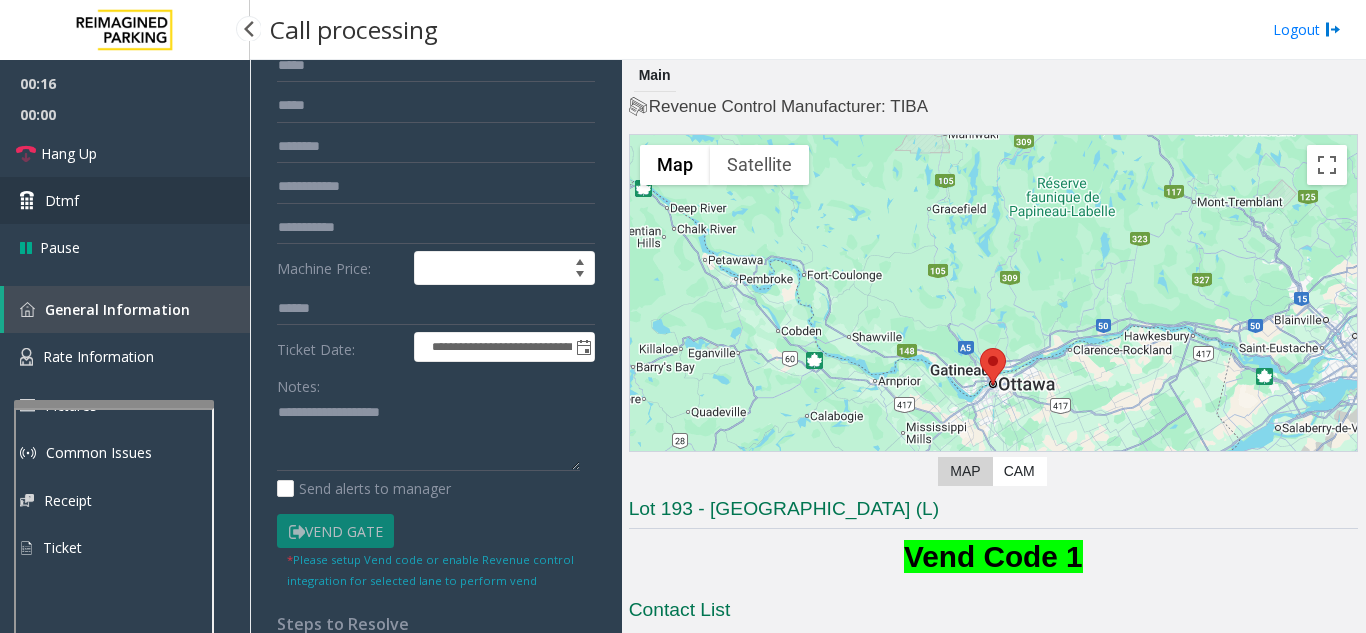 type on "****" 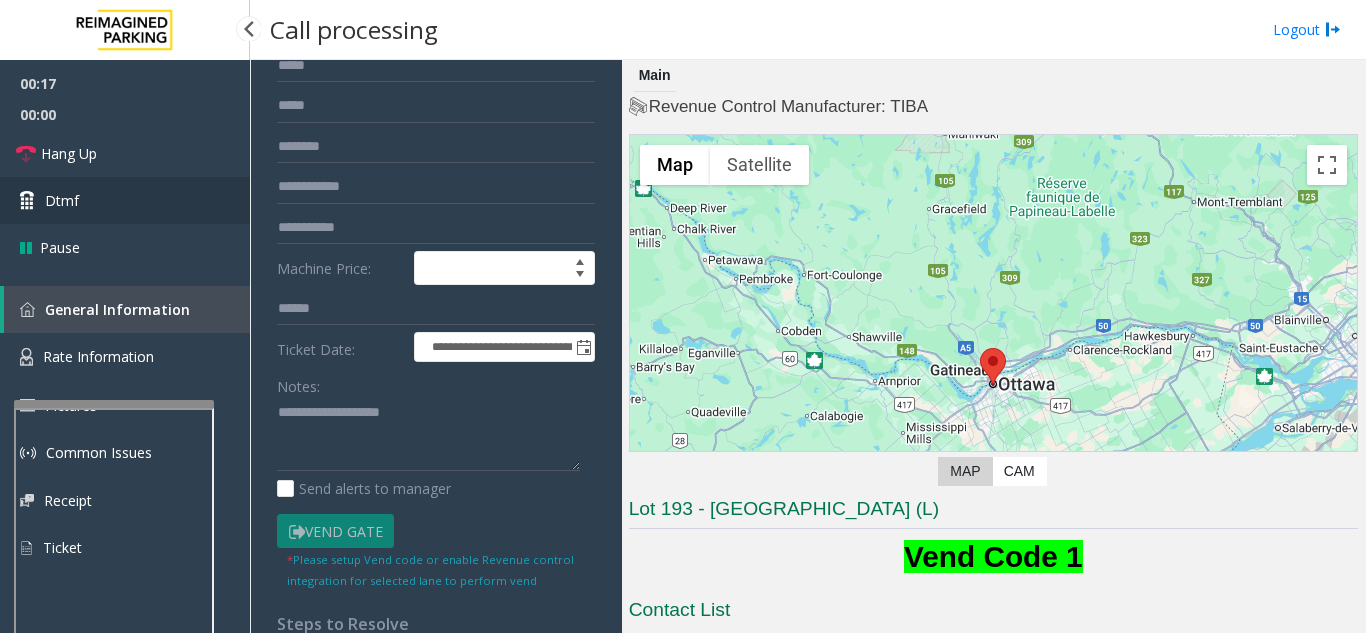 click on "Dtmf" at bounding box center (125, 200) 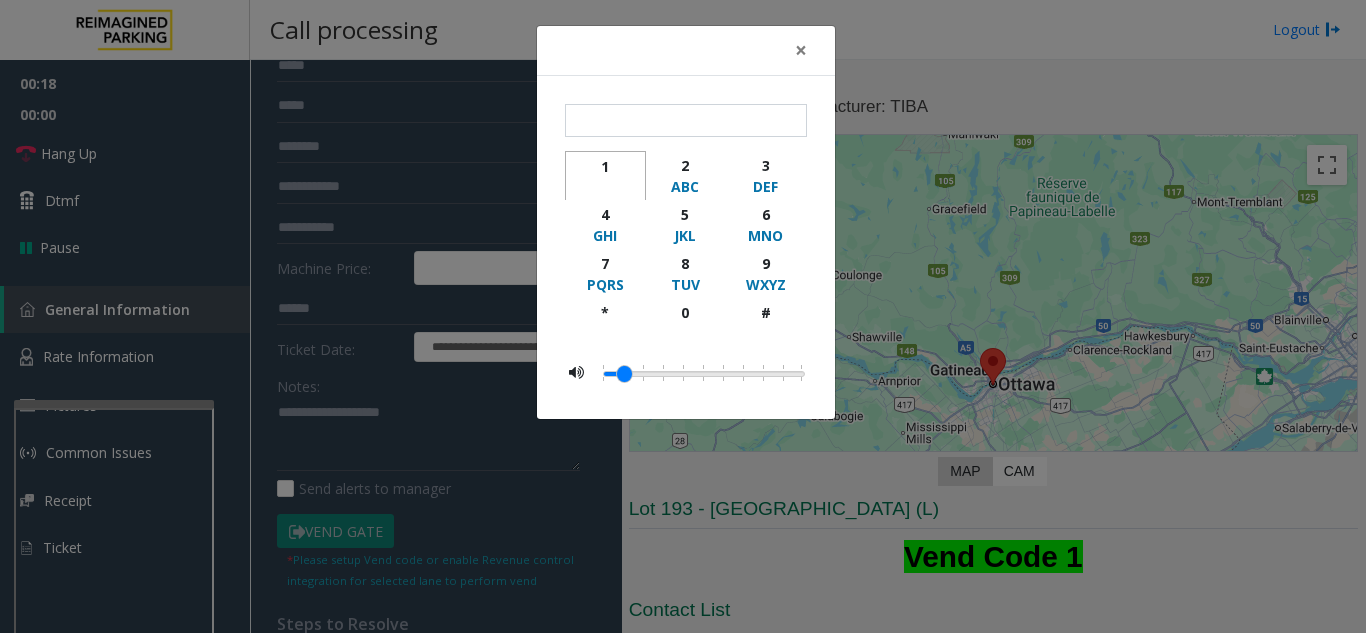 click on "1" 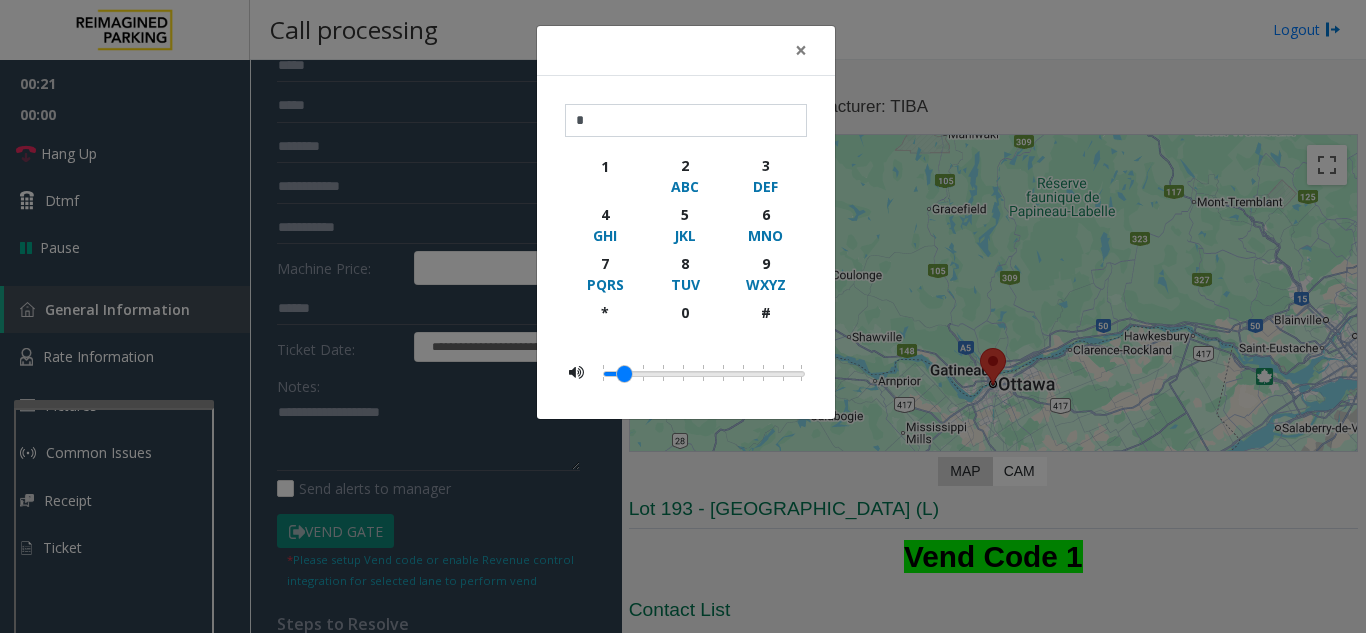 click on "× * 1 2 ABC 3 DEF 4 GHI 5 JKL 6 MNO 7 PQRS 8 TUV 9 WXYZ * 0 #" 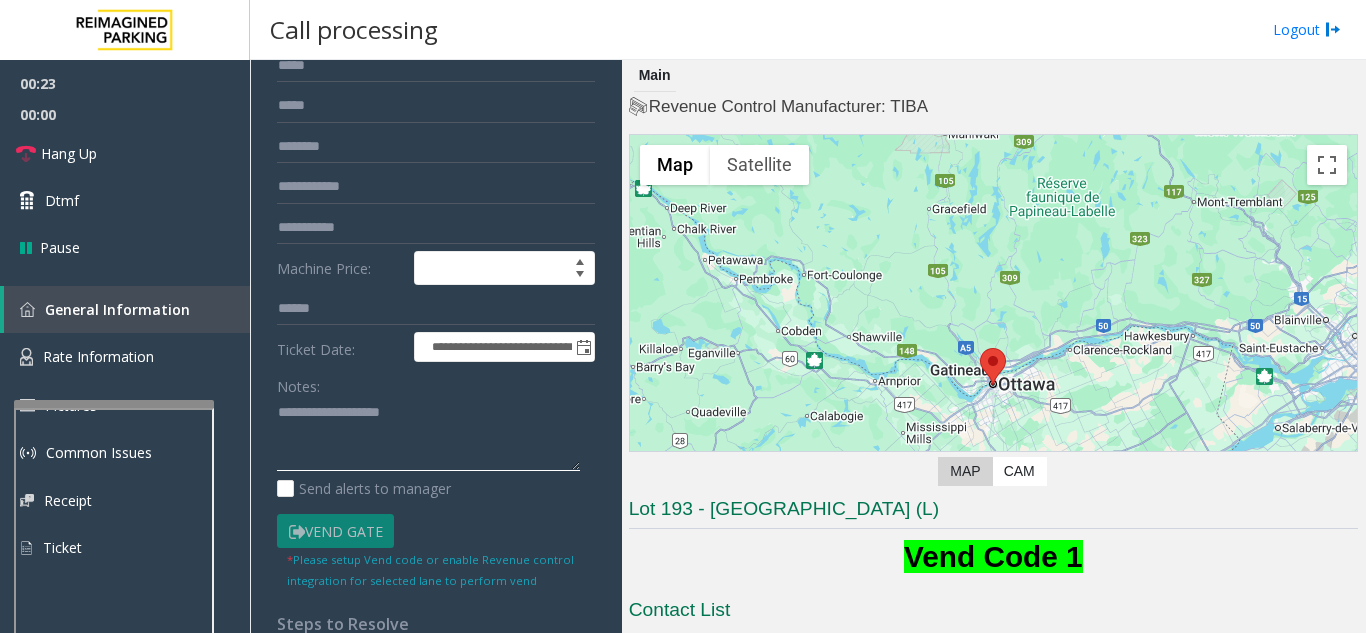 click 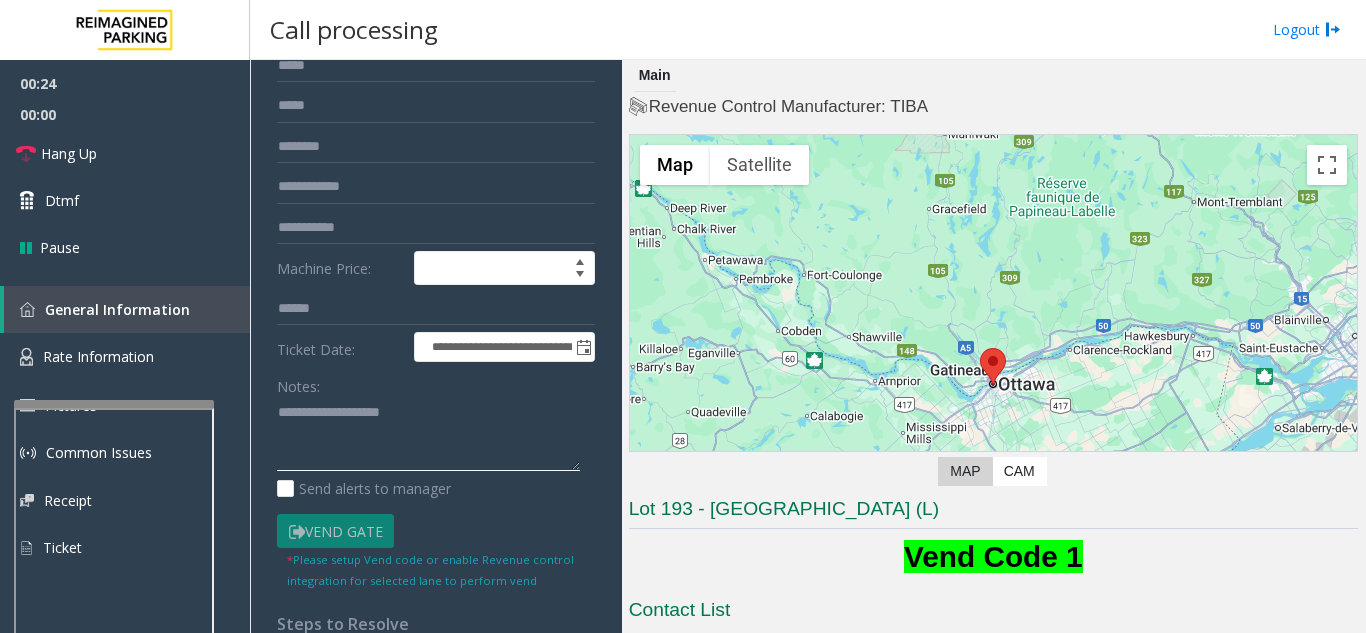 paste on "**********" 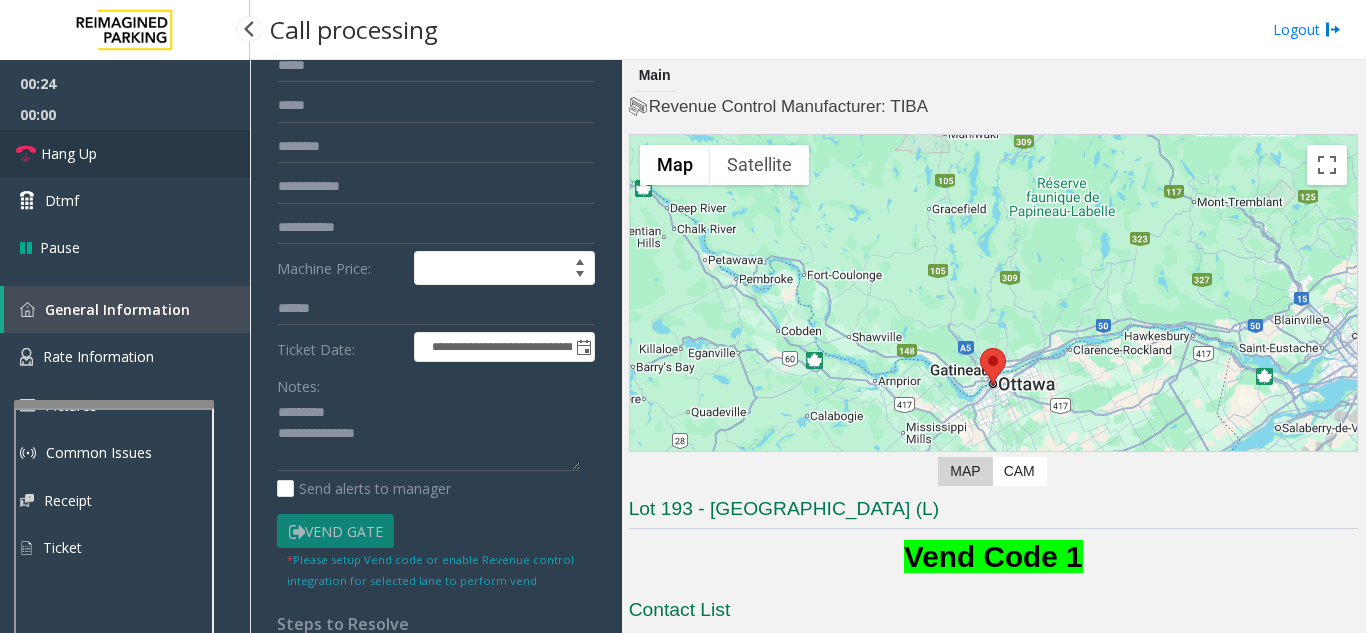 click on "Hang Up" at bounding box center [125, 153] 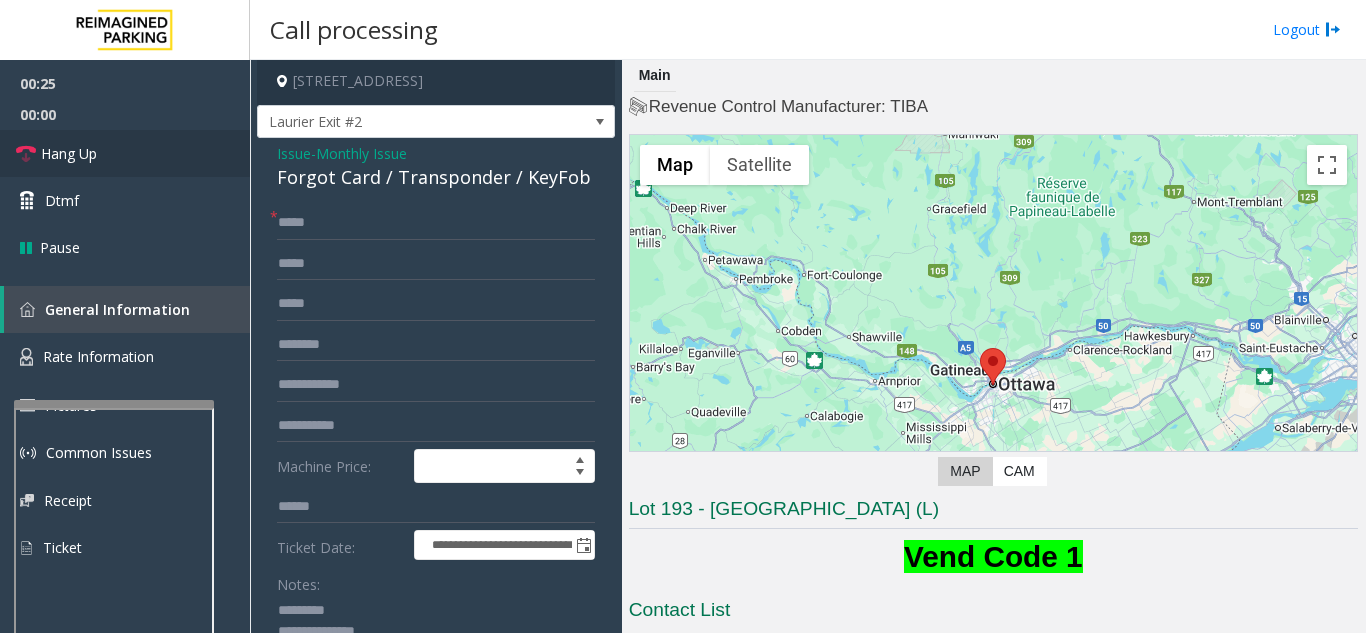 scroll, scrollTop: 0, scrollLeft: 0, axis: both 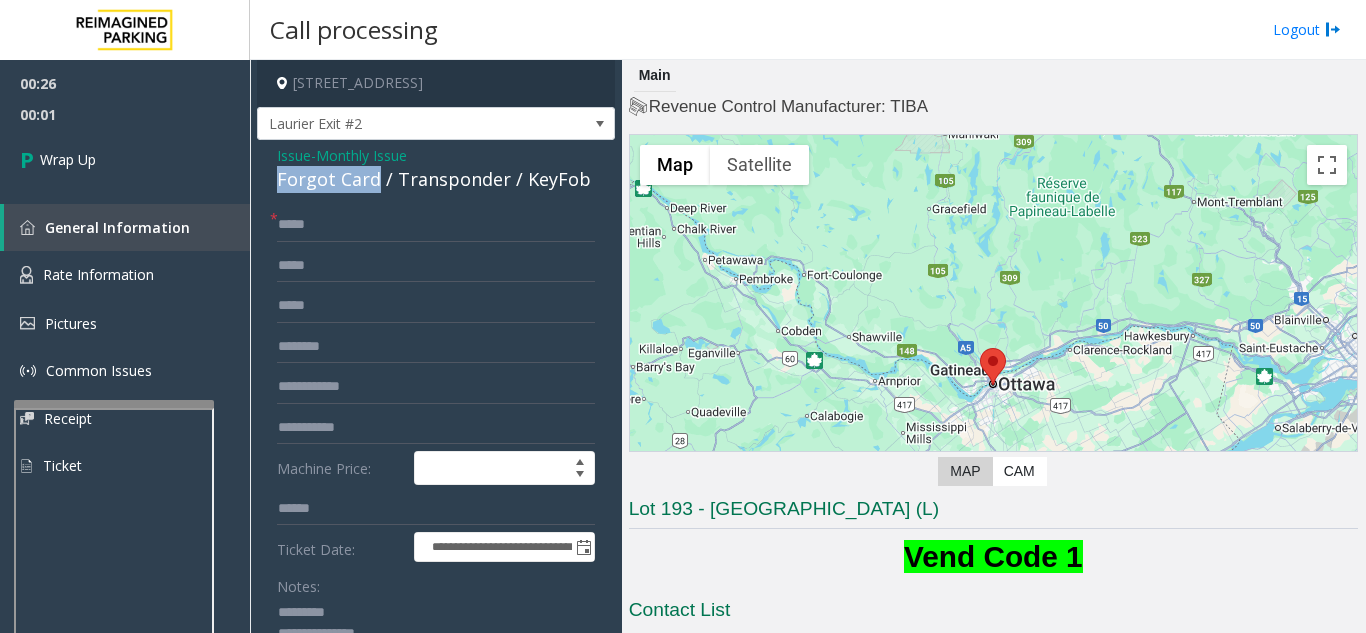 drag, startPoint x: 269, startPoint y: 180, endPoint x: 378, endPoint y: 179, distance: 109.004585 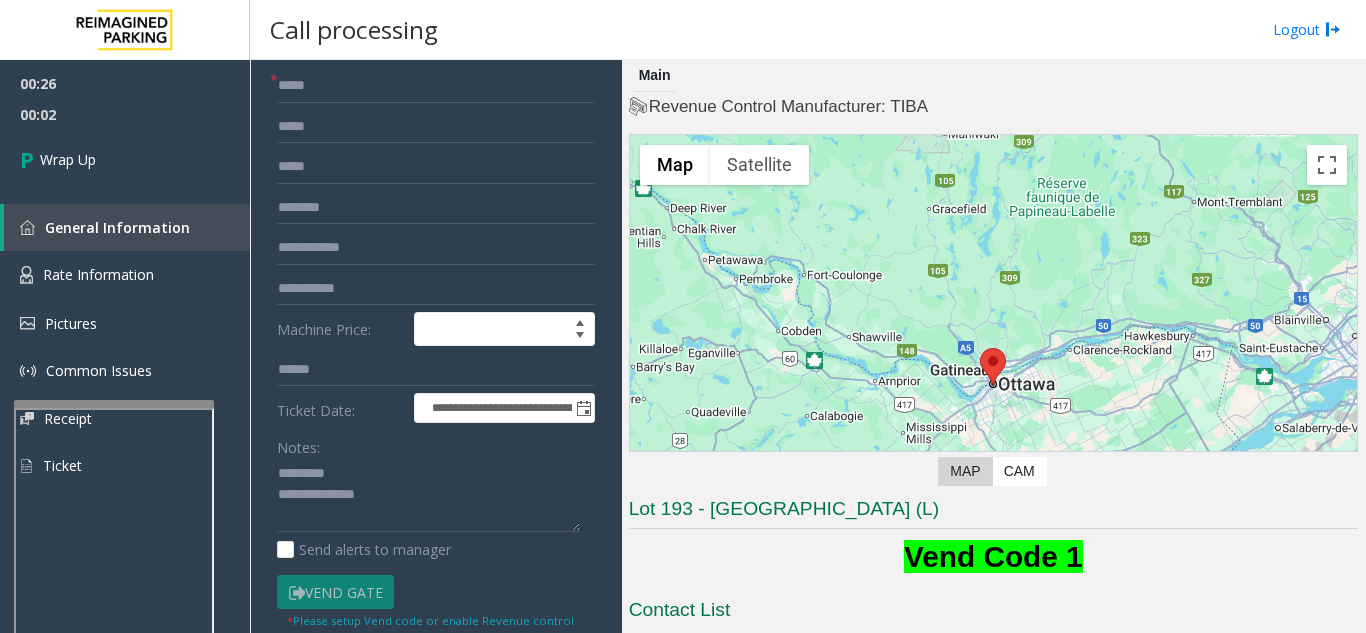scroll, scrollTop: 200, scrollLeft: 0, axis: vertical 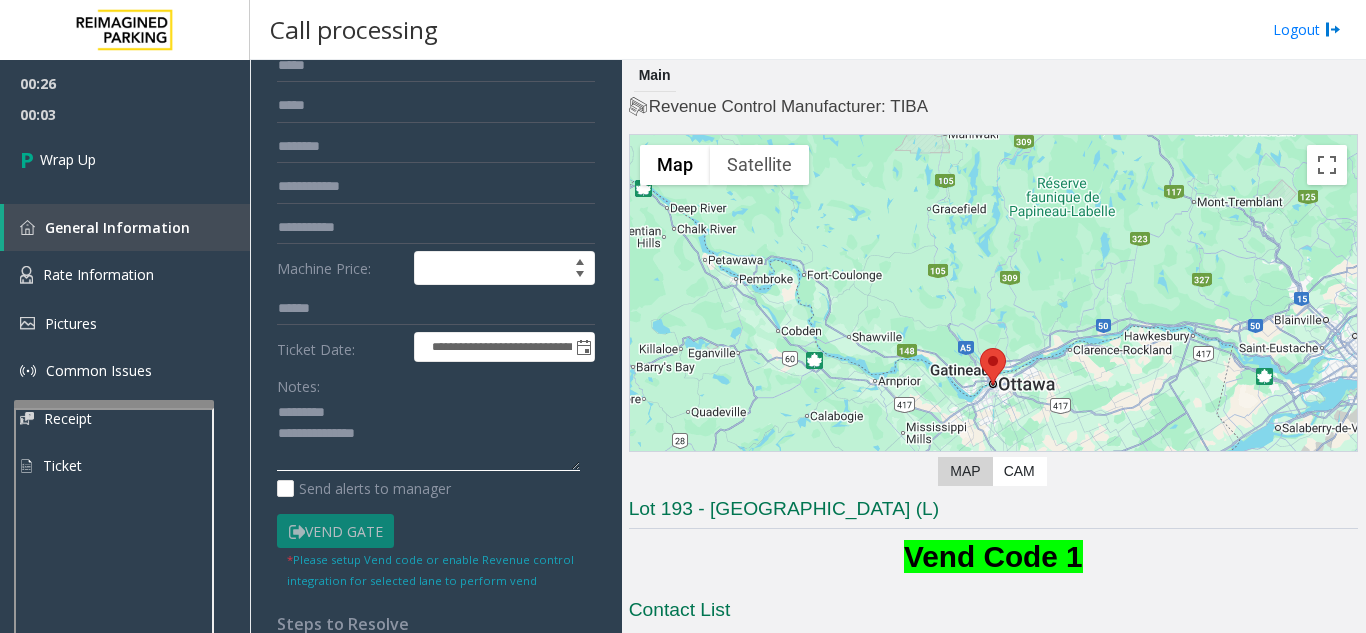click 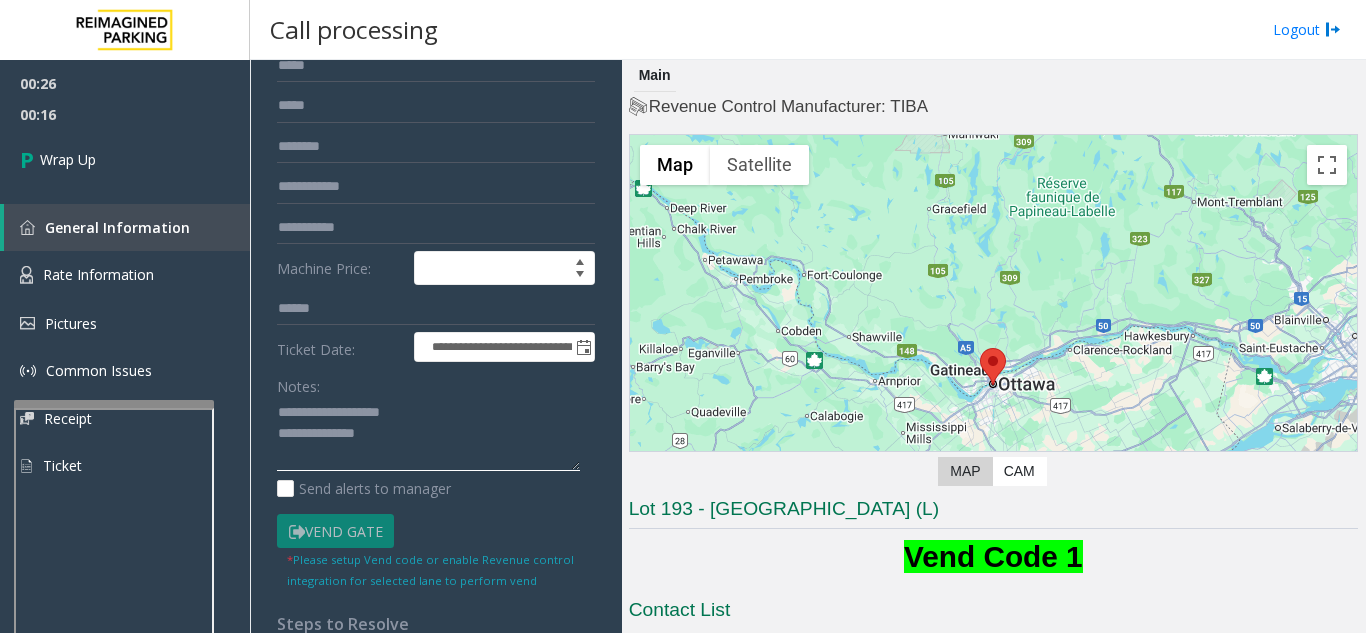 click 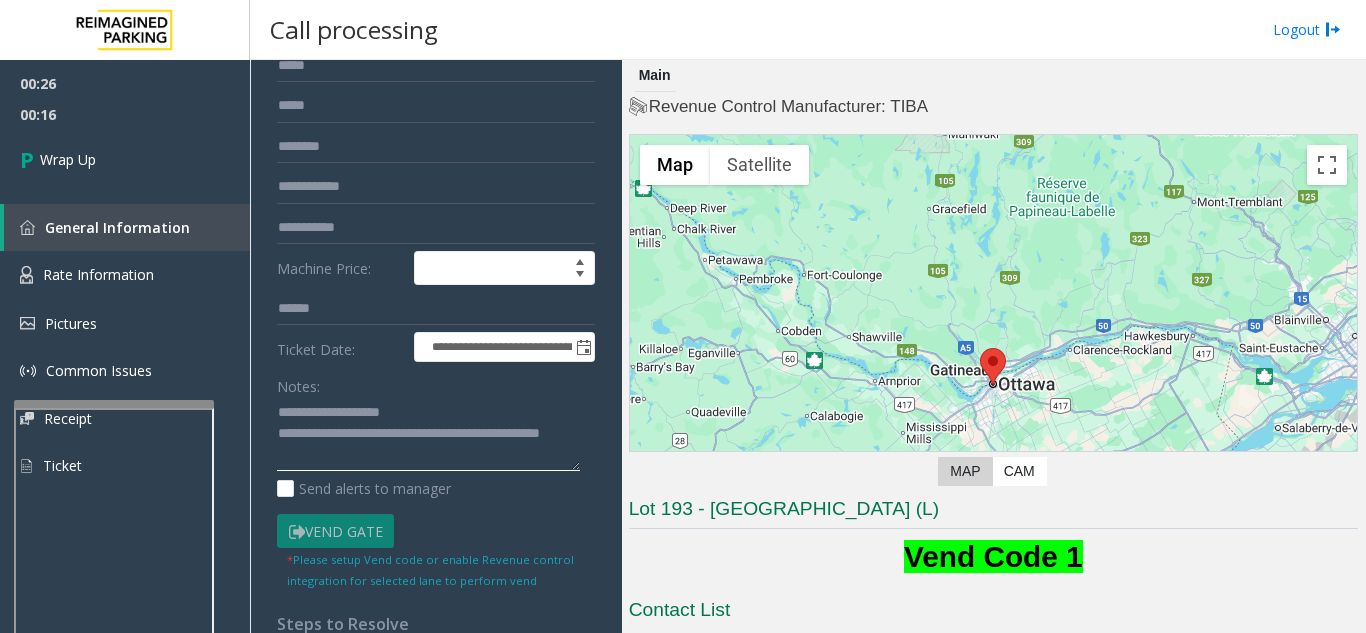 scroll, scrollTop: 16, scrollLeft: 0, axis: vertical 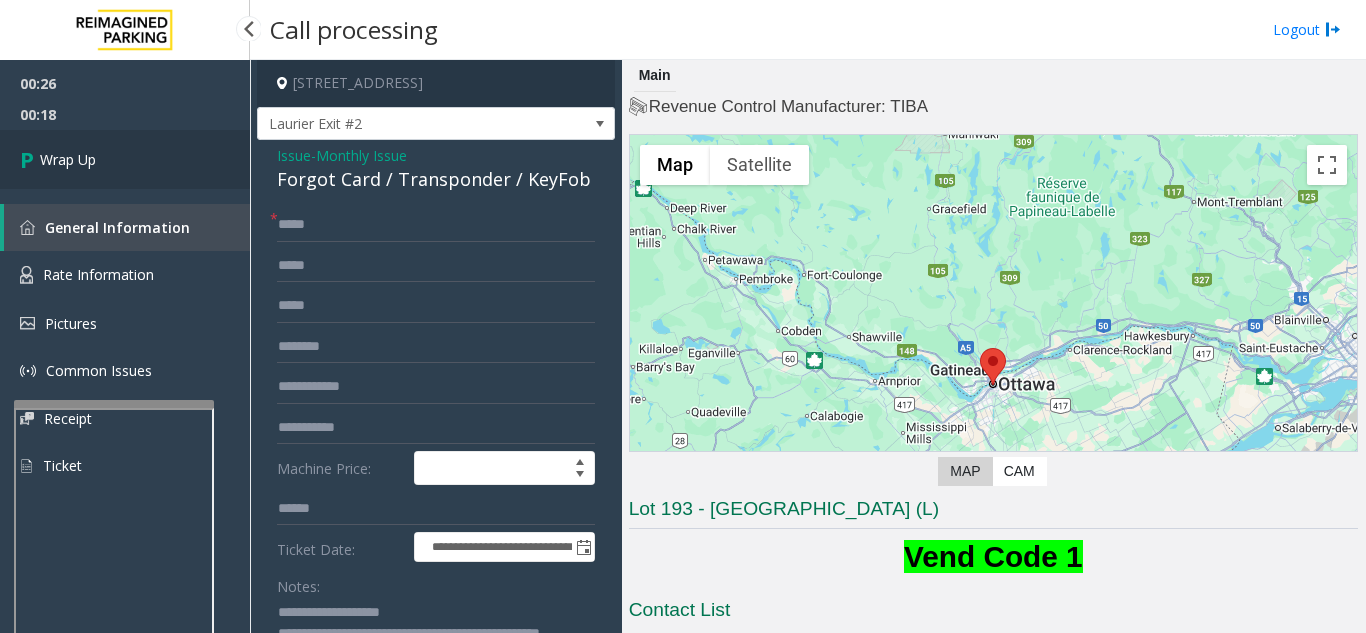 type on "**********" 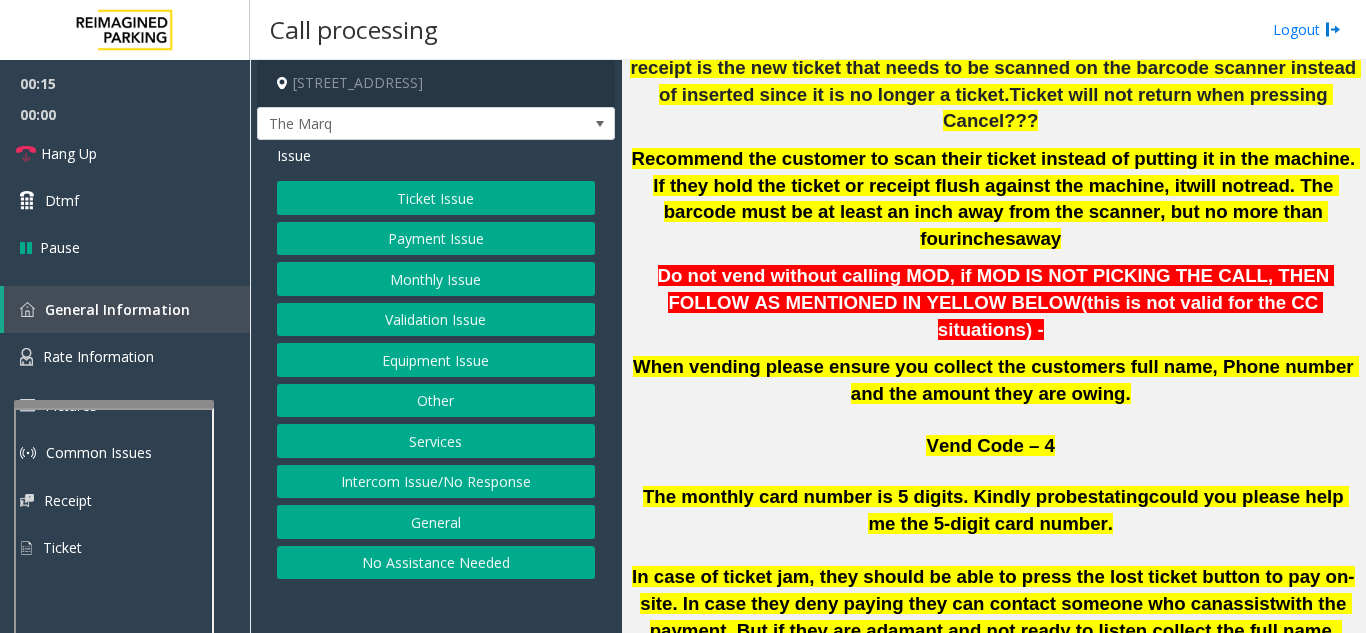 scroll, scrollTop: 1200, scrollLeft: 0, axis: vertical 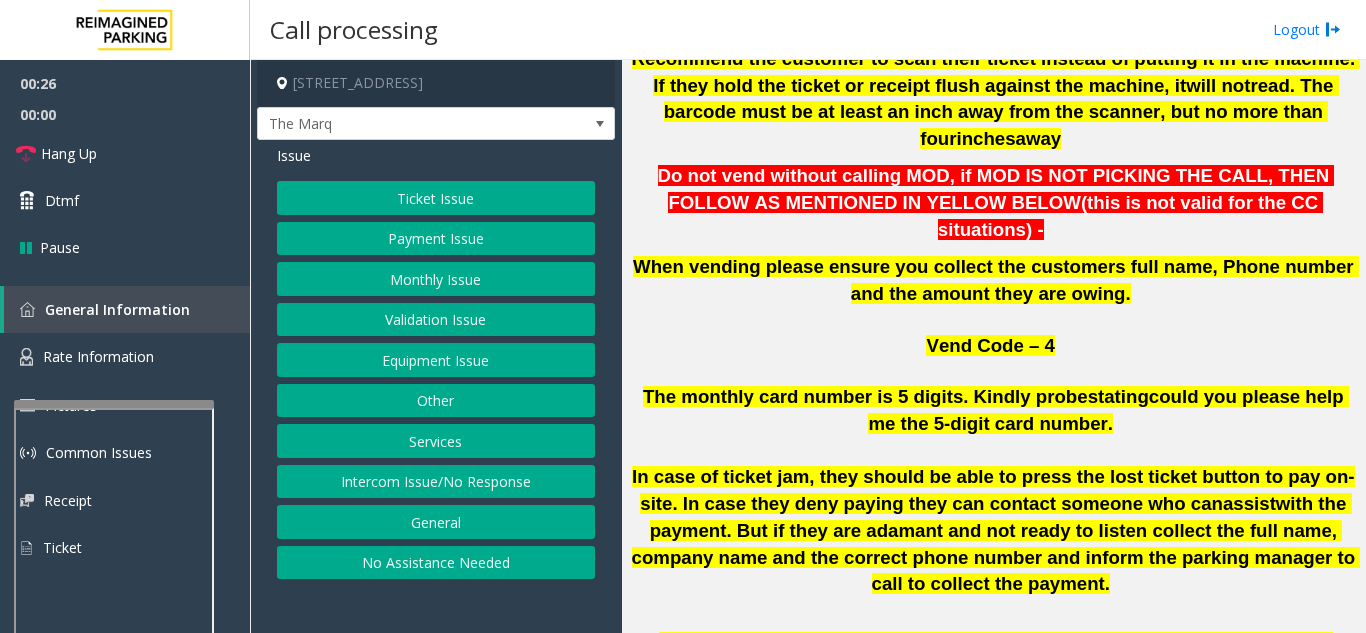 click on "Ticket Issue" 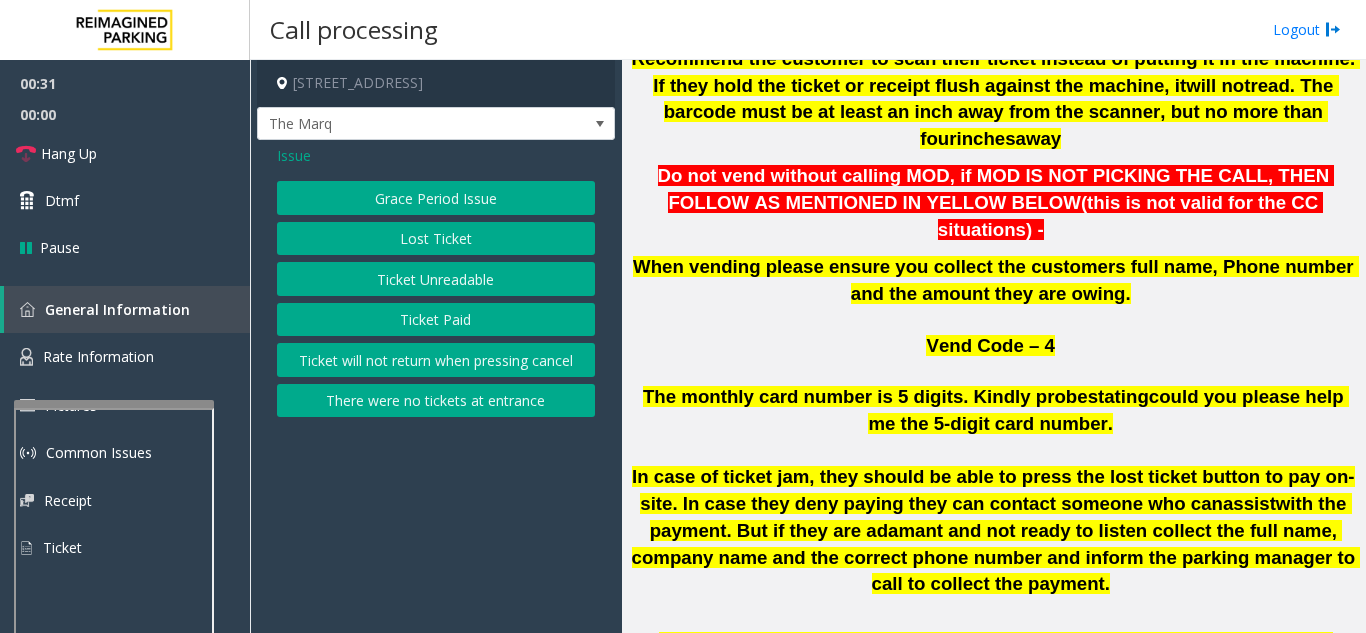 click on "Ticket Paid" 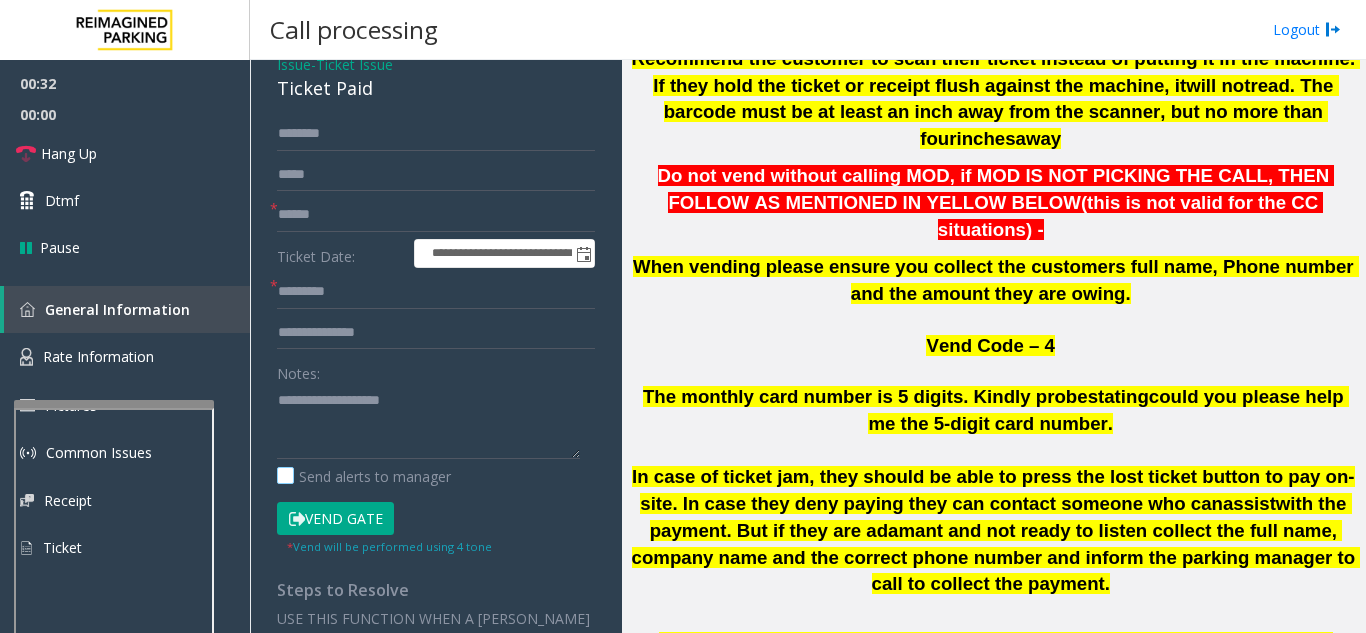 scroll, scrollTop: 200, scrollLeft: 0, axis: vertical 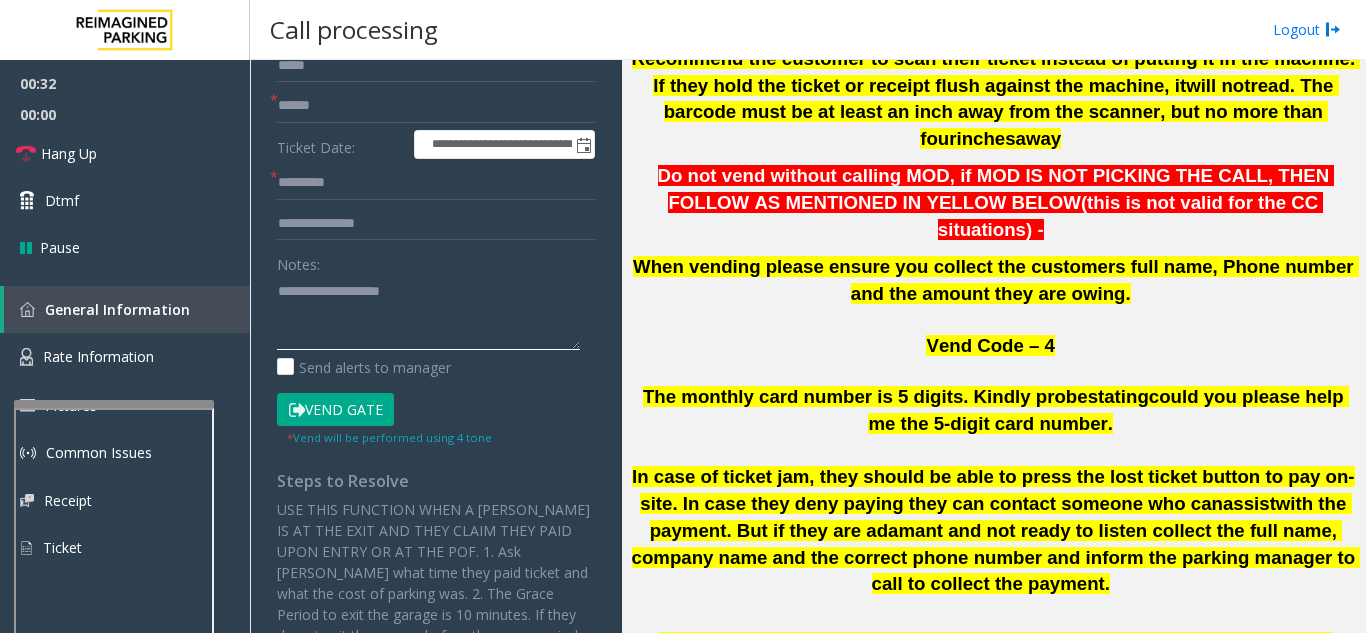 click 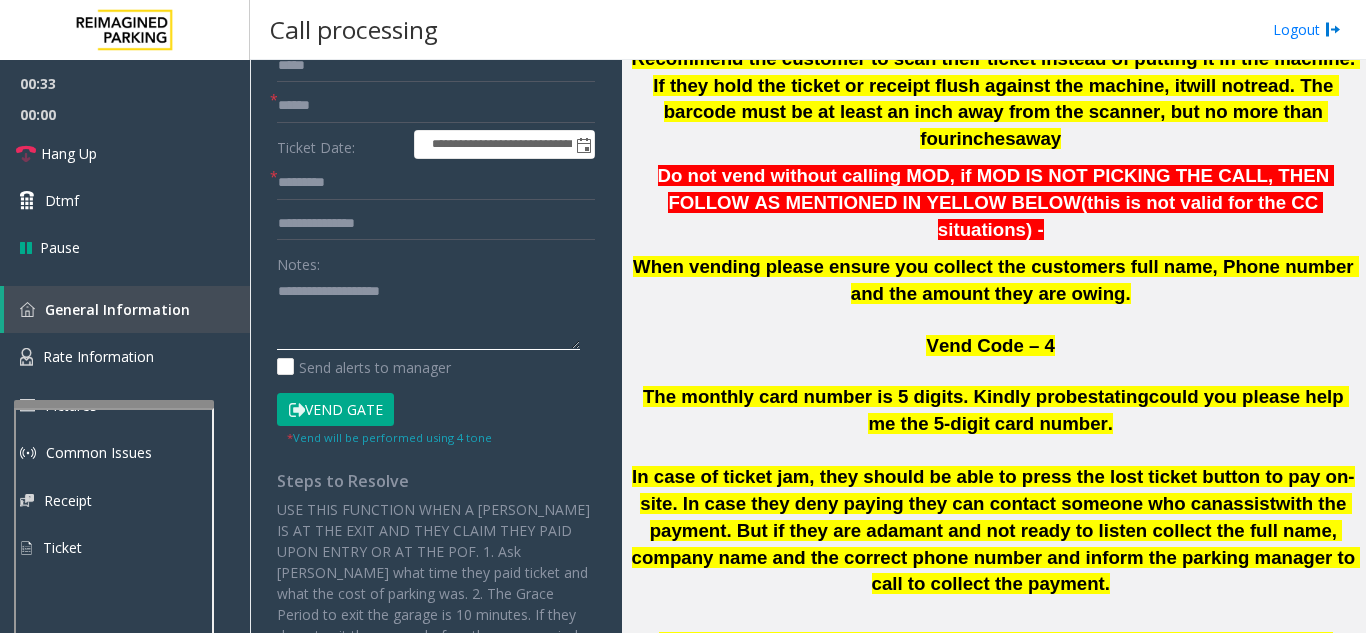 paste on "**********" 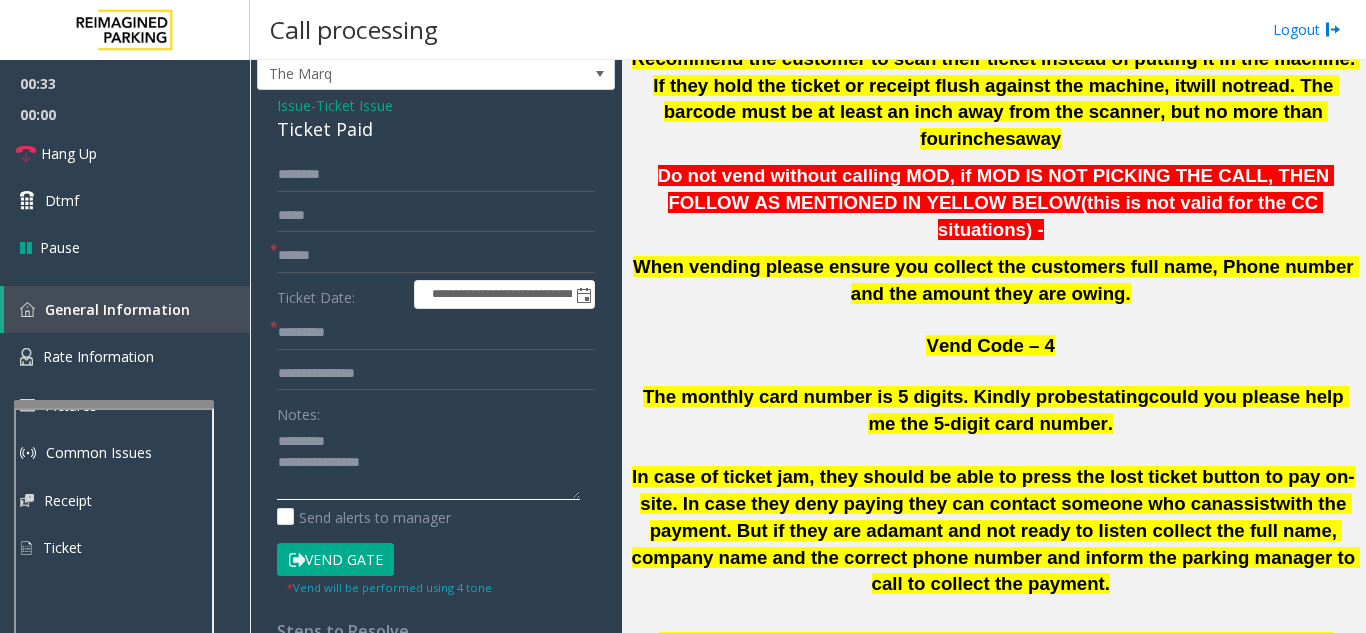 scroll, scrollTop: 0, scrollLeft: 0, axis: both 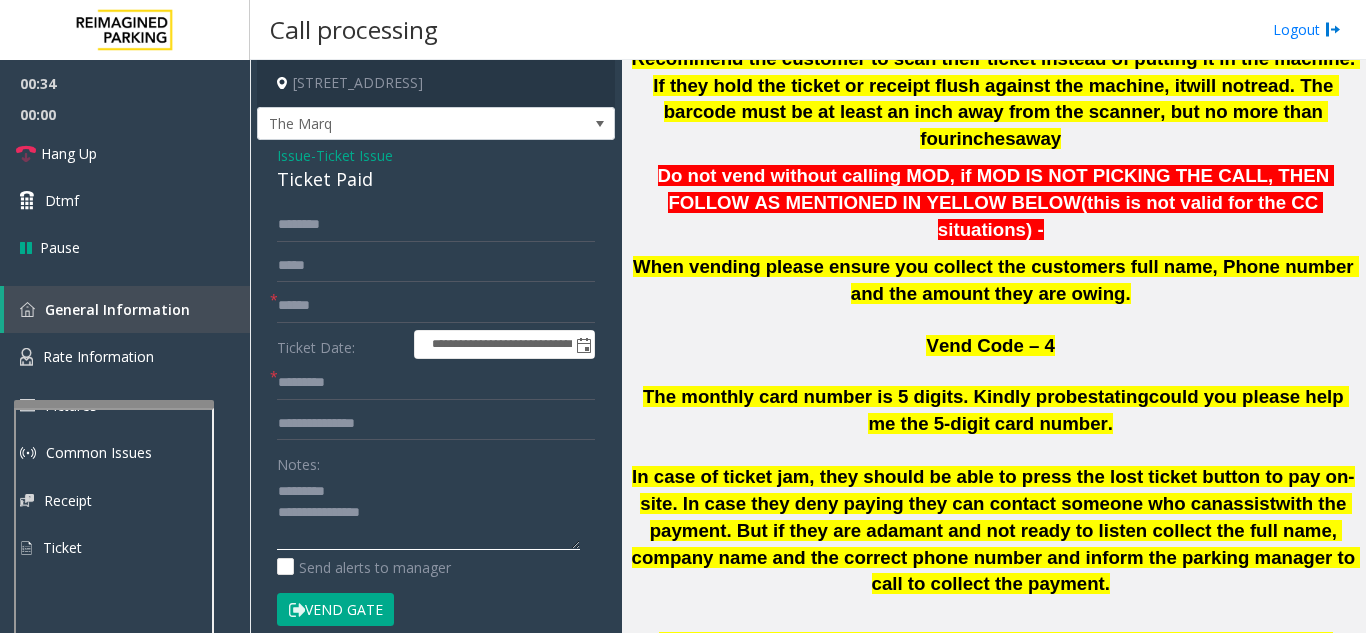 type on "**********" 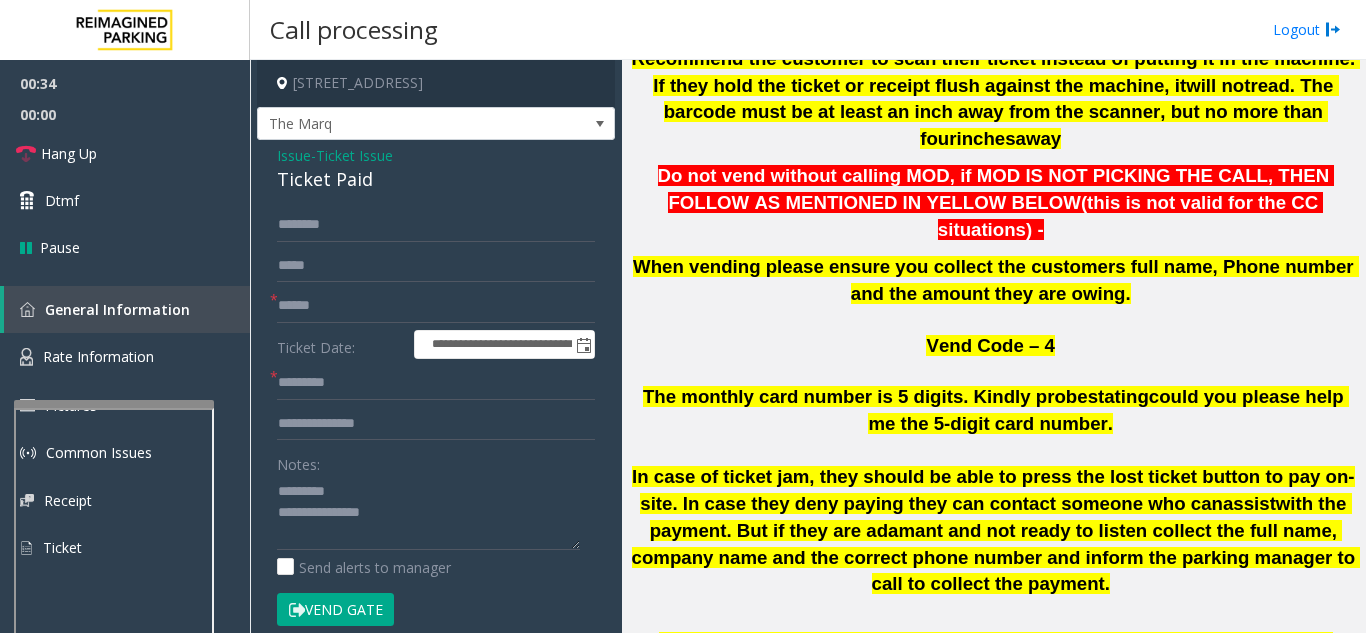 click on "Ticket Issue" 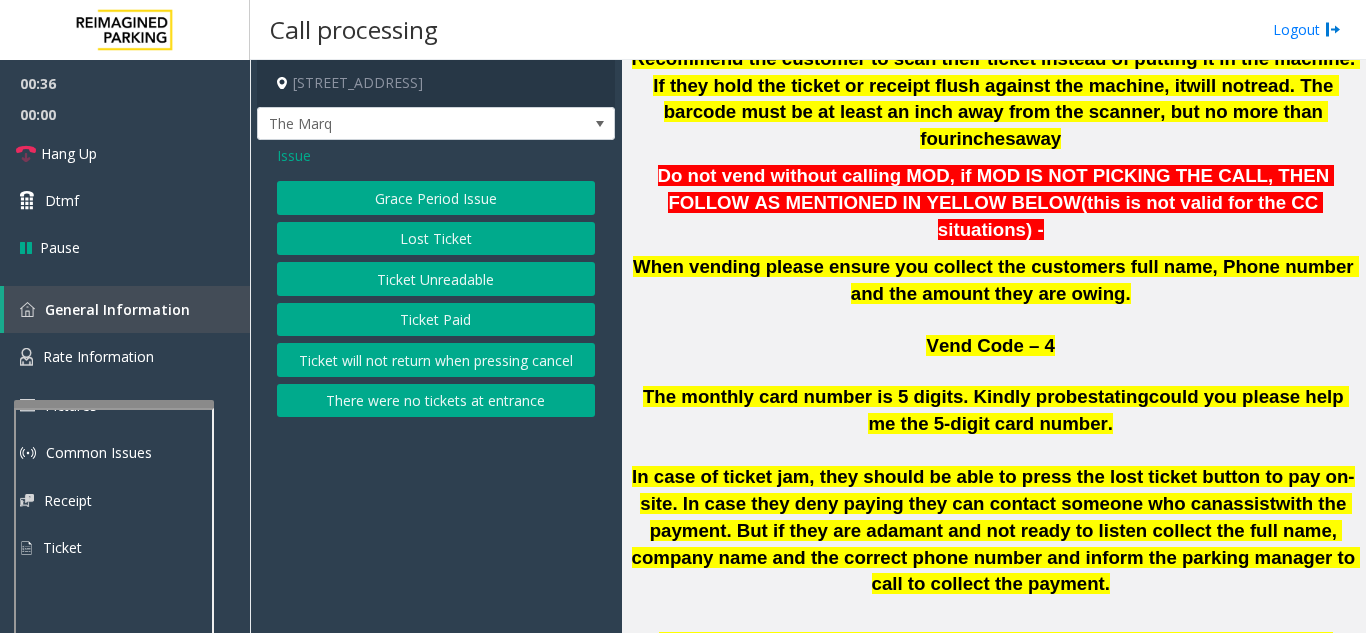 click on "Issue" 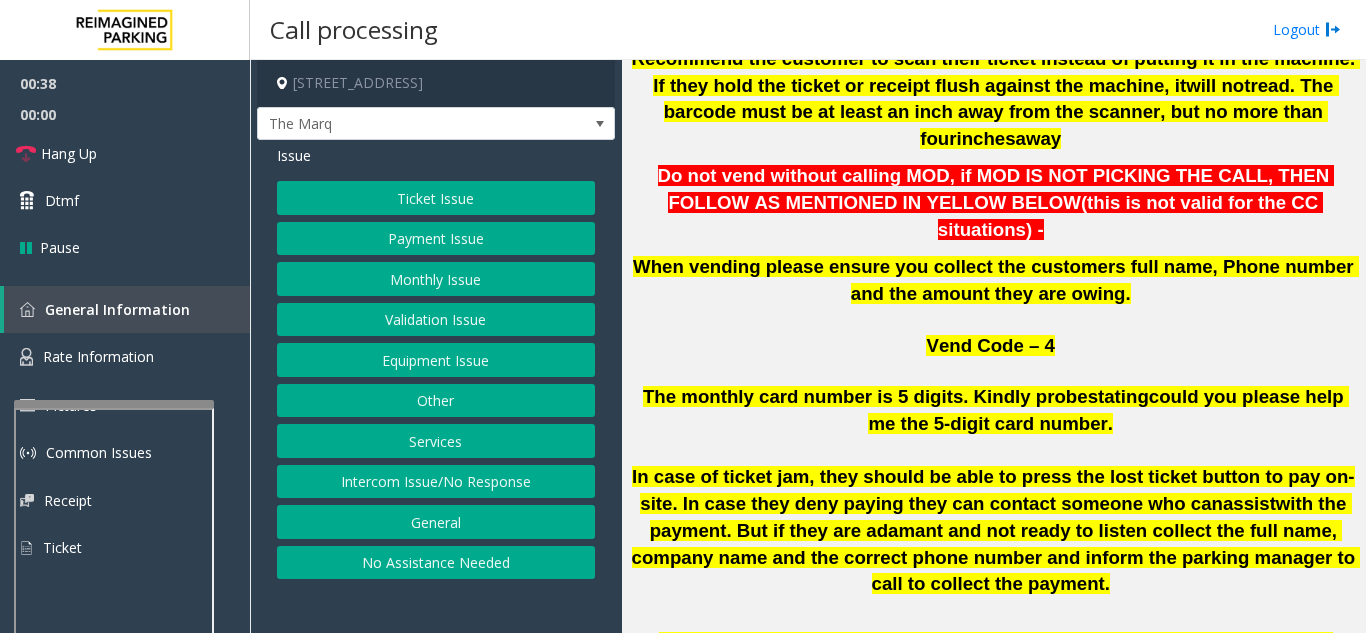 click on "Equipment Issue" 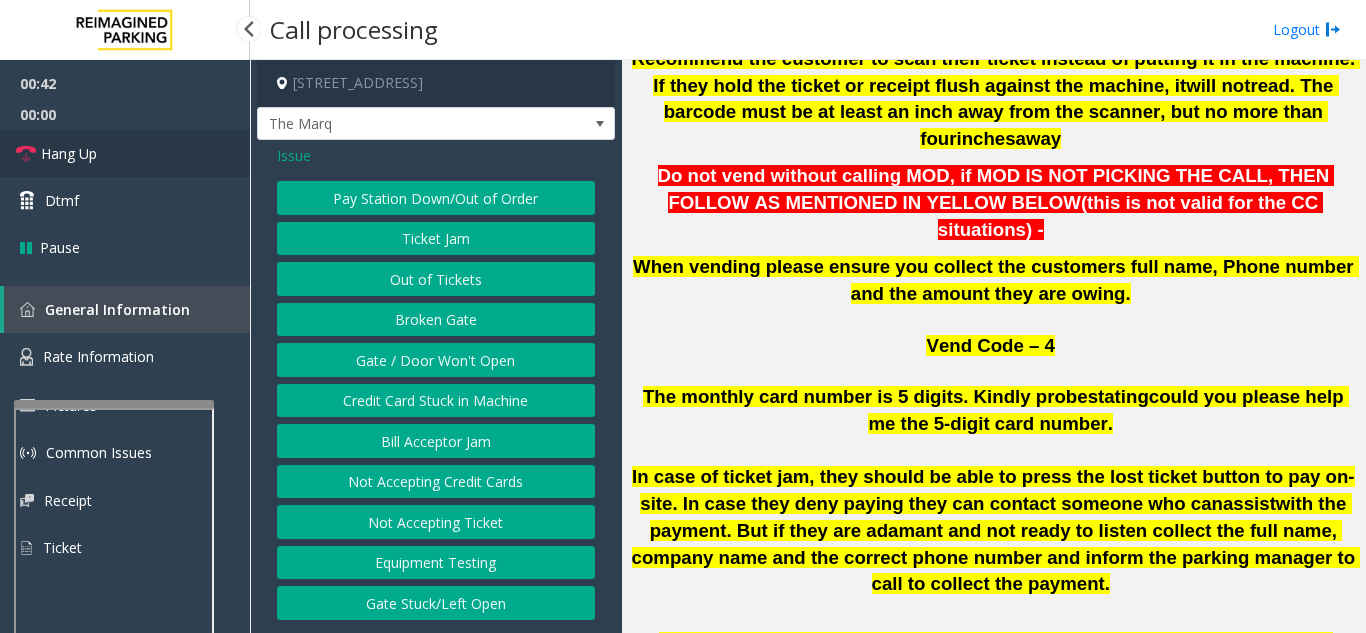 click on "Hang Up" at bounding box center (125, 153) 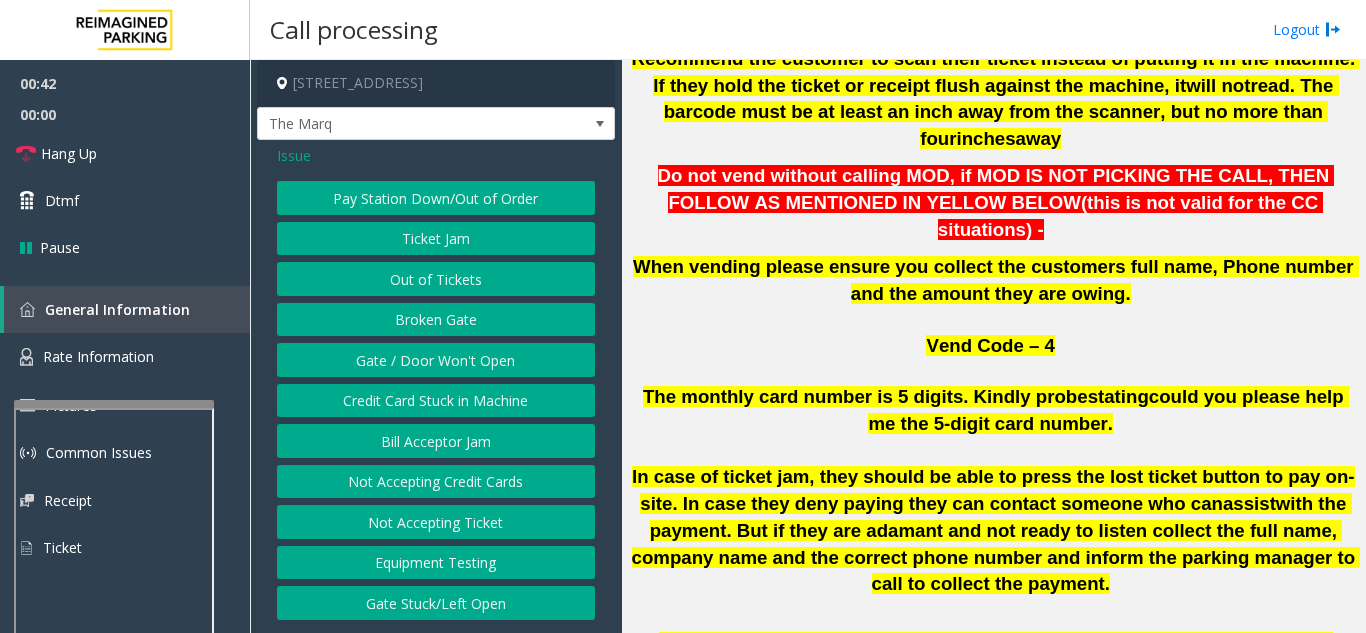 click on "Gate / Door Won't Open" 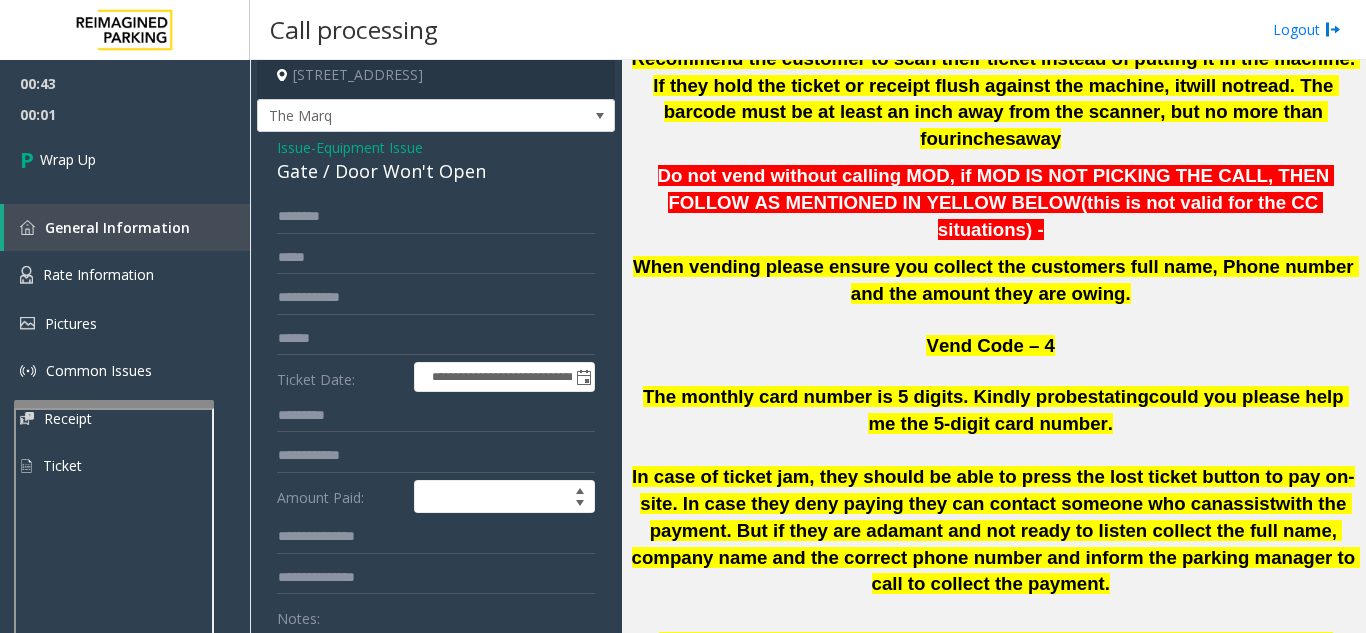scroll, scrollTop: 0, scrollLeft: 0, axis: both 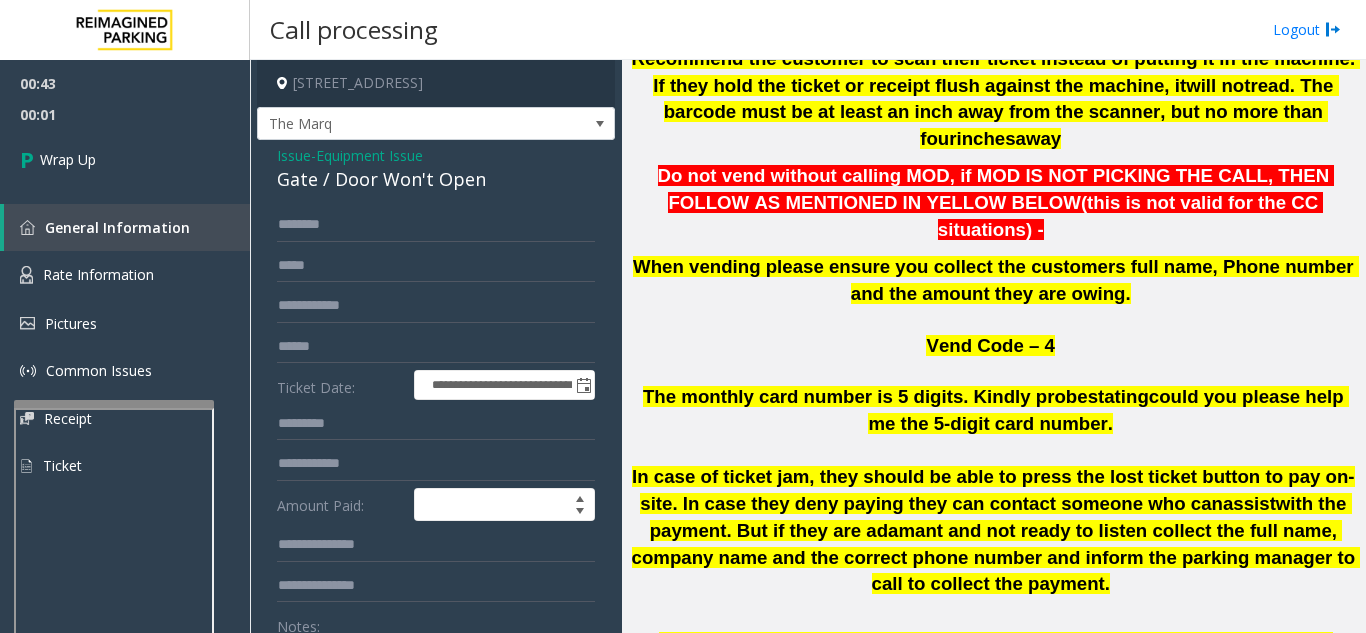 click on "Gate / Door Won't Open" 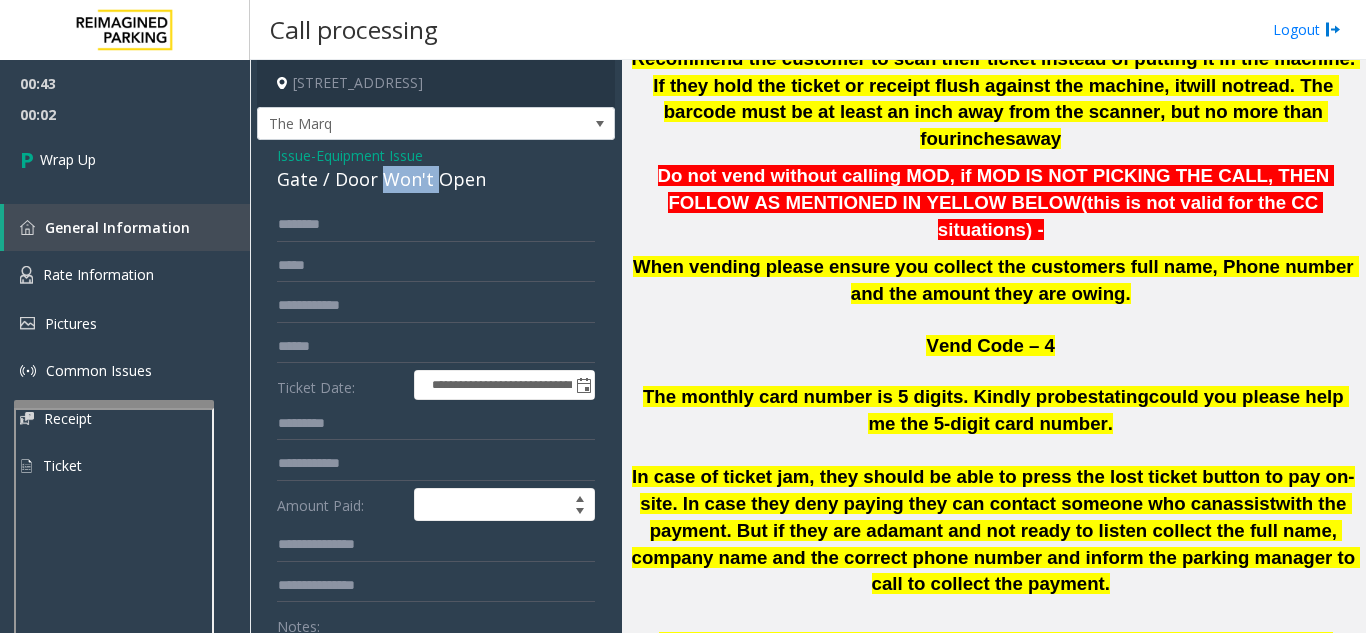 click on "Gate / Door Won't Open" 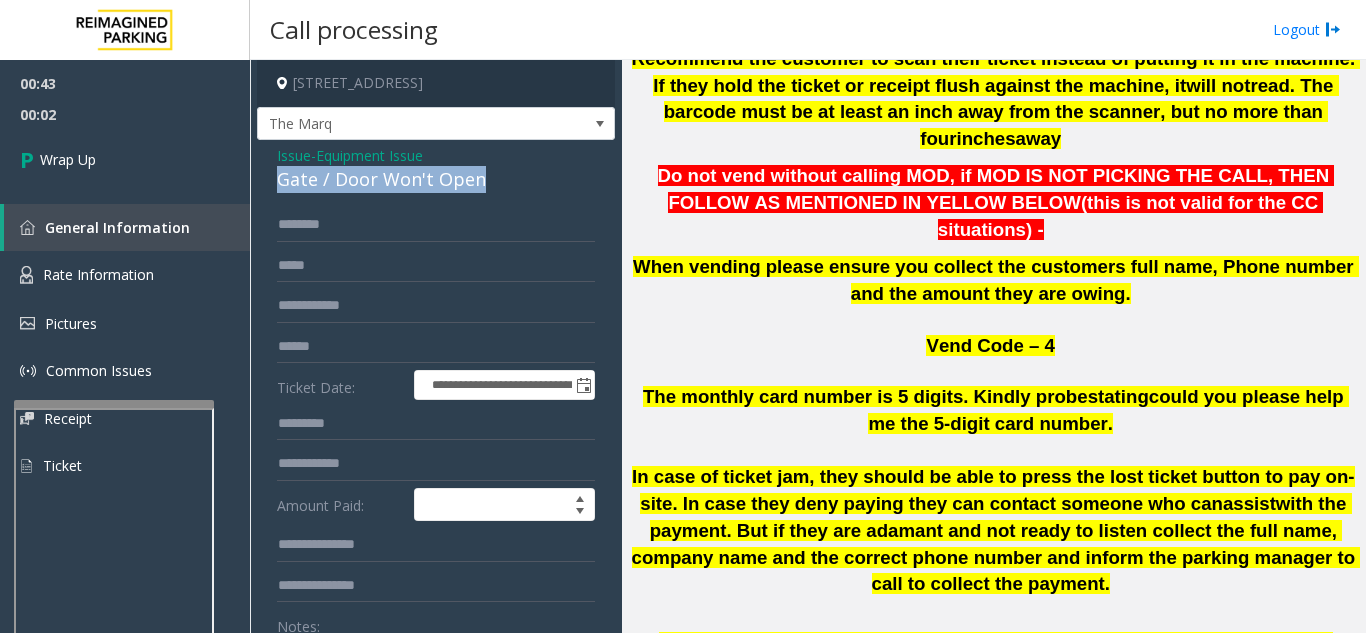 click on "Gate / Door Won't Open" 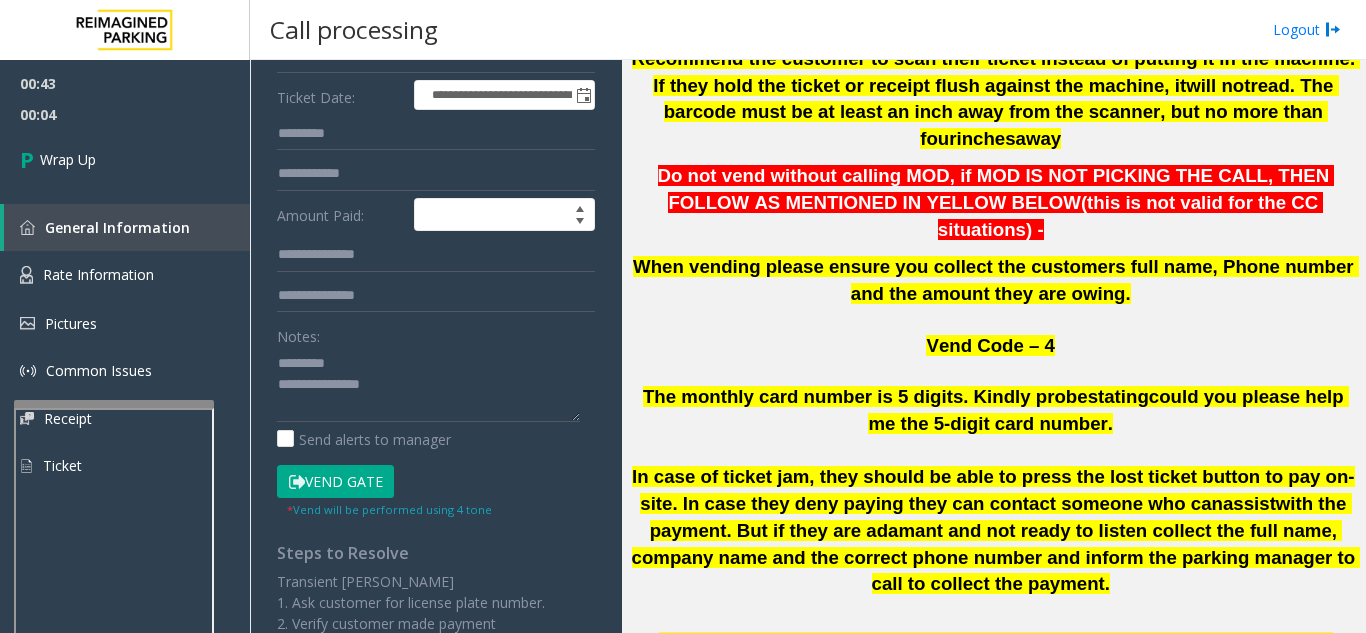 scroll, scrollTop: 300, scrollLeft: 0, axis: vertical 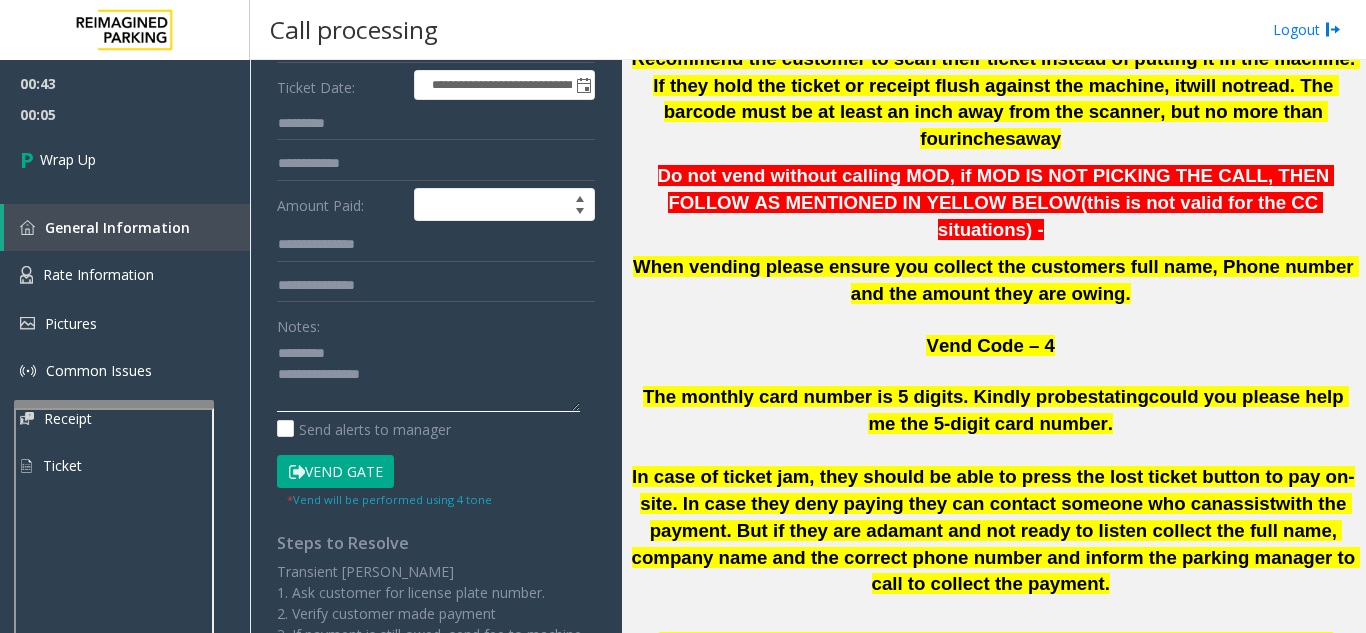 click 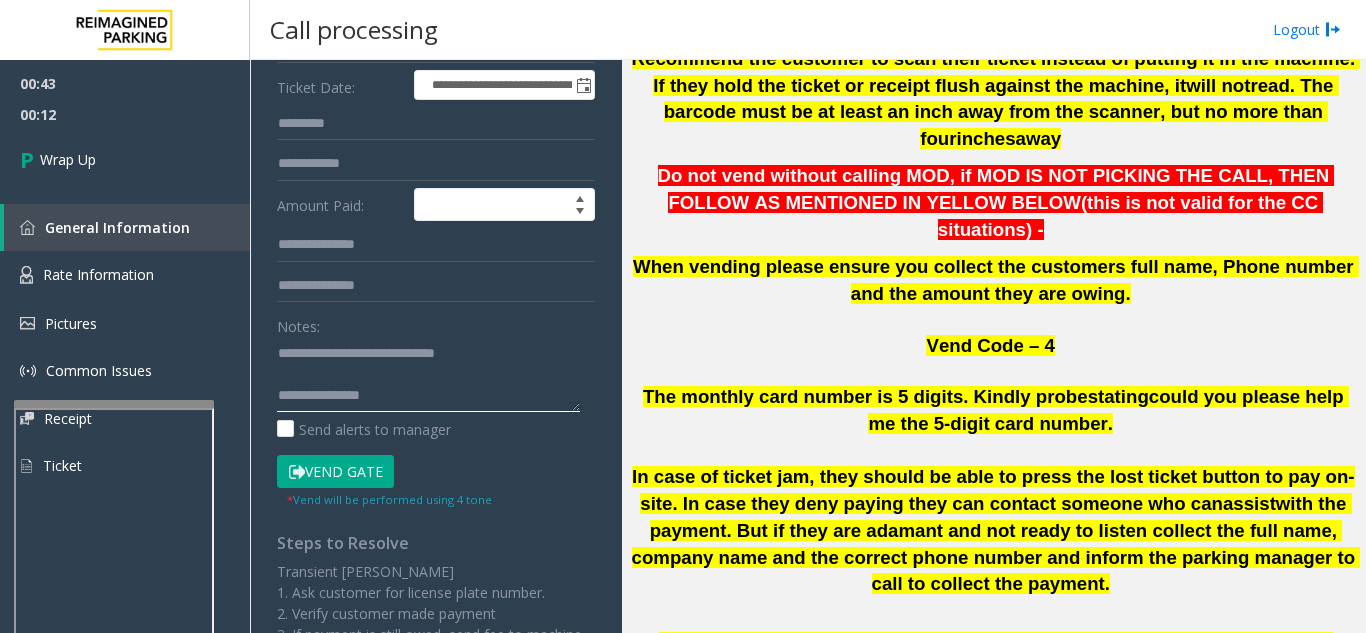 click 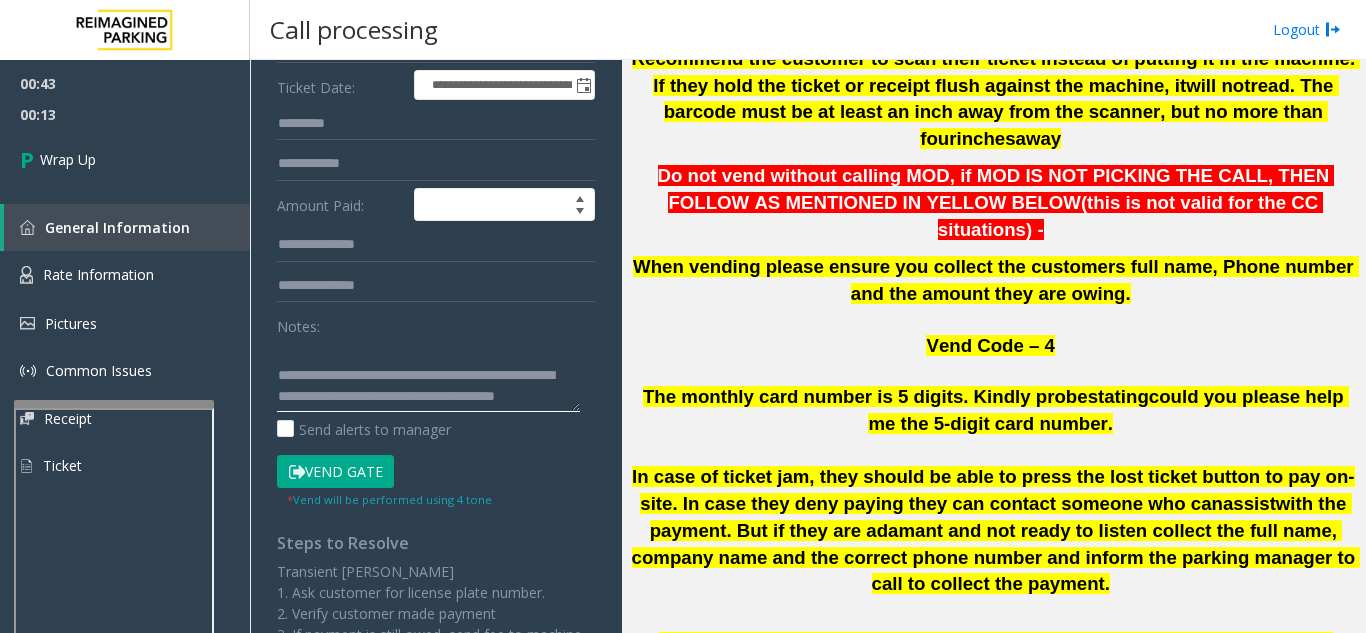 scroll, scrollTop: 0, scrollLeft: 0, axis: both 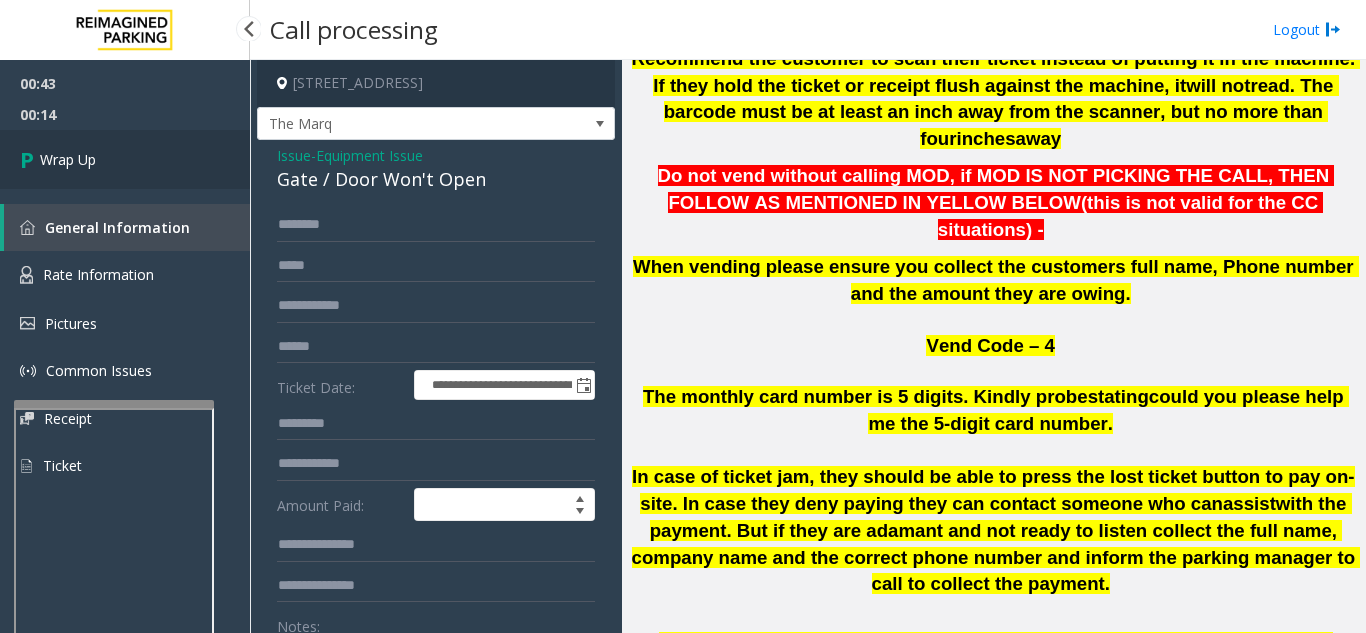 type on "**********" 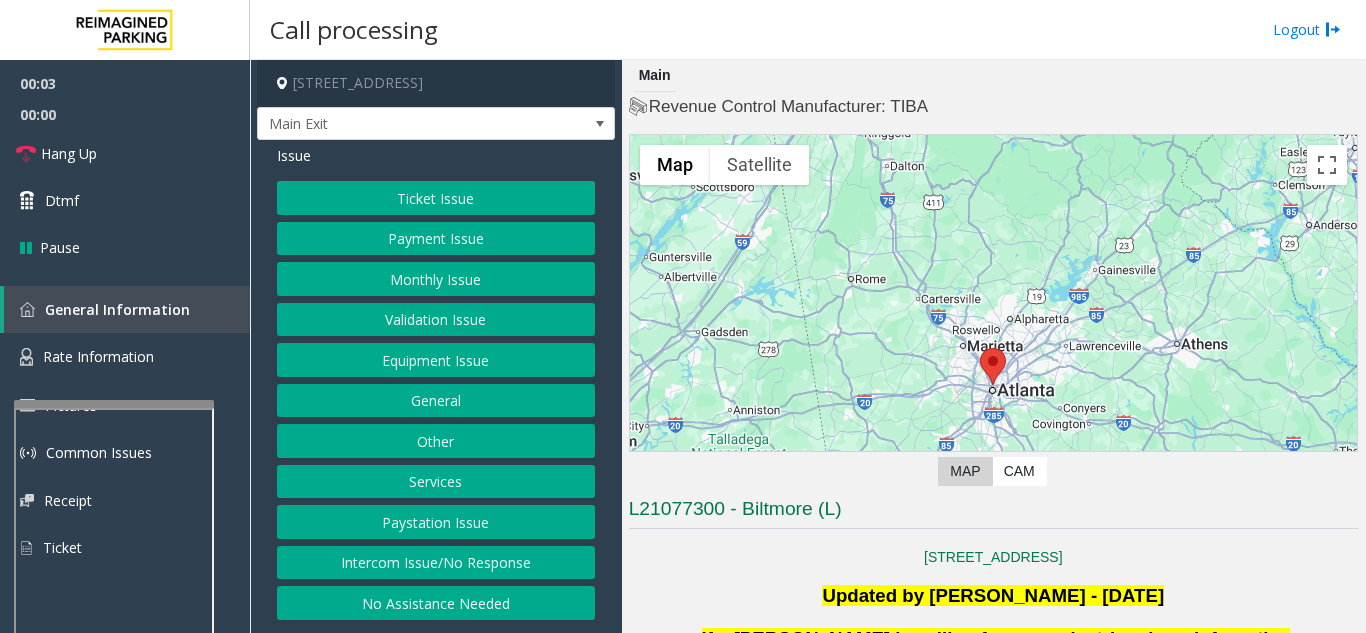 scroll, scrollTop: 14, scrollLeft: 0, axis: vertical 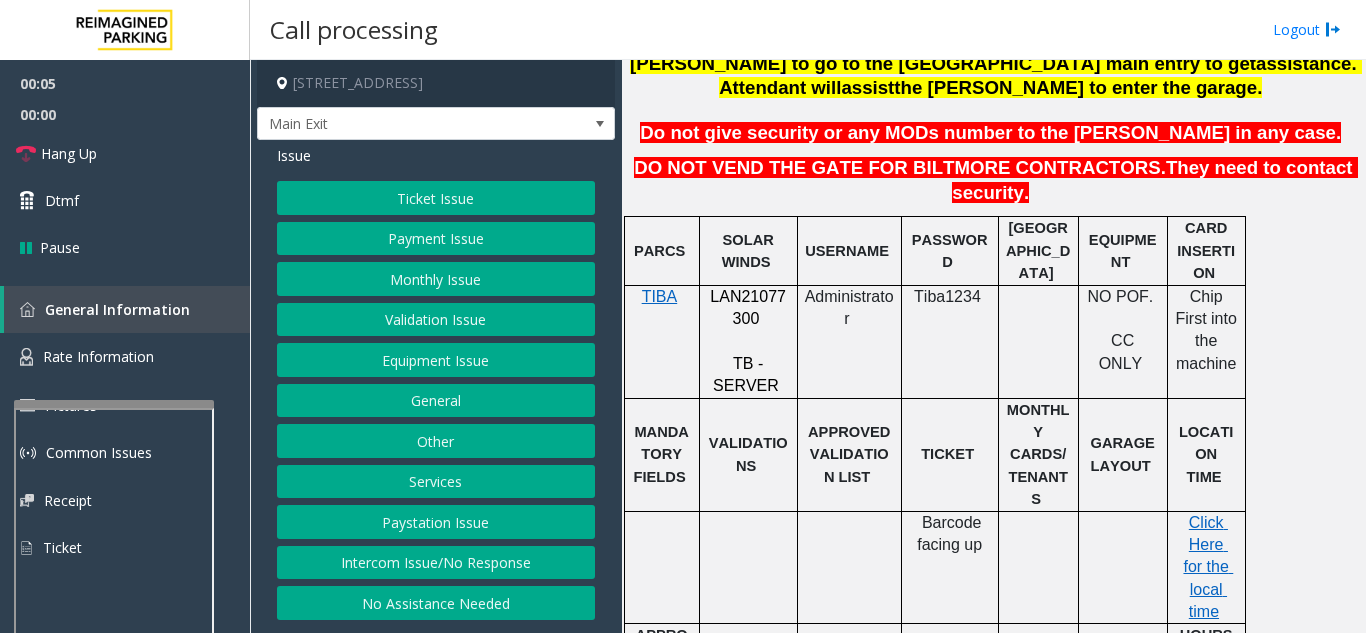 click on "LAN21077300" 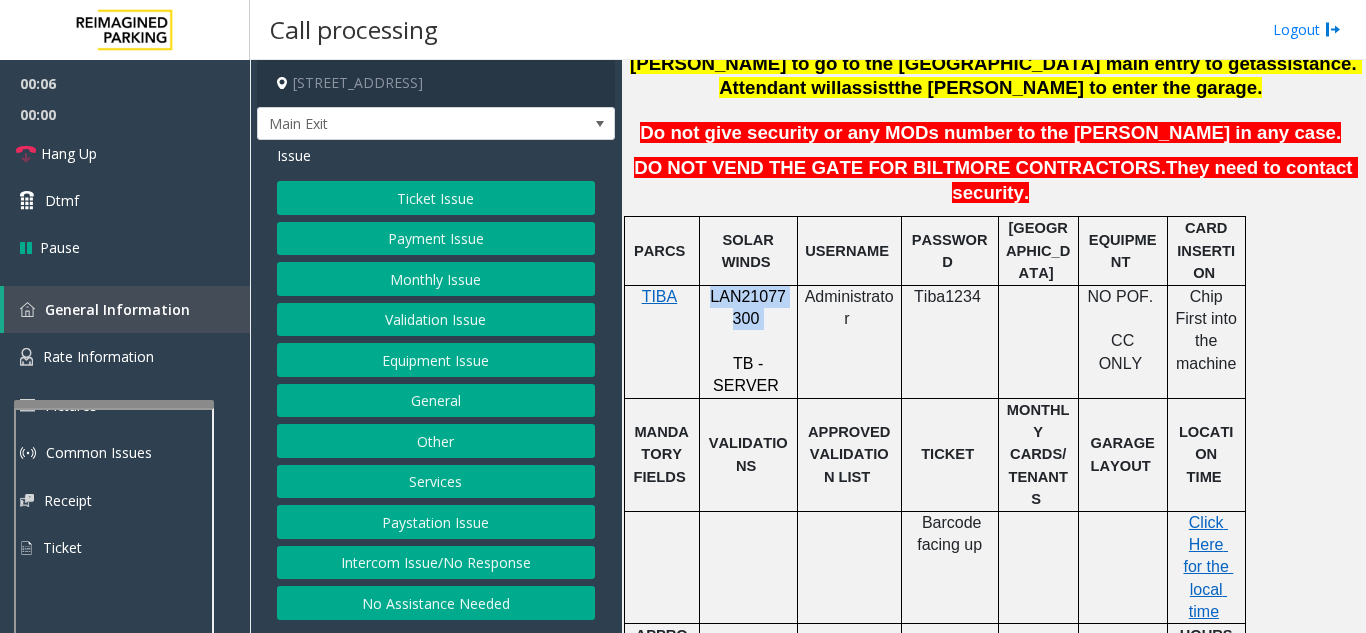 click on "LAN21077300" 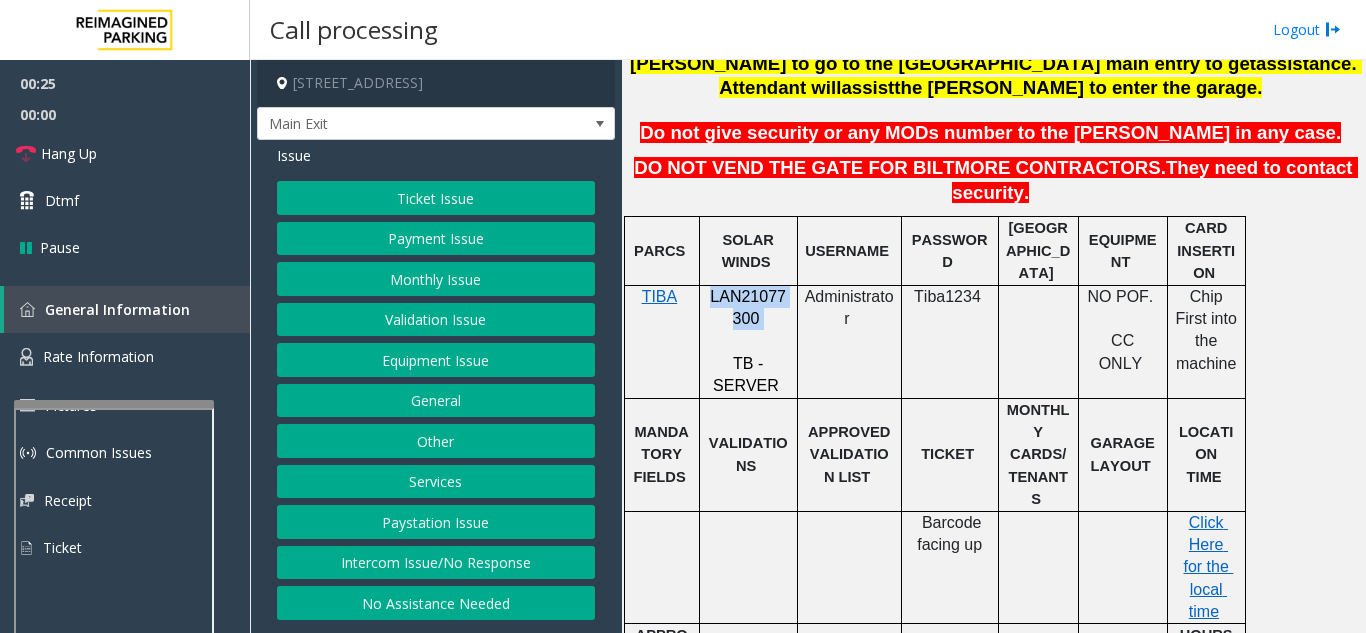 click on "Ticket Issue" 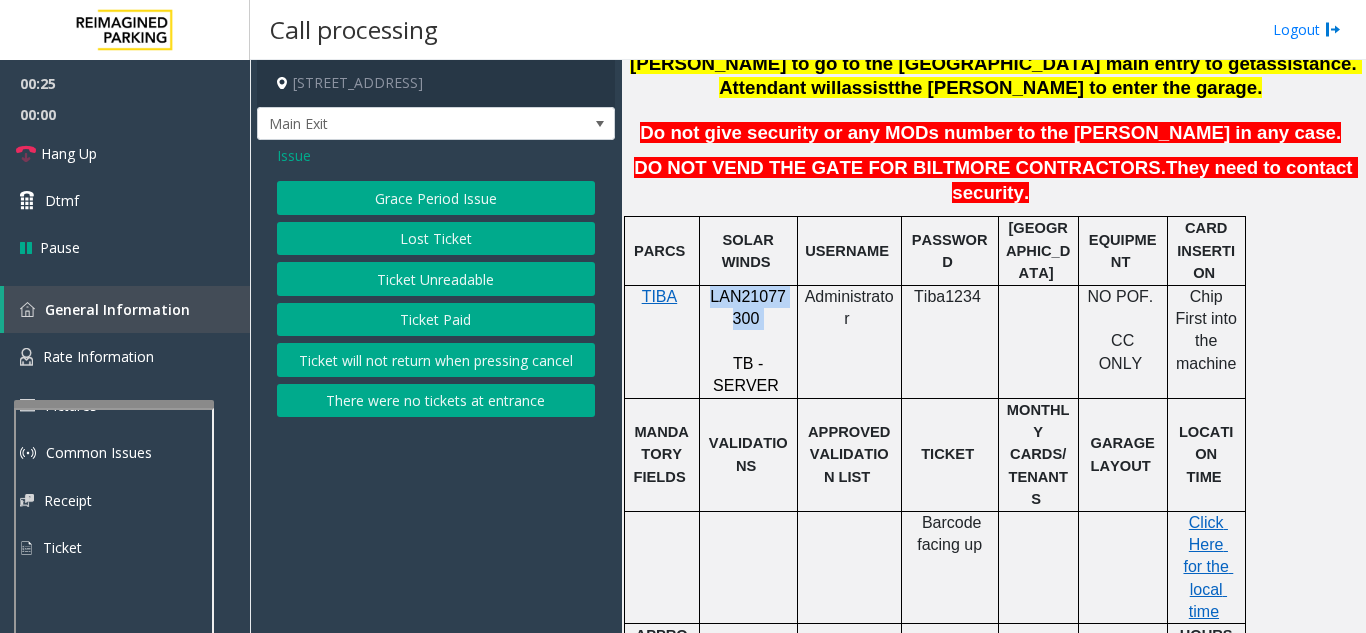 scroll, scrollTop: 0, scrollLeft: 0, axis: both 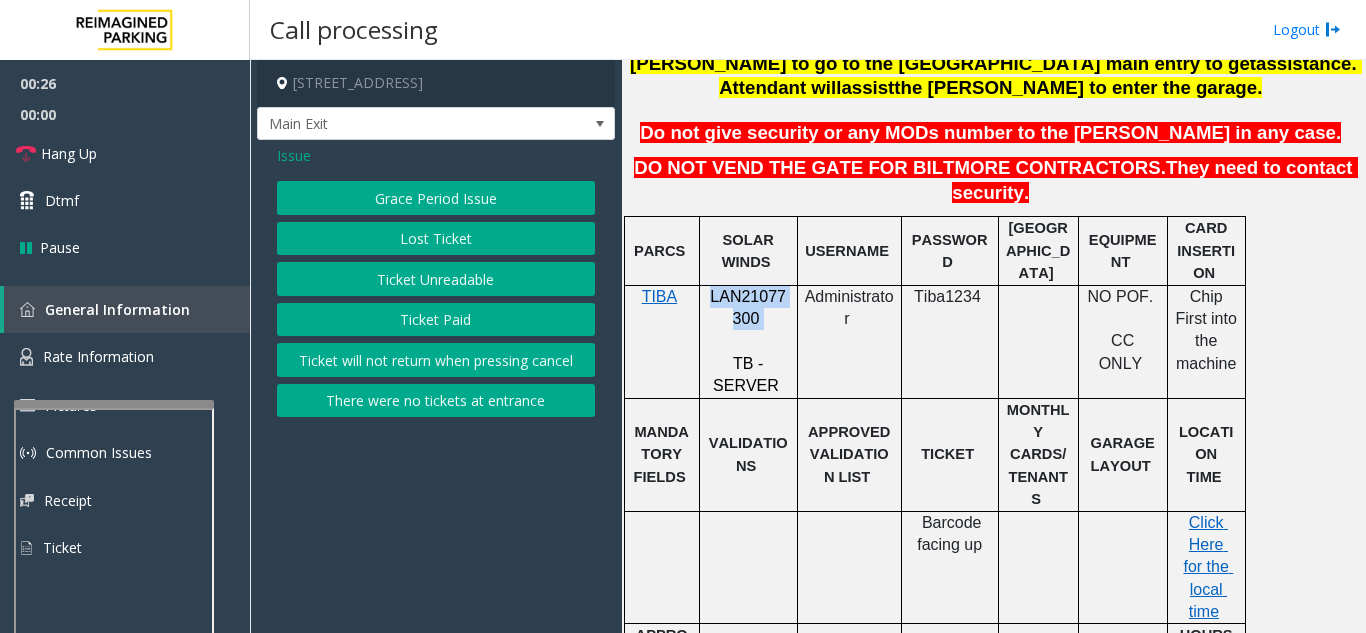 click on "Ticket Paid" 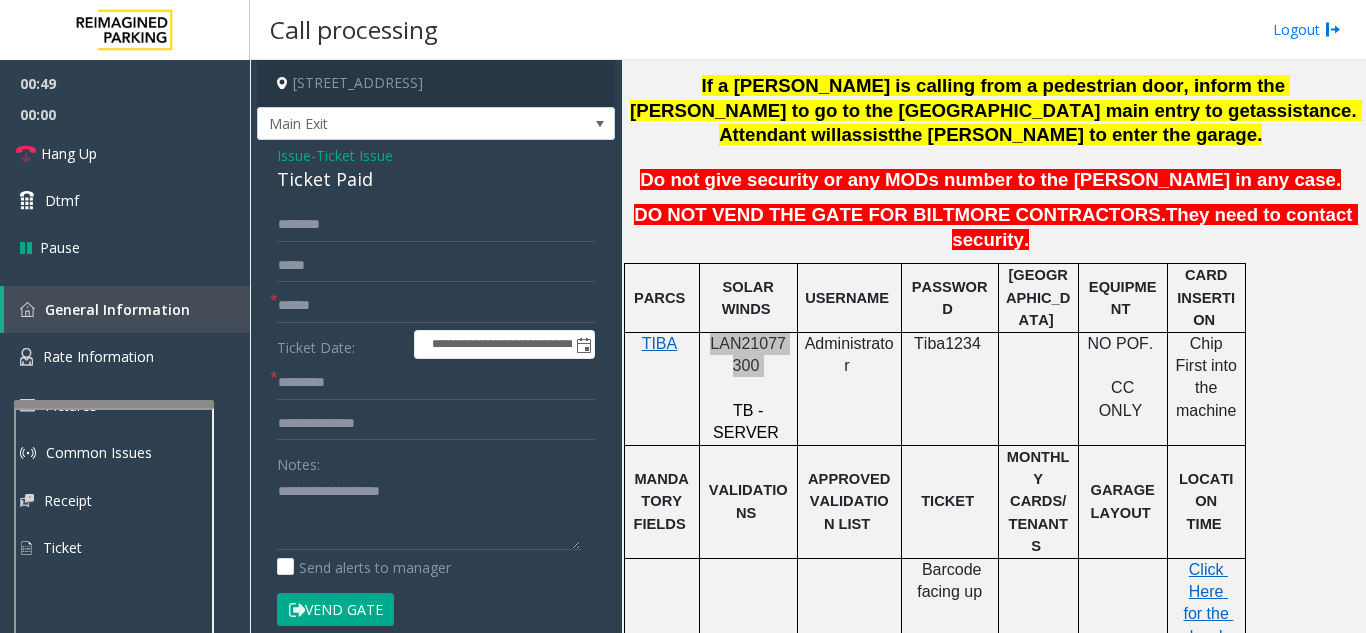 scroll, scrollTop: 600, scrollLeft: 0, axis: vertical 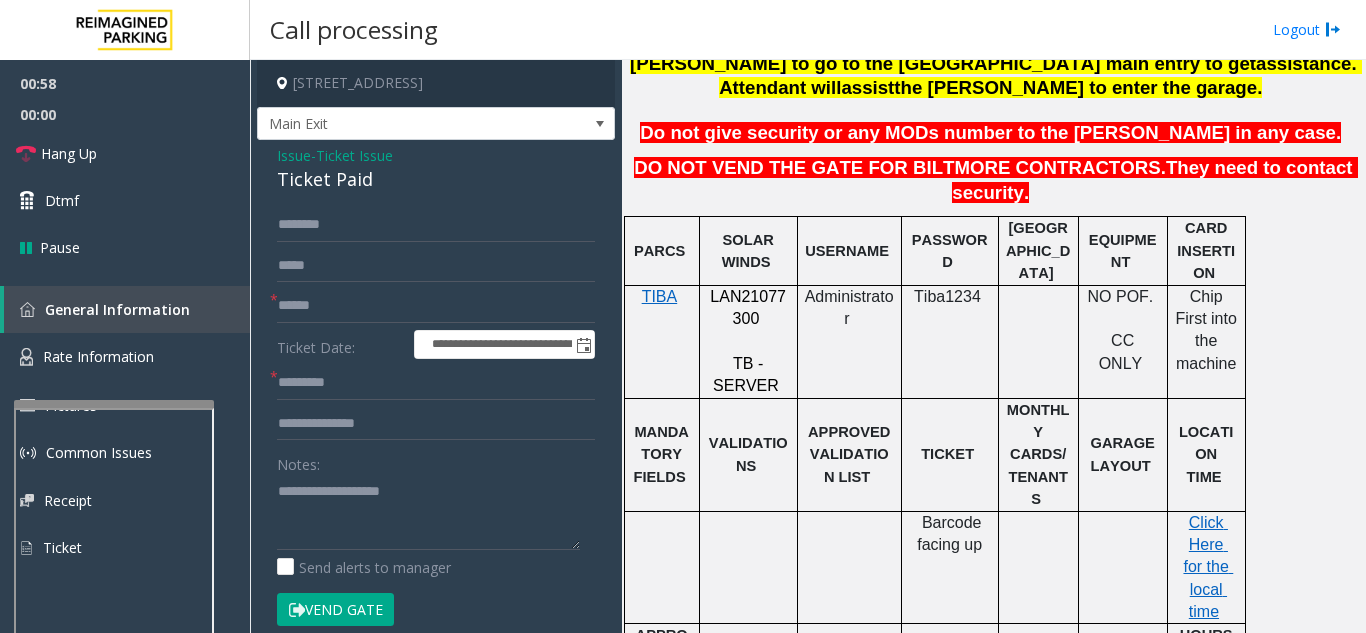 click on "Ticket Issue" 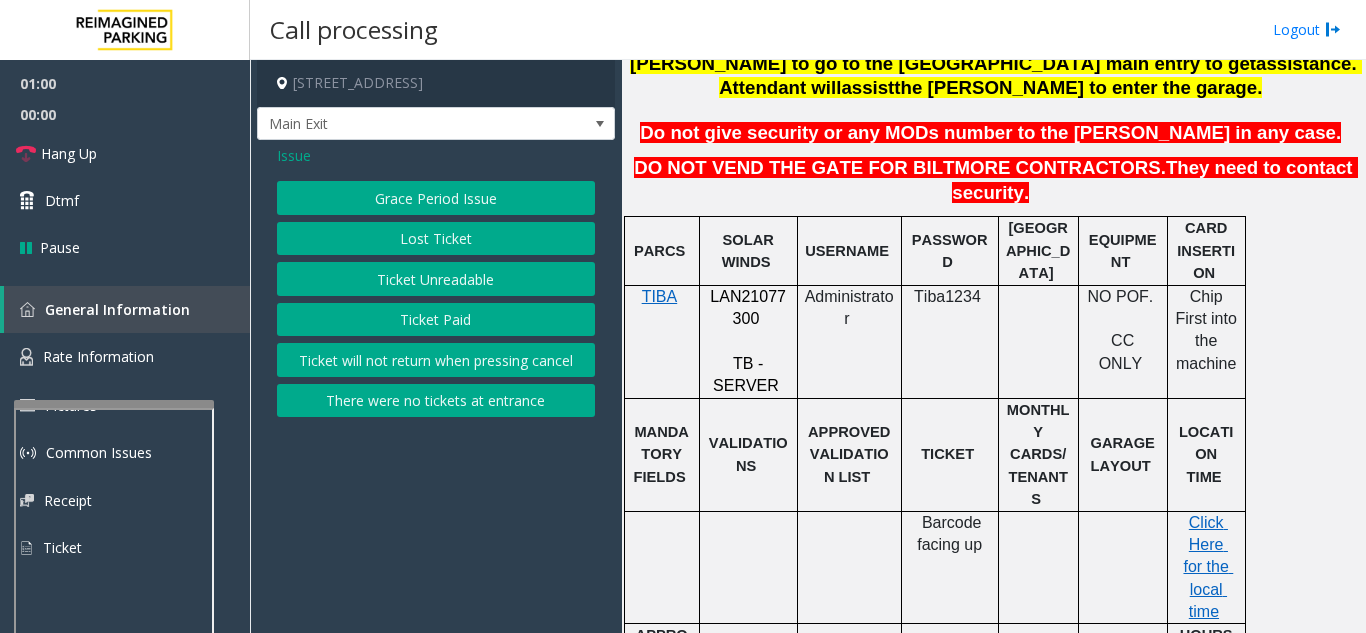 click on "Issue" 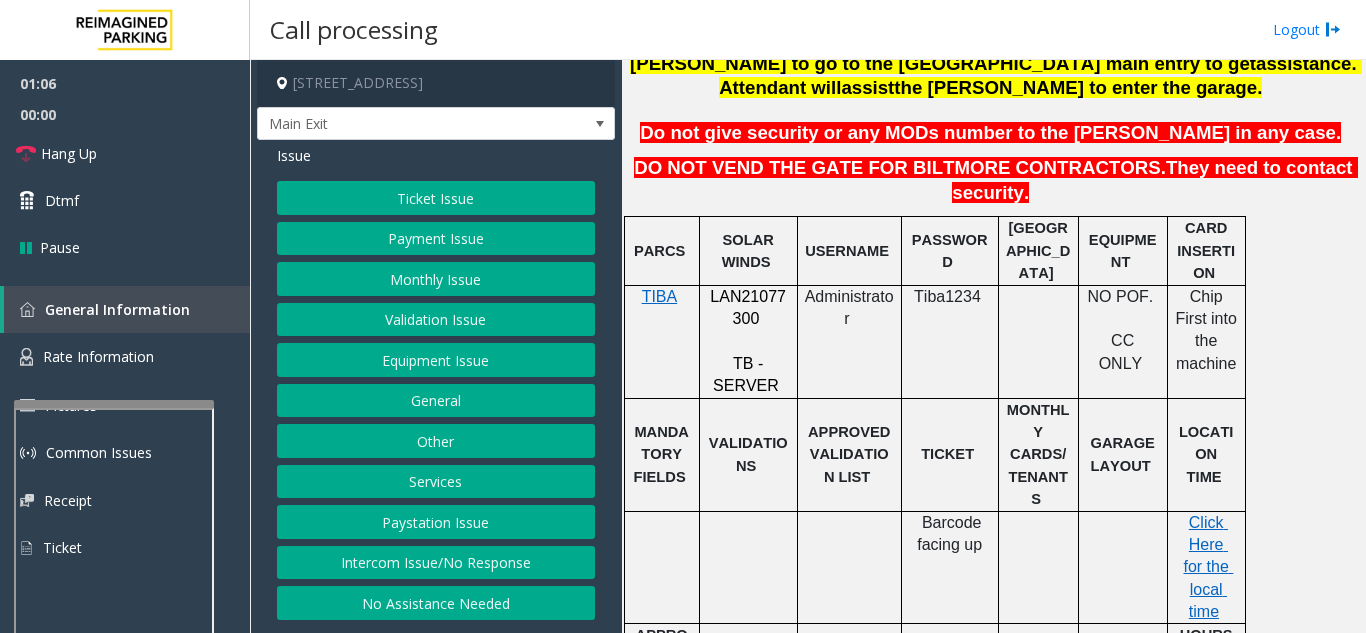 click on "Payment Issue" 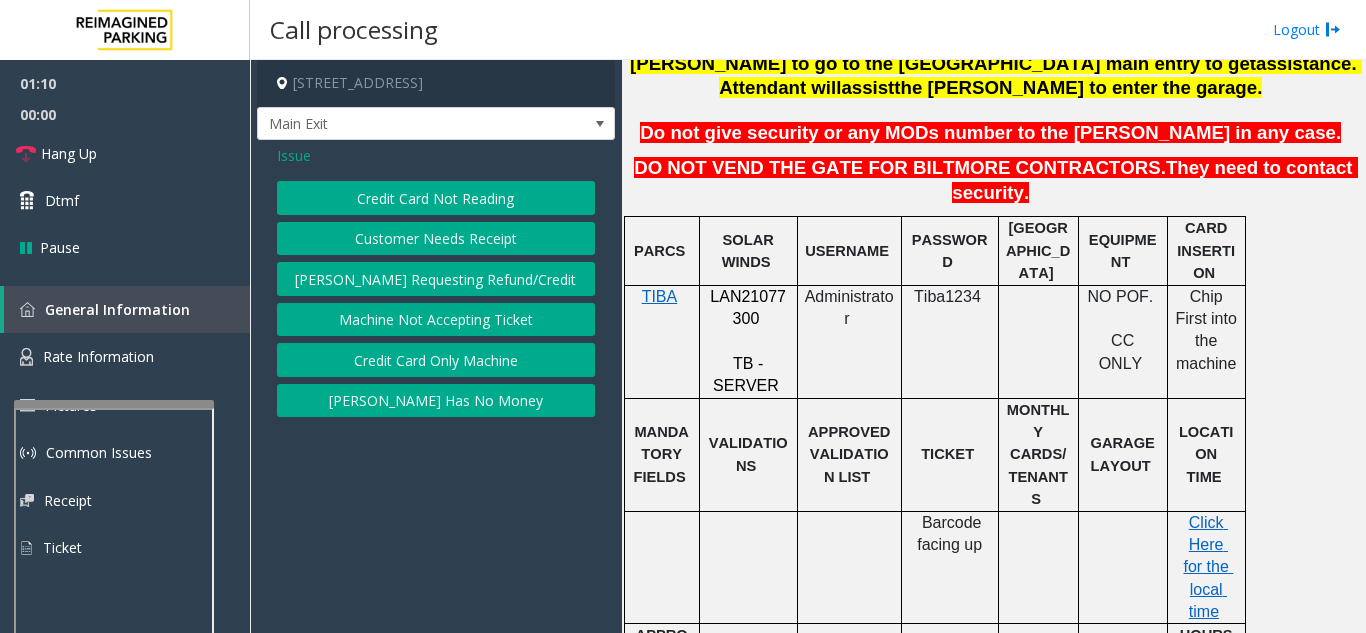 click on "Credit Card Not Reading" 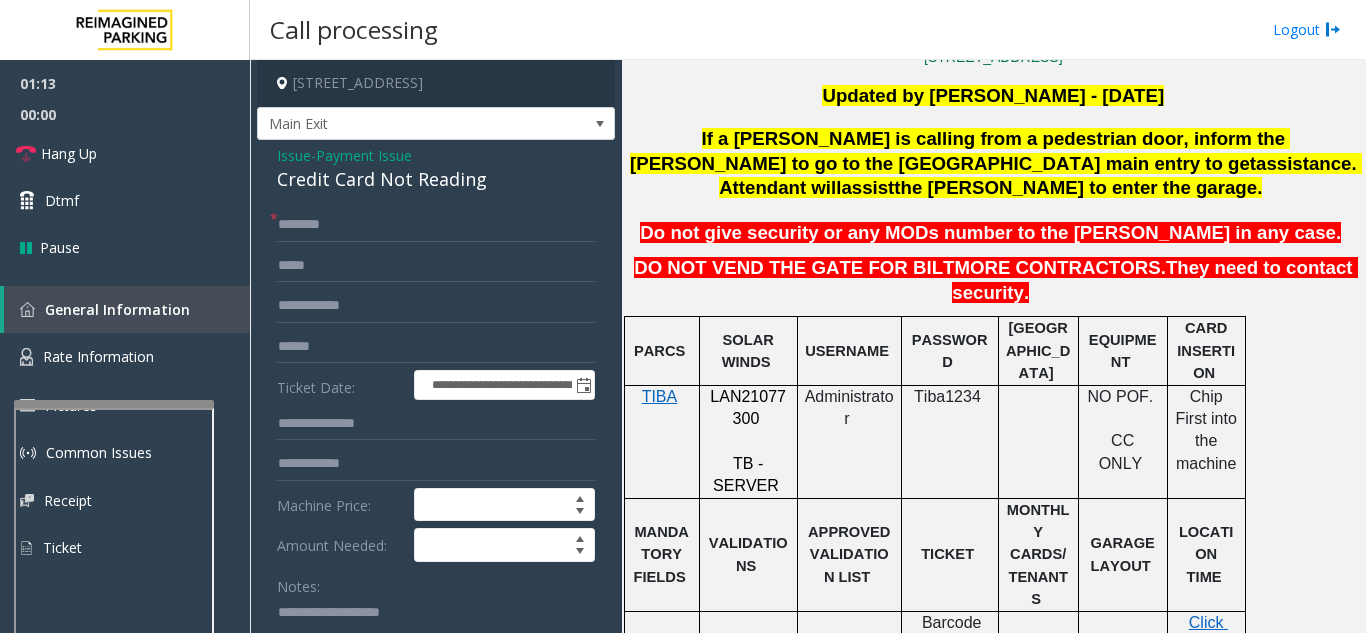 scroll, scrollTop: 400, scrollLeft: 0, axis: vertical 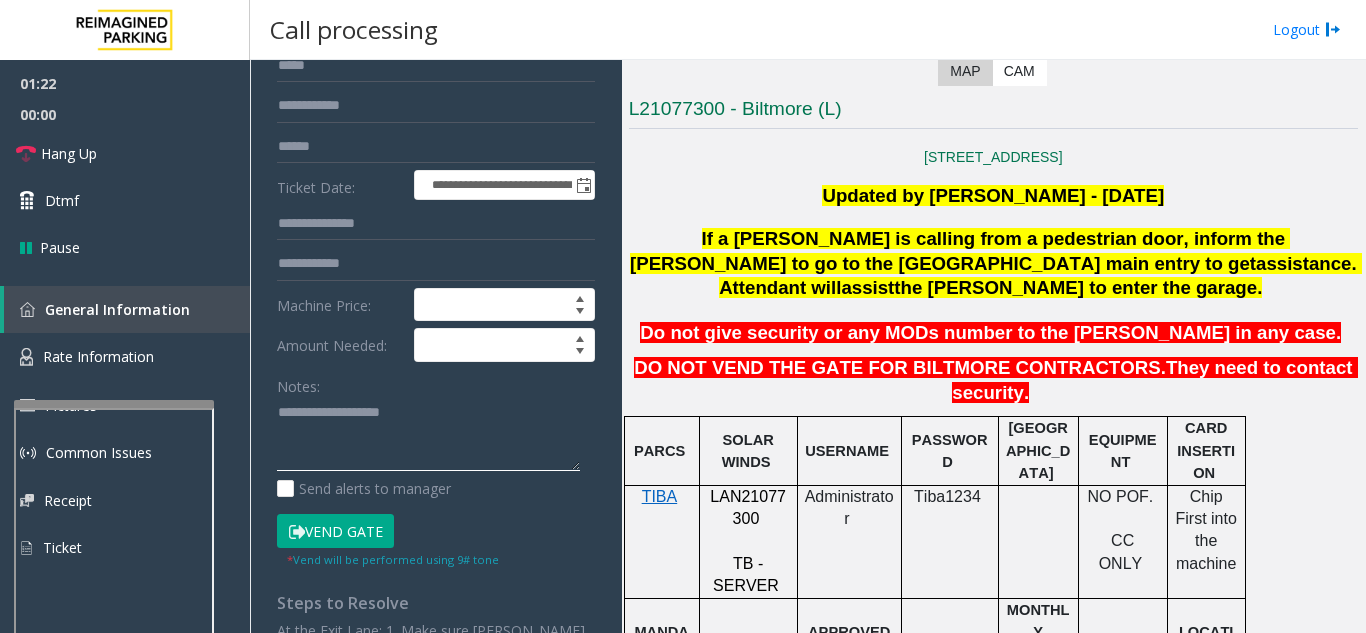 click 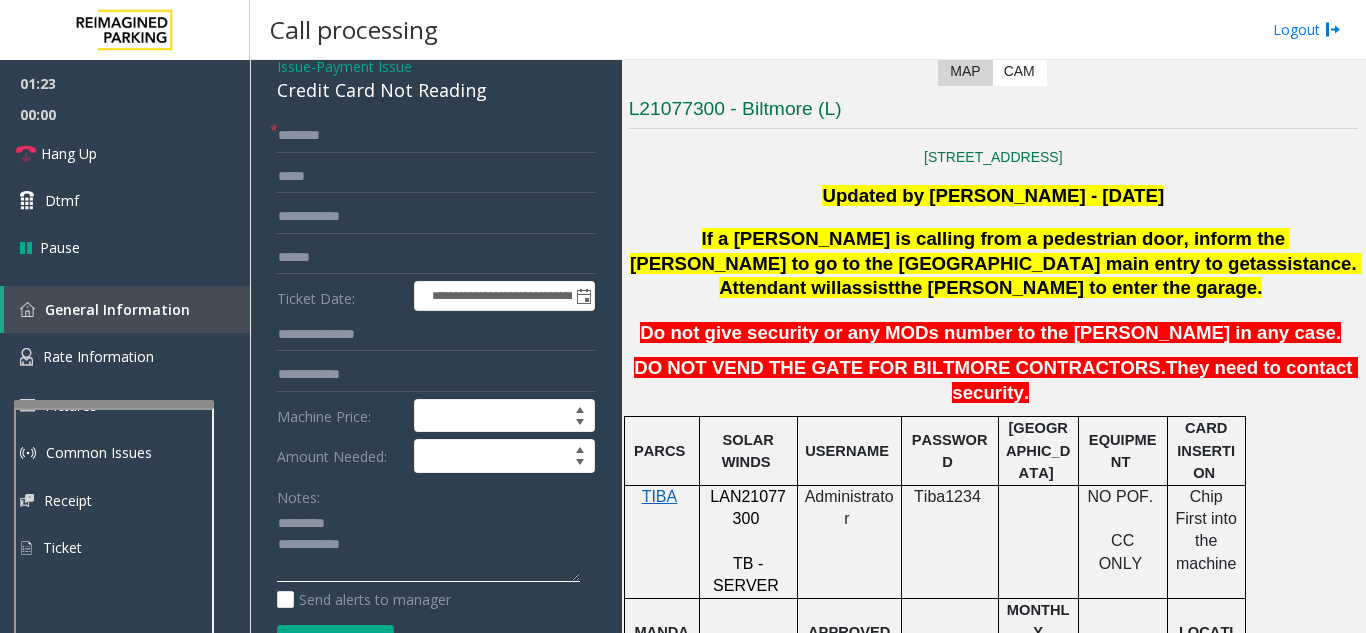 scroll, scrollTop: 0, scrollLeft: 0, axis: both 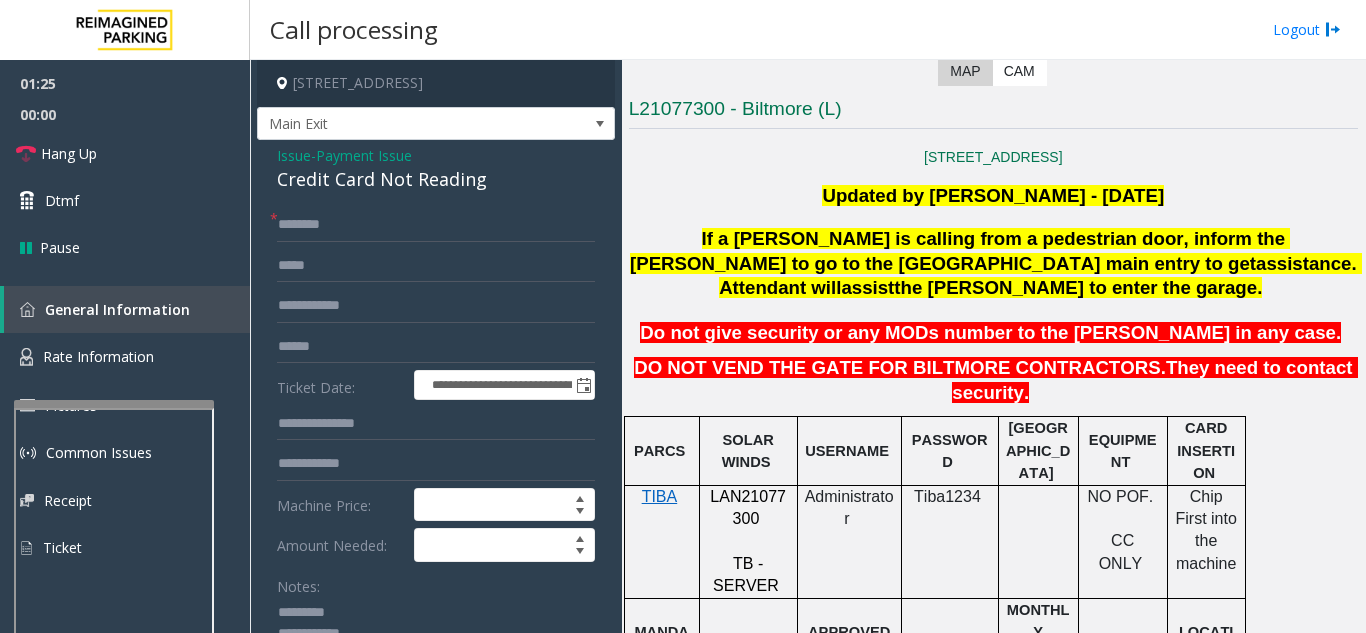 click on "**********" 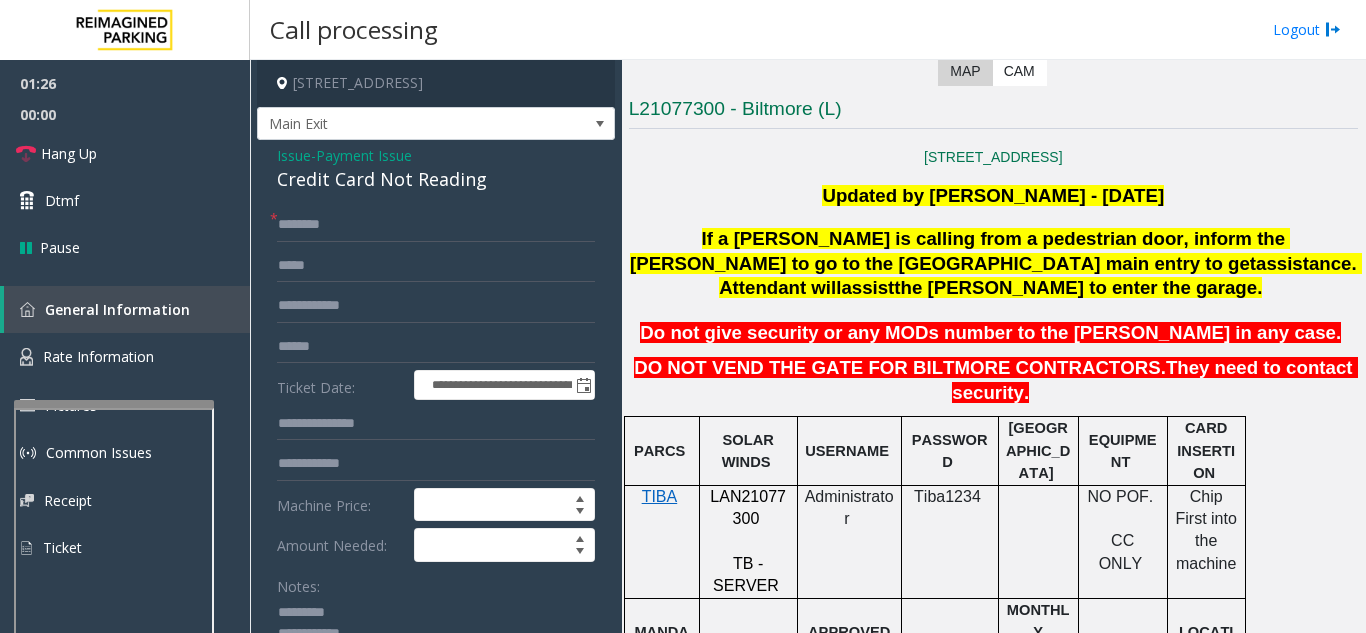 click on "Credit Card Not Reading" 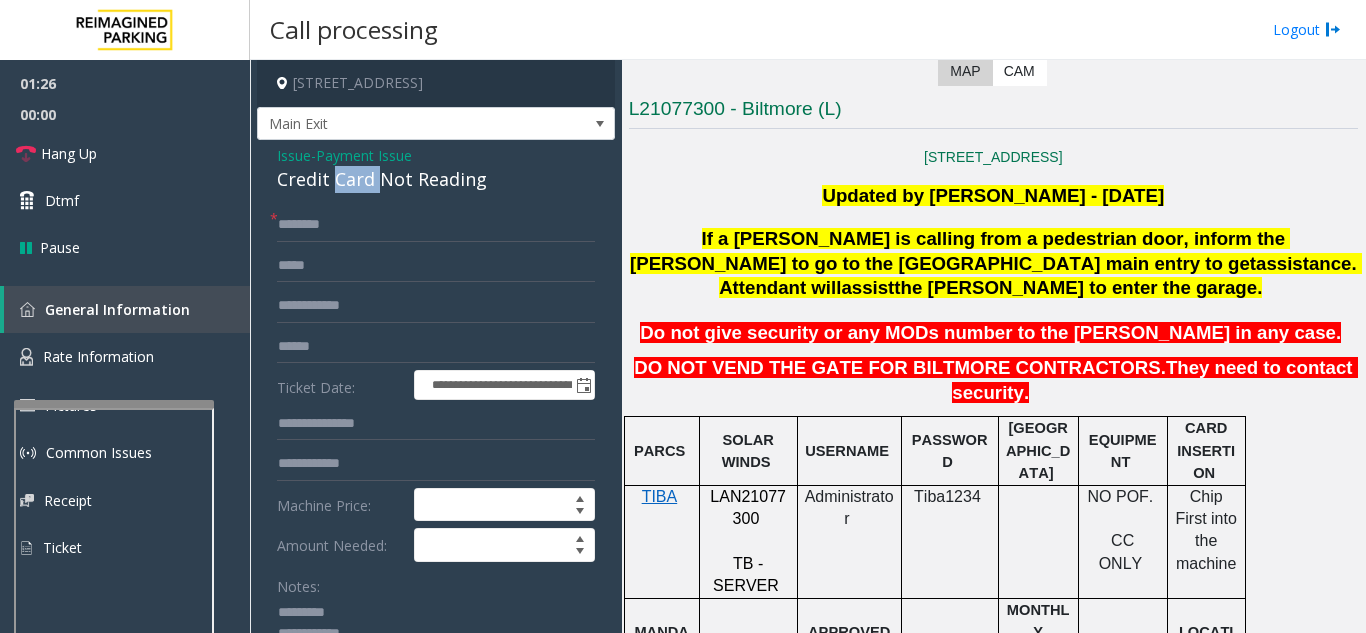 click on "Credit Card Not Reading" 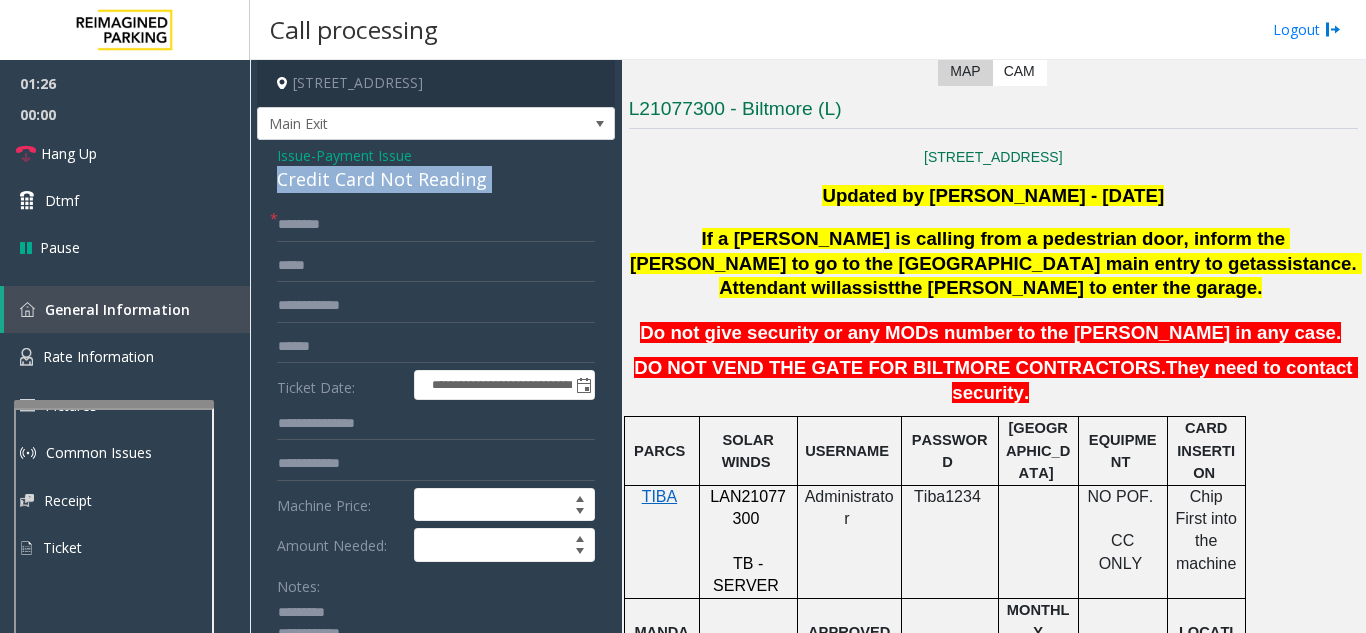 click on "Credit Card Not Reading" 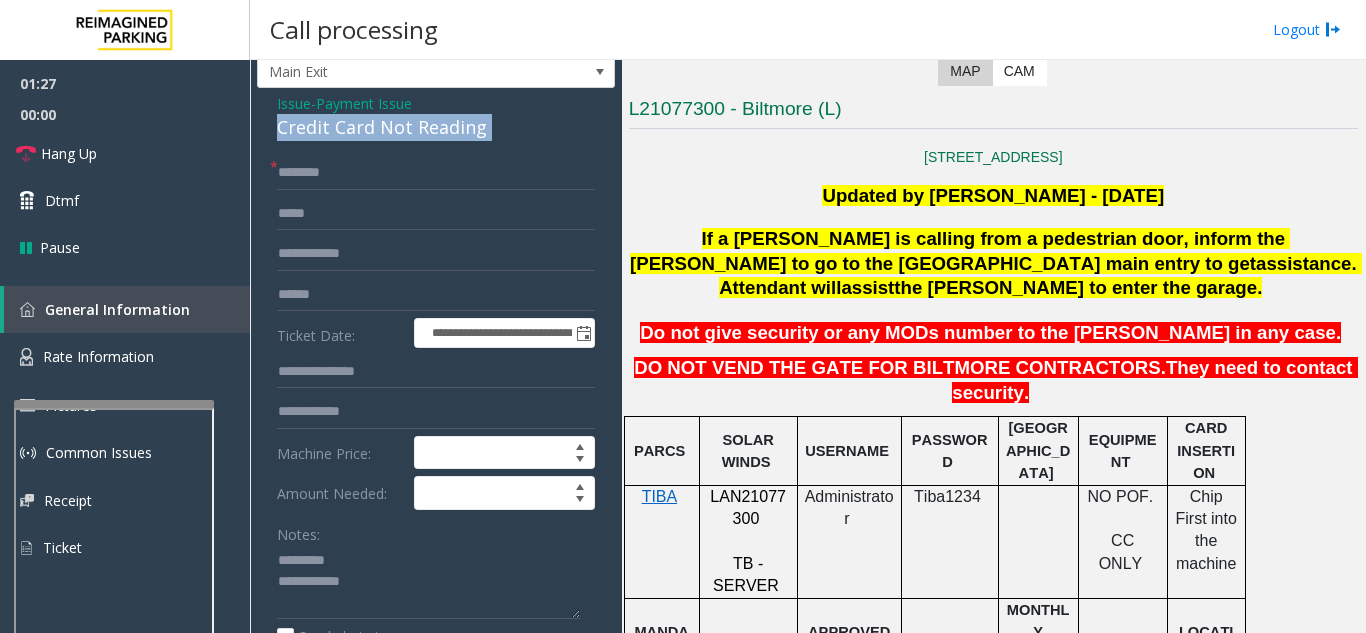 scroll, scrollTop: 100, scrollLeft: 0, axis: vertical 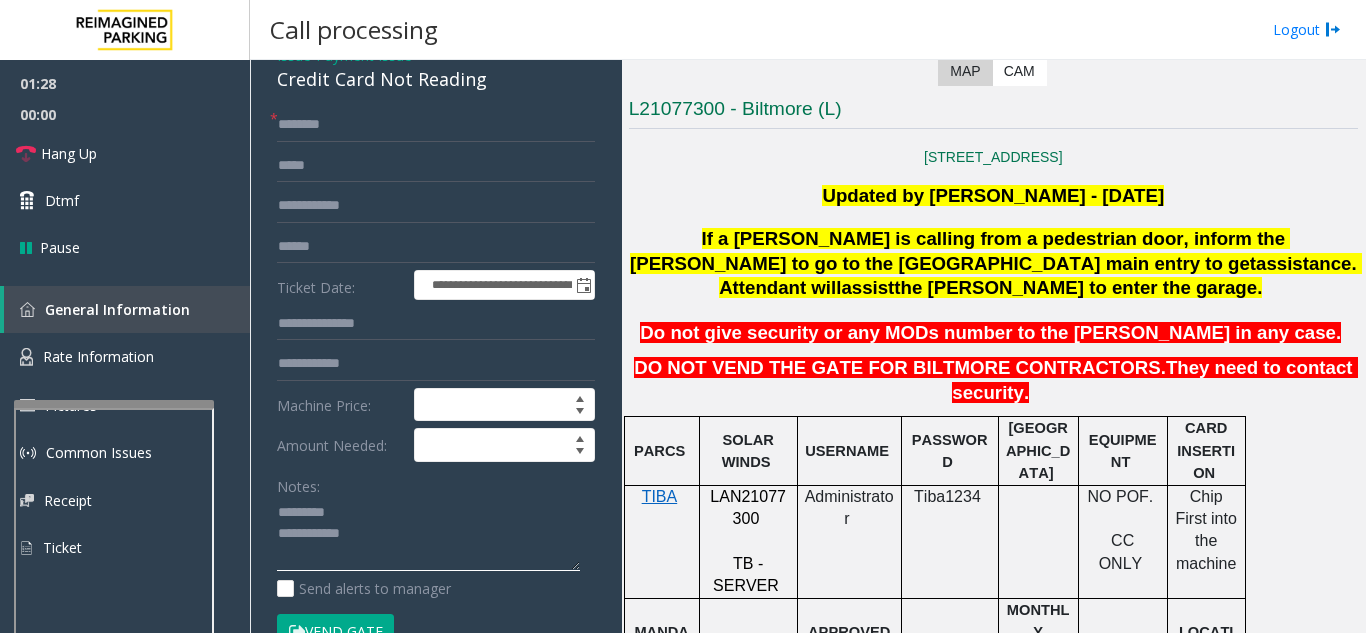 click 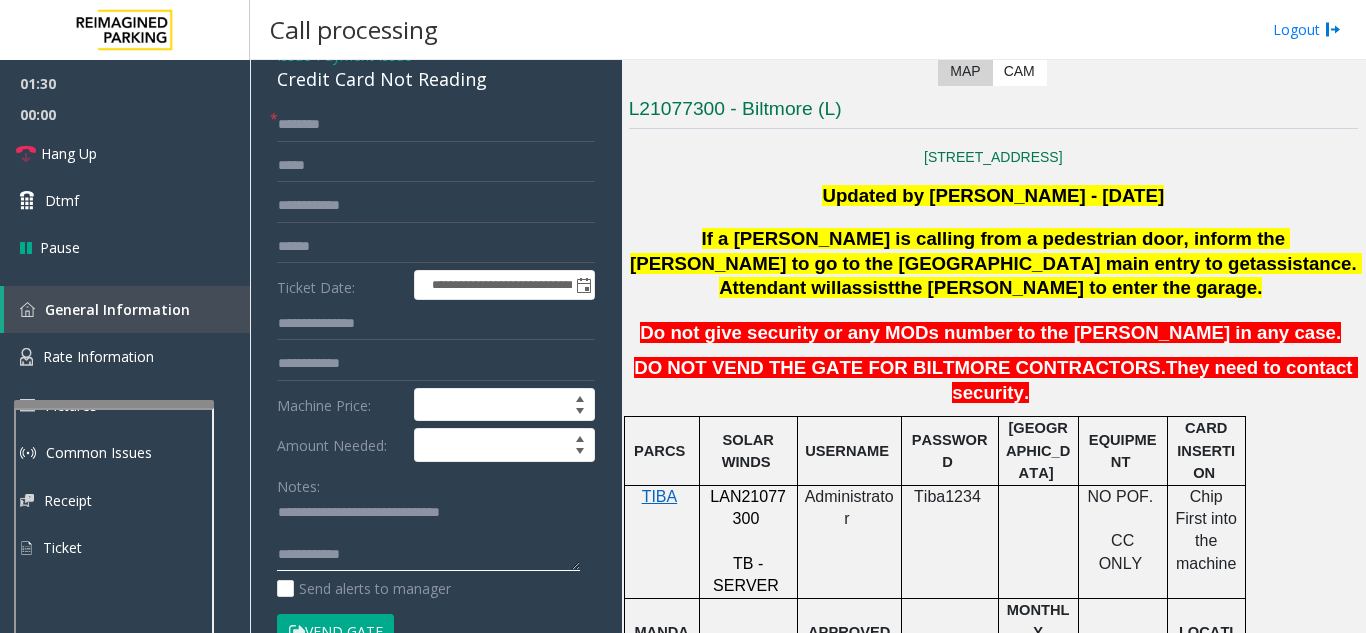 type on "**********" 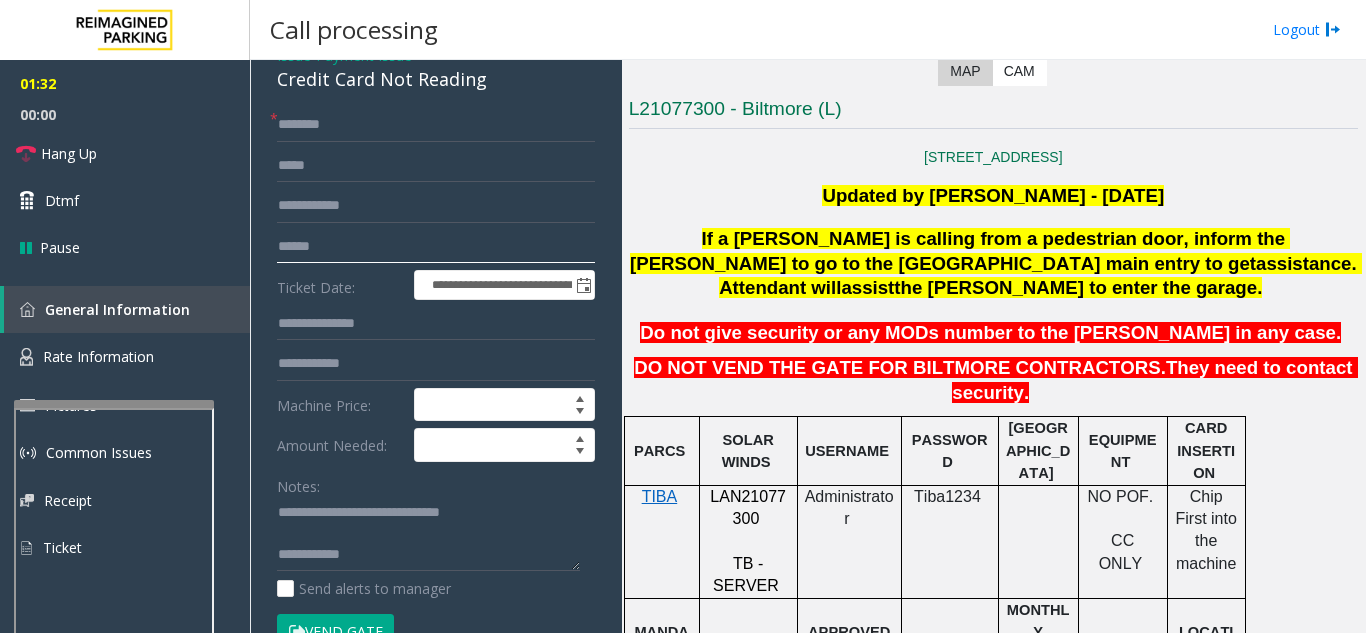 click 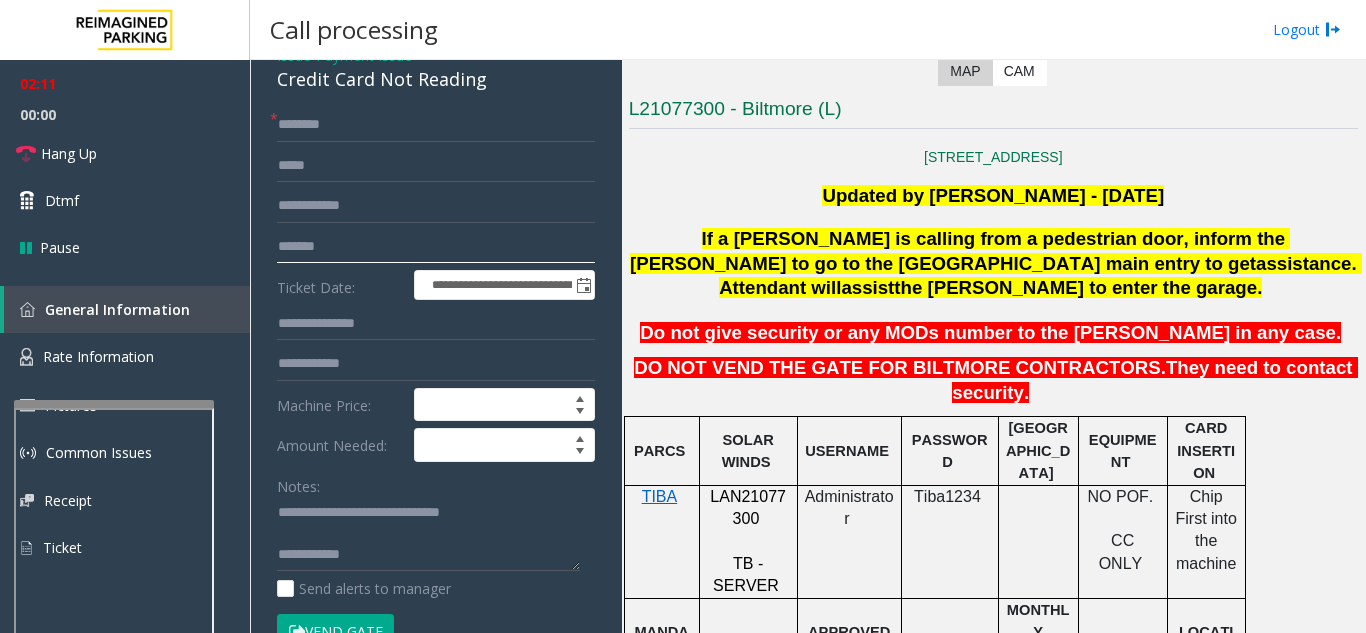 type on "*******" 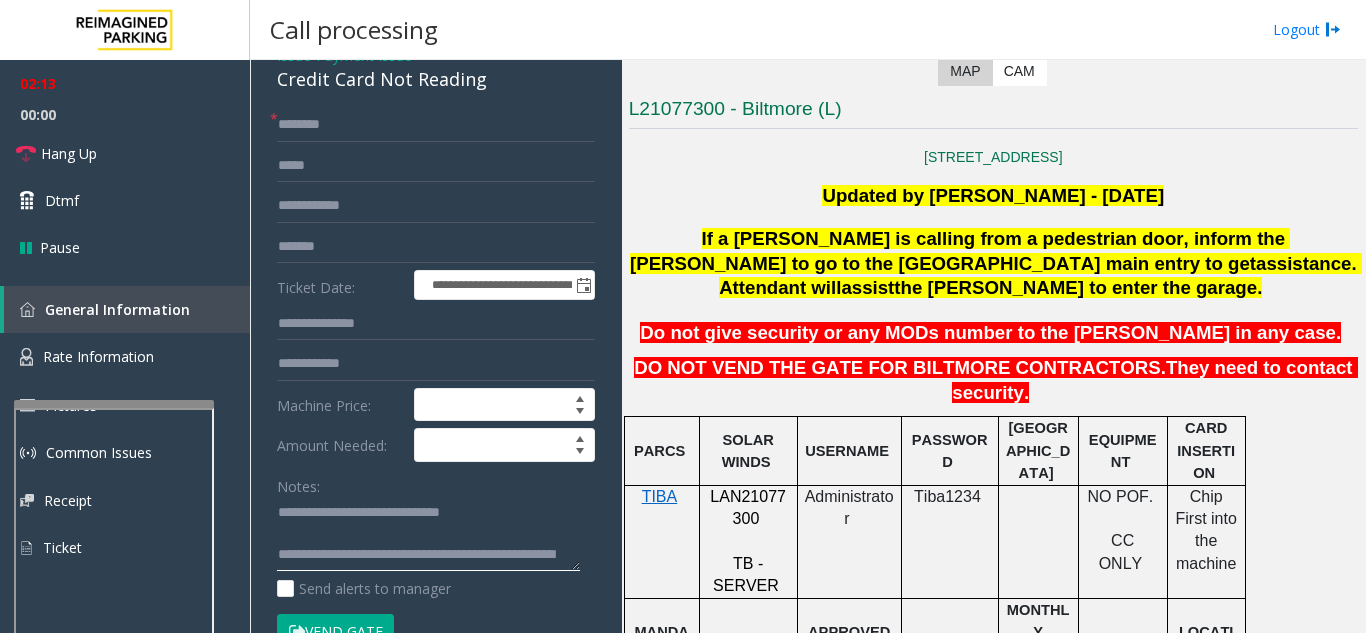 type on "**********" 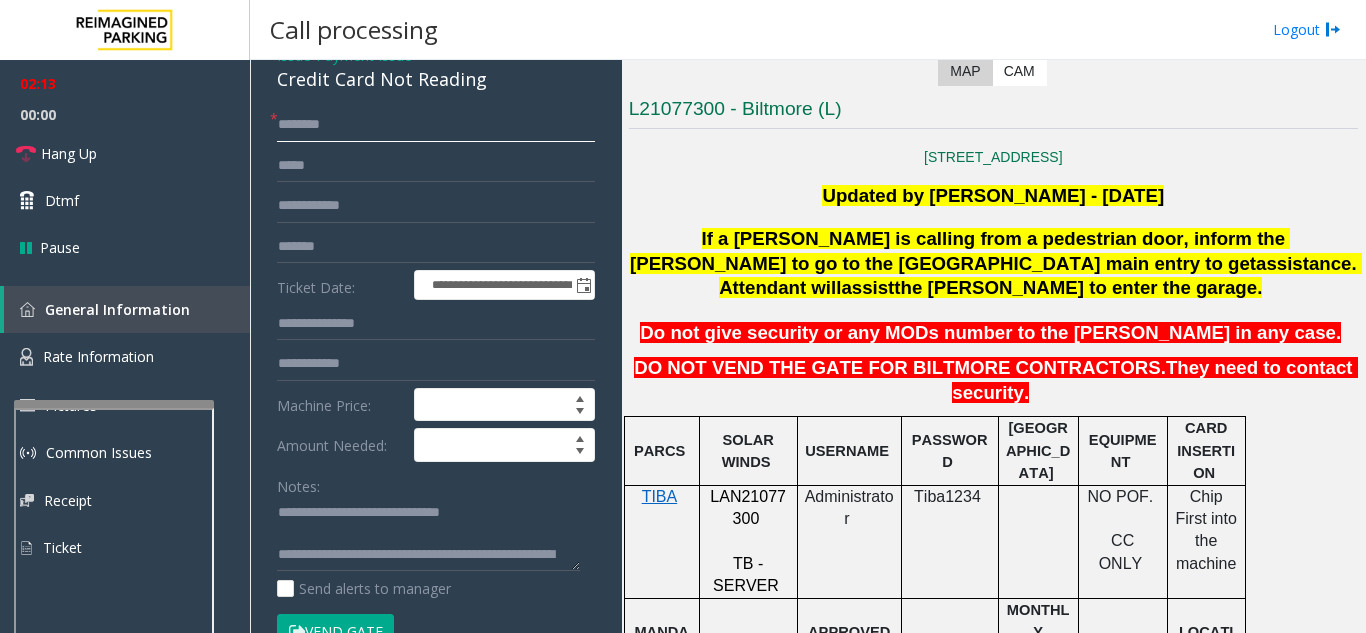 click 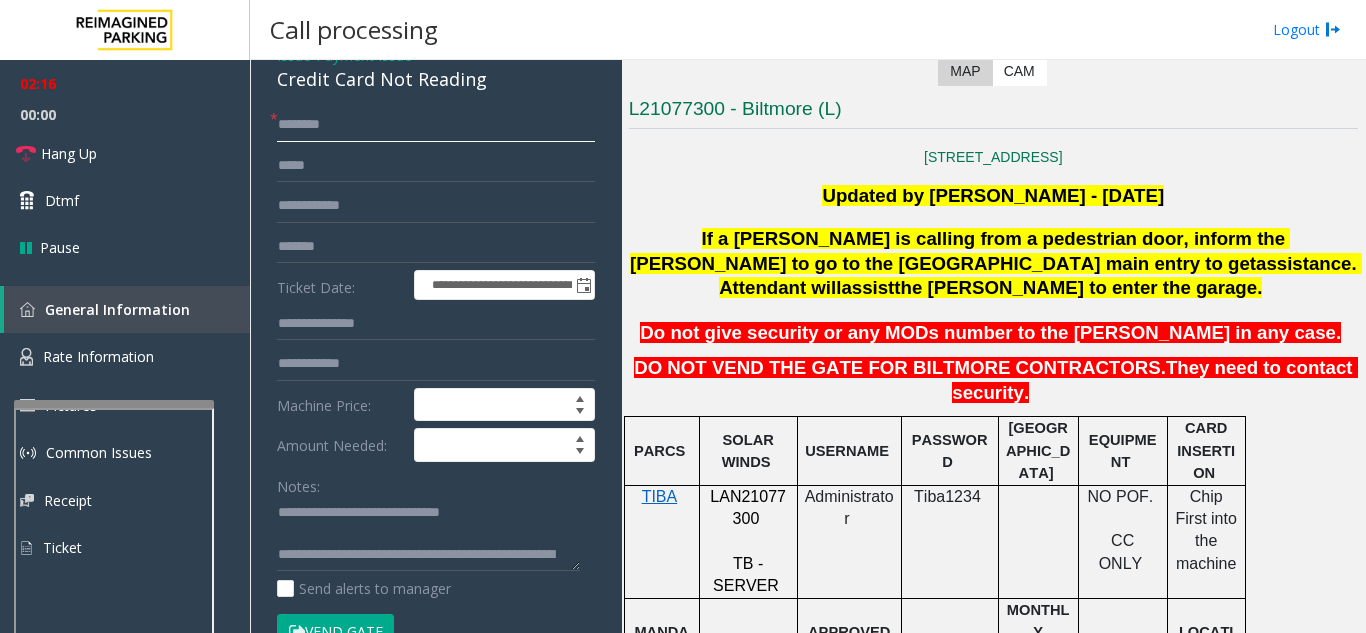 type on "*" 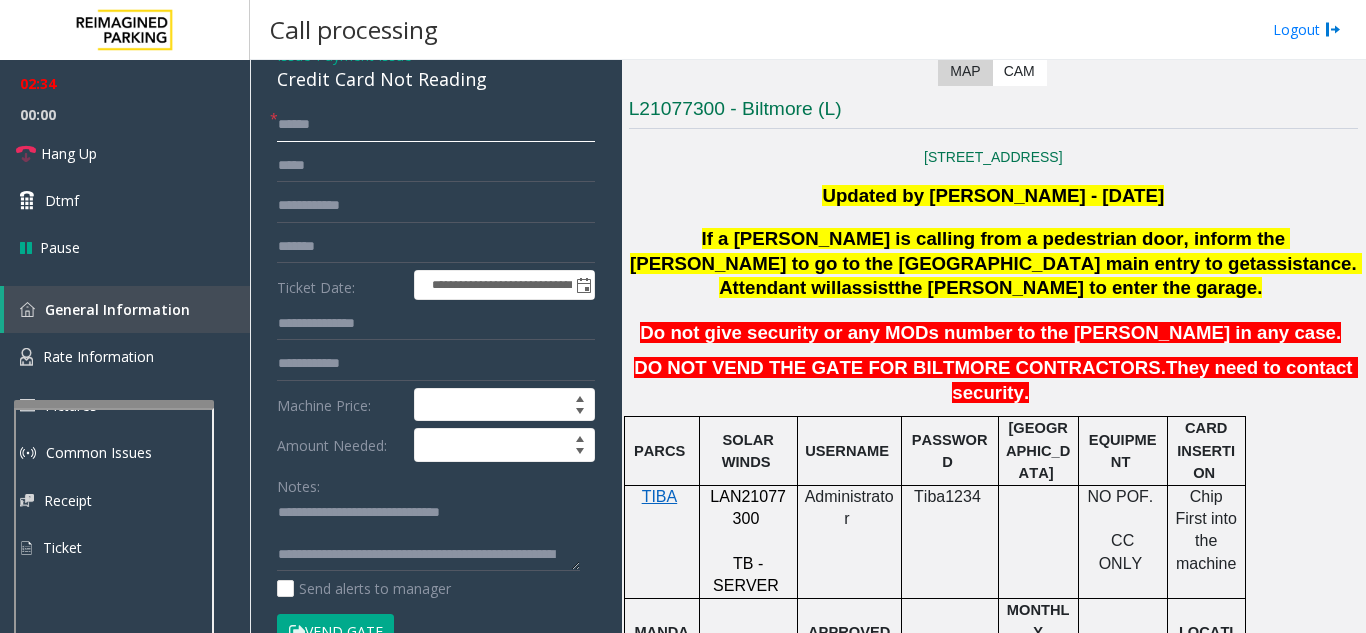 click on "*****" 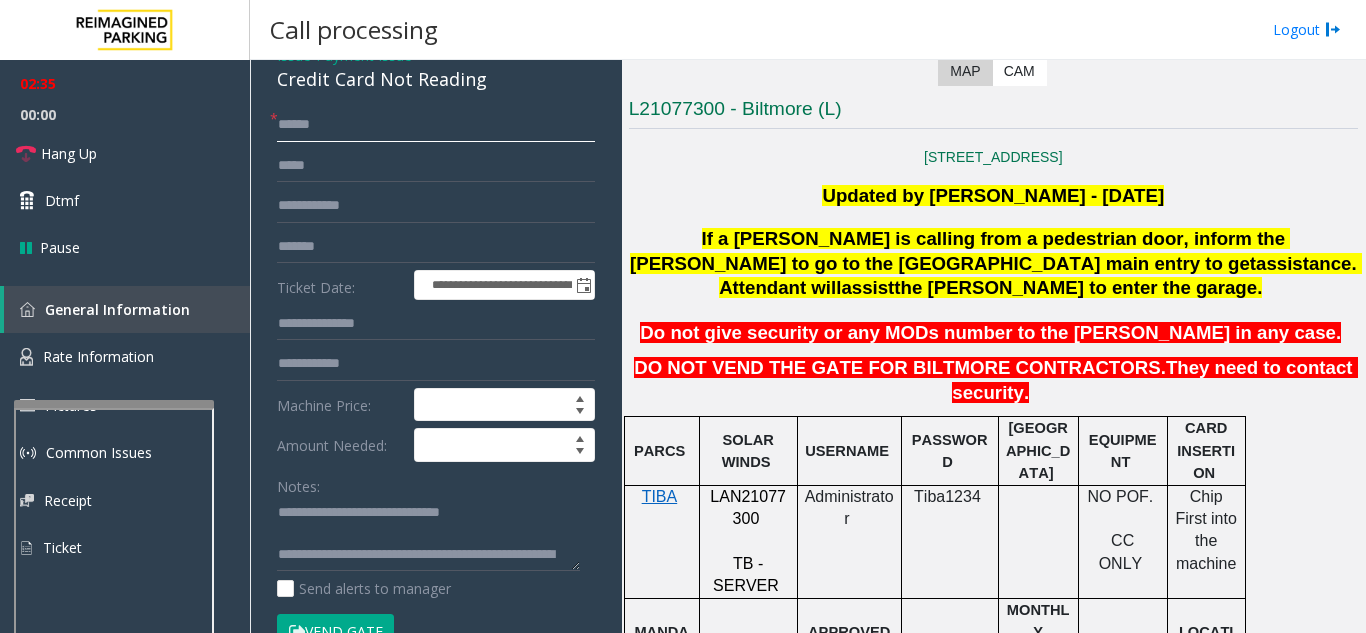 drag, startPoint x: 324, startPoint y: 147, endPoint x: 280, endPoint y: 152, distance: 44.28318 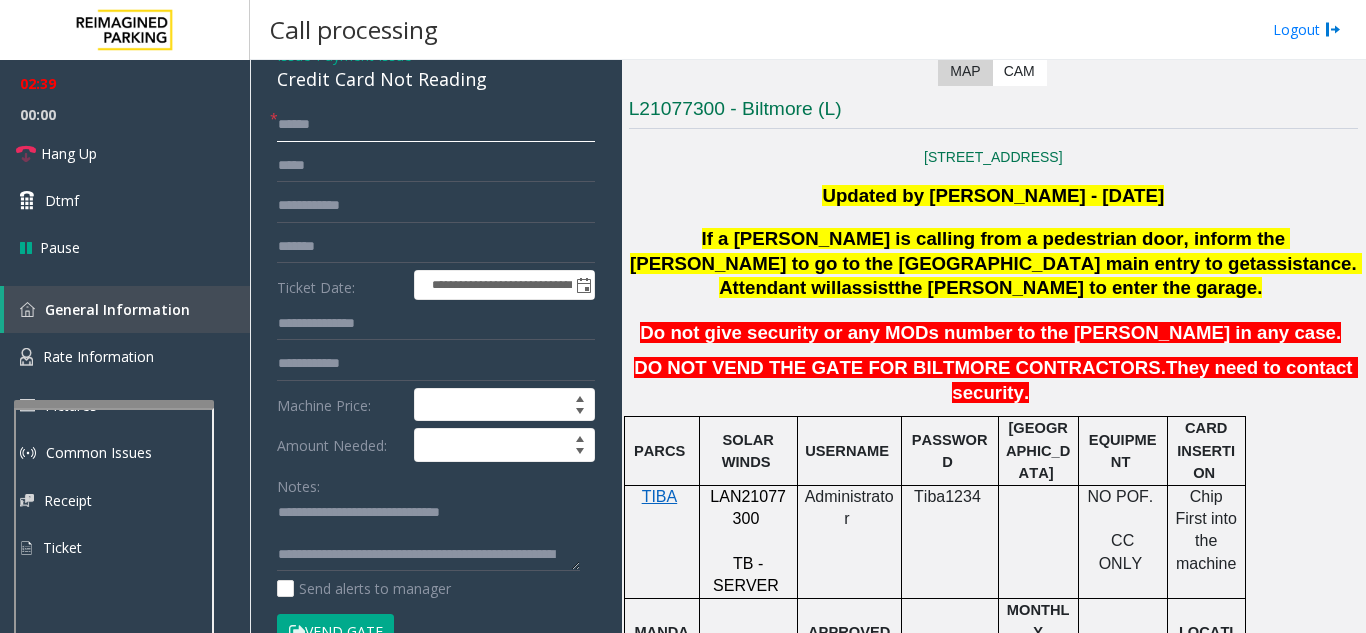type on "*****" 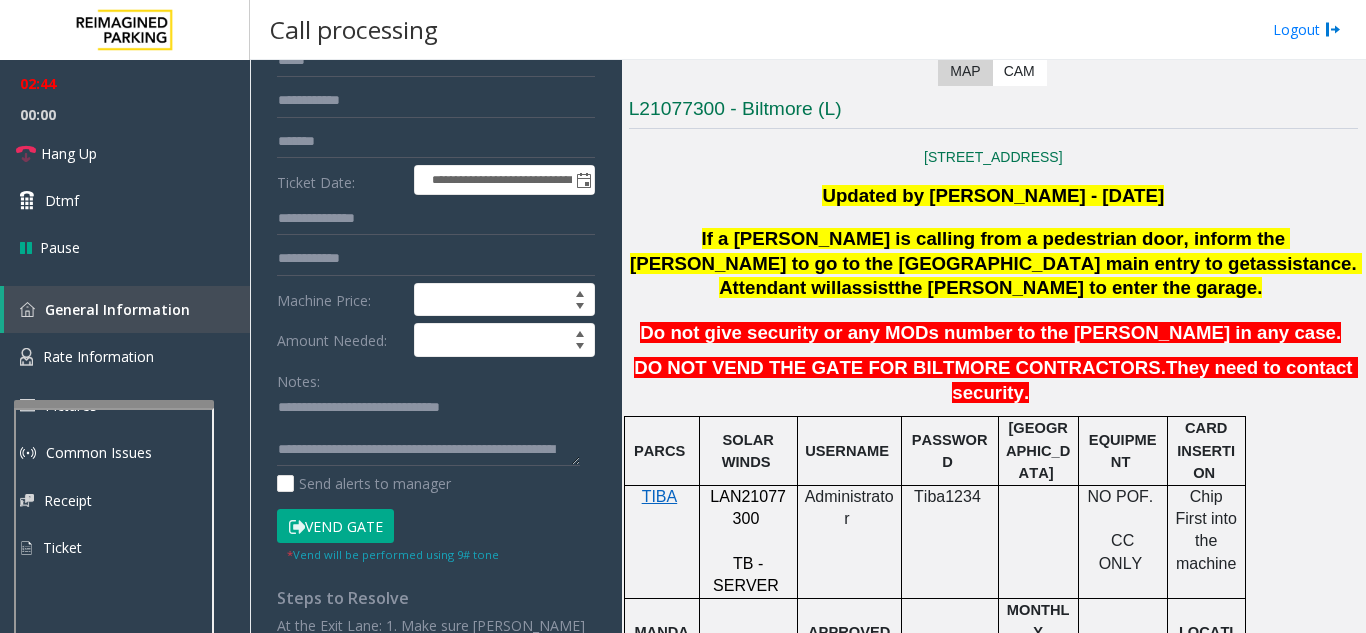 scroll, scrollTop: 300, scrollLeft: 0, axis: vertical 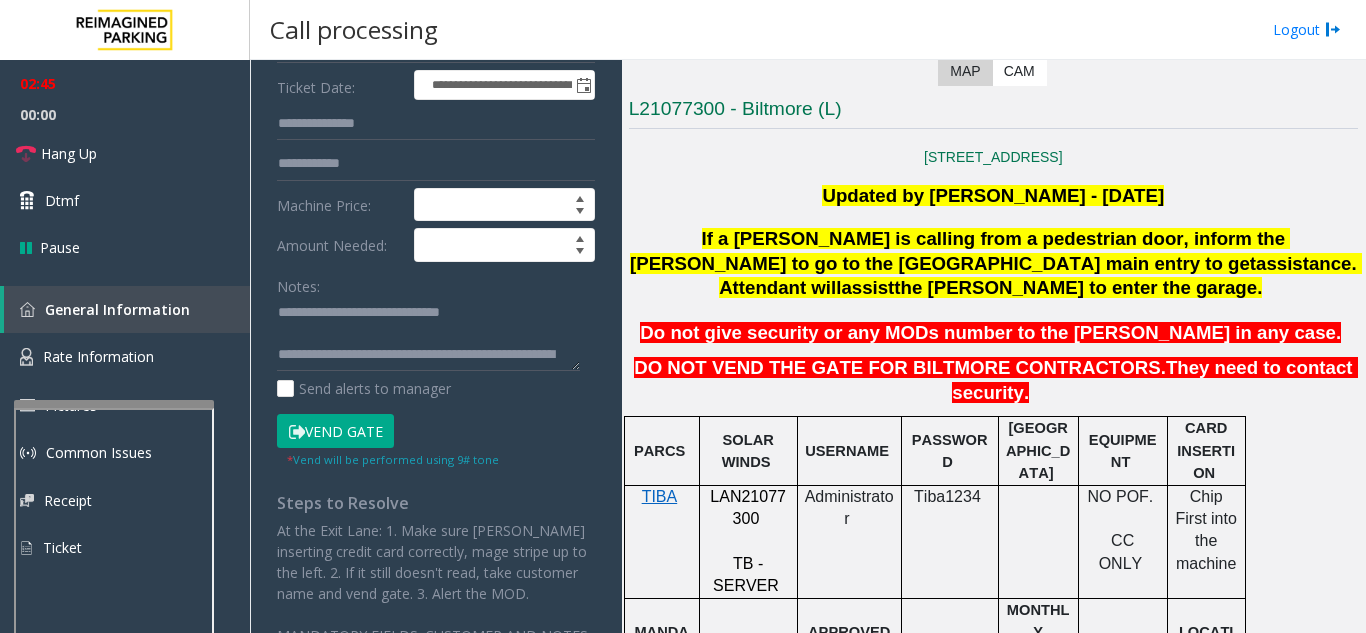 click on "Vend Gate" 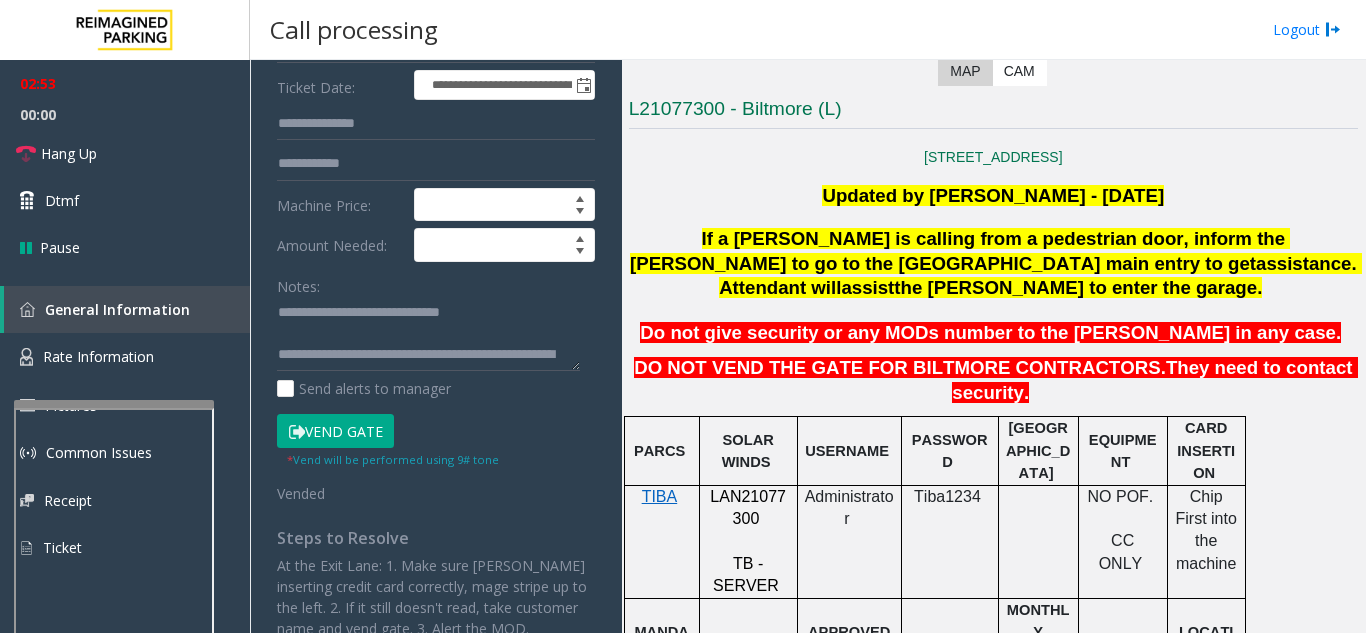 scroll, scrollTop: 300, scrollLeft: 0, axis: vertical 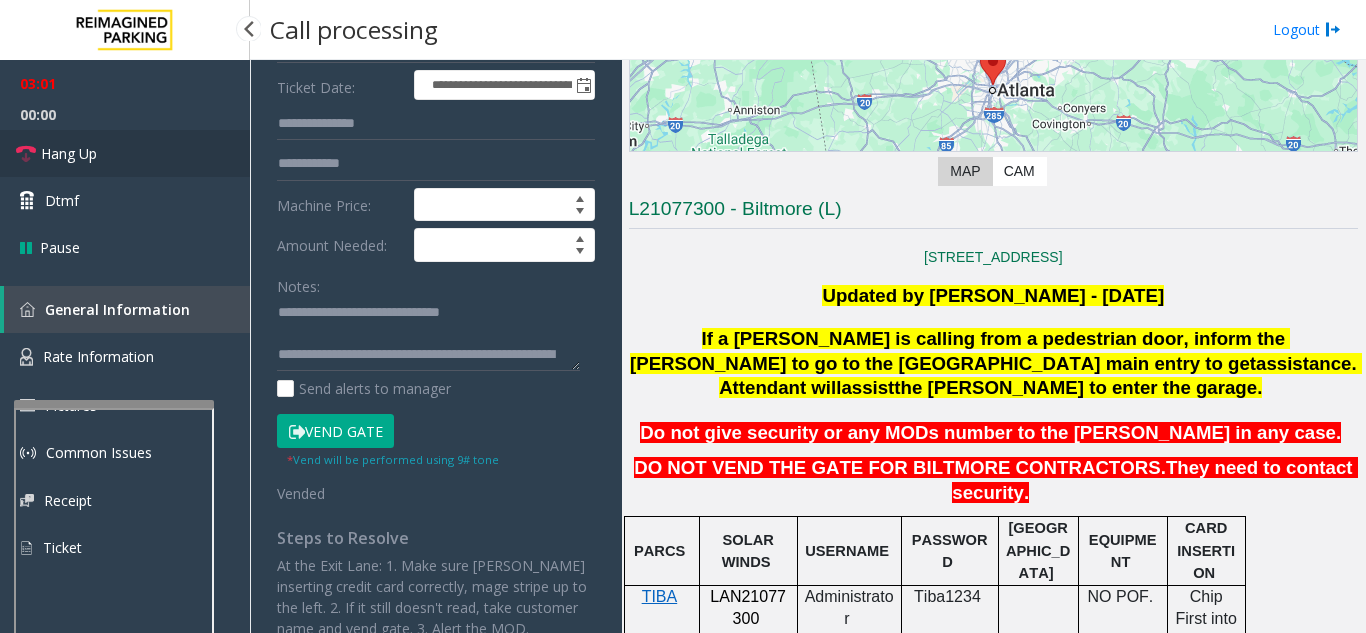 click on "Hang Up" at bounding box center [125, 153] 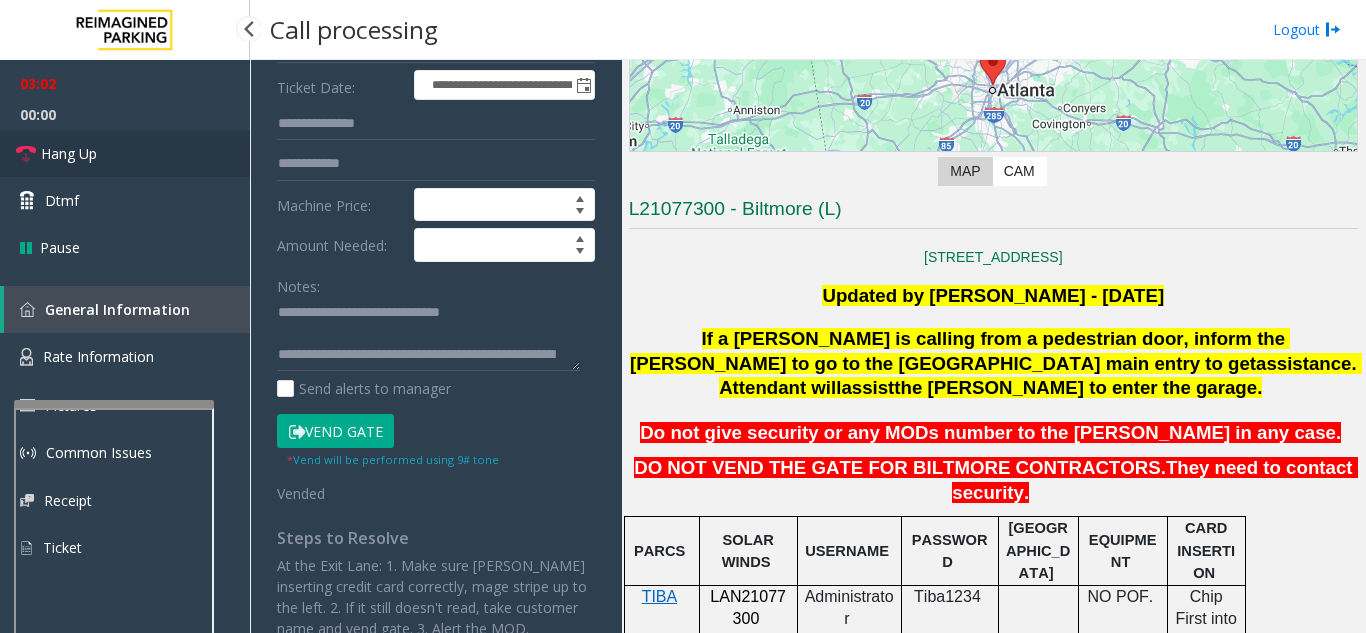 click on "Hang Up" at bounding box center [125, 153] 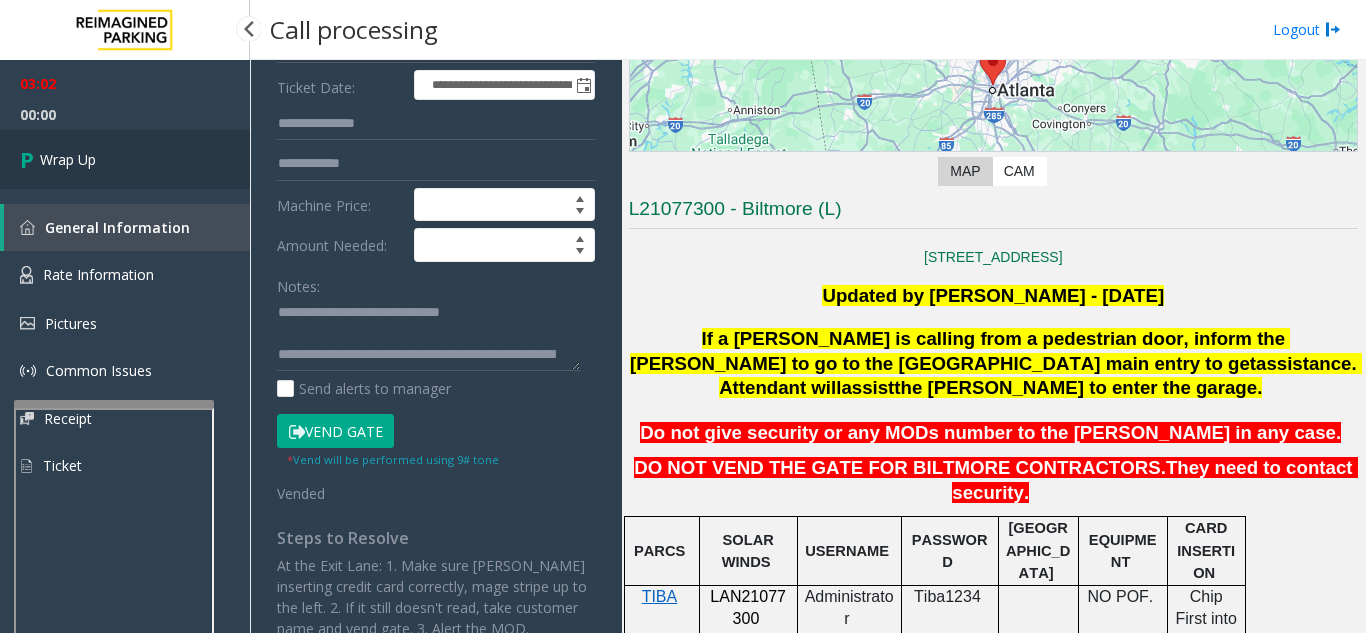 click on "Wrap Up" at bounding box center (125, 159) 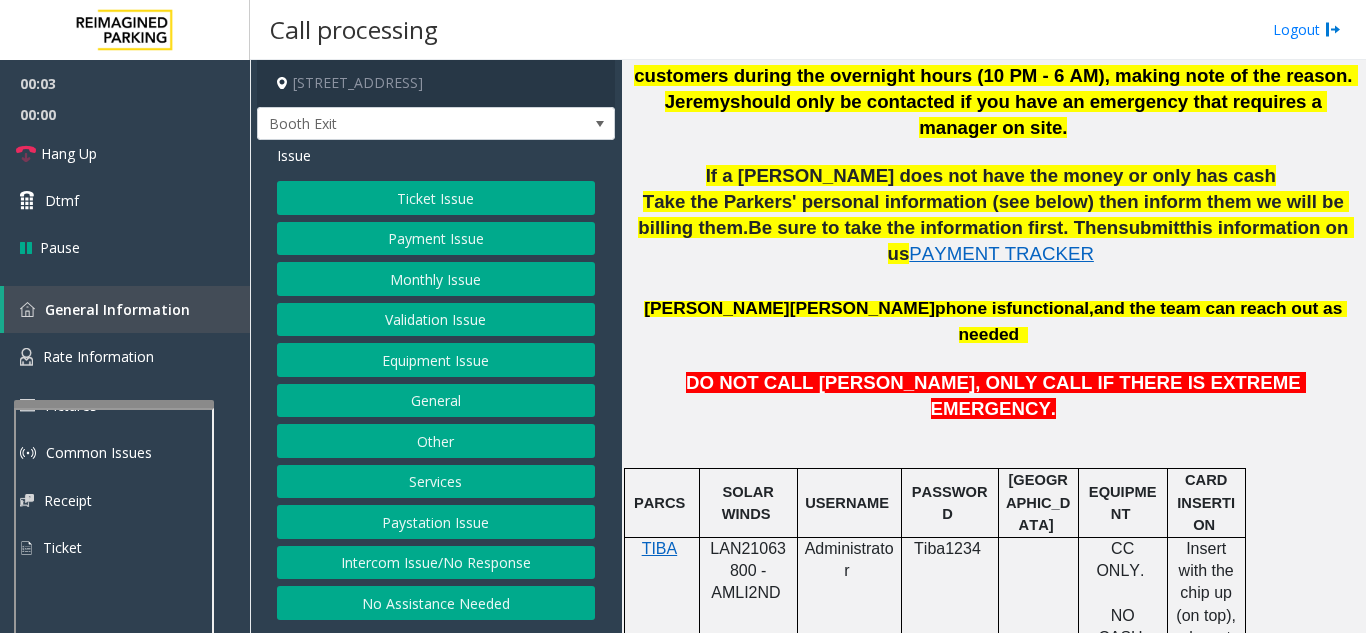 scroll, scrollTop: 1000, scrollLeft: 0, axis: vertical 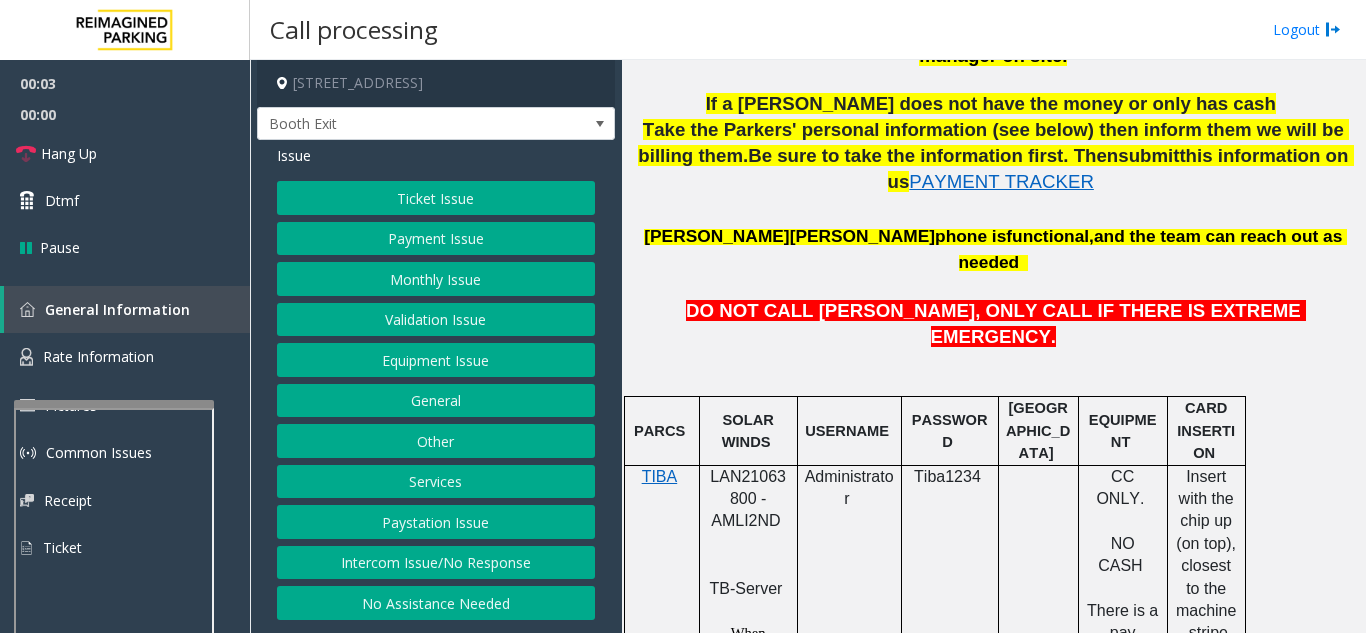 click on "LAN21063800 - AMLI2ND" 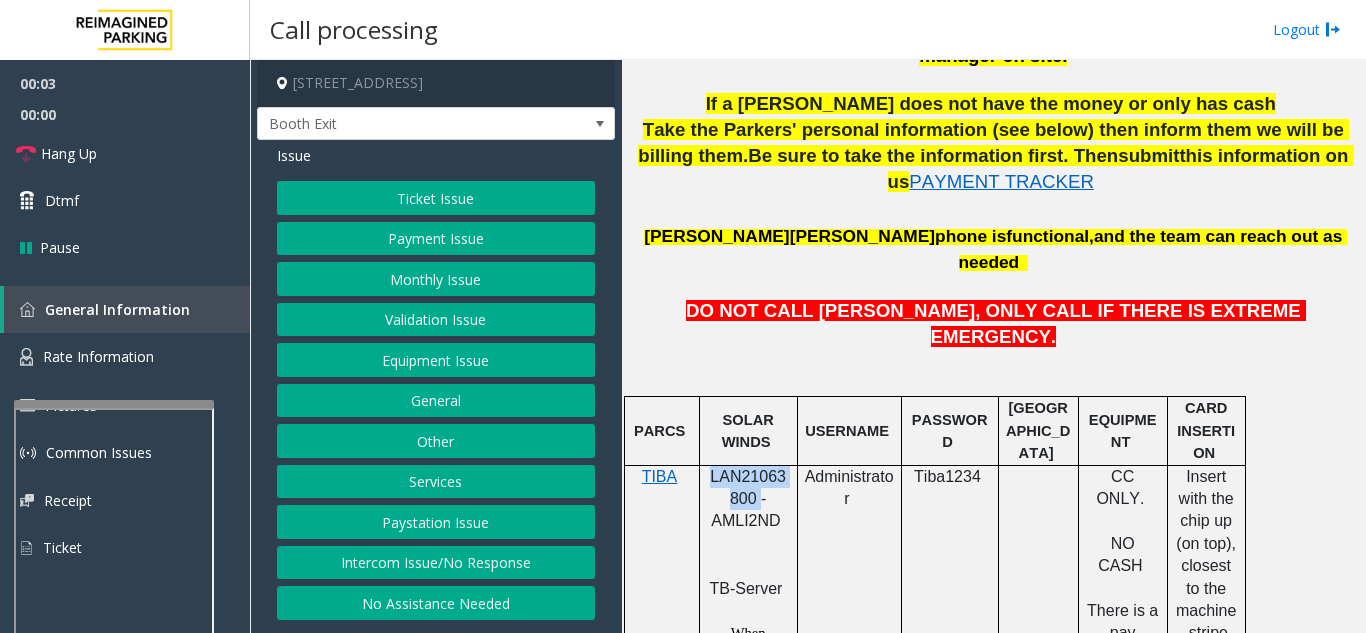 click on "LAN21063800 - AMLI2ND" 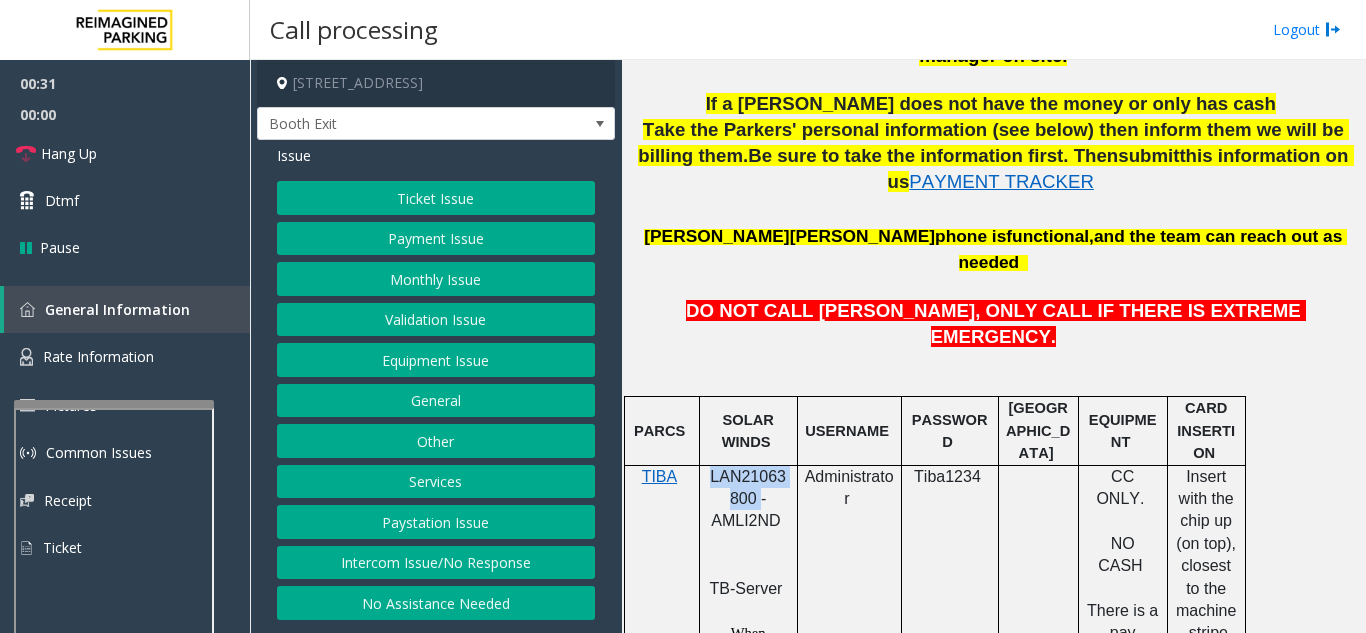 click on "Validation Issue" 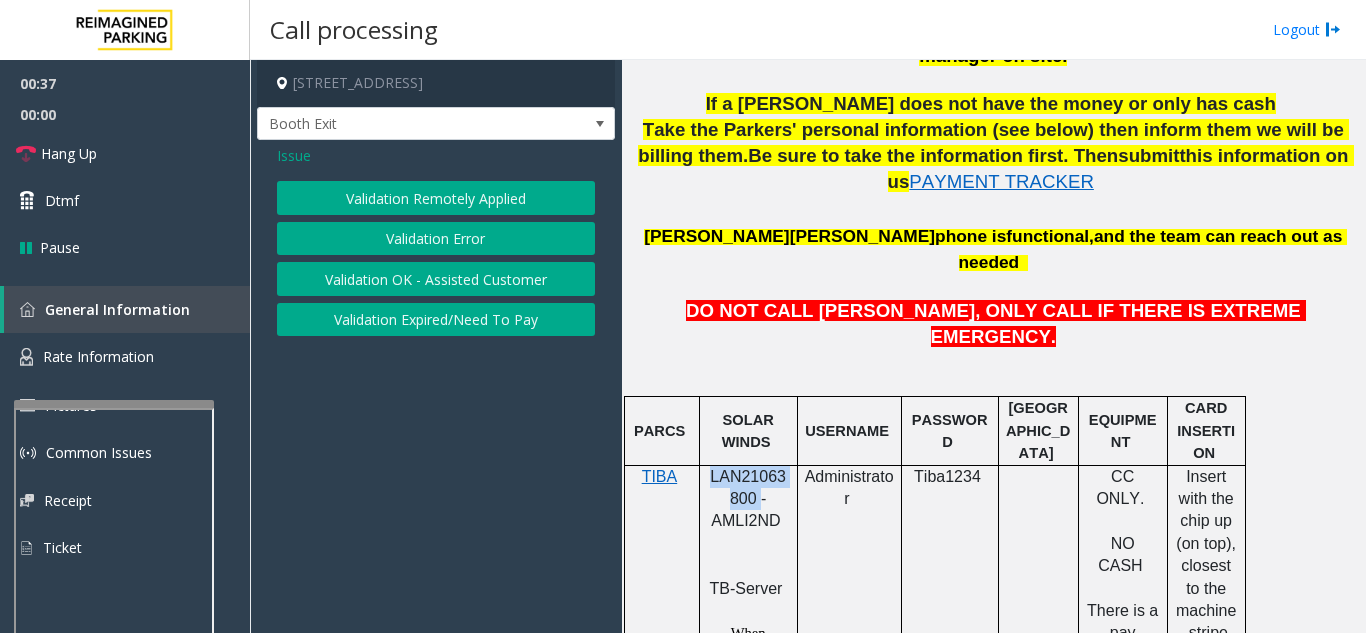 click on "Validation Error" 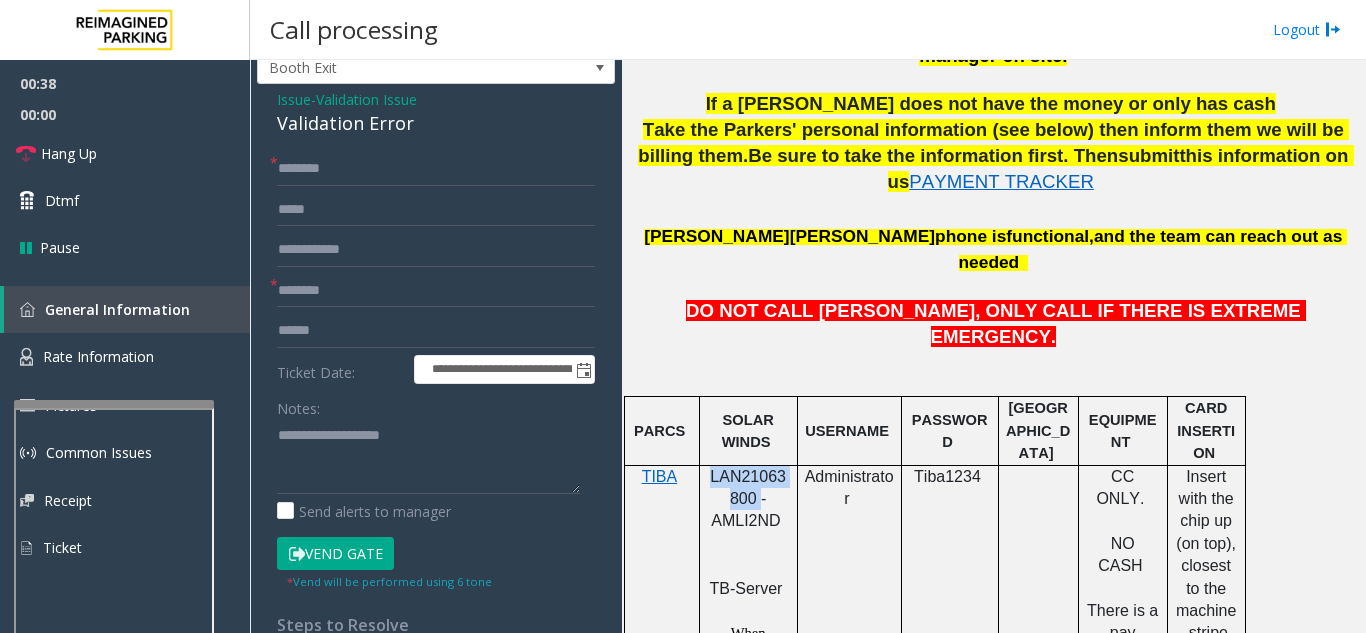 scroll, scrollTop: 100, scrollLeft: 0, axis: vertical 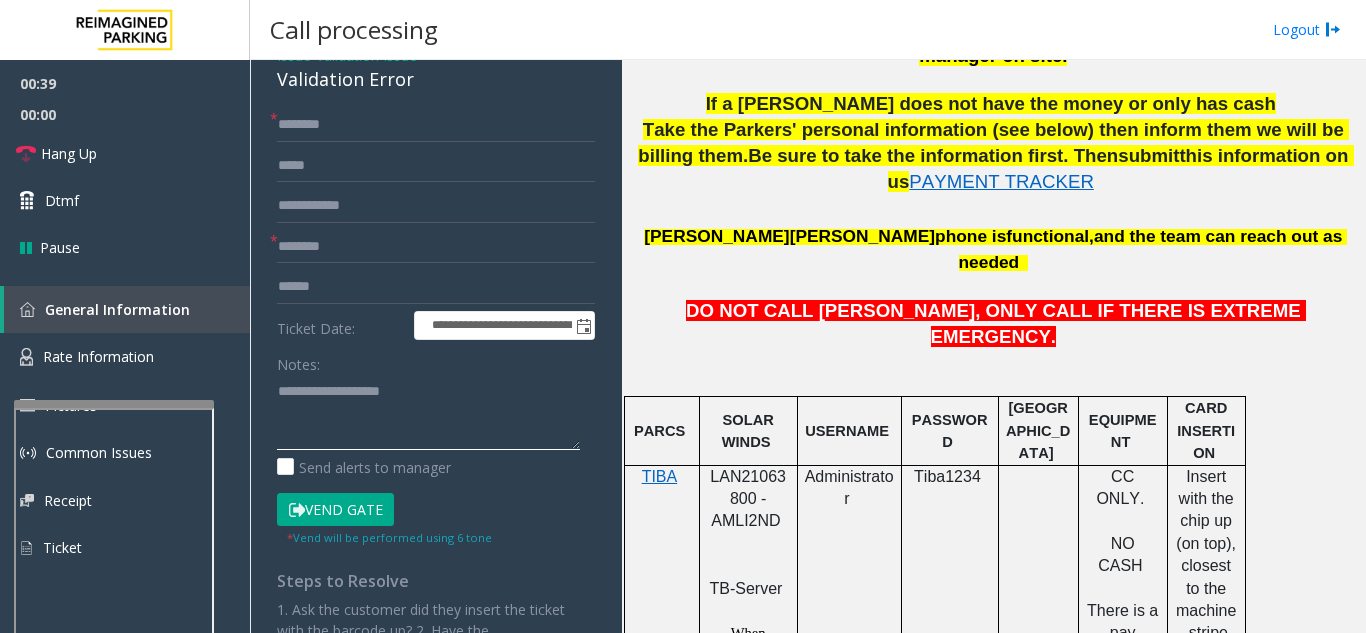 paste on "**********" 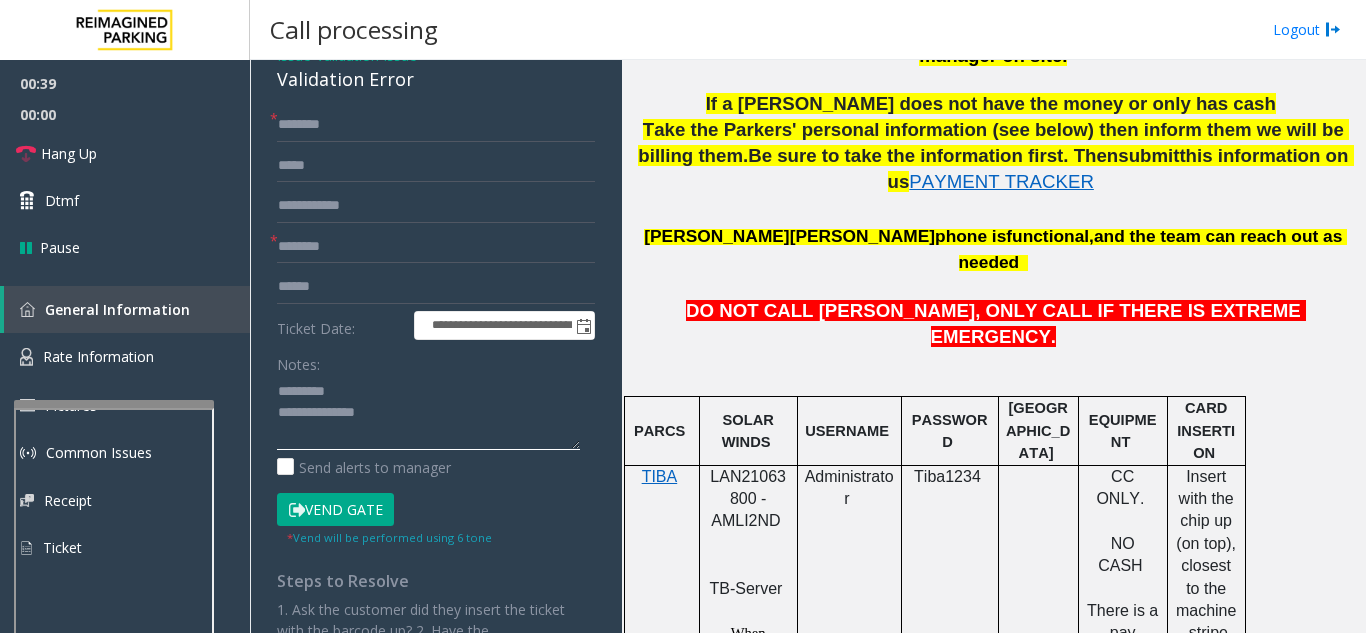scroll, scrollTop: 0, scrollLeft: 0, axis: both 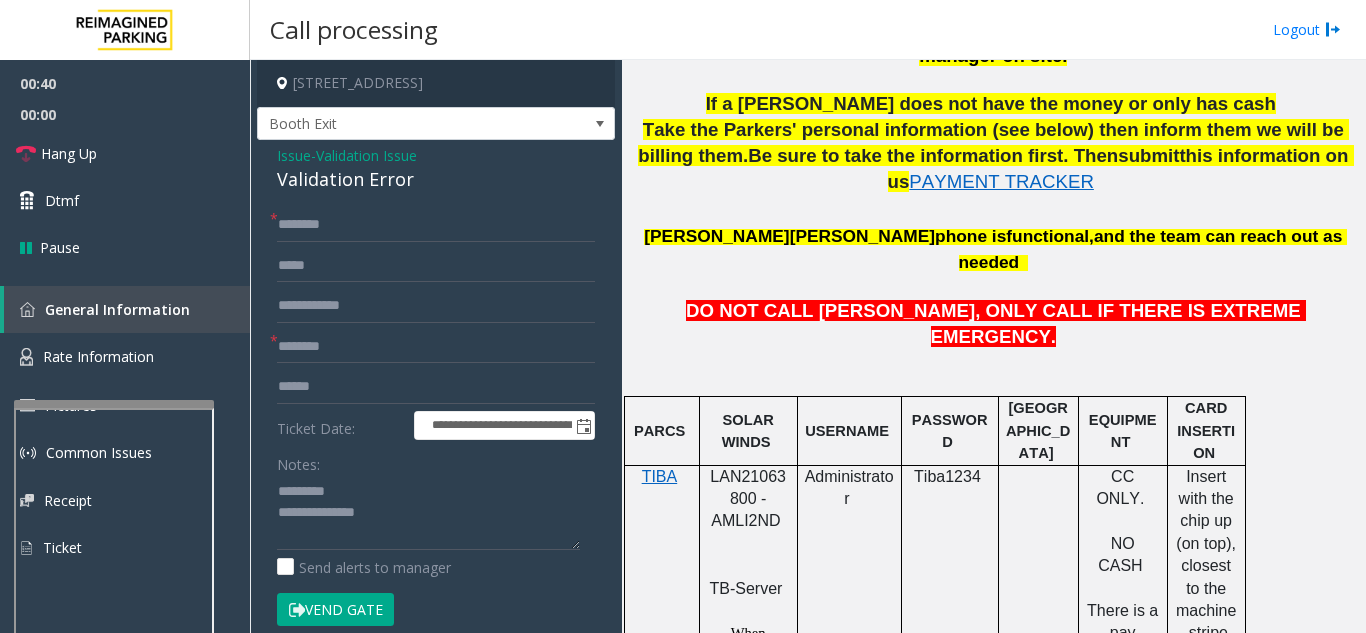 click on "Validation Error" 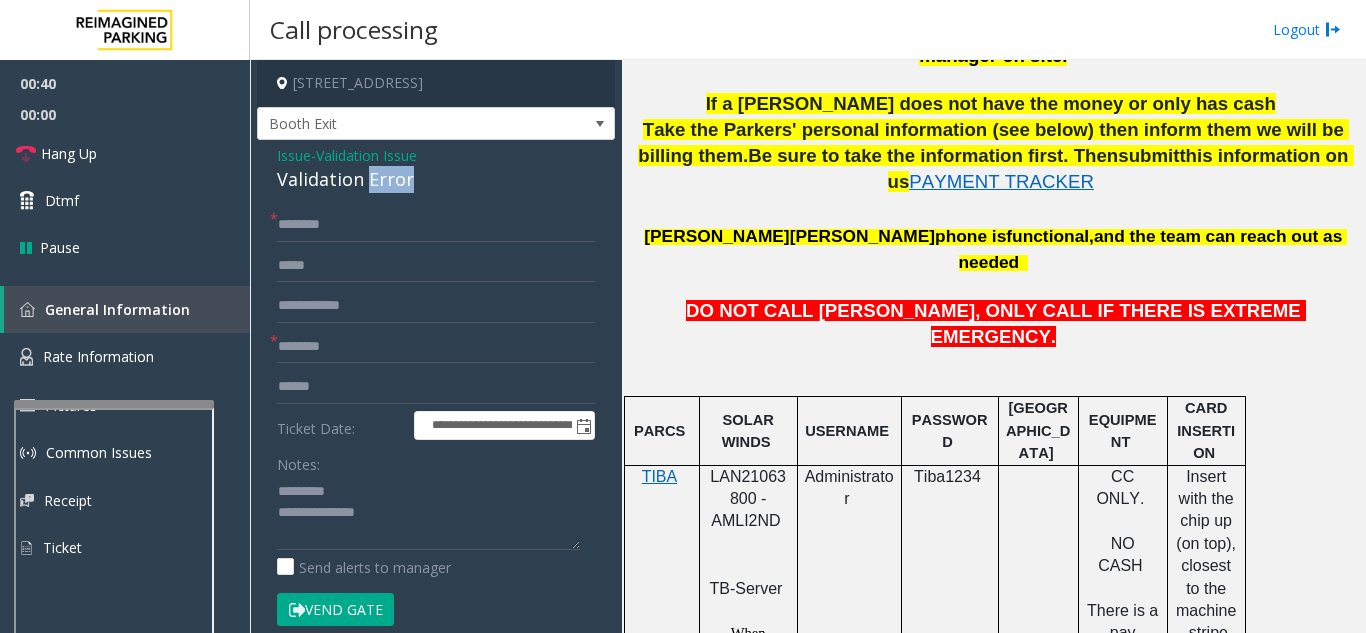 click on "Validation Error" 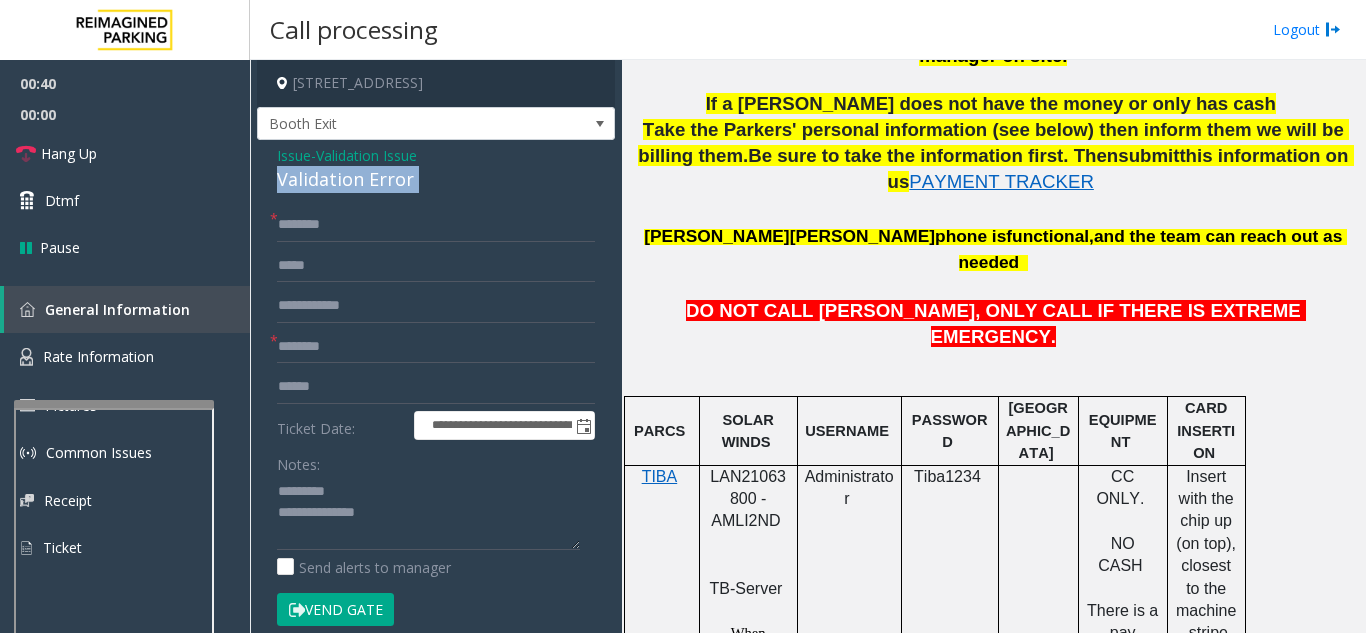 click on "Validation Error" 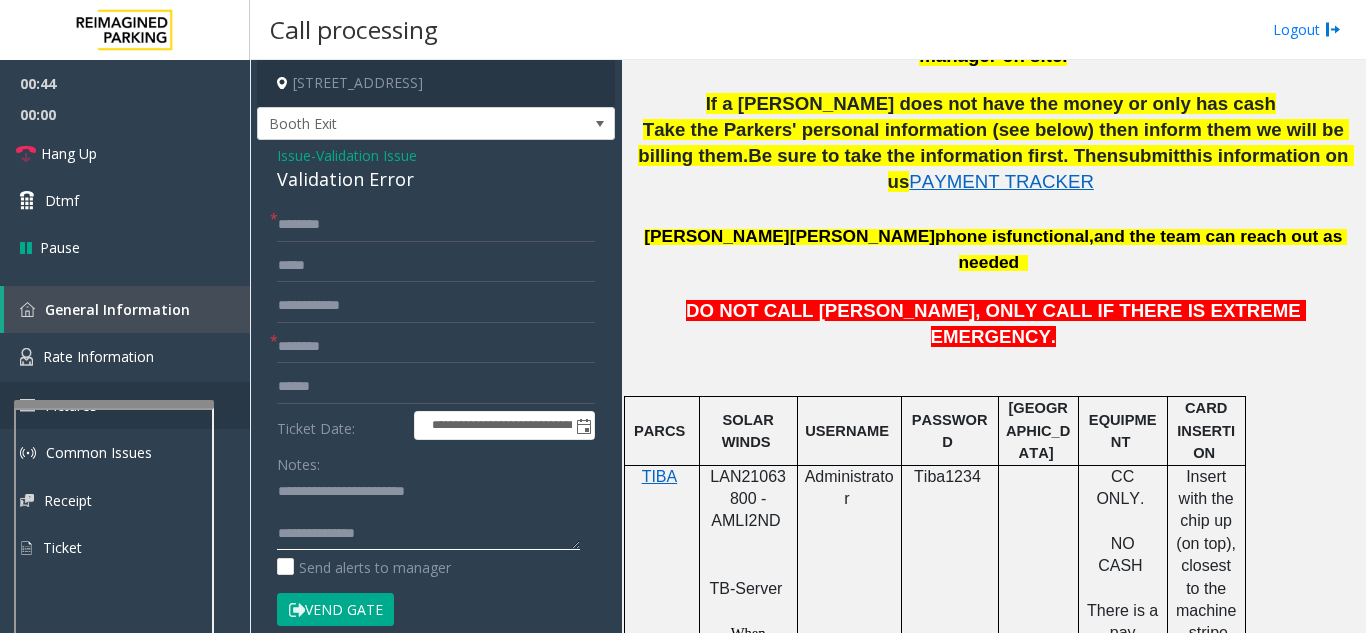 type on "**********" 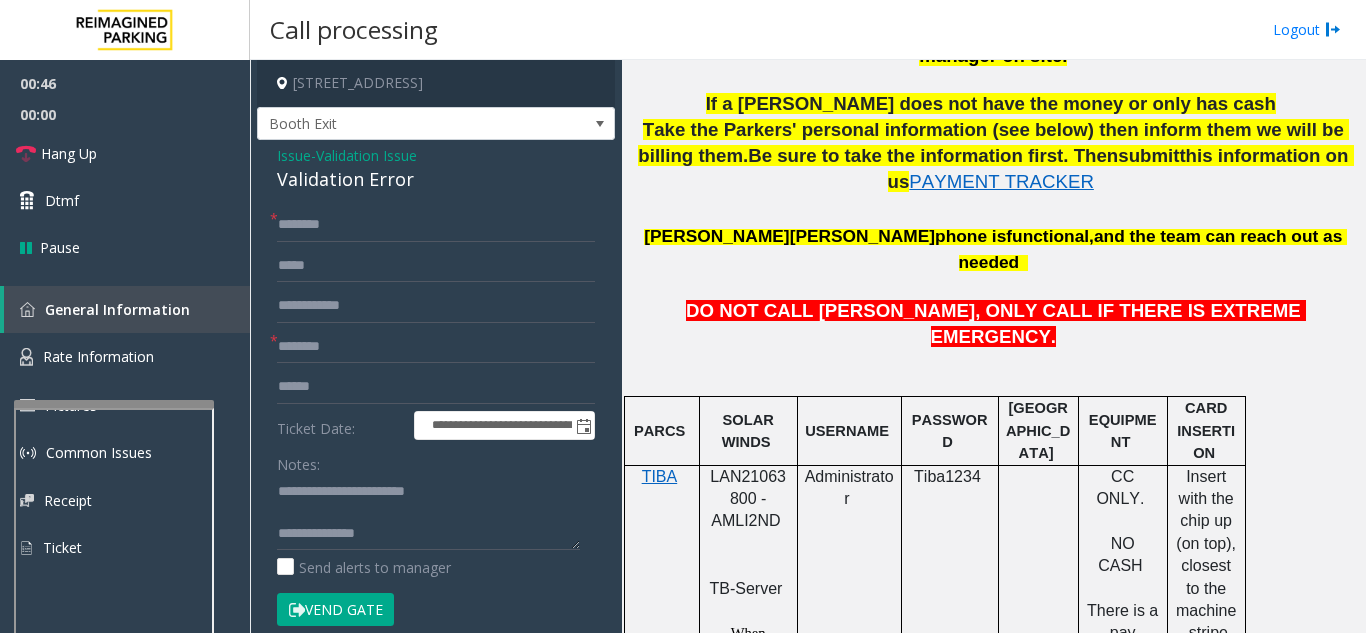 click on "LAN21063800 - AMLI2ND" 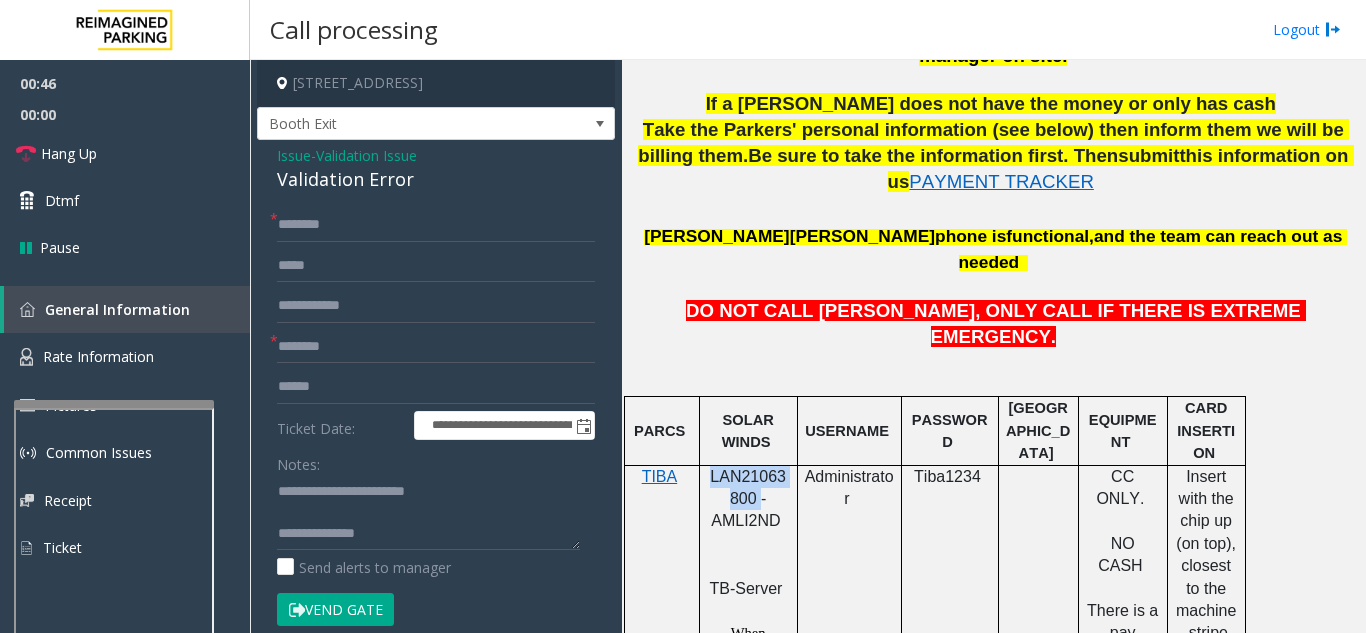 click on "LAN21063800 - AMLI2ND" 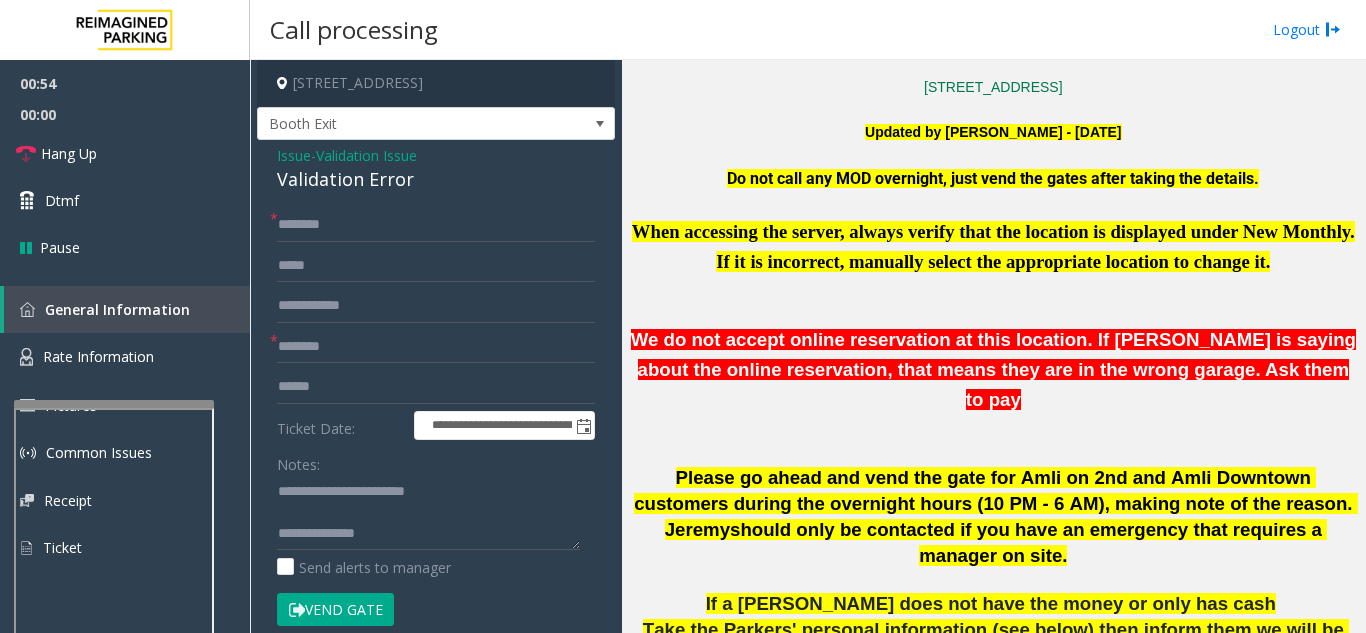 scroll, scrollTop: 100, scrollLeft: 0, axis: vertical 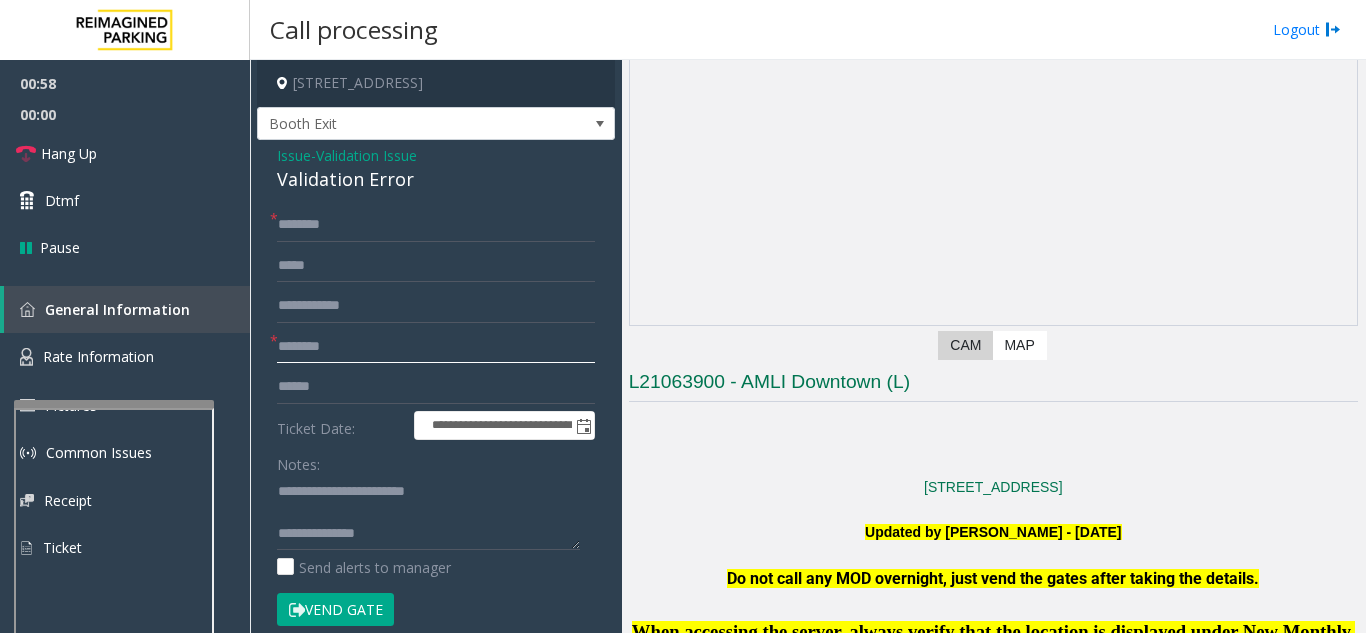 click 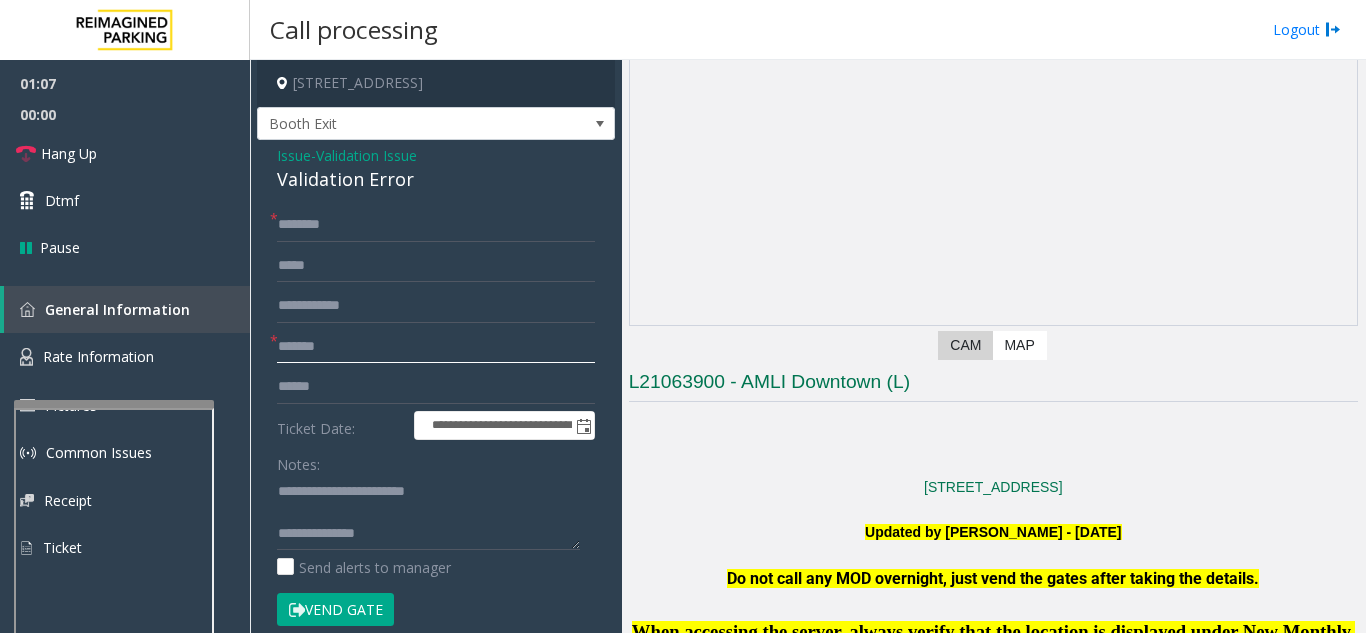 type on "******" 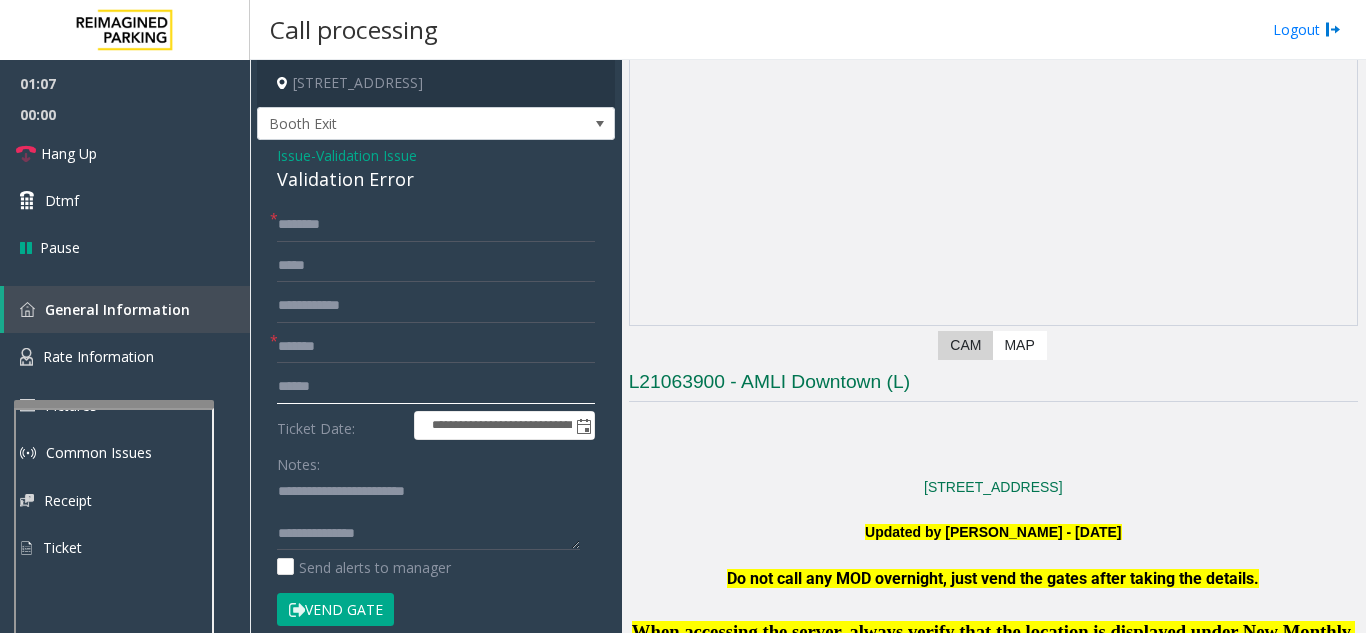 drag, startPoint x: 307, startPoint y: 343, endPoint x: 285, endPoint y: 381, distance: 43.908997 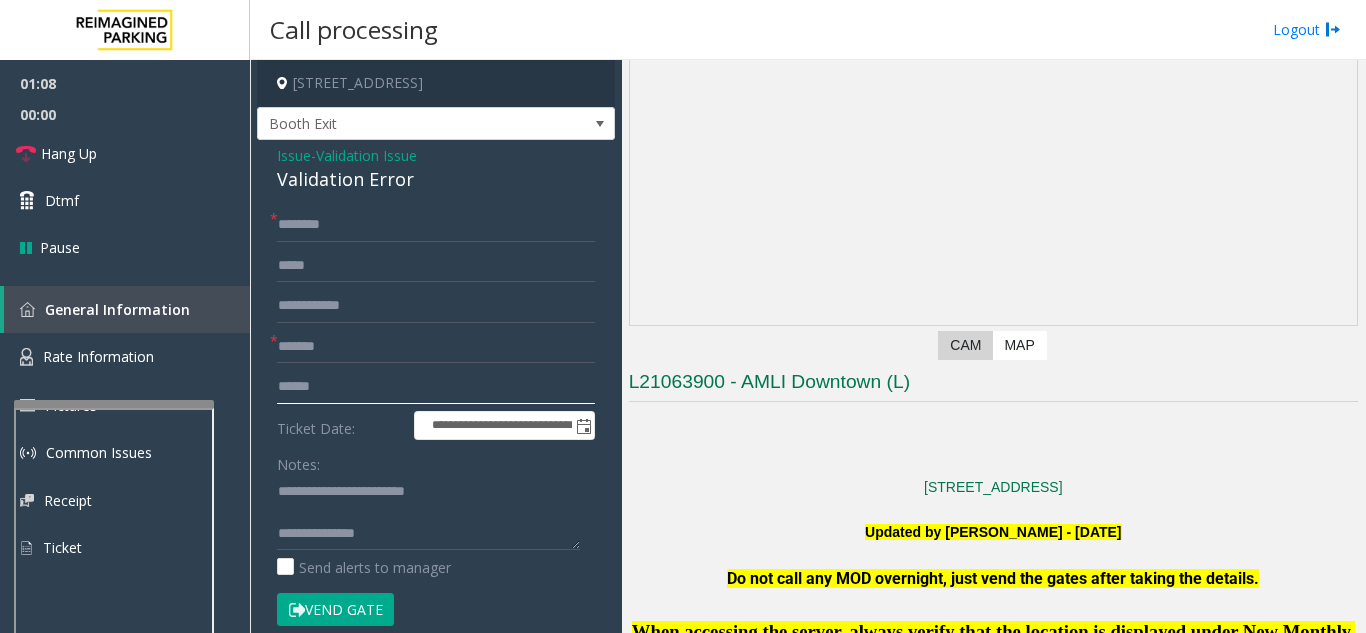 click 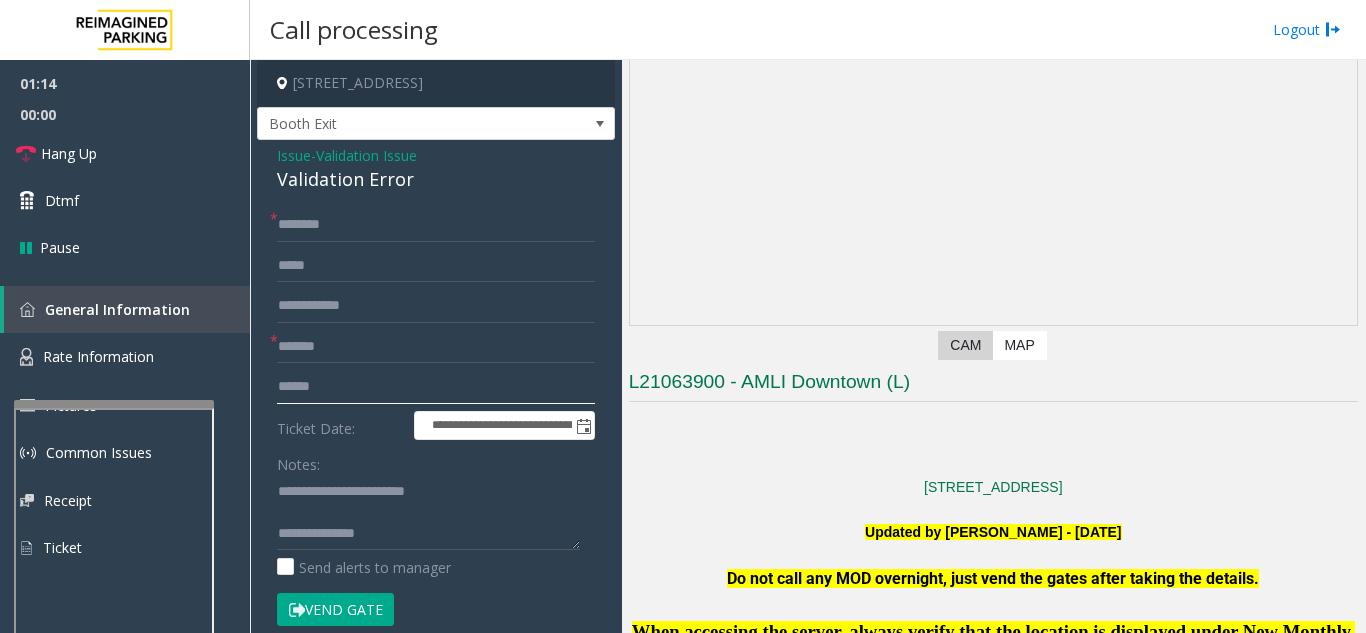 click on "******" 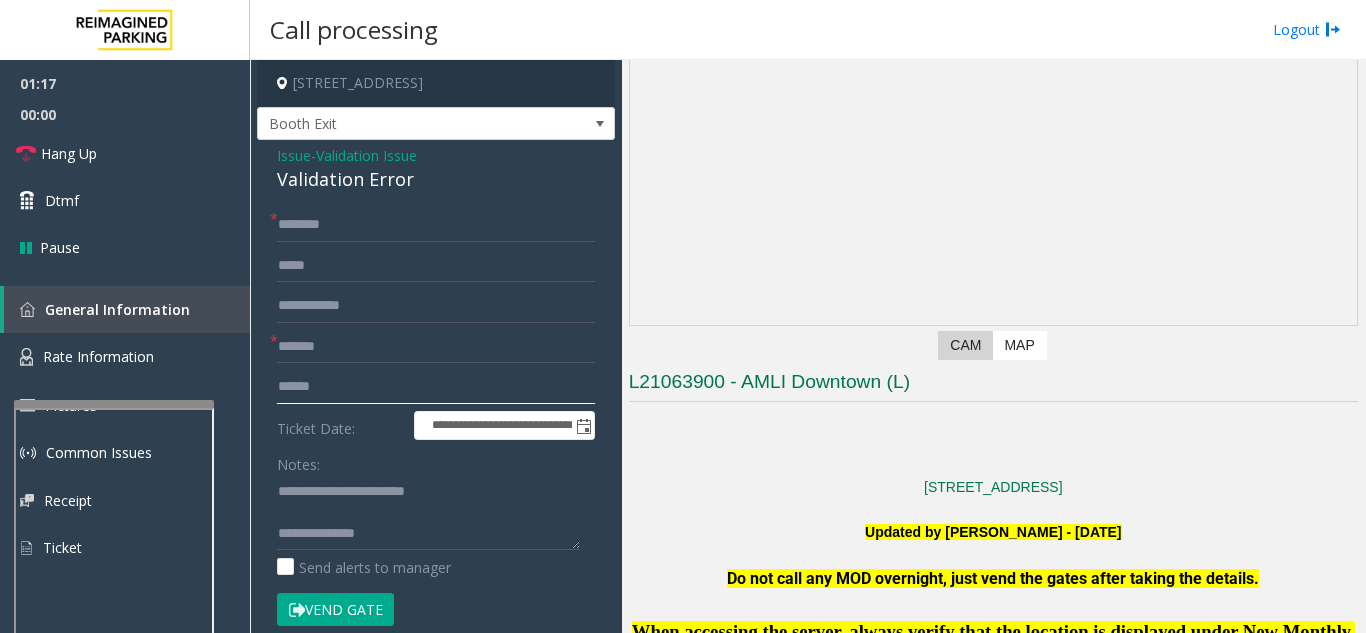 click on "******" 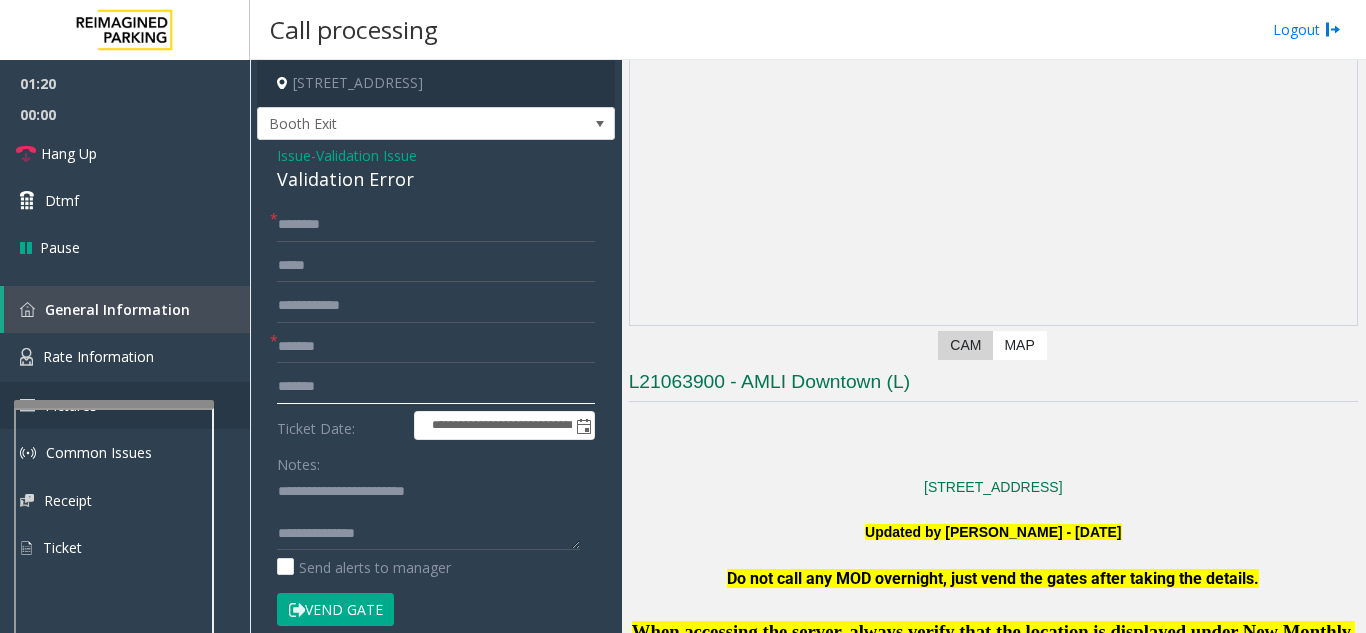 type on "*******" 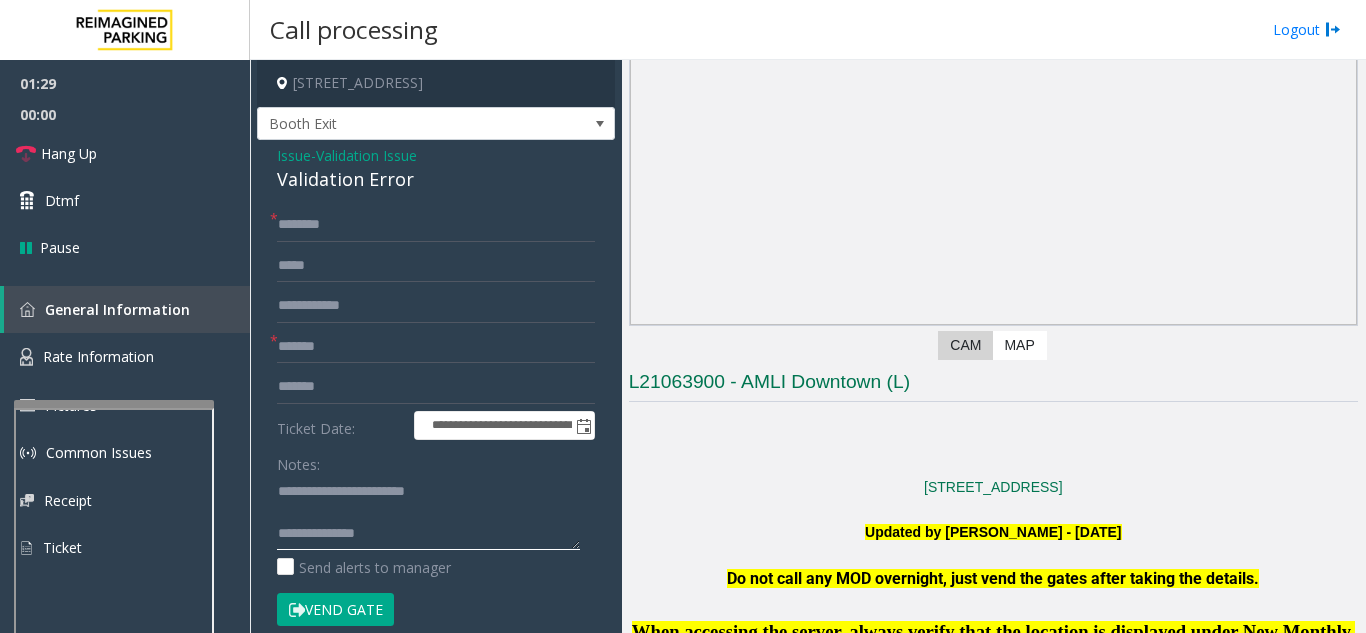 click 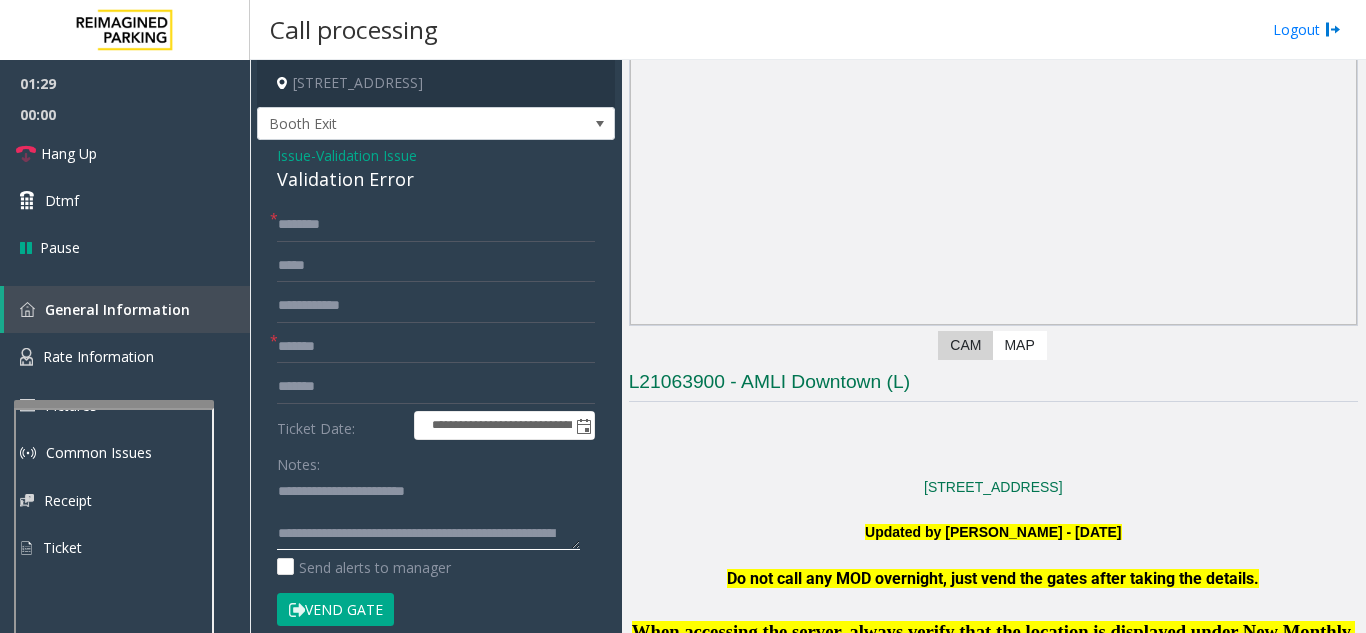 scroll, scrollTop: 15, scrollLeft: 0, axis: vertical 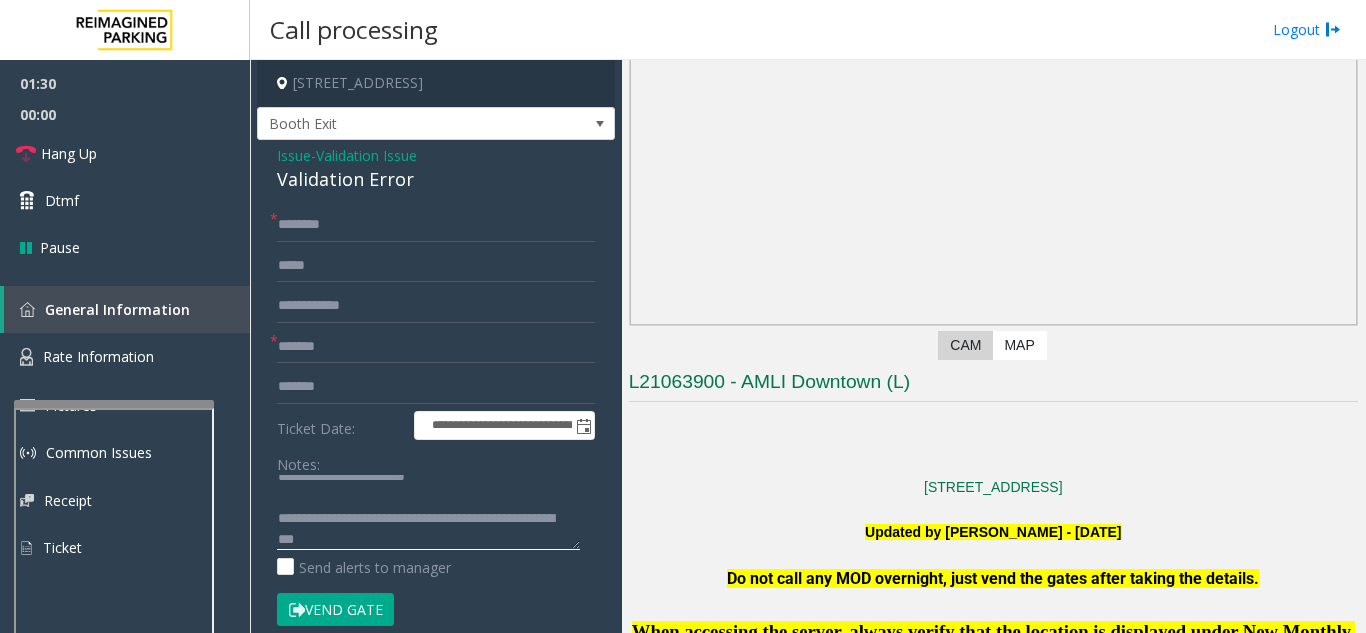 type on "**********" 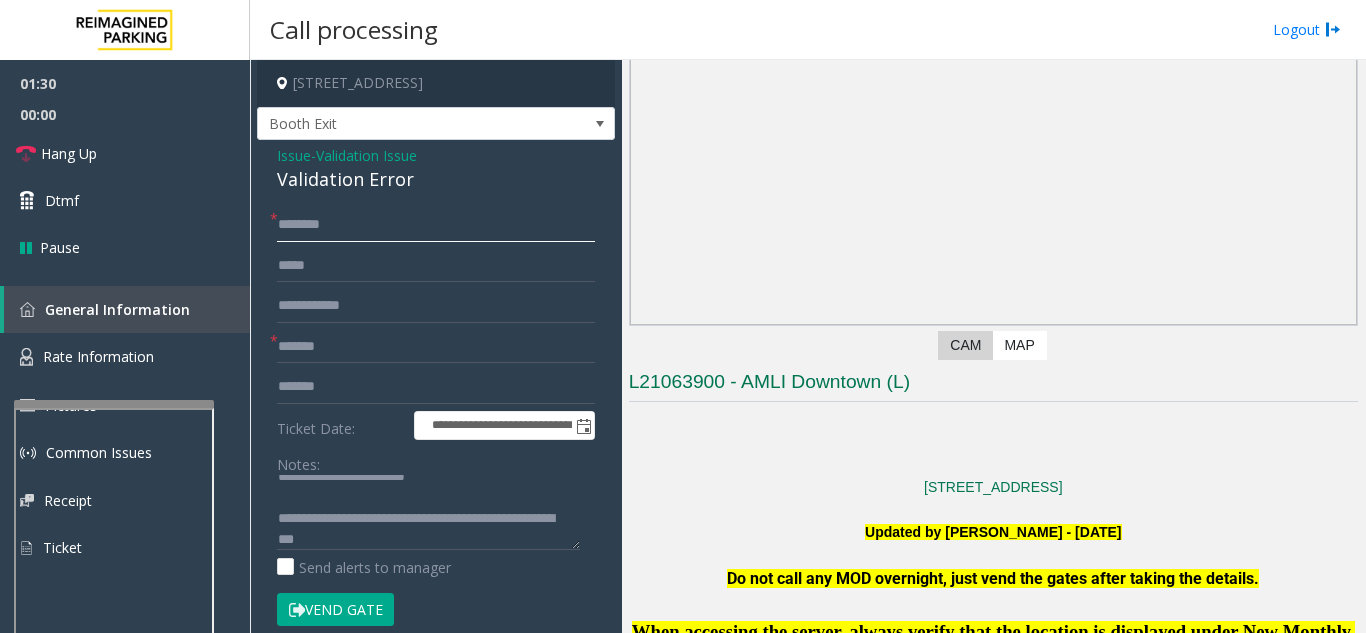 click 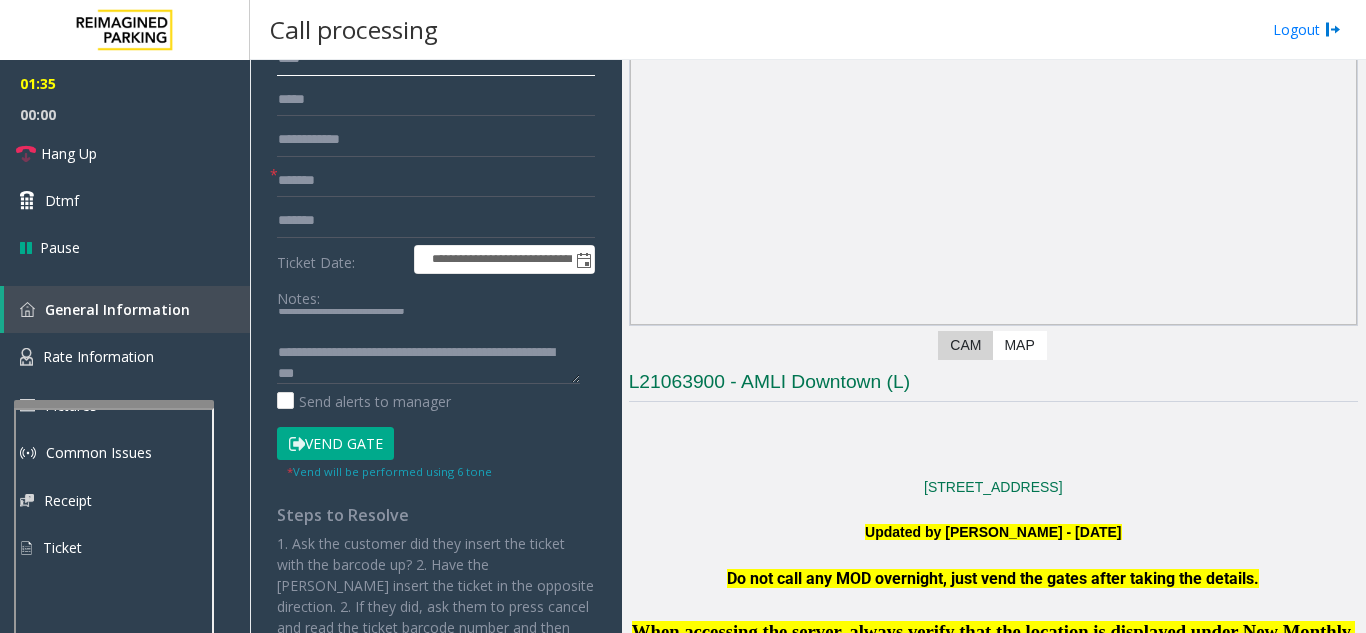 scroll, scrollTop: 200, scrollLeft: 0, axis: vertical 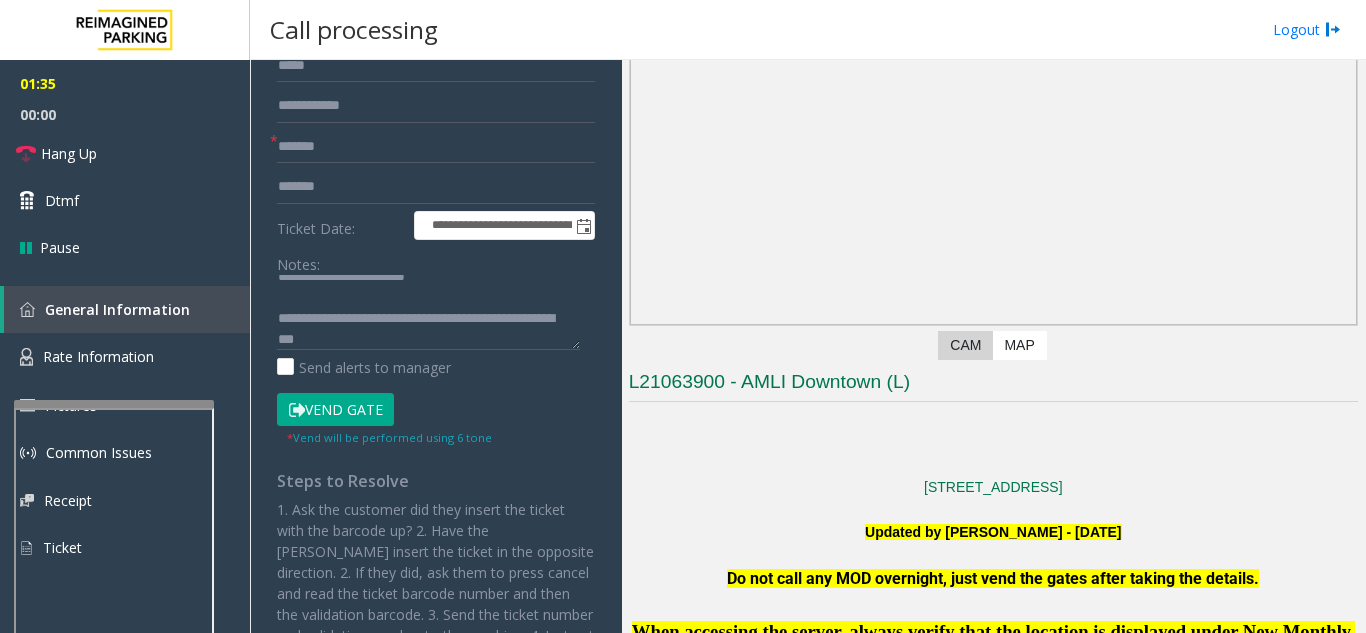 type on "****" 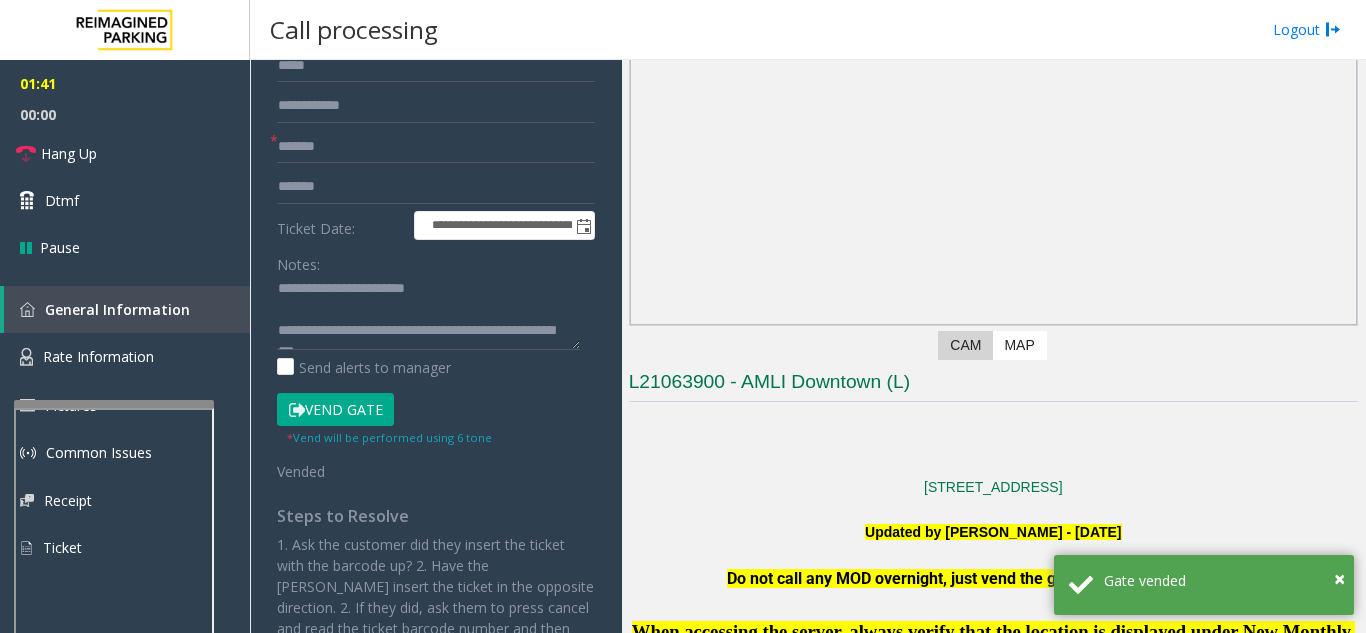 scroll, scrollTop: 0, scrollLeft: 0, axis: both 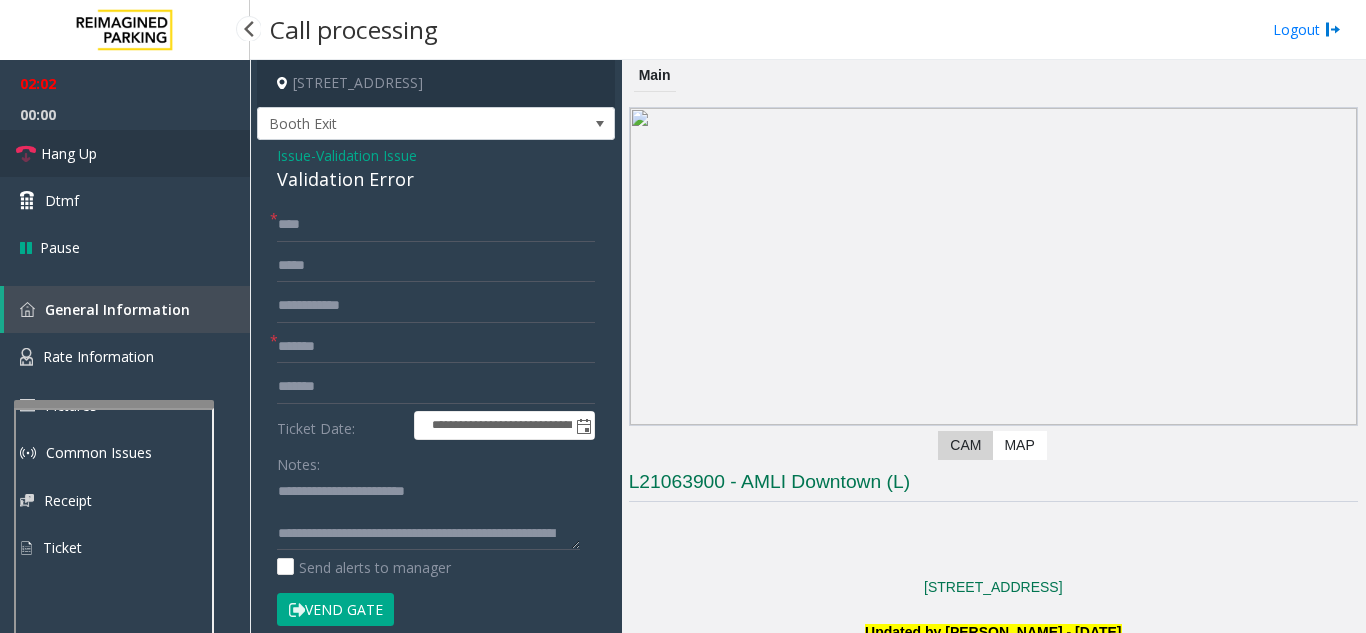 click on "Hang Up" at bounding box center (125, 153) 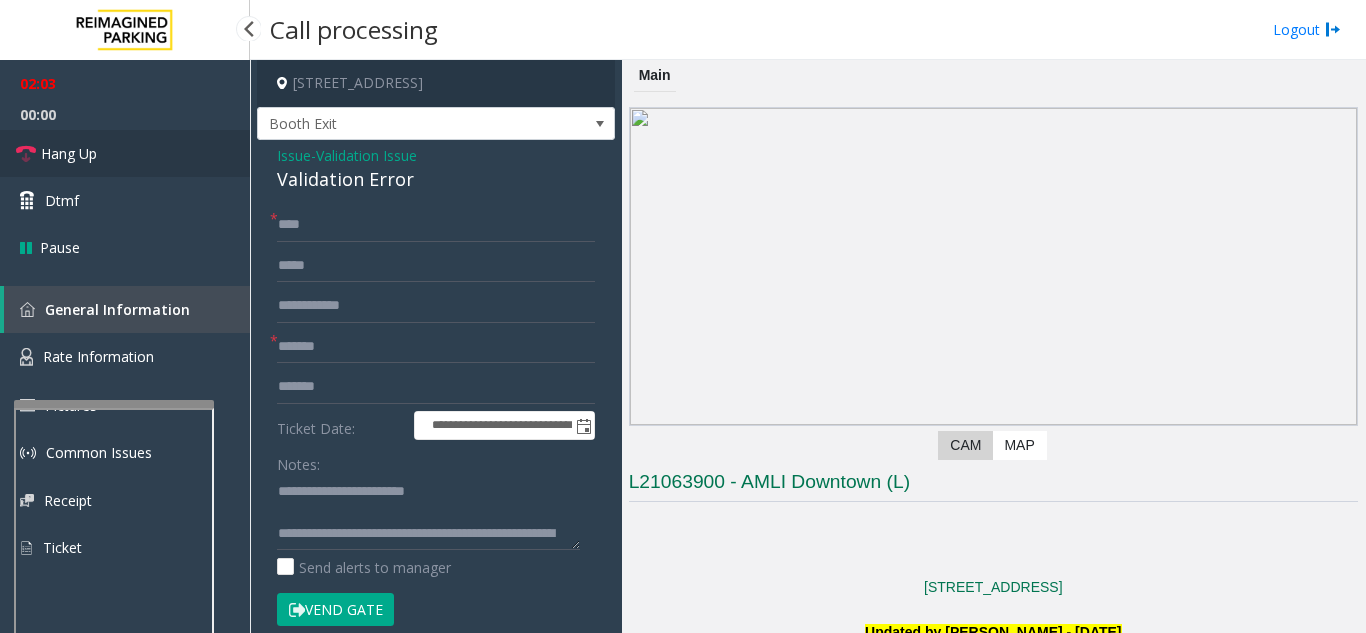 click on "Hang Up" at bounding box center [125, 153] 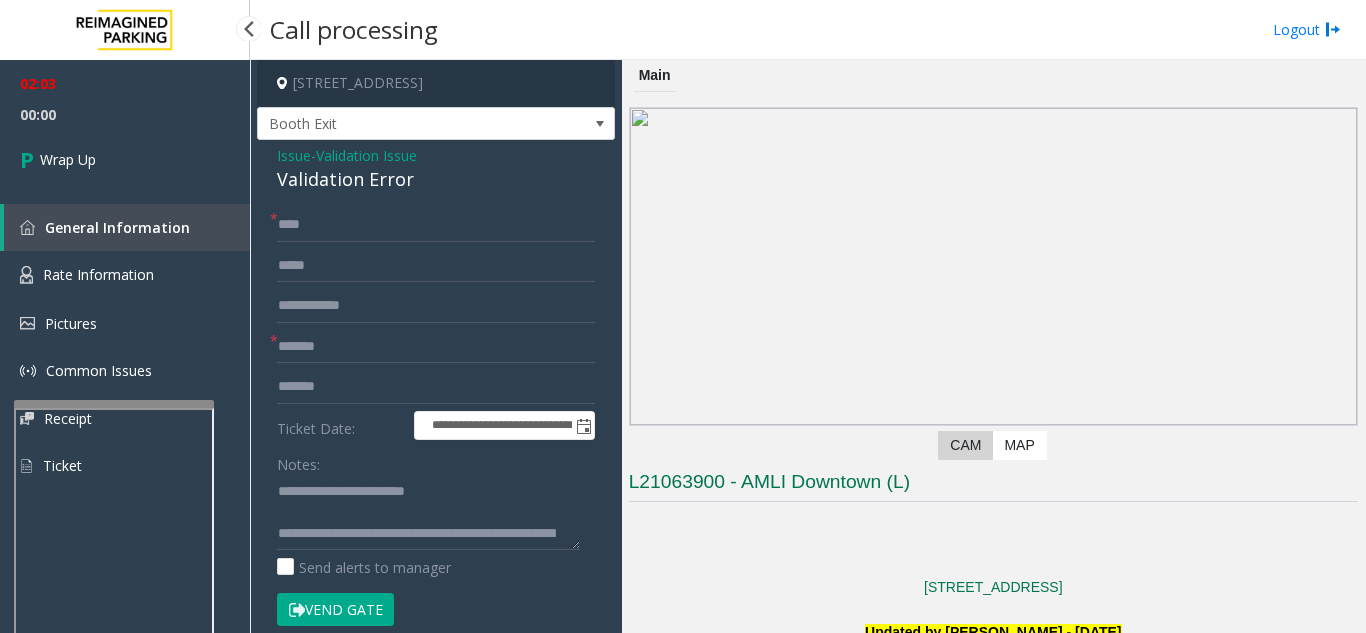 click on "Wrap Up" at bounding box center [125, 159] 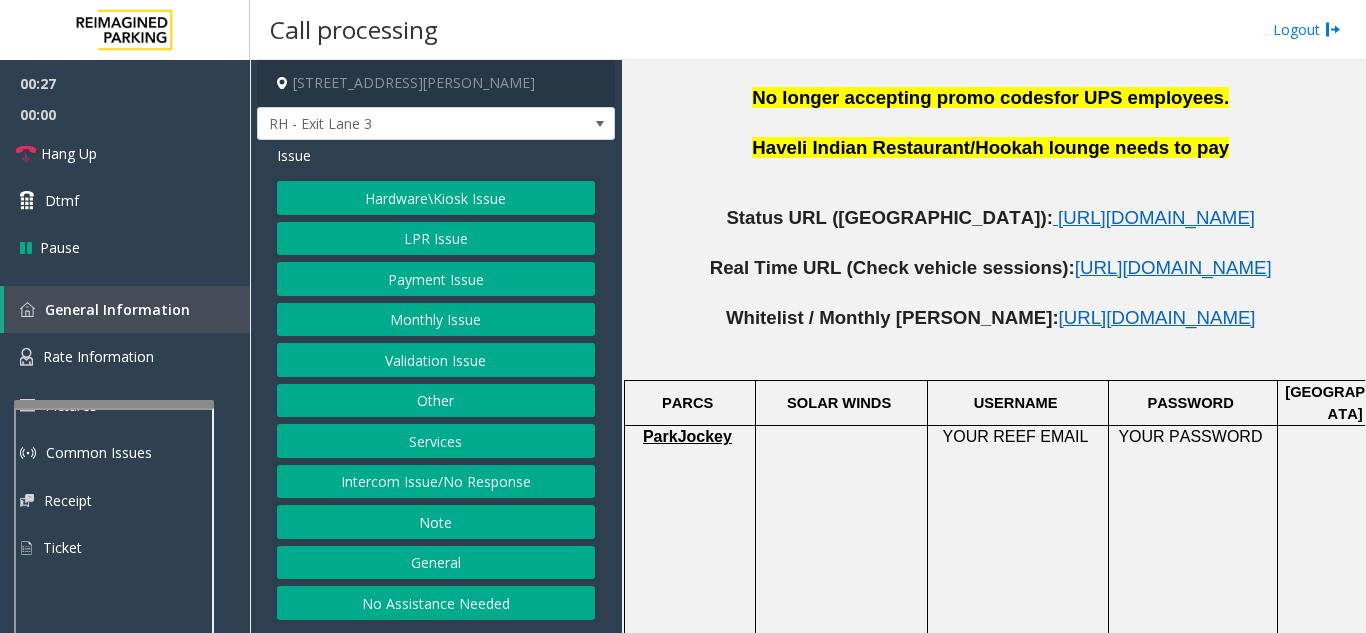 scroll, scrollTop: 1100, scrollLeft: 0, axis: vertical 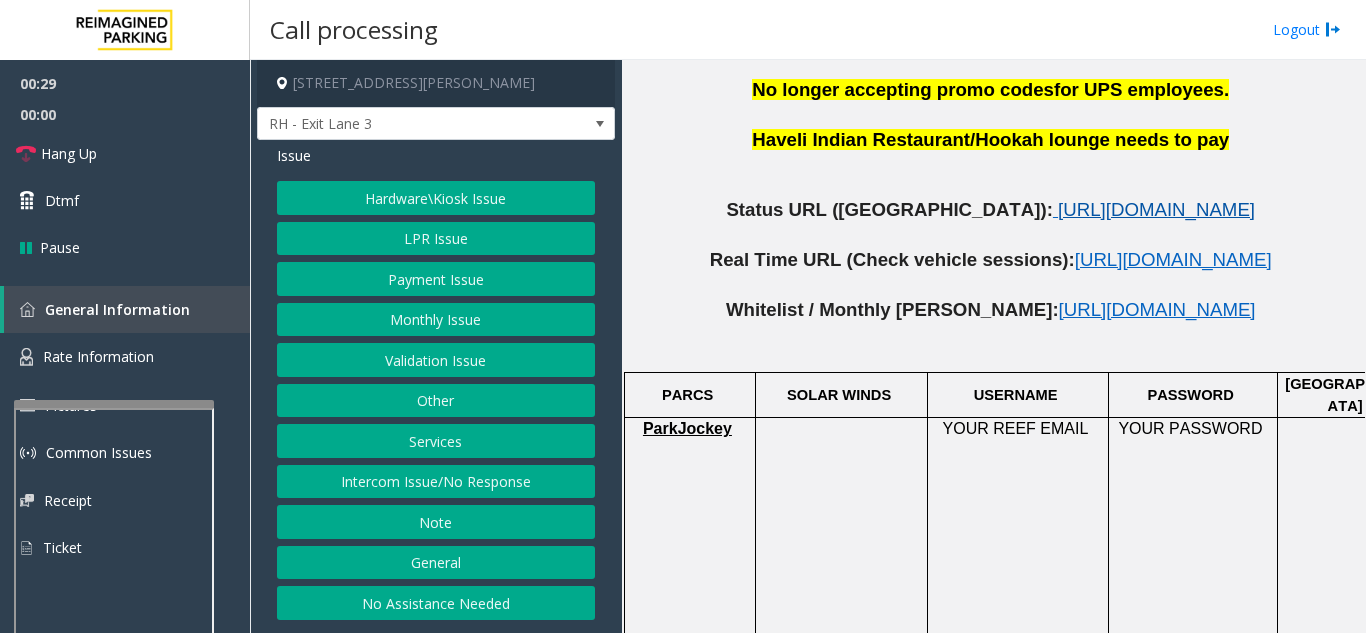 click on "[URL][DOMAIN_NAME]" 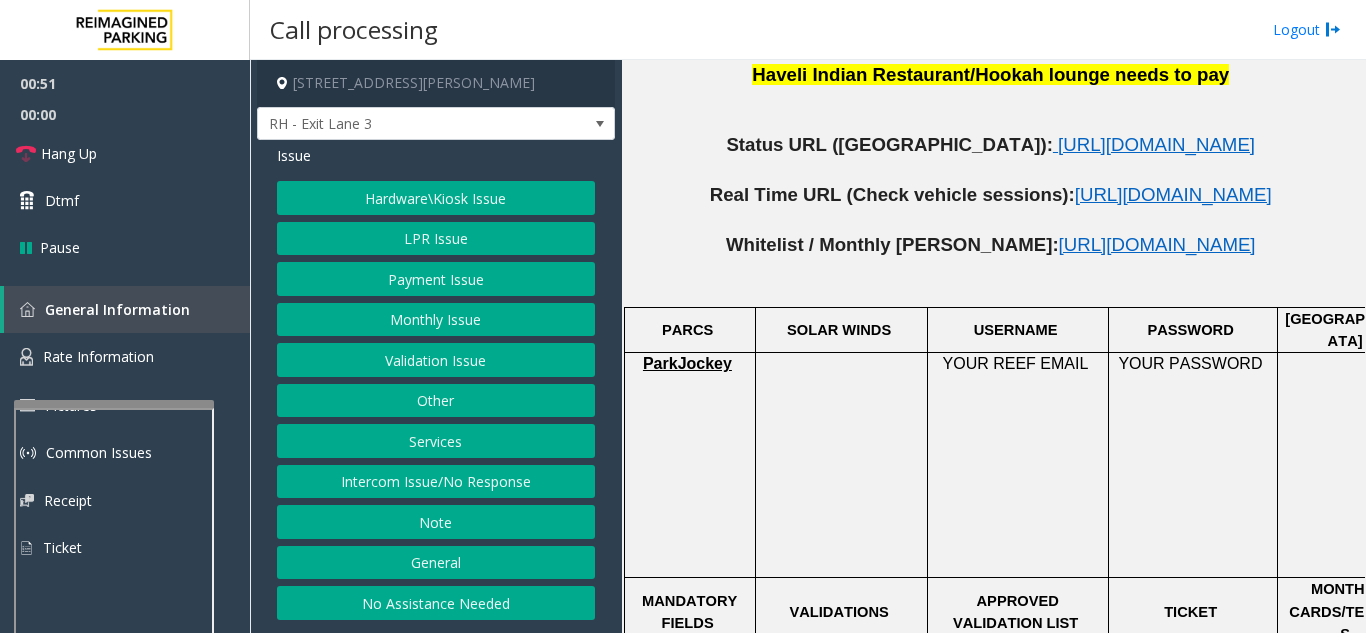 scroll, scrollTop: 1200, scrollLeft: 0, axis: vertical 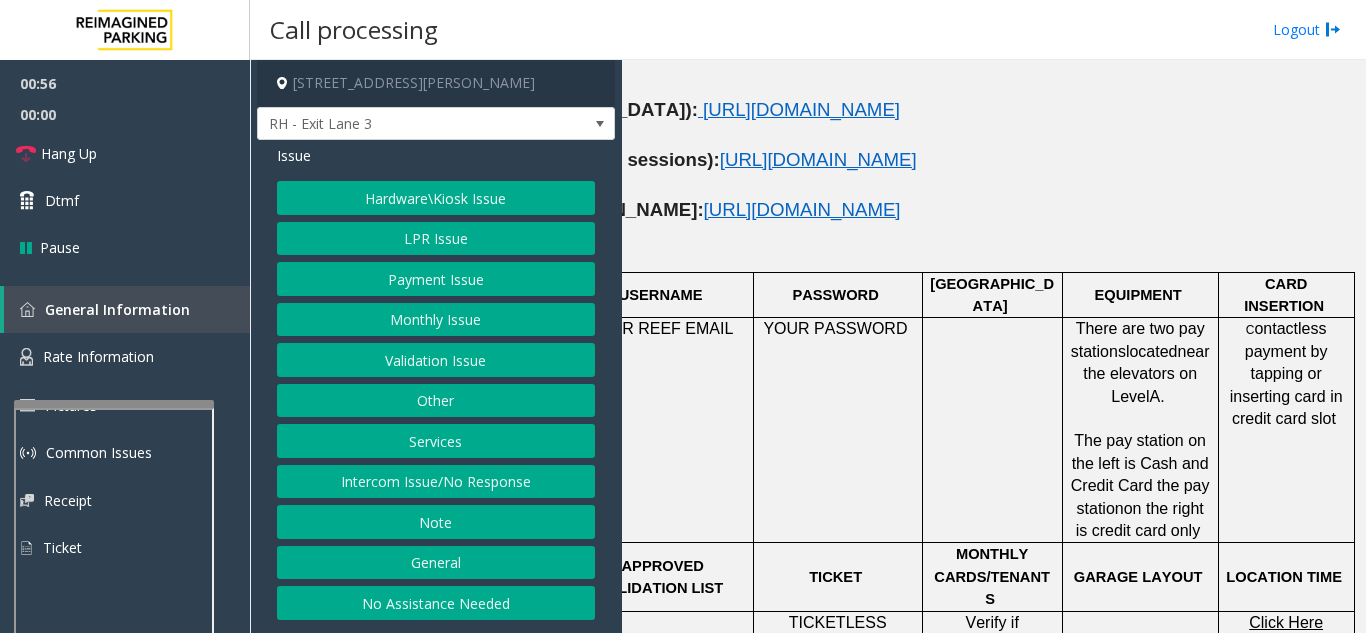 click on "Hardware\Kiosk Issue" 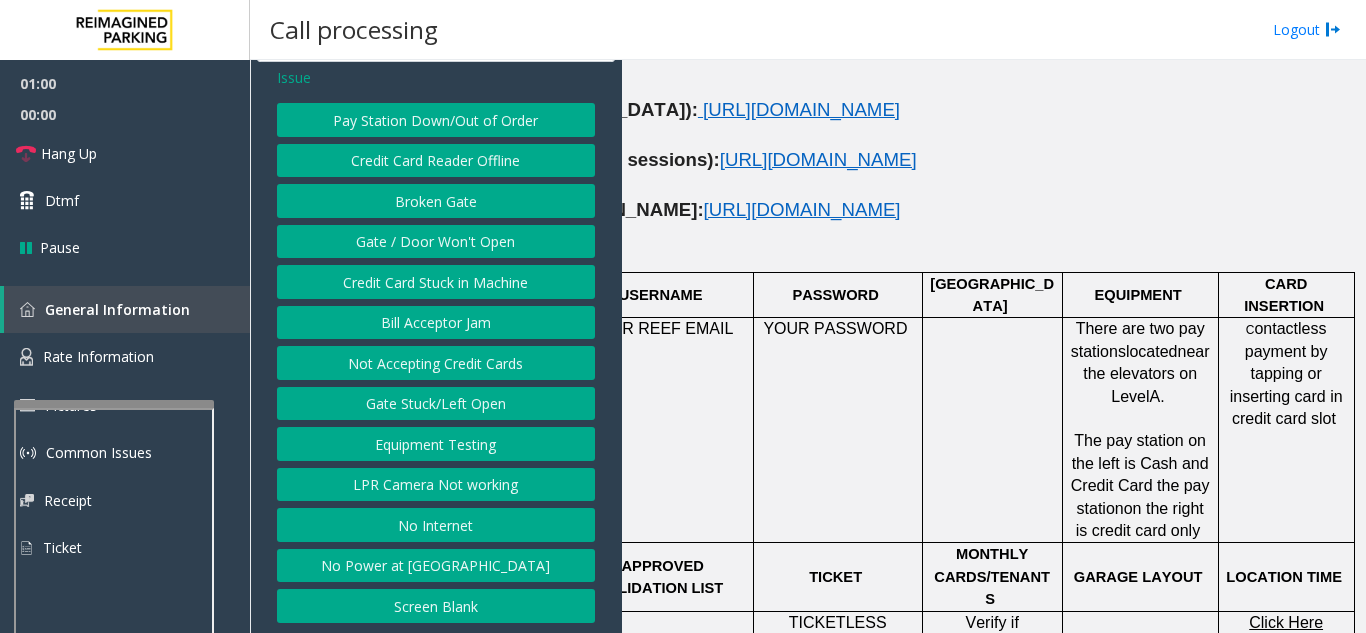 scroll, scrollTop: 0, scrollLeft: 0, axis: both 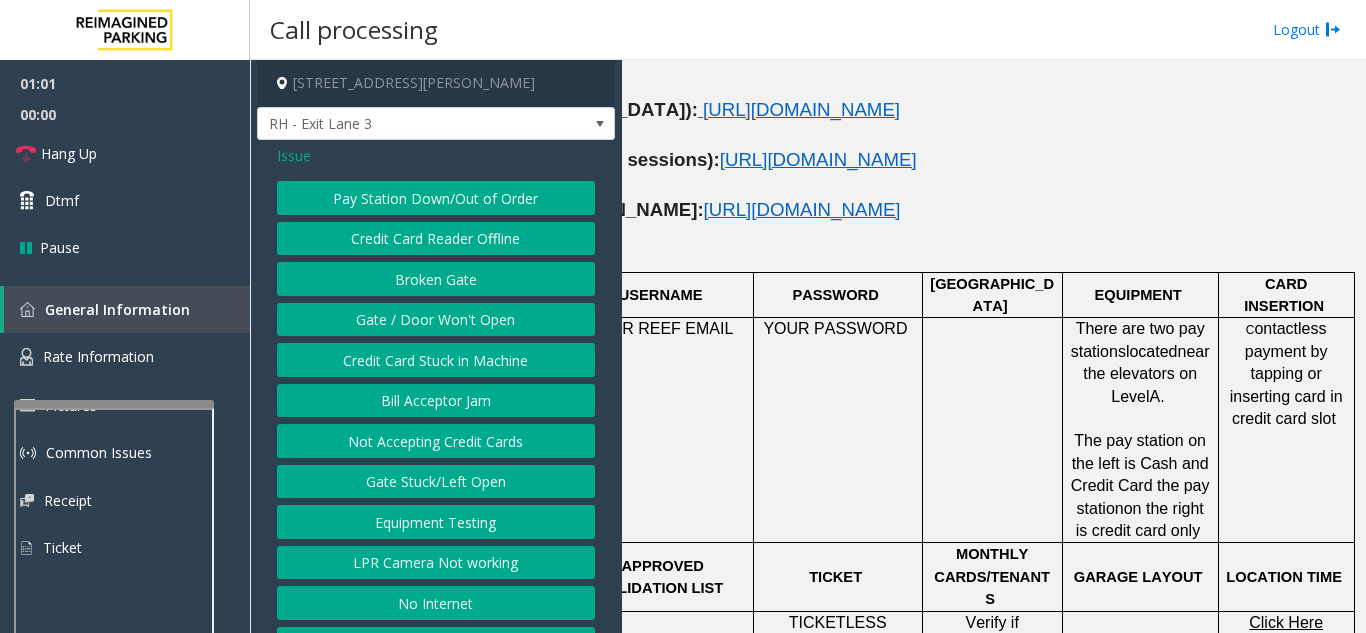 click on "Issue" 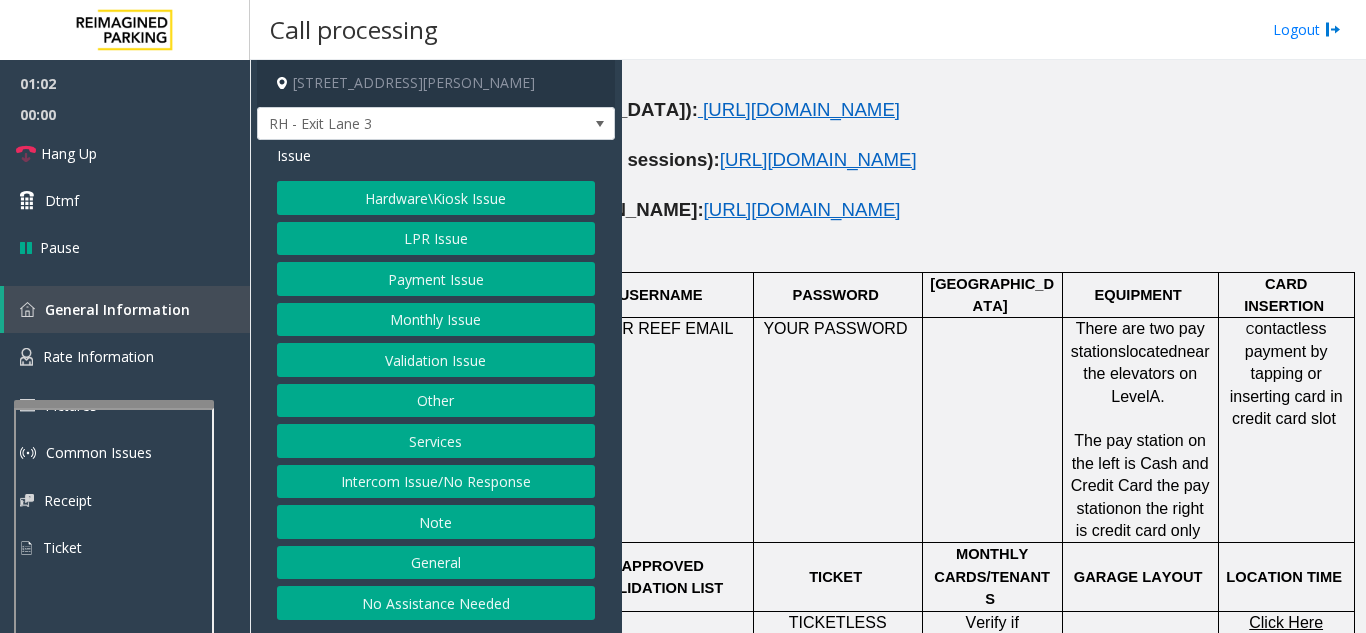 click on "Payment Issue" 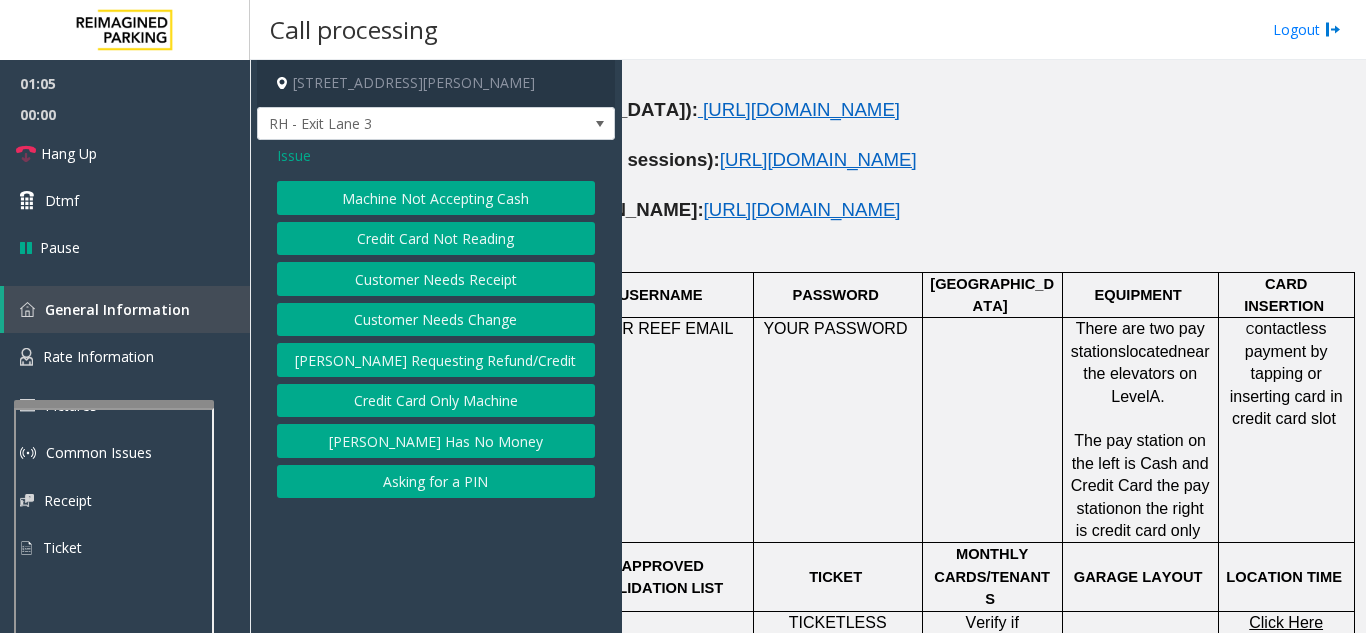 click on "[PERSON_NAME] Has No Money" 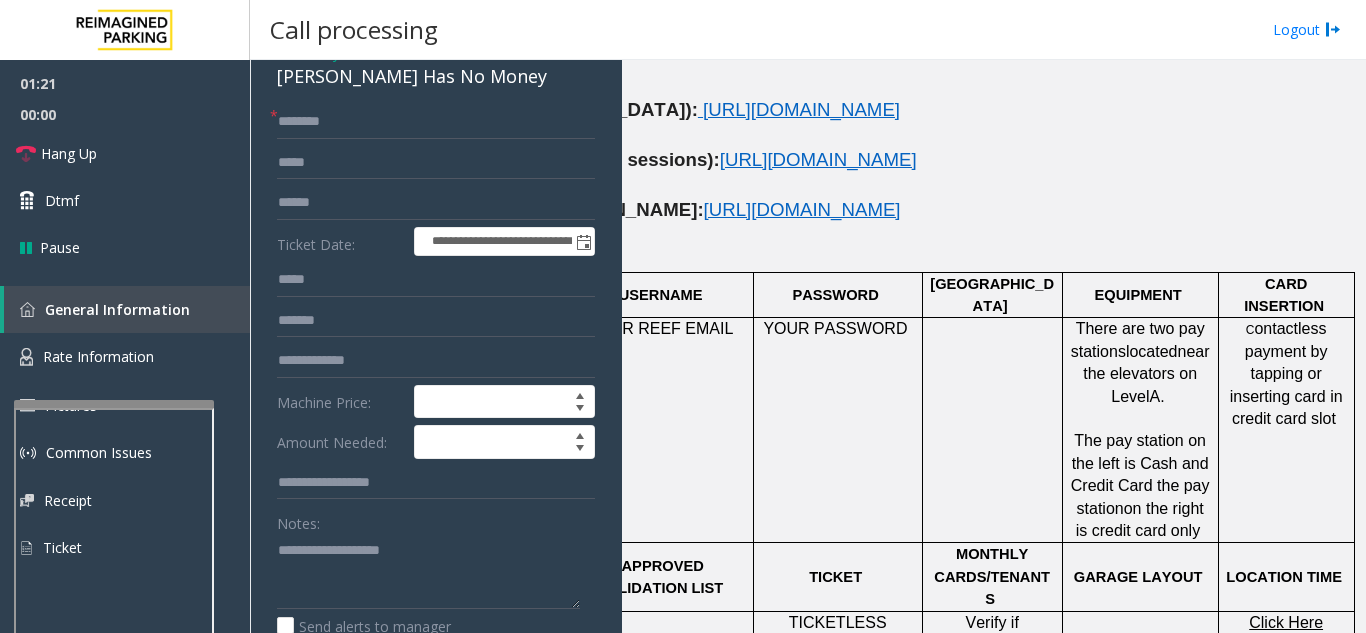 scroll, scrollTop: 200, scrollLeft: 0, axis: vertical 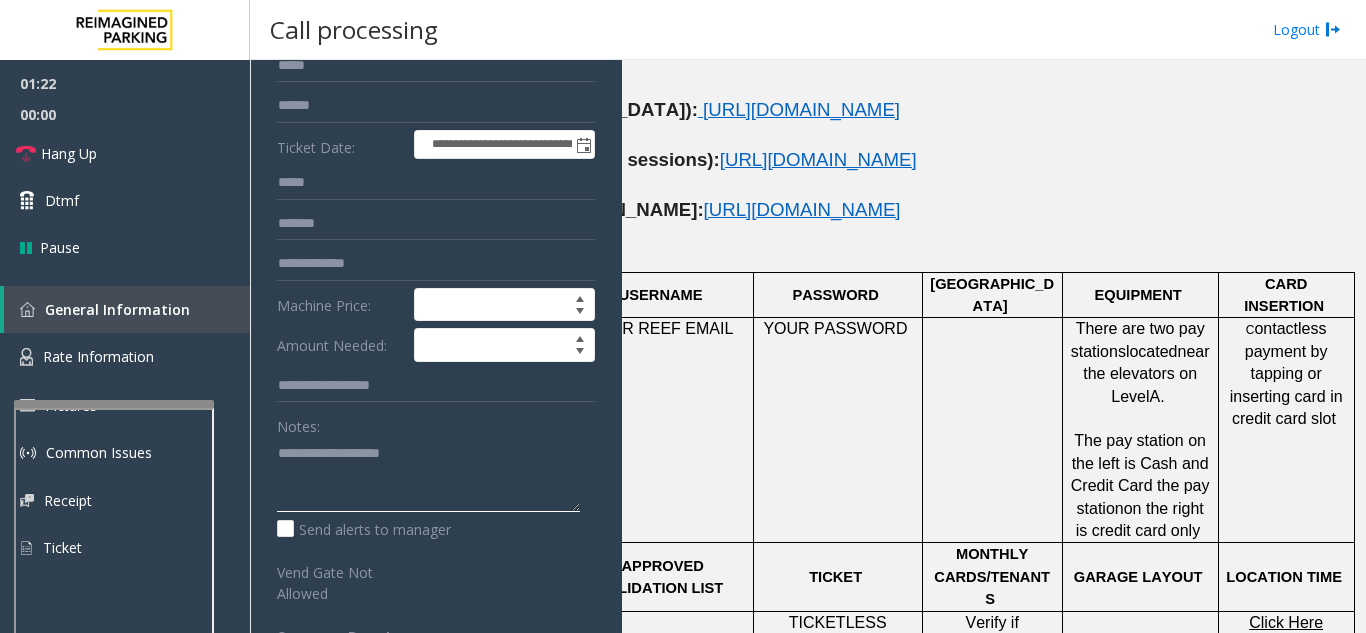 click 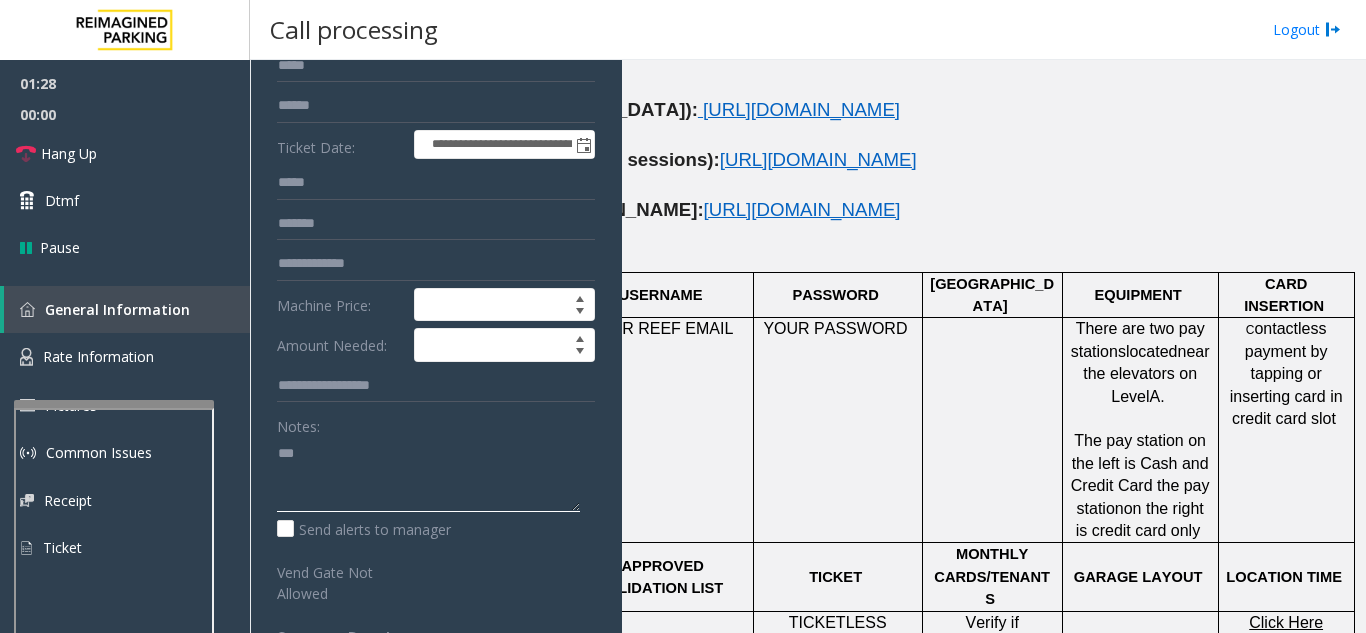 type on "***" 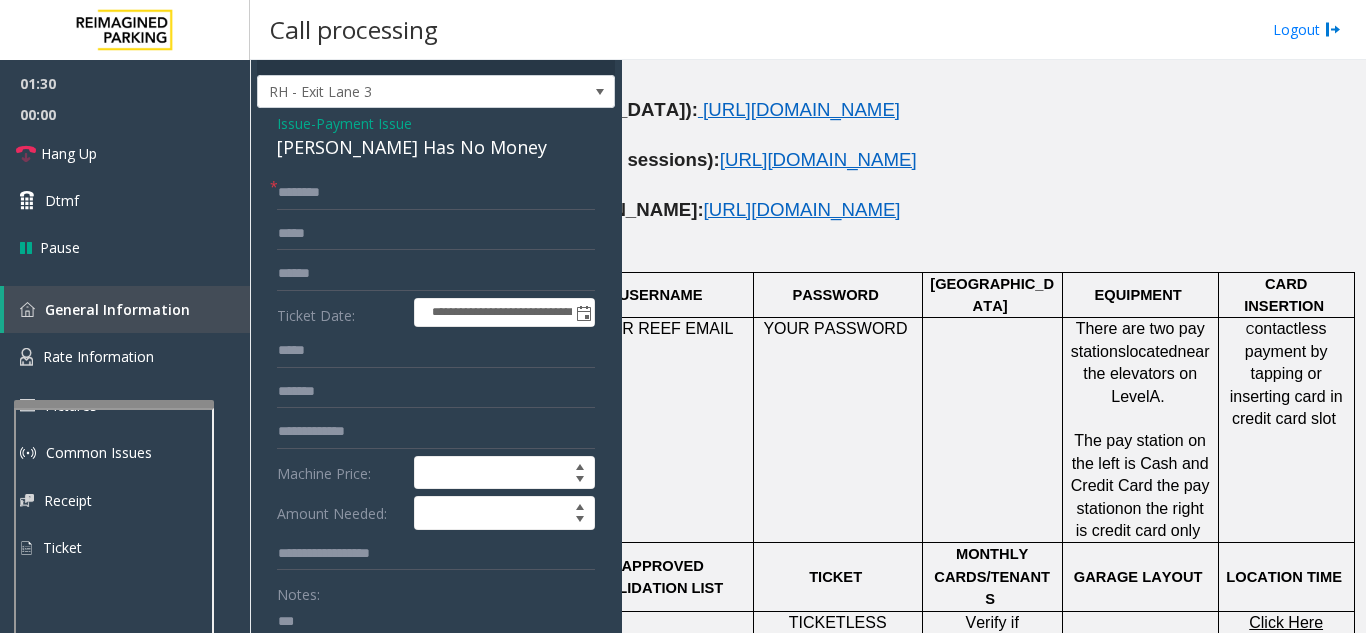scroll, scrollTop: 0, scrollLeft: 0, axis: both 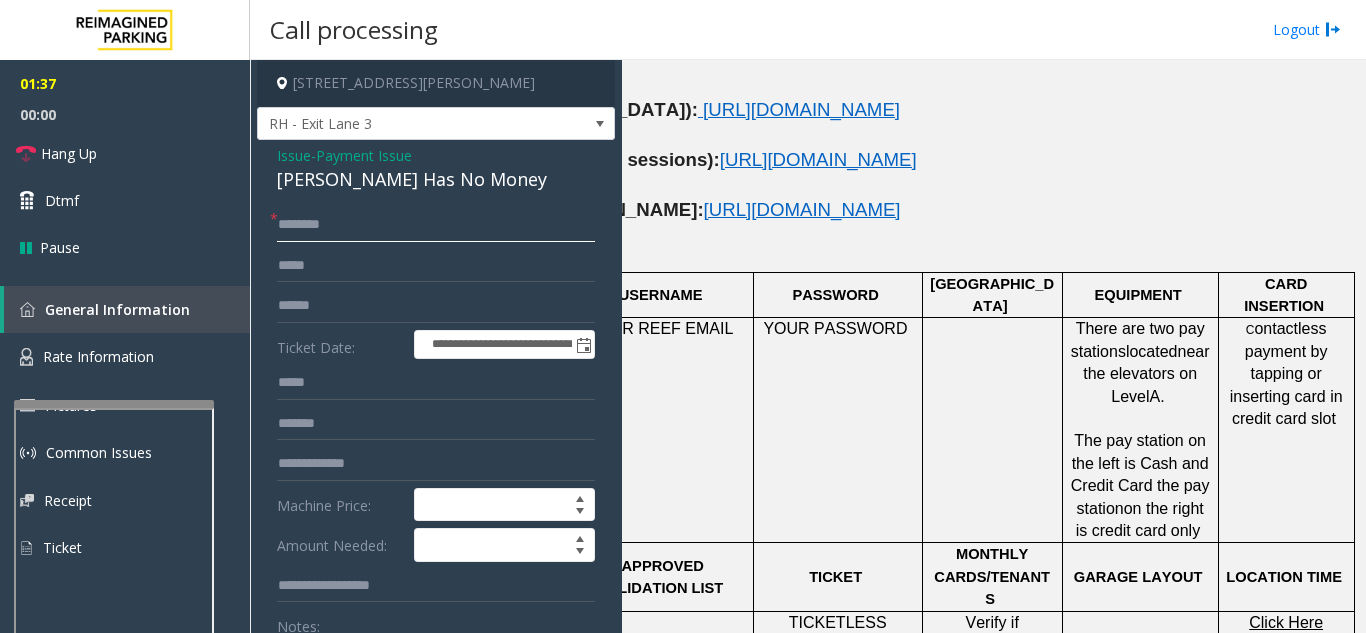 click 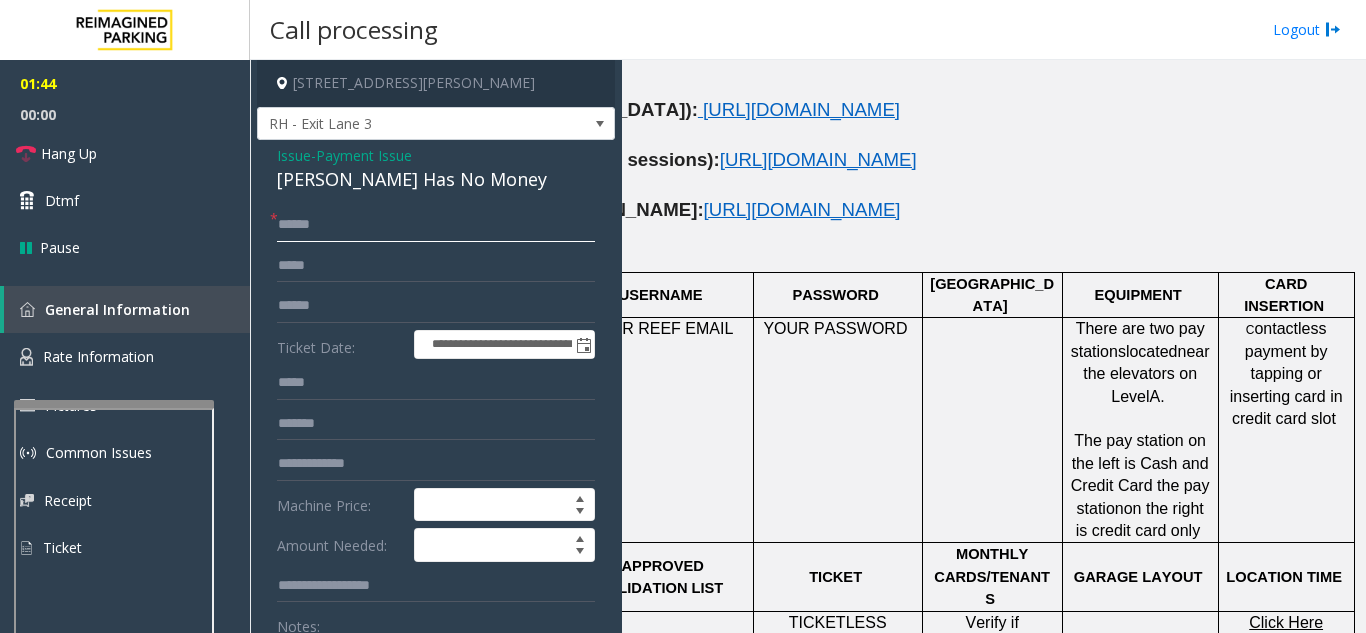 type on "*****" 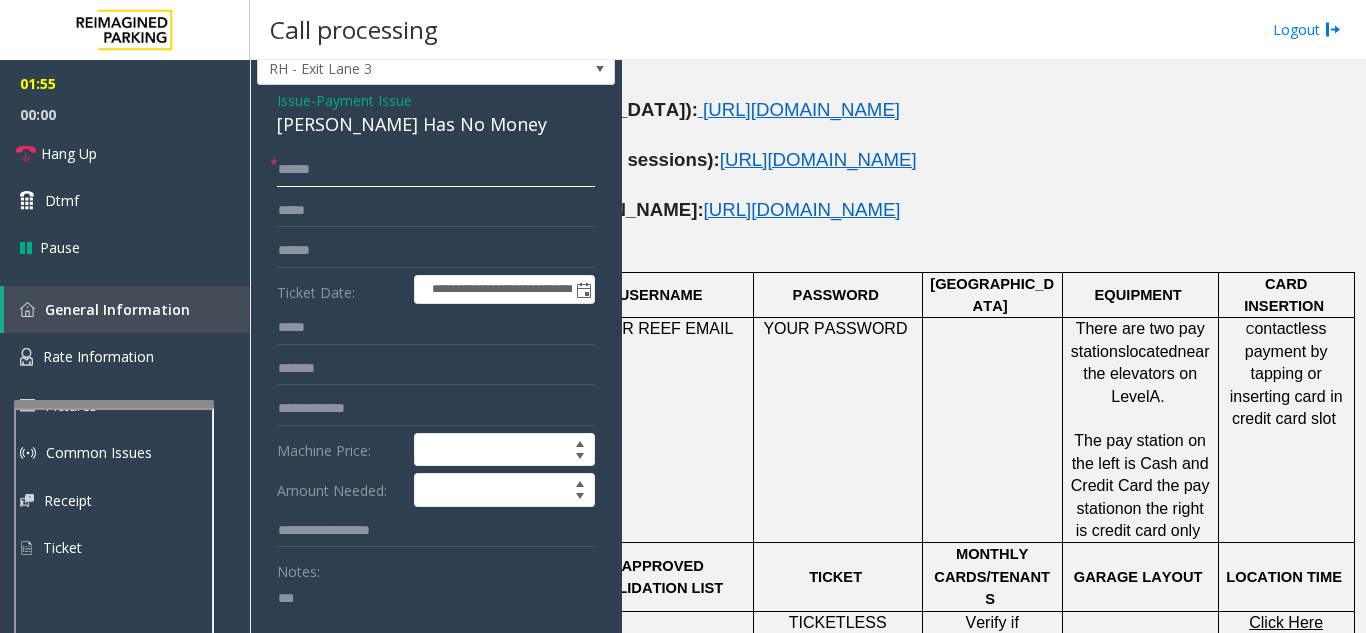 scroll, scrollTop: 100, scrollLeft: 0, axis: vertical 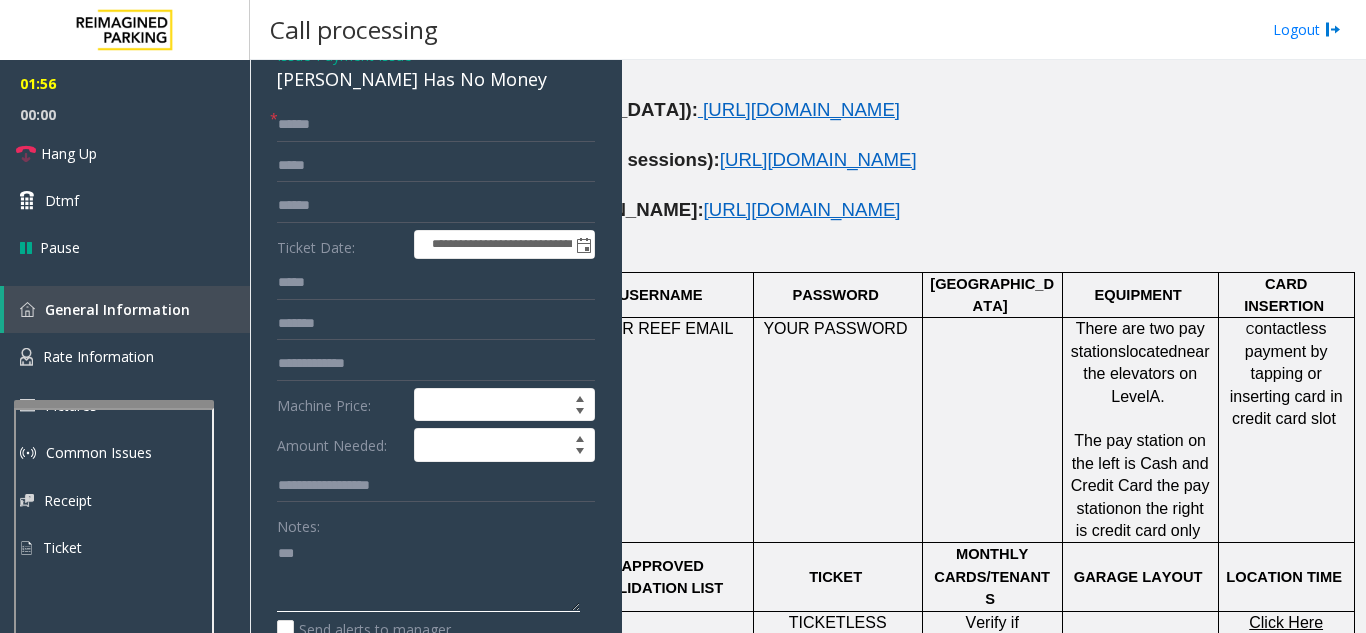 drag, startPoint x: 321, startPoint y: 562, endPoint x: 269, endPoint y: 565, distance: 52.086468 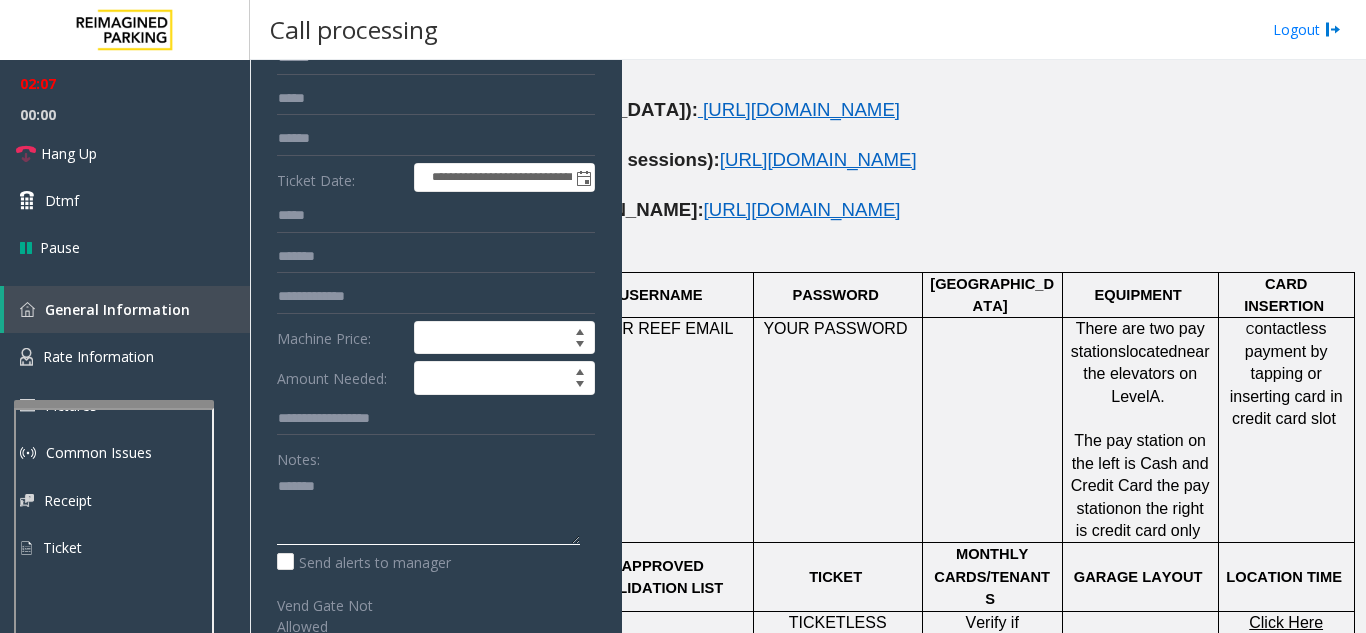 scroll, scrollTop: 300, scrollLeft: 0, axis: vertical 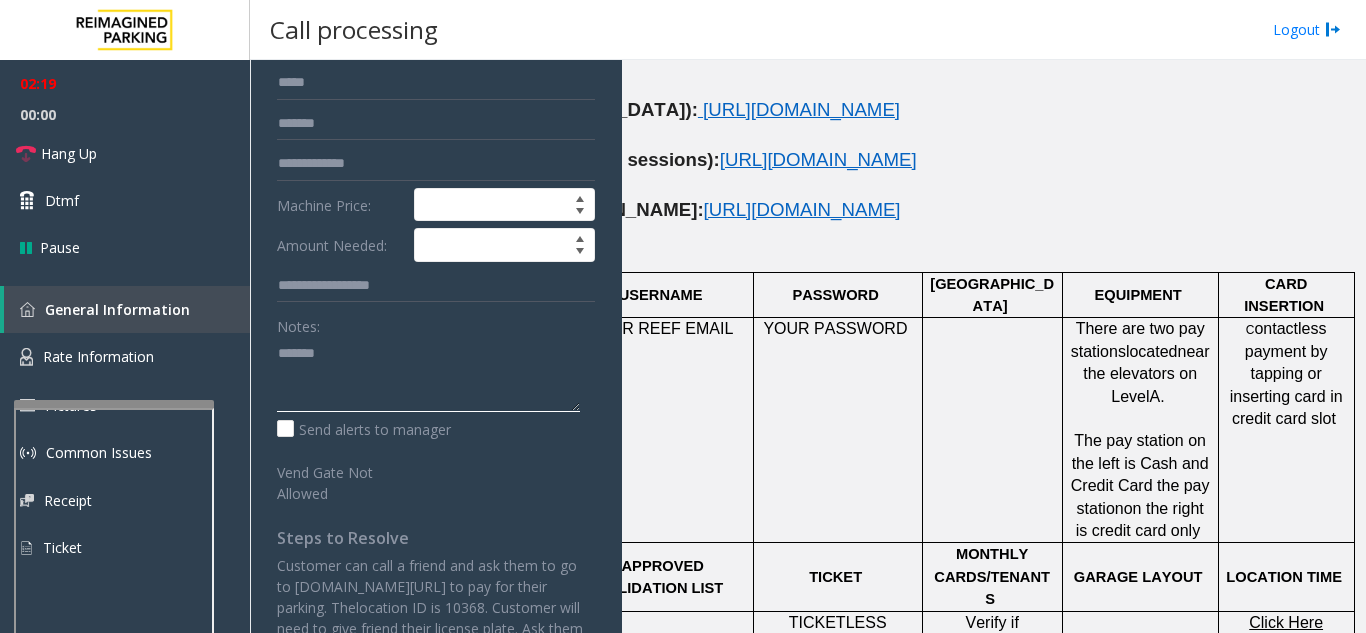 click 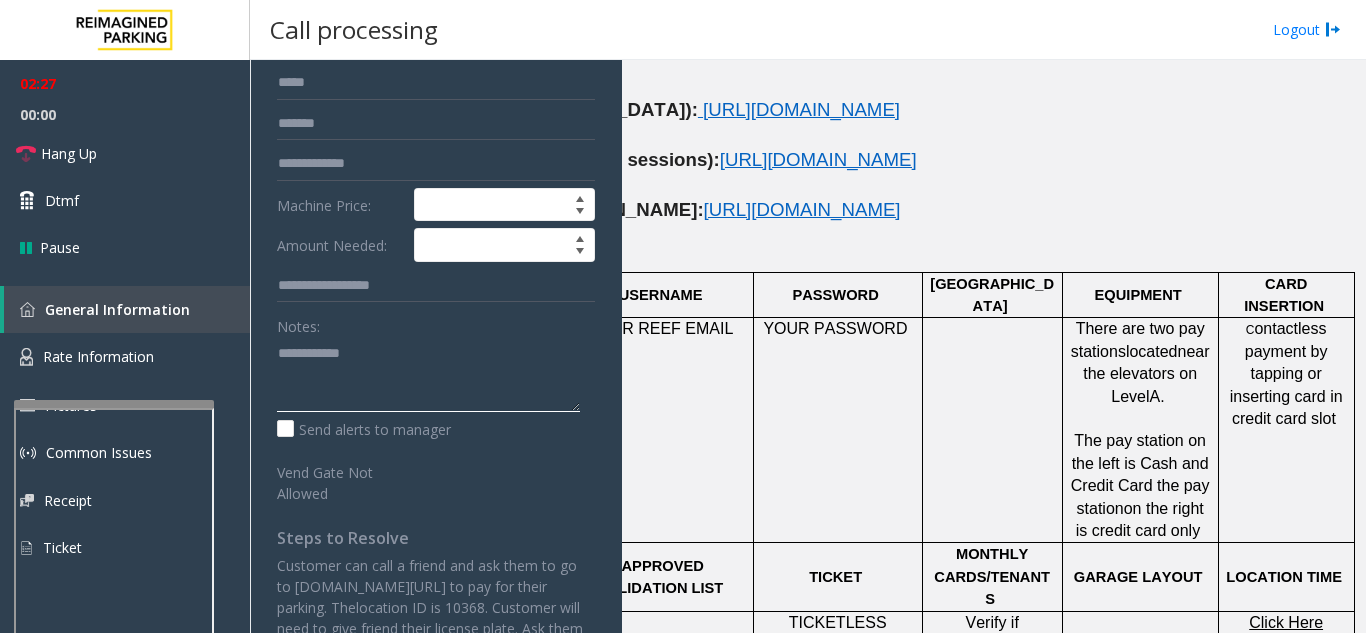 click 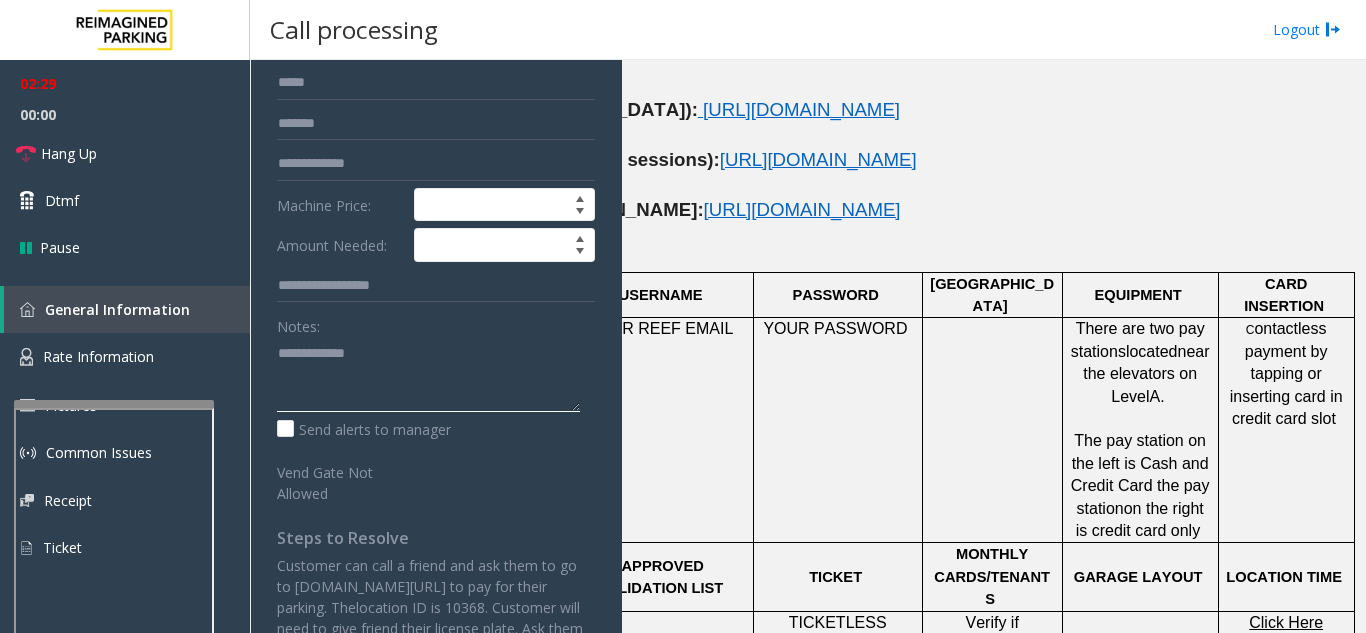 paste on "**********" 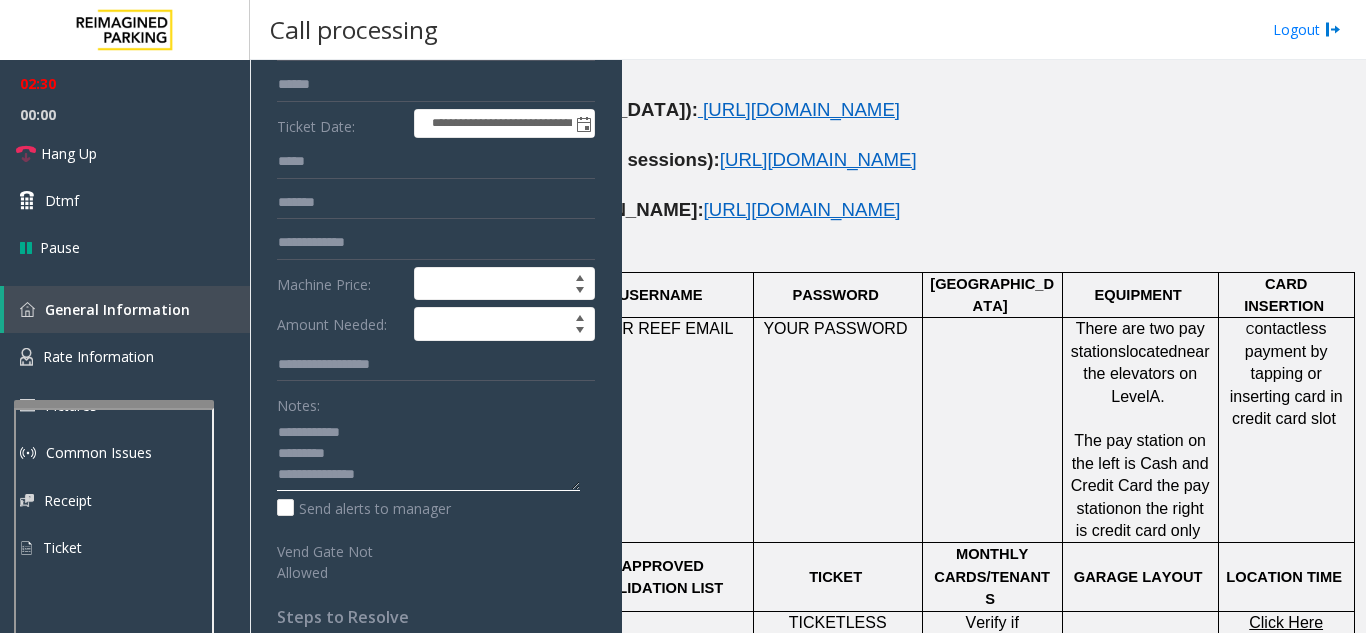 scroll, scrollTop: 100, scrollLeft: 0, axis: vertical 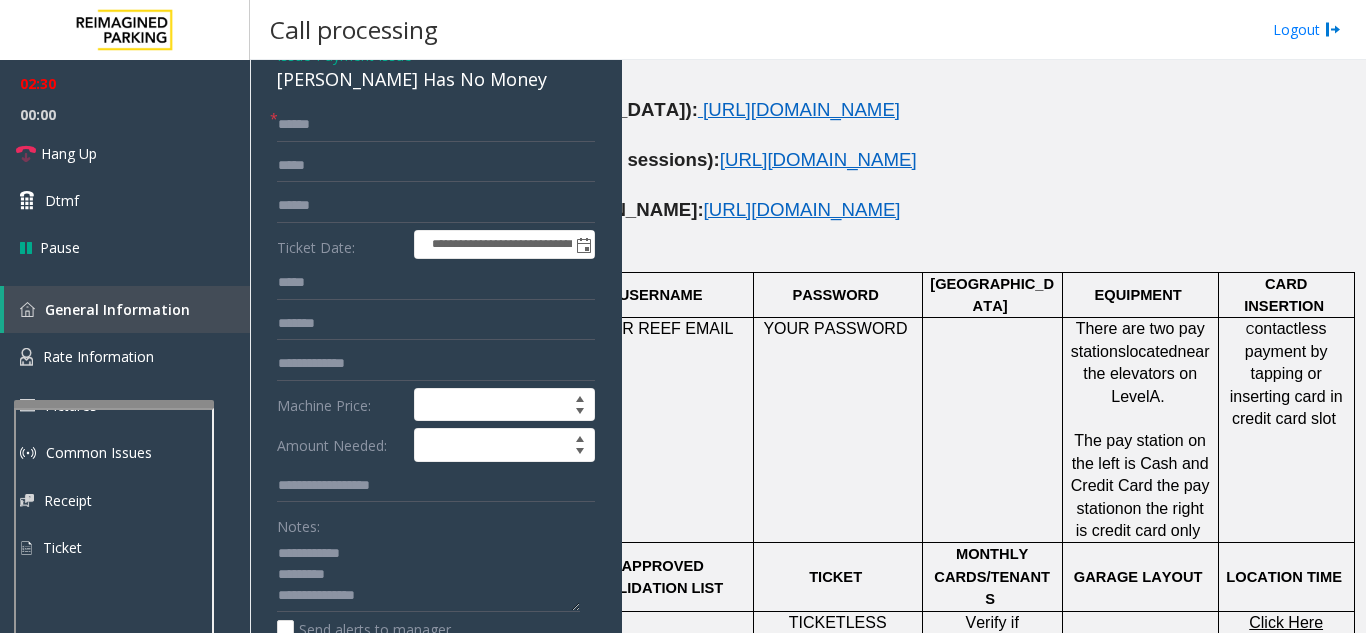 click on "[PERSON_NAME] Has No Money" 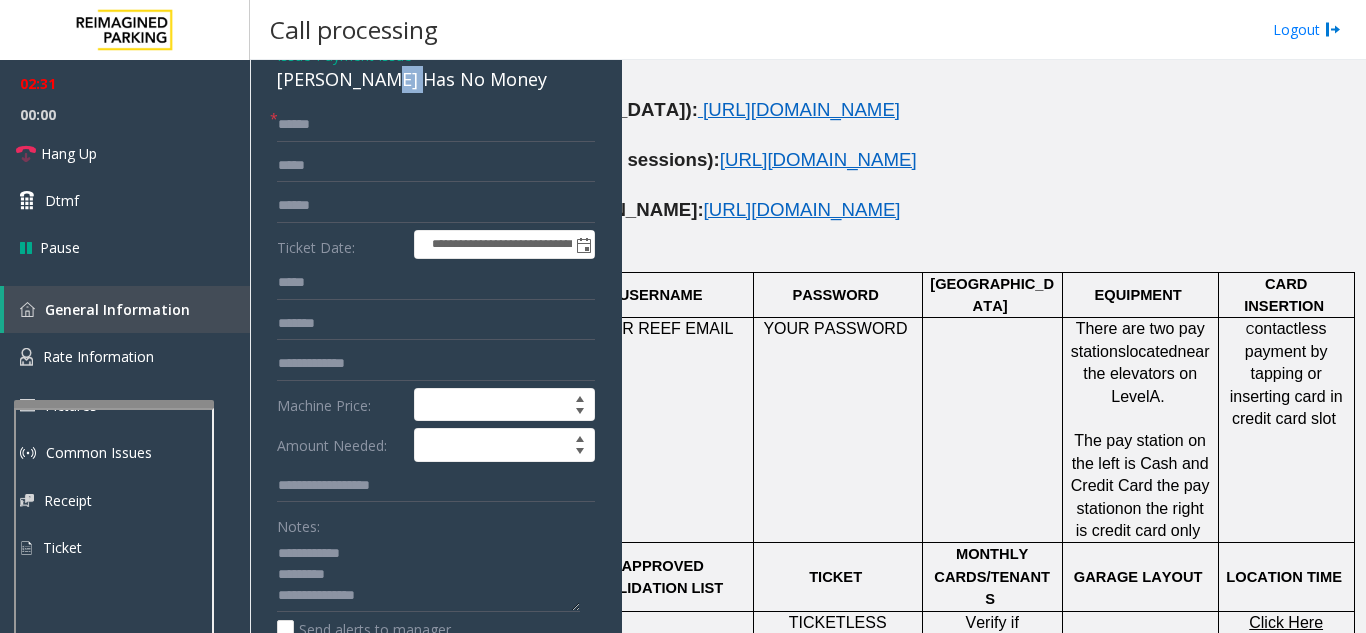 click on "[PERSON_NAME] Has No Money" 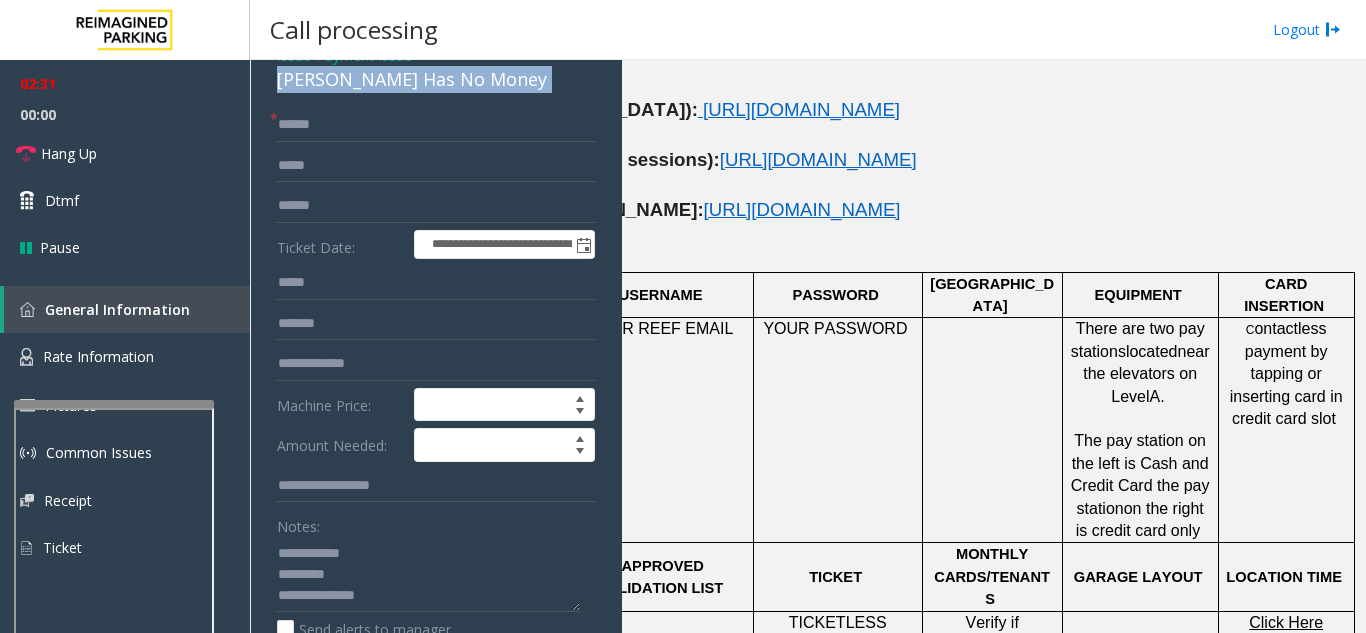 click on "[PERSON_NAME] Has No Money" 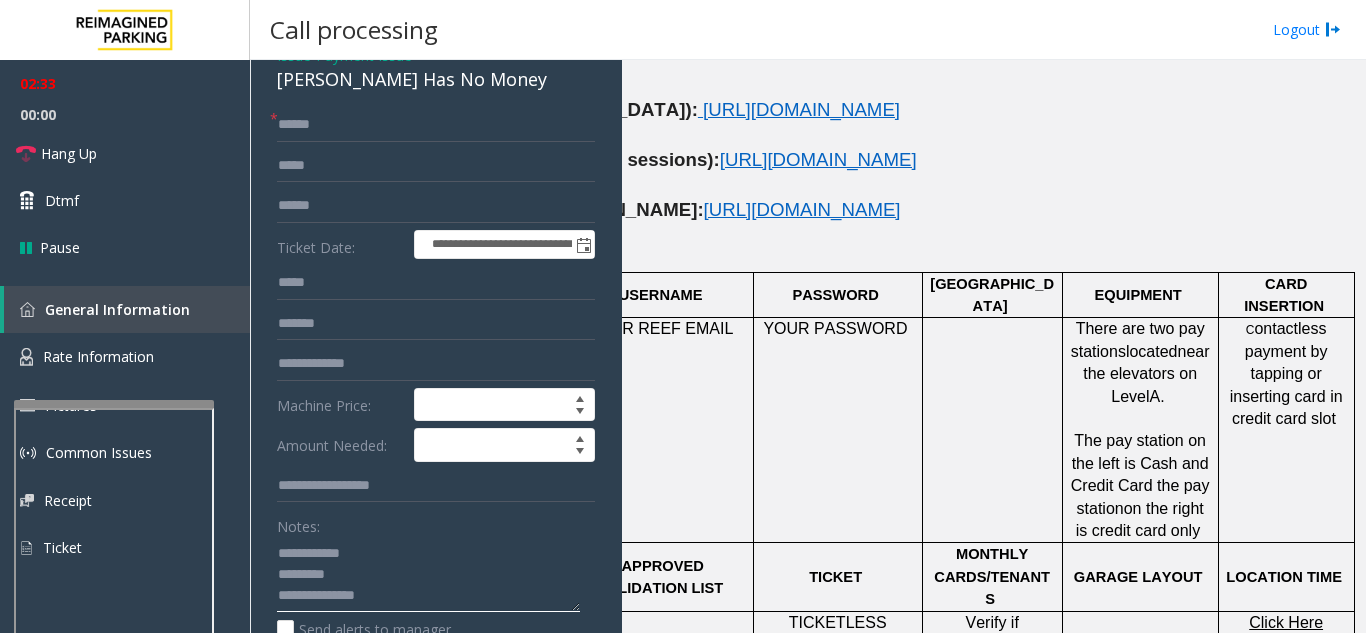 click 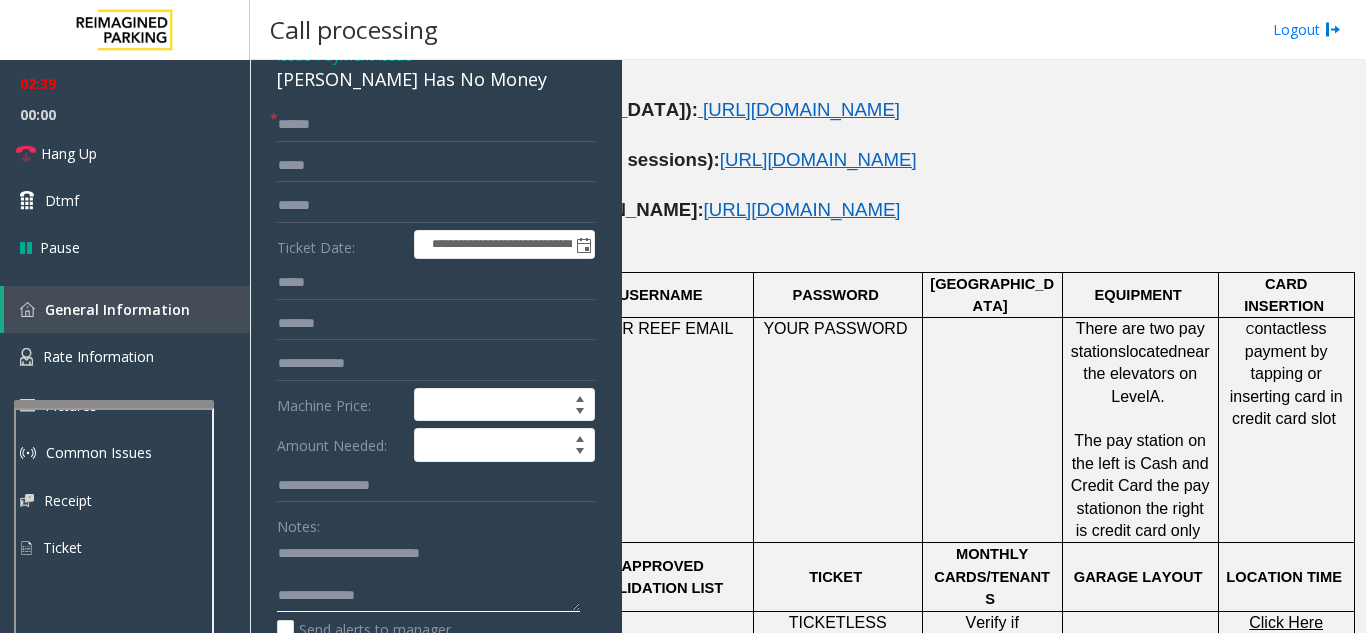click 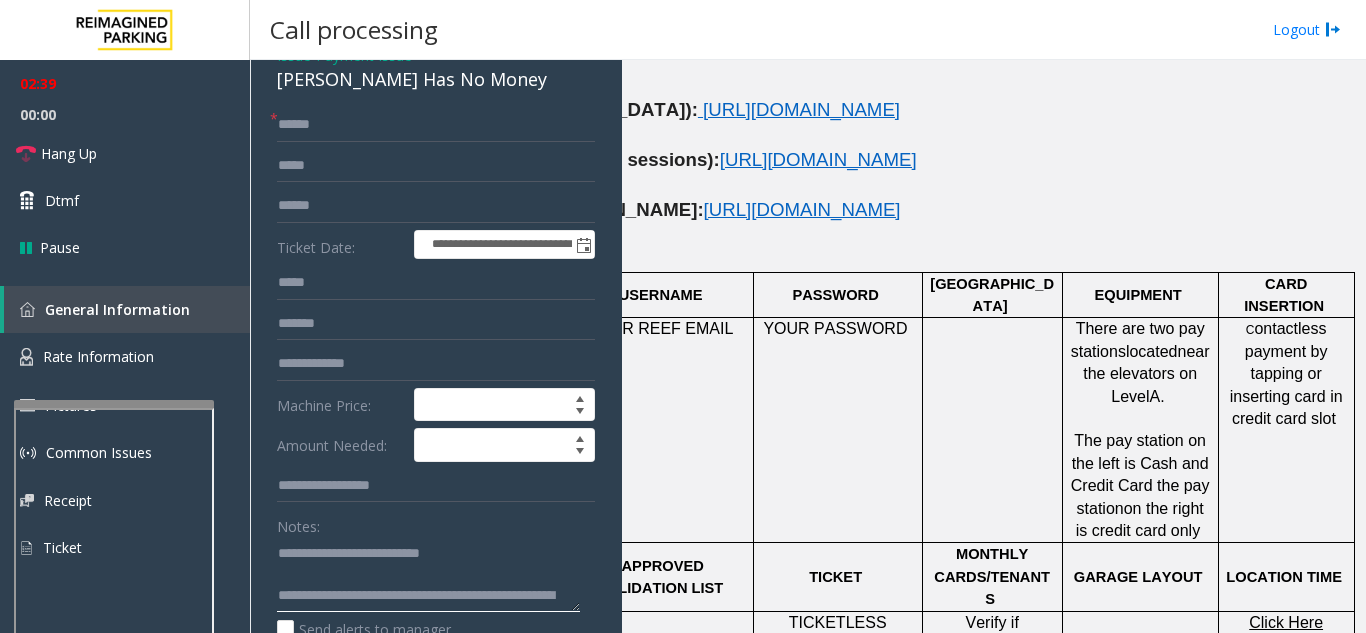 scroll, scrollTop: 36, scrollLeft: 0, axis: vertical 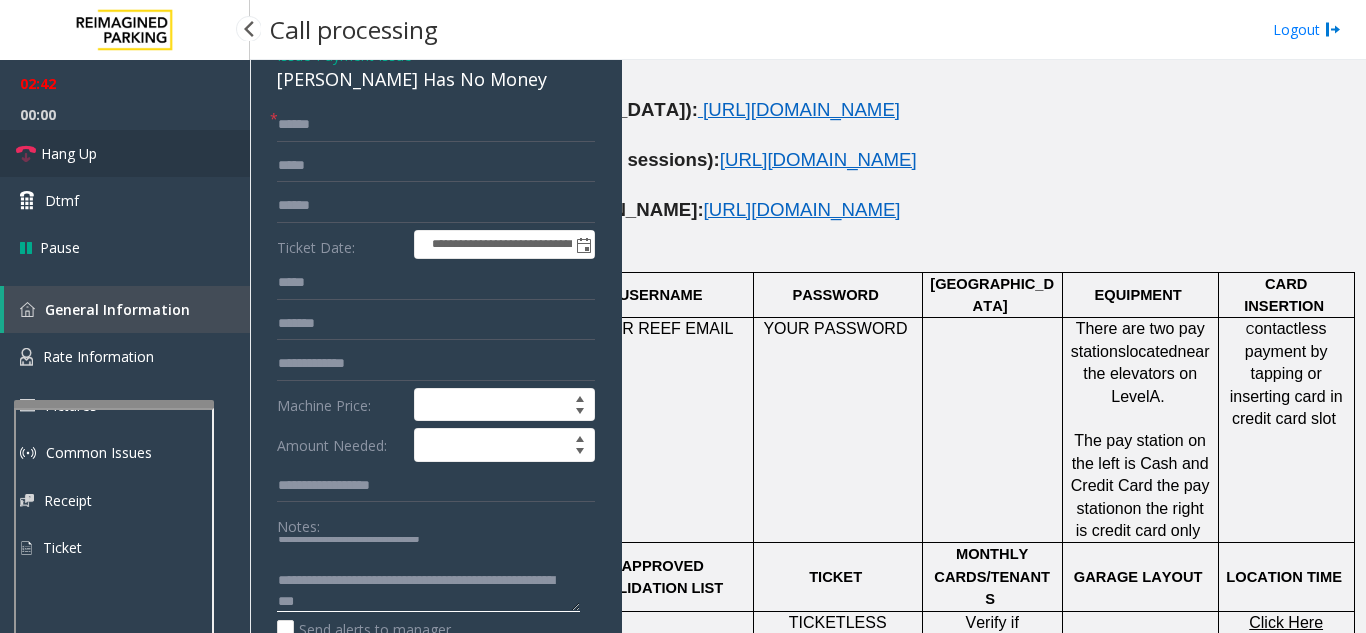 type on "**********" 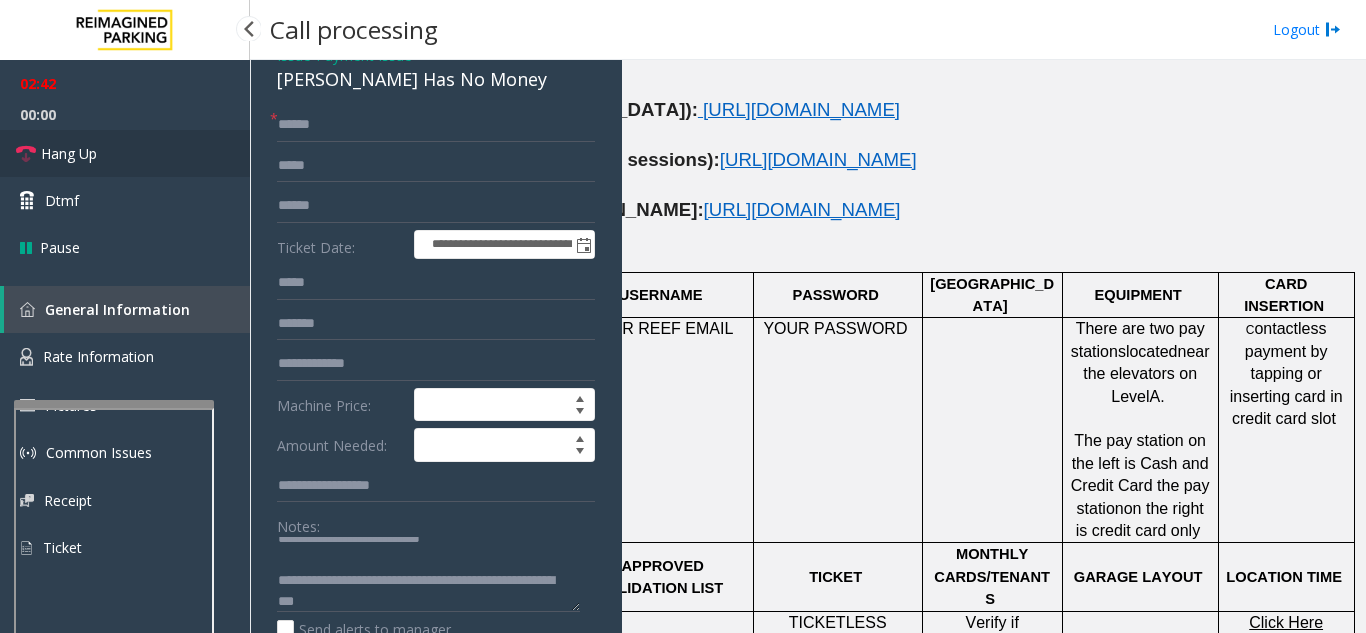 click on "Hang Up" at bounding box center (125, 153) 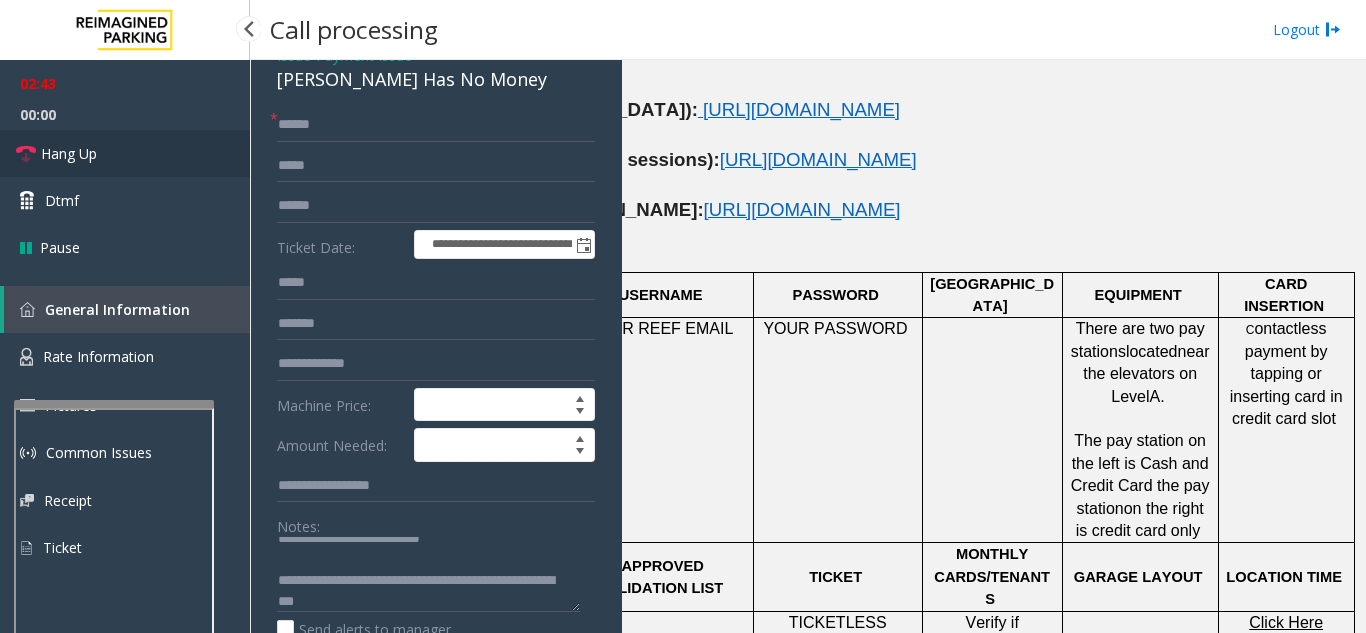 click on "Hang Up" at bounding box center [125, 153] 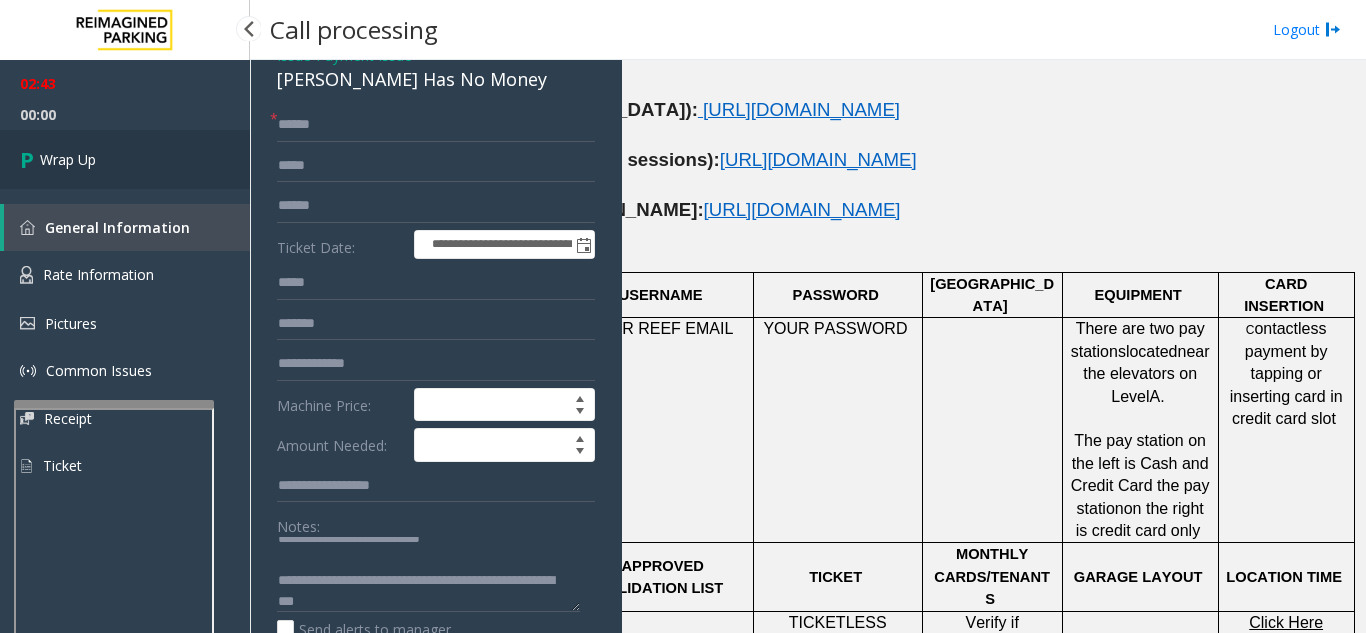 click on "Wrap Up" at bounding box center (125, 159) 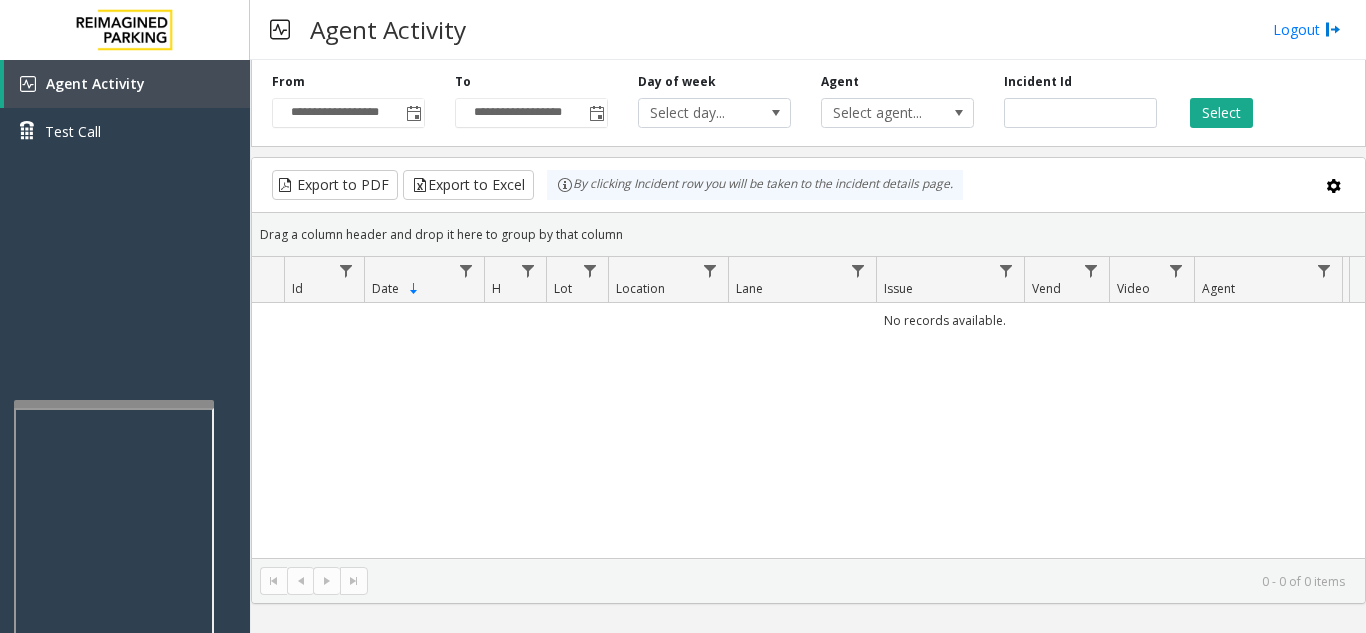 click on "**********" at bounding box center (683, 316) 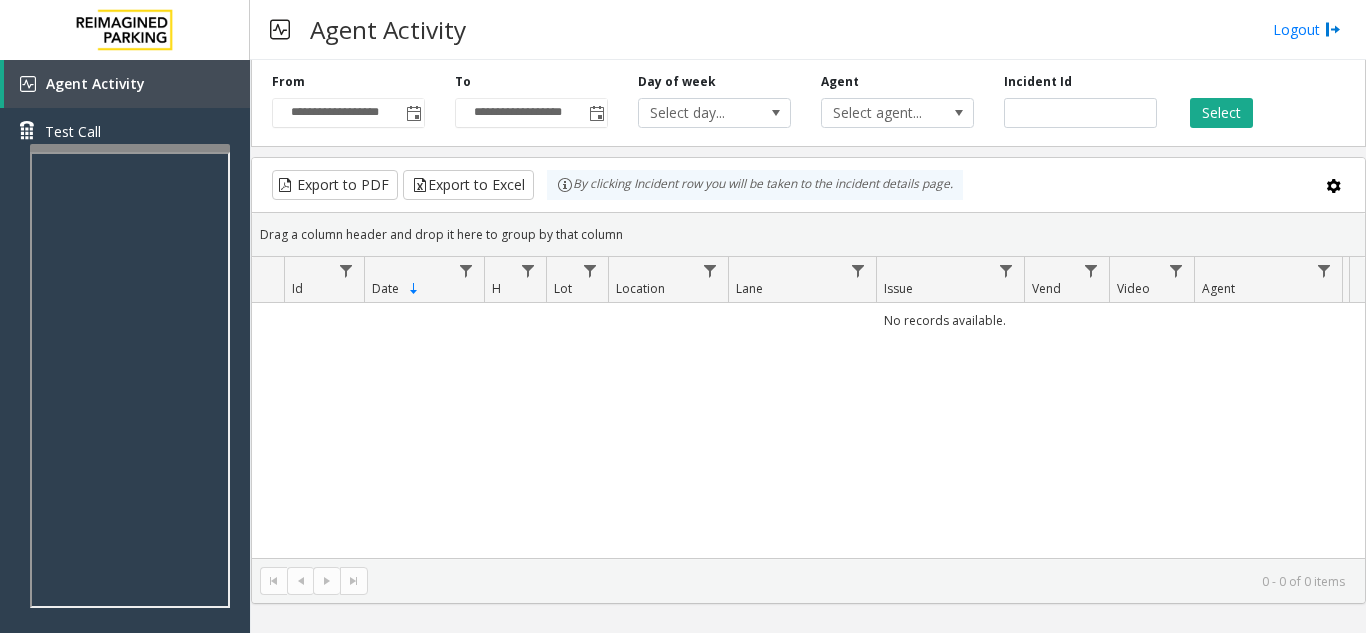 scroll, scrollTop: 0, scrollLeft: 0, axis: both 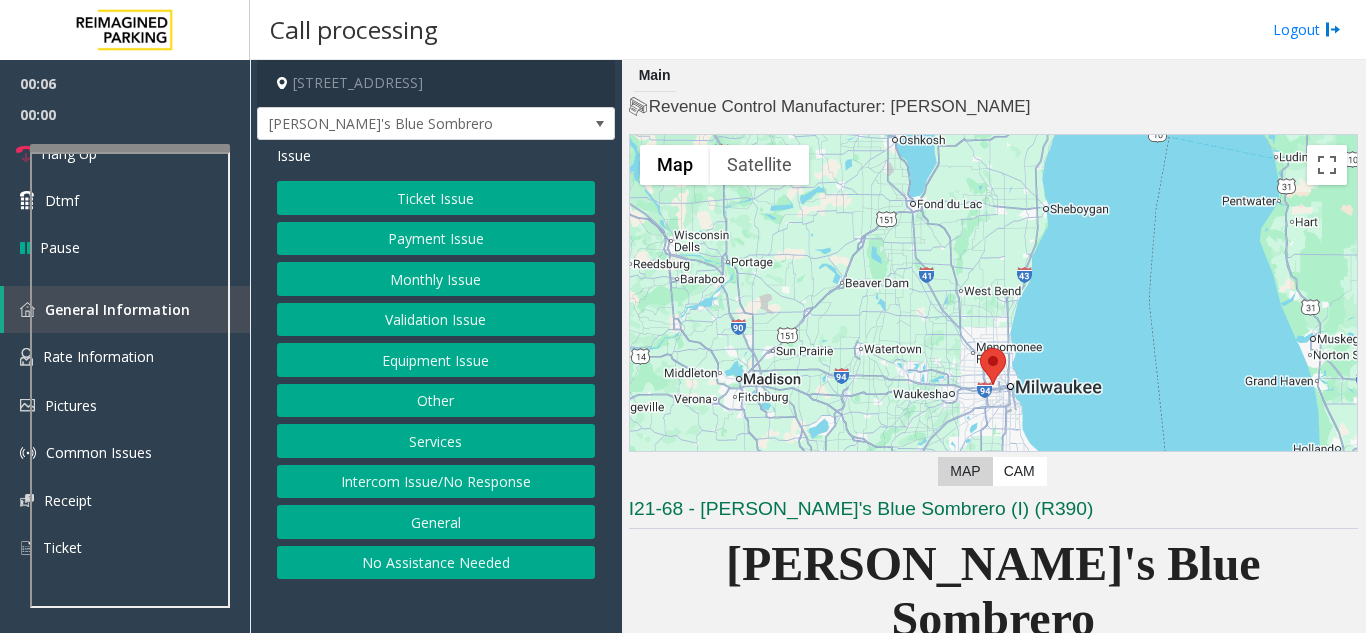 click on "Intercom Issue/No Response" 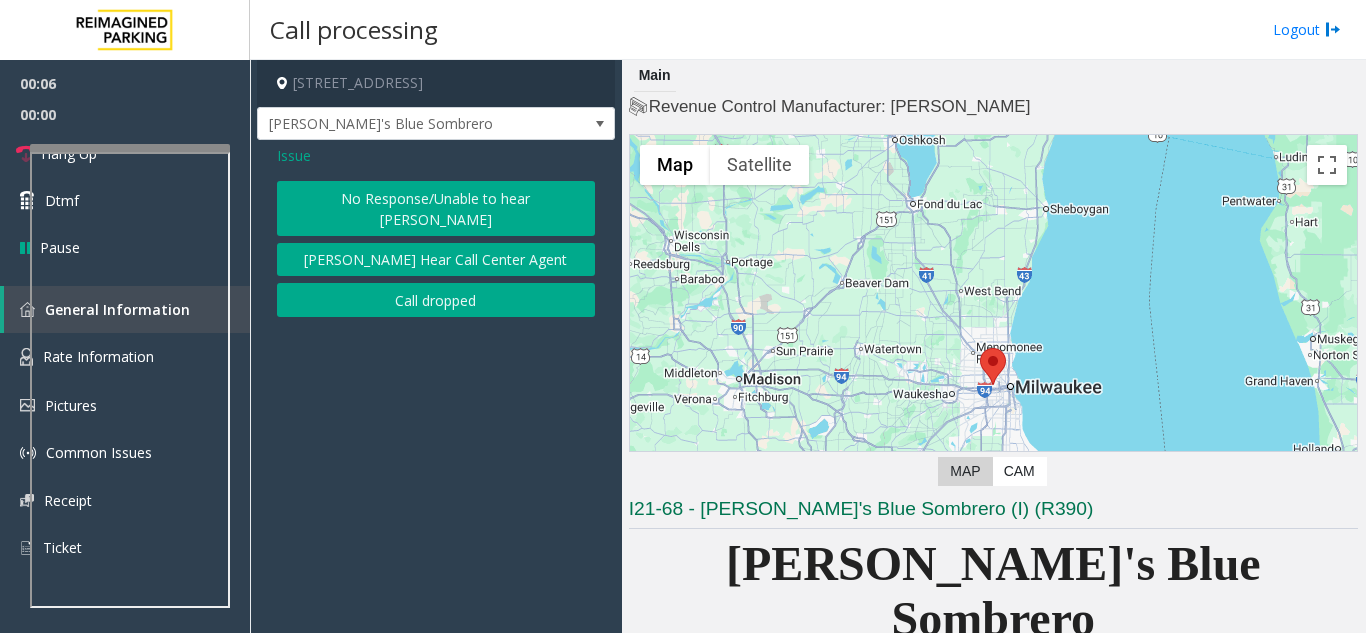 click on "No Response/Unable to hear [PERSON_NAME]" 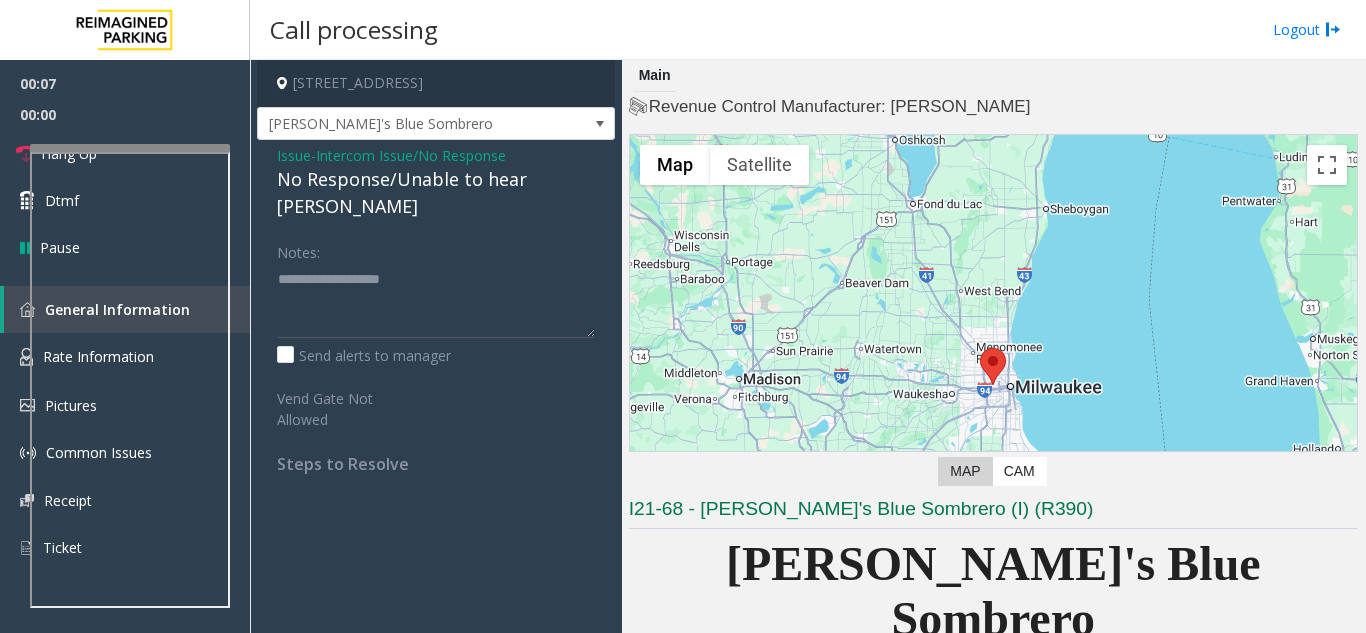 click on "No Response/Unable to hear [PERSON_NAME]" 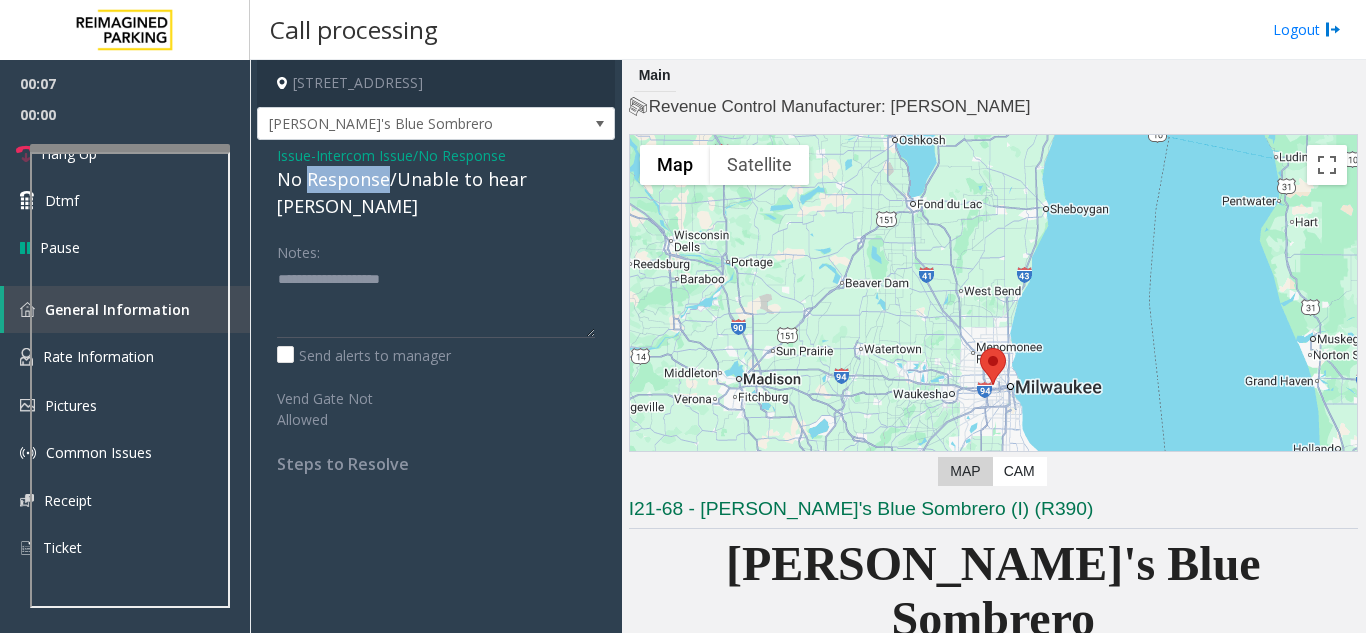 click on "No Response/Unable to hear [PERSON_NAME]" 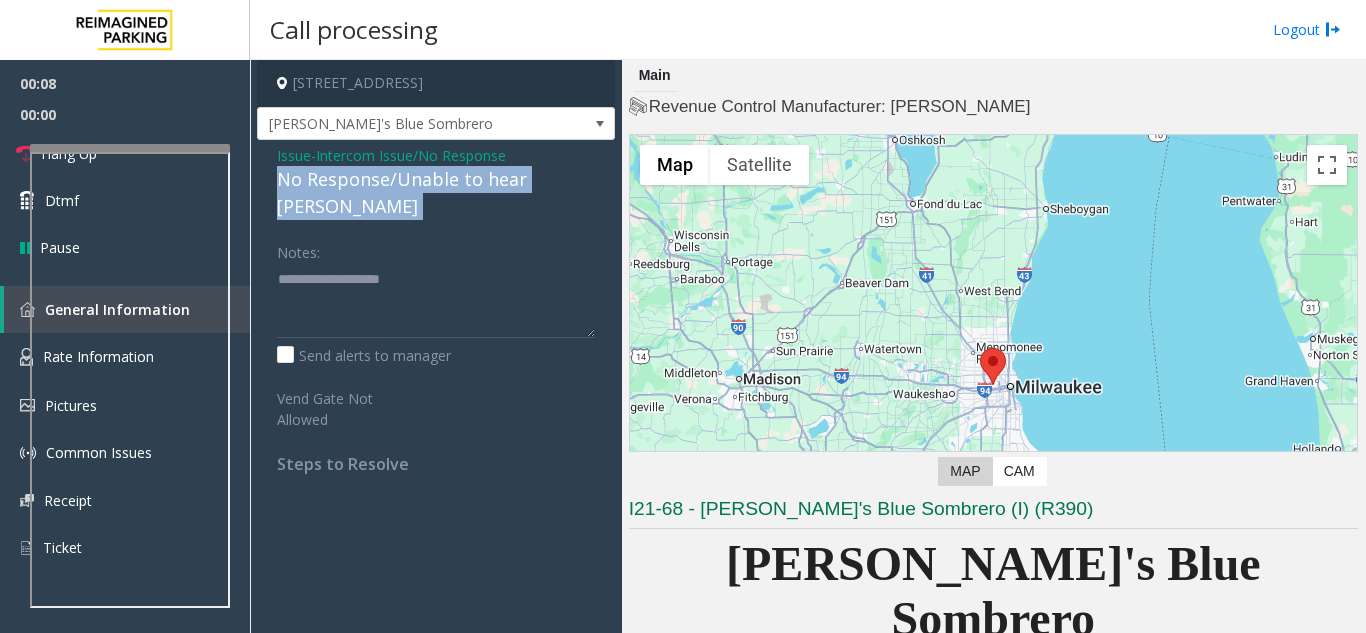 click on "No Response/Unable to hear [PERSON_NAME]" 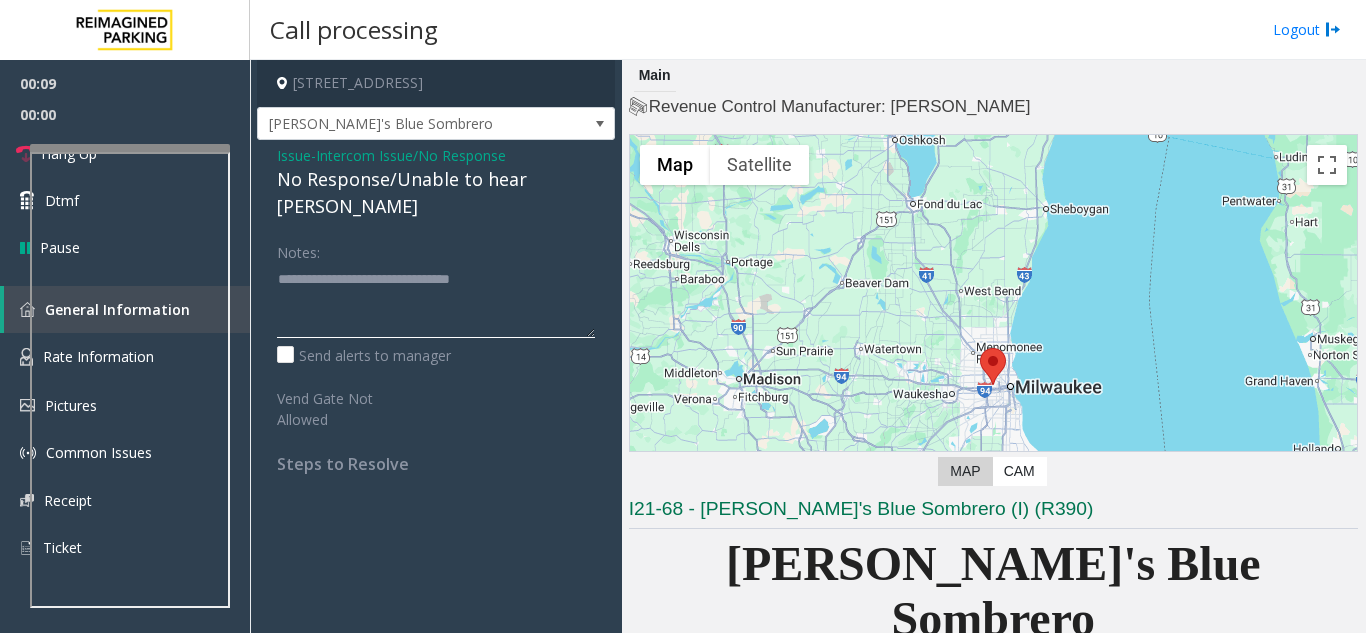 type on "**********" 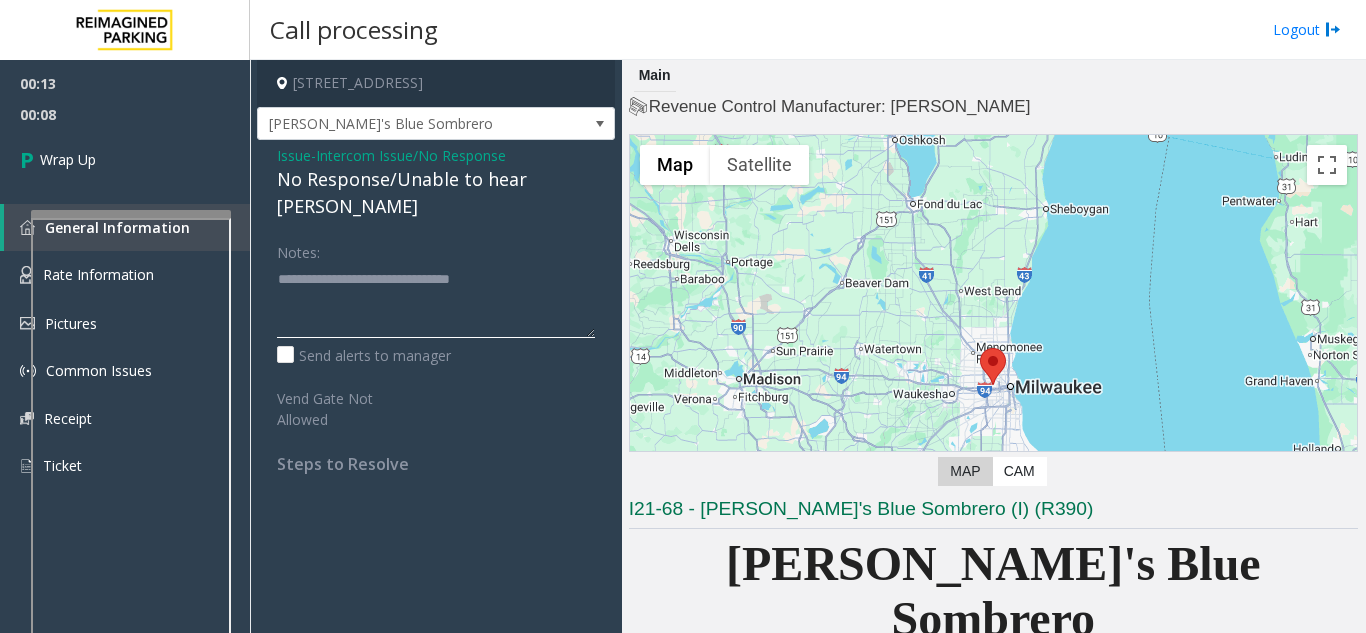 click at bounding box center [131, 214] 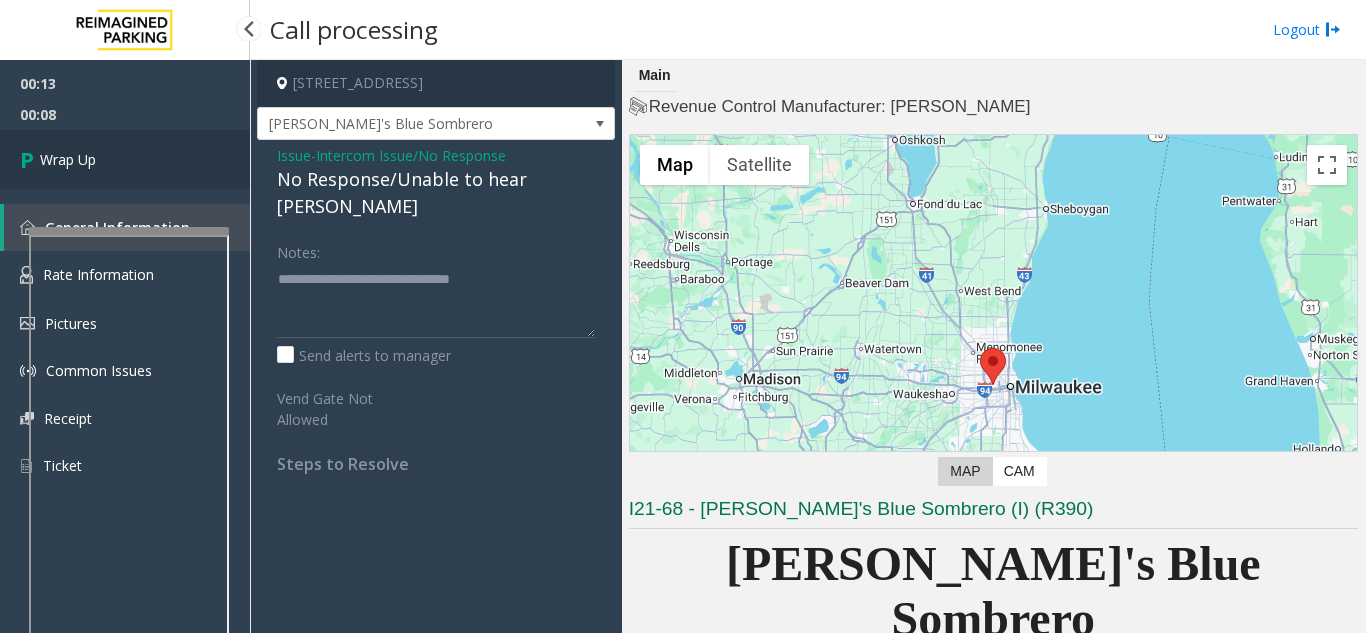 click on "Wrap Up" at bounding box center (125, 159) 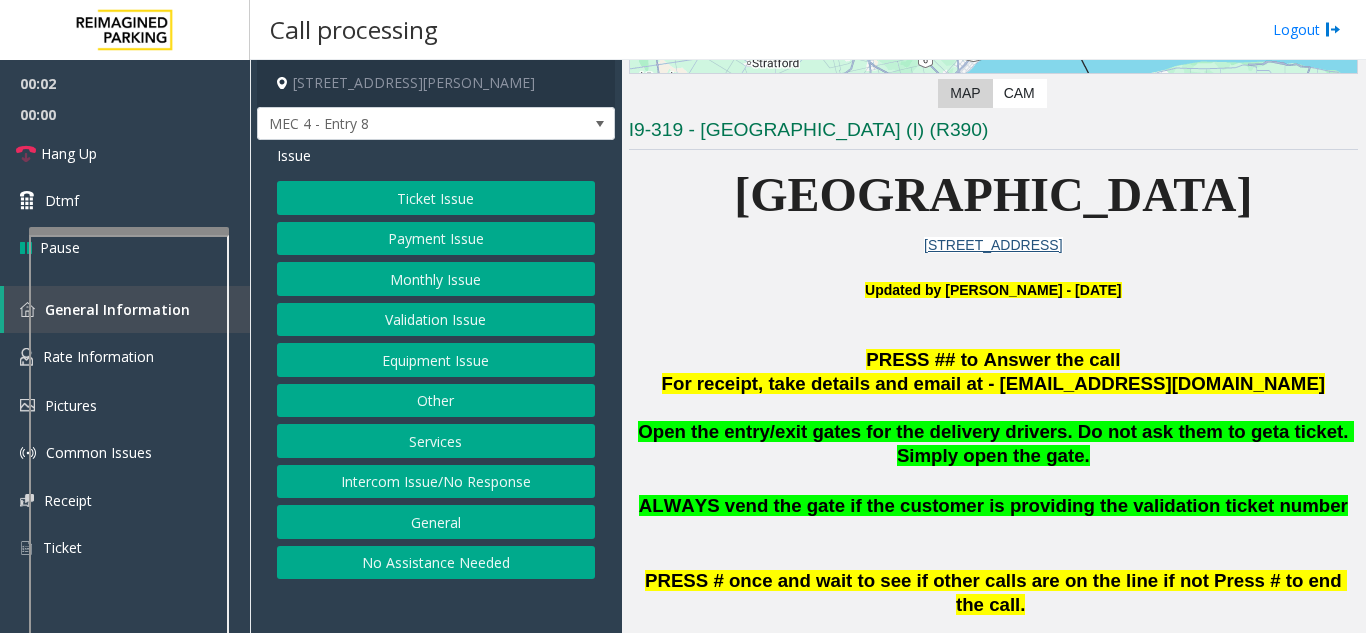 scroll, scrollTop: 400, scrollLeft: 0, axis: vertical 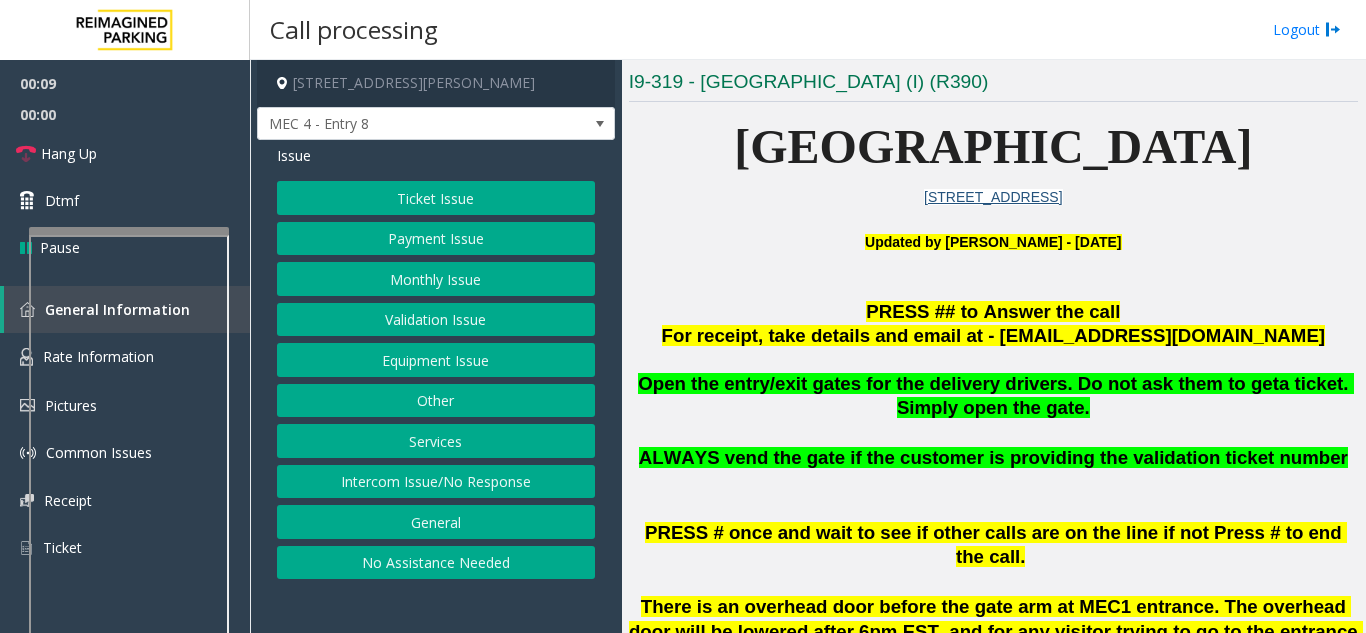 click on "Equipment Issue" 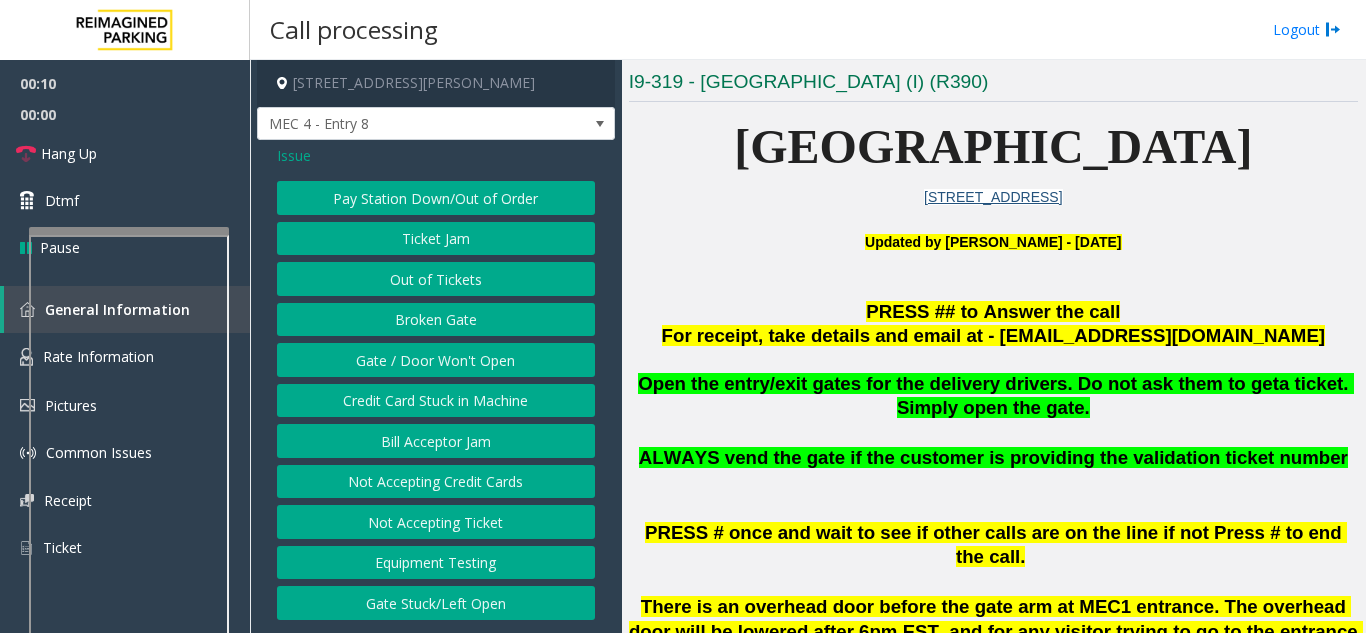 click on "Gate / Door Won't Open" 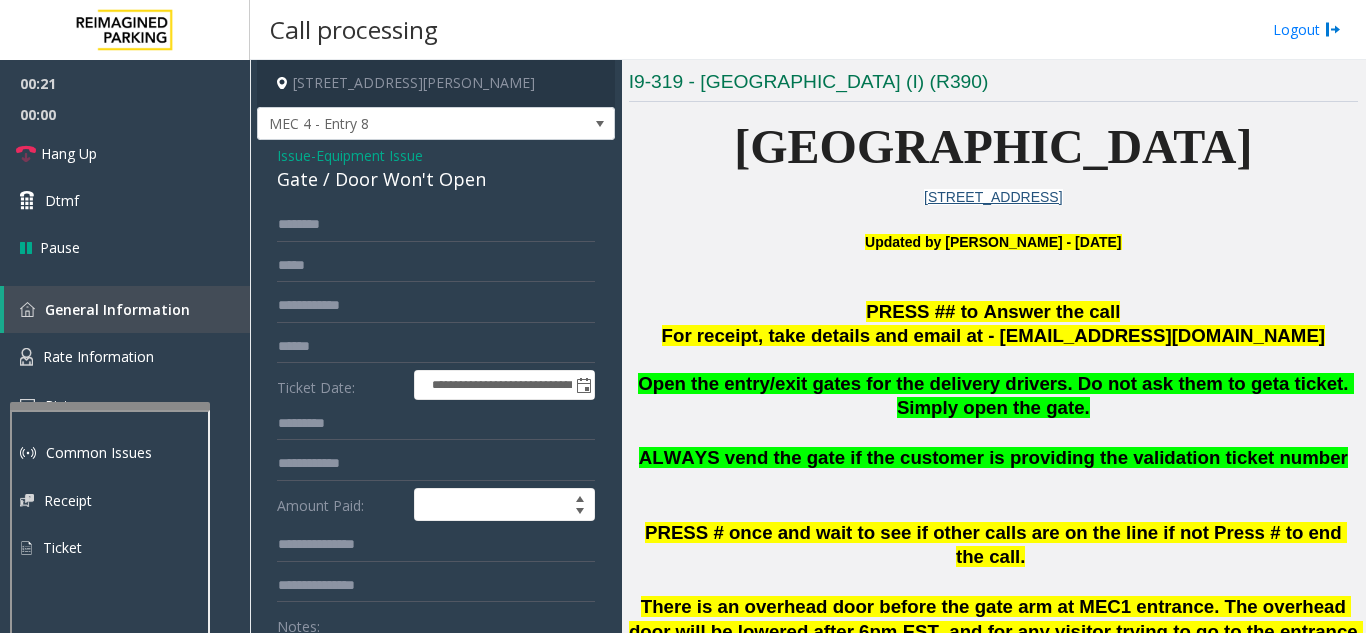 click at bounding box center [110, 406] 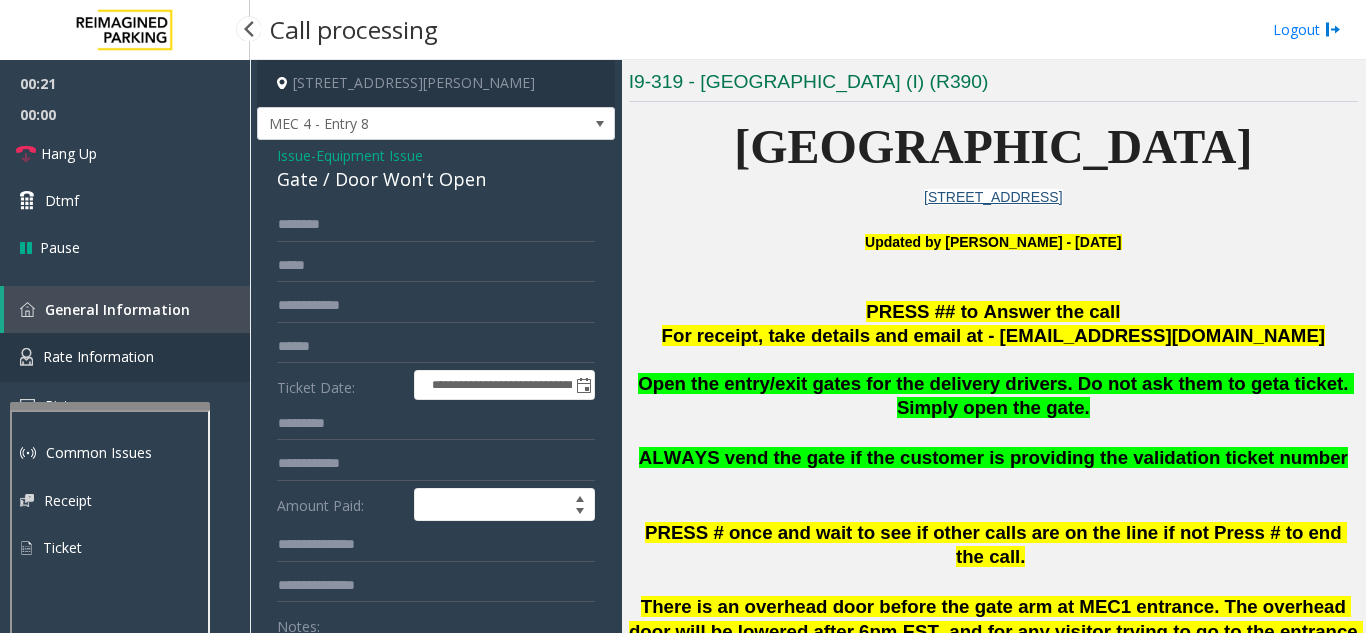 click on "Rate Information" at bounding box center (125, 357) 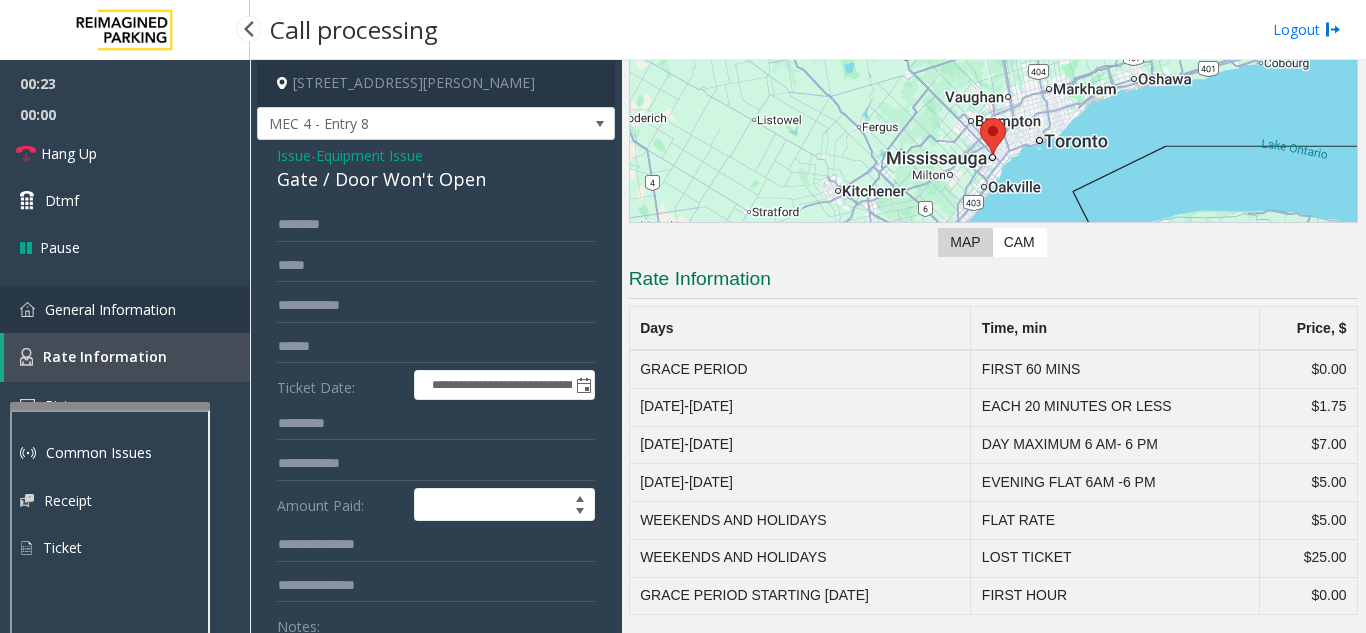 click on "General Information" at bounding box center (125, 309) 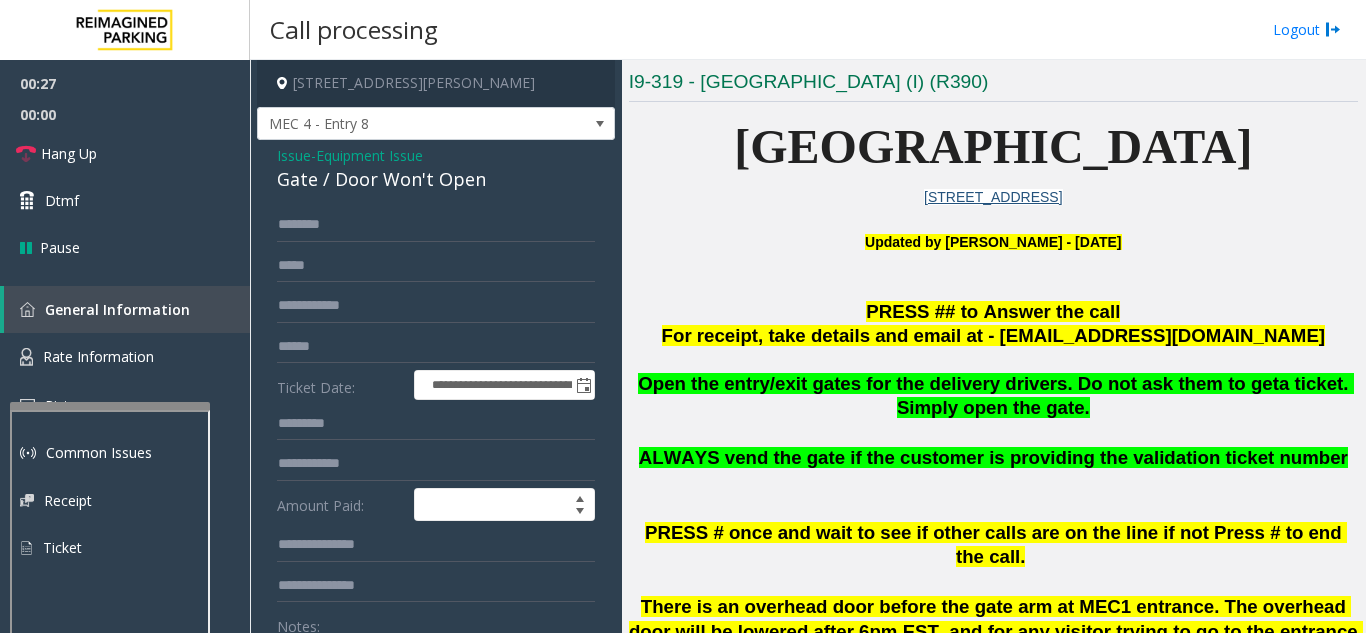 scroll, scrollTop: 100, scrollLeft: 0, axis: vertical 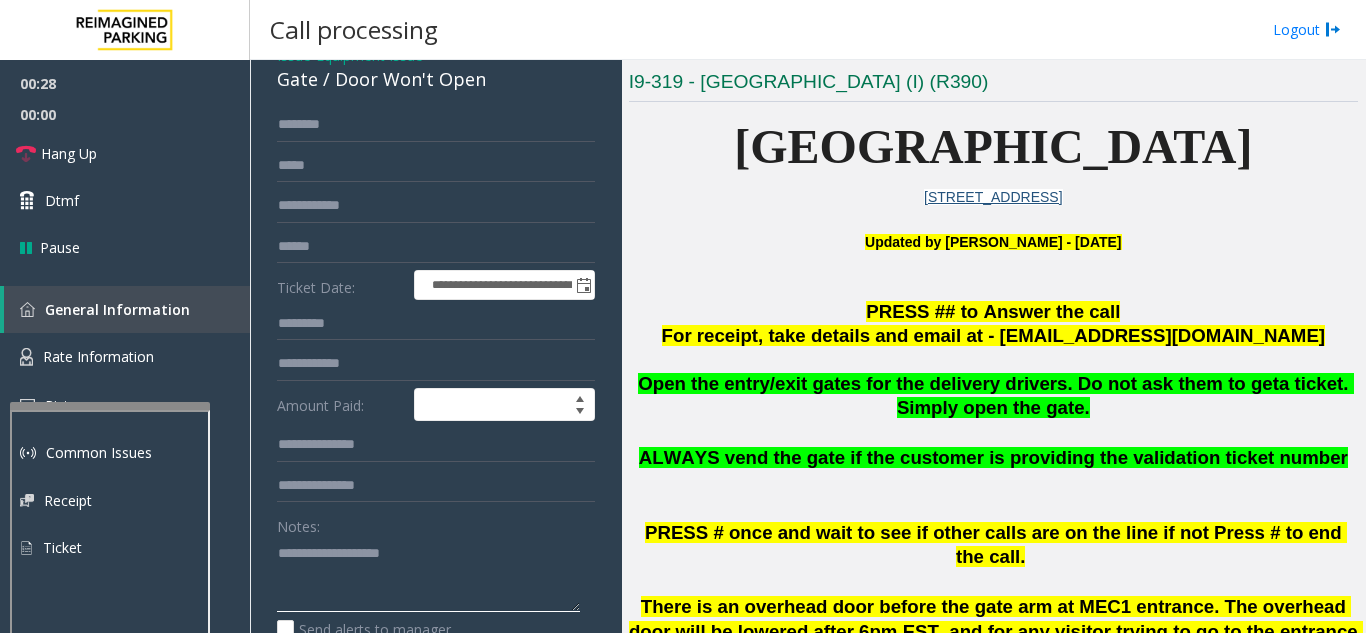 paste on "**********" 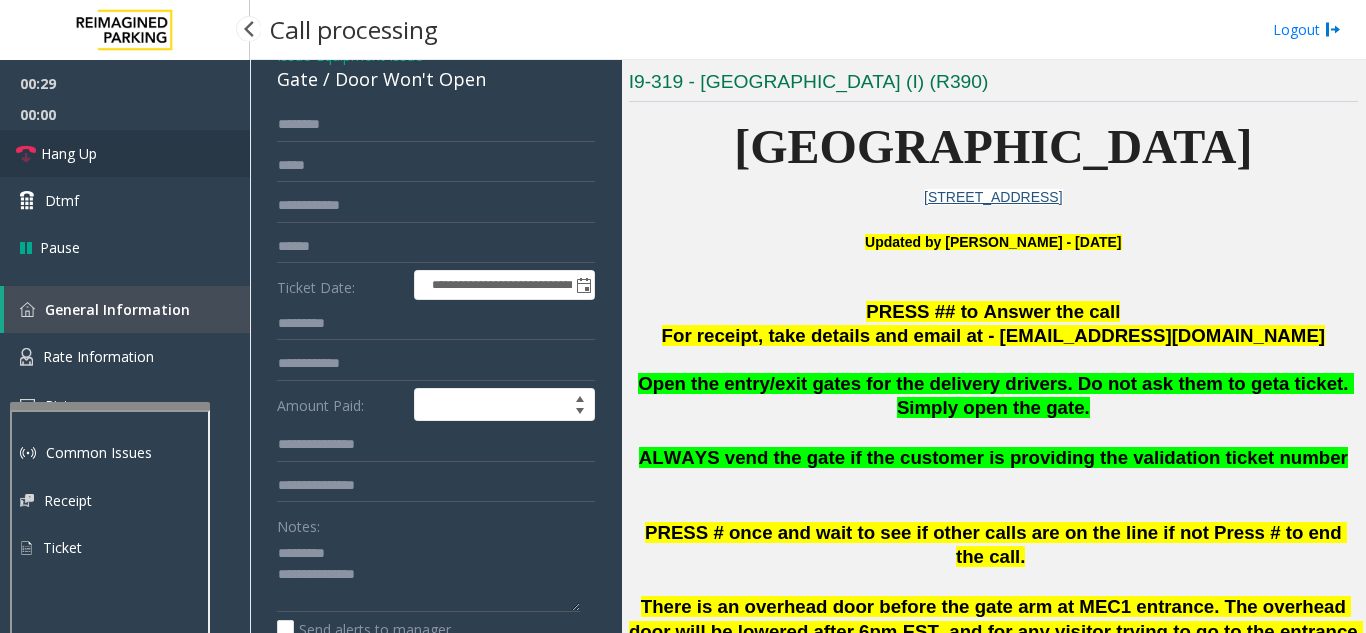click on "Hang Up" at bounding box center (125, 153) 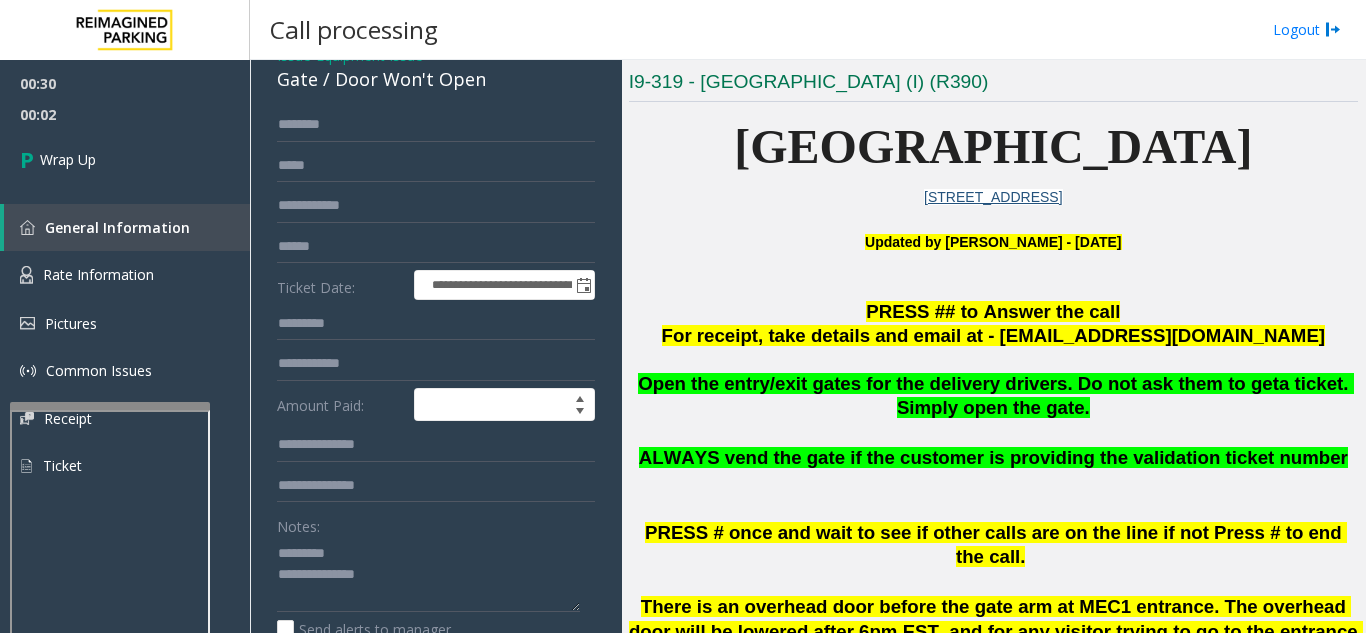 click on "Gate / Door Won't Open" 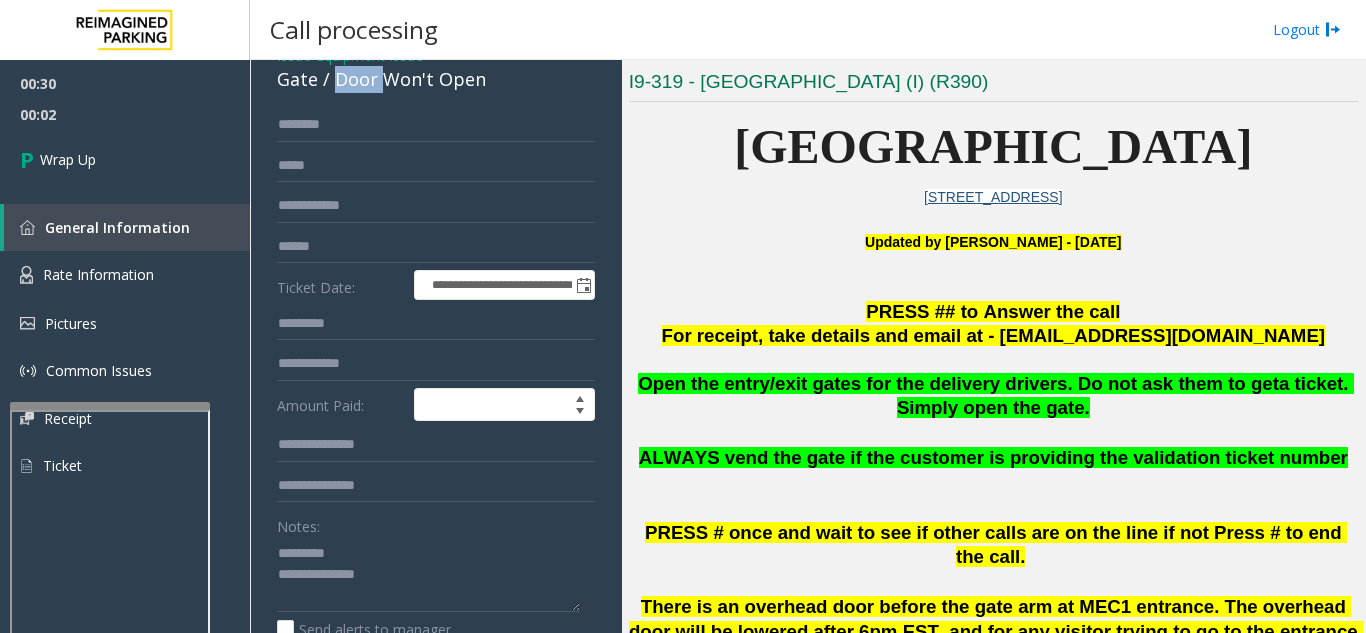 click on "Gate / Door Won't Open" 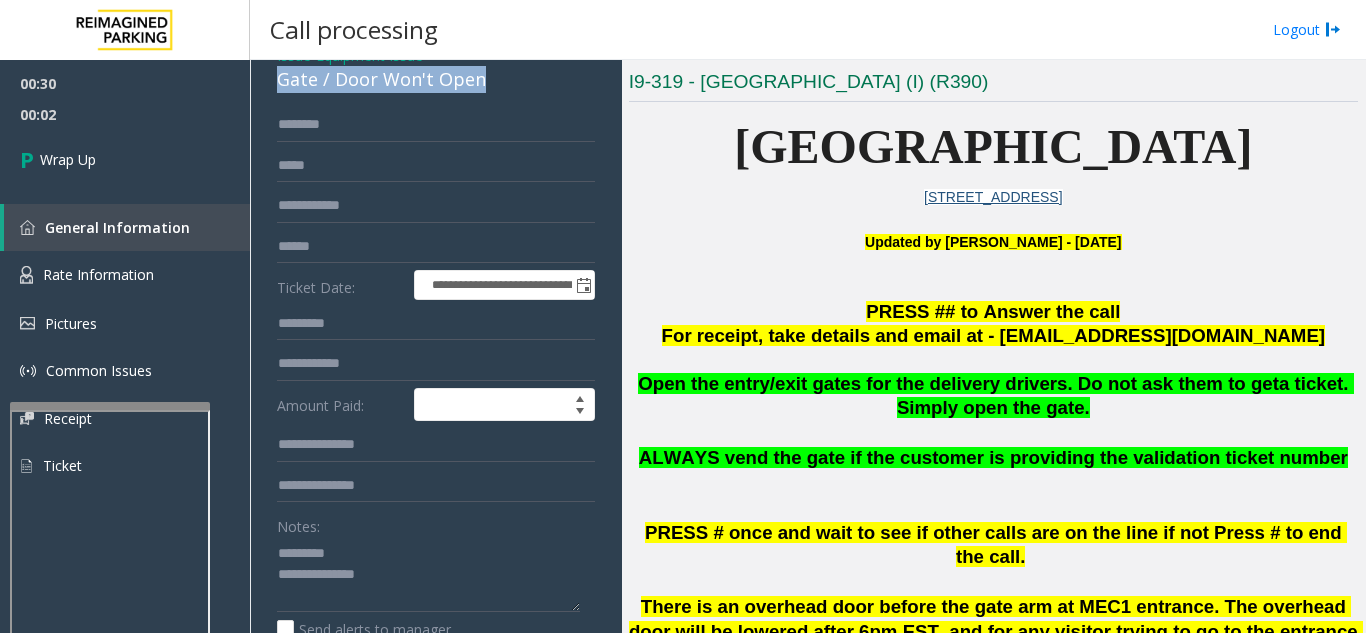click on "Gate / Door Won't Open" 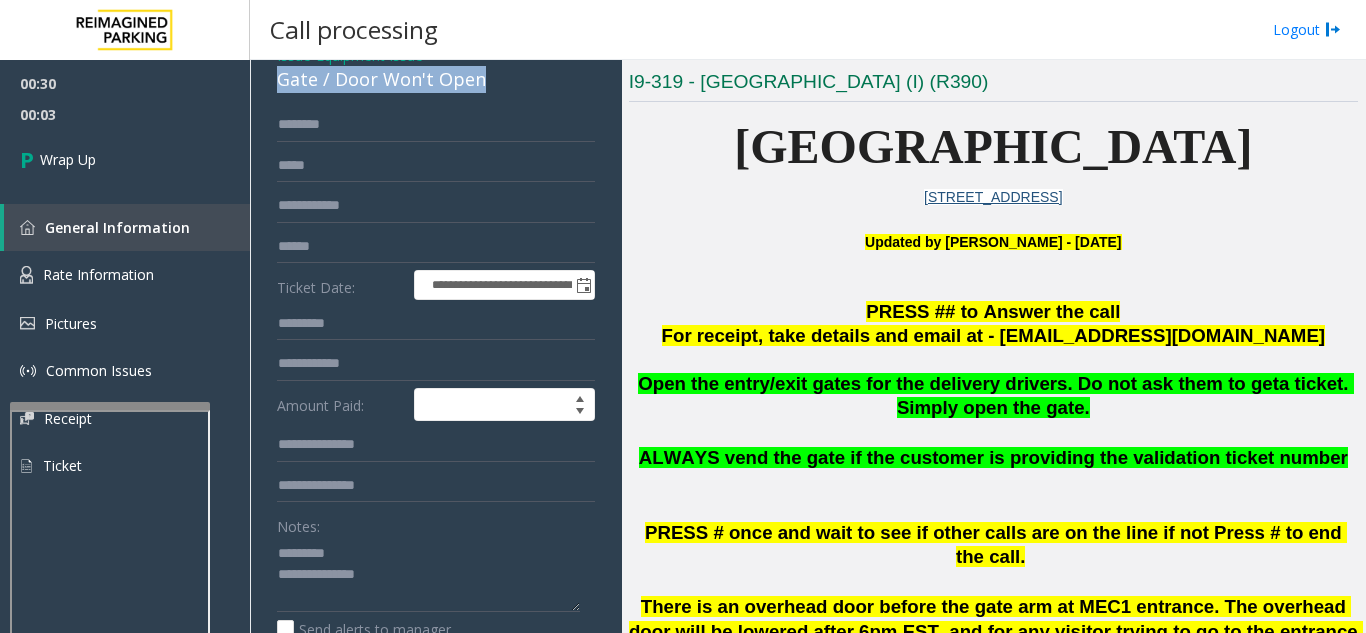 copy on "Gate / Door Won't Open" 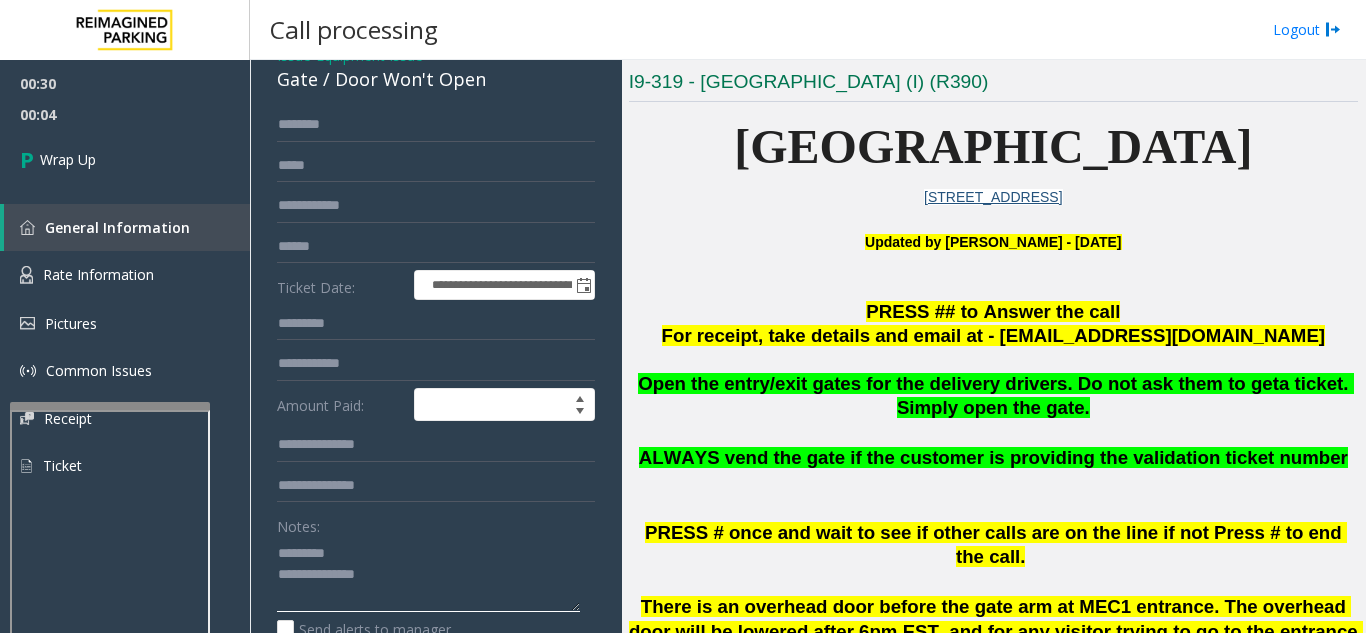 click 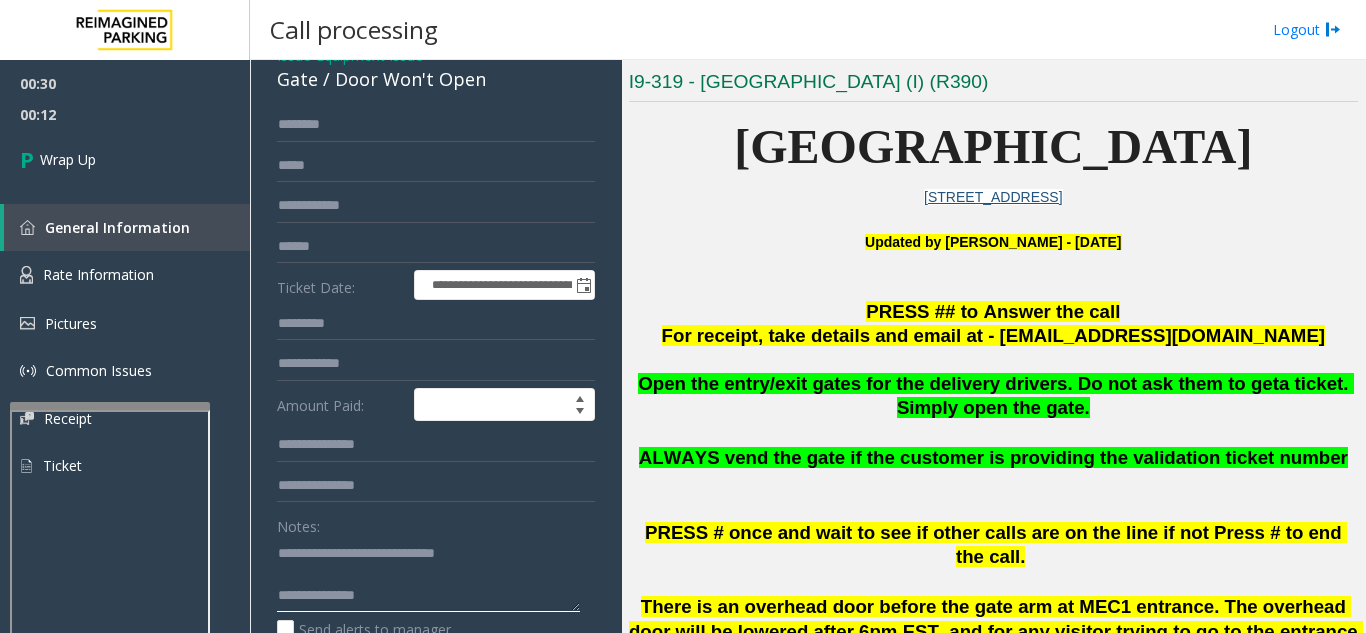click 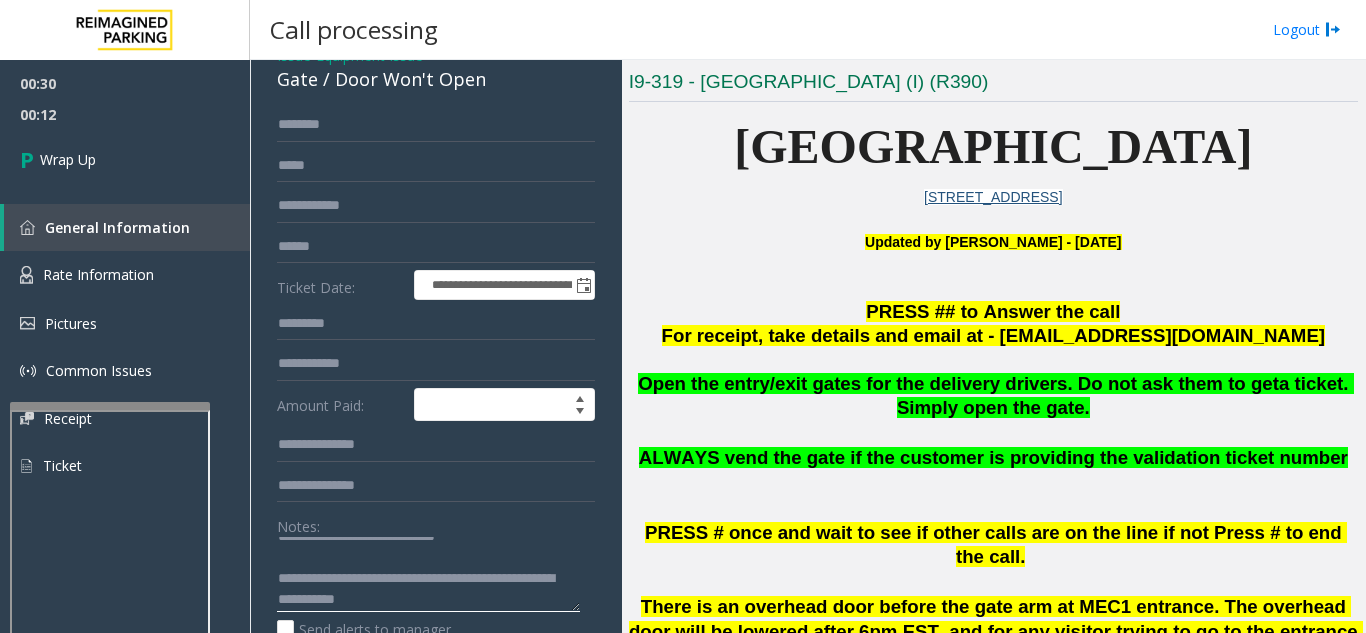 scroll, scrollTop: 0, scrollLeft: 0, axis: both 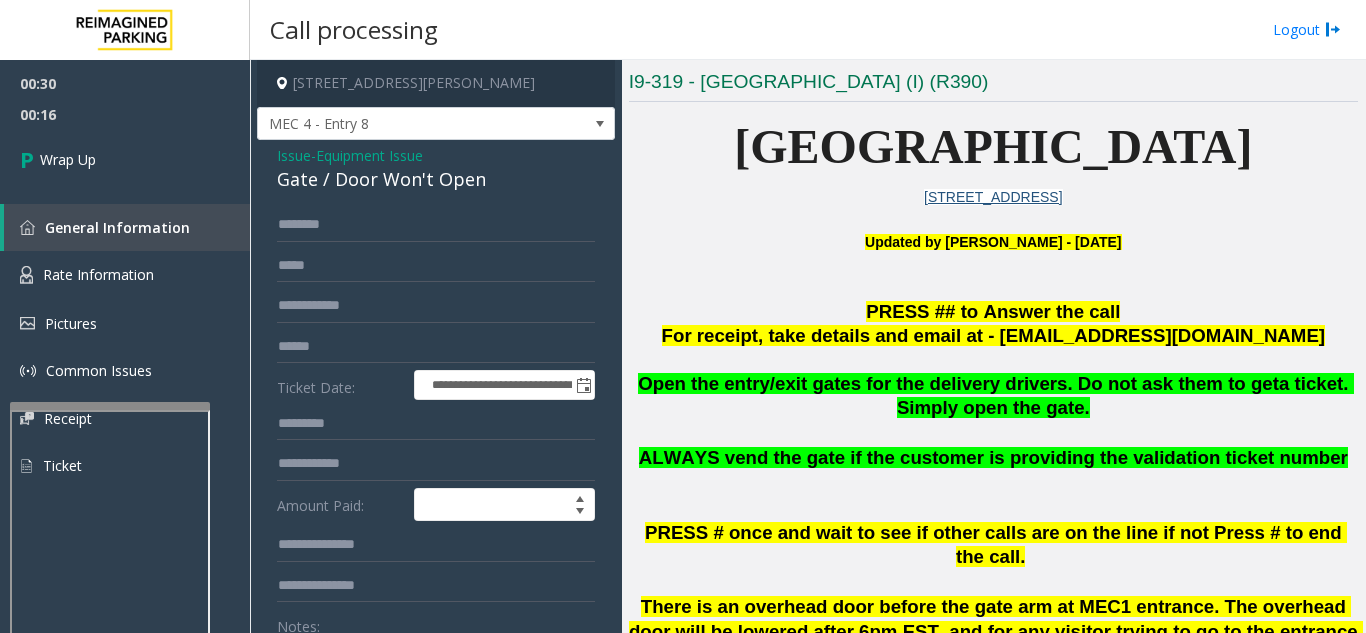 type on "**********" 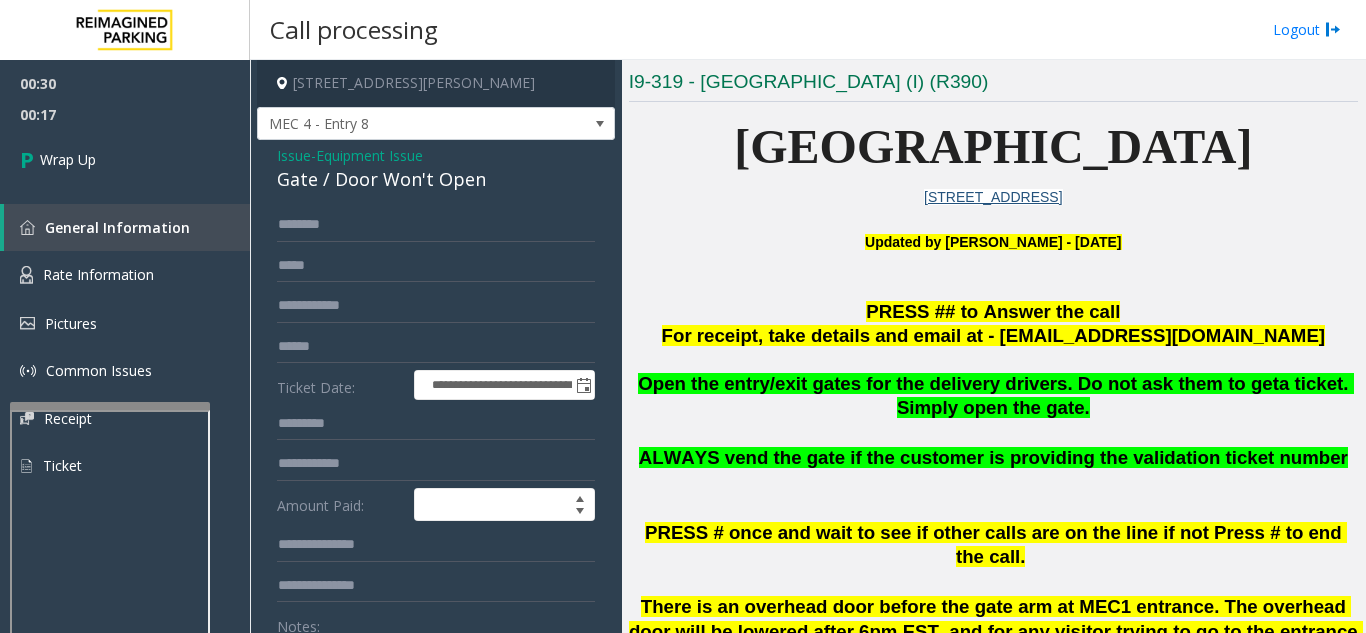 click on "Equipment Issue" 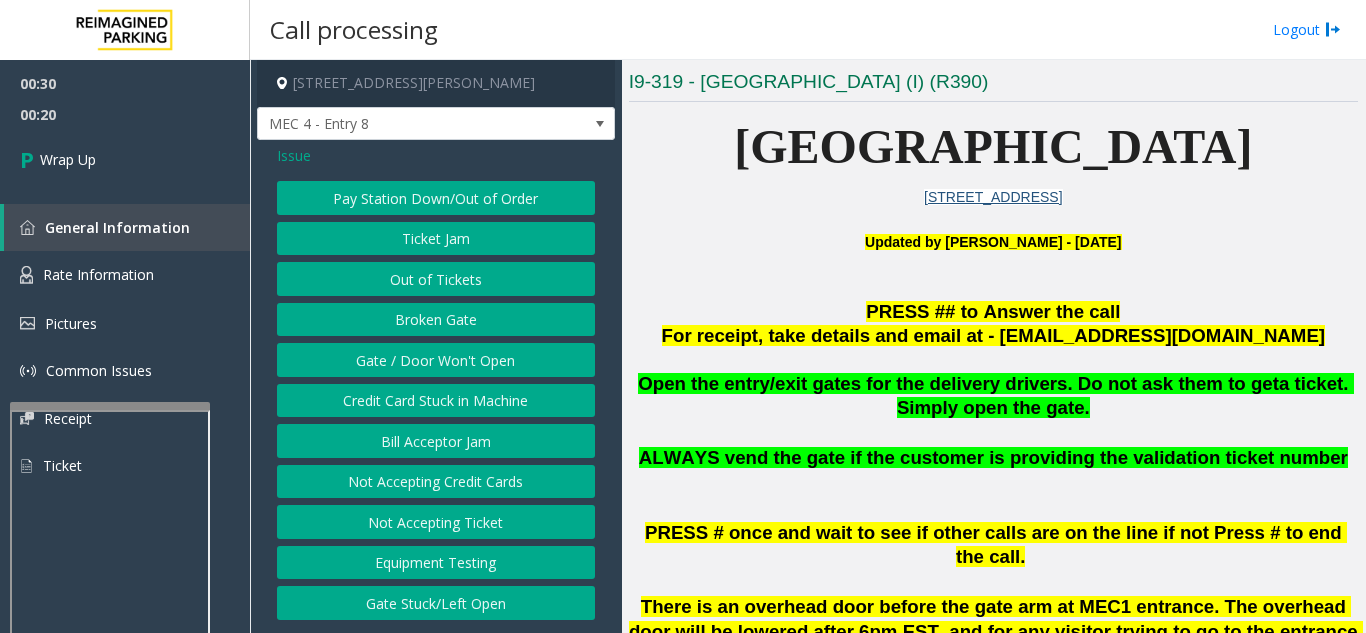 click on "Issue" 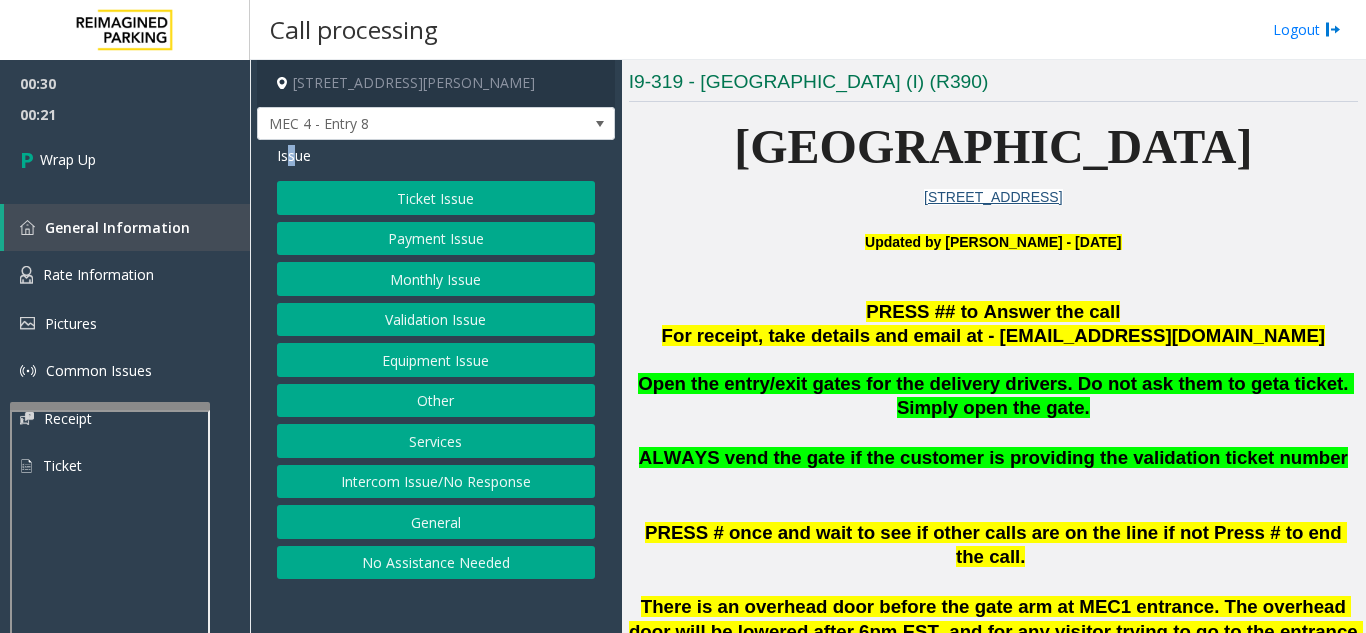 click on "Services" 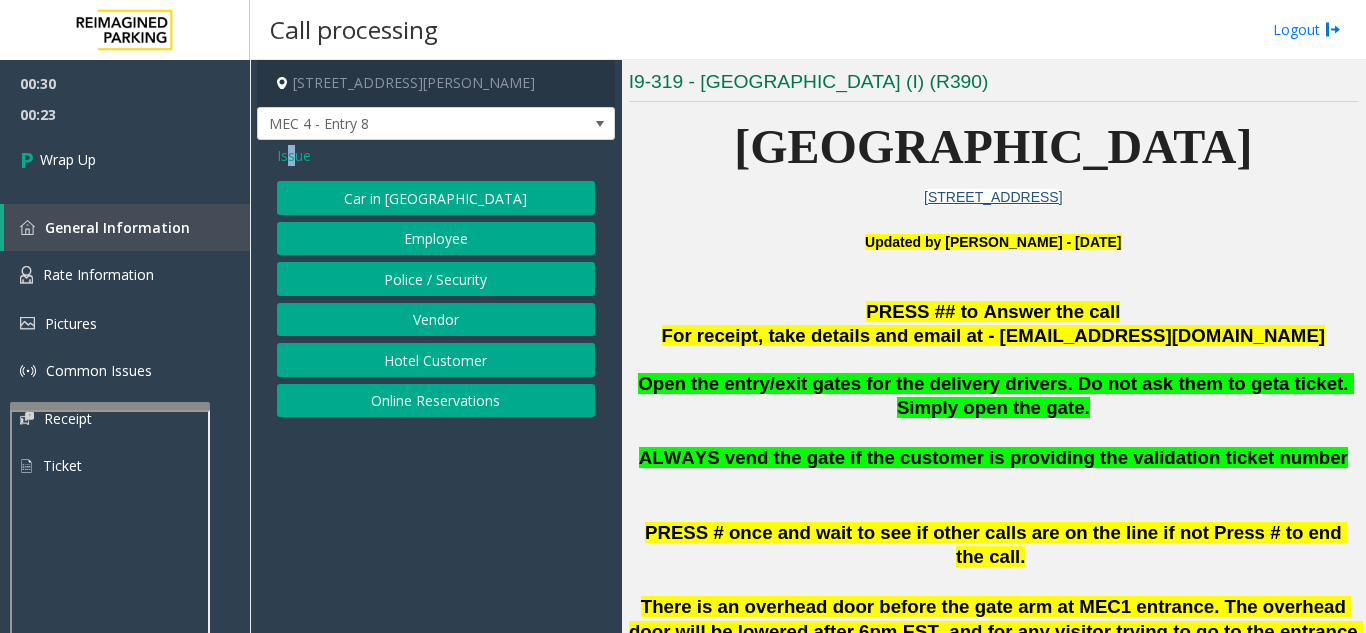 click on "Vendor" 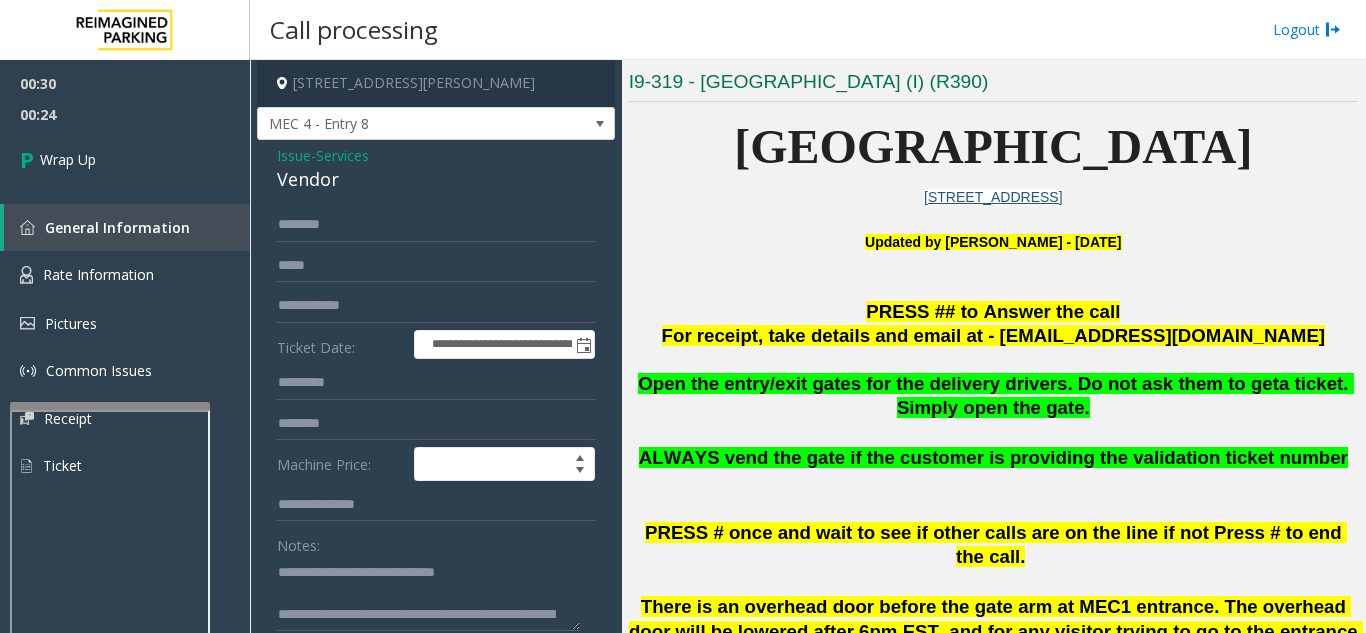 click on "Vendor" 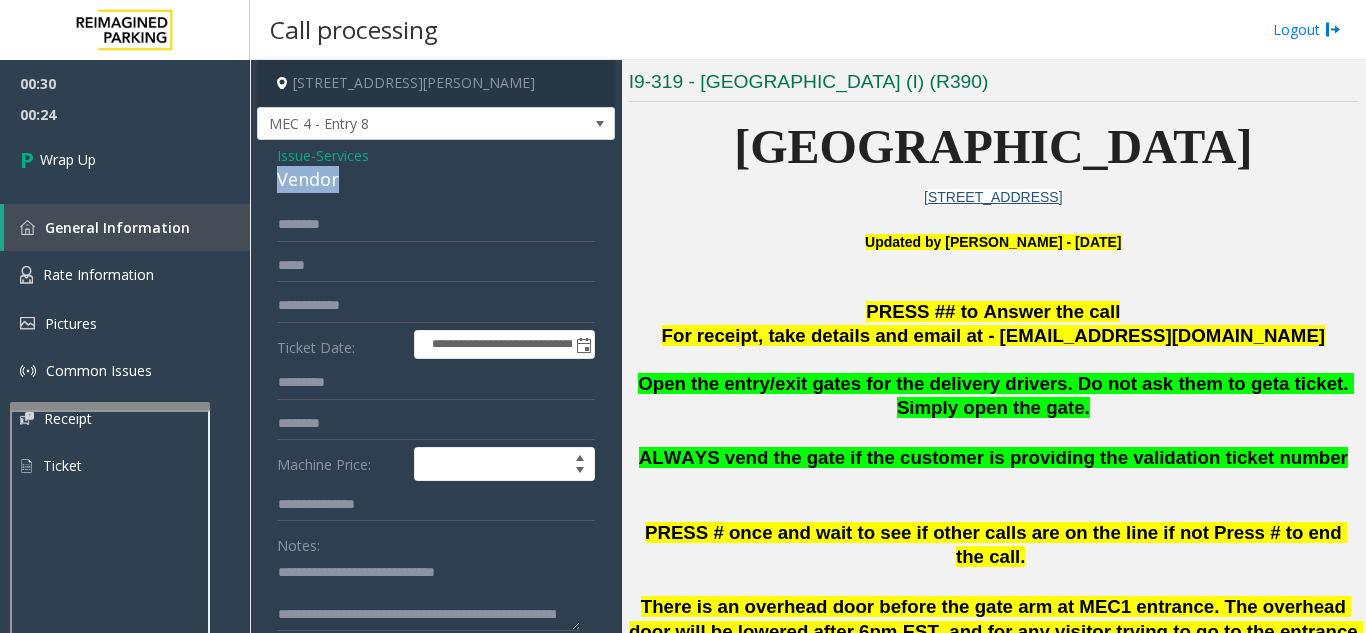 click on "Vendor" 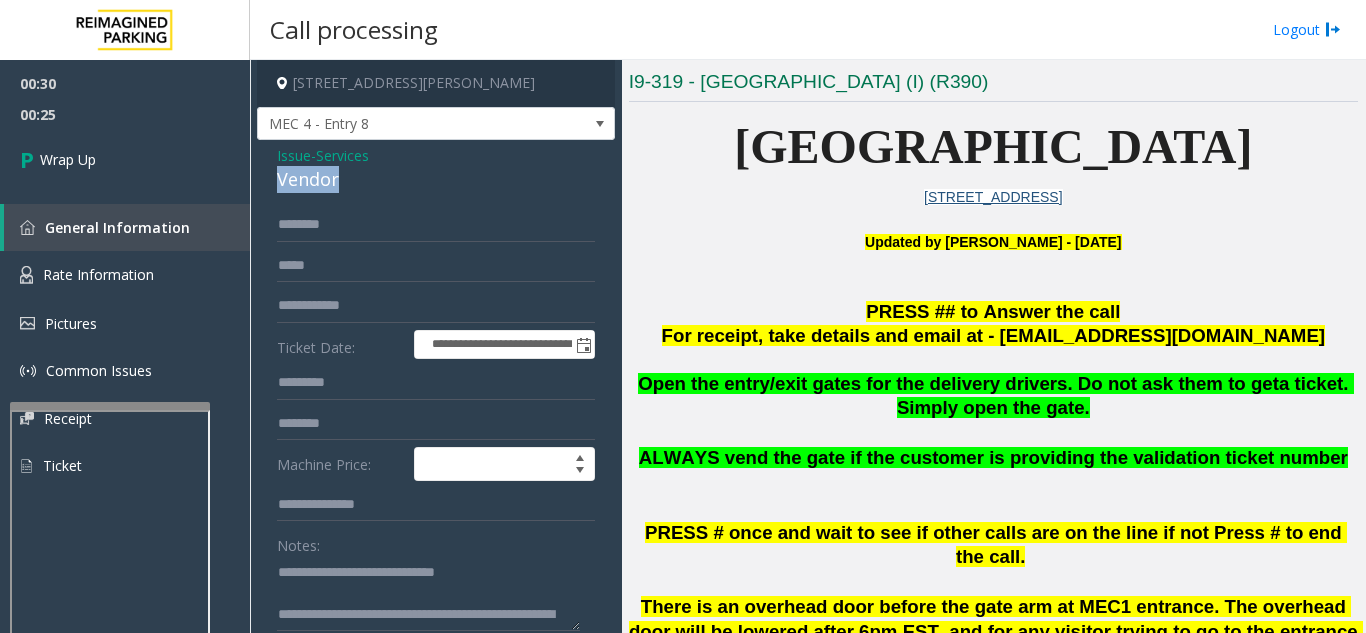 copy on "Vendor" 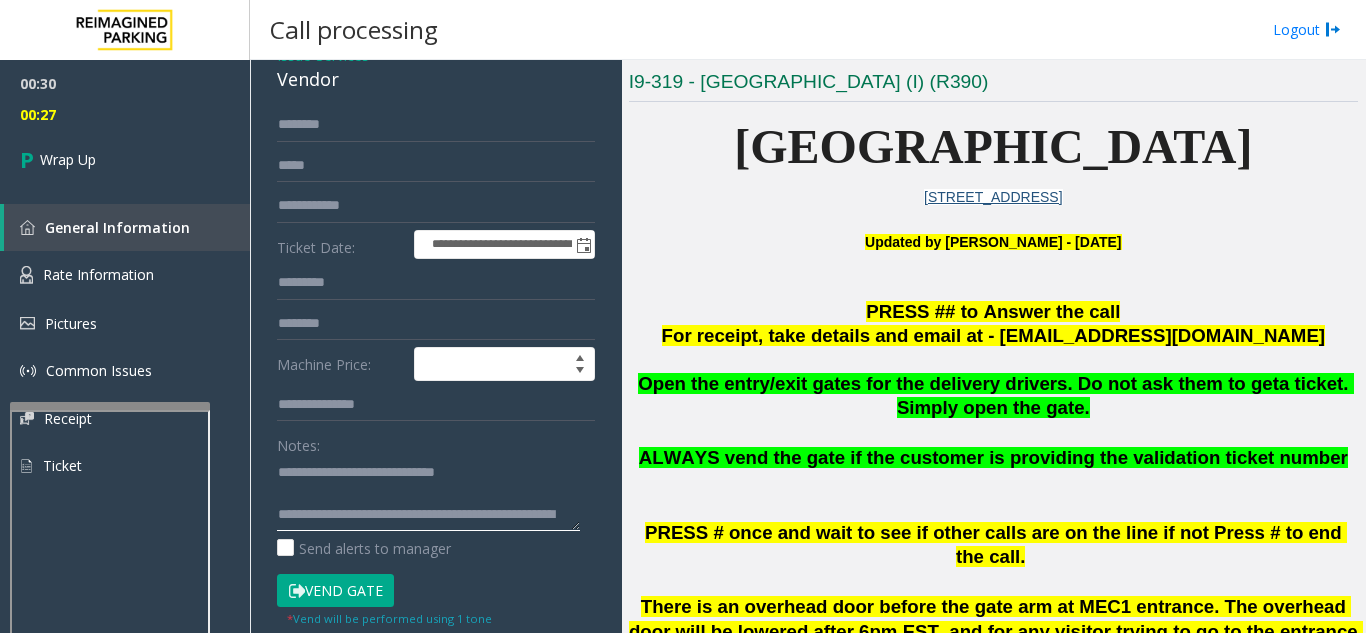 drag, startPoint x: 335, startPoint y: 476, endPoint x: 470, endPoint y: 495, distance: 136.33047 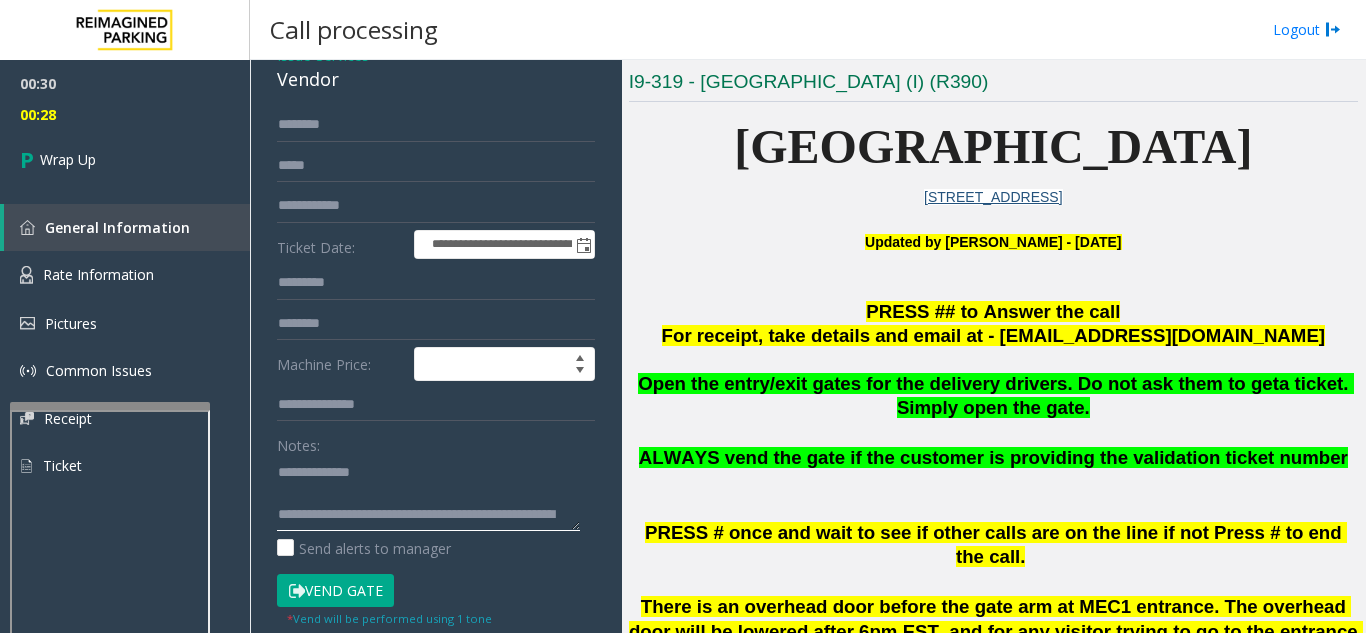 click 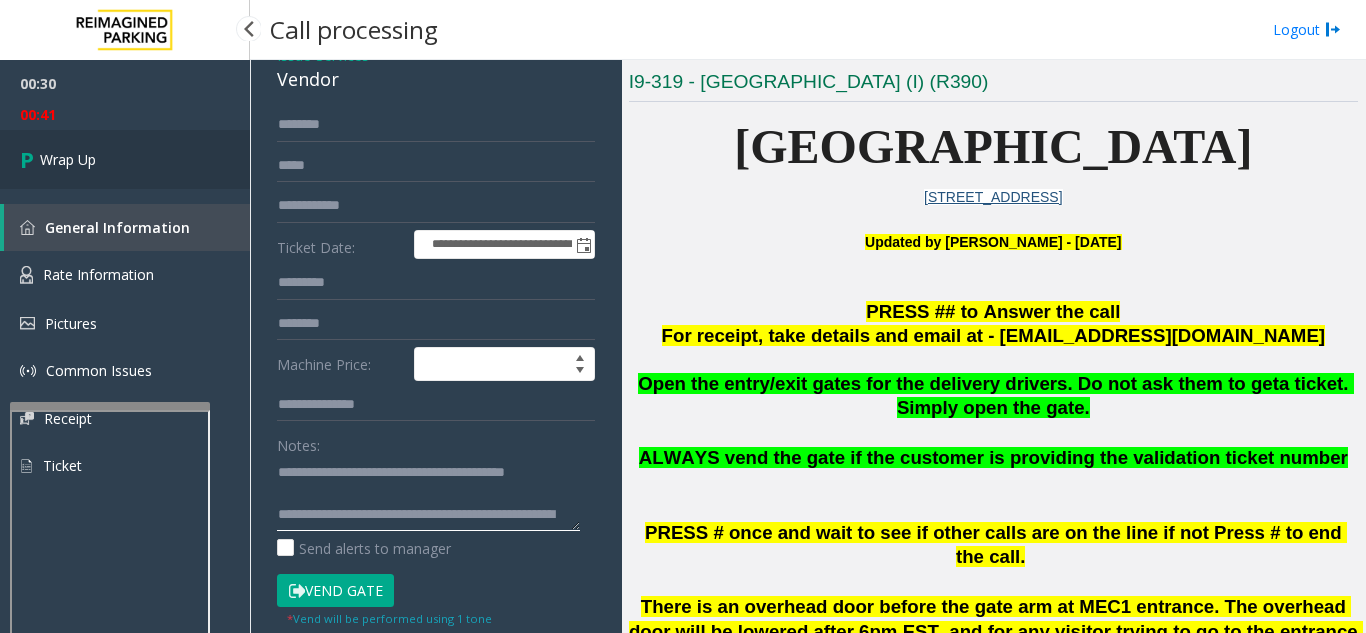 type on "**********" 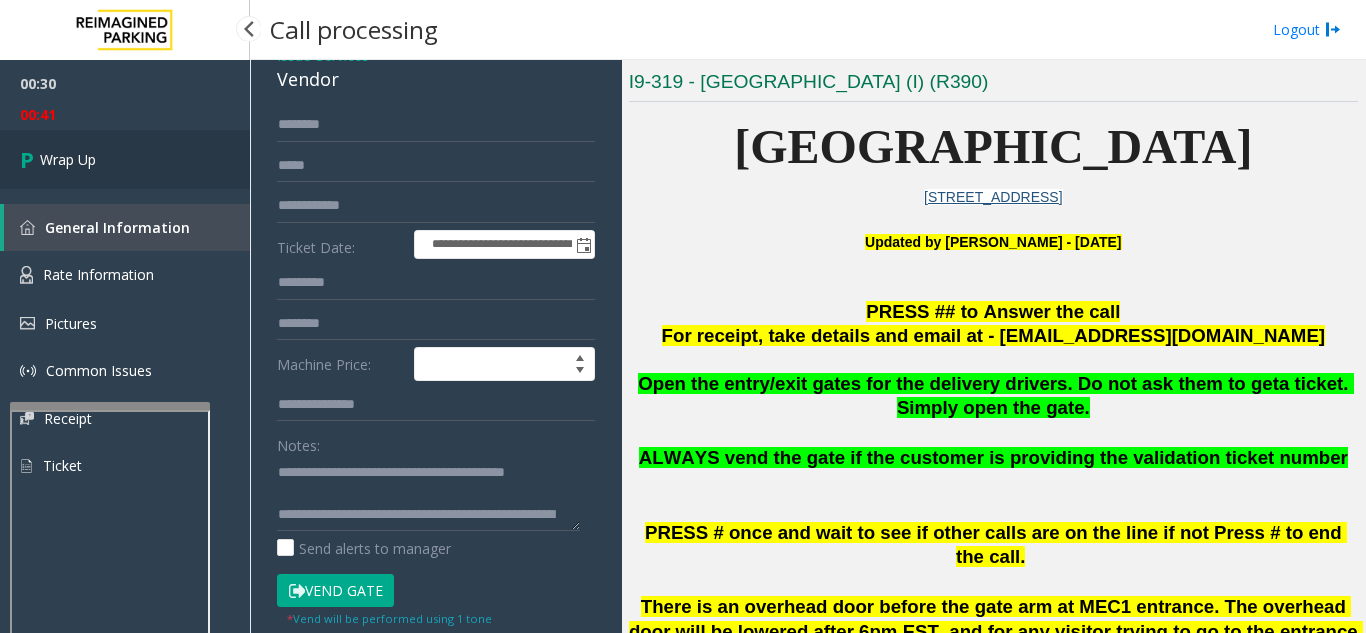 click on "Wrap Up" at bounding box center (68, 159) 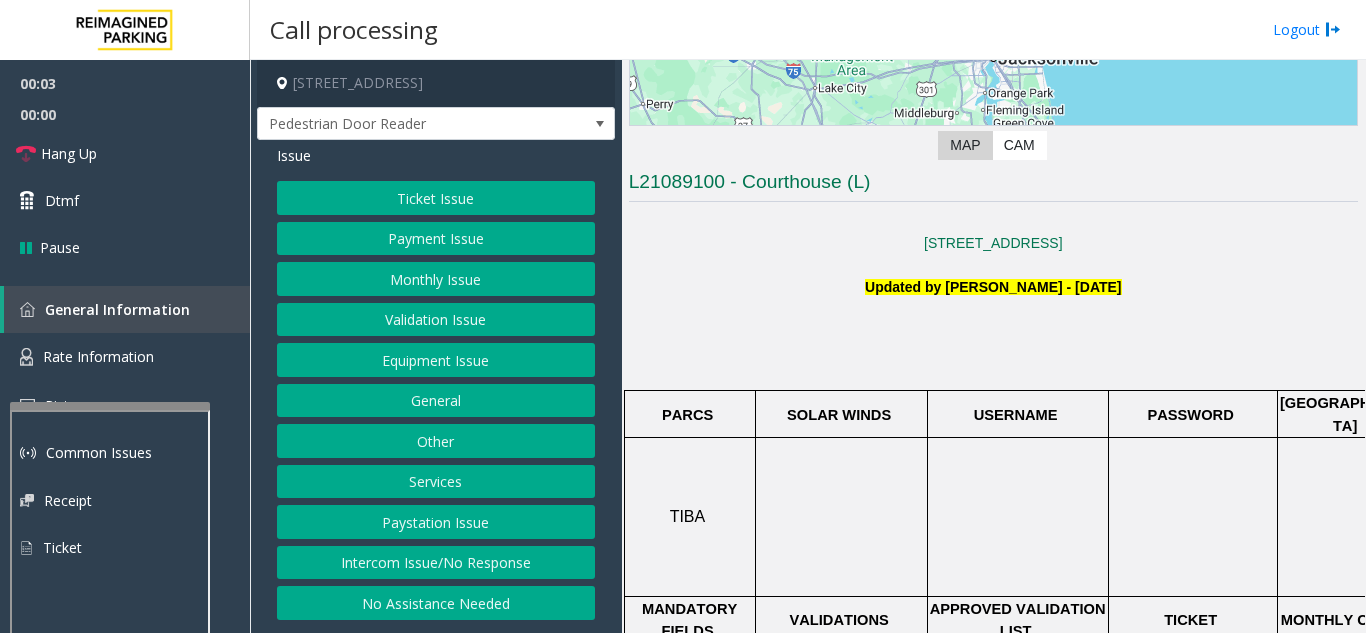 scroll, scrollTop: 500, scrollLeft: 0, axis: vertical 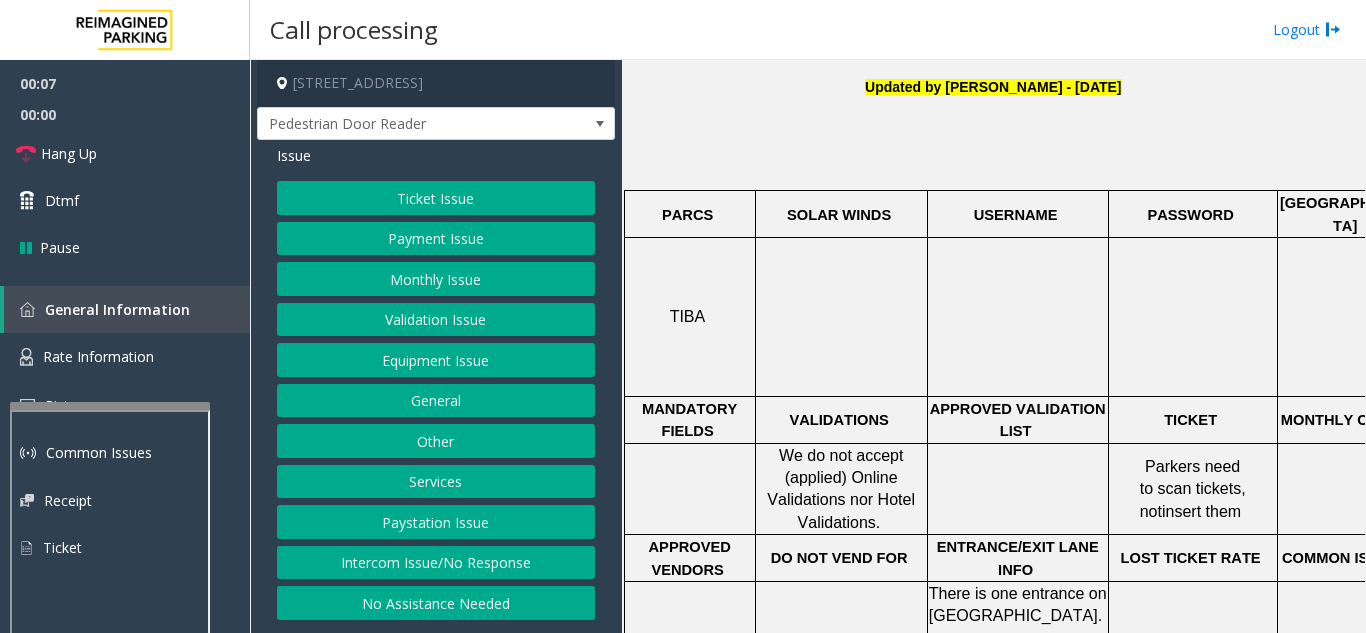 click on "Ticket Issue   Payment Issue   Monthly Issue   Validation Issue   Equipment Issue   General   Other   Services   Paystation Issue   Intercom Issue/No Response   No Assistance Needed" 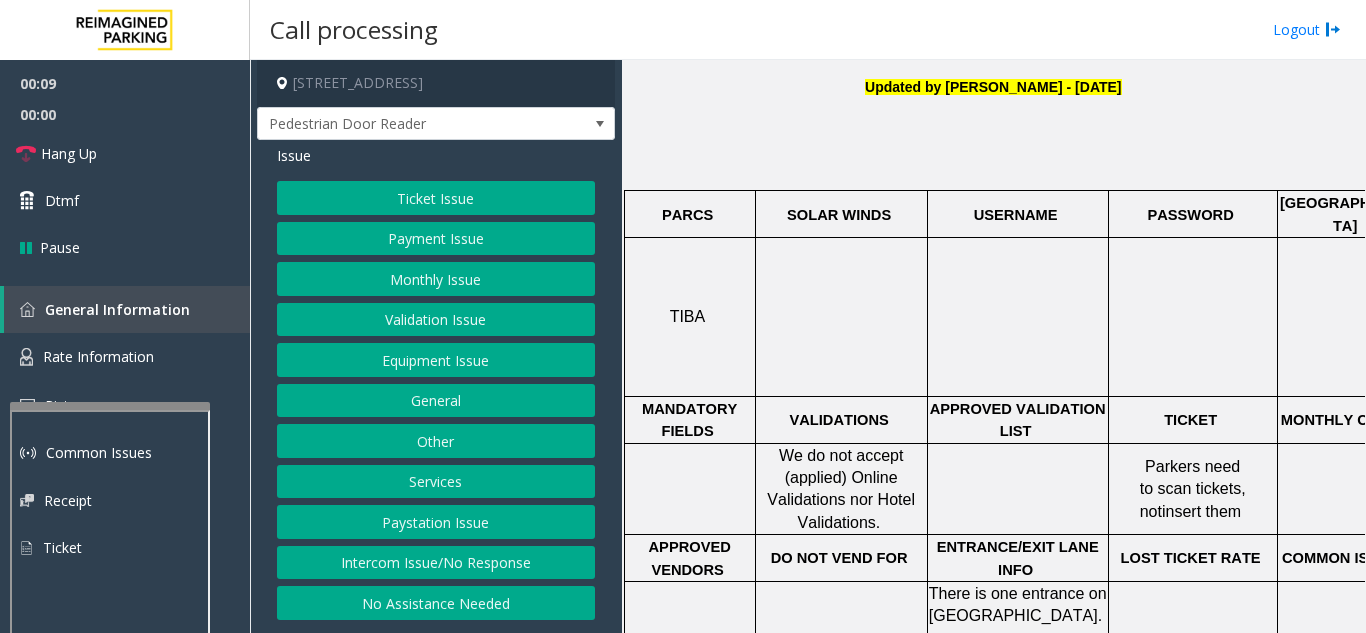 click on "Intercom Issue/No Response" 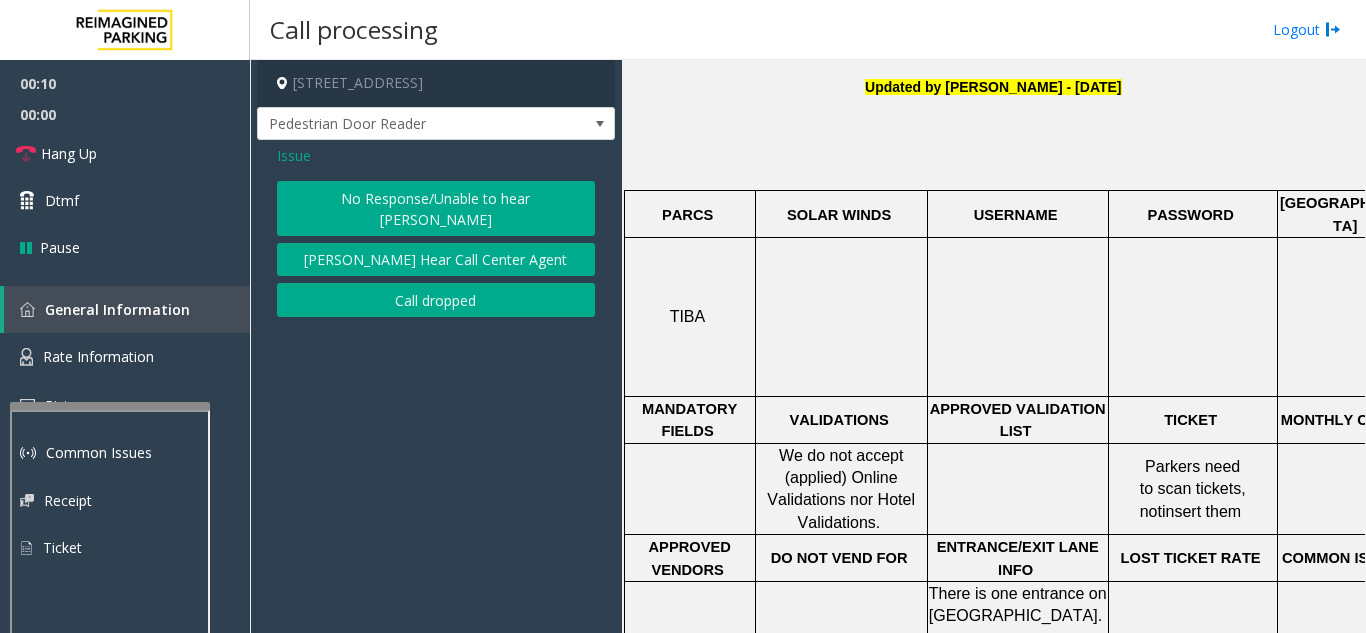 click on "No Response/Unable to hear [PERSON_NAME]" 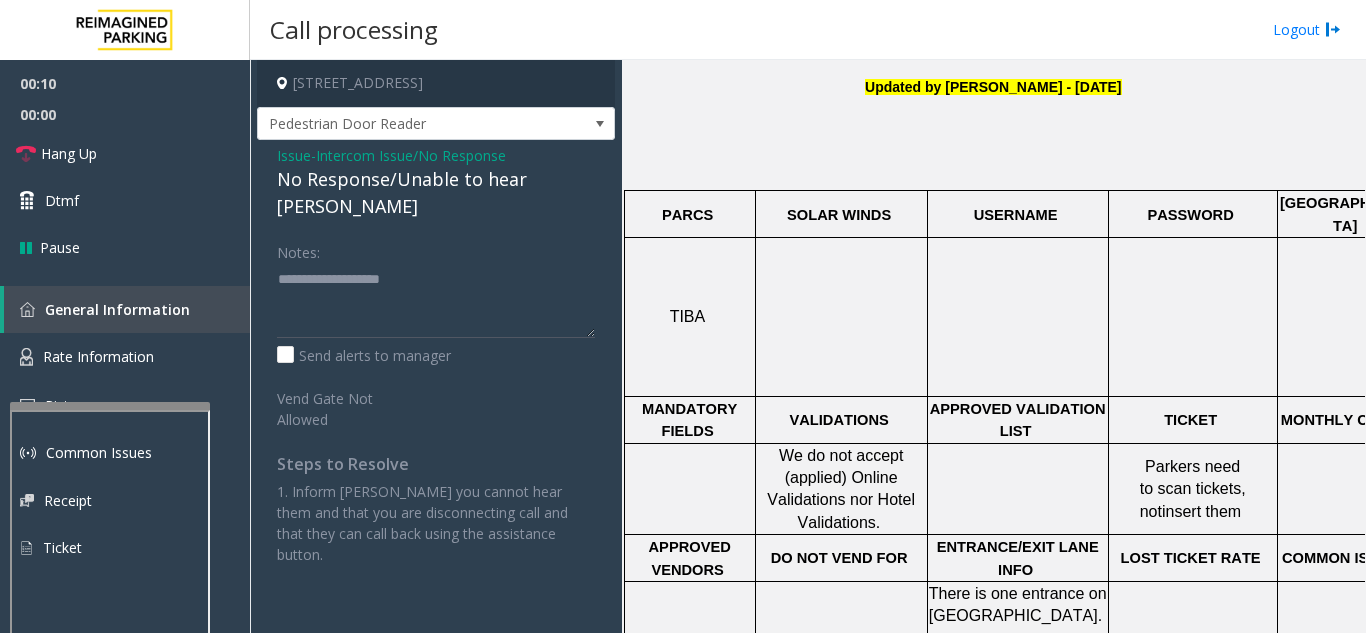 click on "No Response/Unable to hear [PERSON_NAME]" 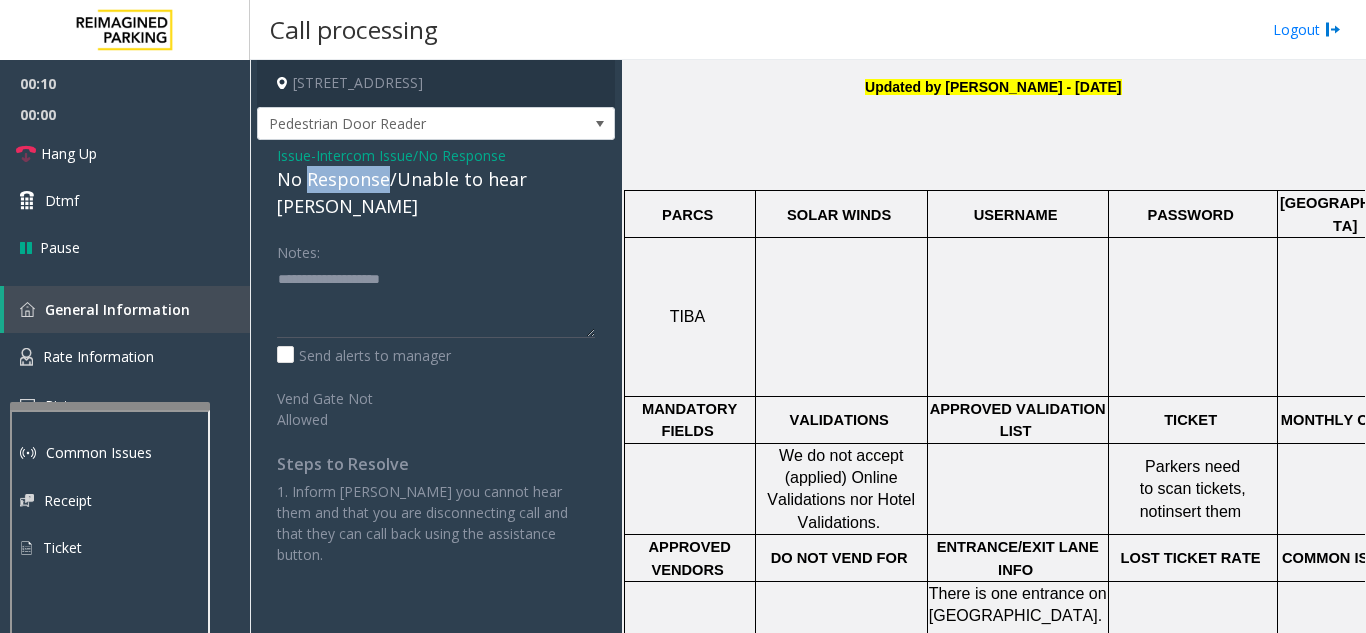 click on "No Response/Unable to hear [PERSON_NAME]" 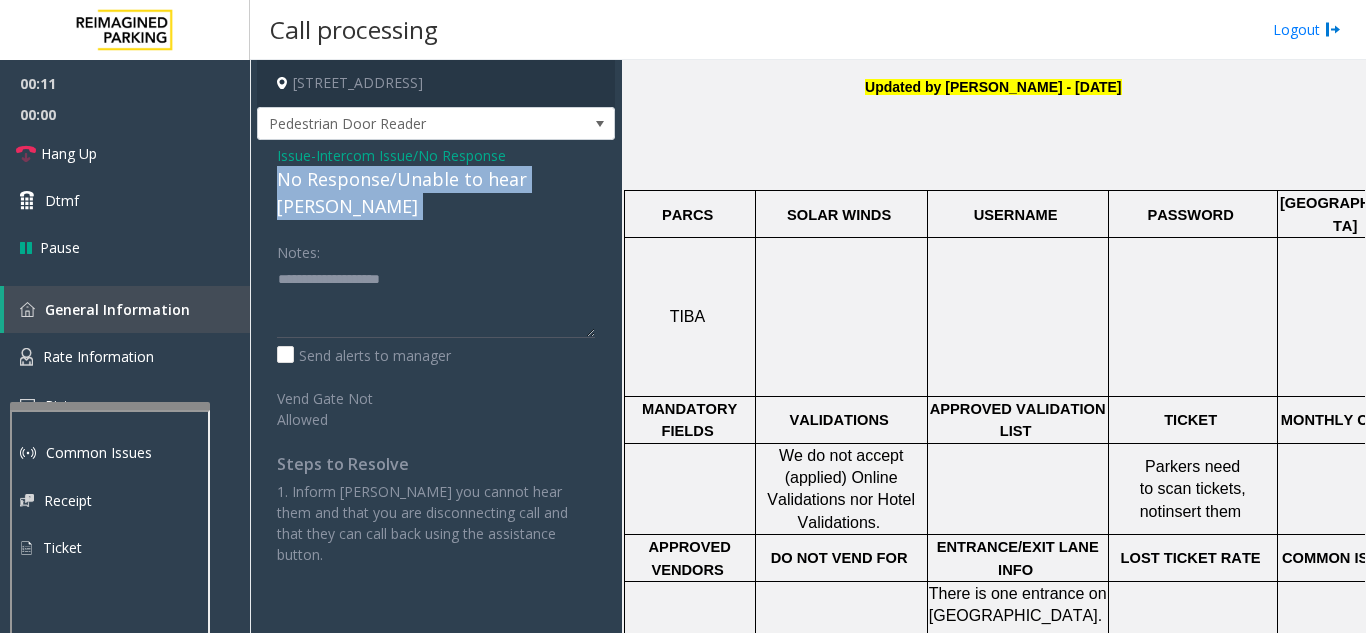 click on "No Response/Unable to hear [PERSON_NAME]" 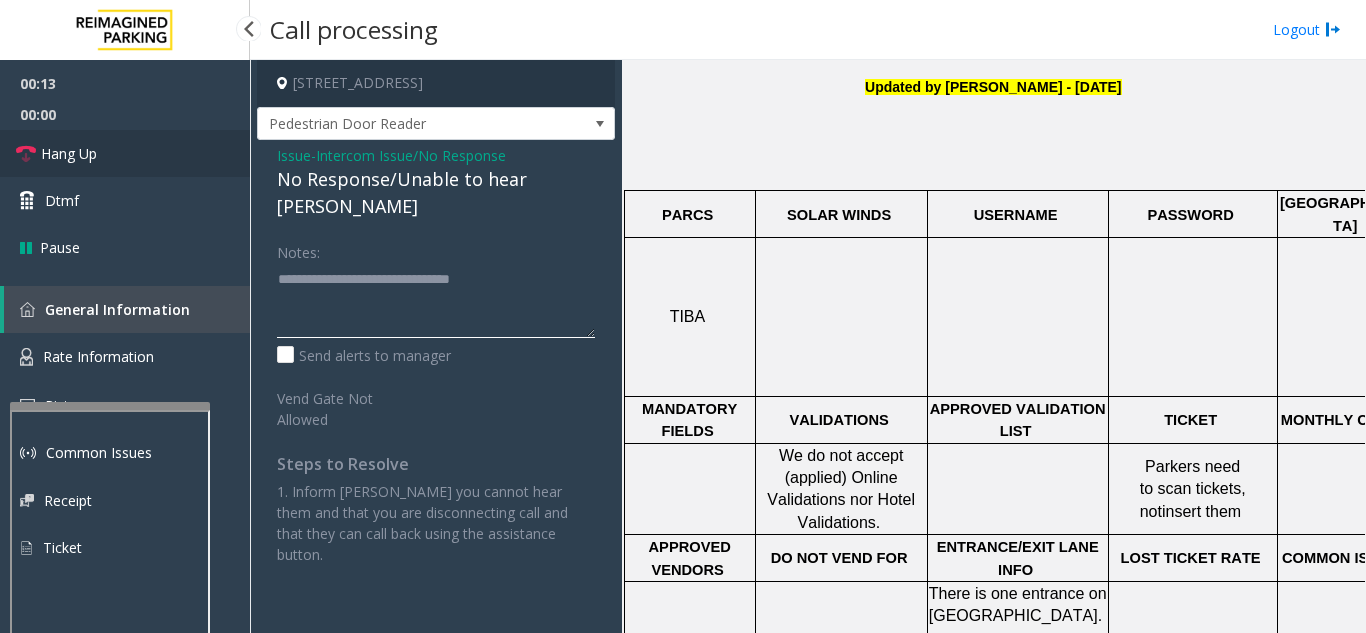 type on "**********" 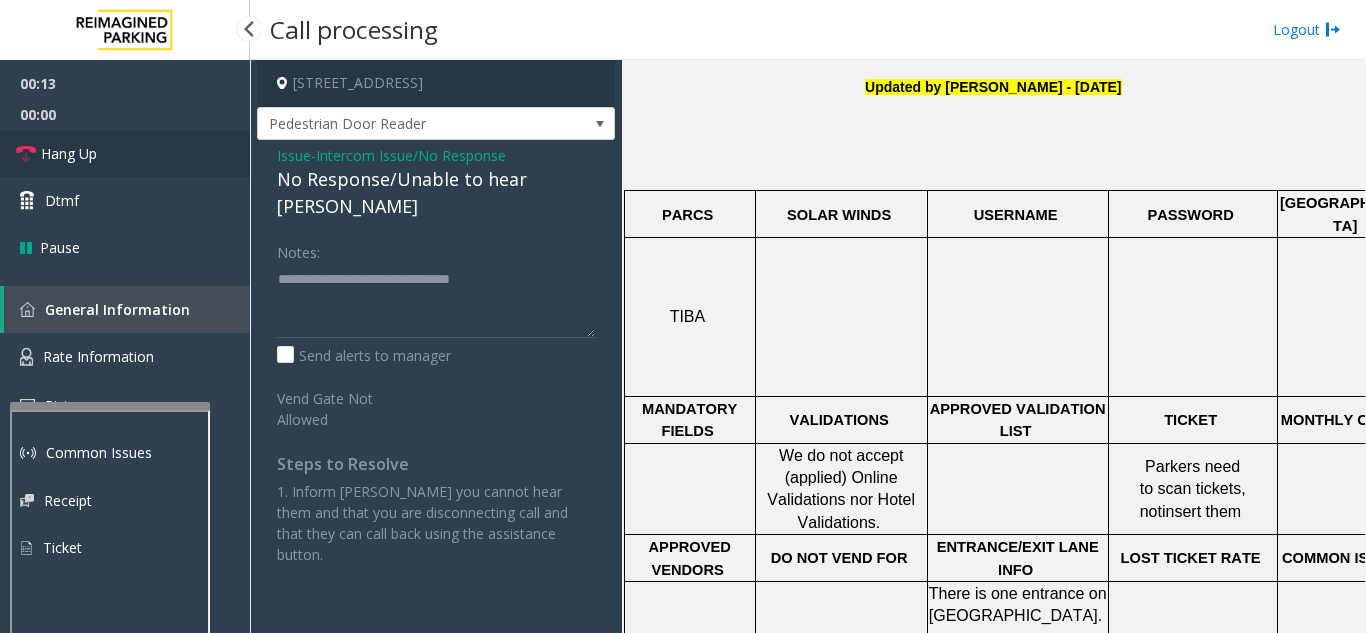 click on "Hang Up" at bounding box center (125, 153) 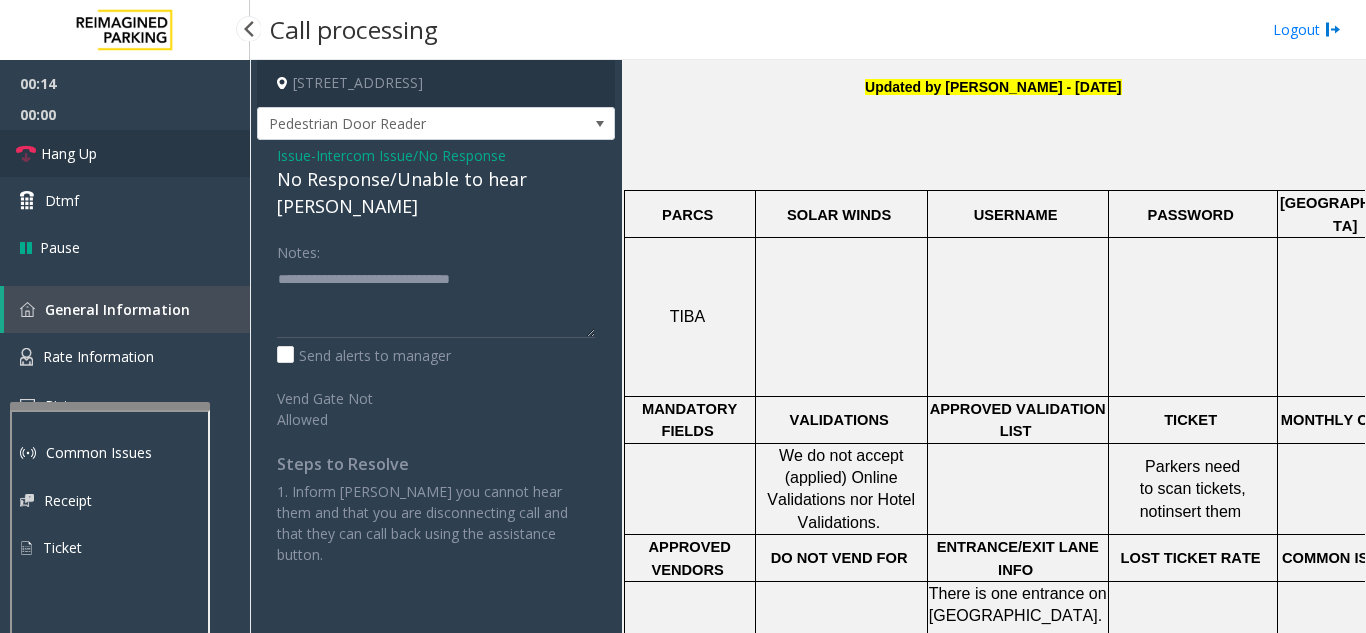 click on "Hang Up" at bounding box center [125, 153] 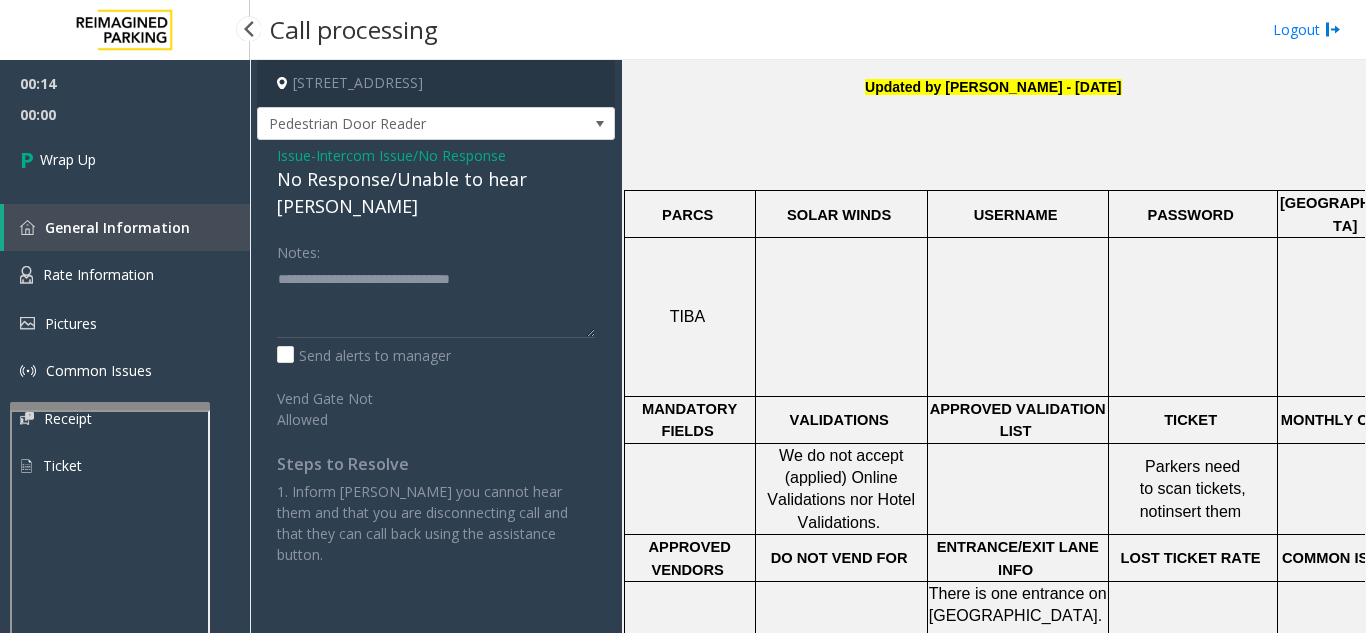 click on "Wrap Up" at bounding box center (125, 159) 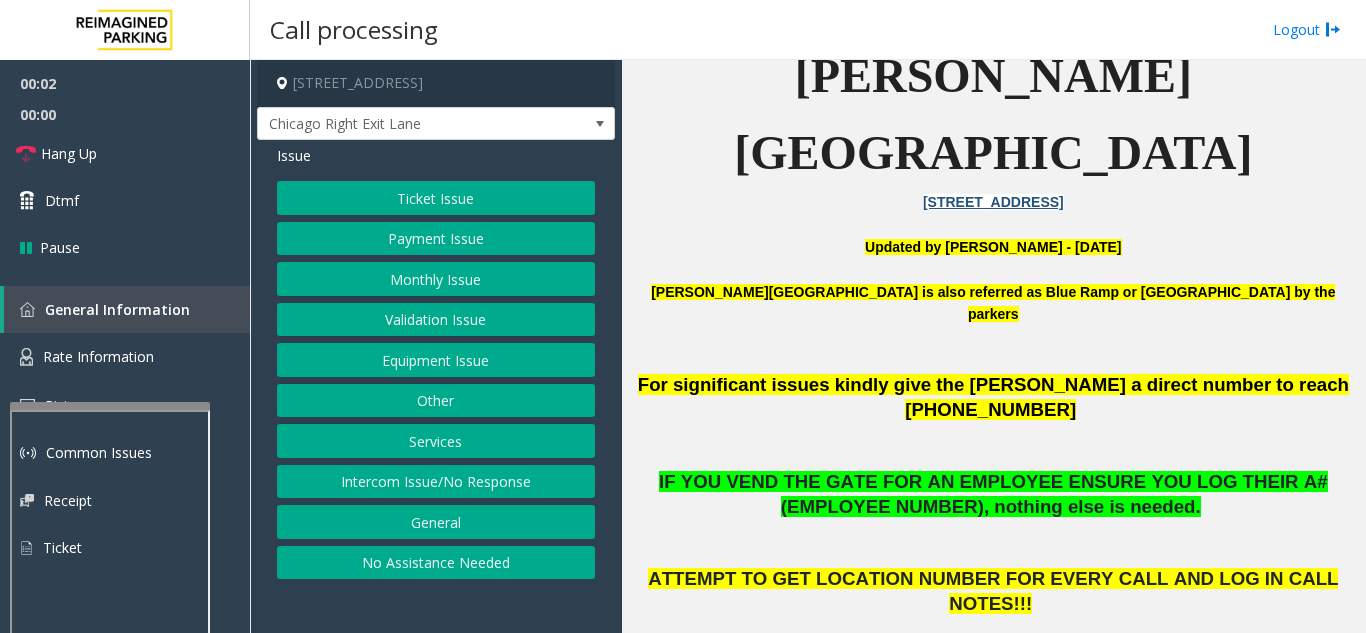 scroll, scrollTop: 600, scrollLeft: 0, axis: vertical 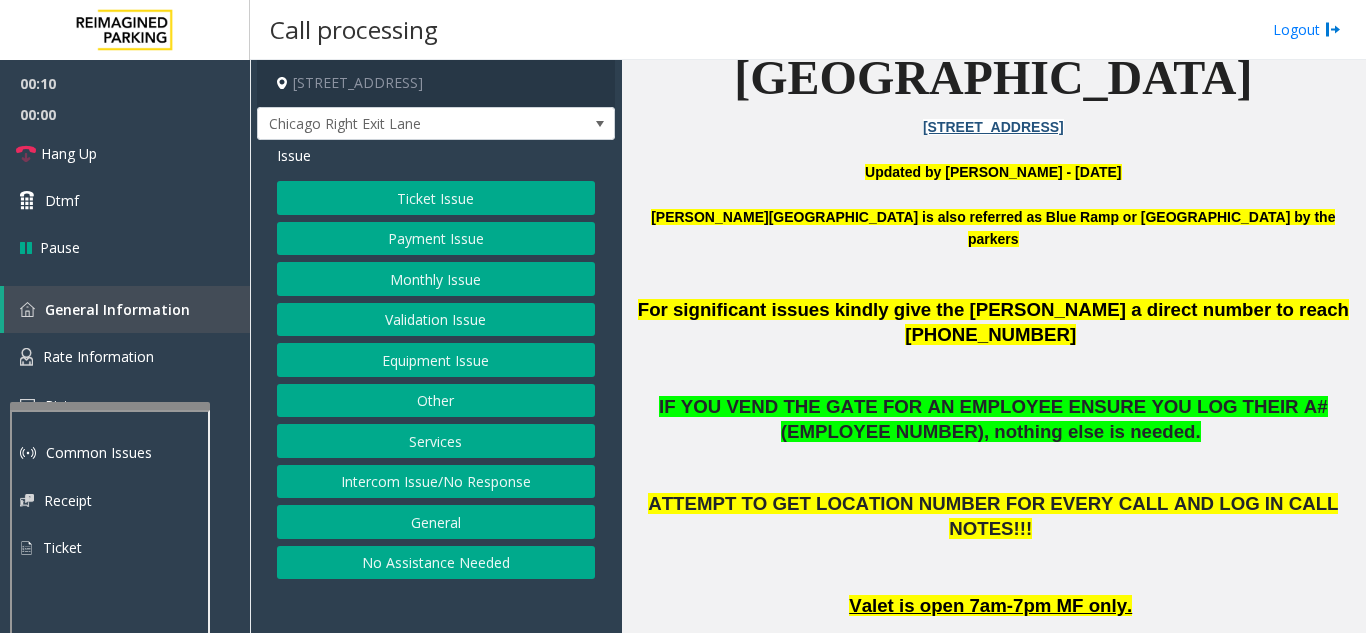 click on "Validation Issue" 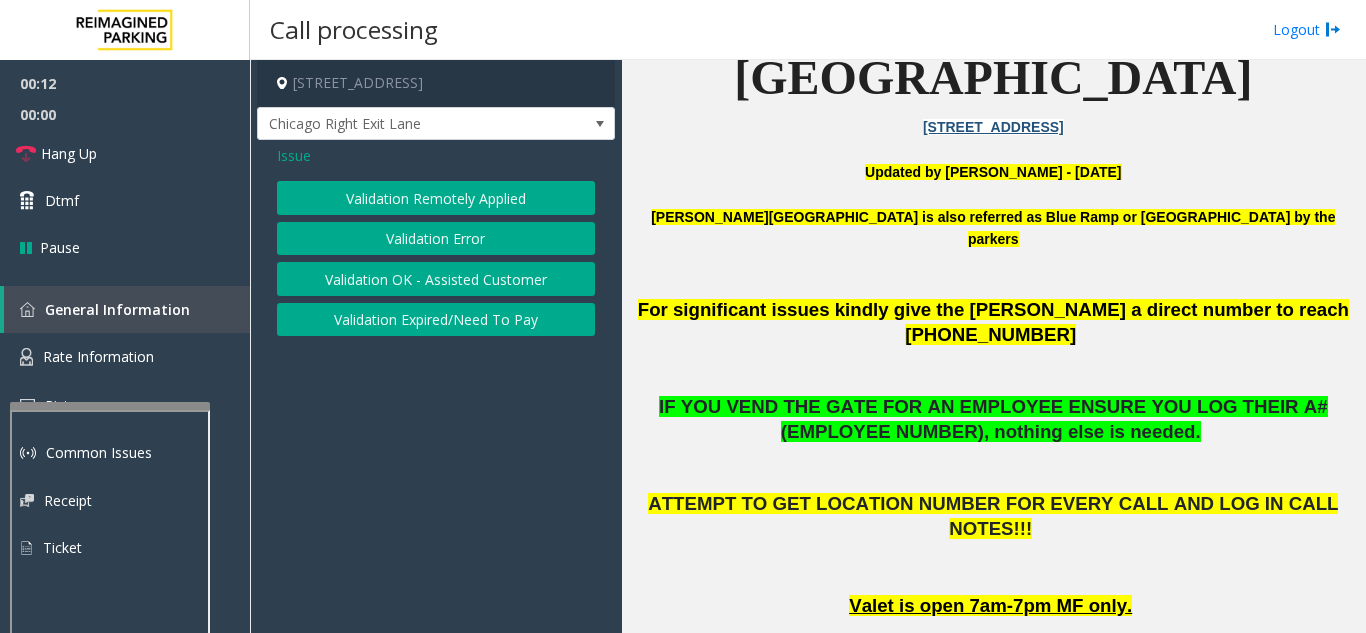 click on "Validation Error" 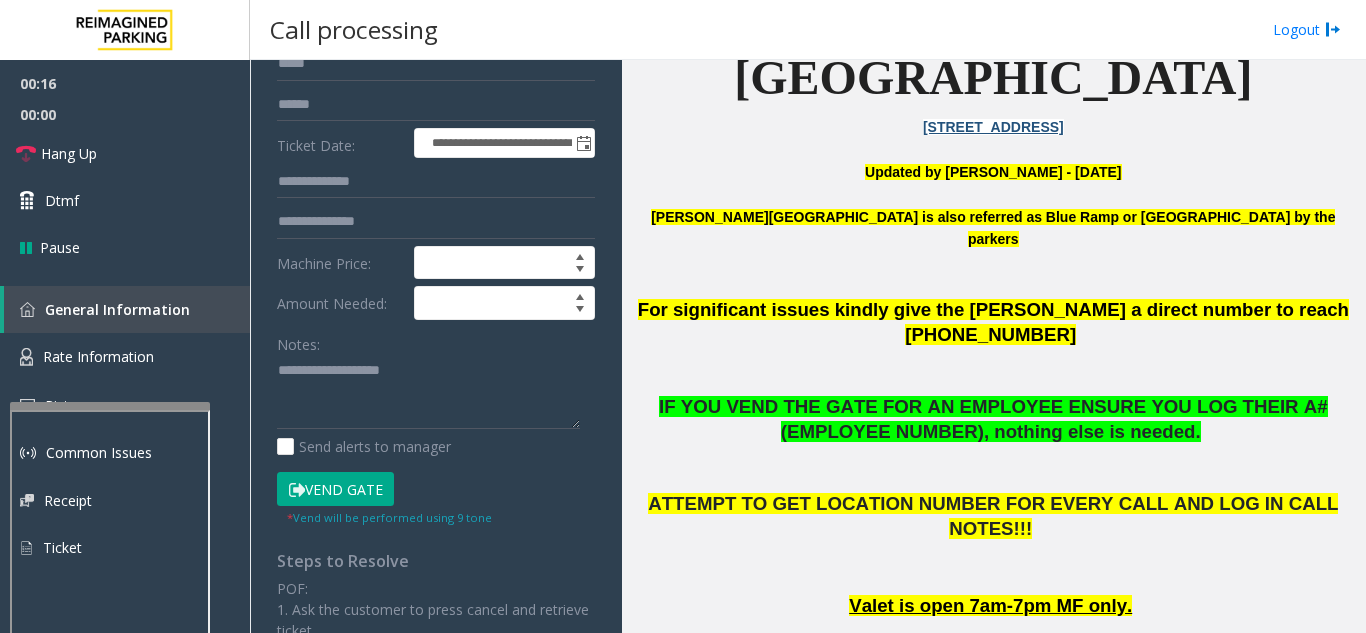 scroll, scrollTop: 300, scrollLeft: 0, axis: vertical 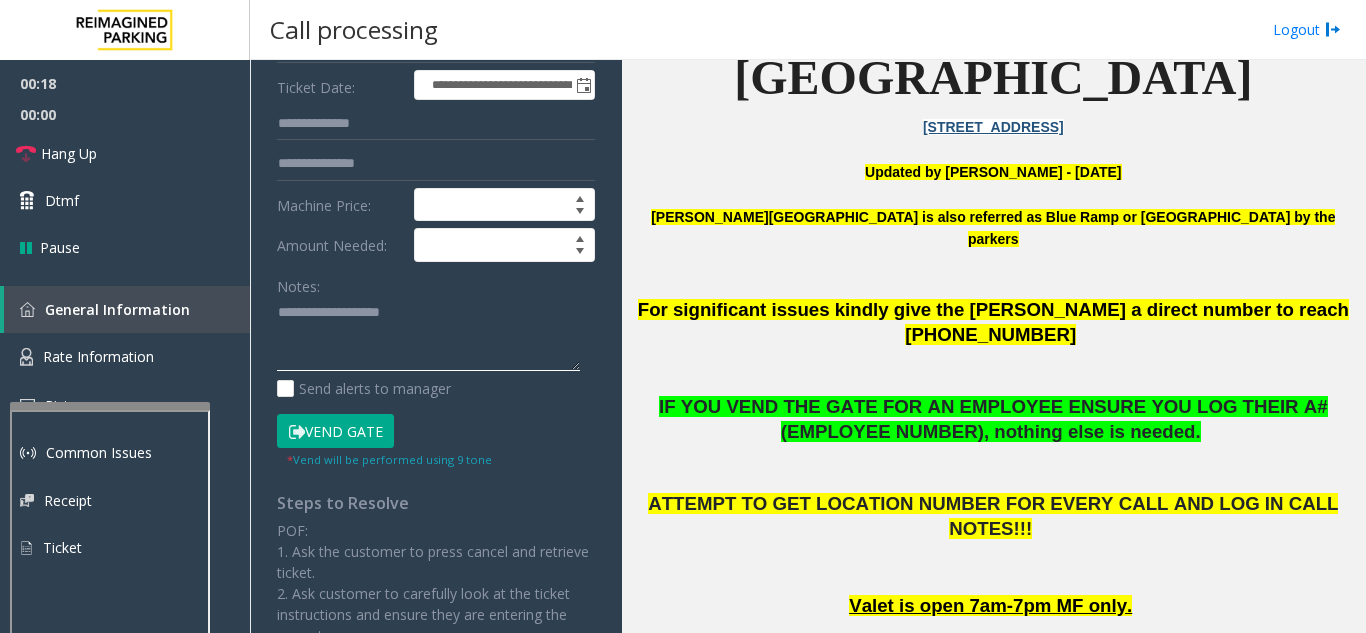 paste on "**********" 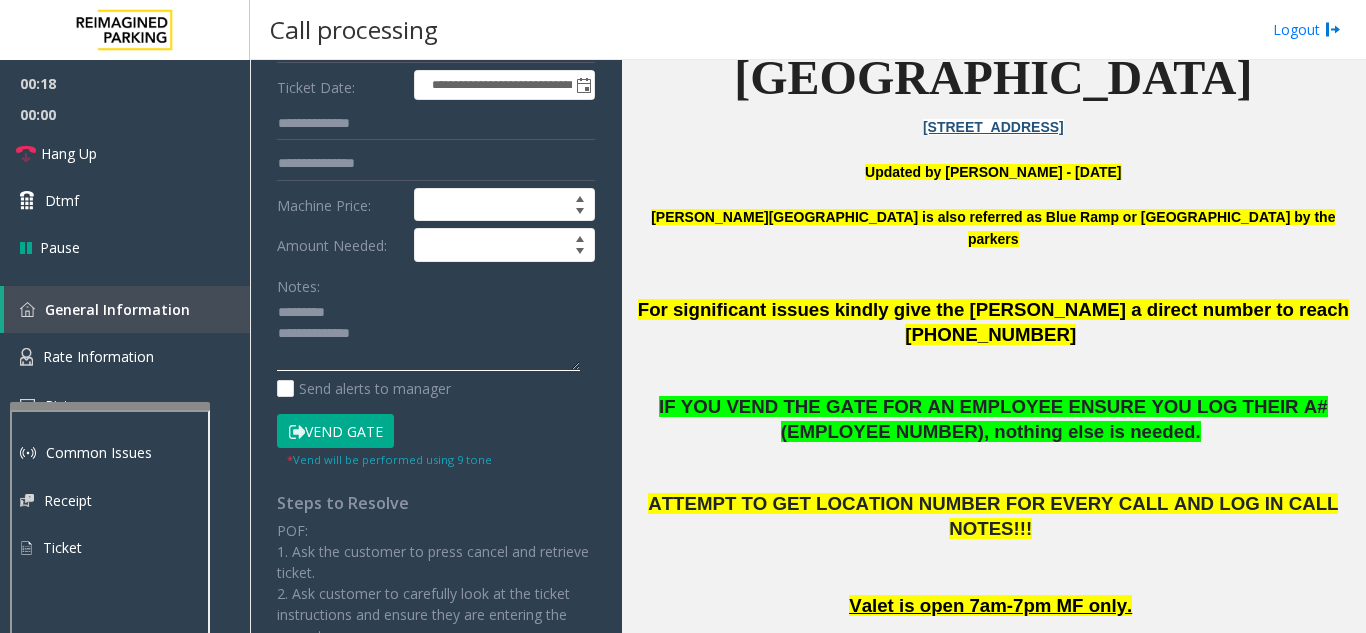scroll, scrollTop: 0, scrollLeft: 0, axis: both 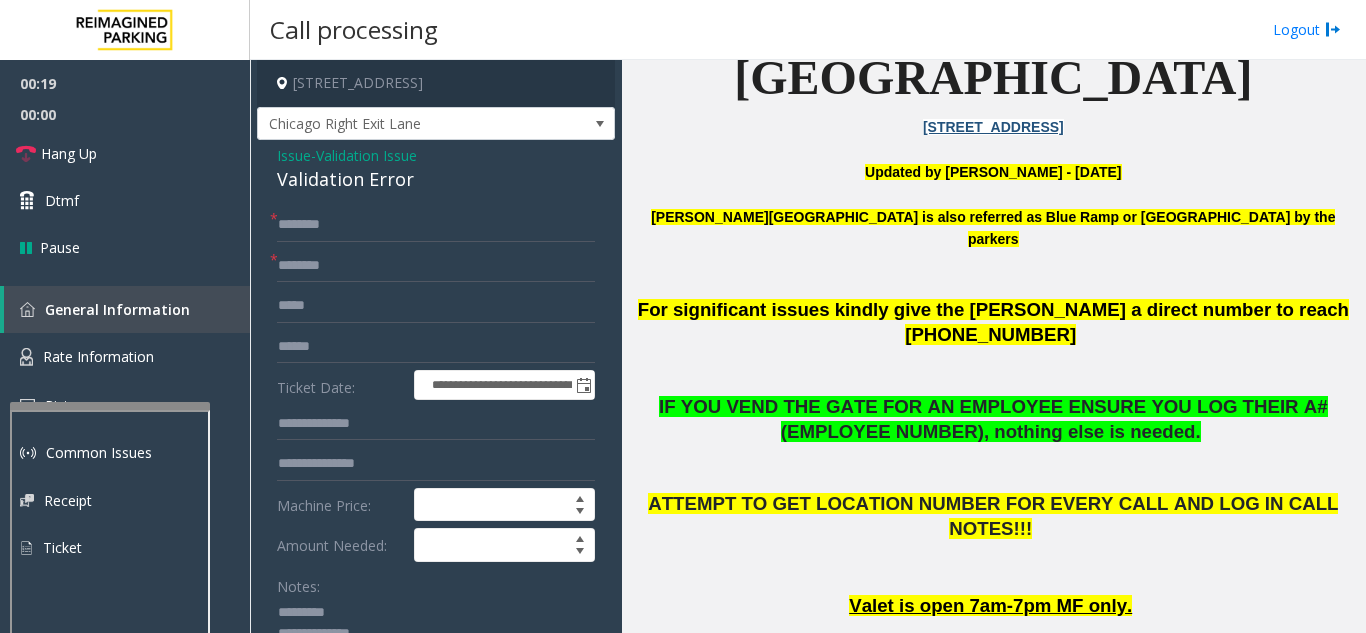 click on "Validation Error" 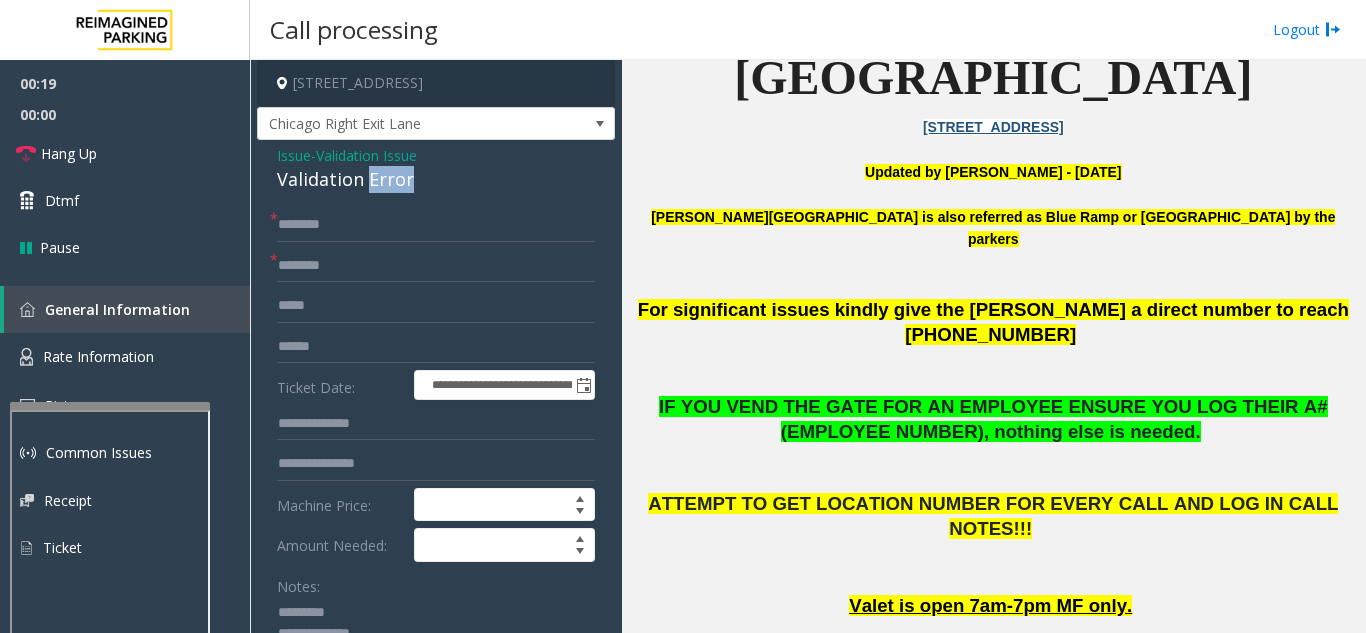 click on "Validation Error" 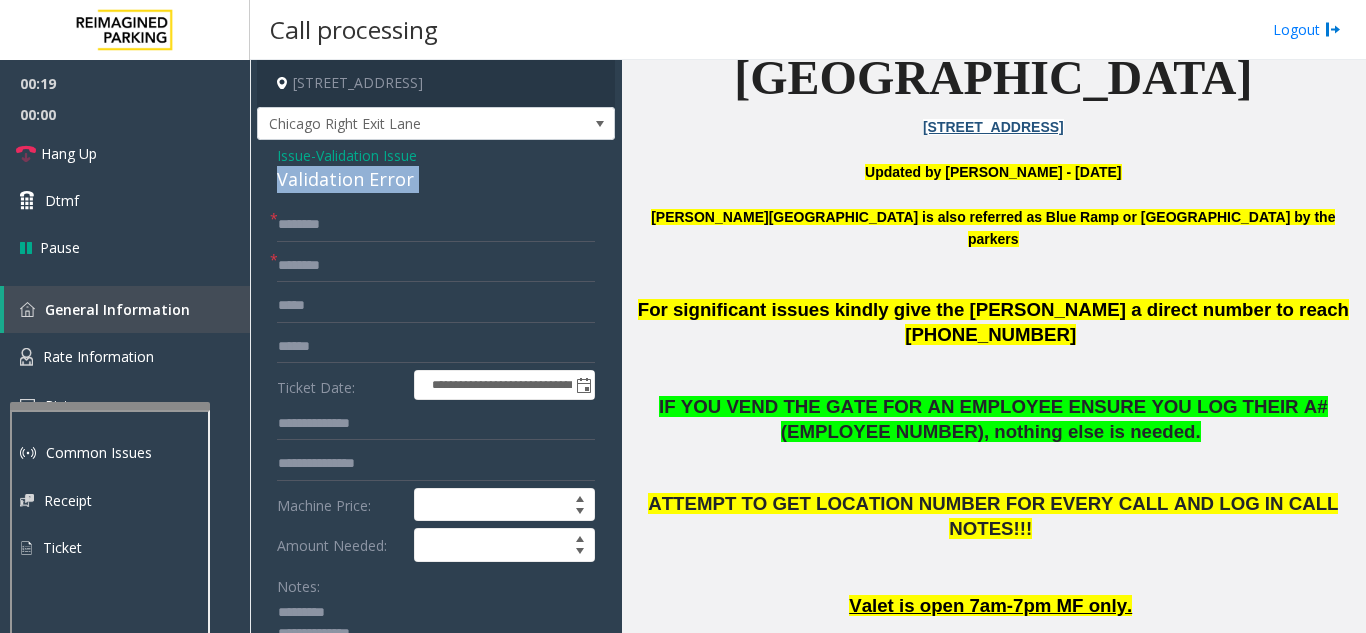 click on "Validation Error" 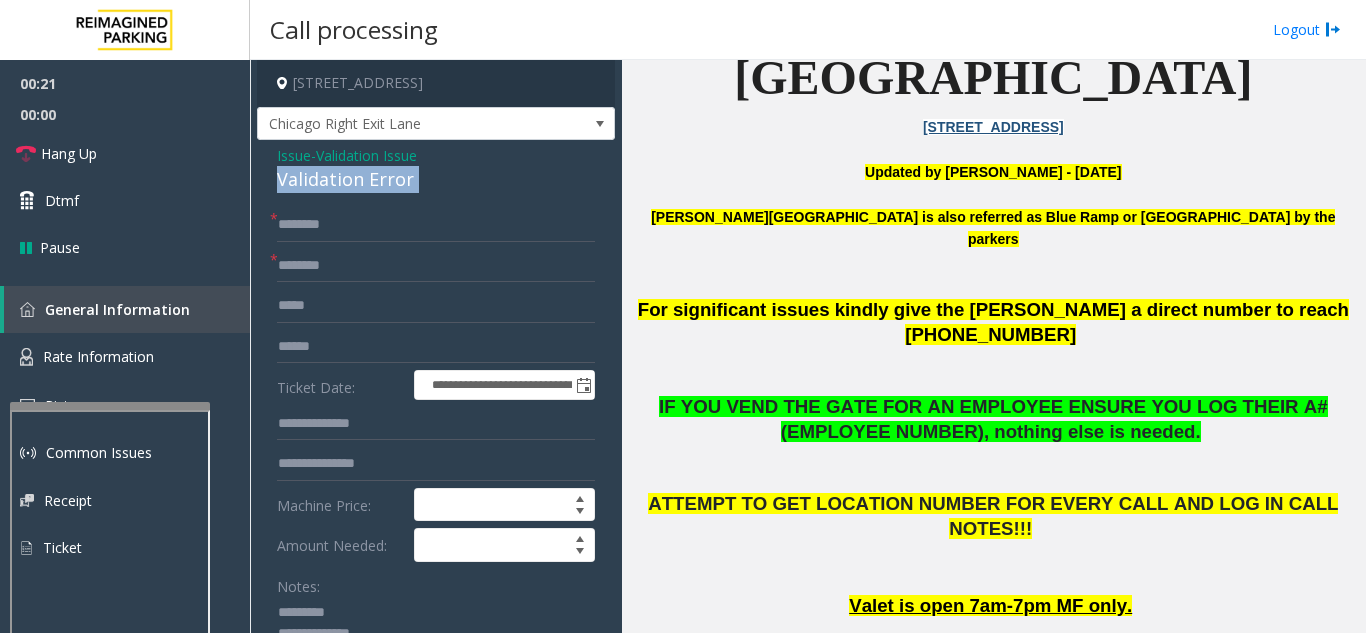 copy on "Validation Error" 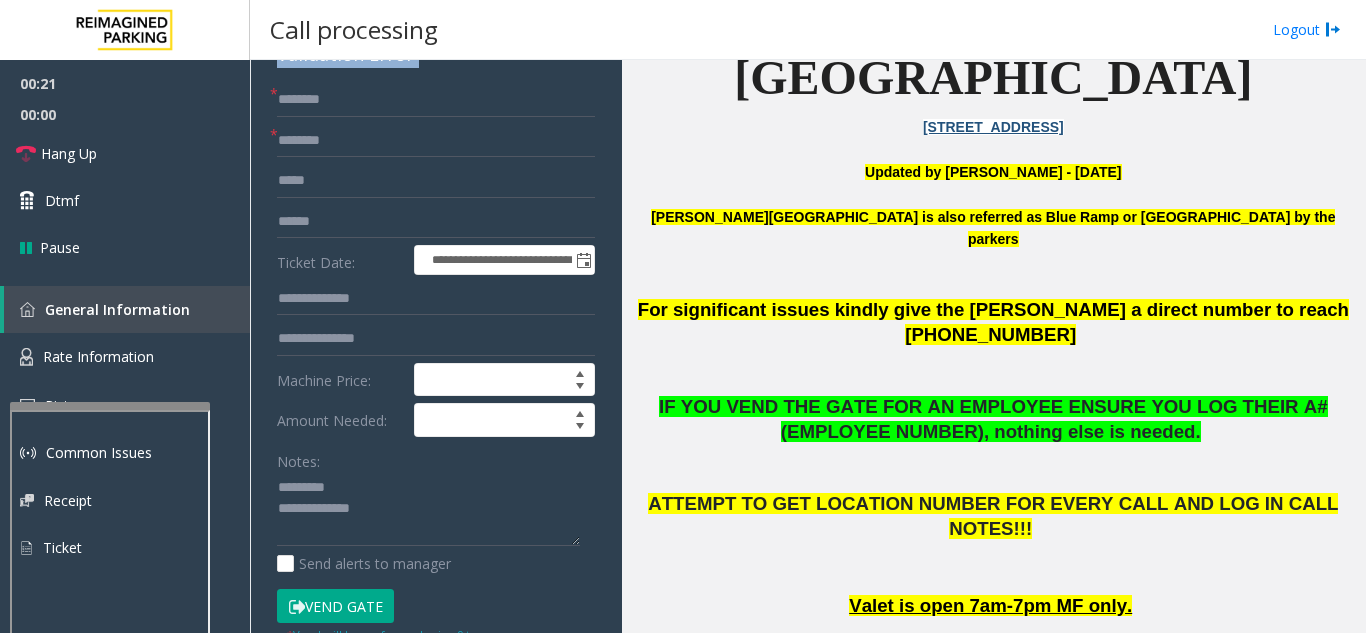 scroll, scrollTop: 400, scrollLeft: 0, axis: vertical 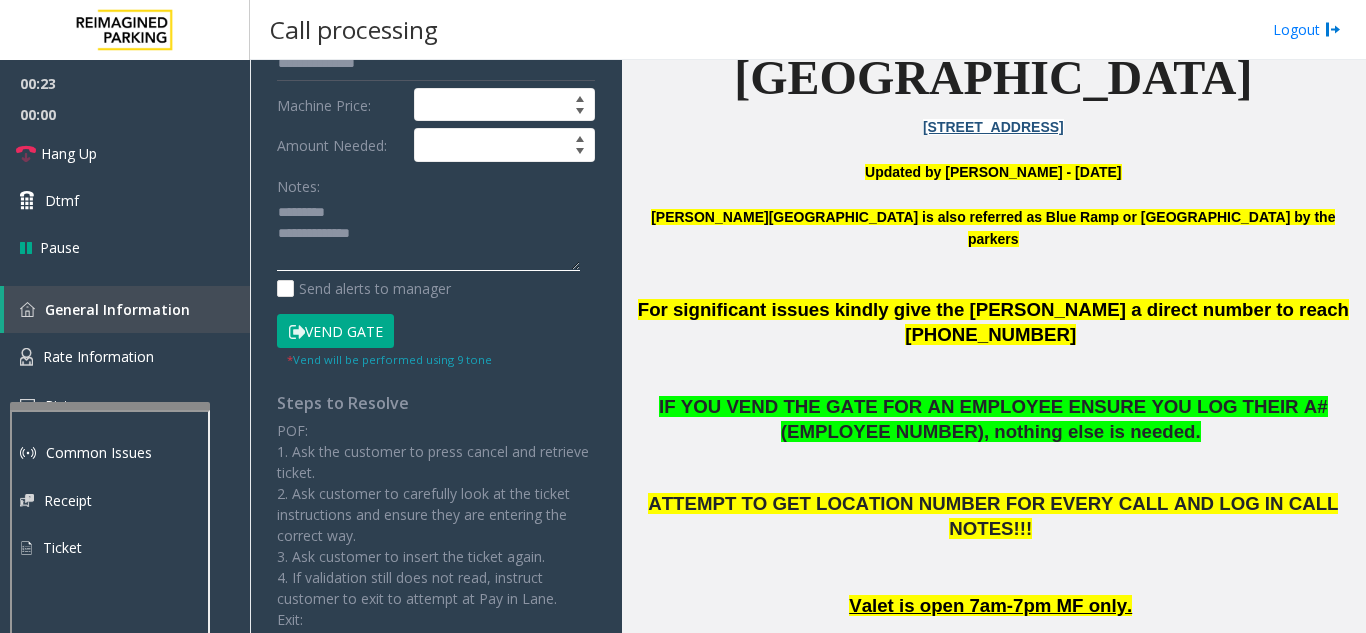 paste on "**********" 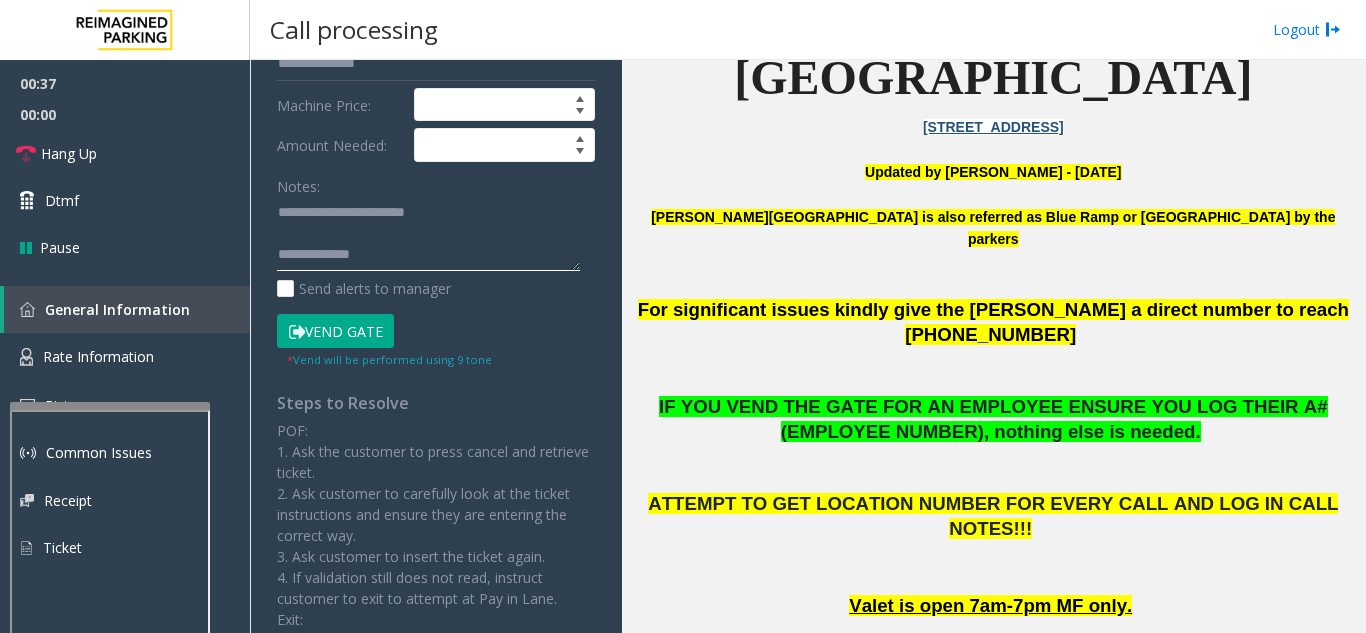 paste on "**********" 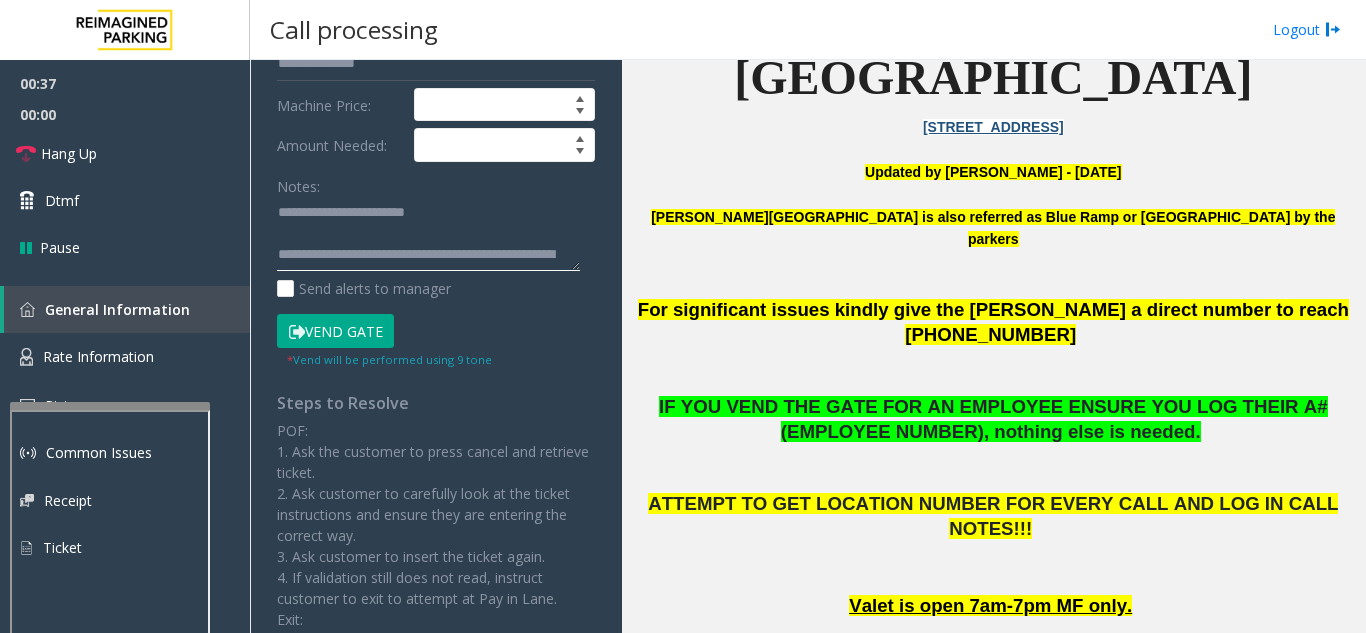 scroll, scrollTop: 16, scrollLeft: 0, axis: vertical 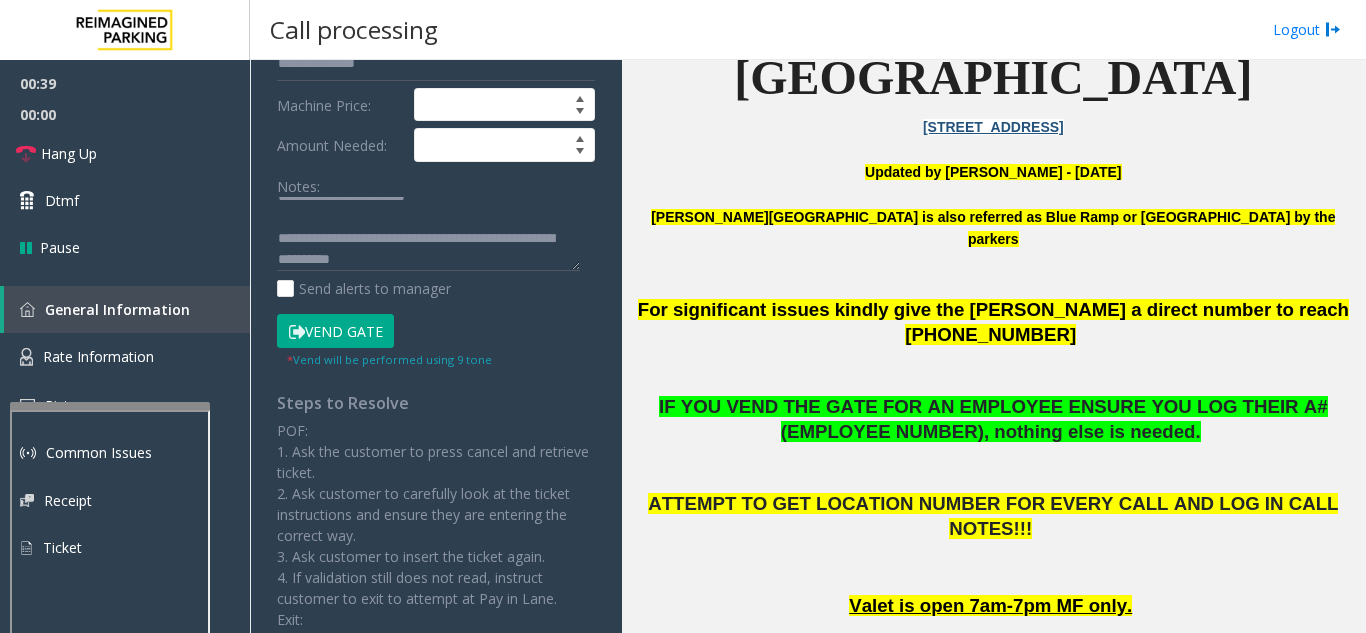 click on "Notes:                      Send alerts to manager" 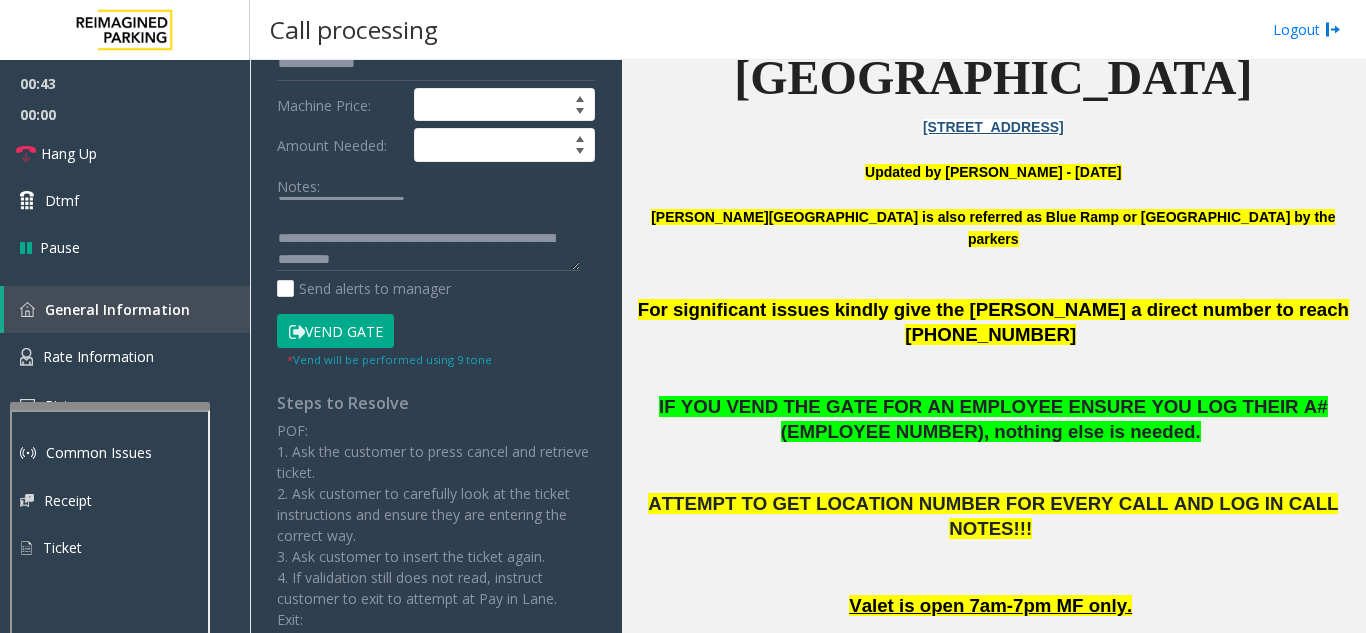 click on "Vend Gate" 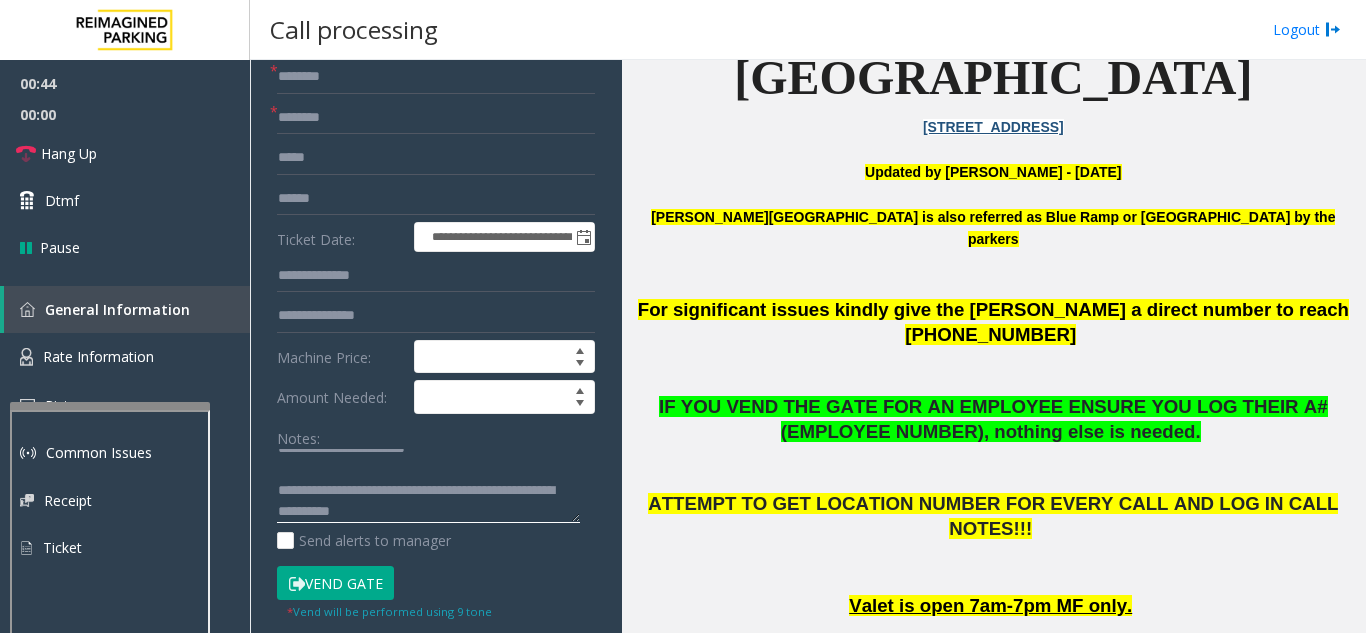 click 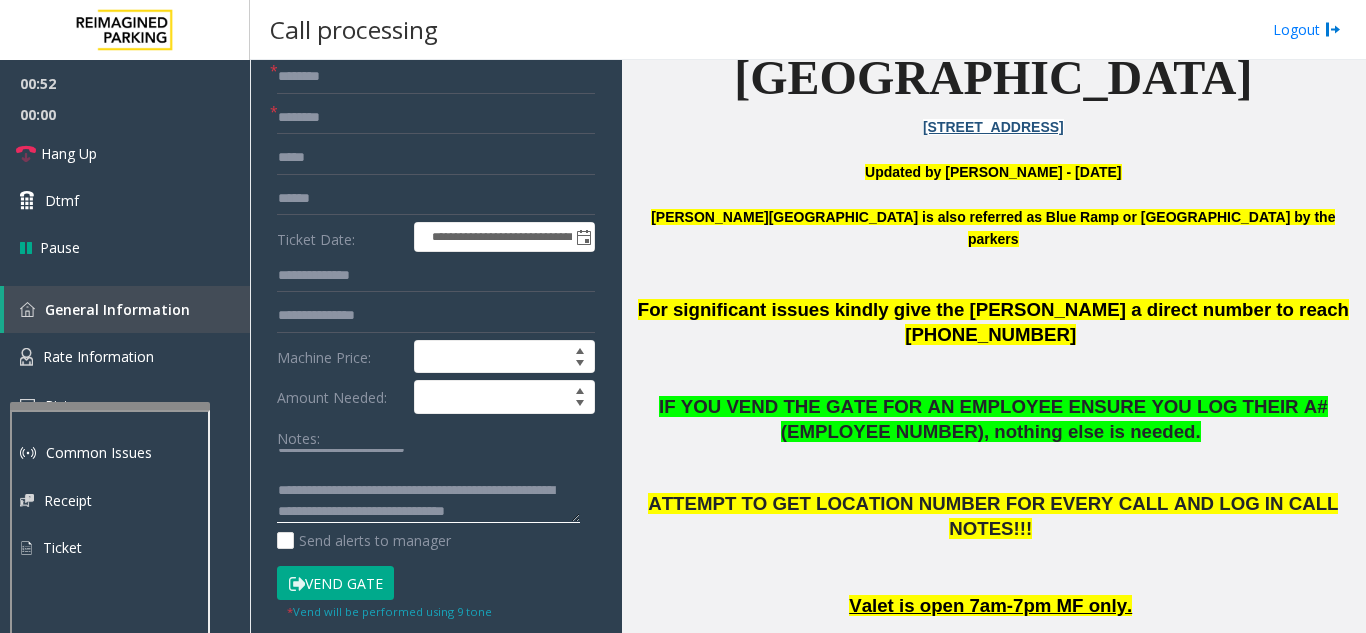 scroll, scrollTop: 37, scrollLeft: 0, axis: vertical 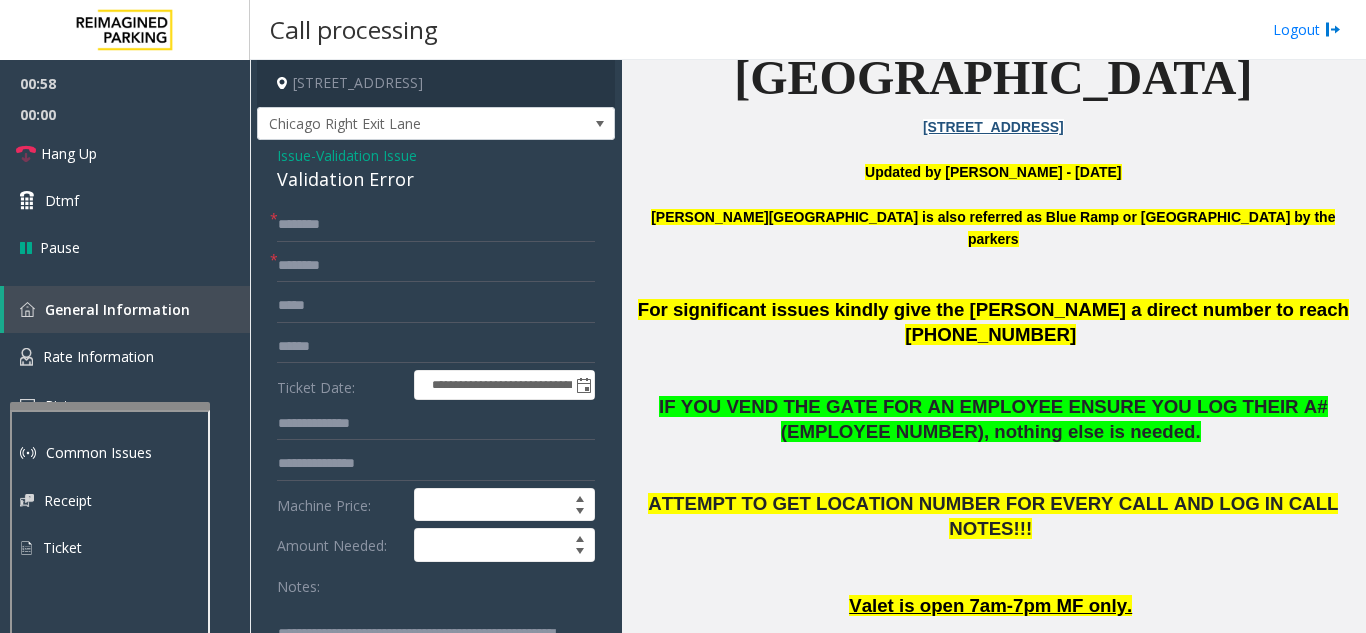 type on "**********" 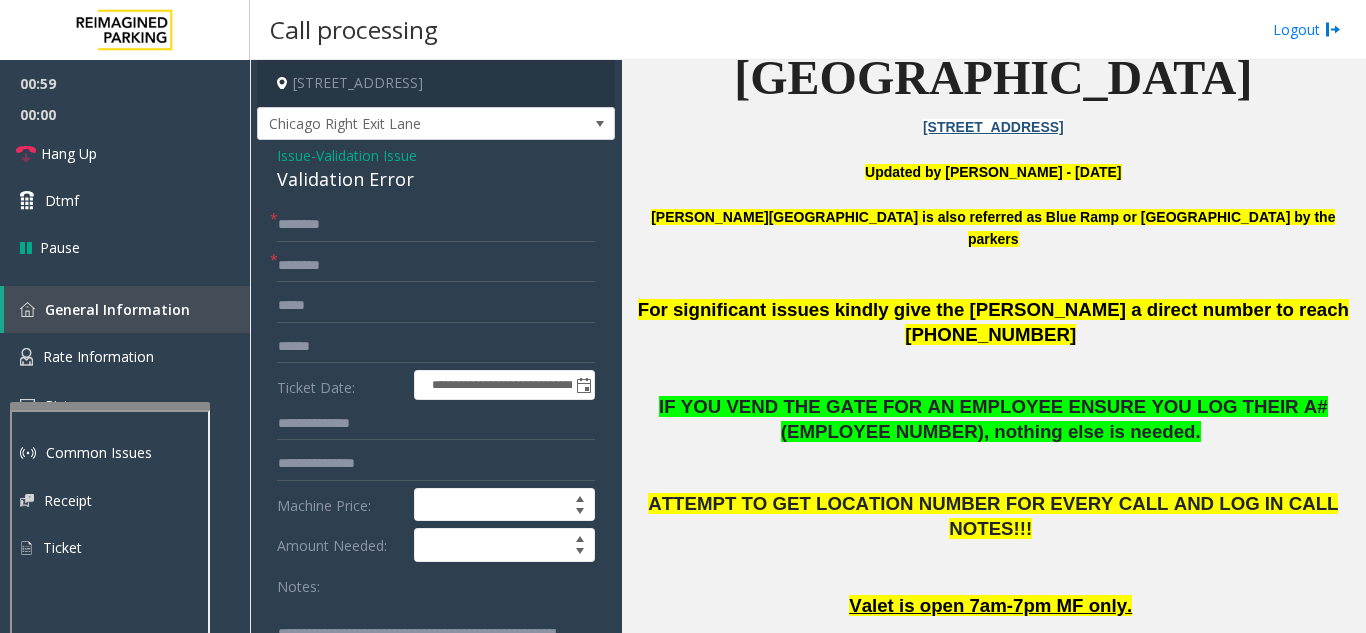 click on "**********" 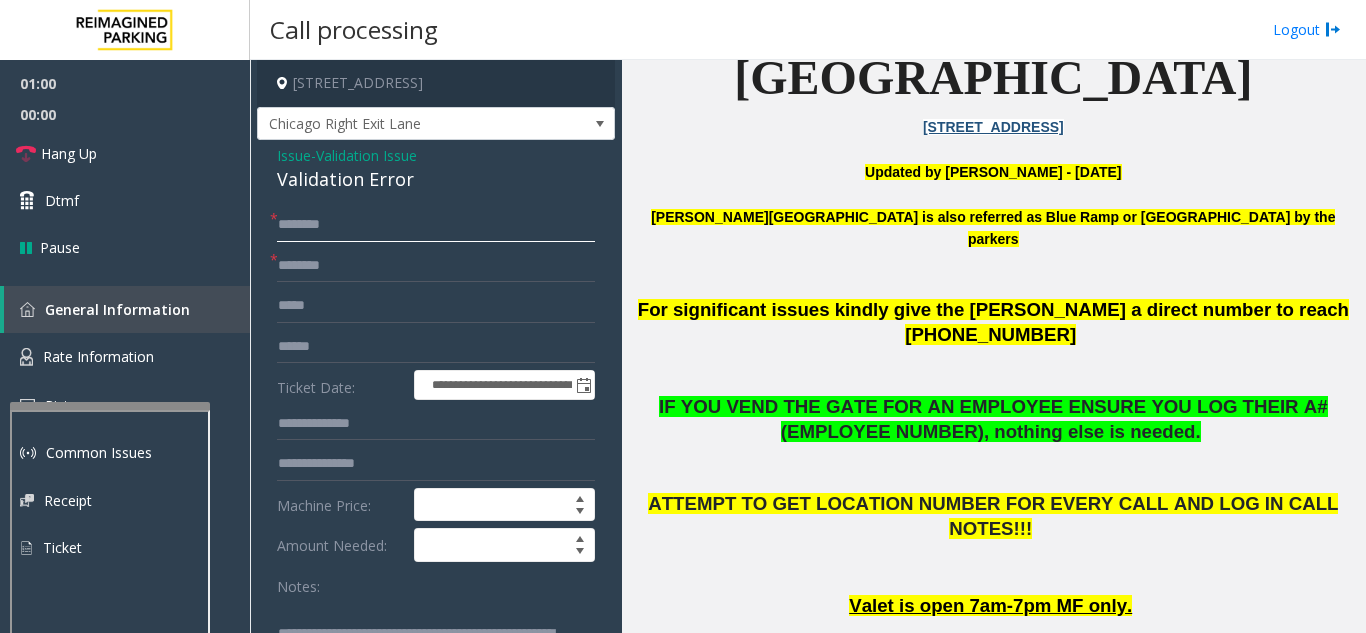 click 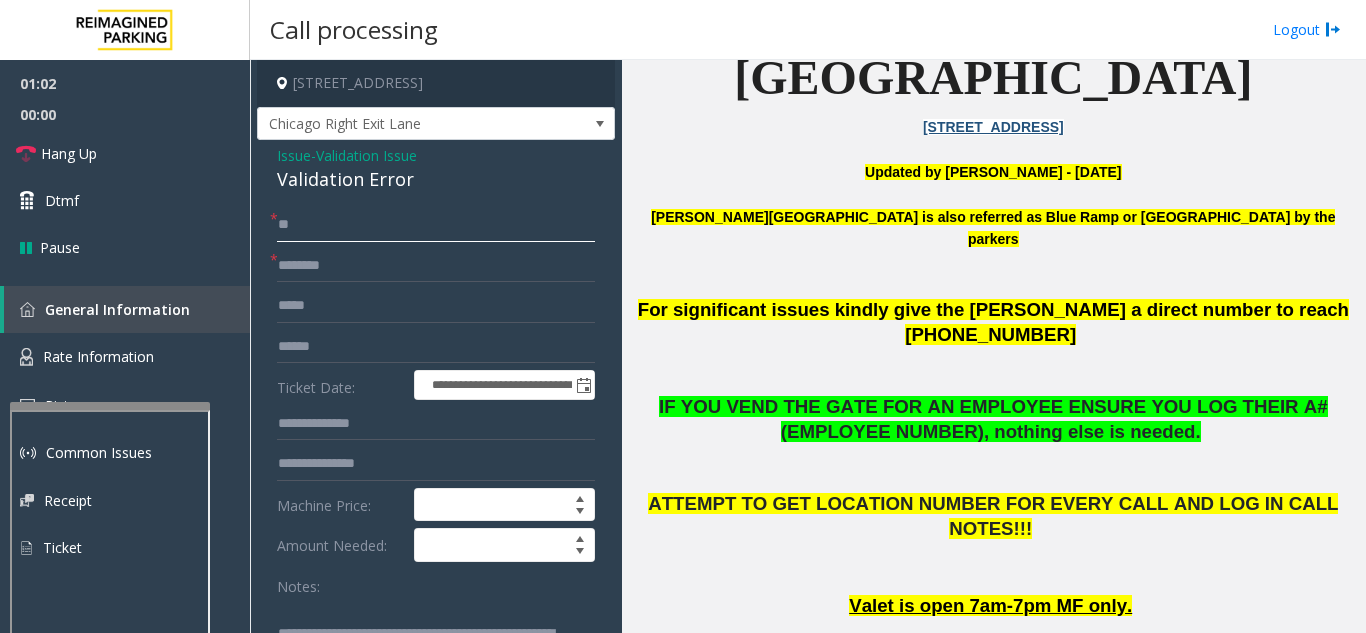 type on "**" 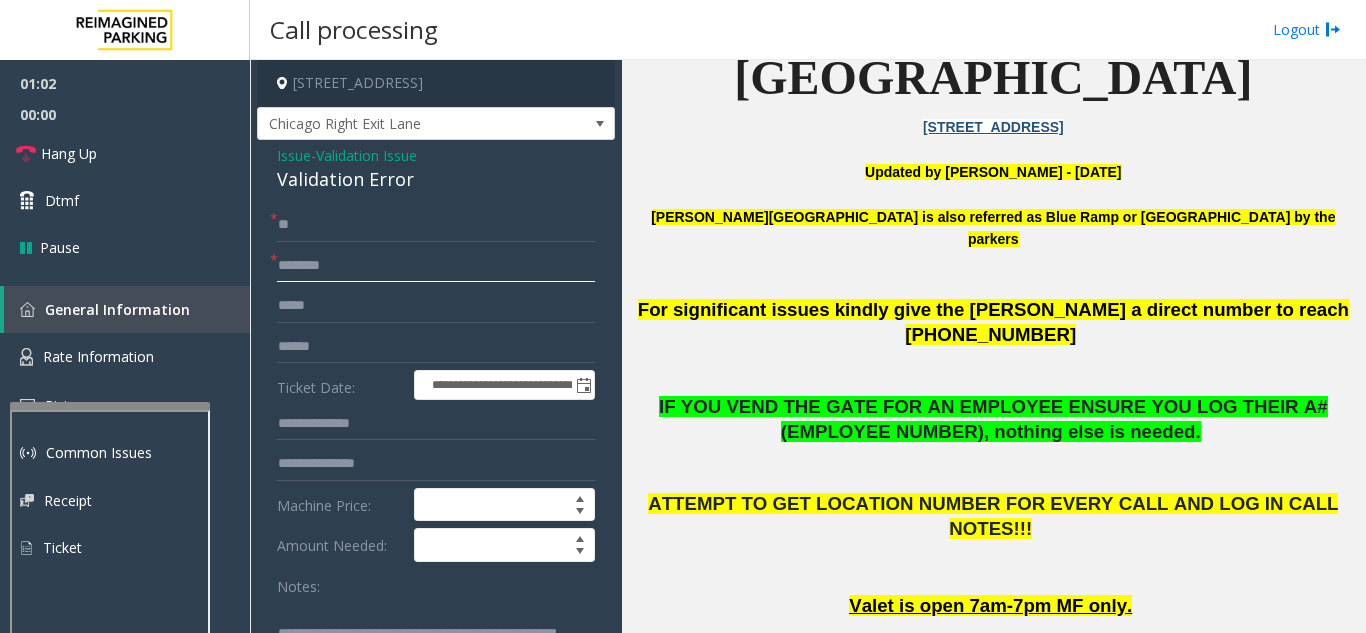 click 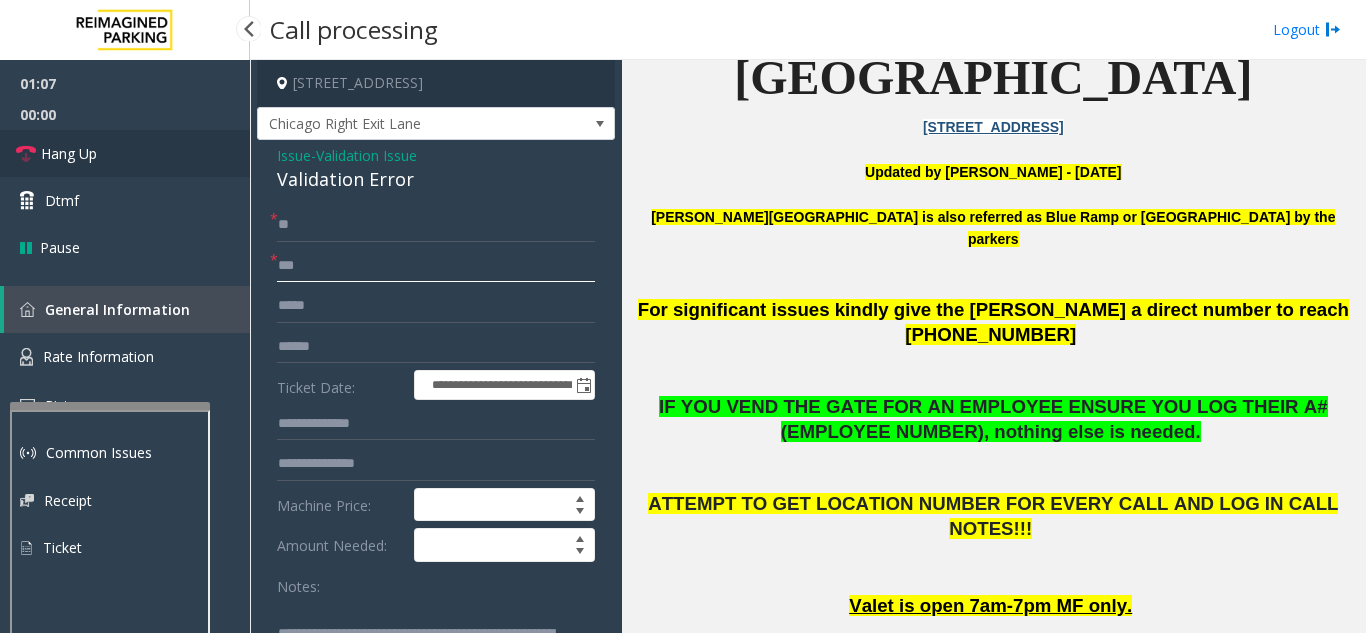 type on "**" 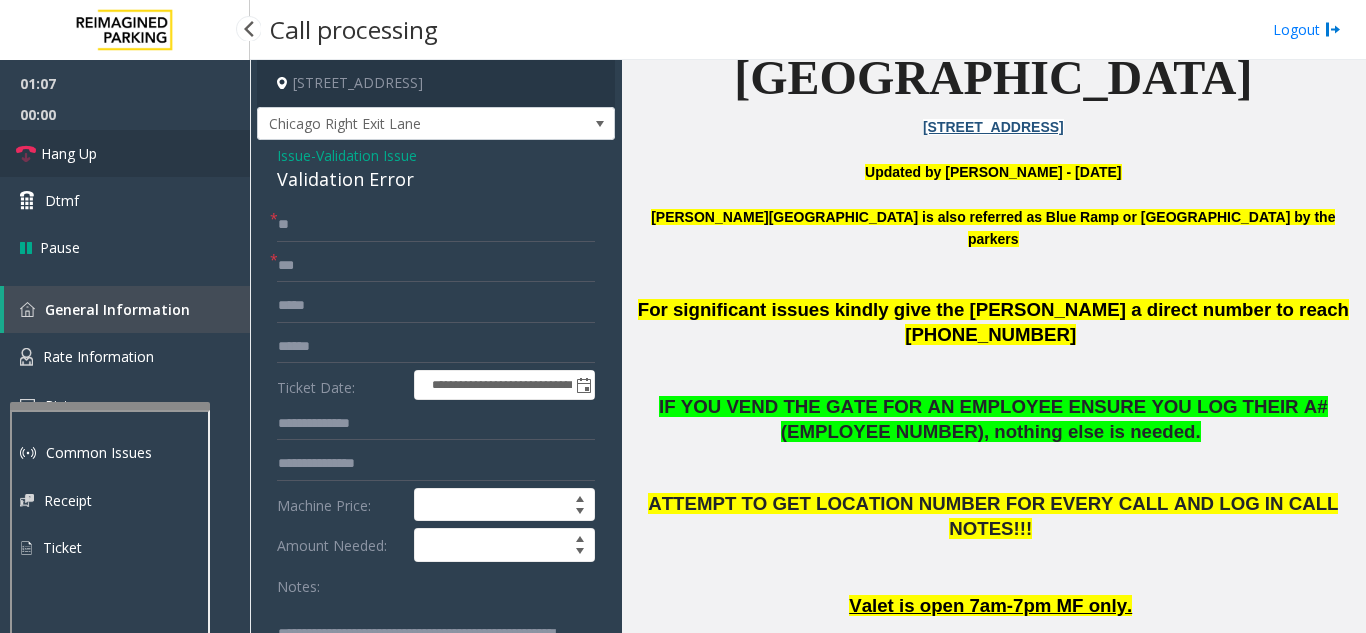 click on "Hang Up" at bounding box center [125, 153] 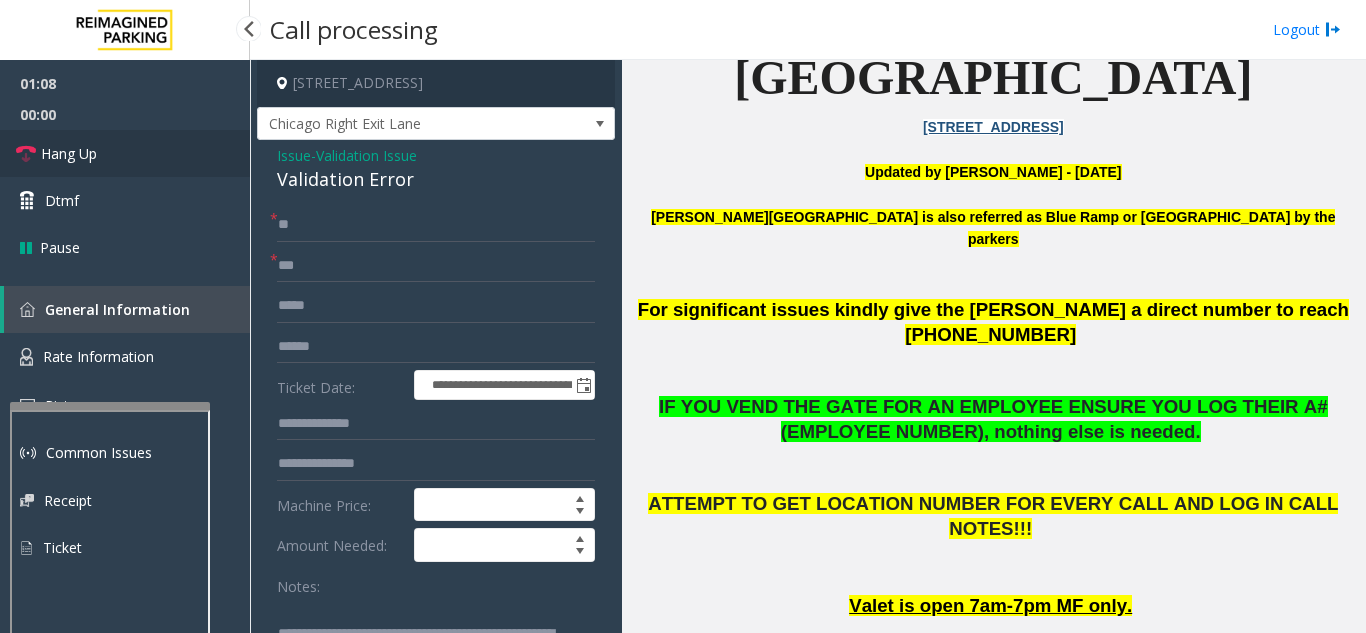 click on "Hang Up" at bounding box center (125, 153) 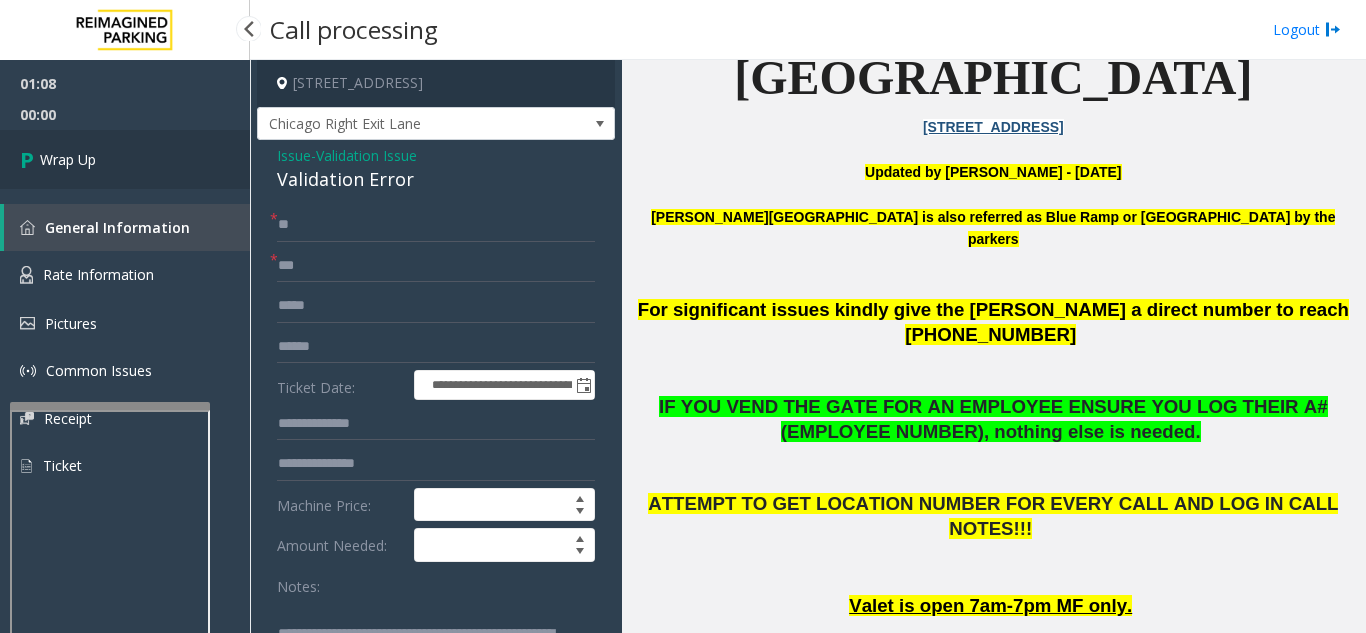 click on "Wrap Up" at bounding box center (125, 159) 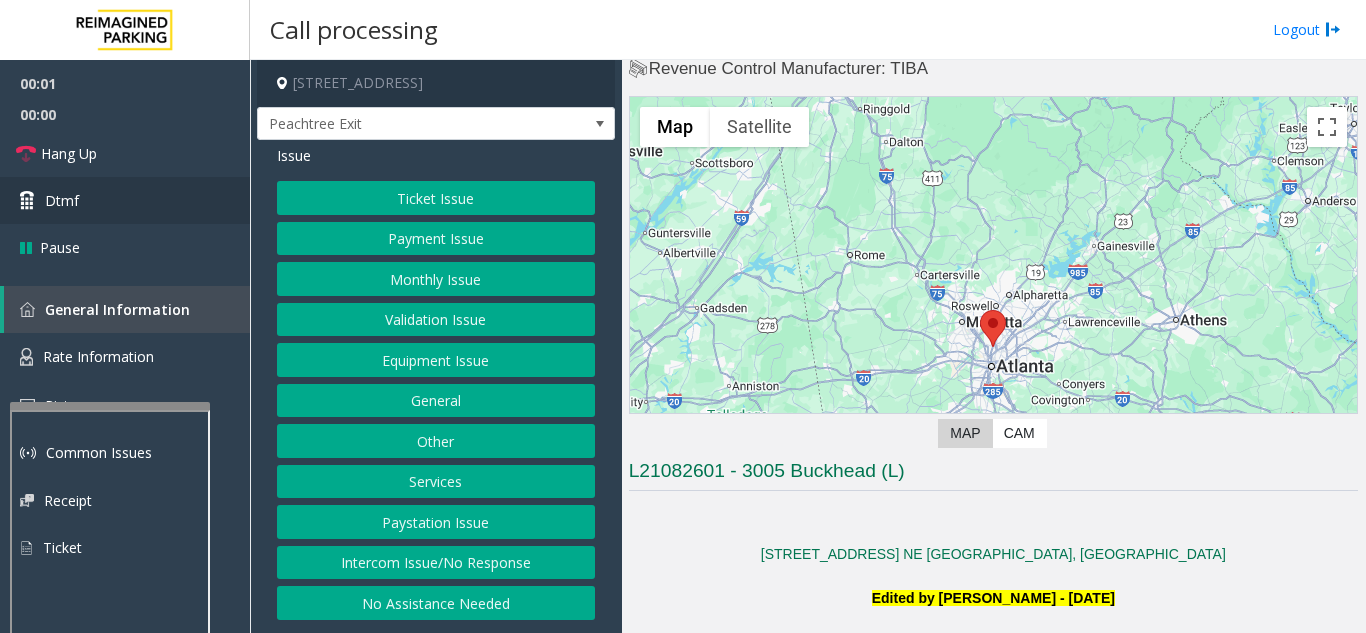 scroll, scrollTop: 100, scrollLeft: 0, axis: vertical 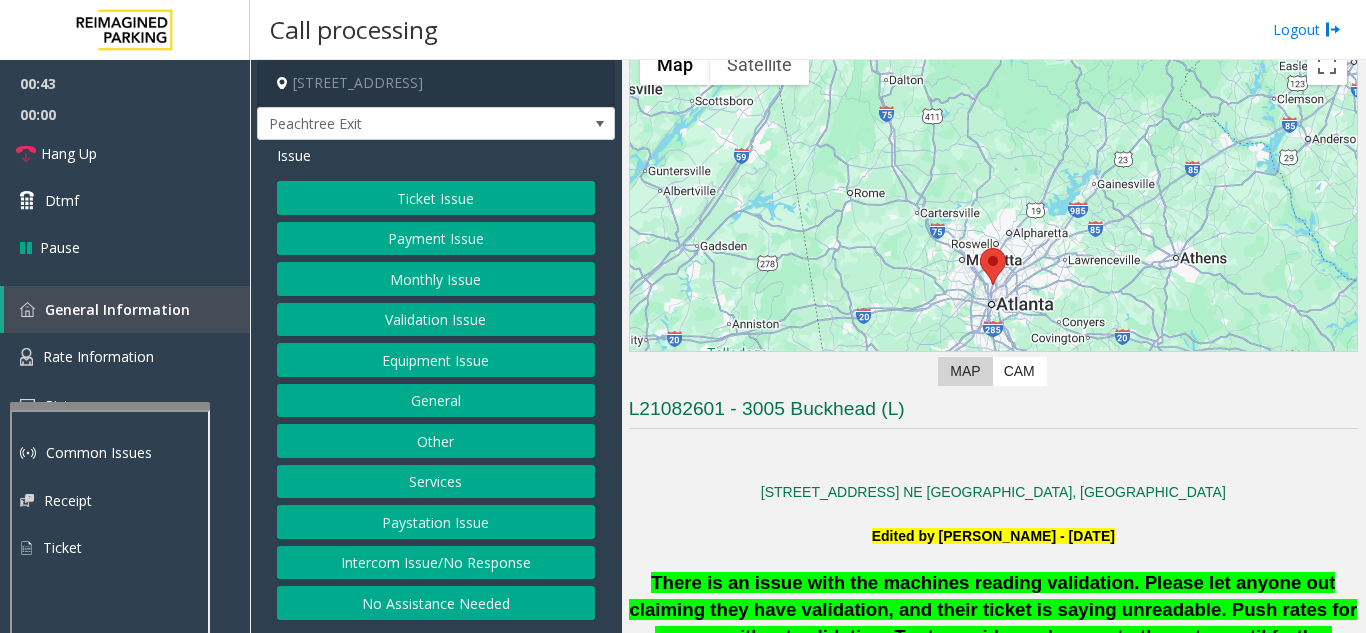 click on "Ticket Issue" 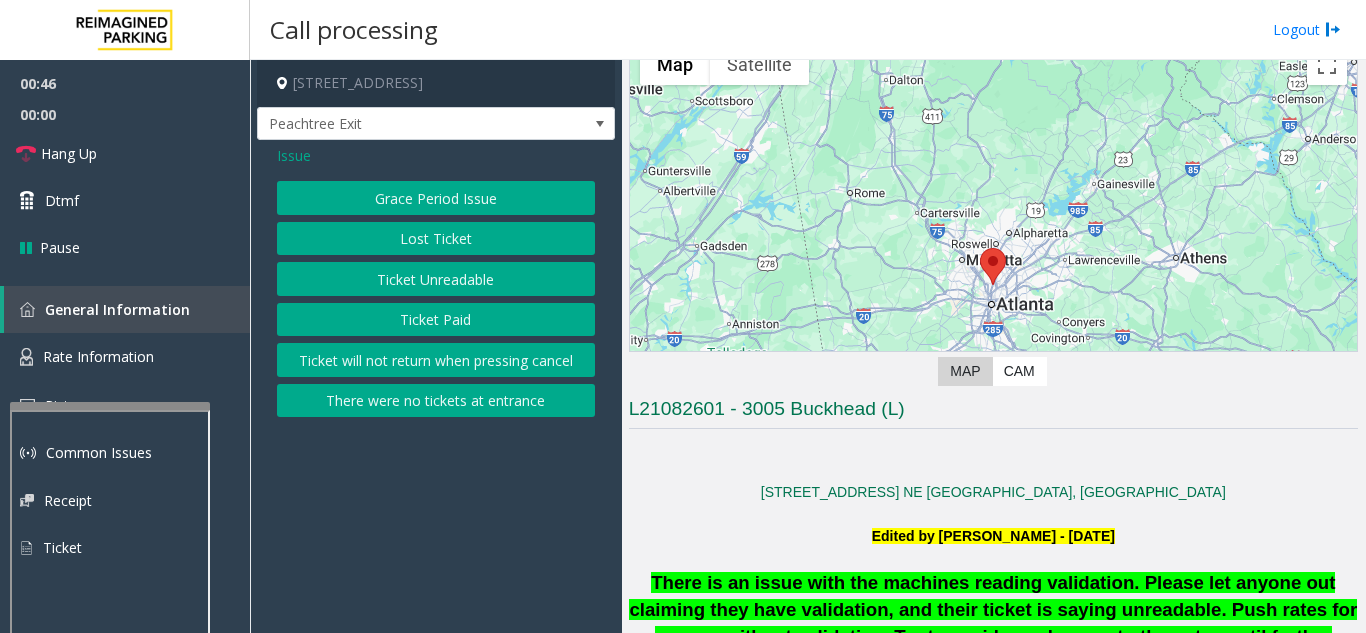 click on "Lost Ticket" 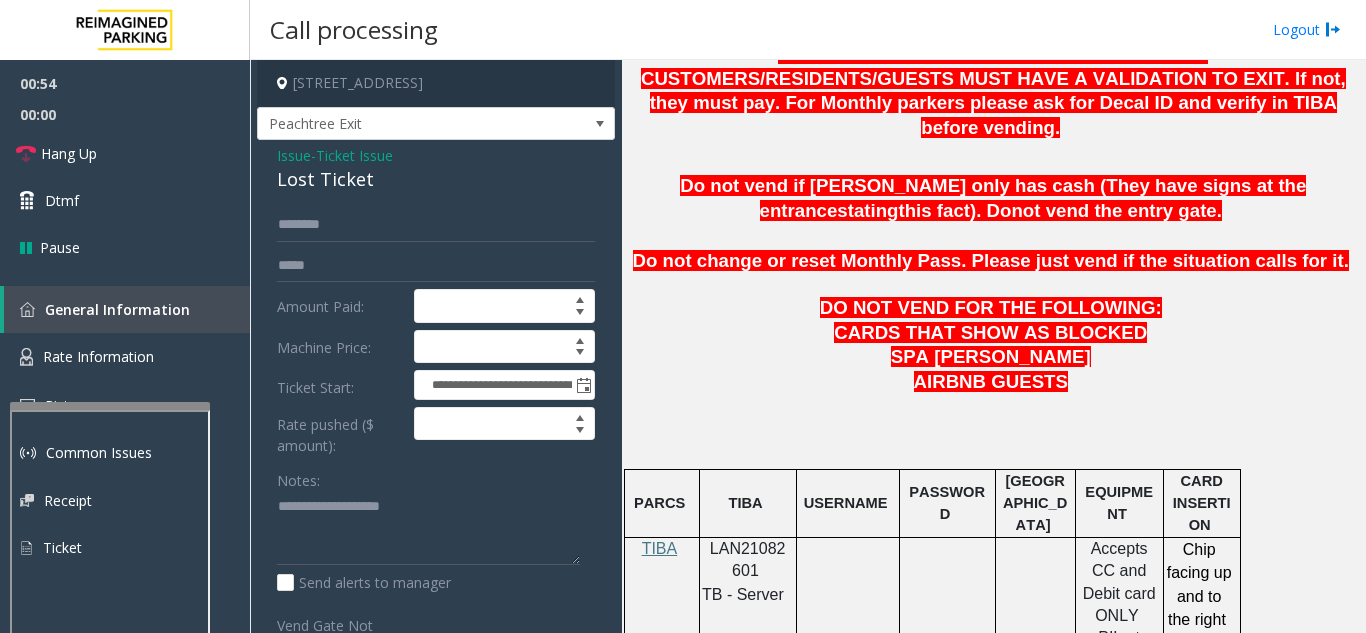 scroll, scrollTop: 800, scrollLeft: 0, axis: vertical 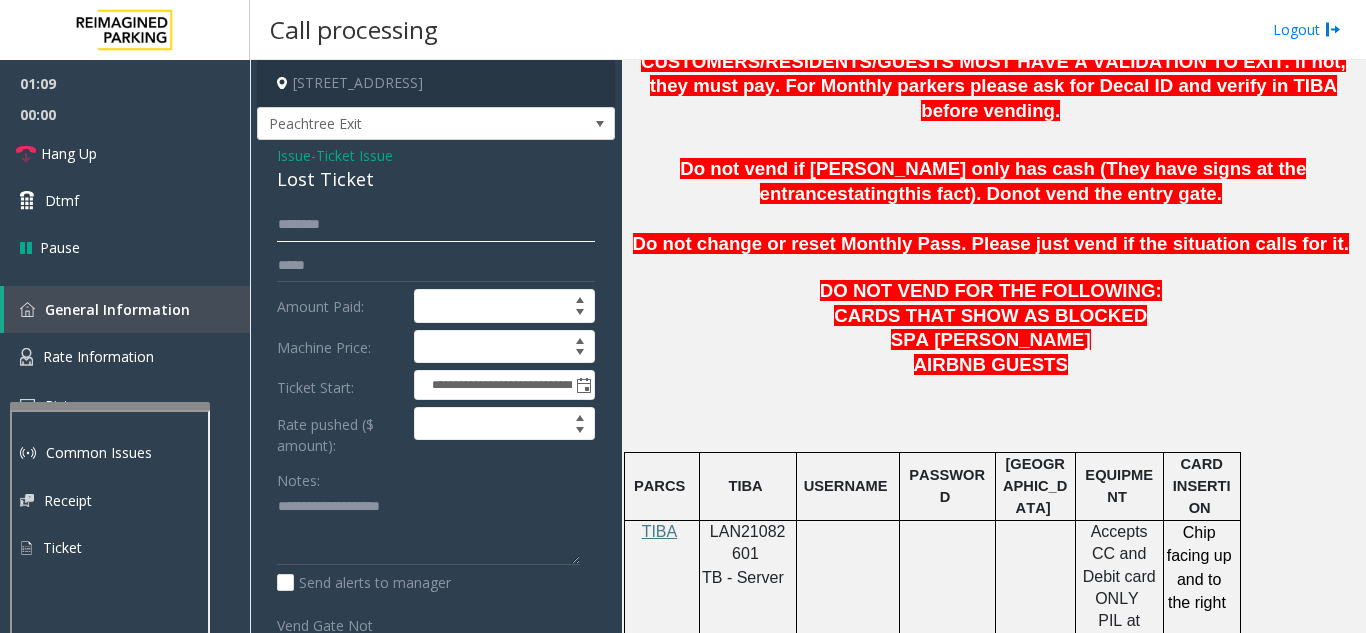 click 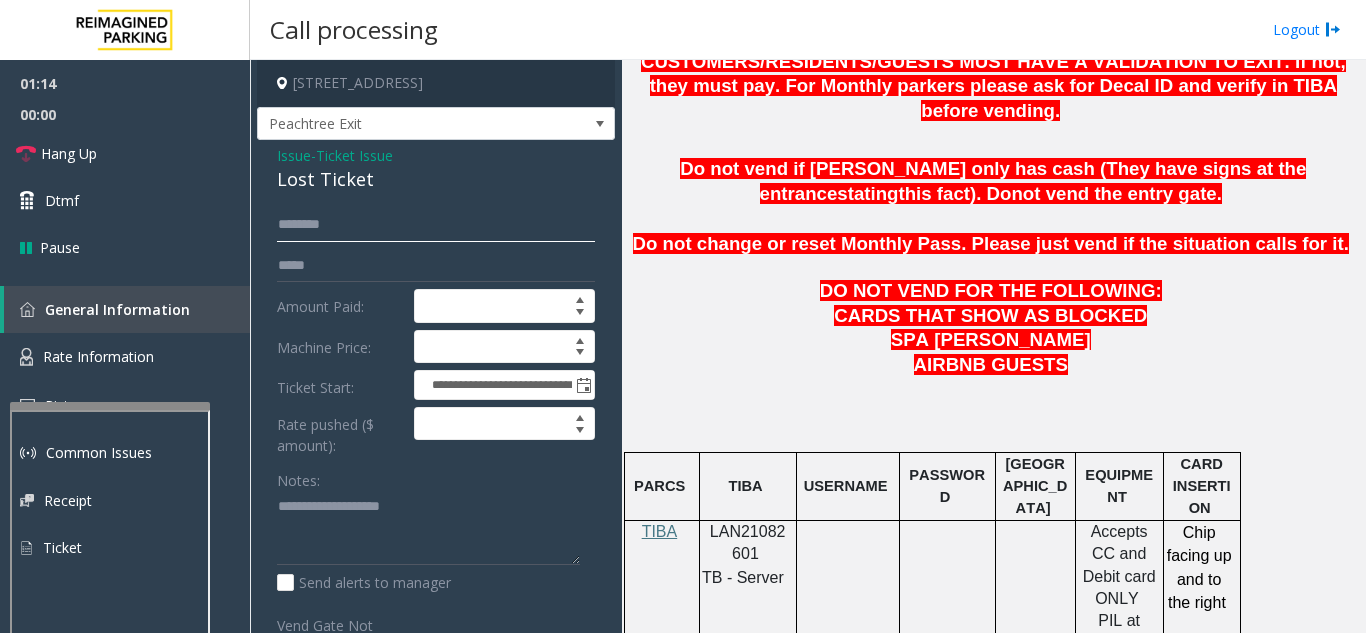 click 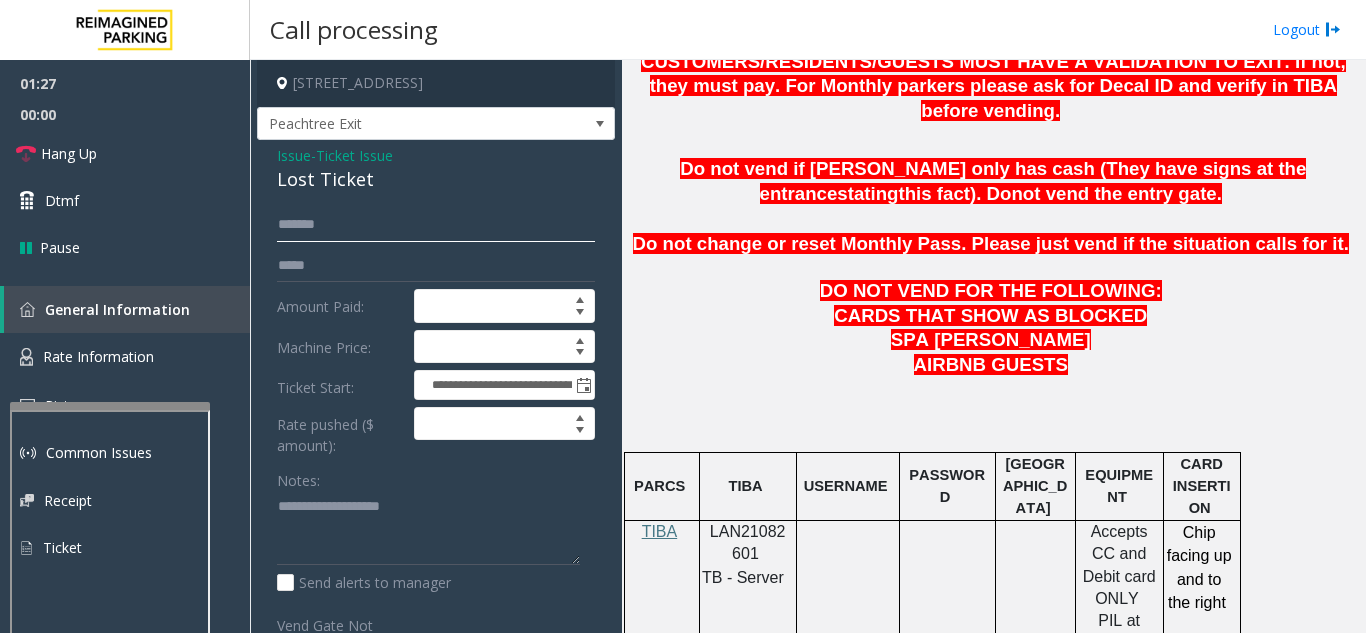 click on "******" 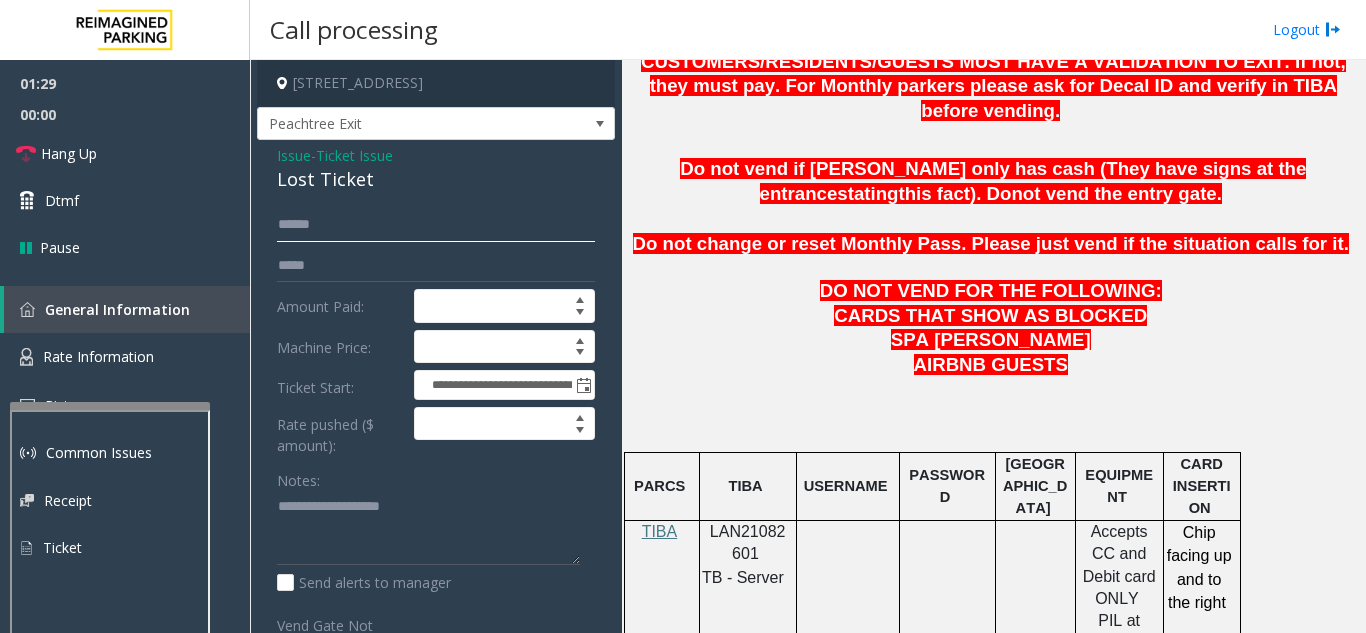 click on "*****" 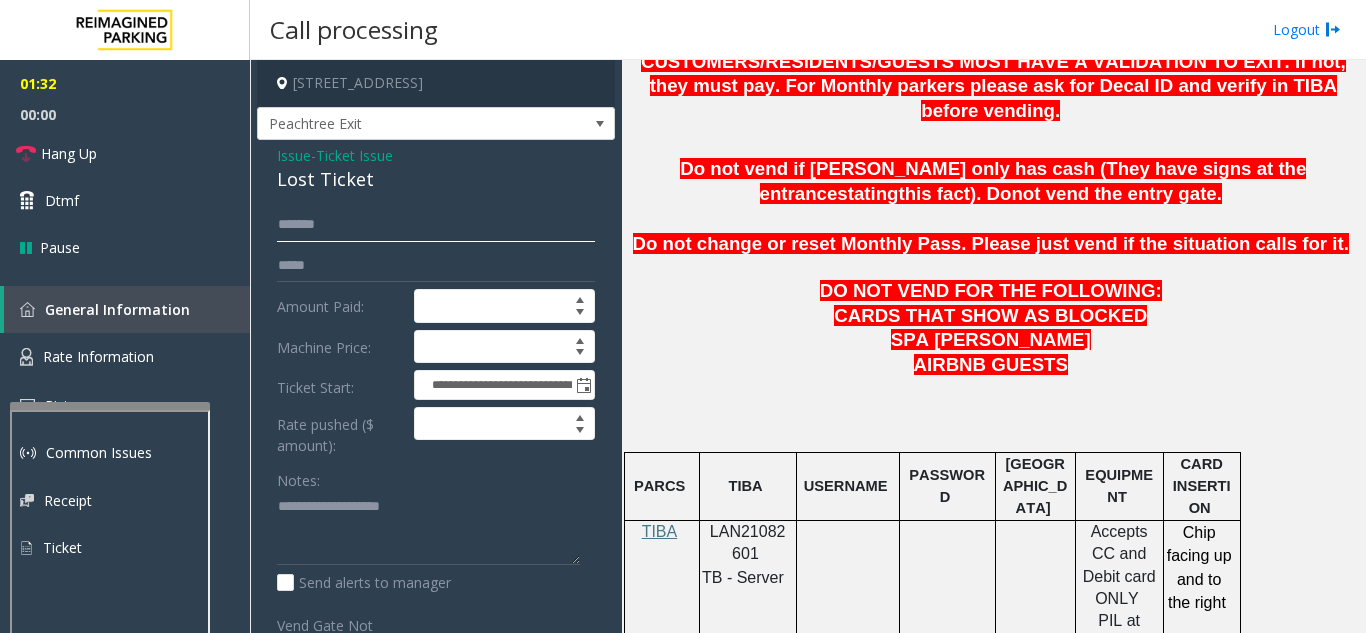 click on "******" 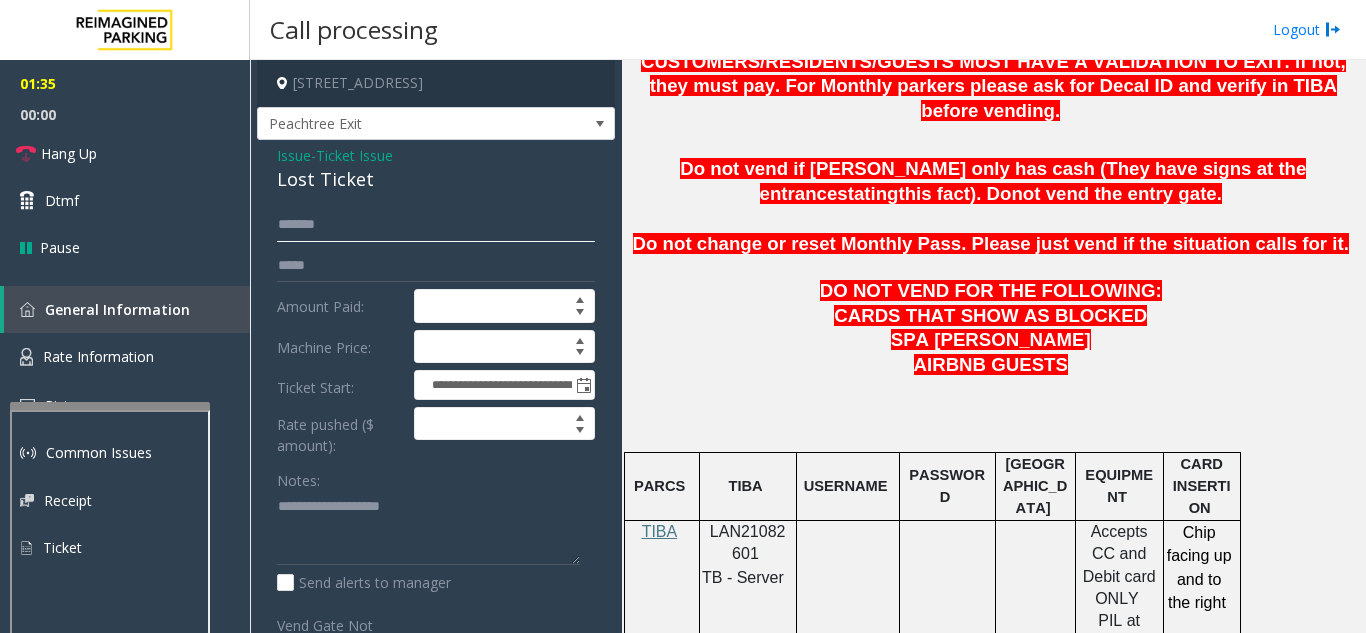 drag, startPoint x: 322, startPoint y: 248, endPoint x: 275, endPoint y: 242, distance: 47.38143 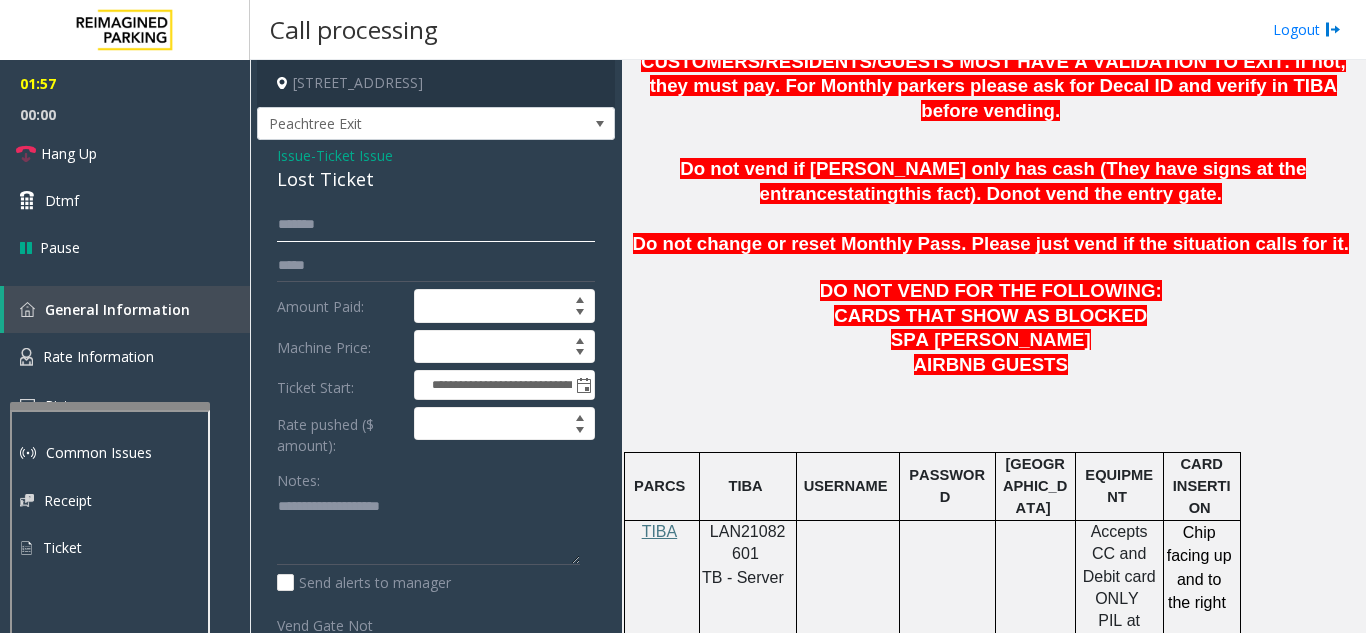 type on "******" 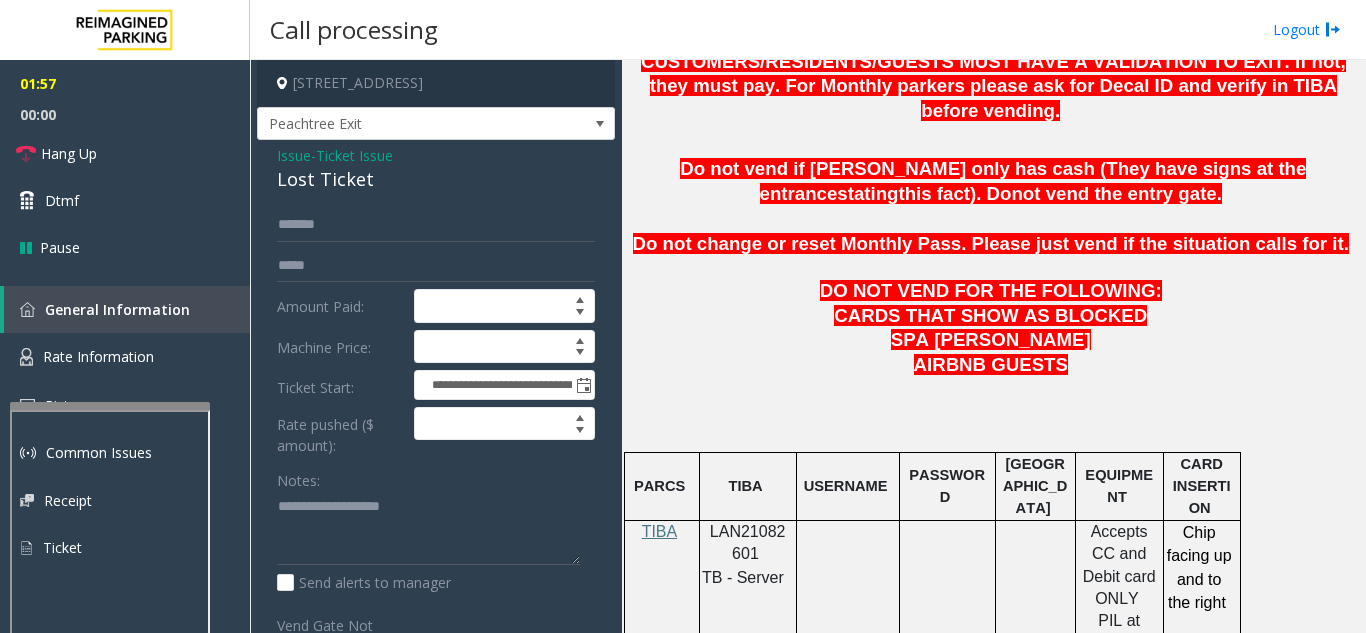 click on "Ticket Issue" 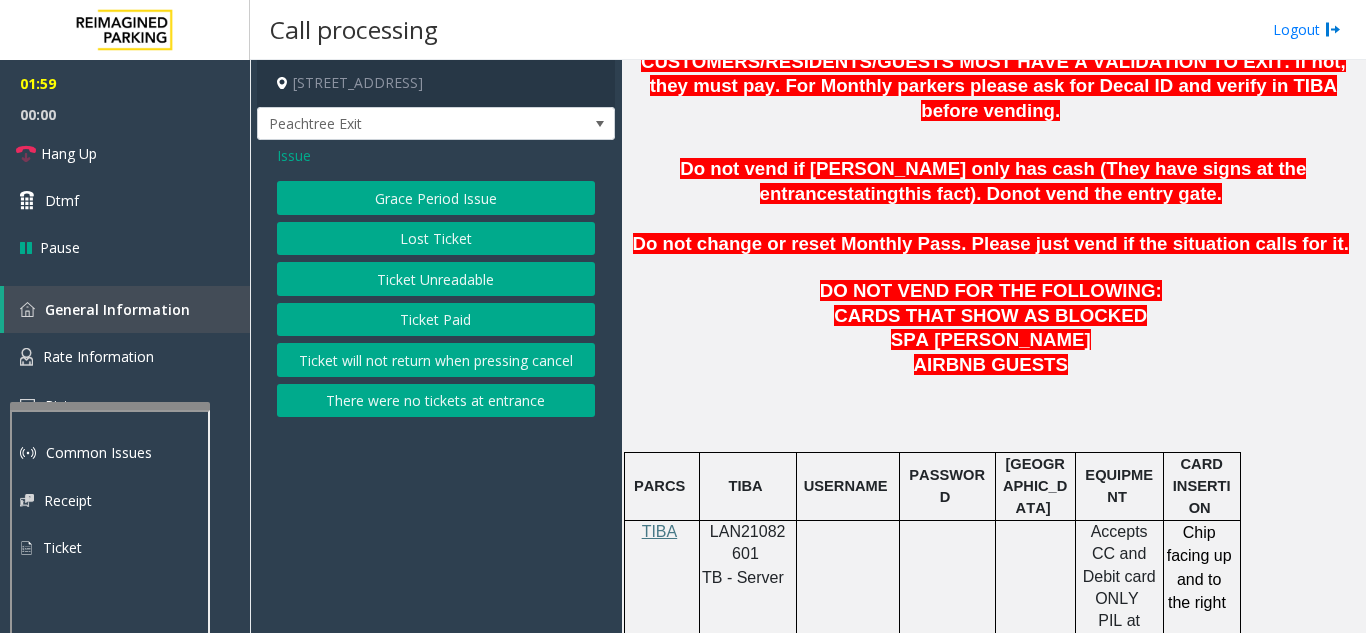click on "Grace Period Issue" 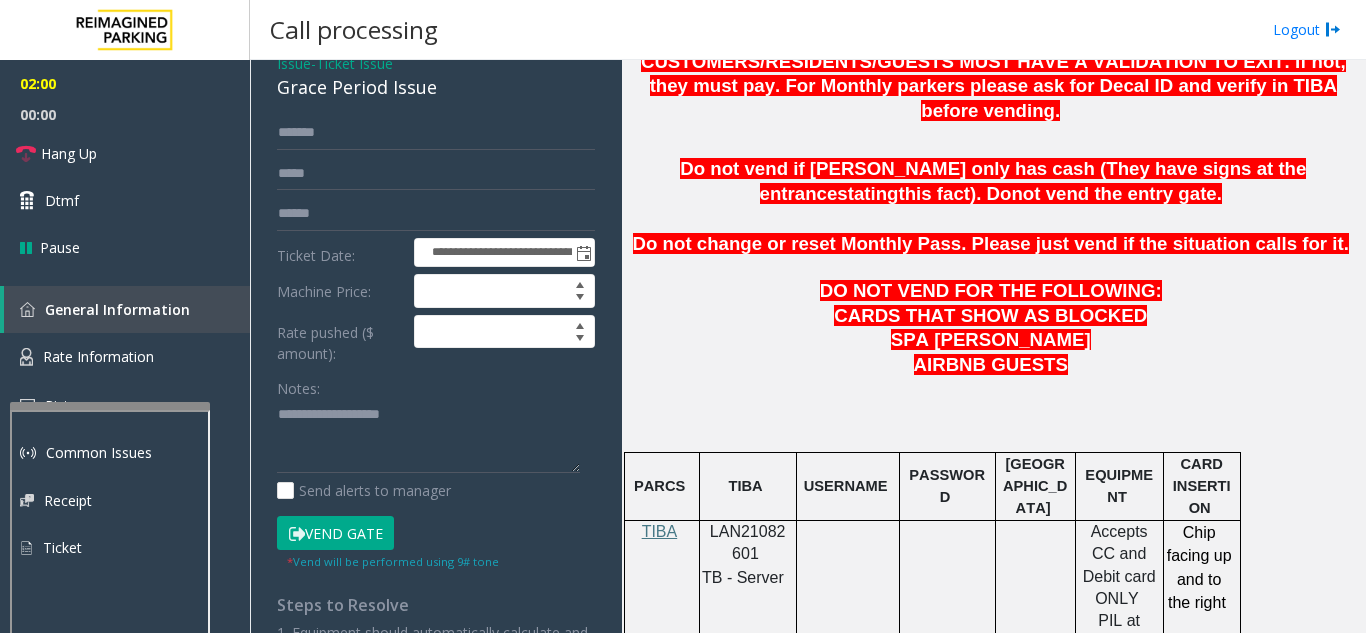 scroll, scrollTop: 200, scrollLeft: 0, axis: vertical 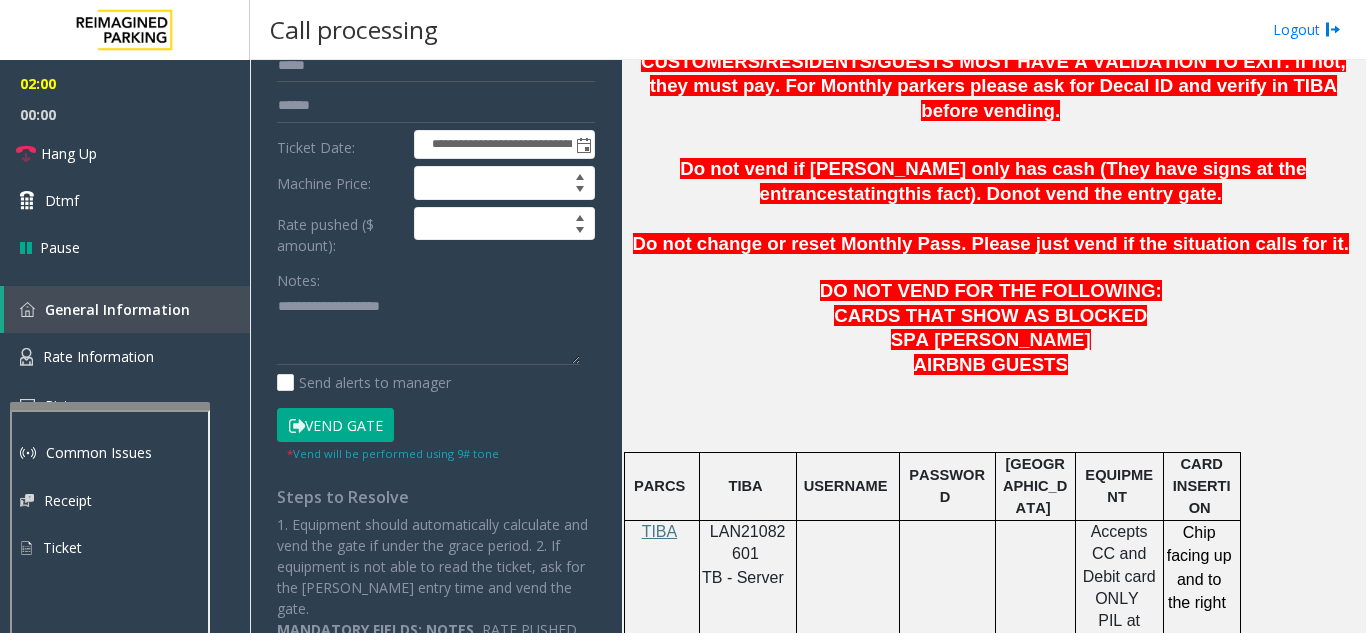click on "Vend Gate" 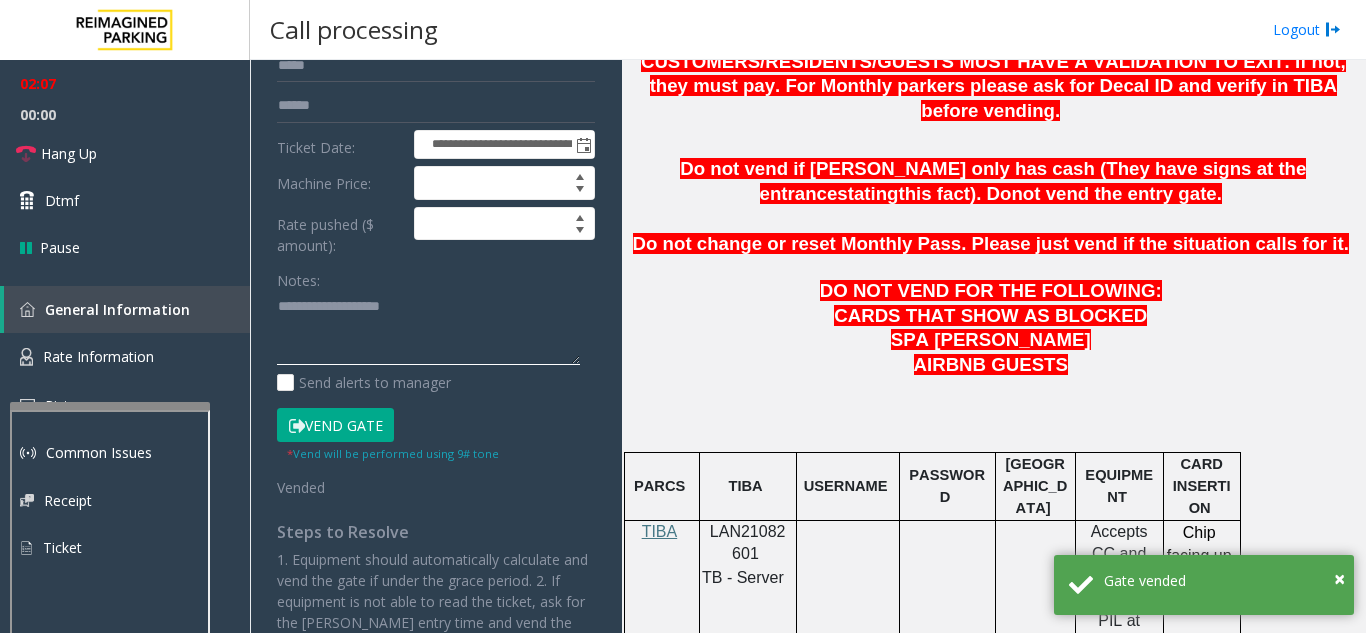 click 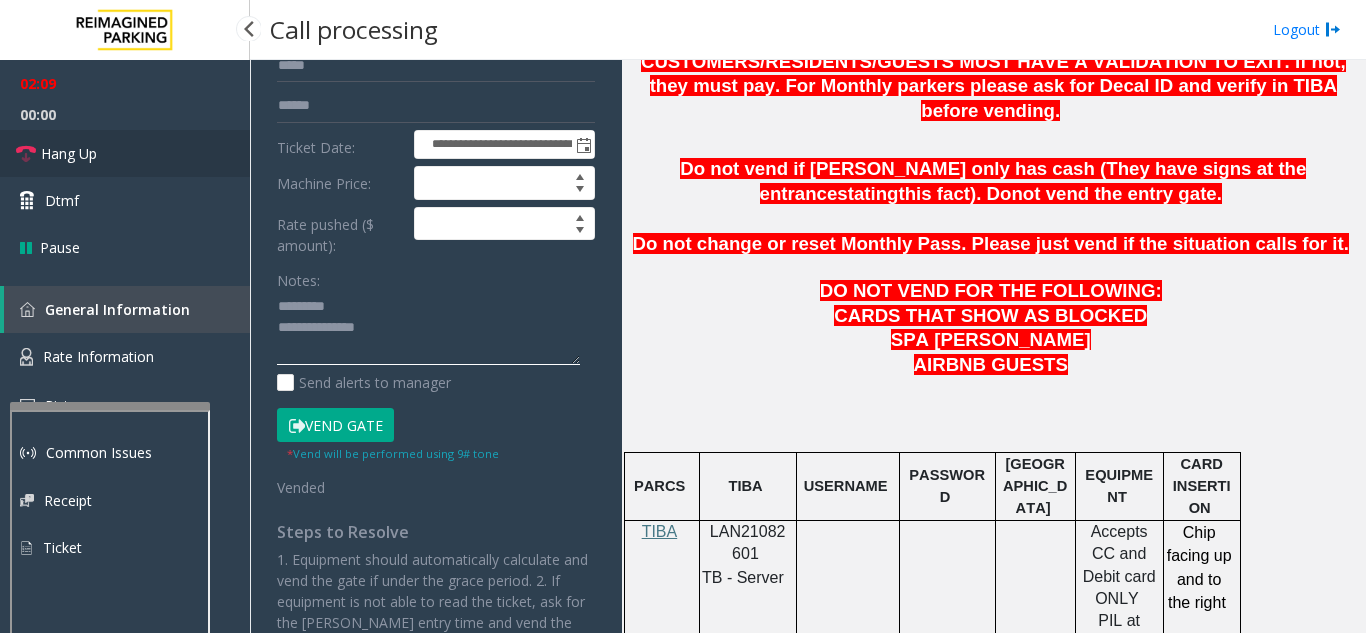 type on "**********" 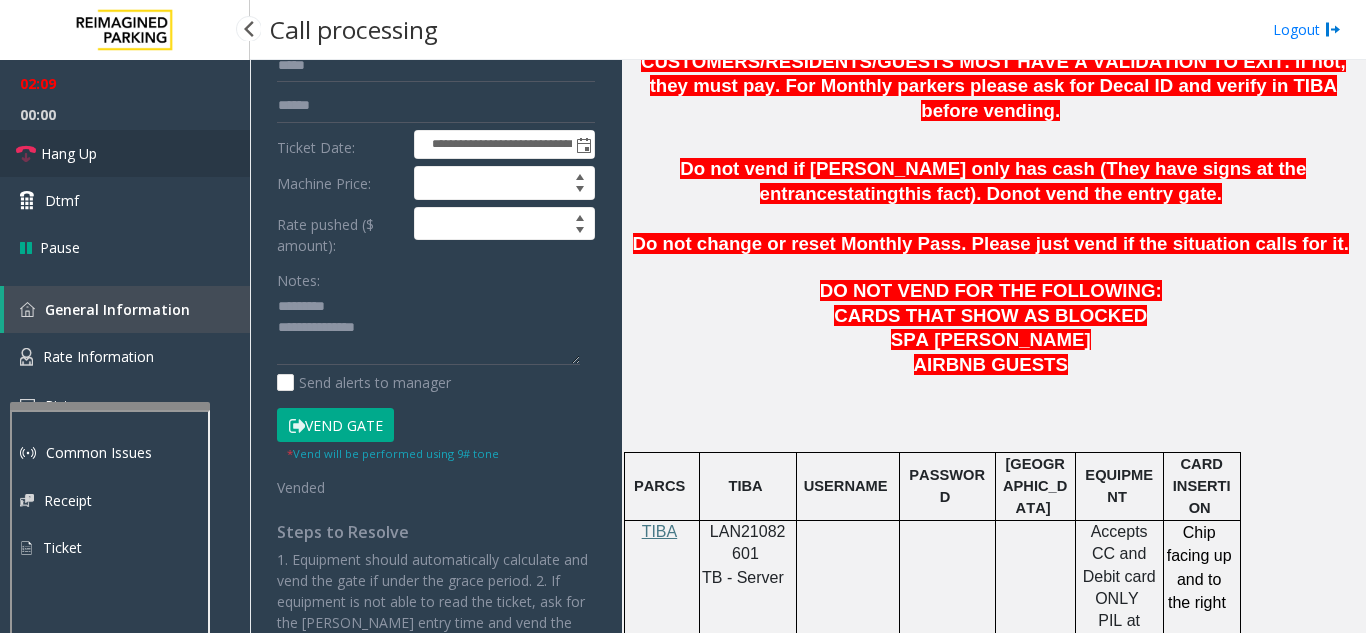 click on "Hang Up" at bounding box center (125, 153) 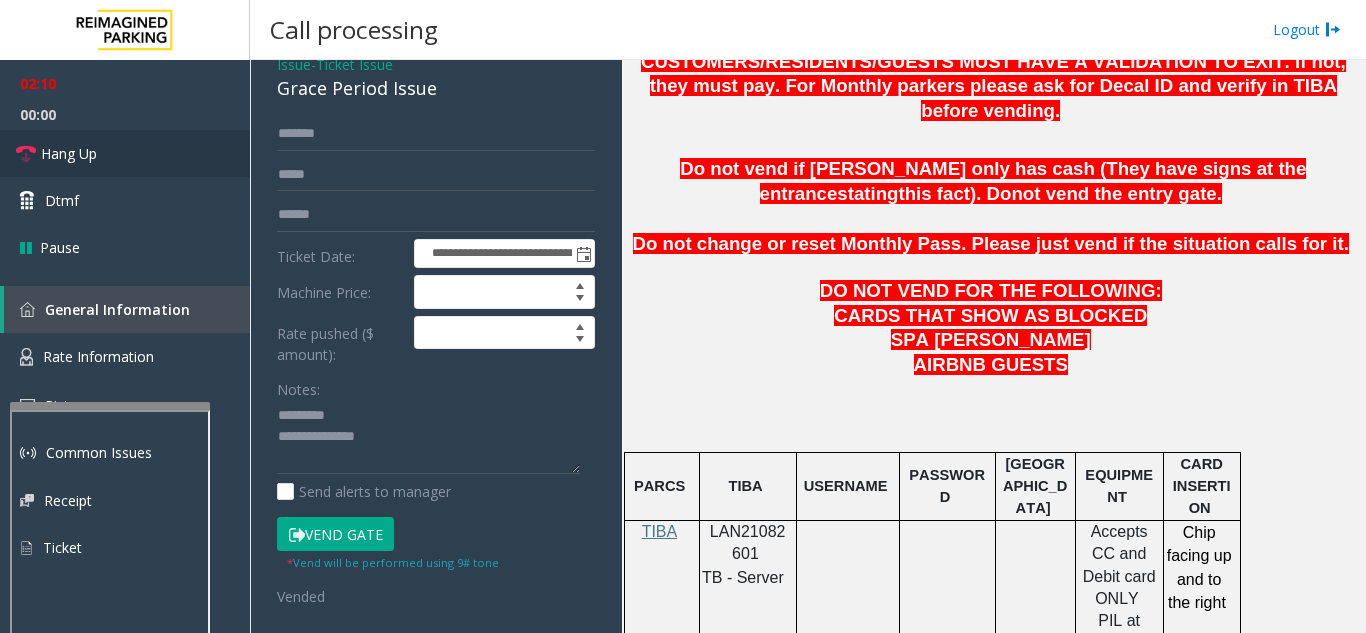 scroll, scrollTop: 0, scrollLeft: 0, axis: both 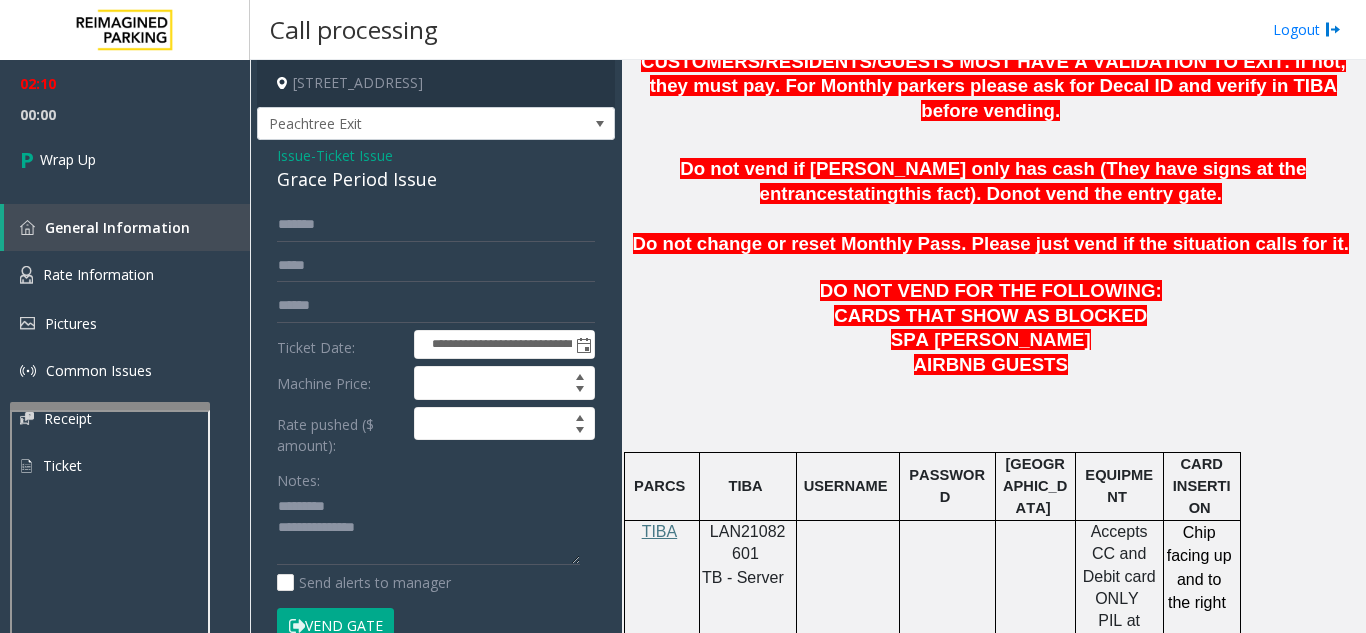 click on "Grace Period Issue" 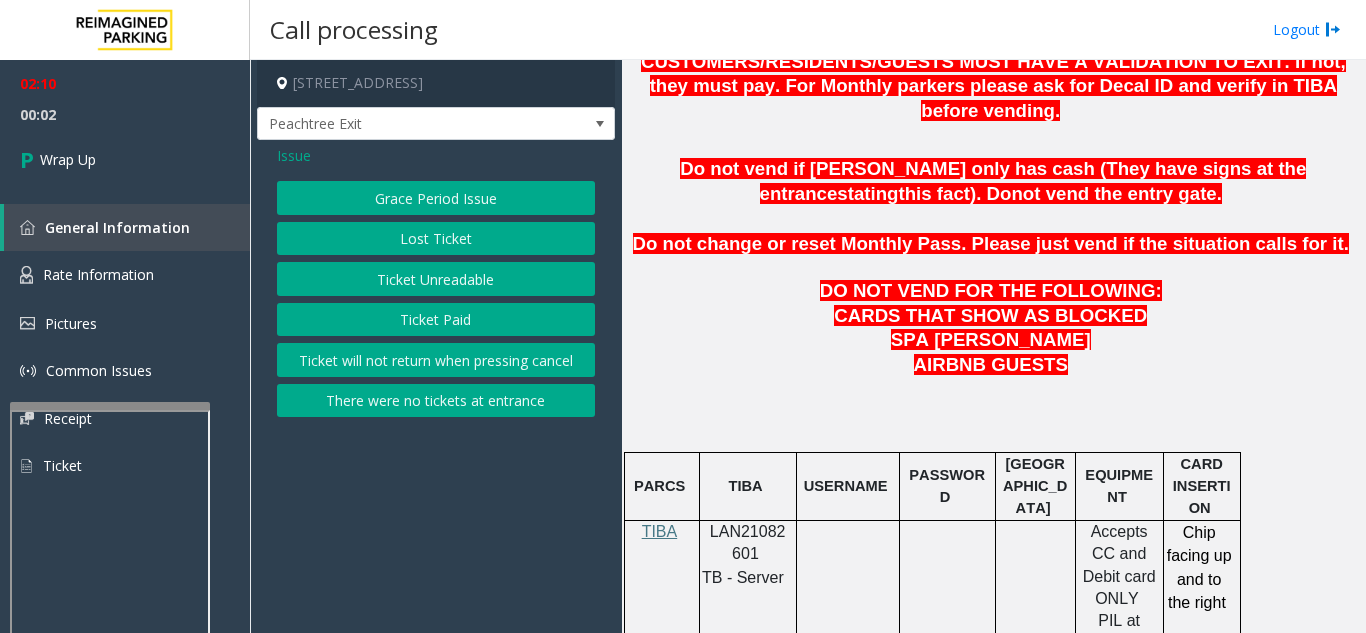 click on "Issue" 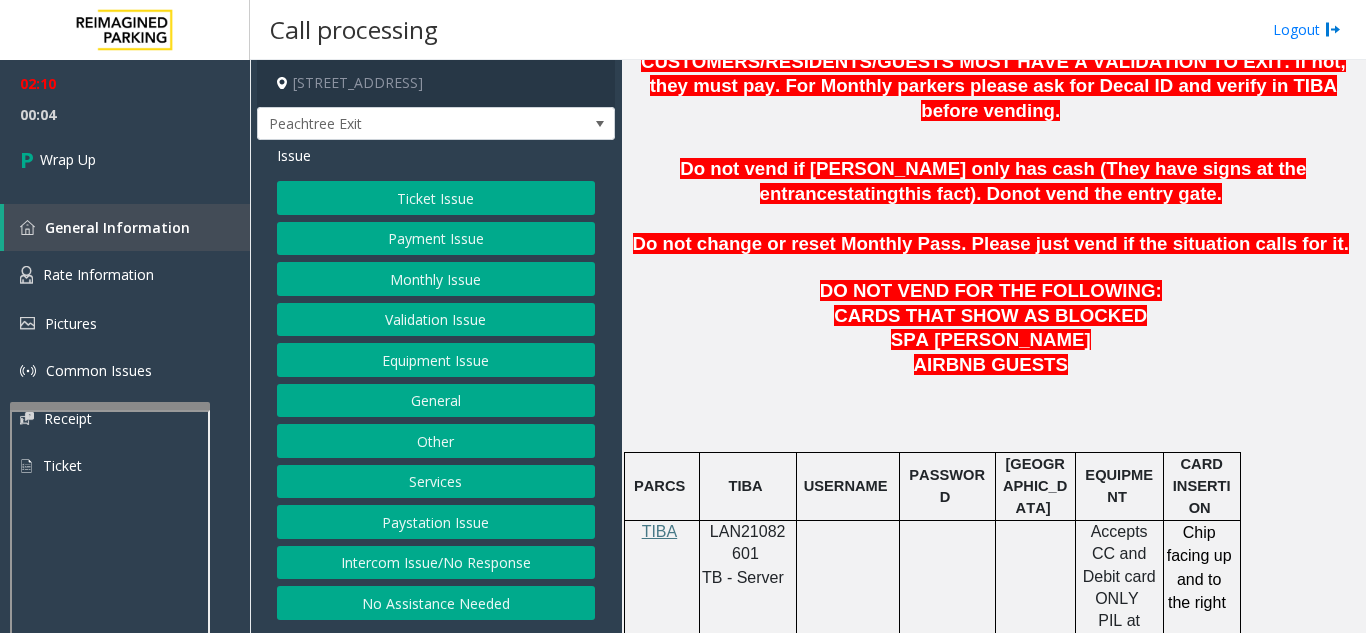 click on "Equipment Issue" 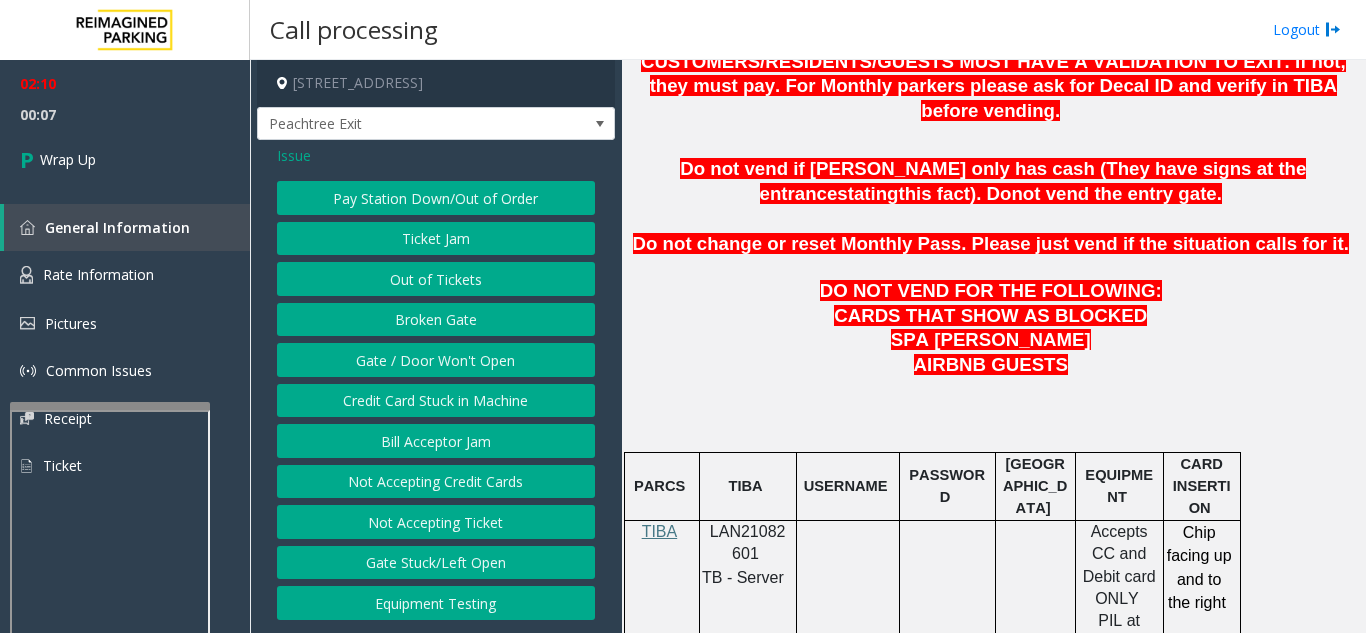 click on "Issue" 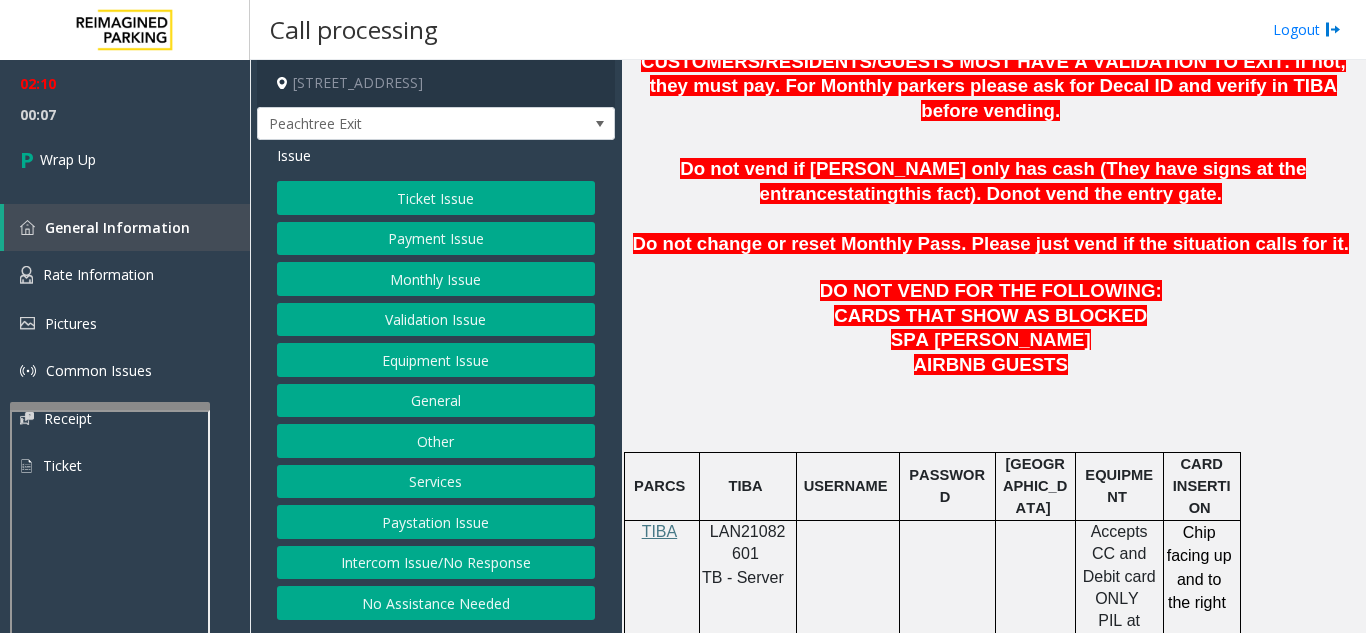 click on "Ticket Issue   Payment Issue   Monthly Issue   Validation Issue   Equipment Issue   General   Other   Services   Paystation Issue   Intercom Issue/No Response   No Assistance Needed" 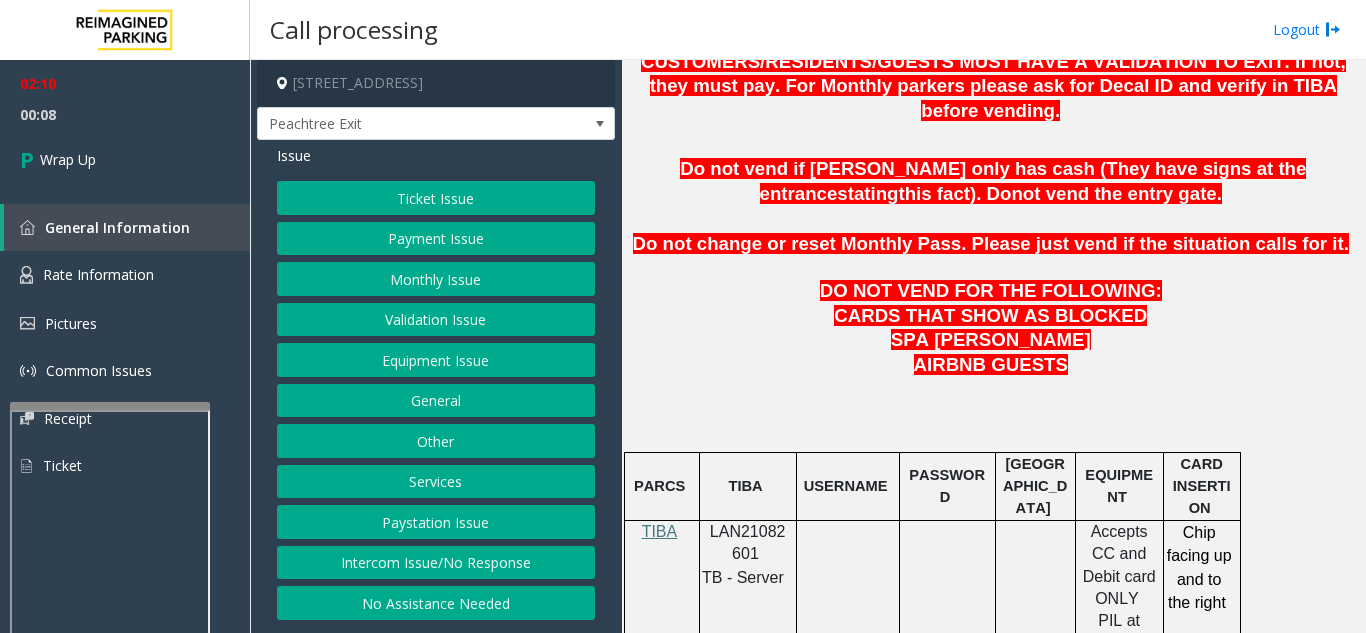 click on "Ticket Issue" 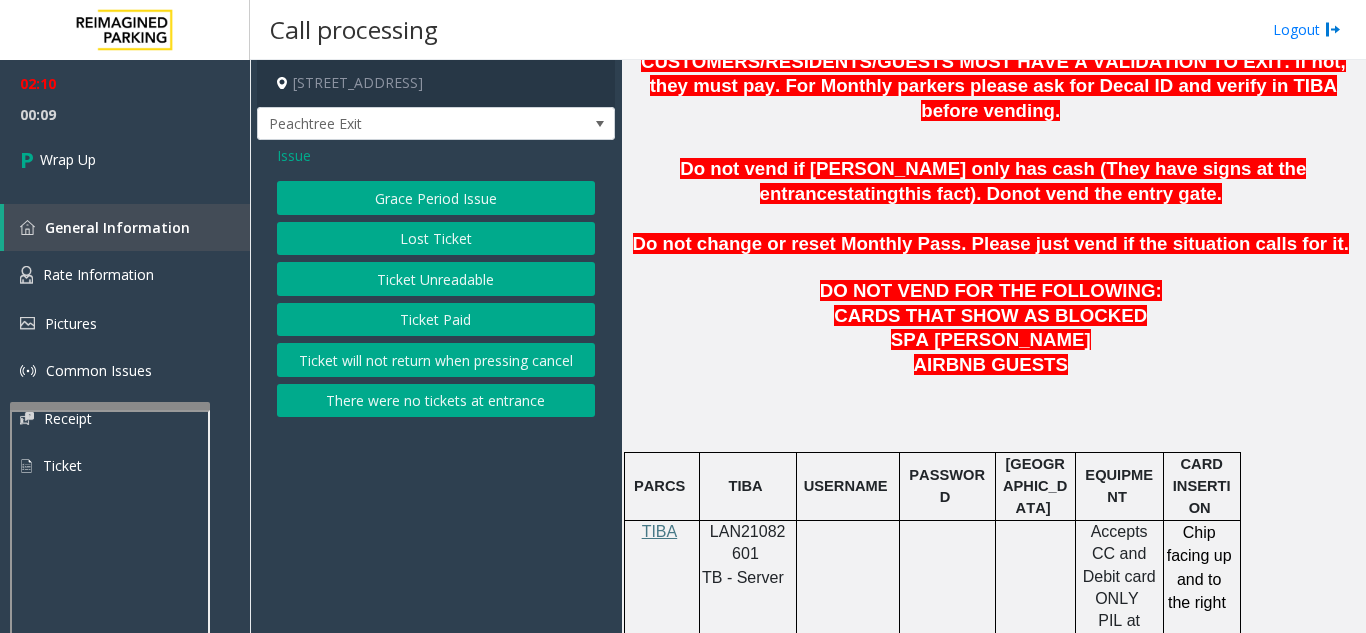 click on "Lost Ticket" 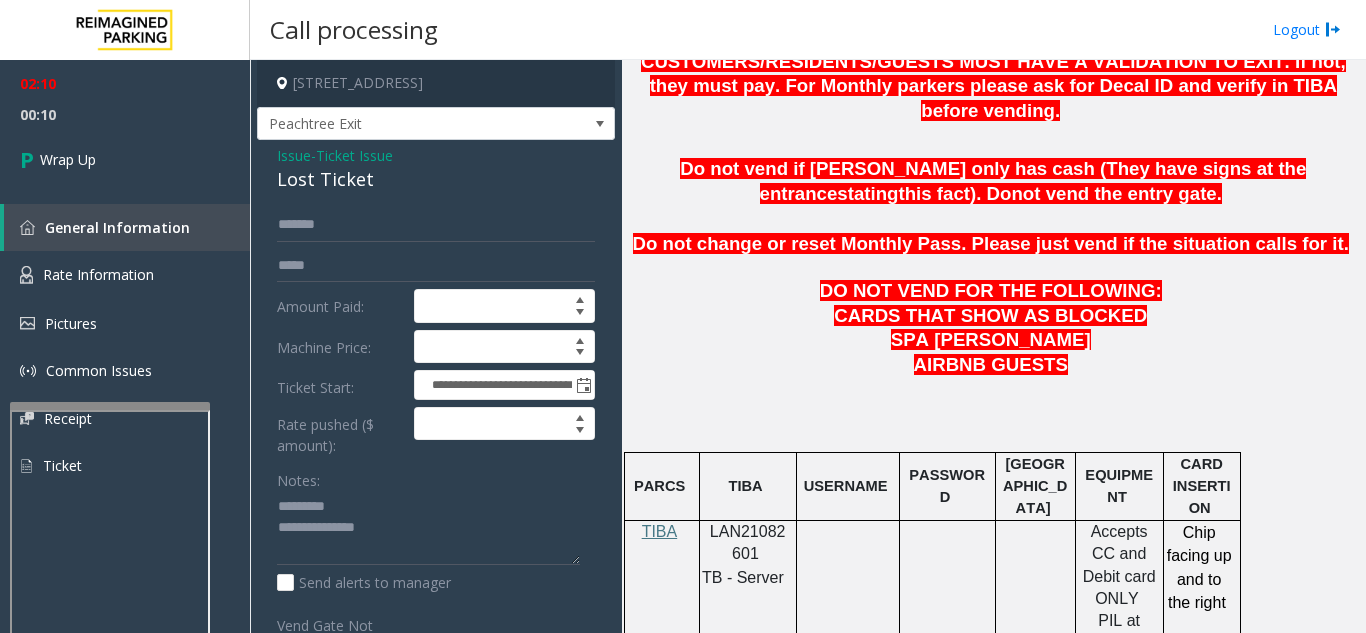 click on "Lost Ticket" 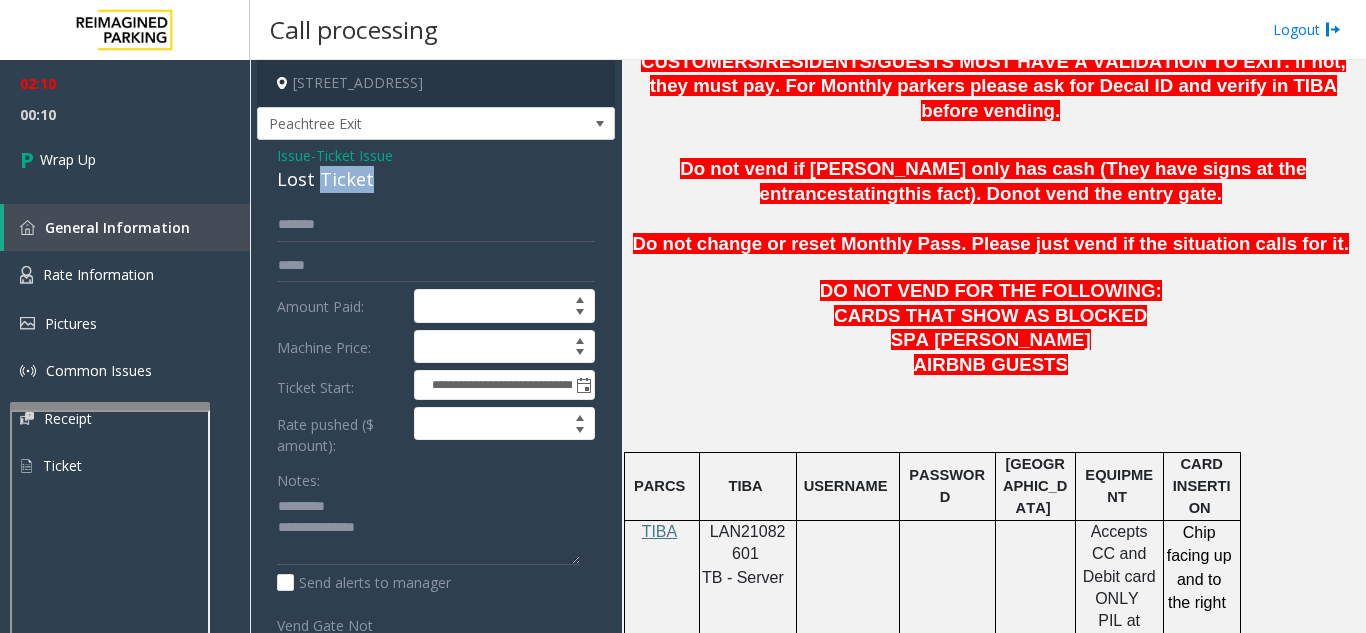 click on "Lost Ticket" 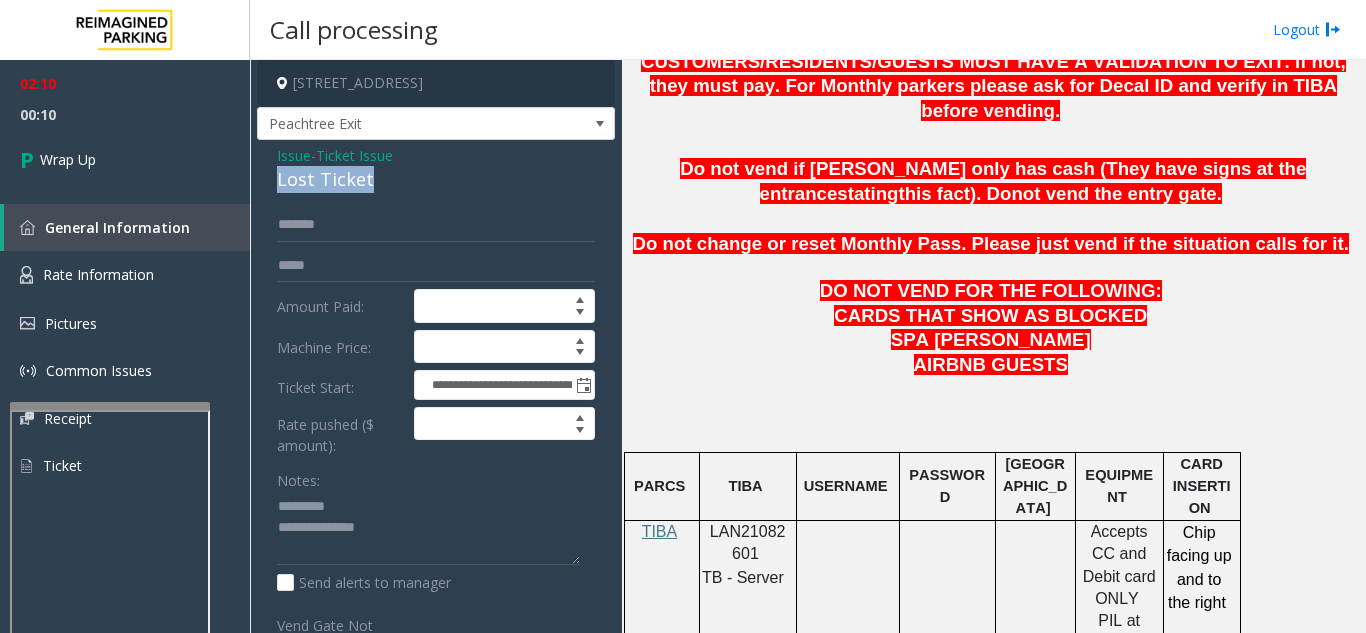 click on "Lost Ticket" 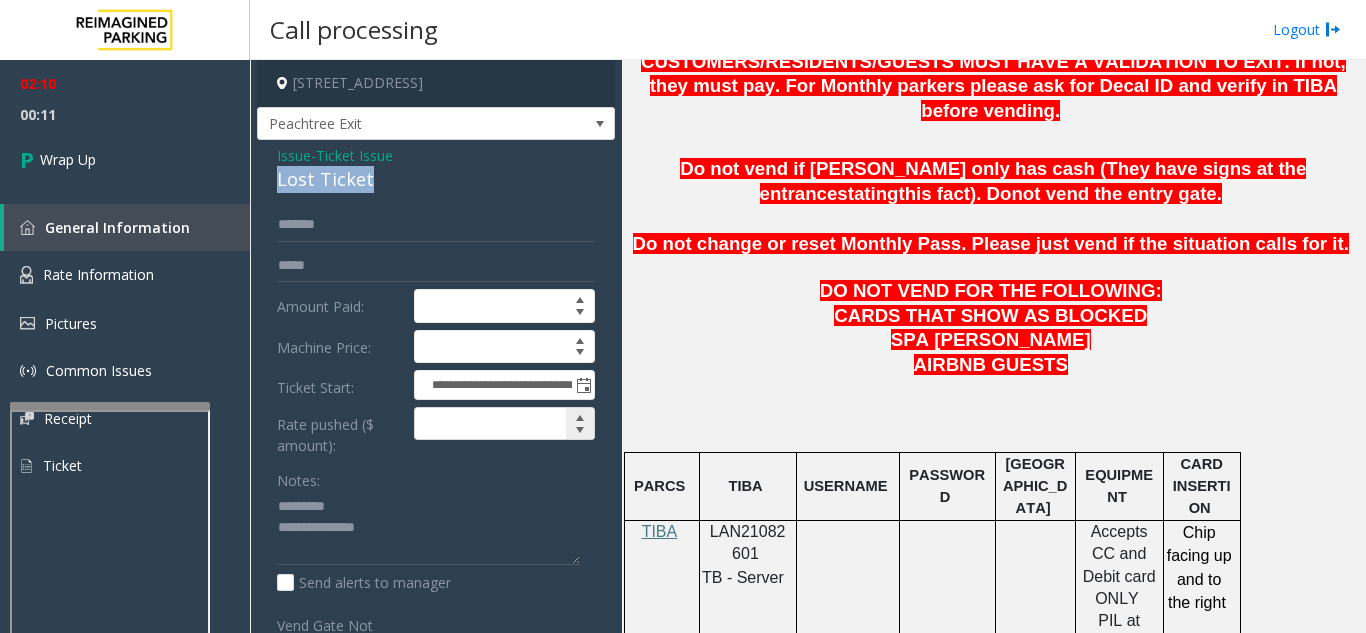 copy on "Lost Ticket" 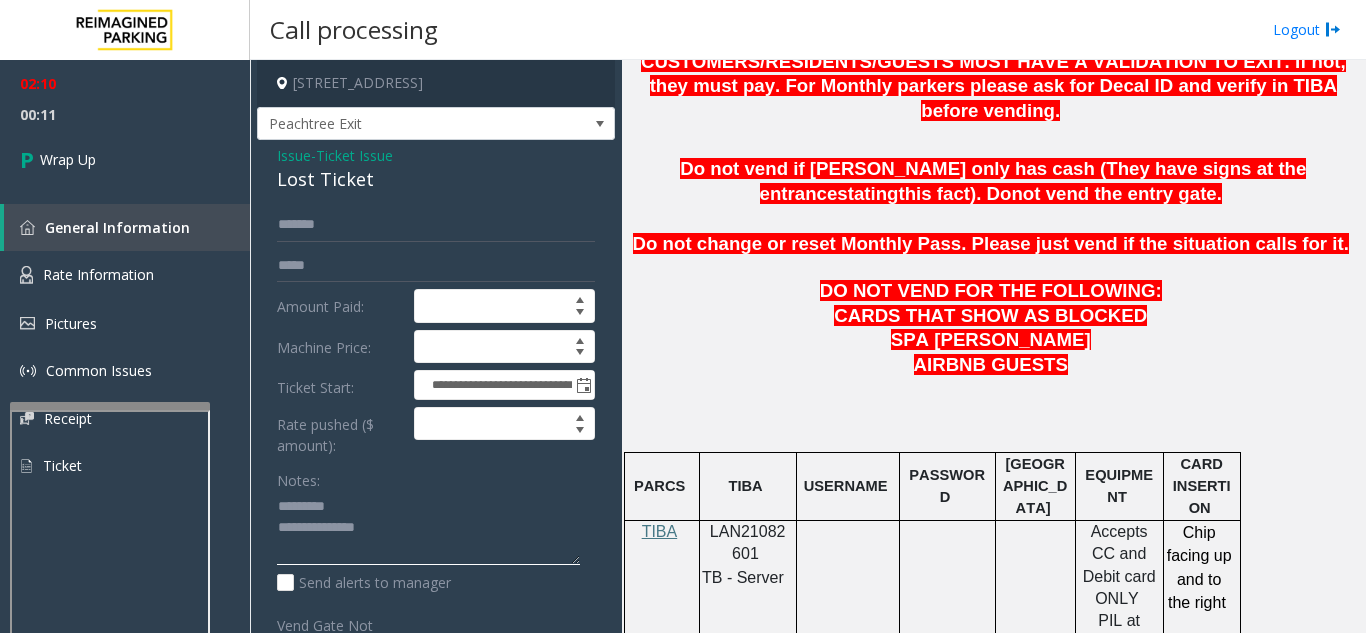 click 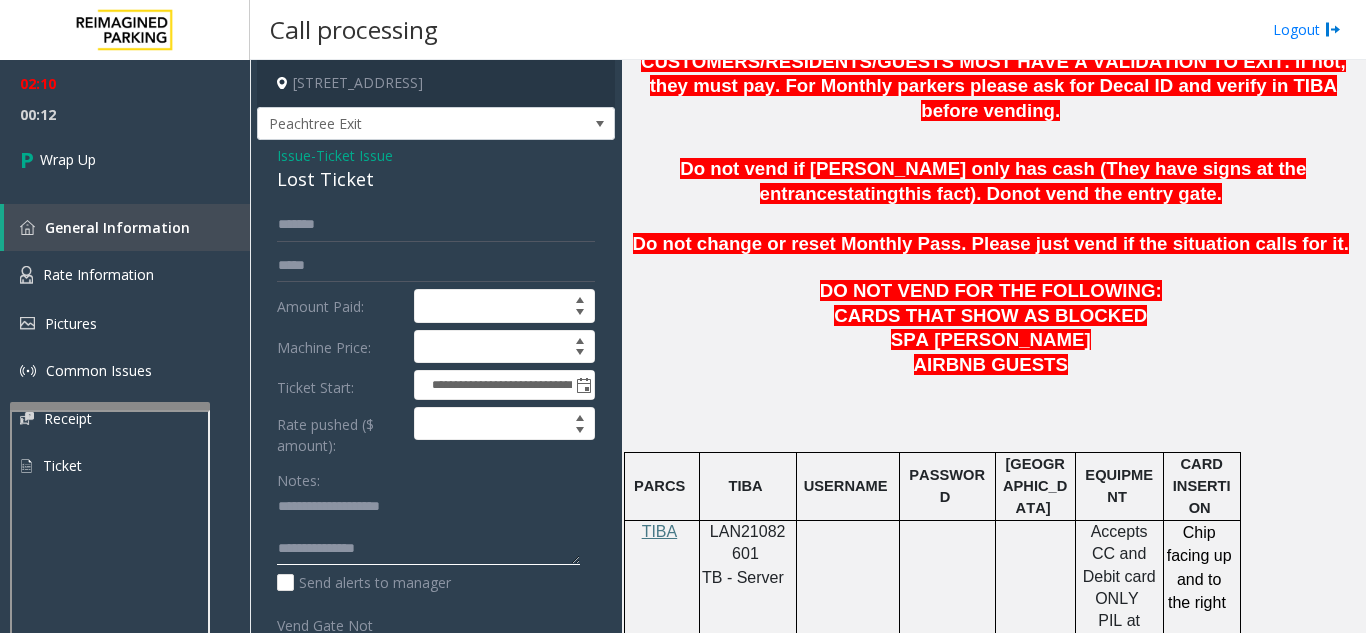 click 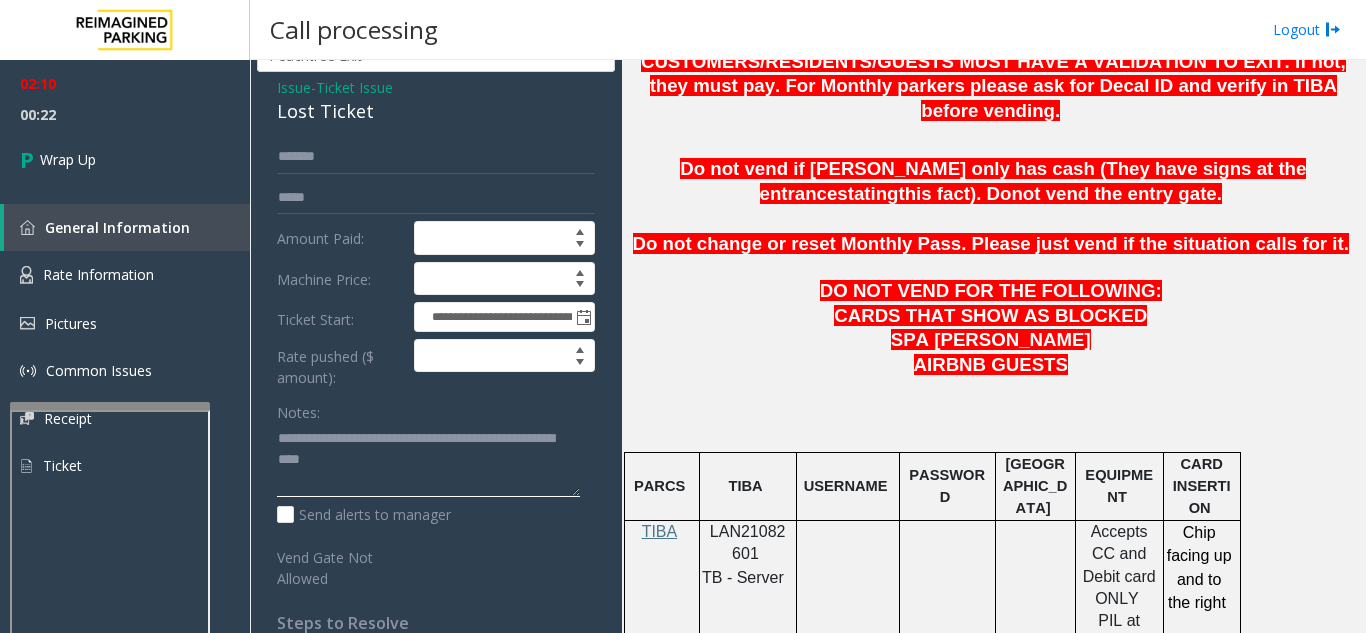 scroll, scrollTop: 100, scrollLeft: 0, axis: vertical 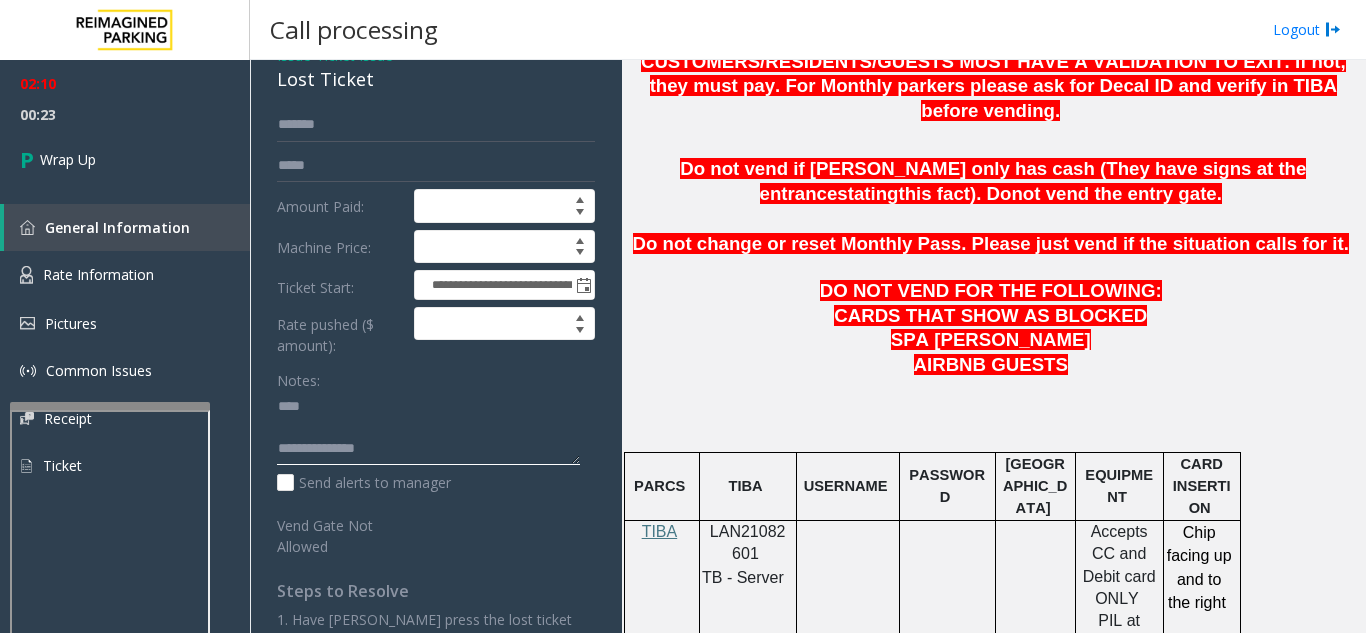 click 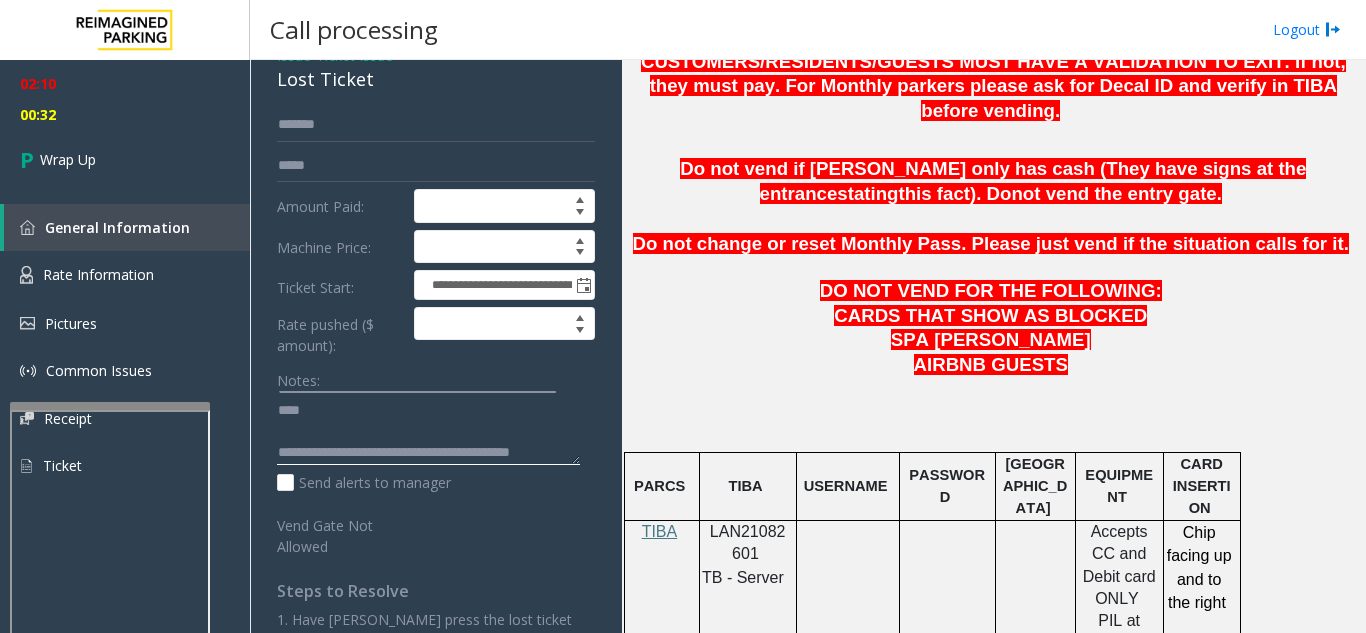 scroll, scrollTop: 0, scrollLeft: 0, axis: both 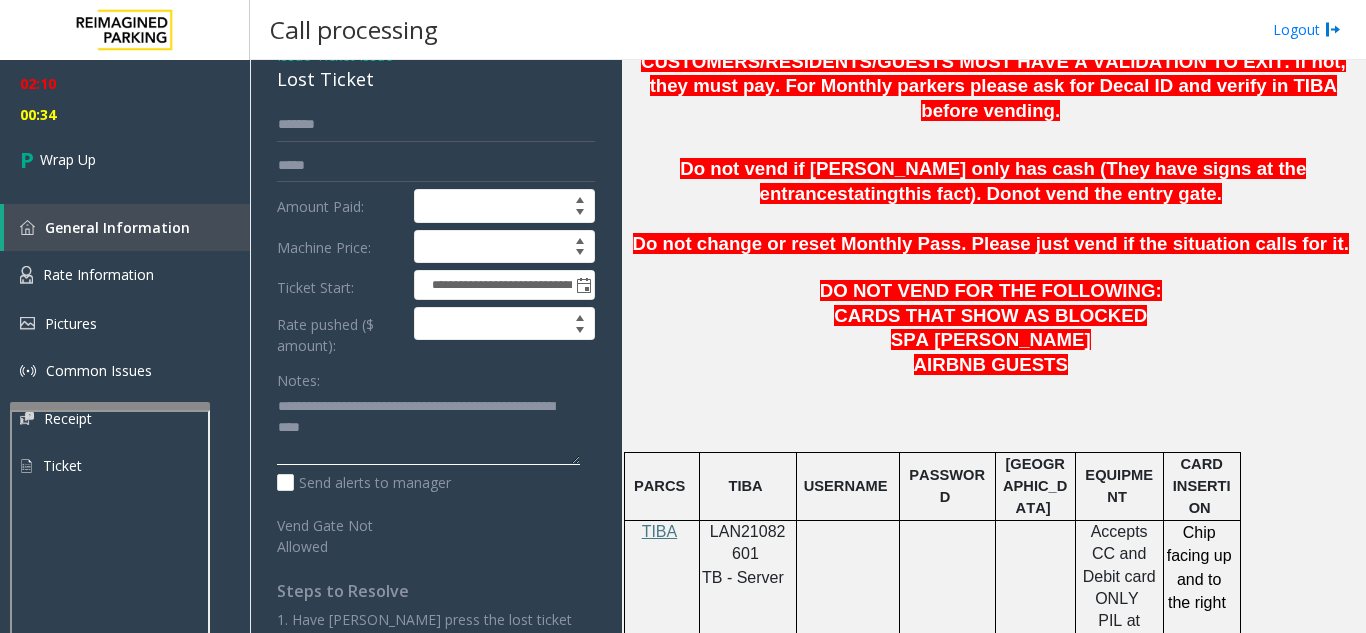 click 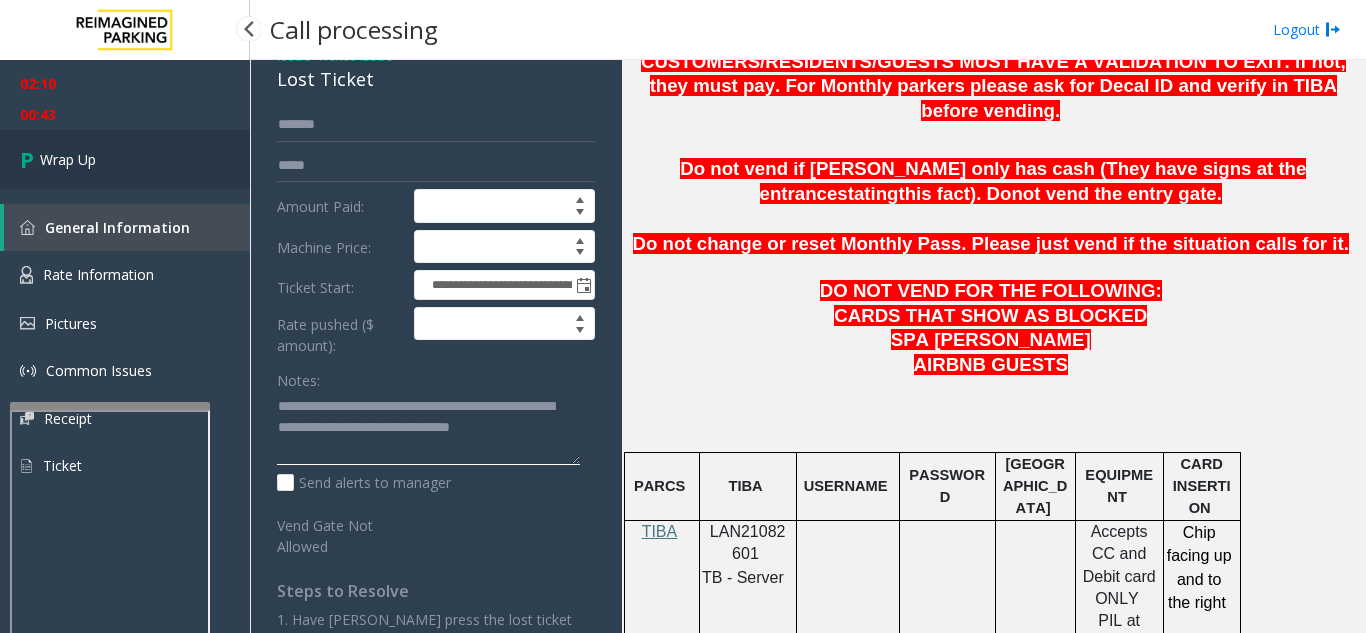 type on "**********" 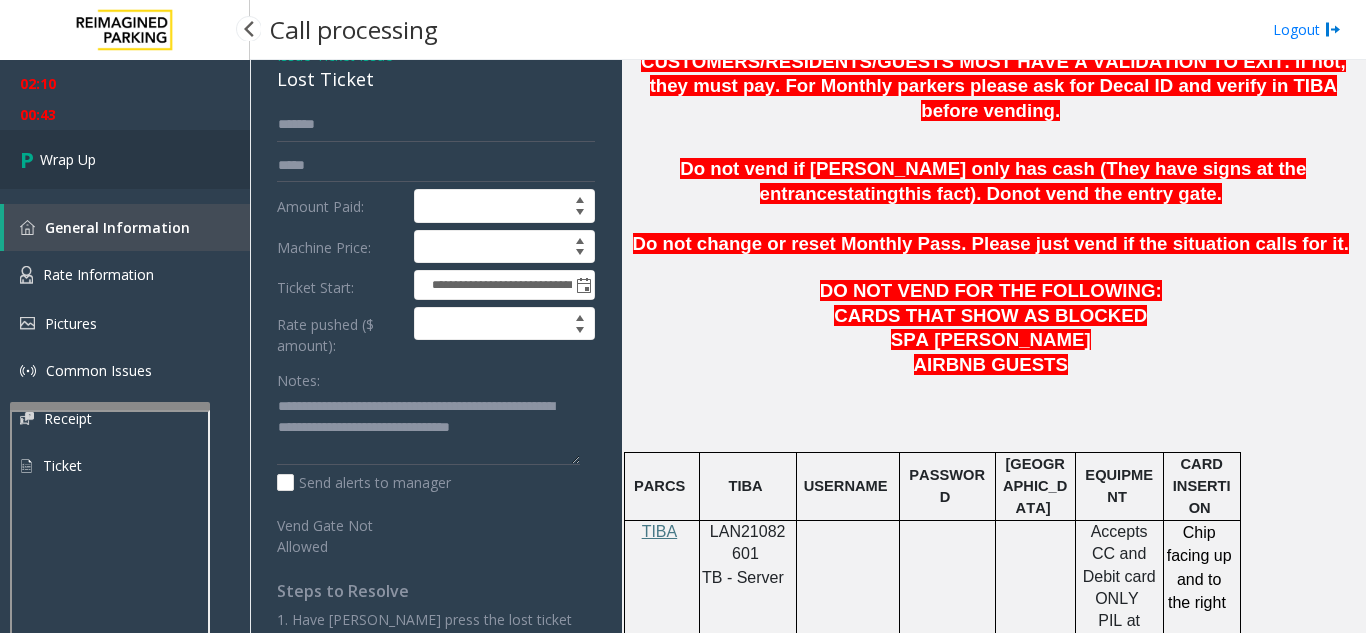 click on "Wrap Up" at bounding box center [125, 159] 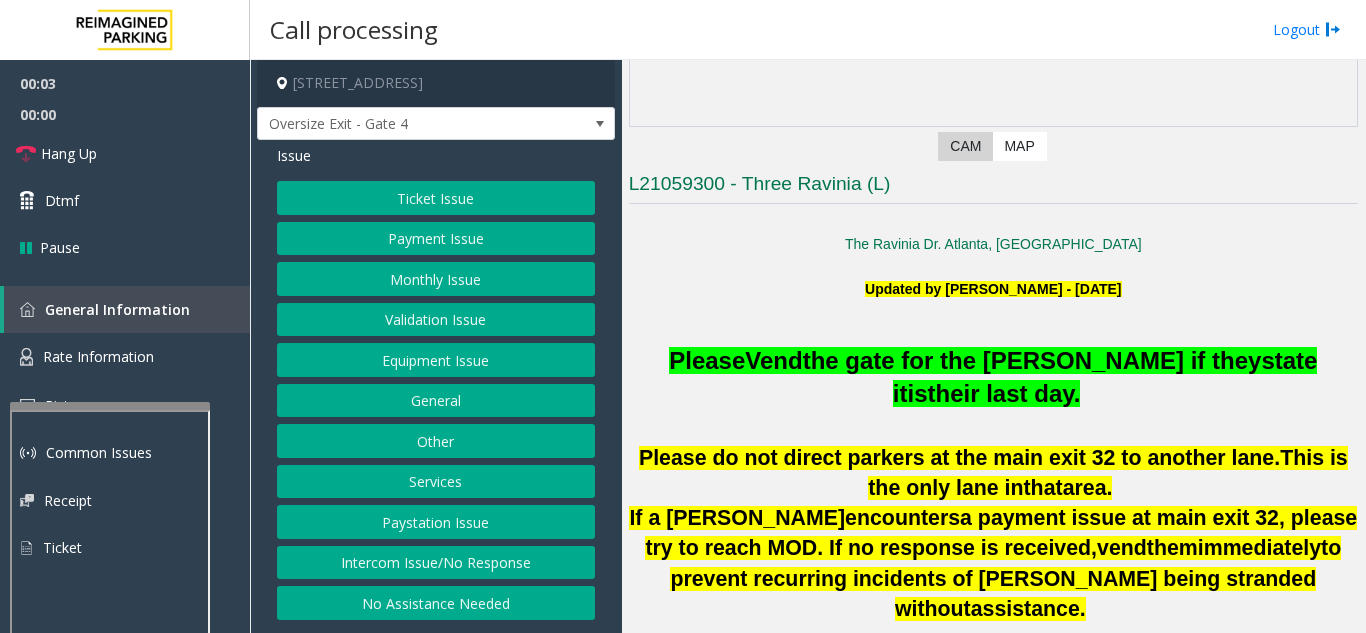 scroll, scrollTop: 400, scrollLeft: 0, axis: vertical 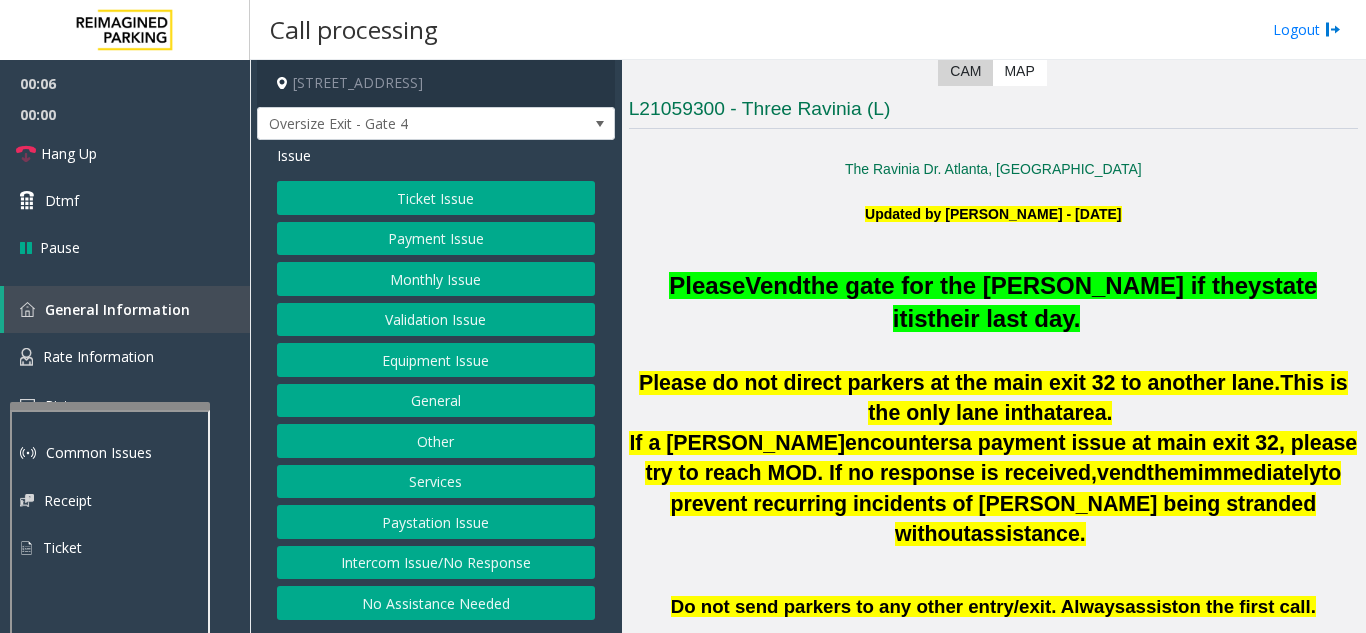 click on "Intercom Issue/No Response" 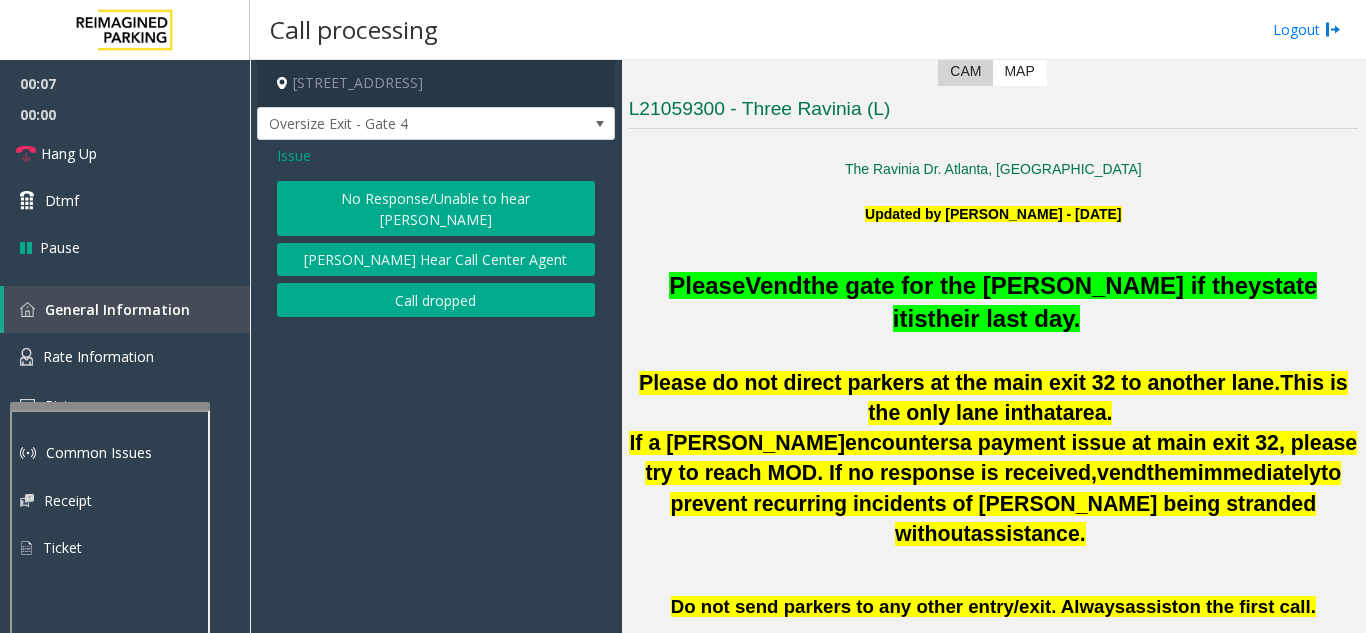 click on "No Response/Unable to hear [PERSON_NAME]" 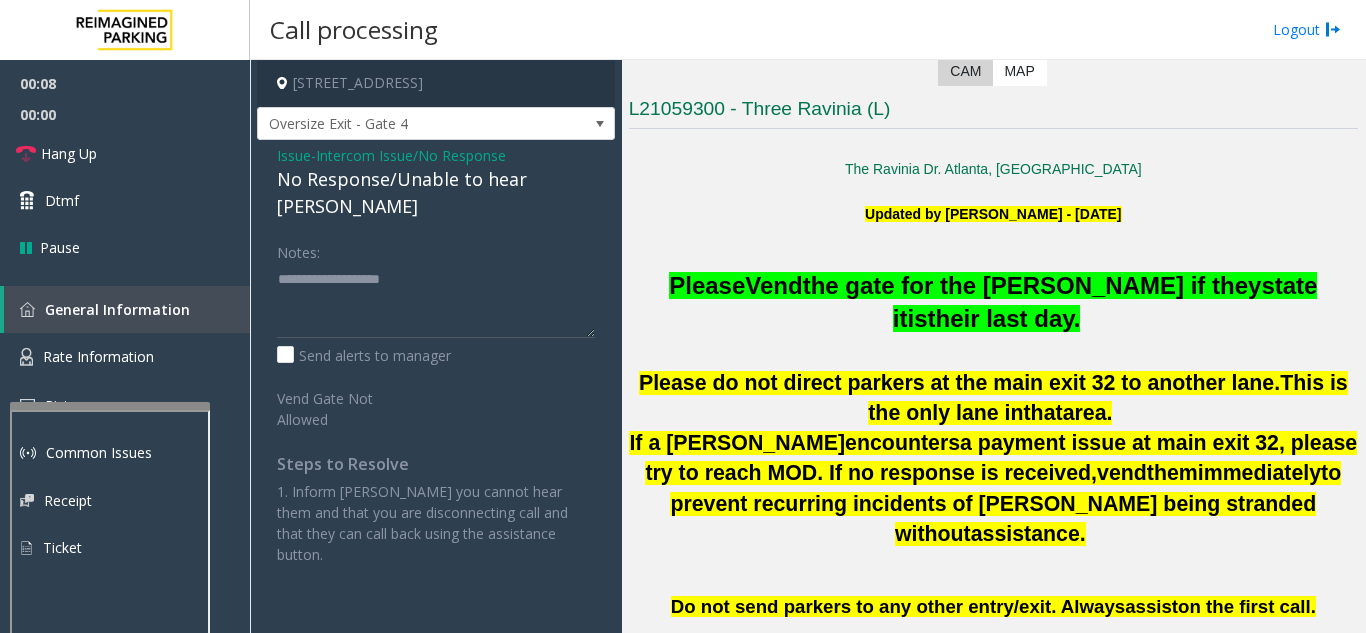 click on "No Response/Unable to hear [PERSON_NAME]" 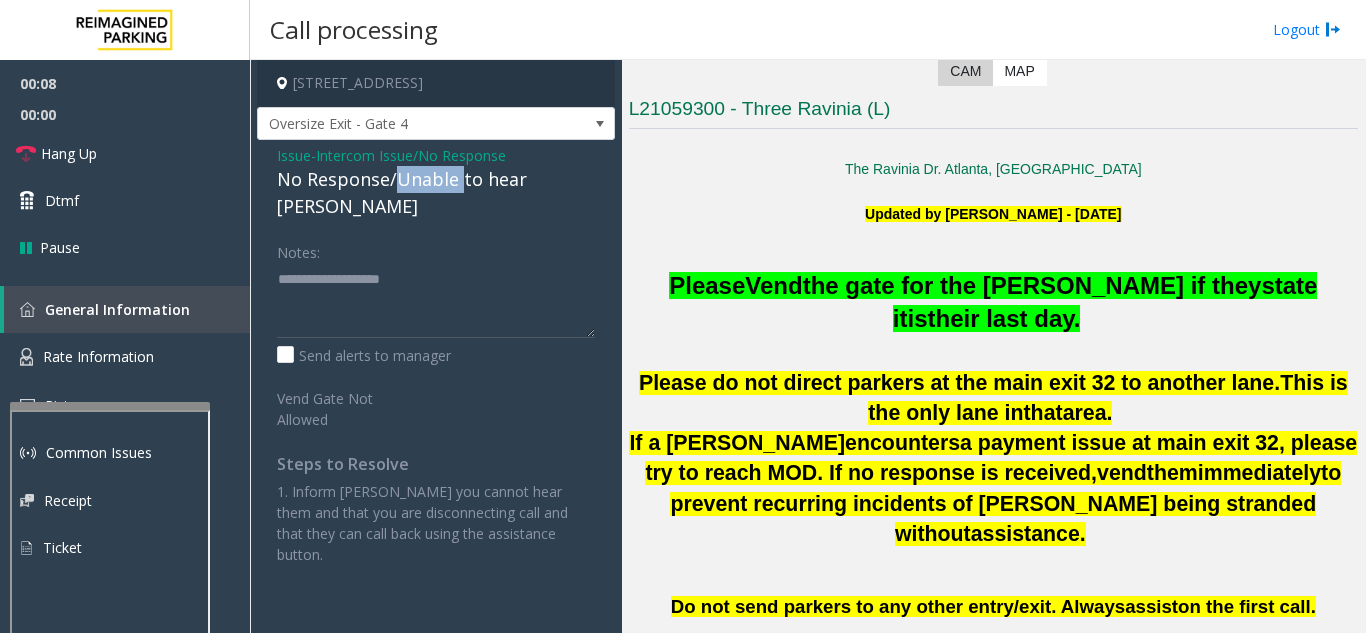 click on "No Response/Unable to hear [PERSON_NAME]" 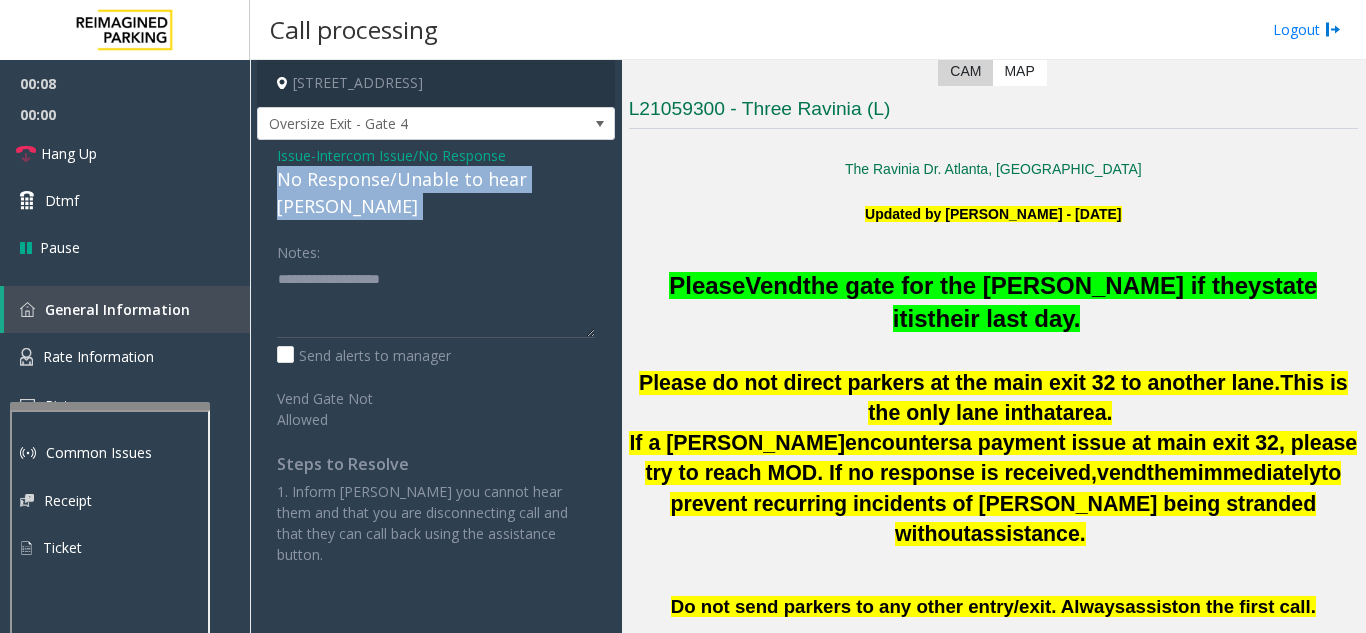 click on "No Response/Unable to hear [PERSON_NAME]" 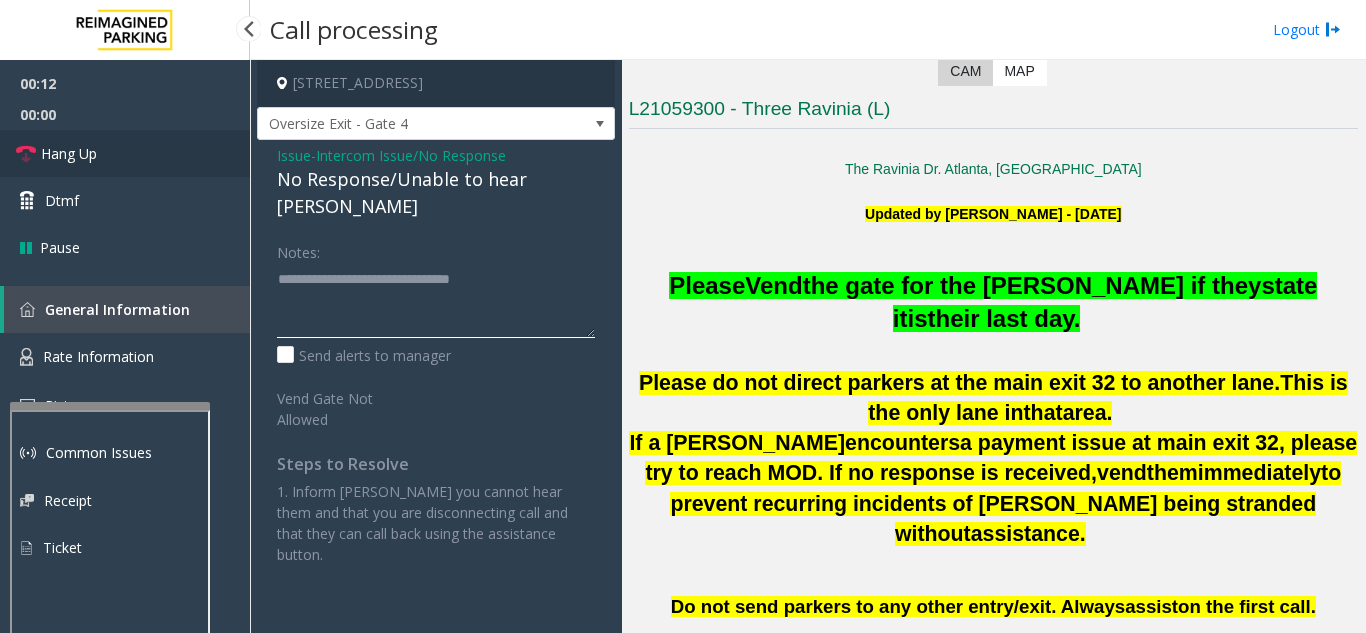 type on "**********" 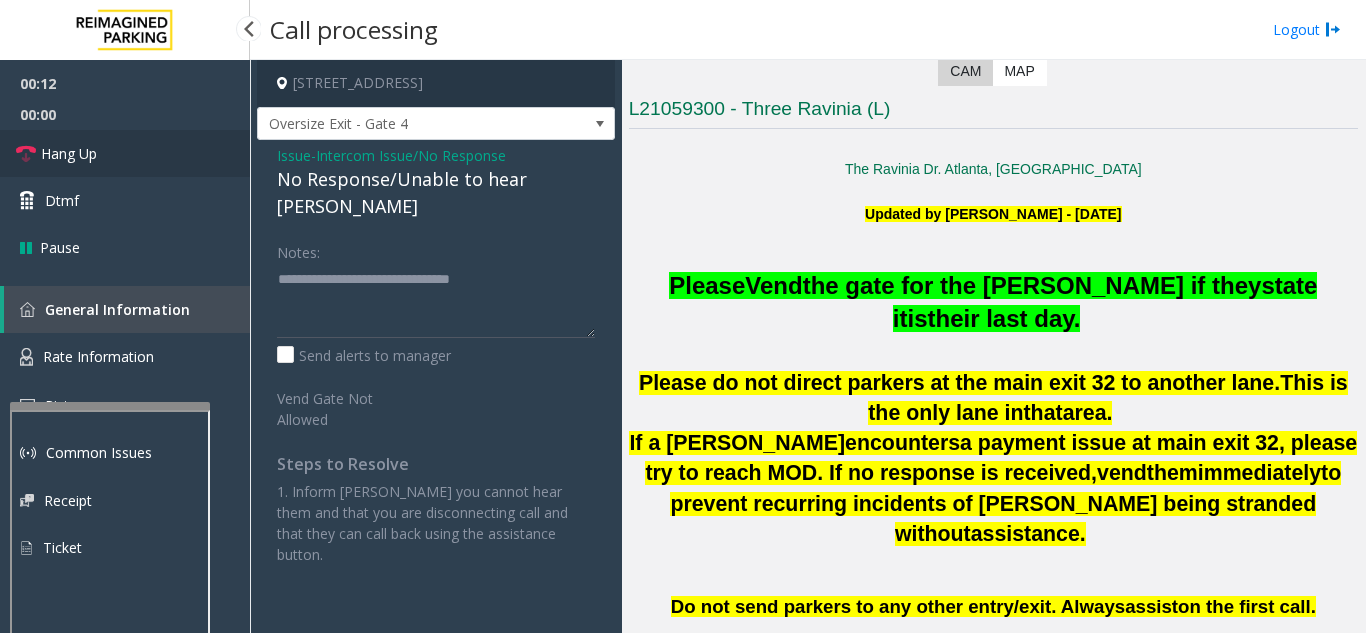 click on "Hang Up" at bounding box center (125, 153) 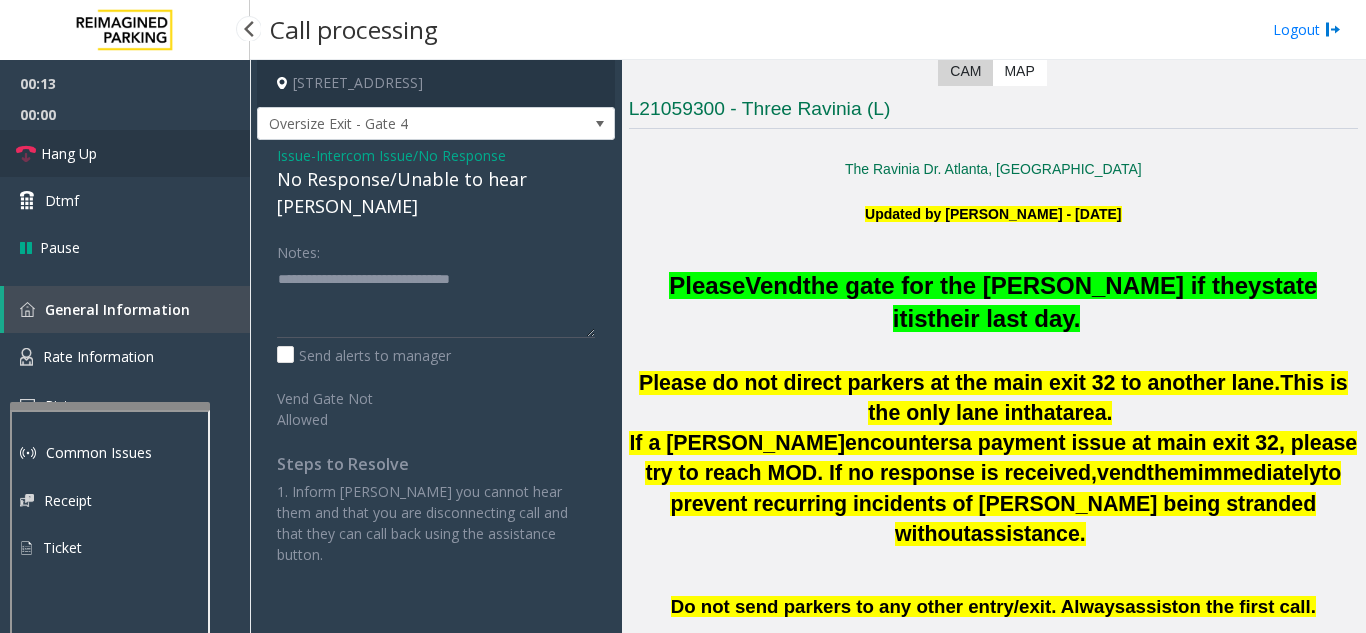 click on "Hang Up" at bounding box center (125, 153) 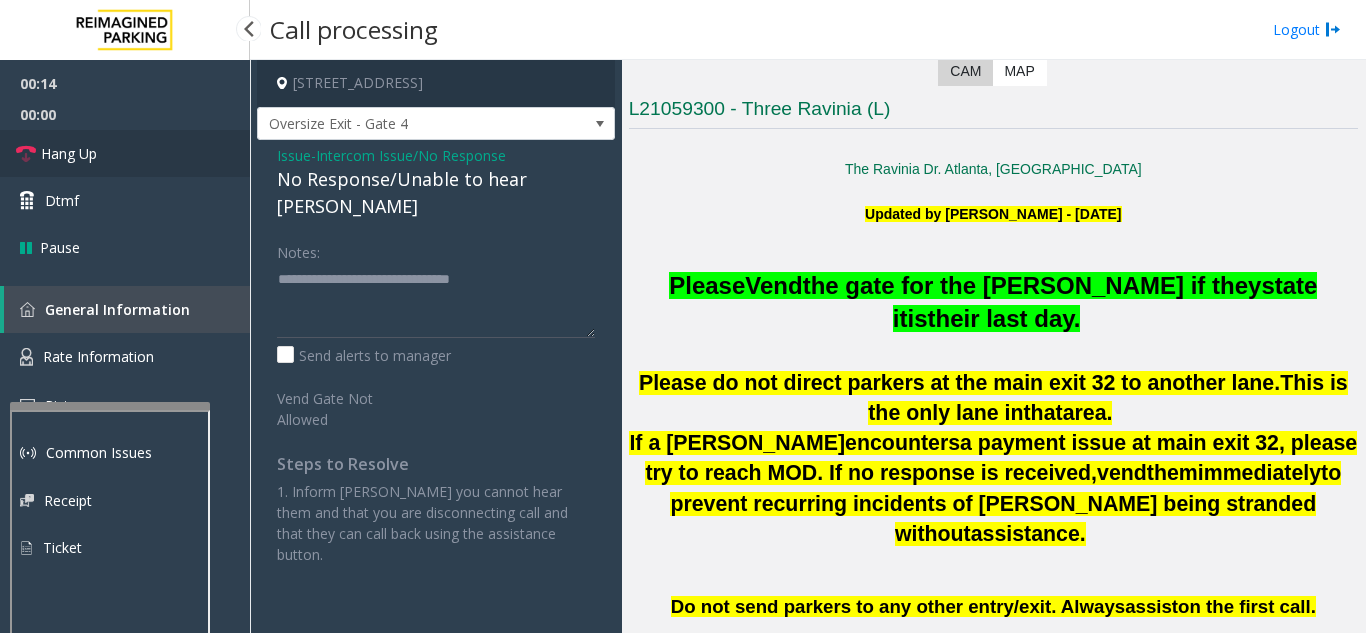 click on "Hang Up" at bounding box center (125, 153) 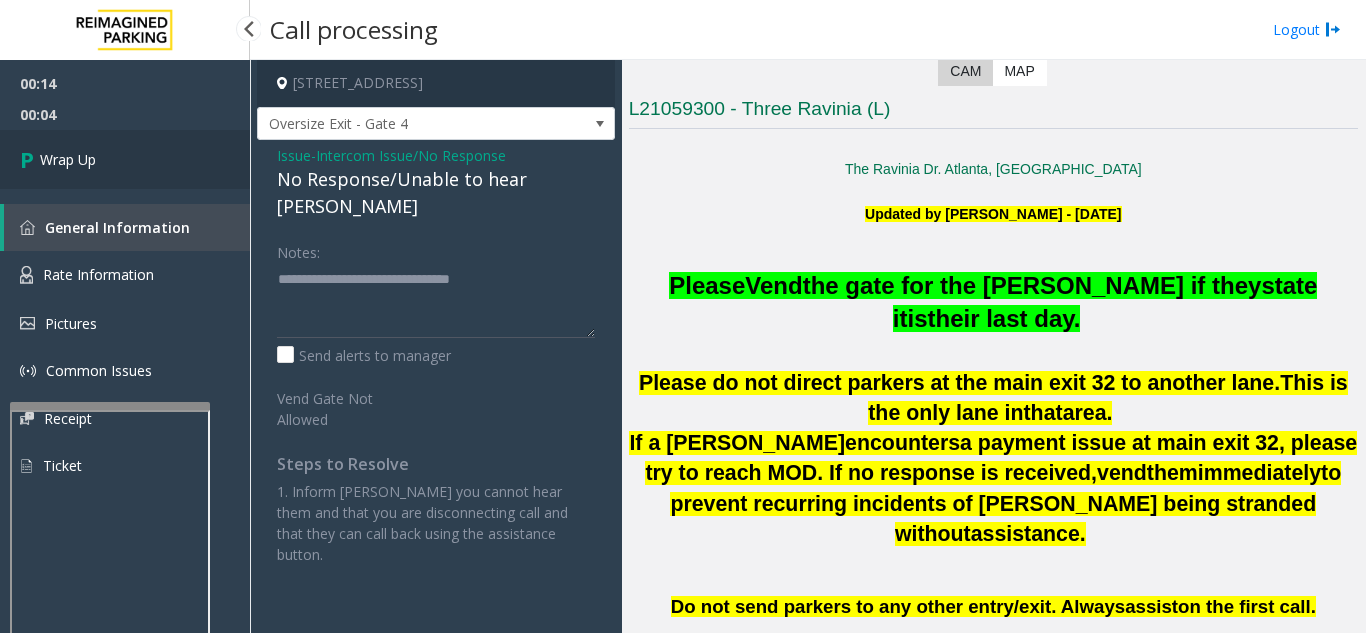click on "Wrap Up" at bounding box center [125, 159] 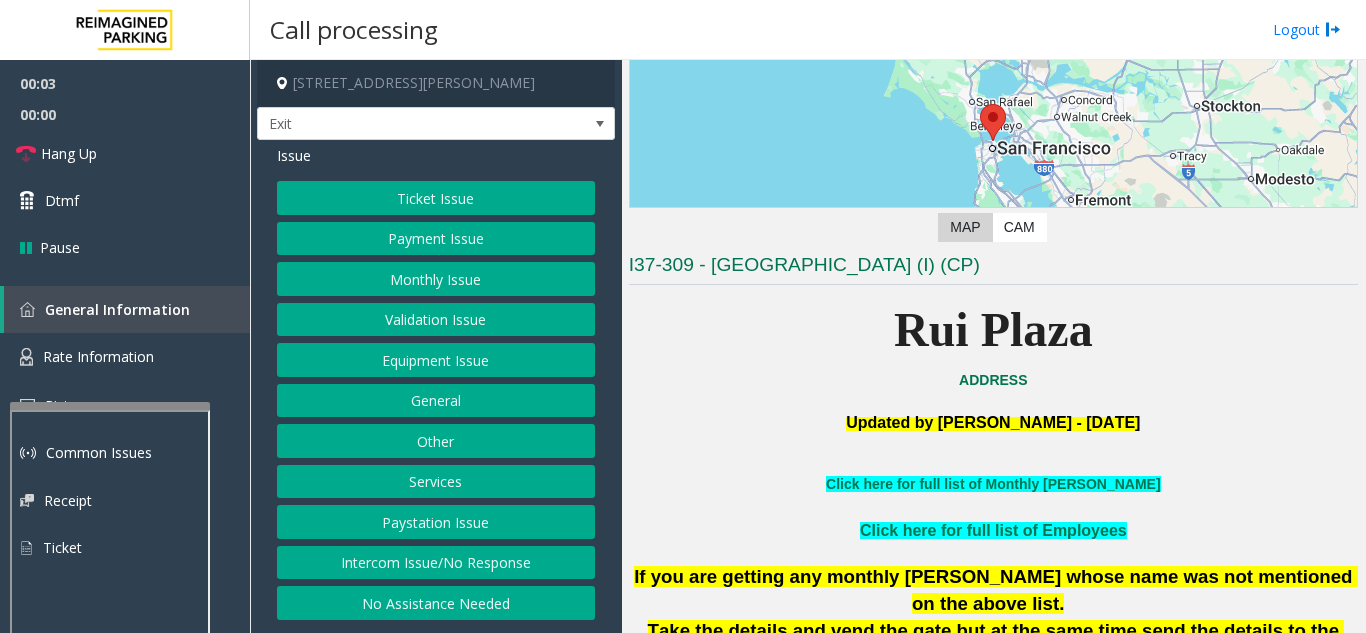scroll, scrollTop: 300, scrollLeft: 0, axis: vertical 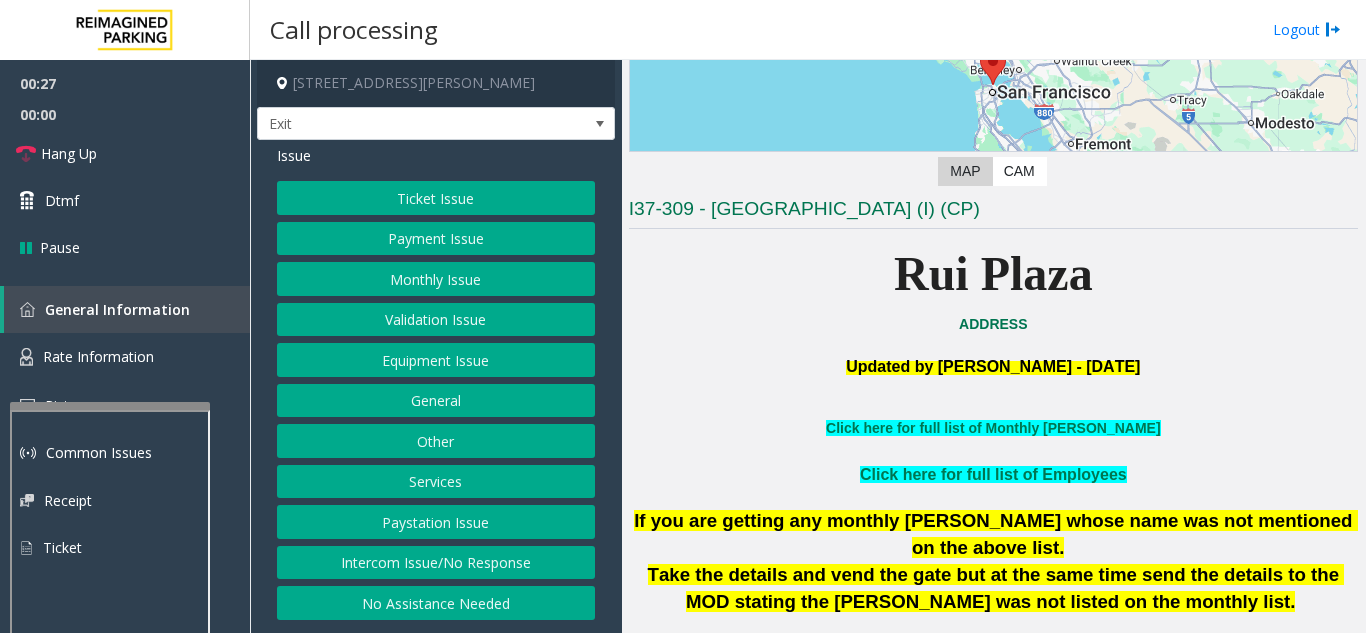click on "Equipment Issue" 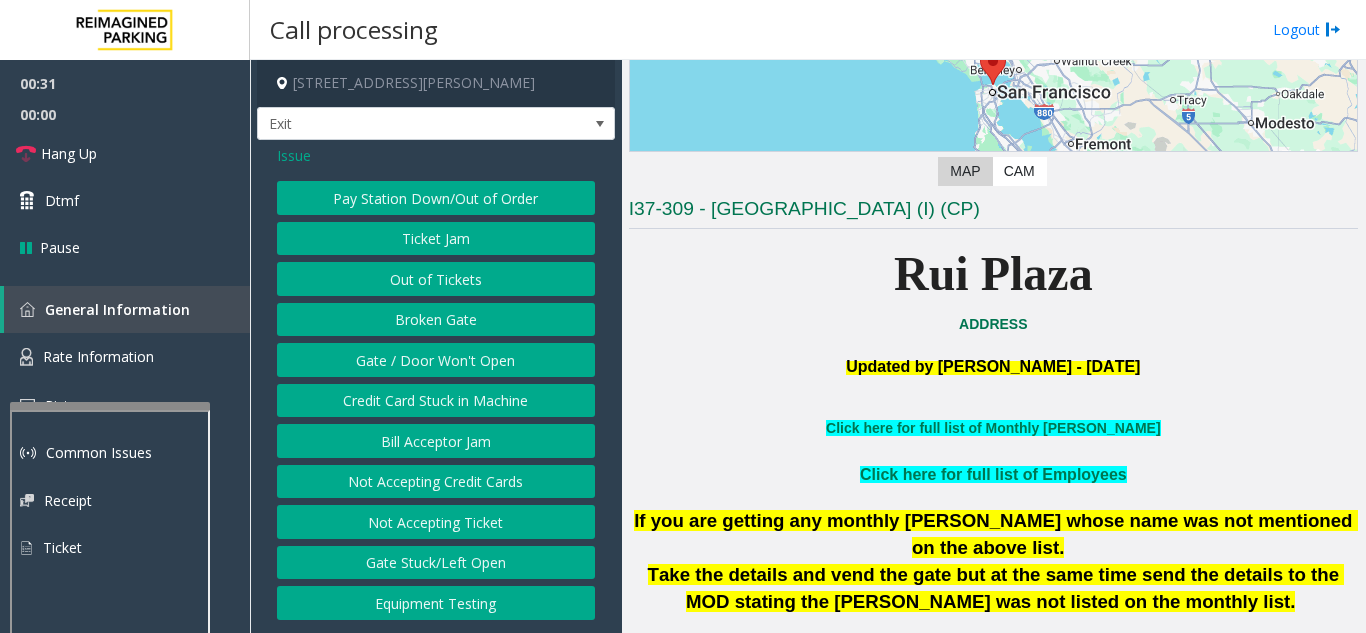 click on "Gate / Door Won't Open" 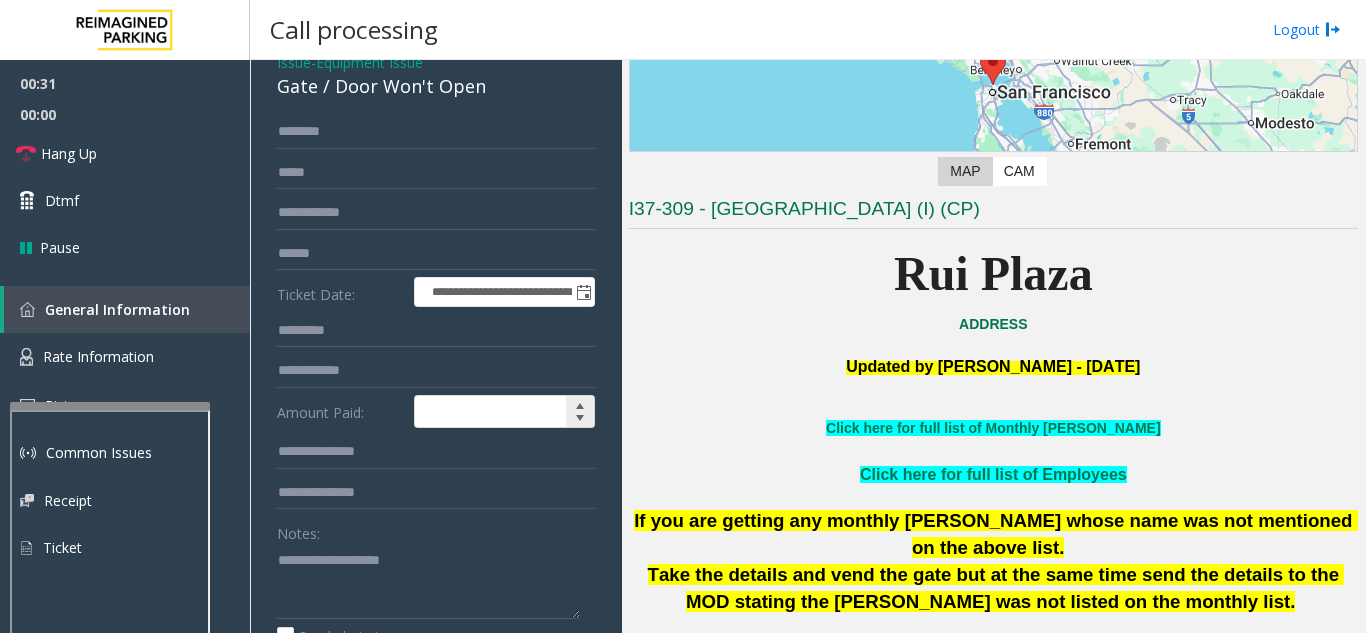 scroll, scrollTop: 200, scrollLeft: 0, axis: vertical 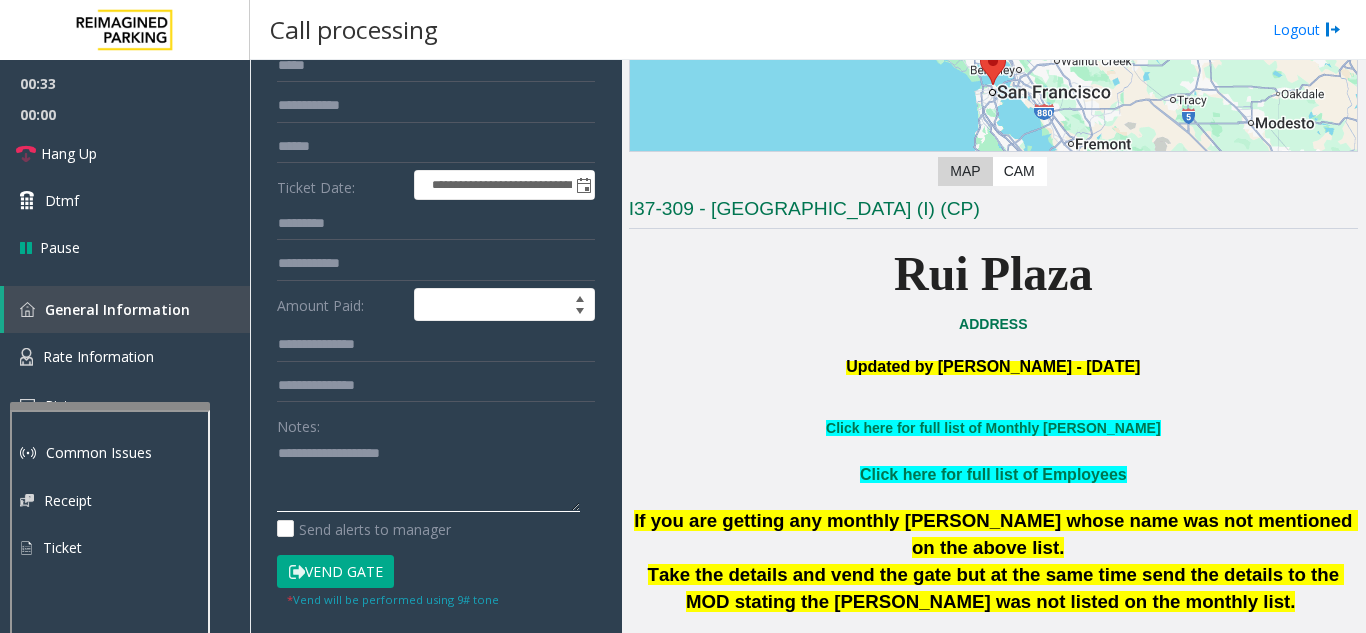 paste on "**********" 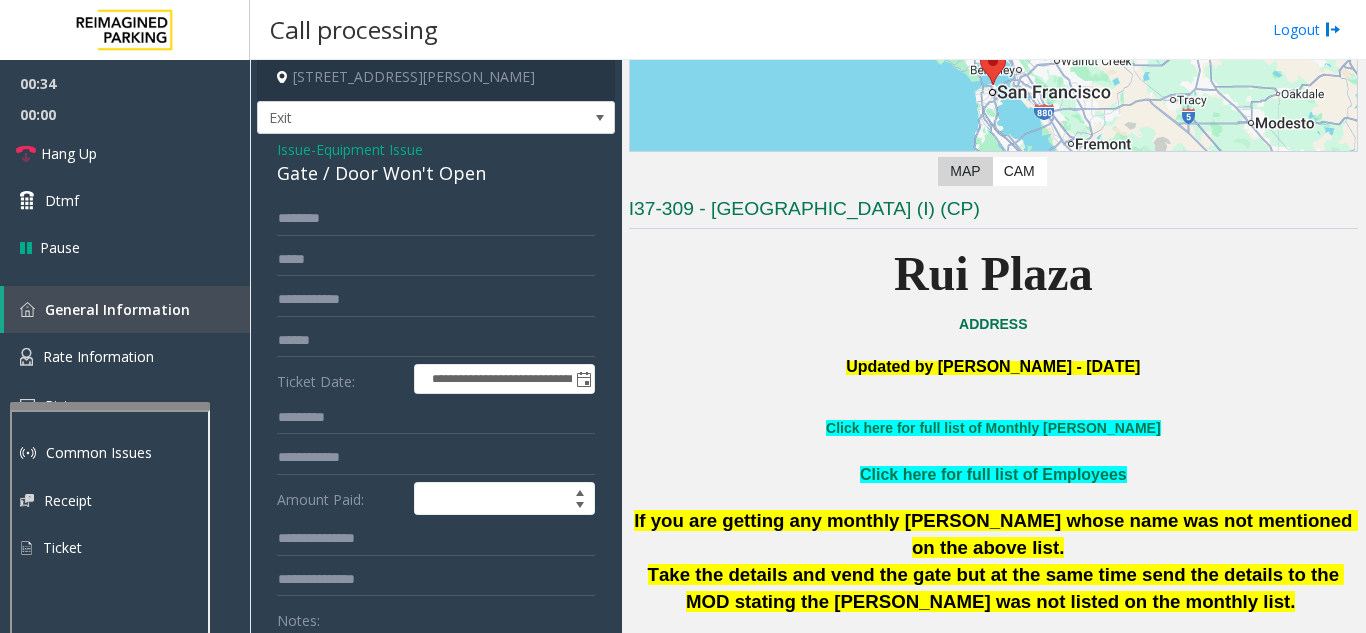 scroll, scrollTop: 0, scrollLeft: 0, axis: both 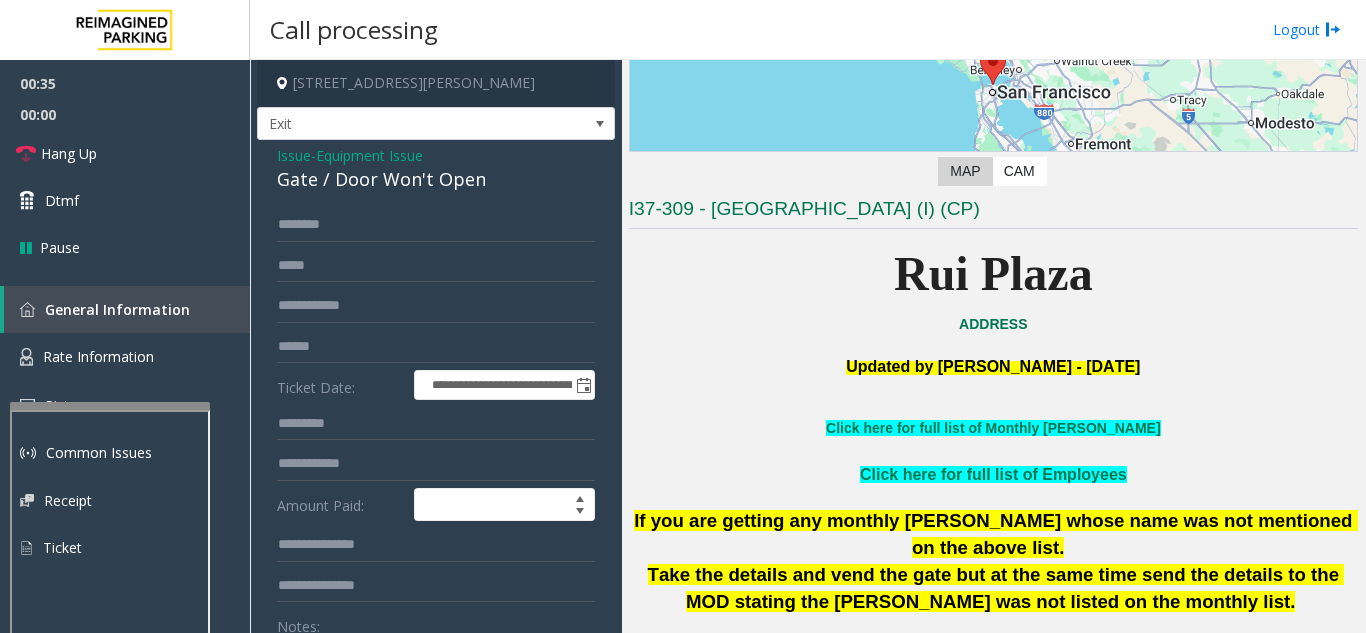 click on "Gate / Door Won't Open" 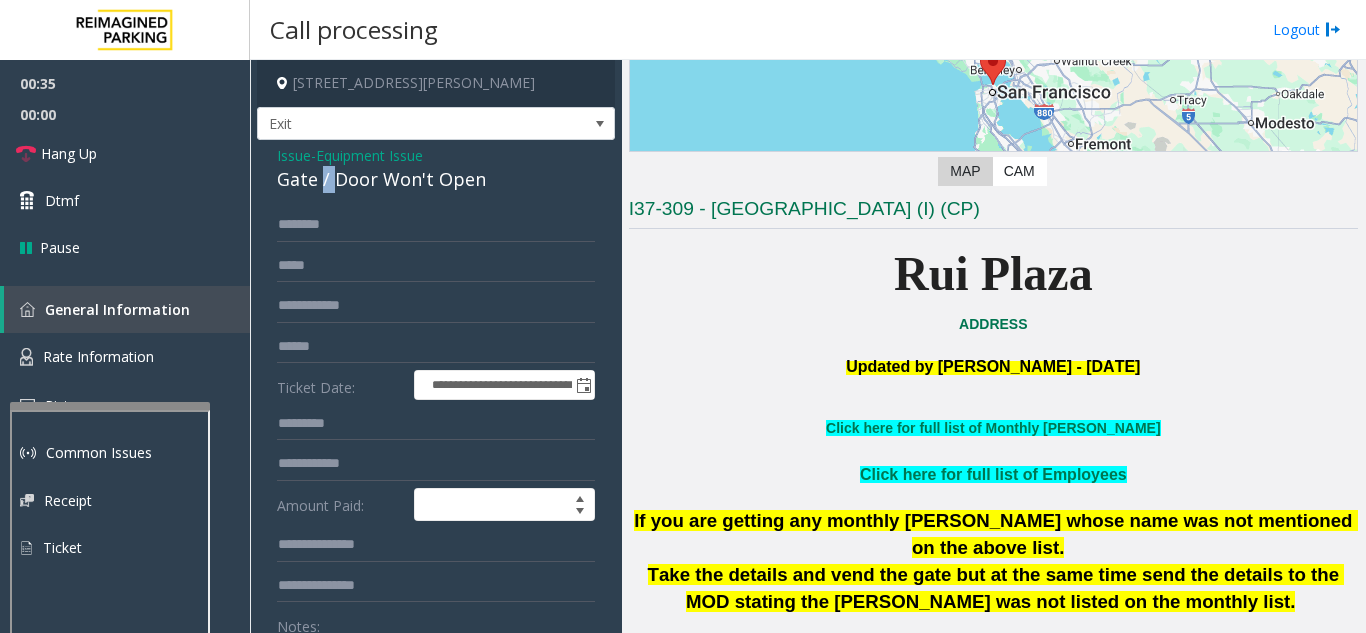 click on "Gate / Door Won't Open" 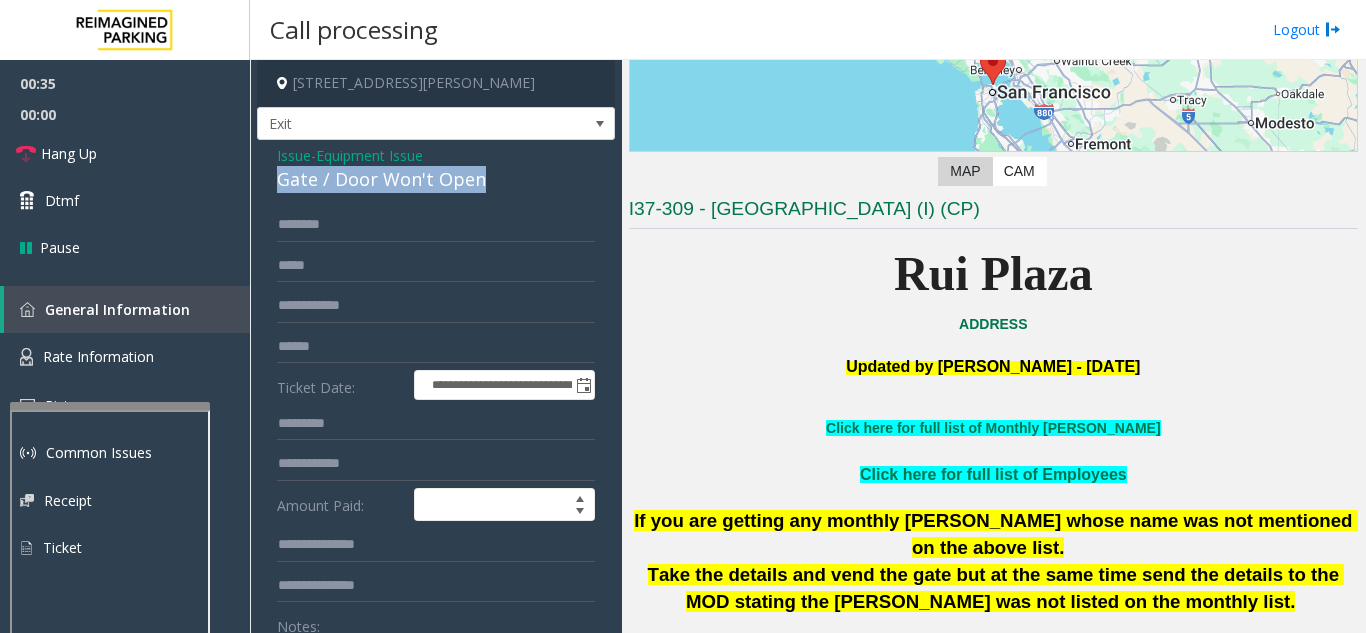 click on "Gate / Door Won't Open" 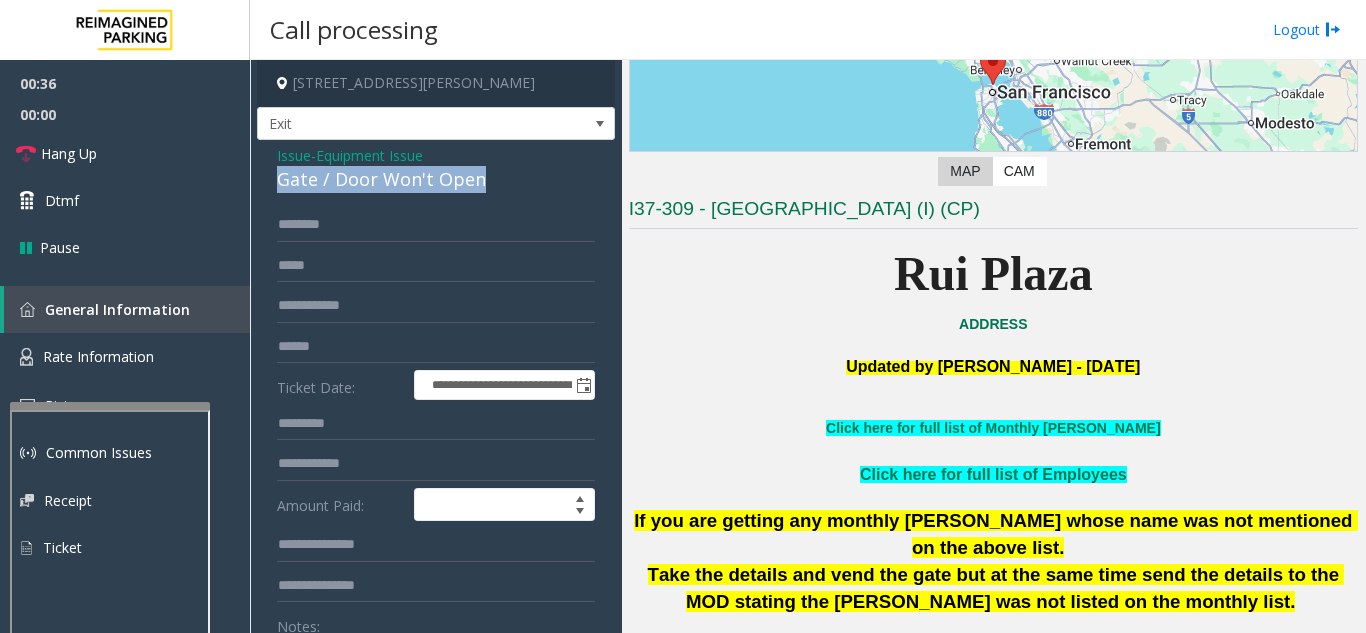 click on "Gate / Door Won't Open" 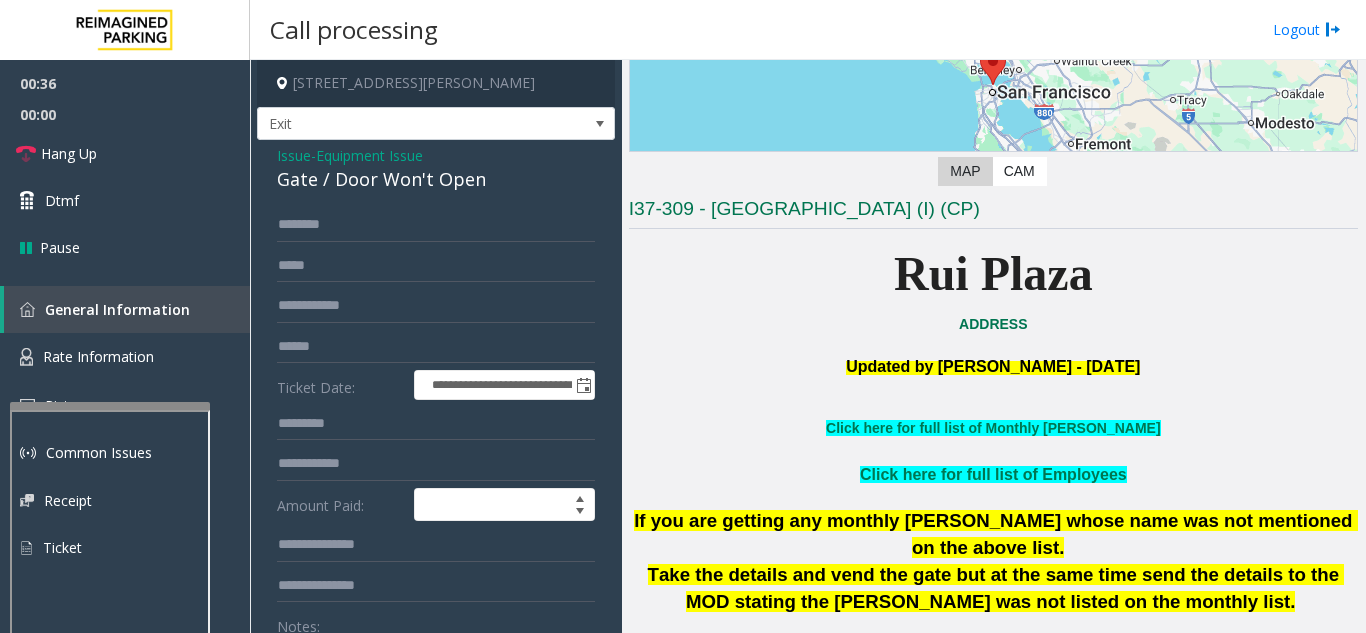 drag, startPoint x: 319, startPoint y: 183, endPoint x: 296, endPoint y: 171, distance: 25.942244 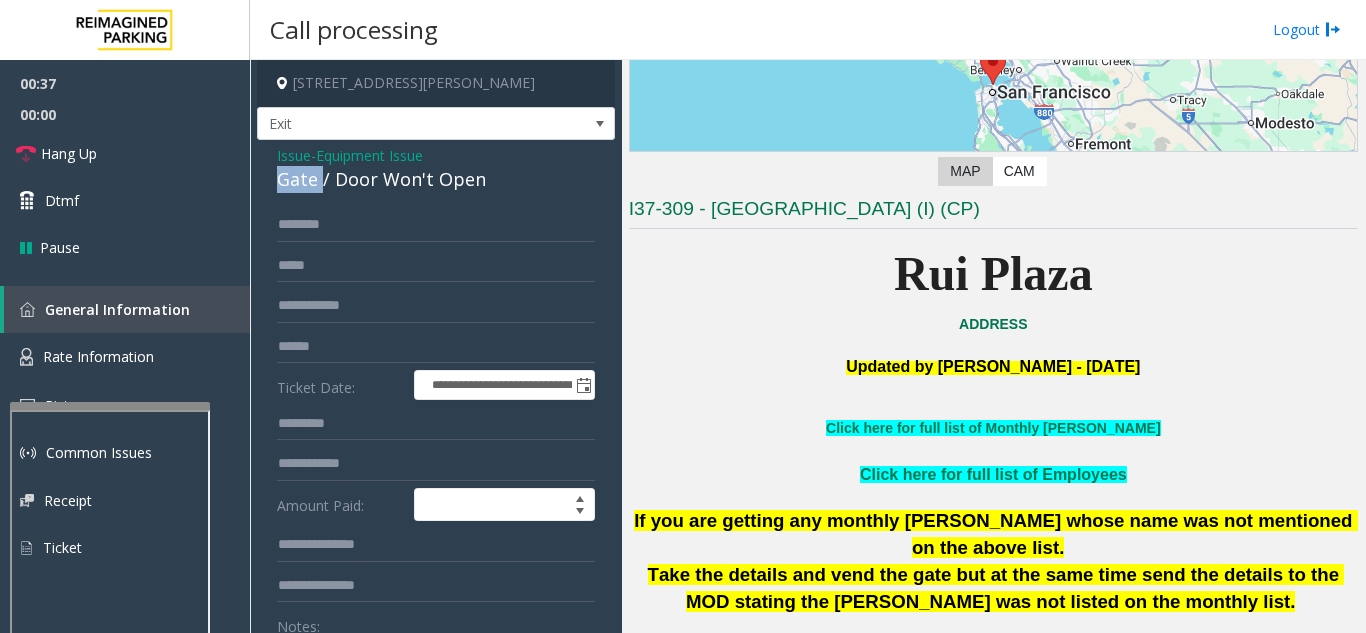 click on "Gate / Door Won't Open" 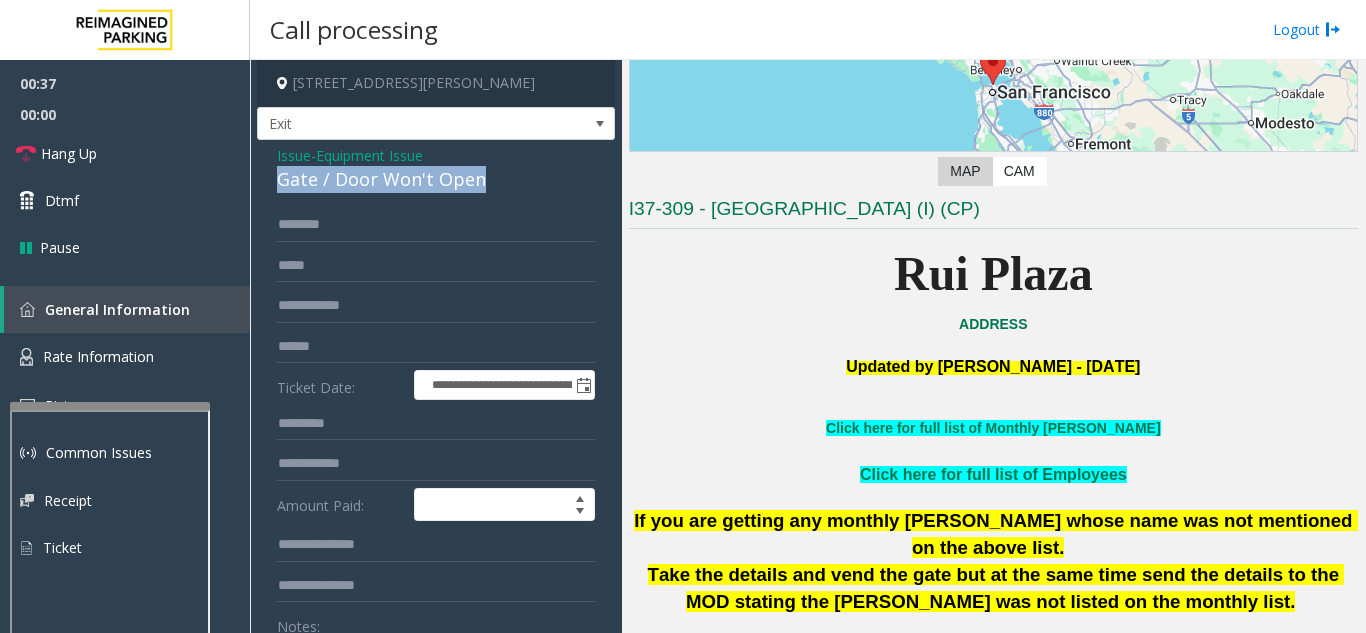 click on "Gate / Door Won't Open" 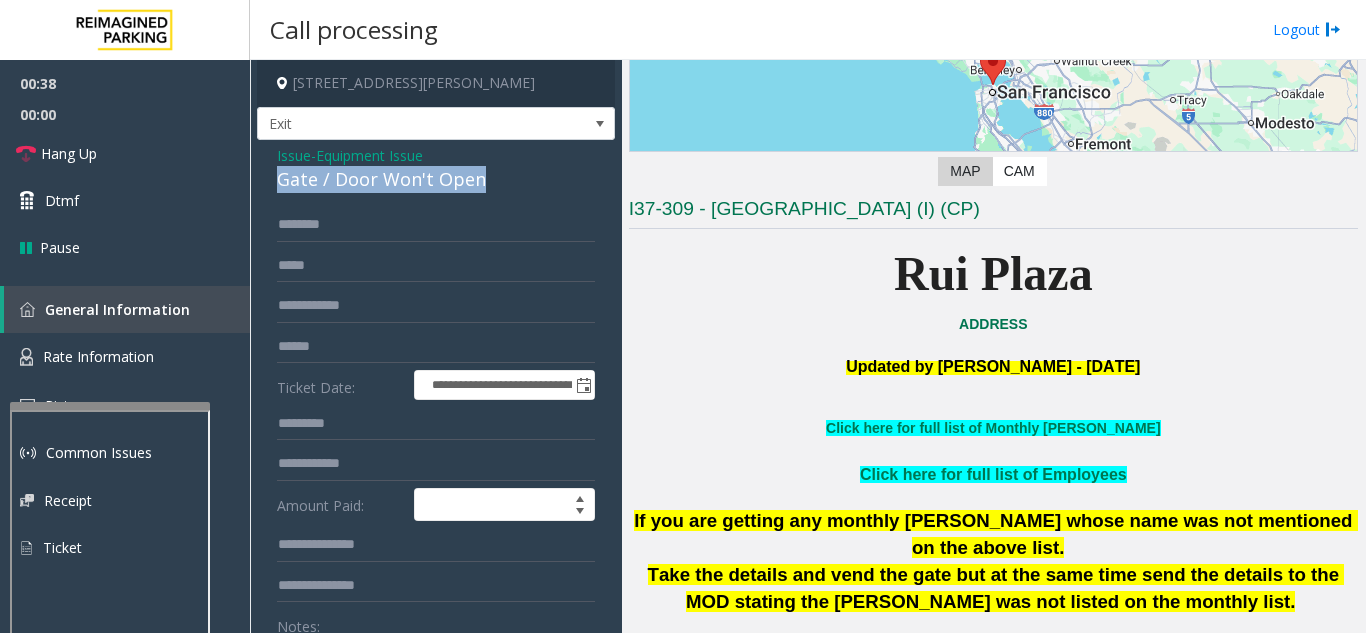 copy on "Gate / Door Won't Open" 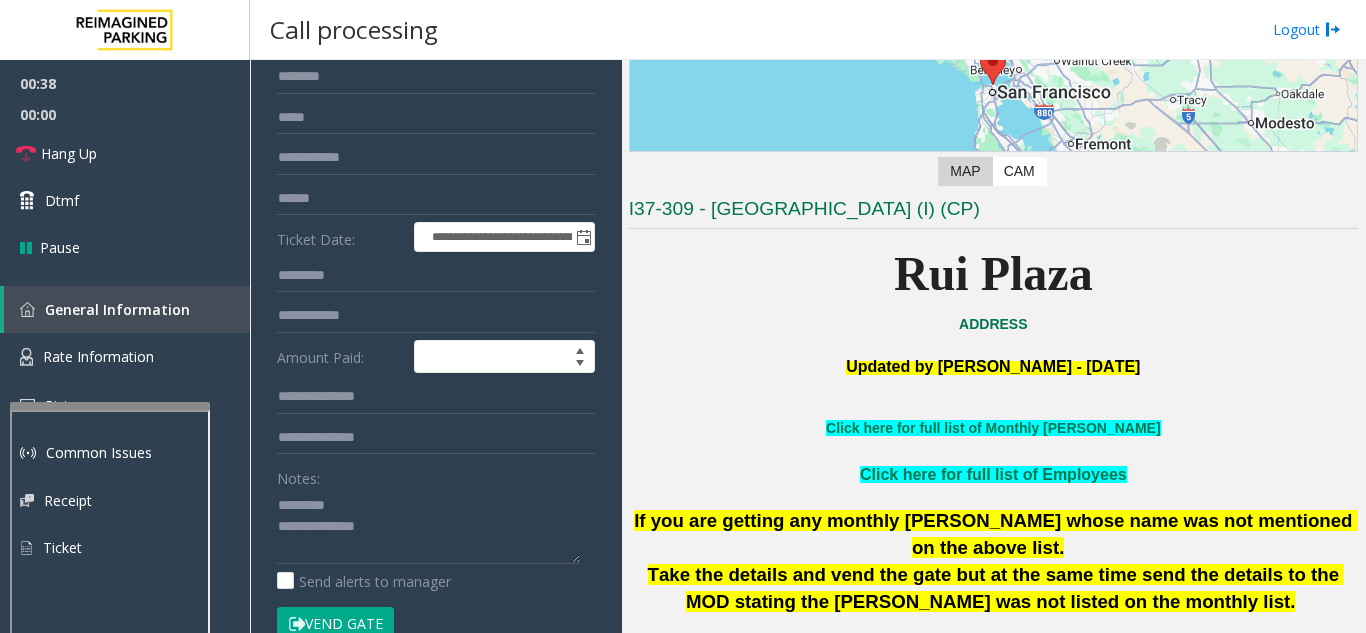 scroll, scrollTop: 300, scrollLeft: 0, axis: vertical 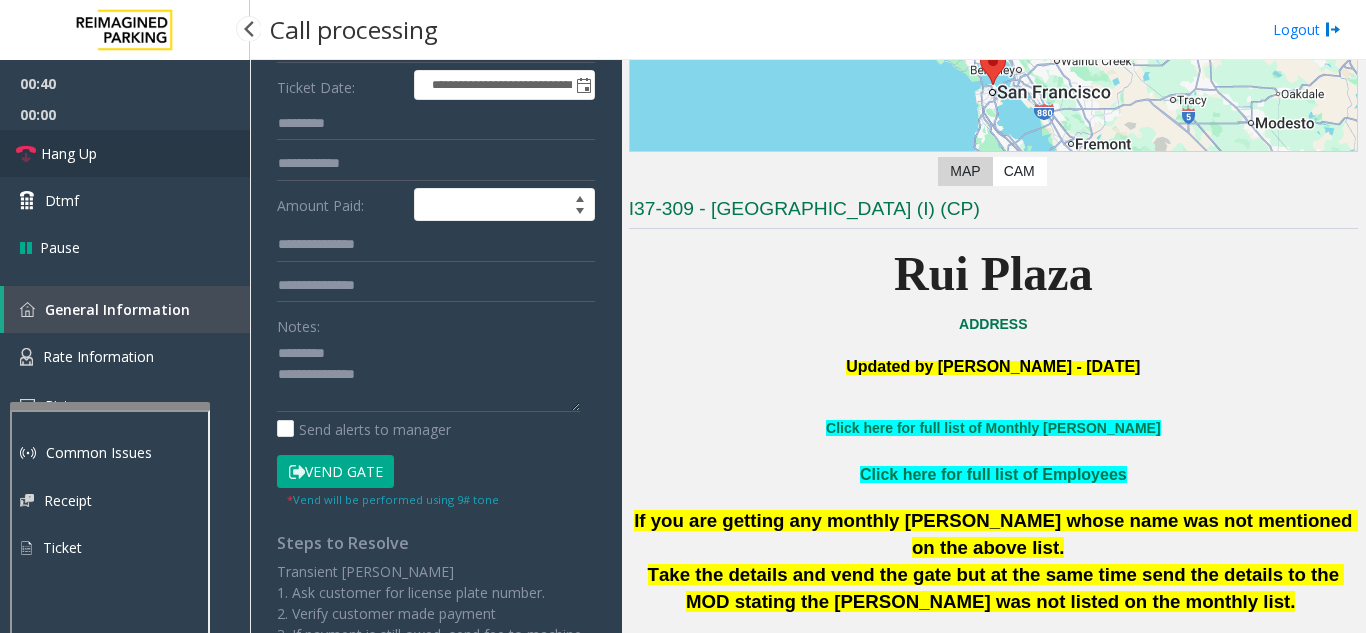 click on "Hang Up" at bounding box center (125, 153) 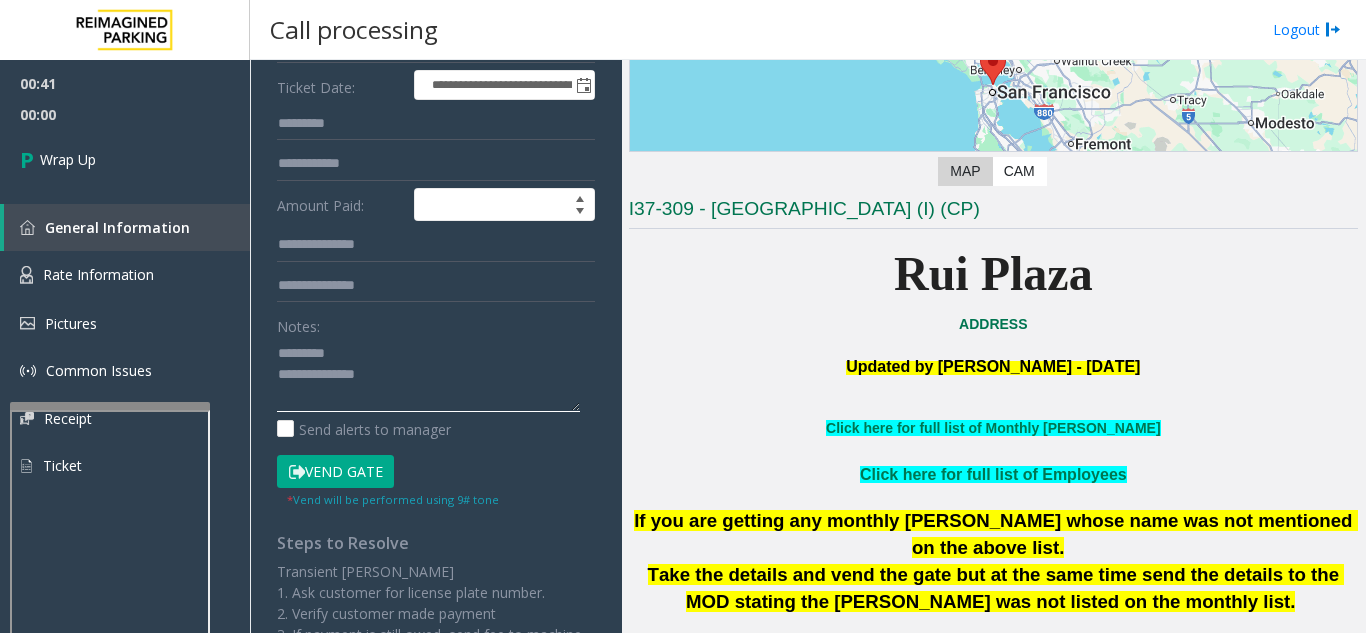 paste on "**********" 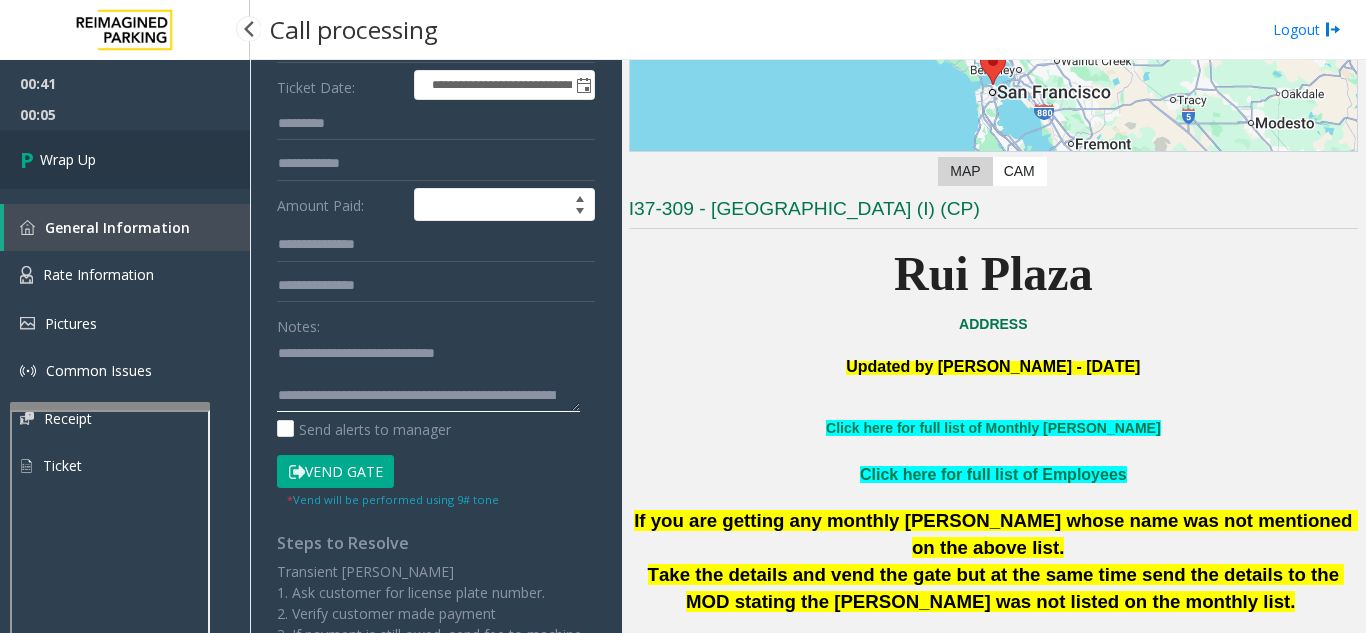 type on "**********" 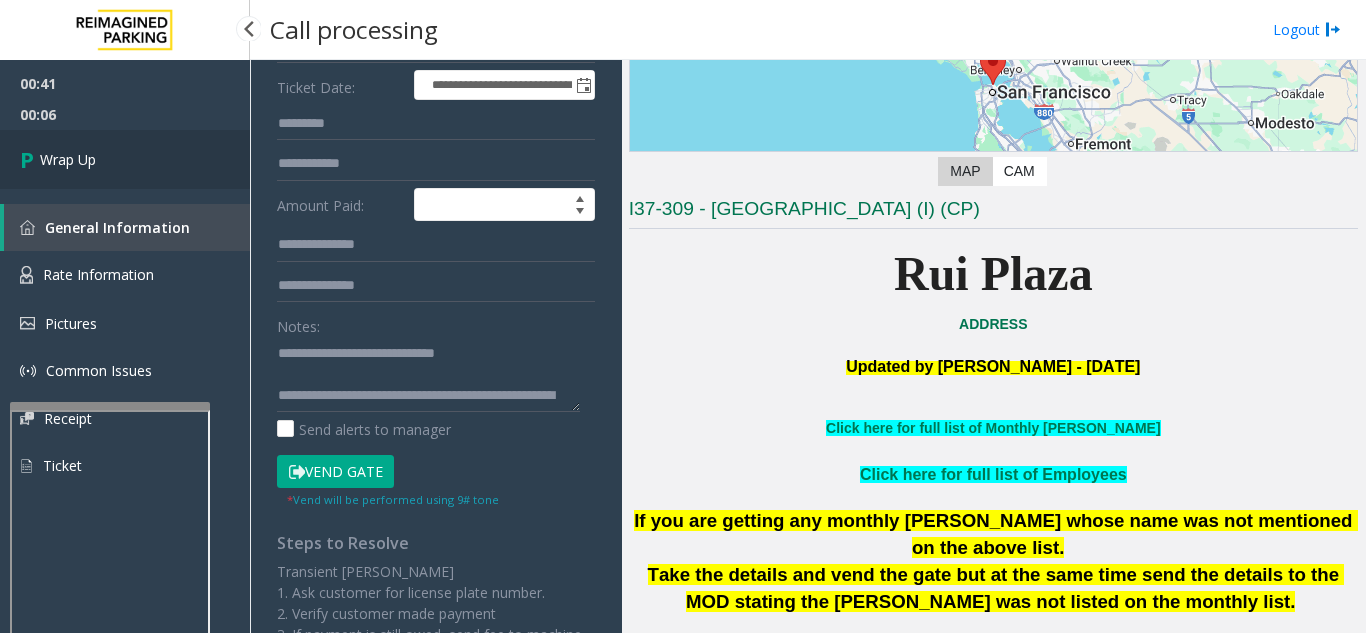 click on "Wrap Up" at bounding box center (125, 159) 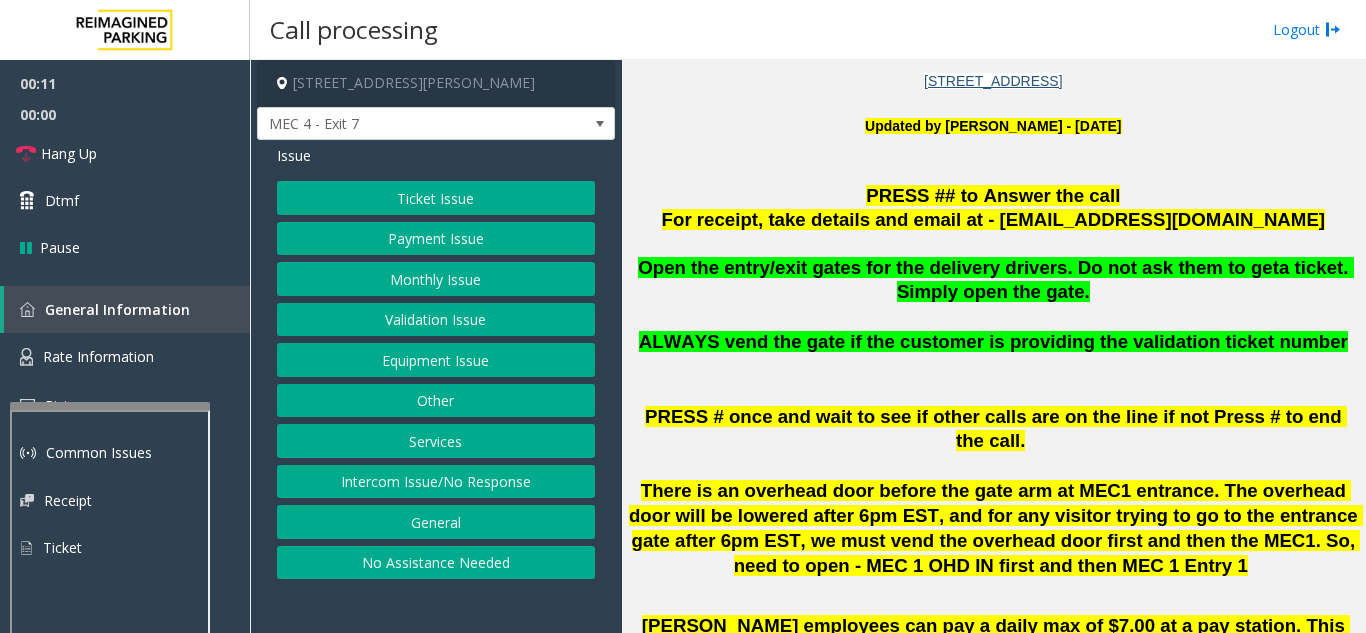 scroll, scrollTop: 700, scrollLeft: 0, axis: vertical 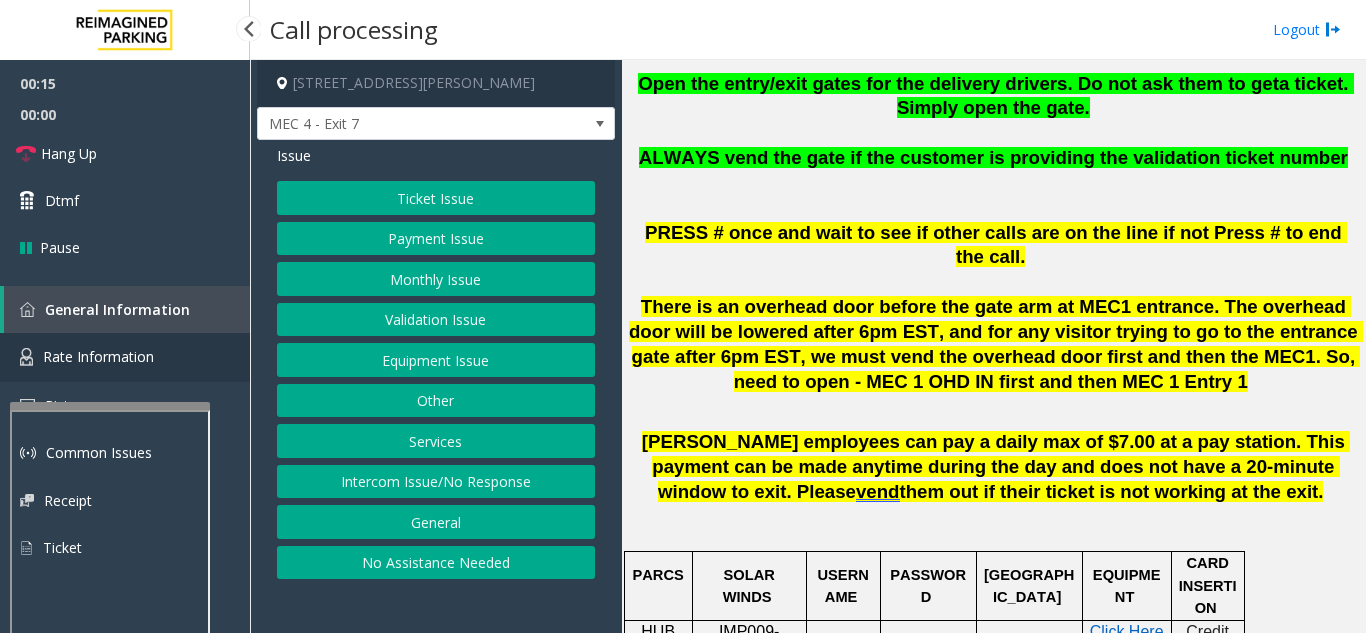 click on "Rate Information" at bounding box center [98, 356] 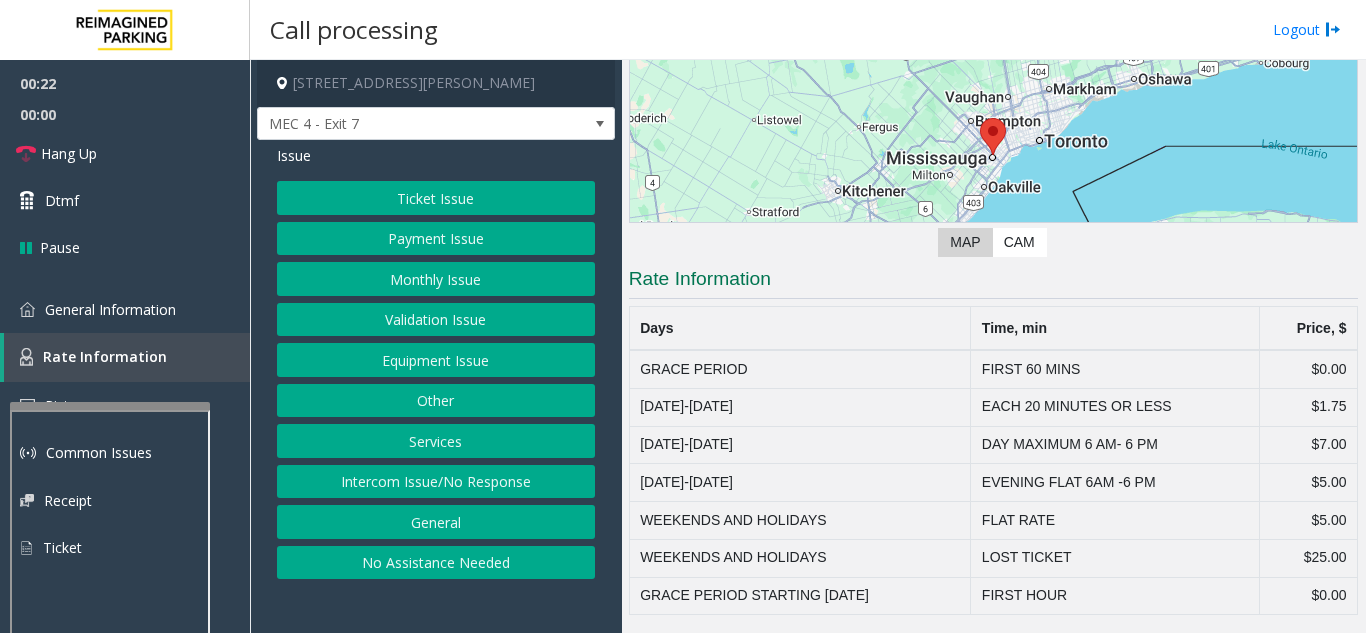 click on "Ticket Issue" 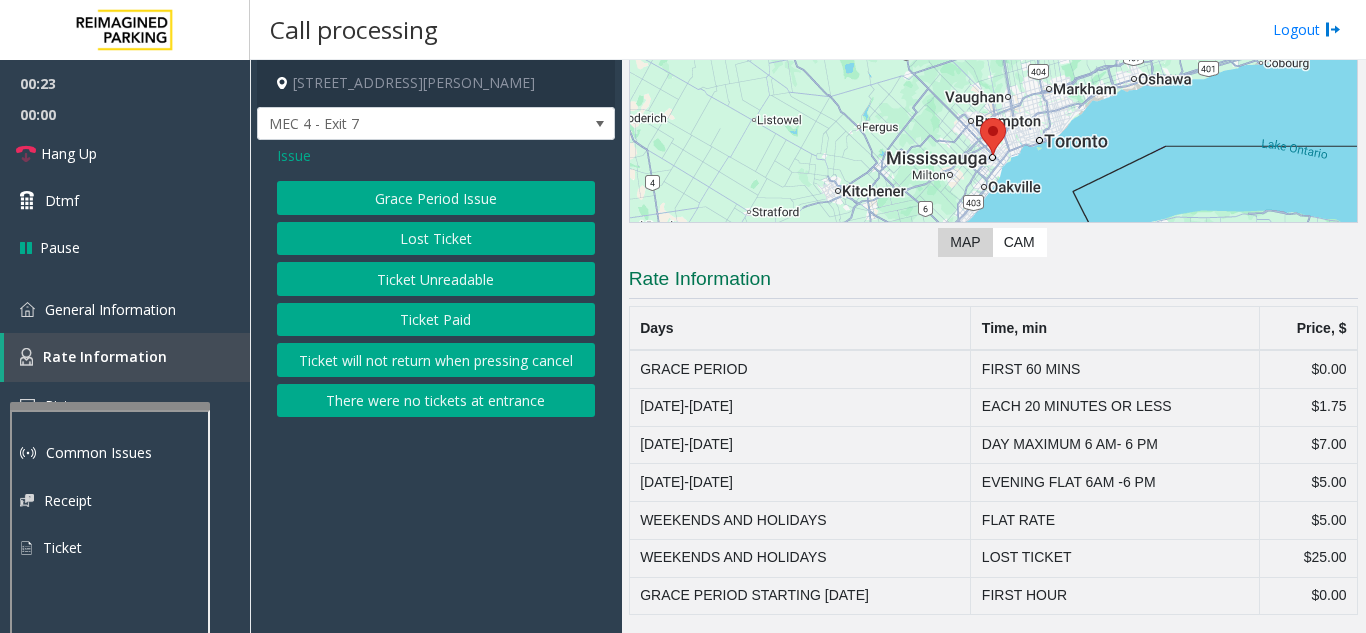 click on "Grace Period Issue" 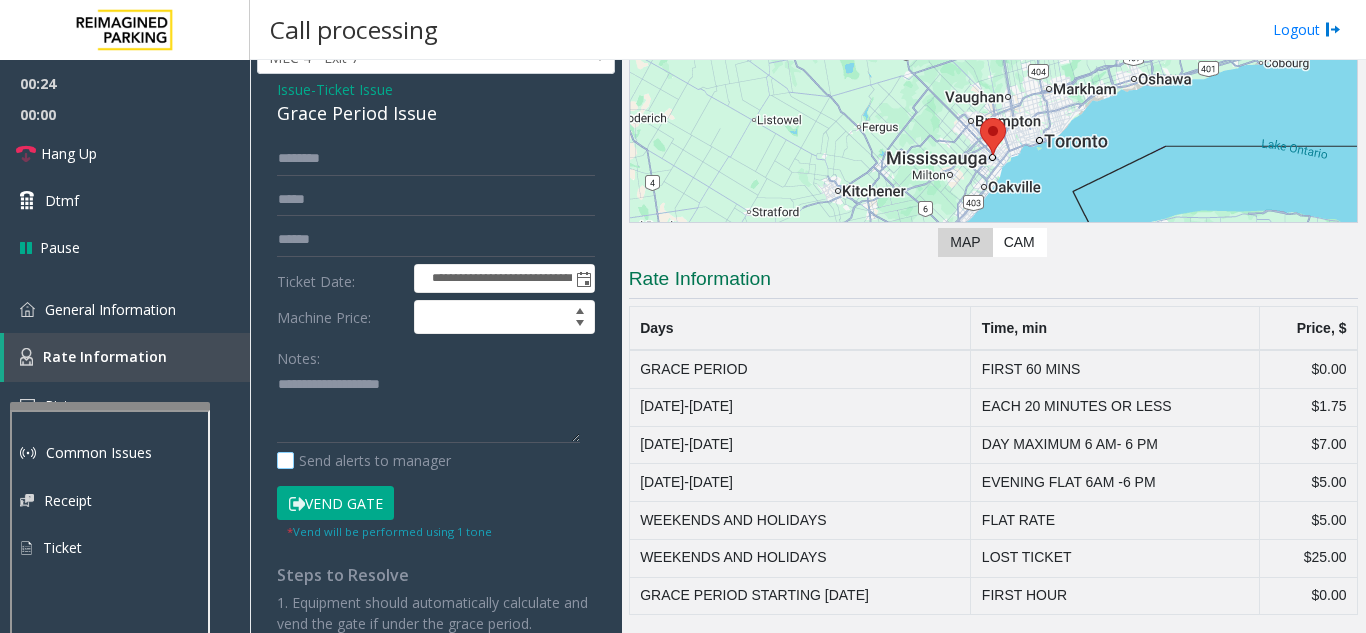 scroll, scrollTop: 100, scrollLeft: 0, axis: vertical 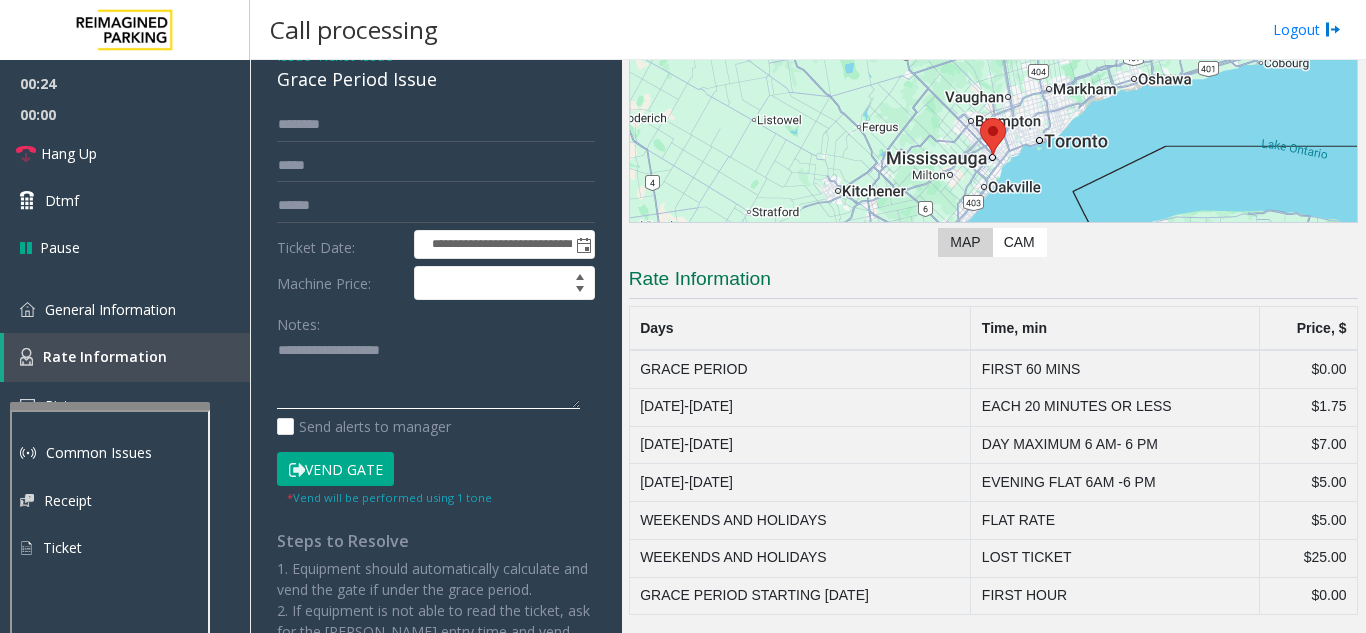 click 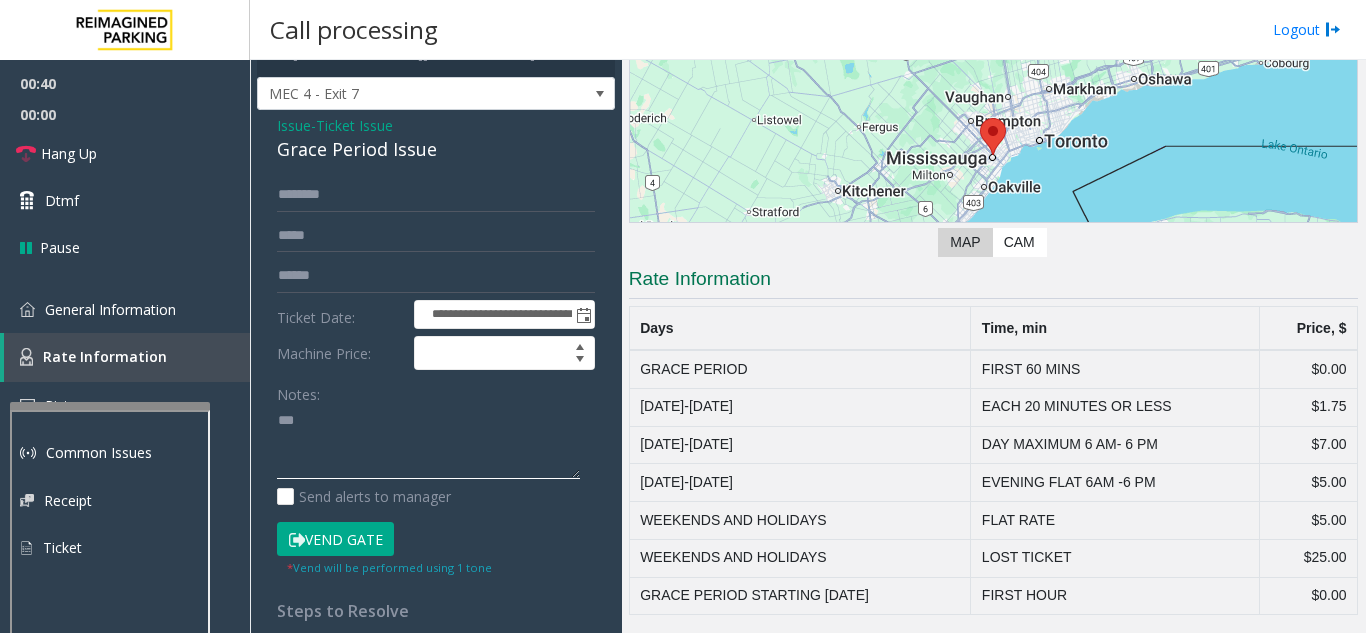 scroll, scrollTop: 0, scrollLeft: 0, axis: both 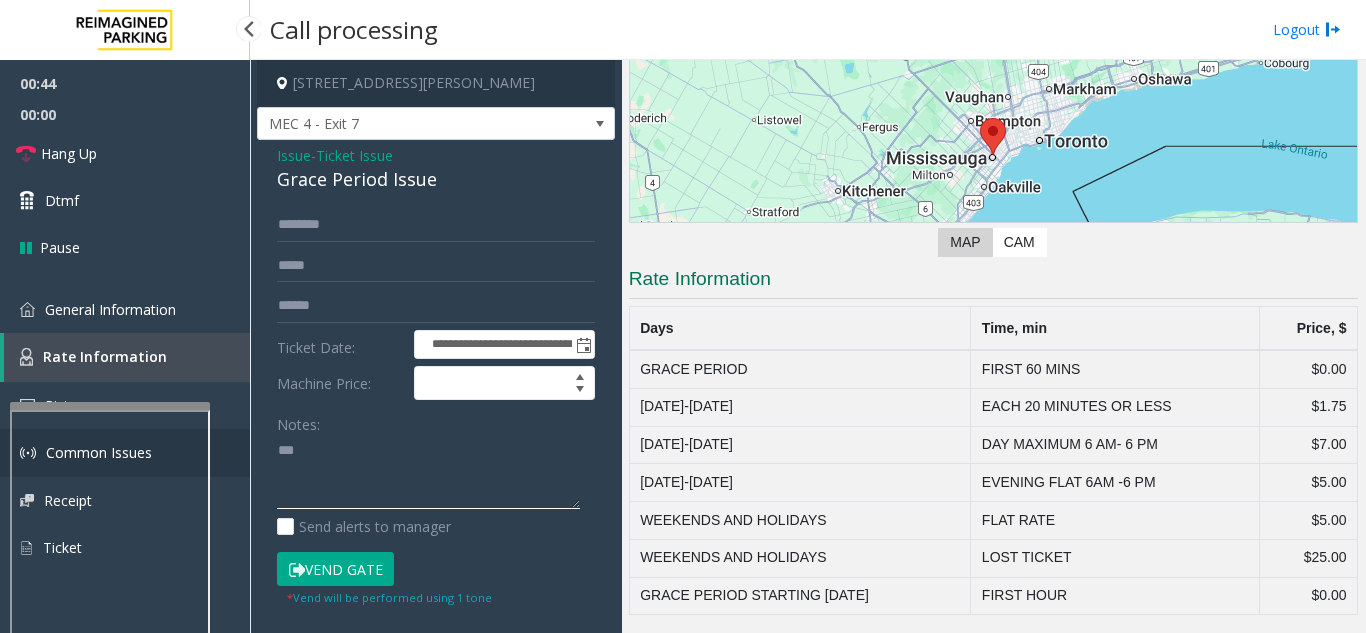 drag, startPoint x: 344, startPoint y: 464, endPoint x: 226, endPoint y: 452, distance: 118.6086 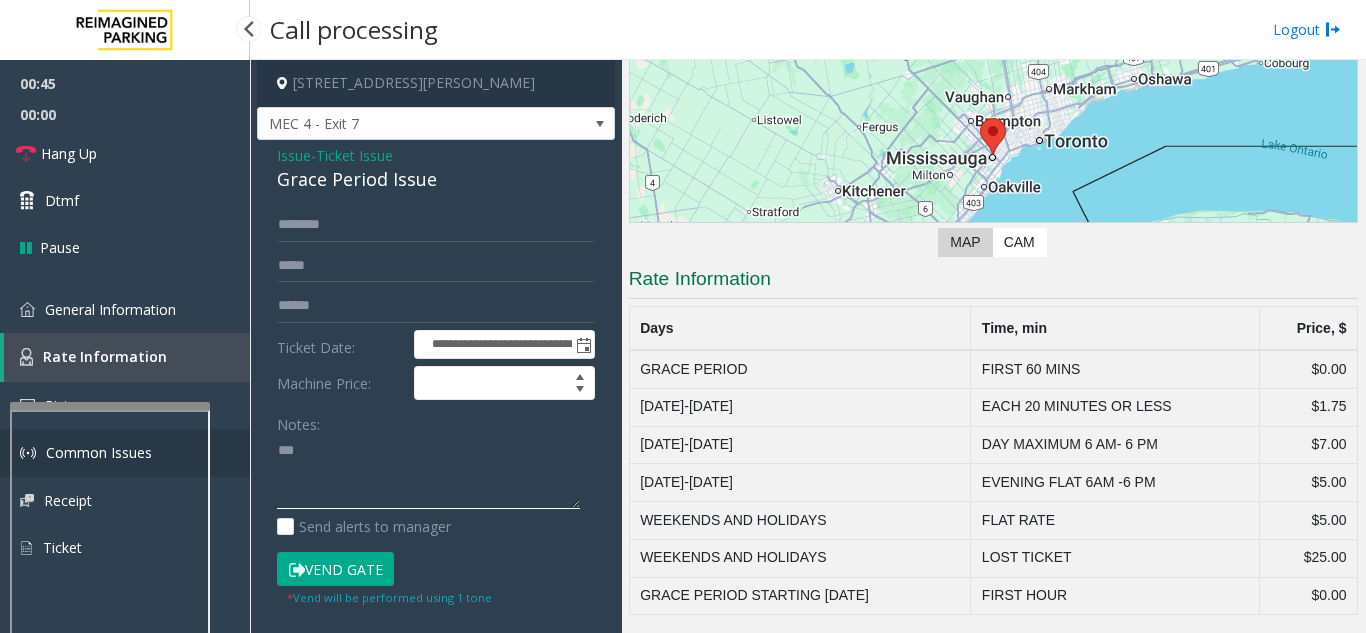 paste on "**********" 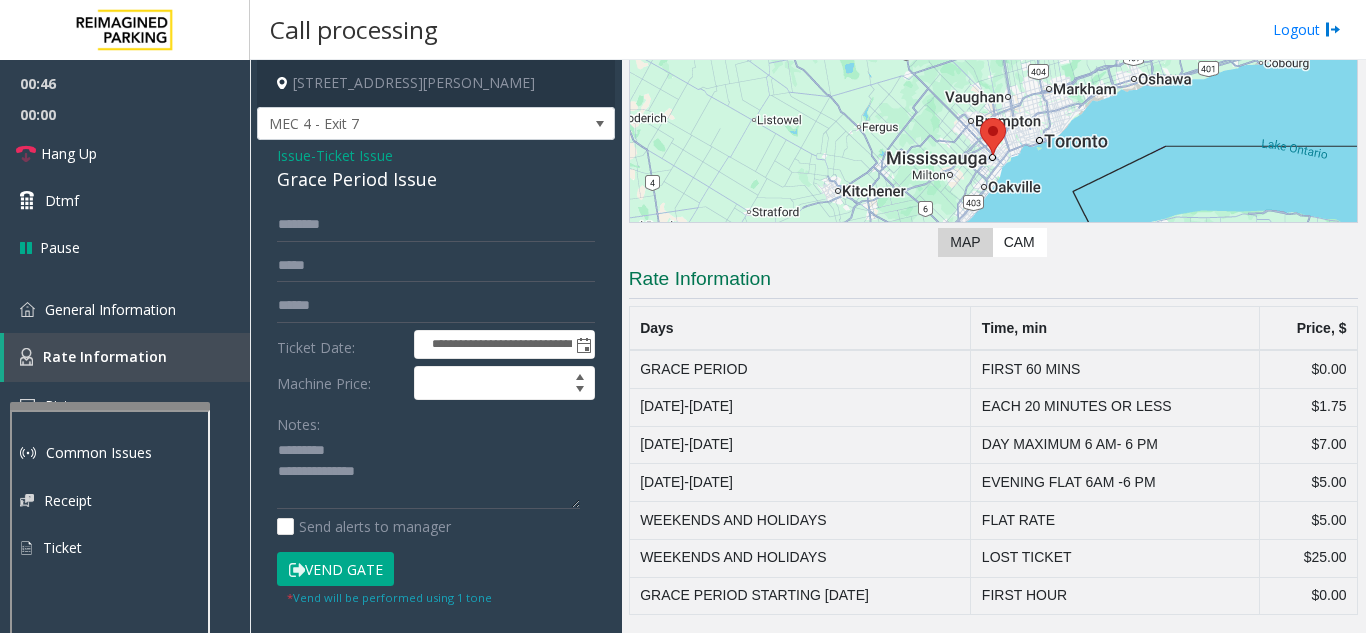 click on "Grace Period Issue" 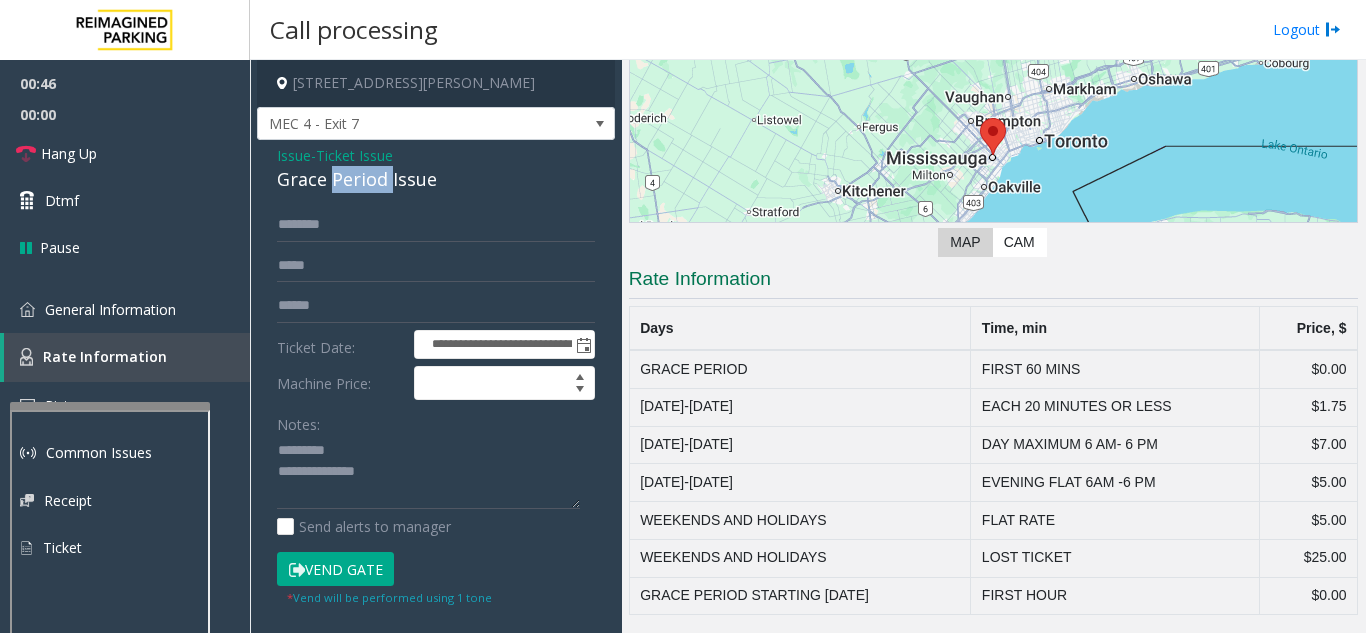 click on "Grace Period Issue" 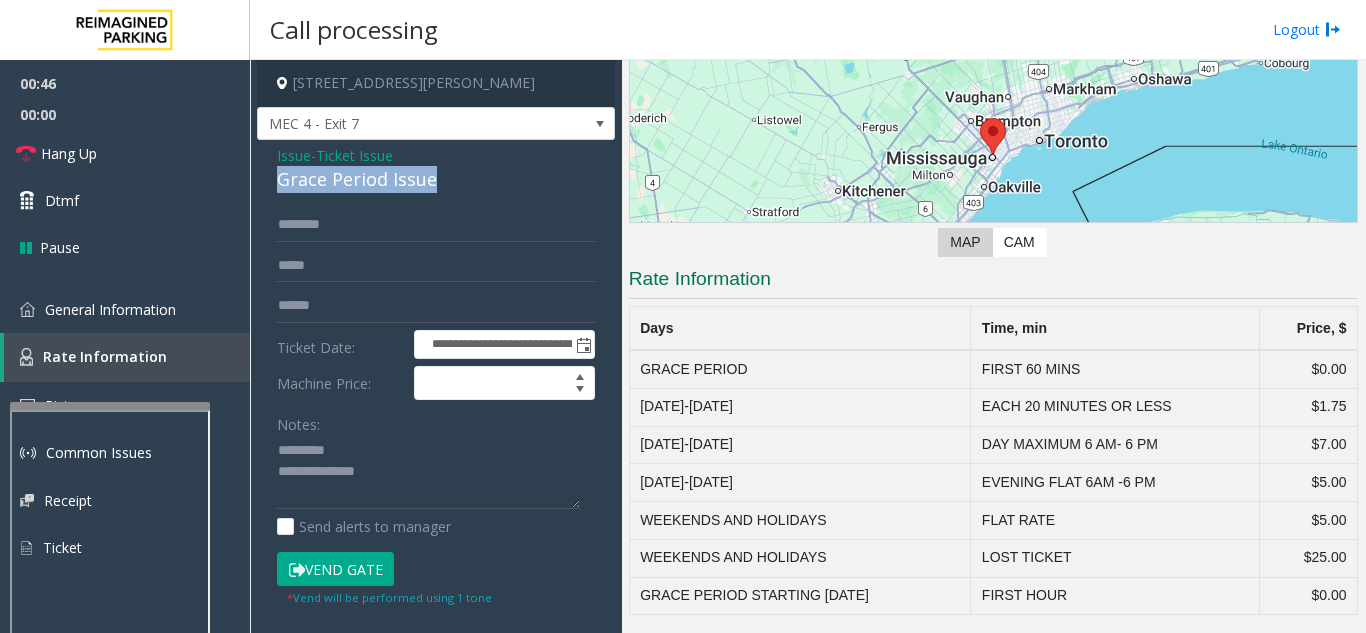 click on "Grace Period Issue" 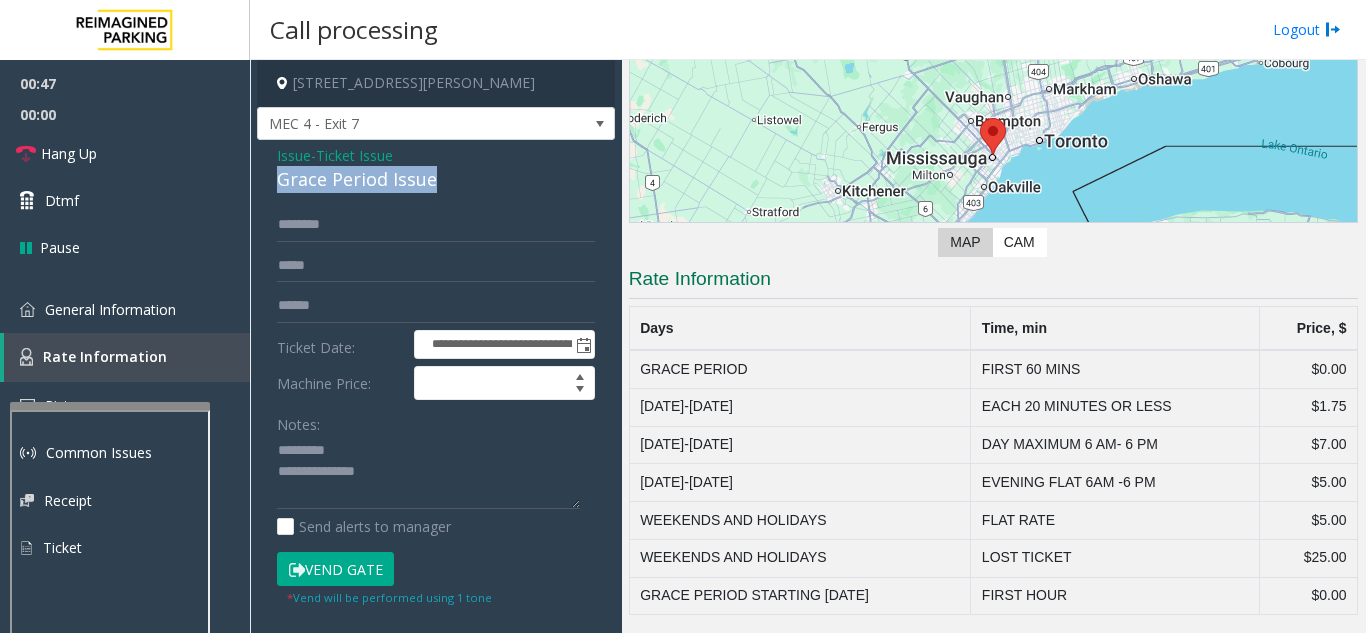 copy on "Grace Period Issue" 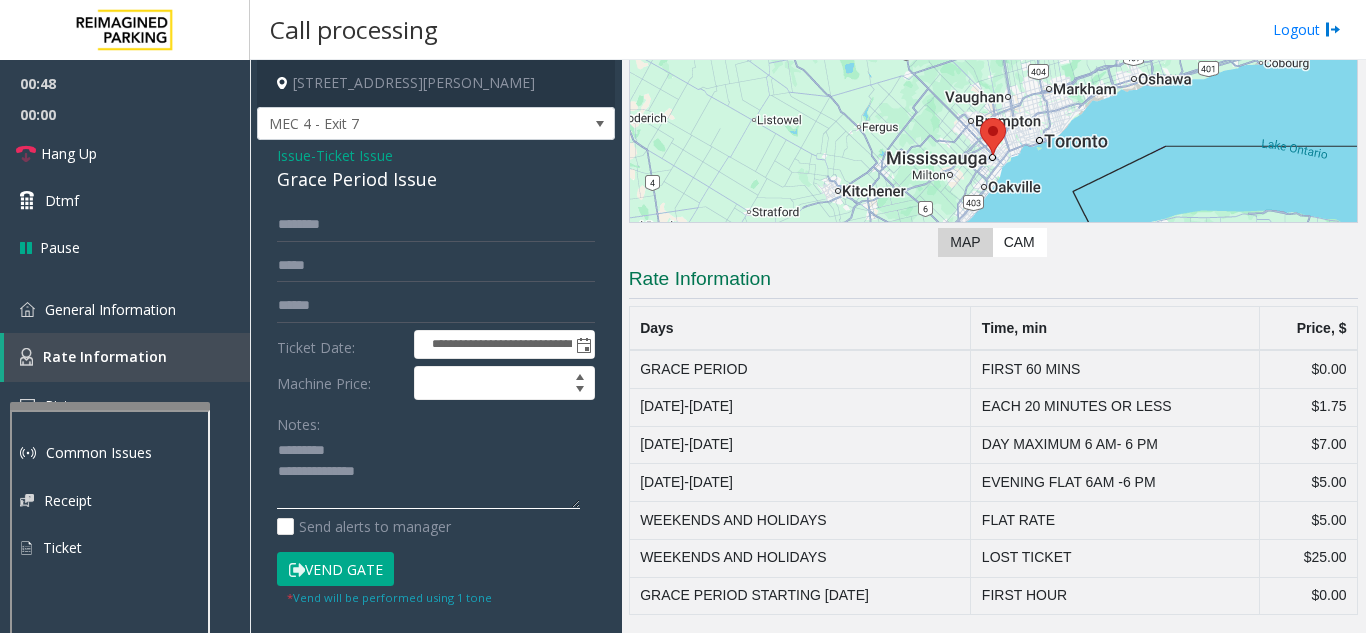 click 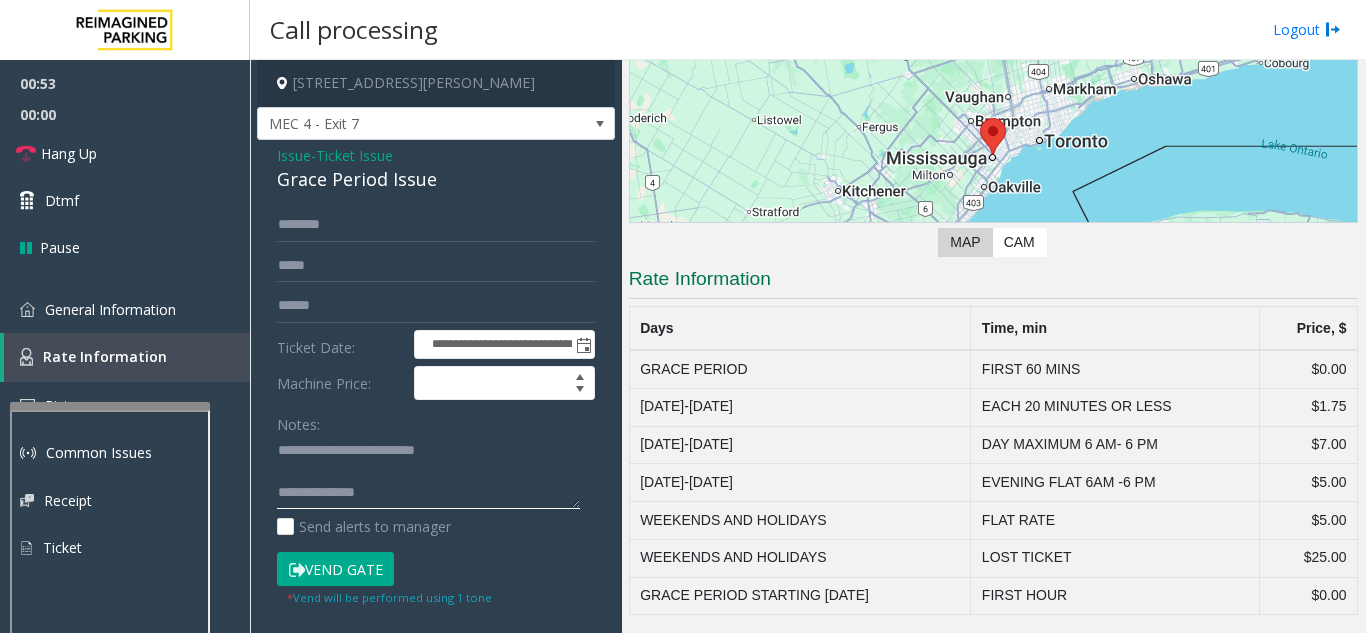 click 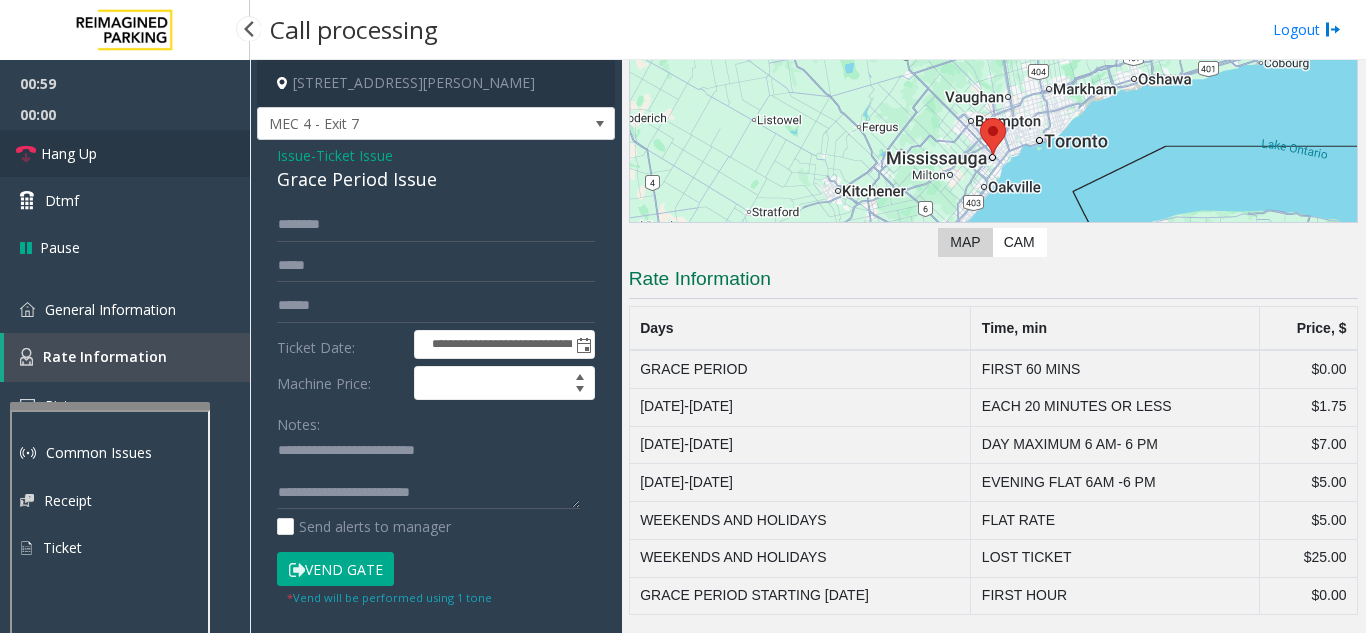 click on "Hang Up" at bounding box center [125, 153] 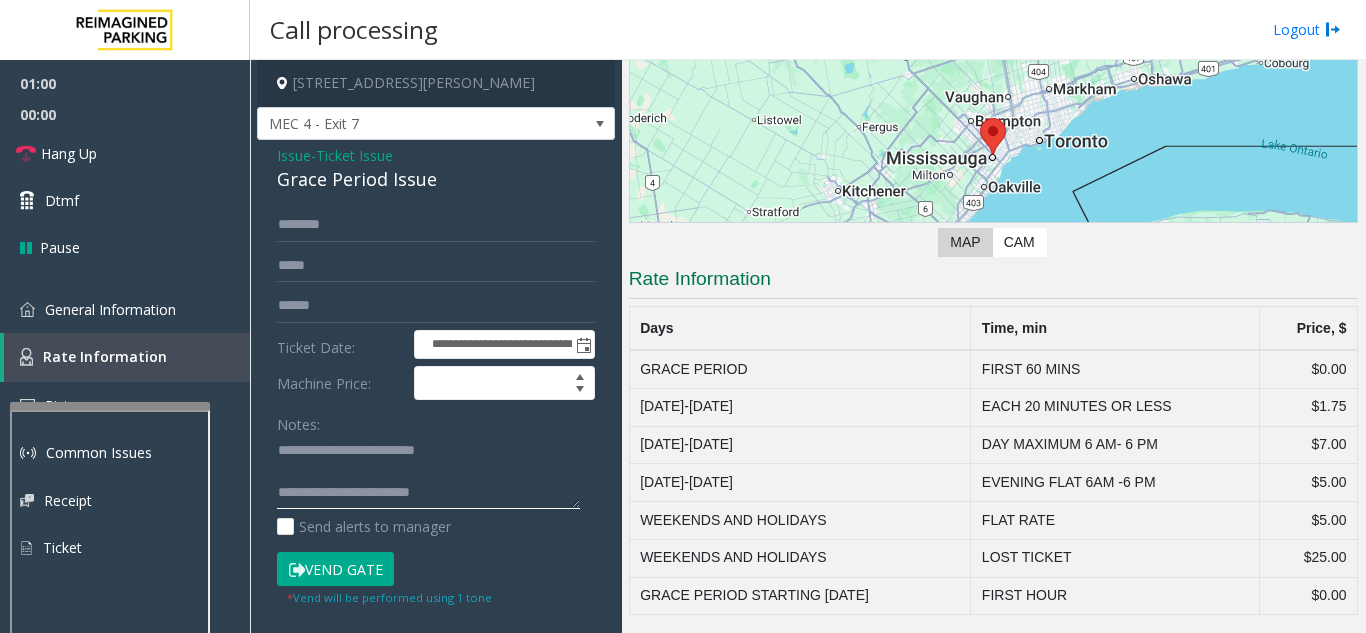 click 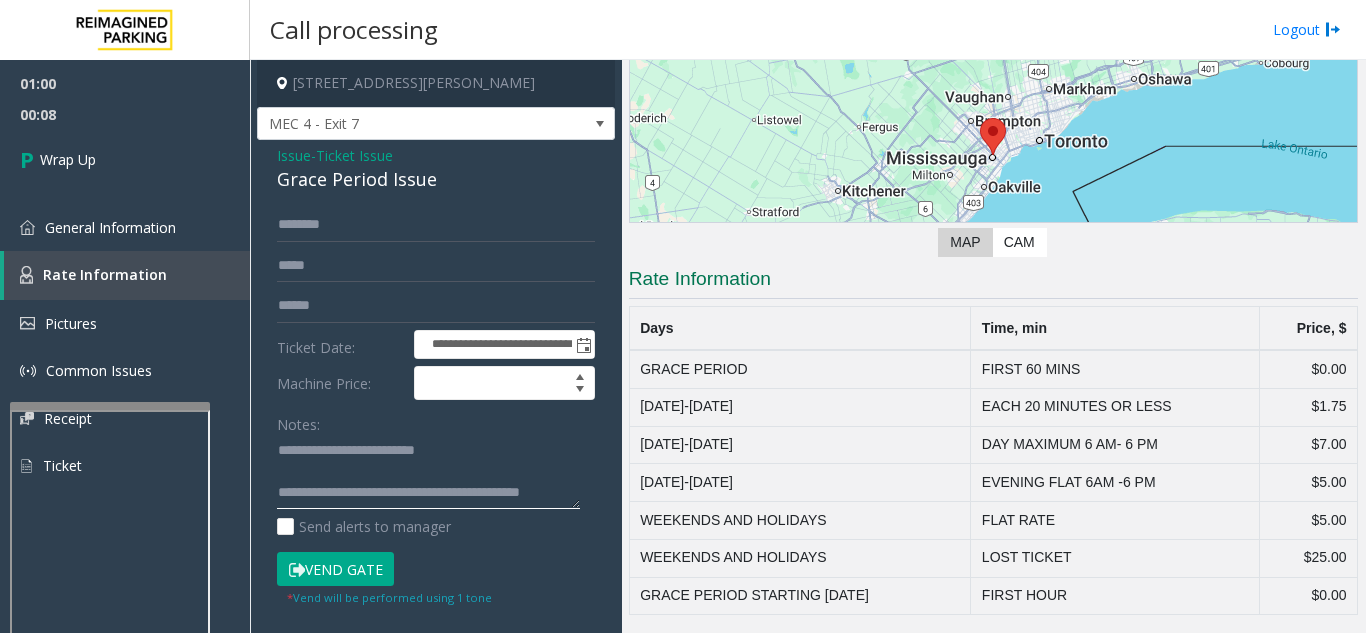 click 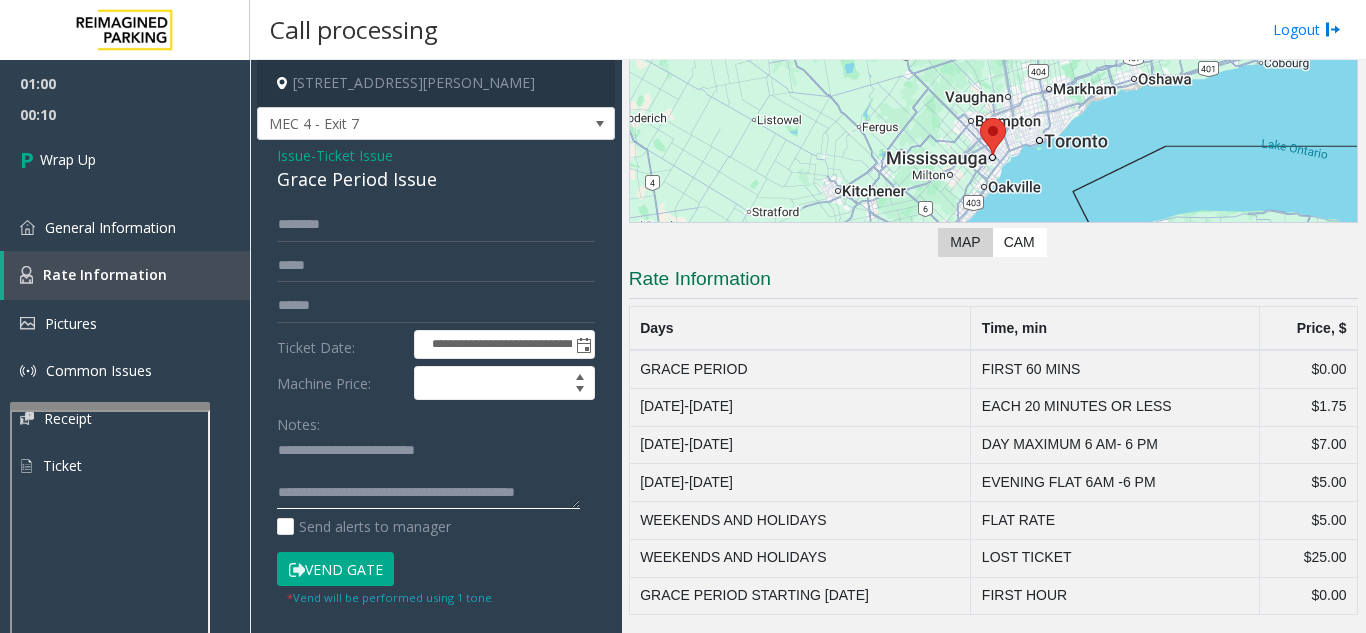 click 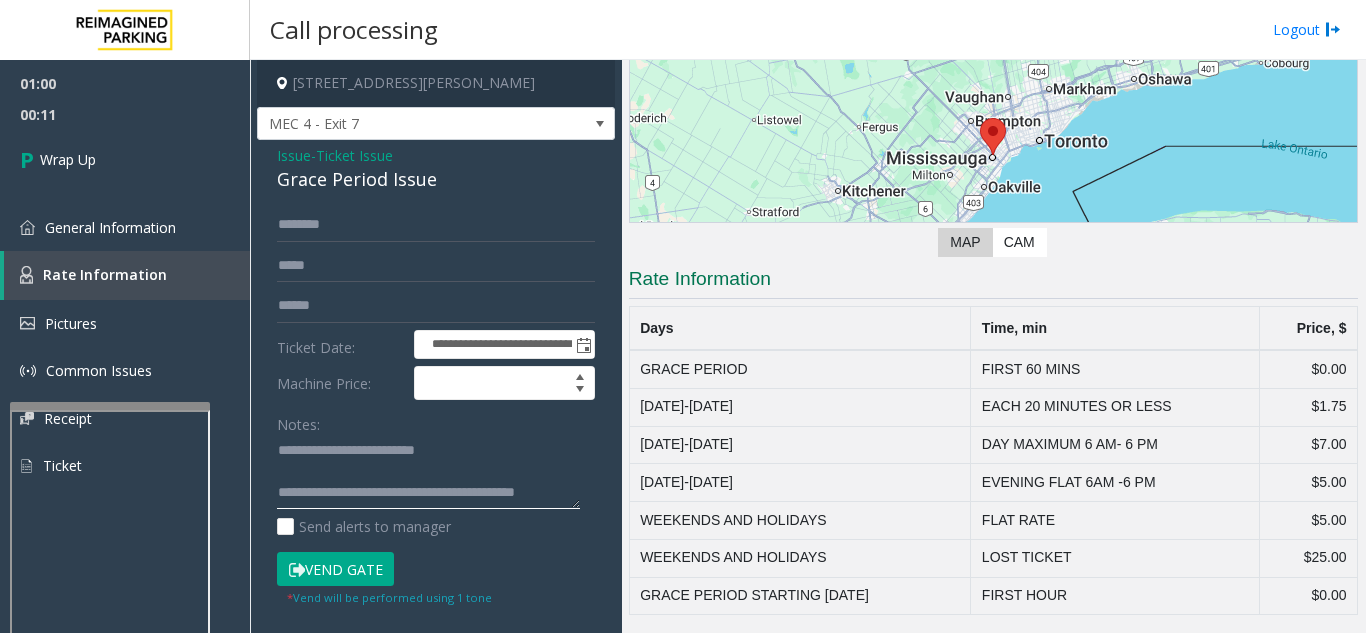 click 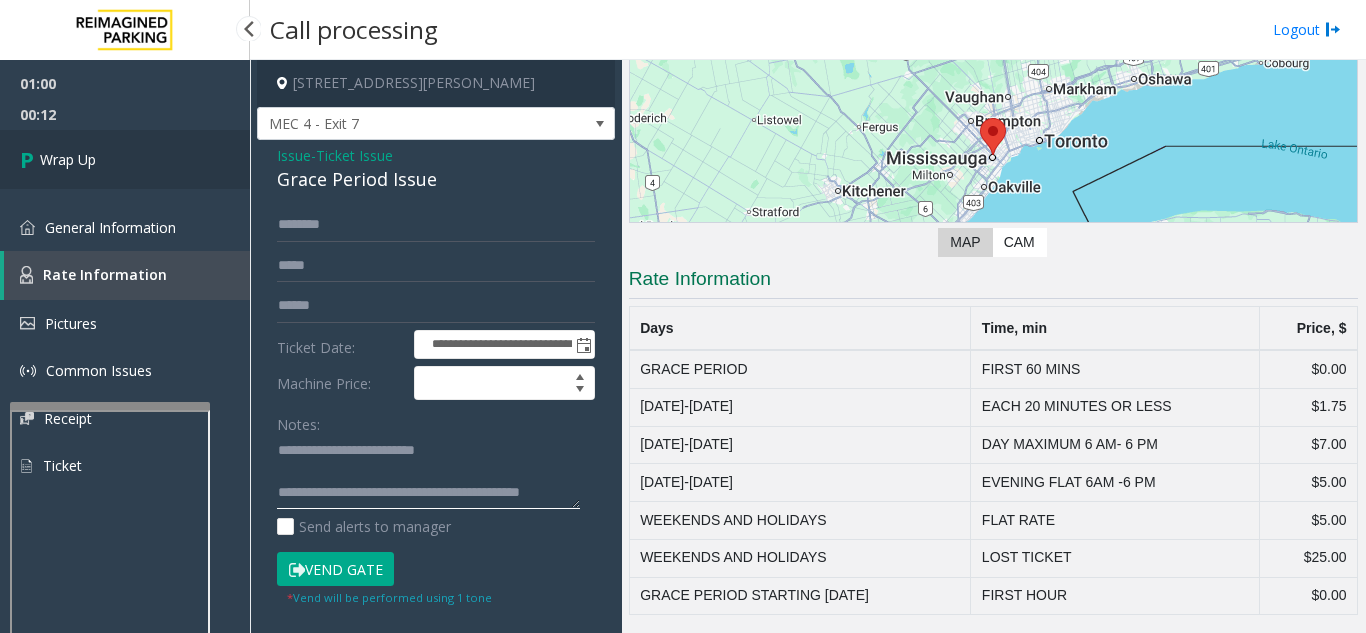 type on "**********" 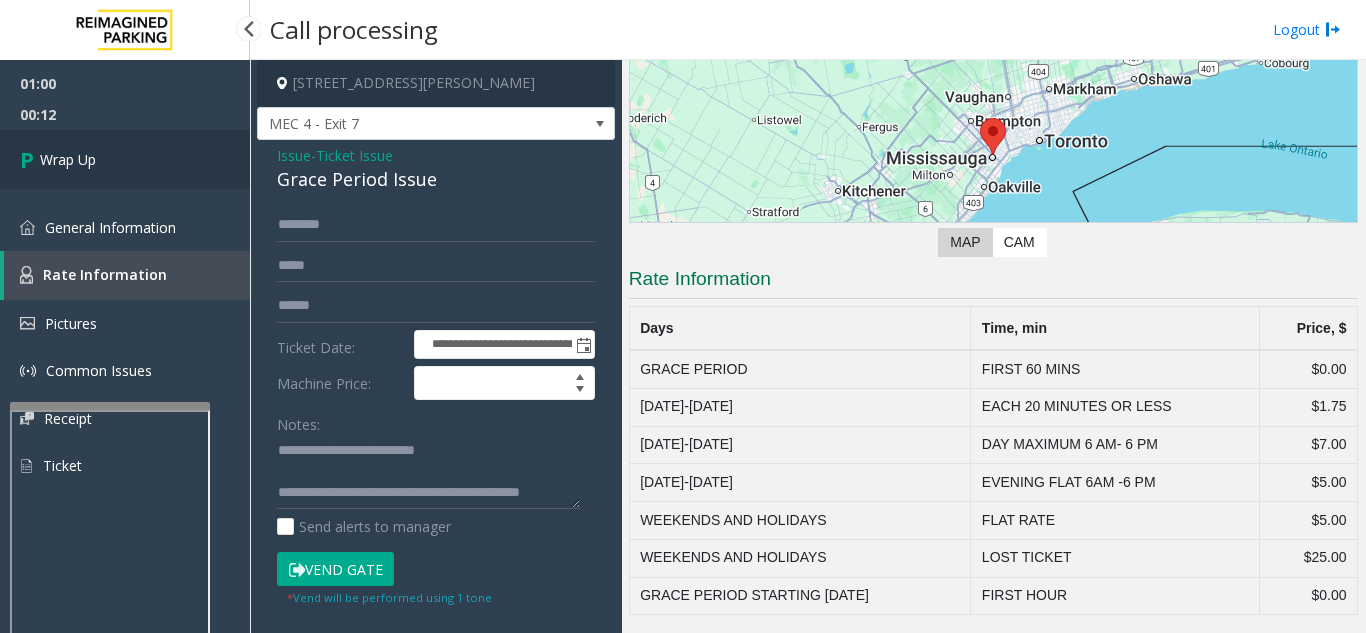 click on "Wrap Up" at bounding box center [125, 159] 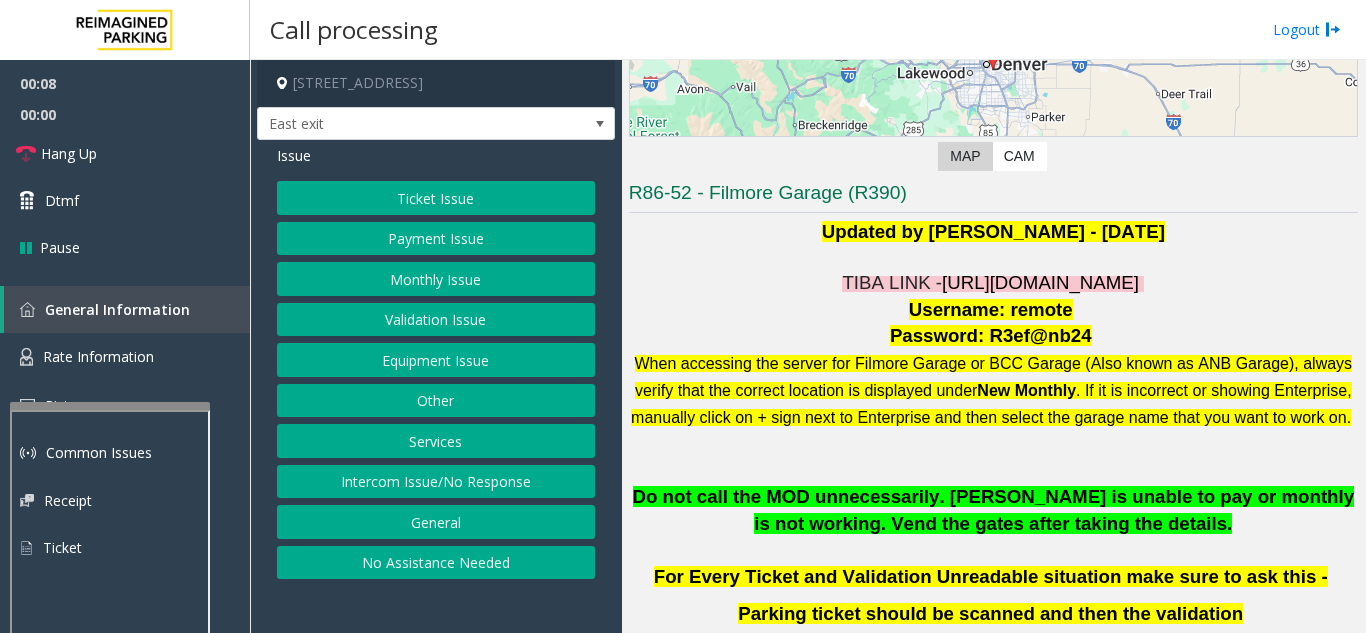 scroll, scrollTop: 300, scrollLeft: 0, axis: vertical 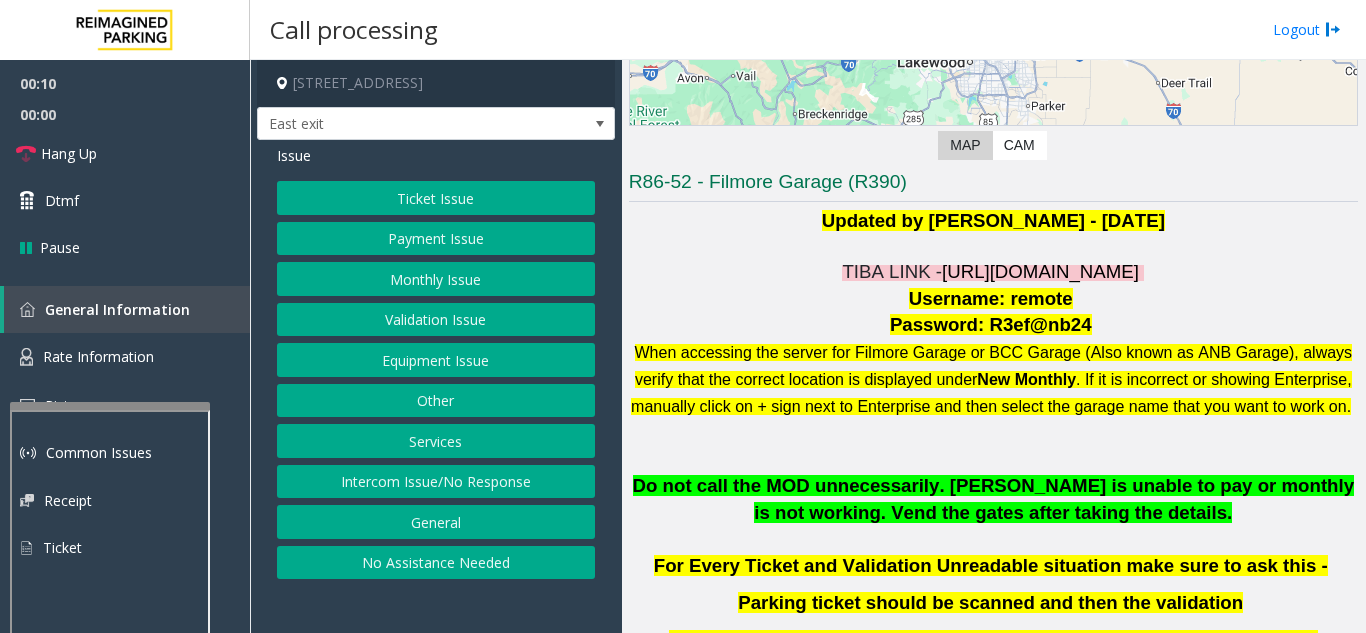 click on "https://fillmore-web.sp.tibaparking.net/" 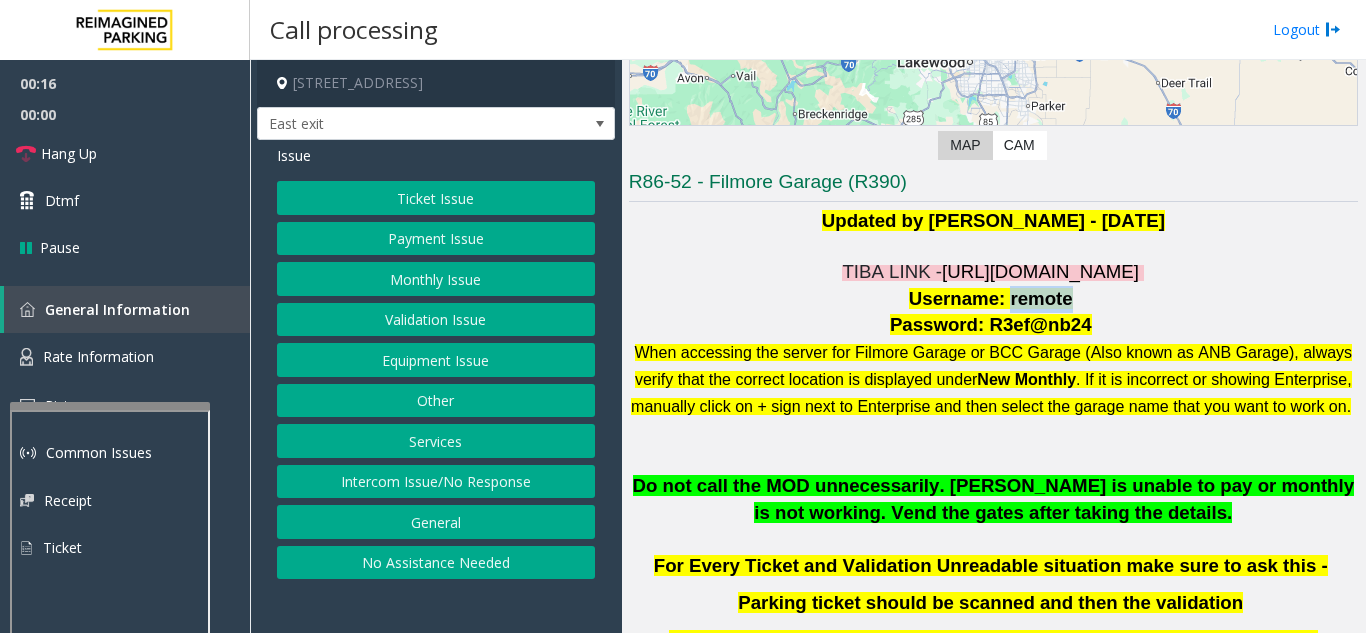 drag, startPoint x: 1001, startPoint y: 299, endPoint x: 1053, endPoint y: 303, distance: 52.153618 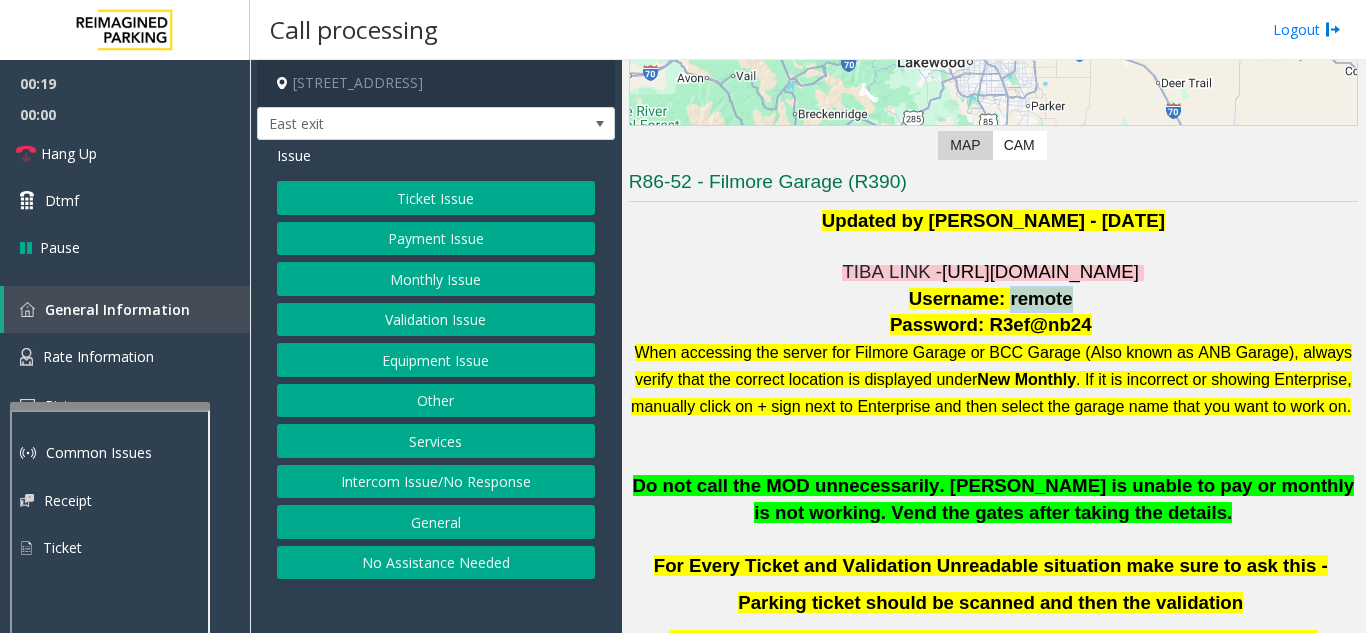 click on "Payment Issue" 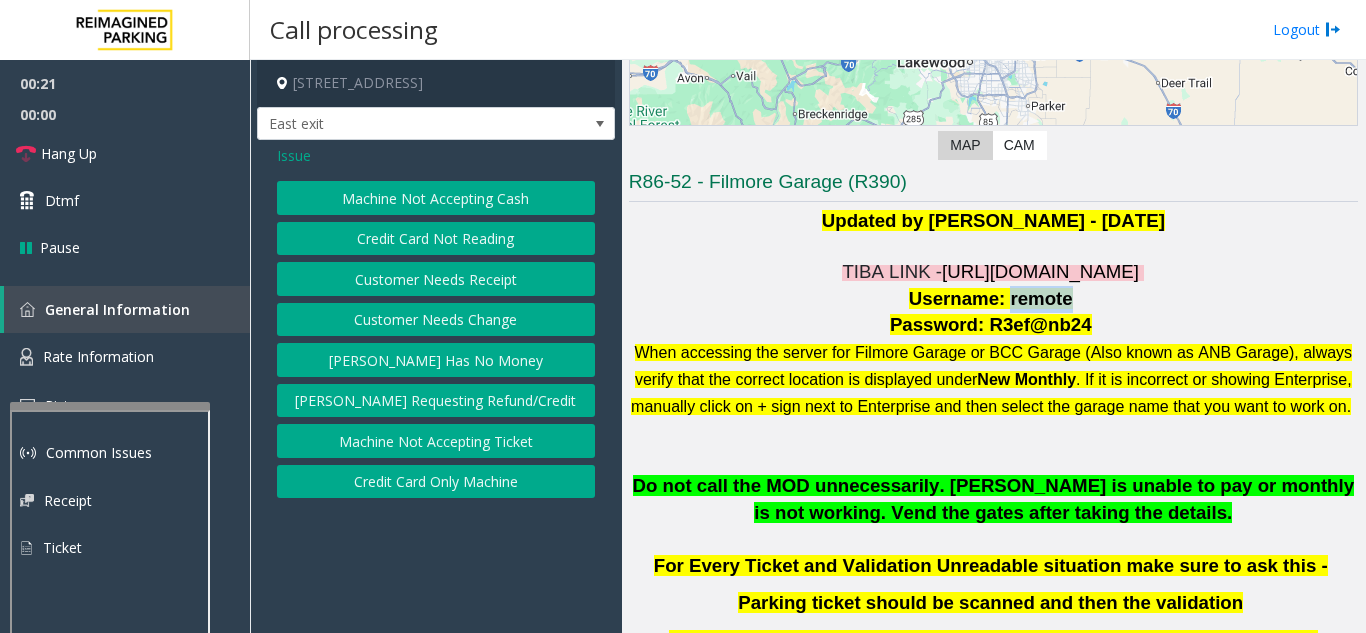 click on "Customer Needs Change" 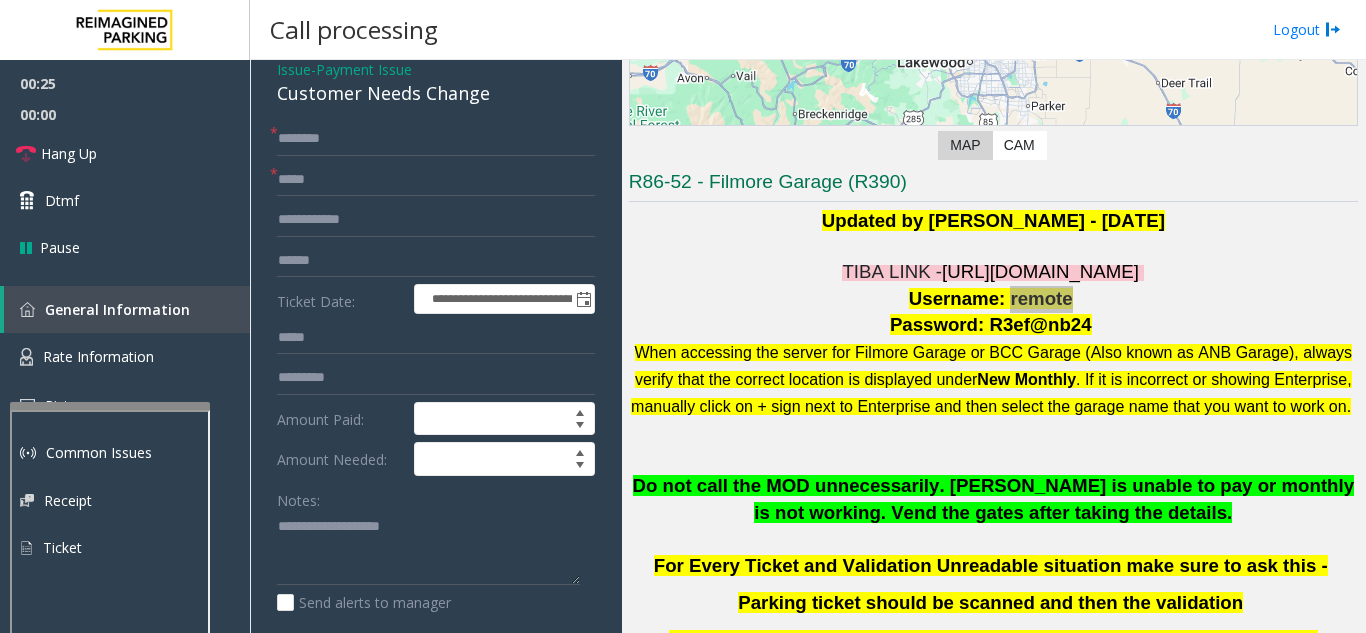 scroll, scrollTop: 102, scrollLeft: 0, axis: vertical 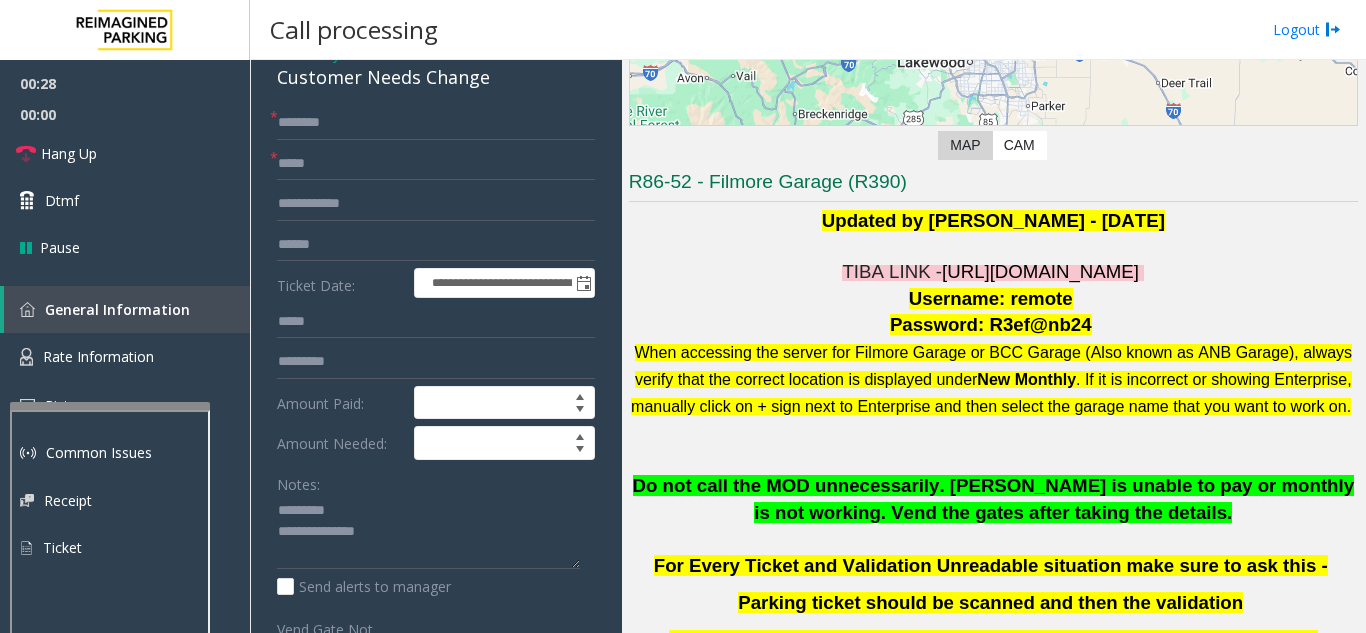 click on "Customer Needs Change" 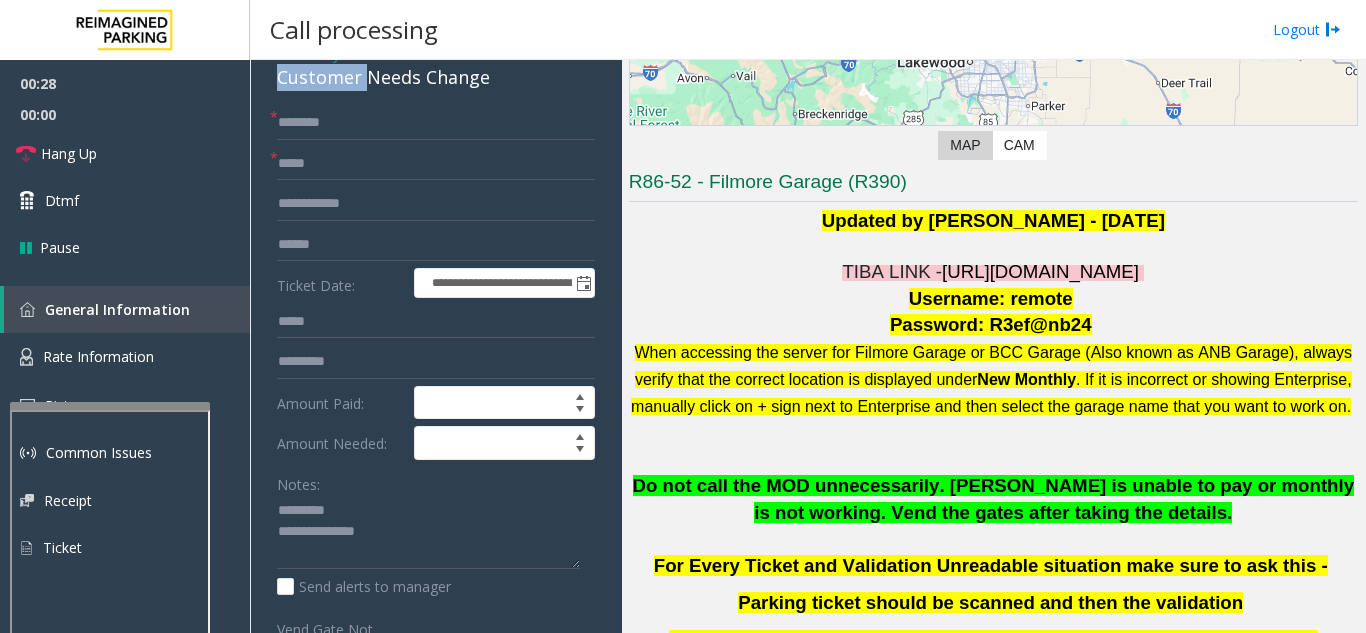 click on "Customer Needs Change" 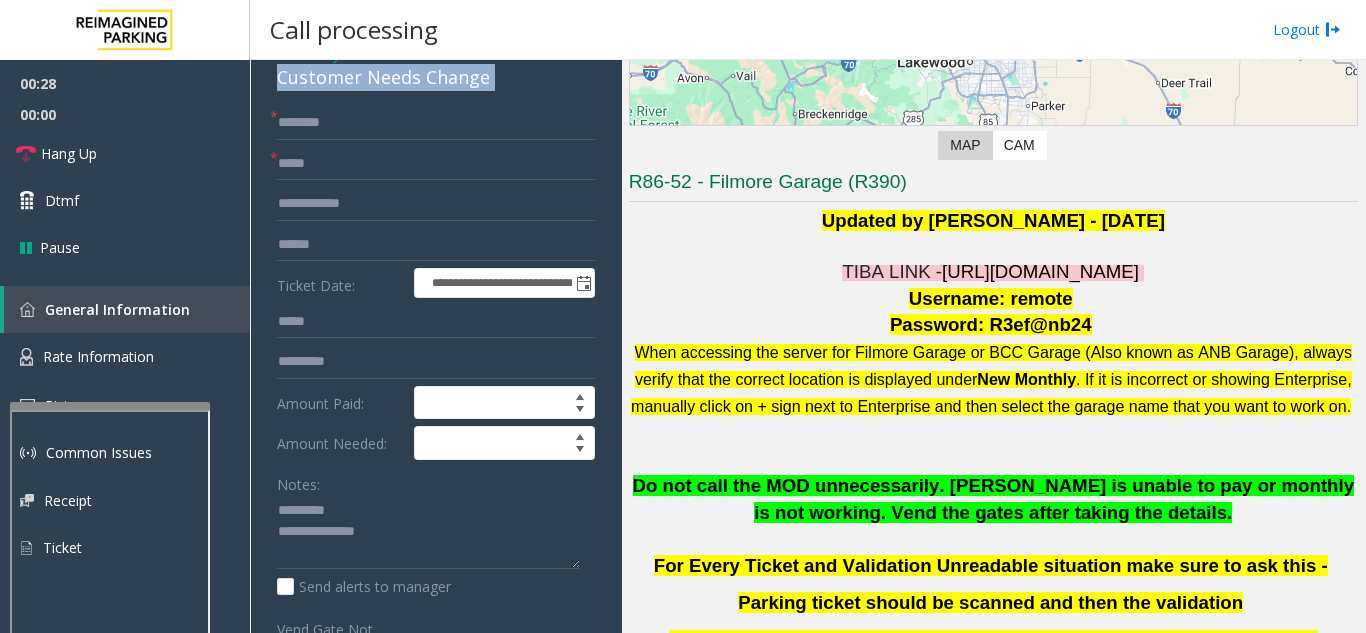 click on "Customer Needs Change" 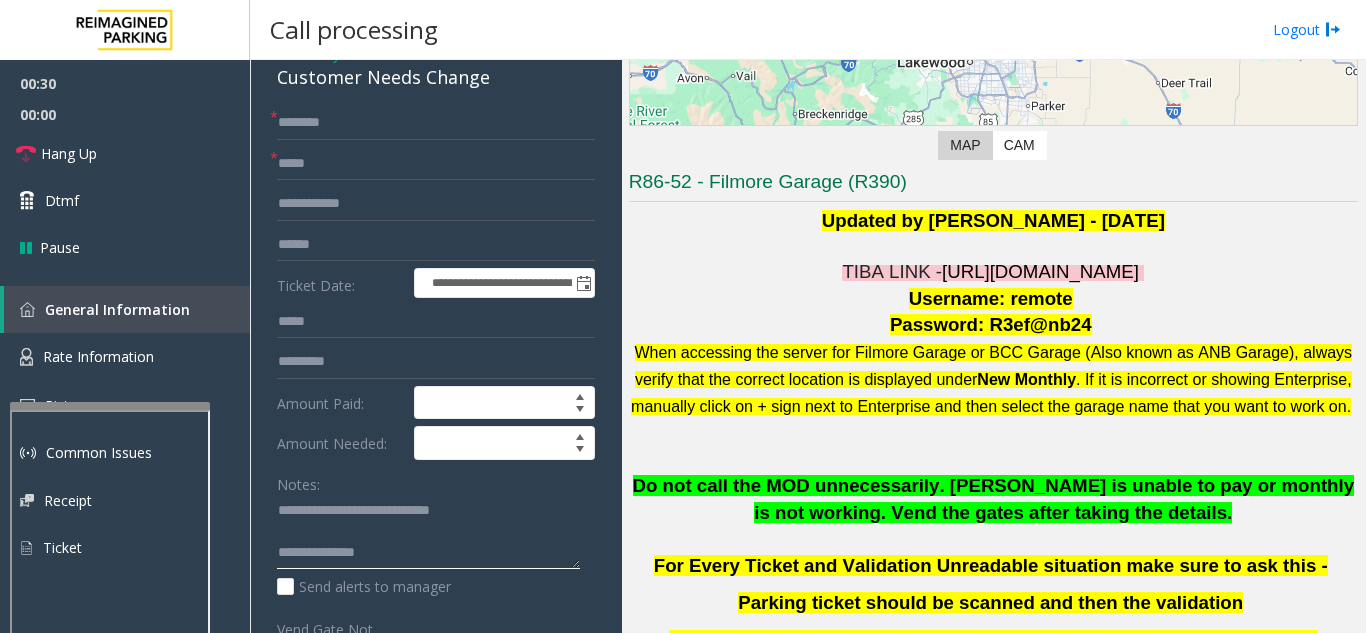 click 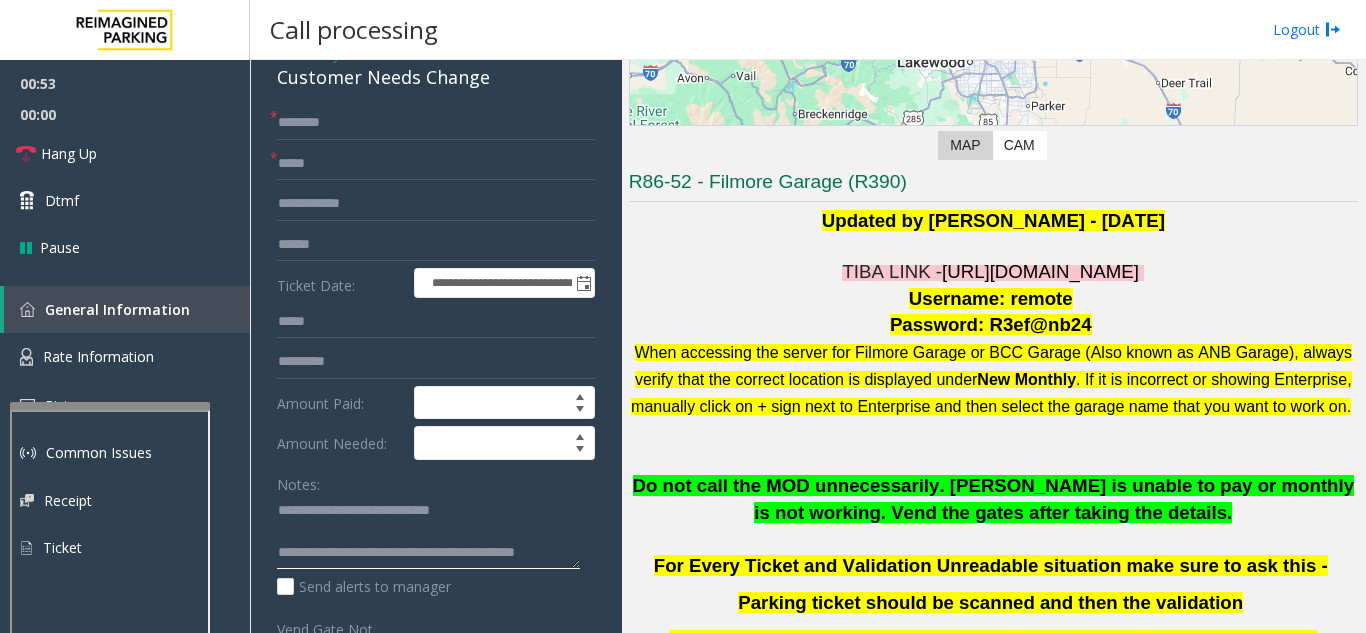 scroll, scrollTop: 16, scrollLeft: 0, axis: vertical 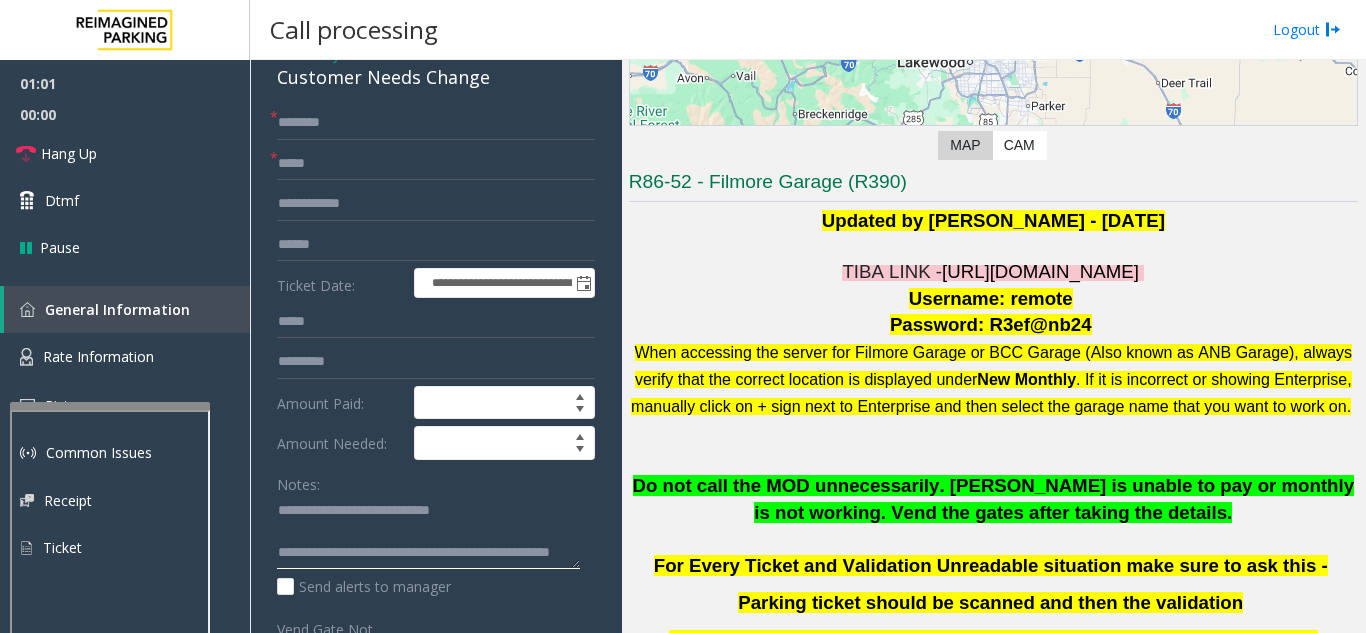 drag, startPoint x: 363, startPoint y: 532, endPoint x: 410, endPoint y: 530, distance: 47.042534 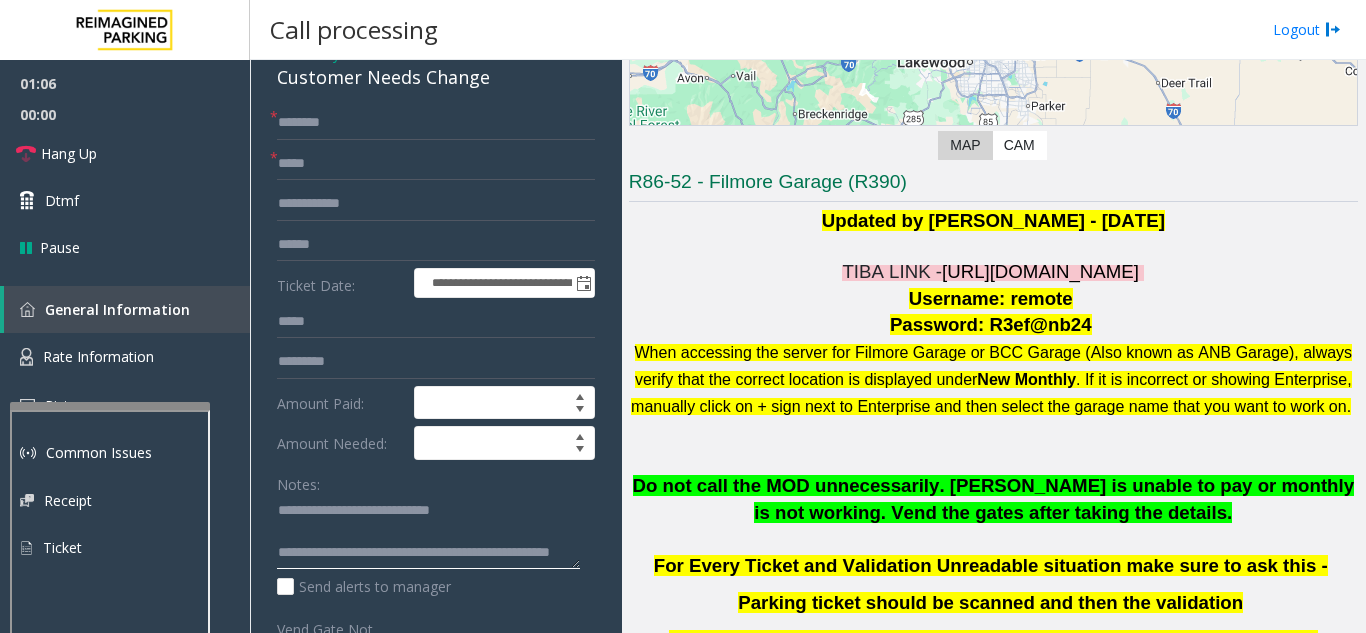 type on "**********" 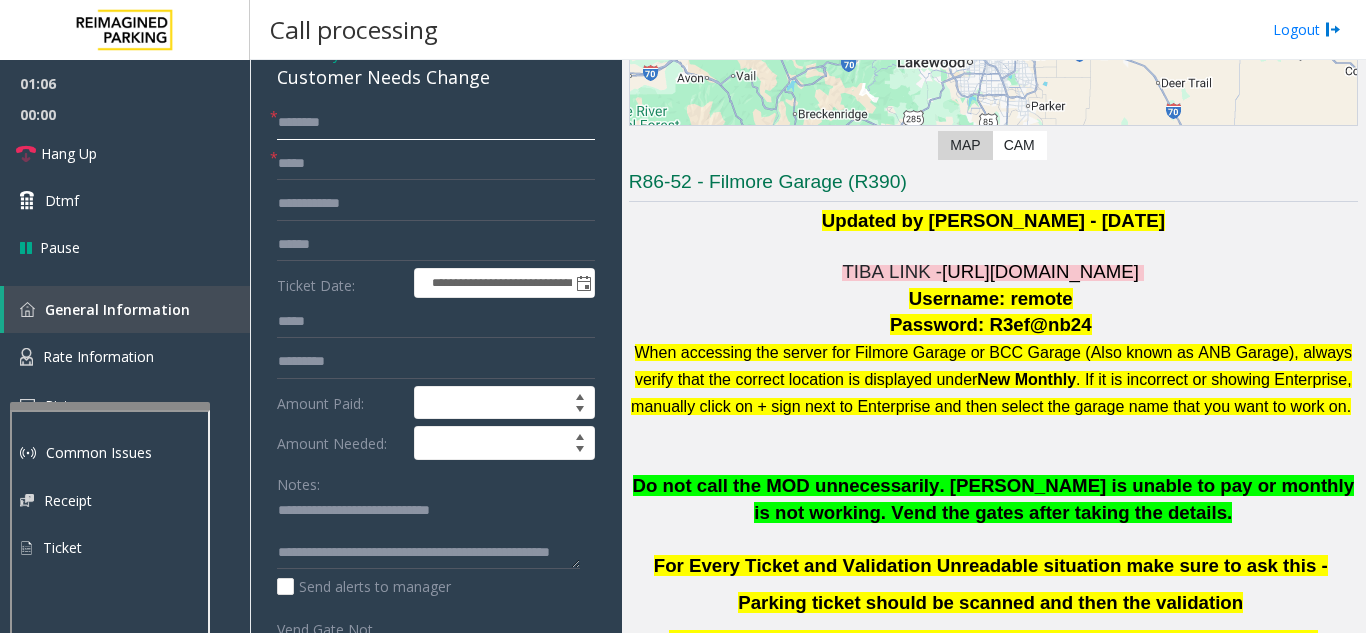 click 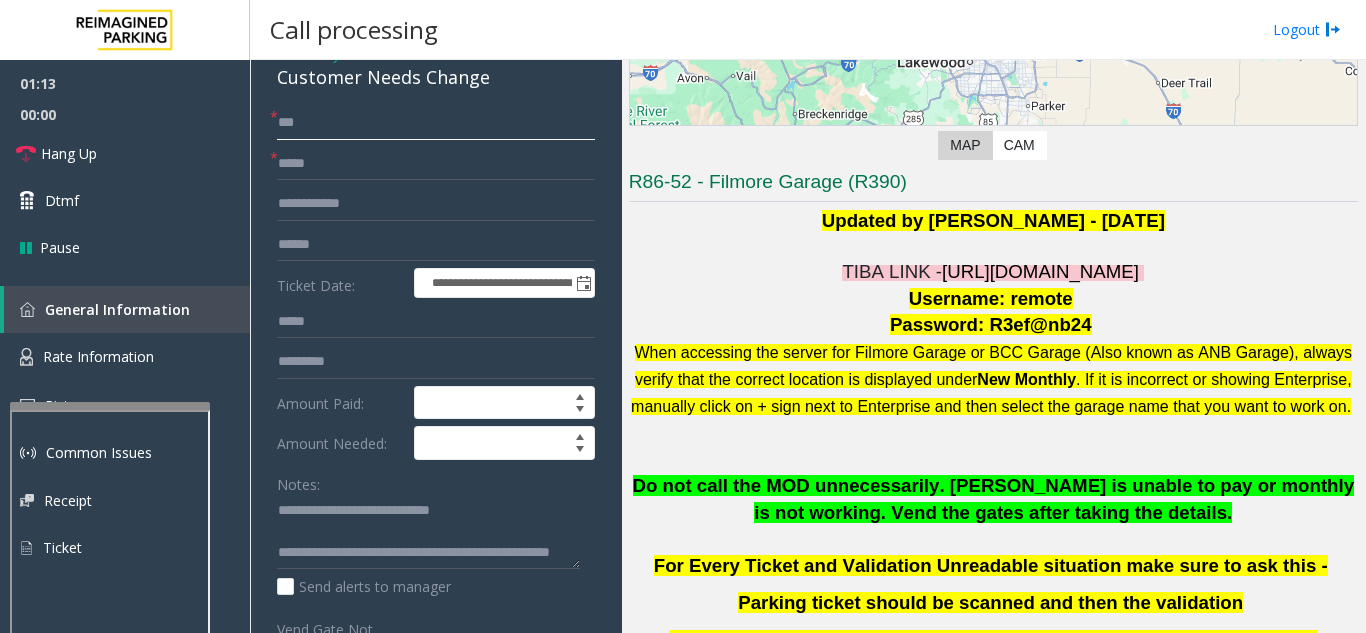 type on "**" 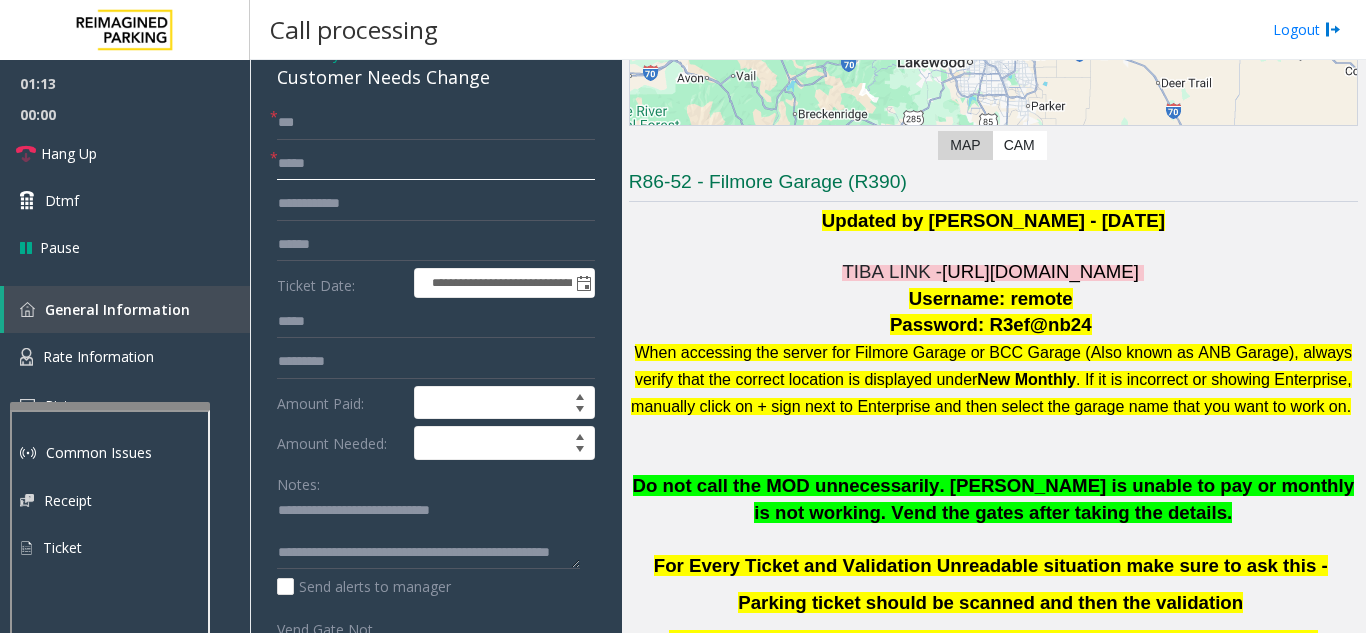 click 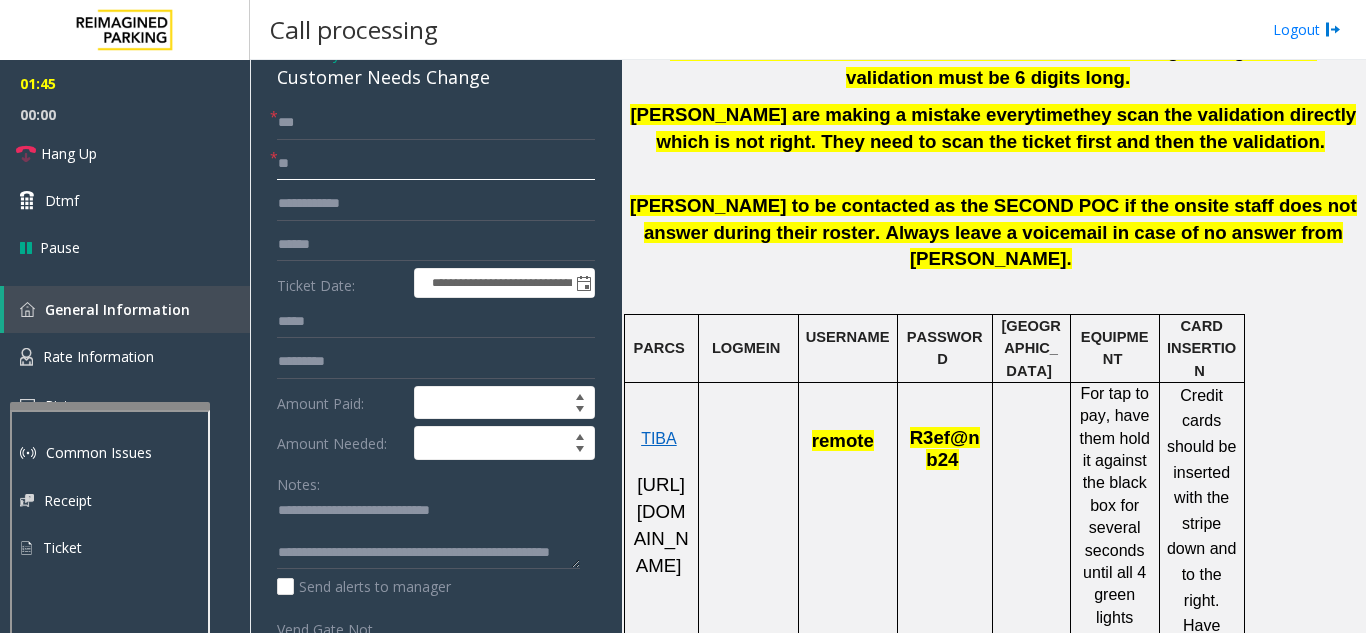 scroll, scrollTop: 700, scrollLeft: 0, axis: vertical 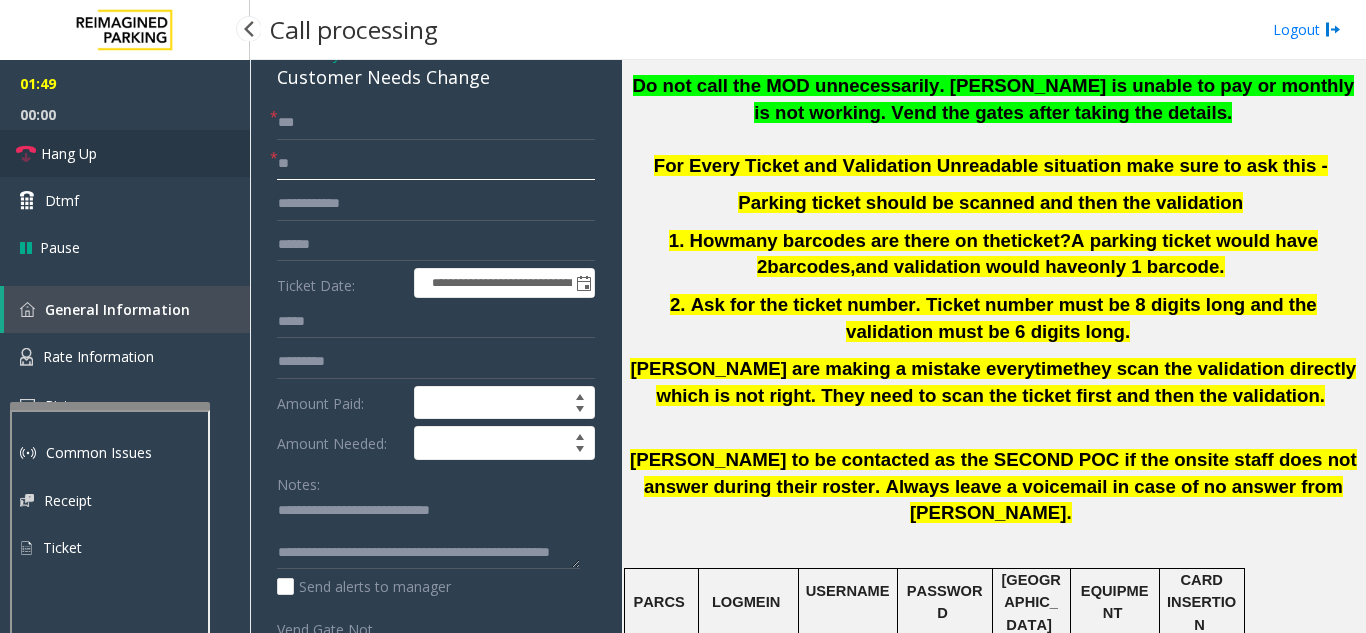 type on "**" 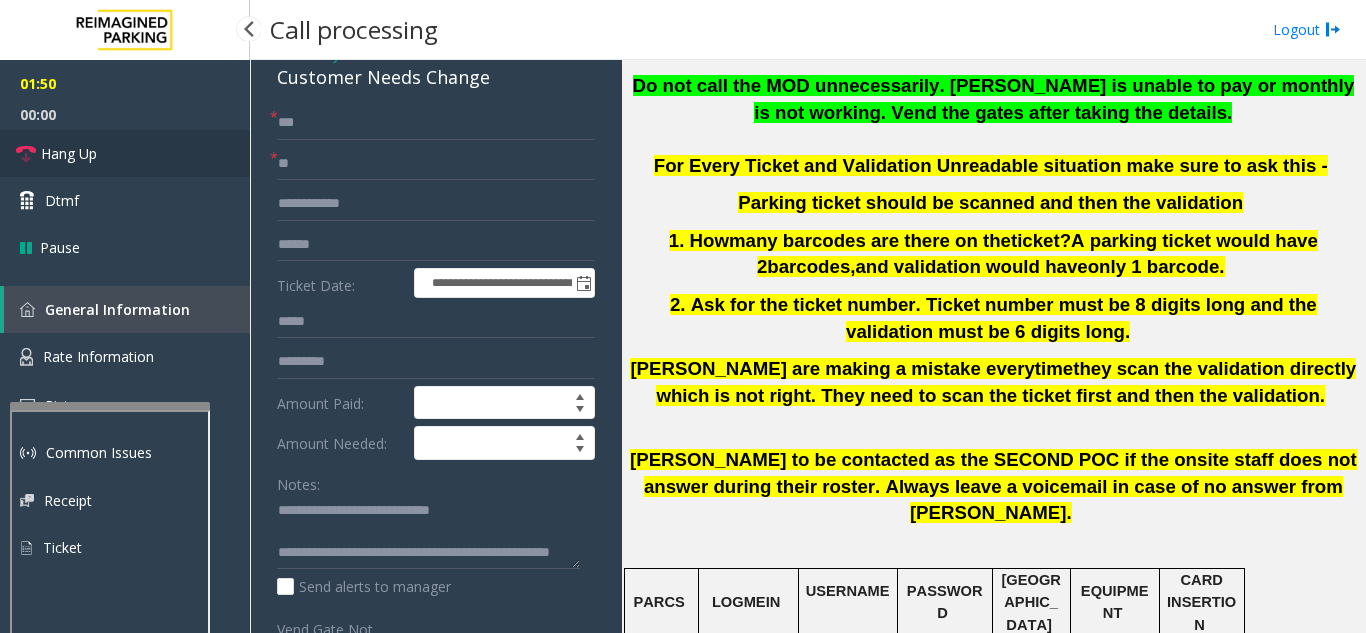 click on "Hang Up" at bounding box center [125, 153] 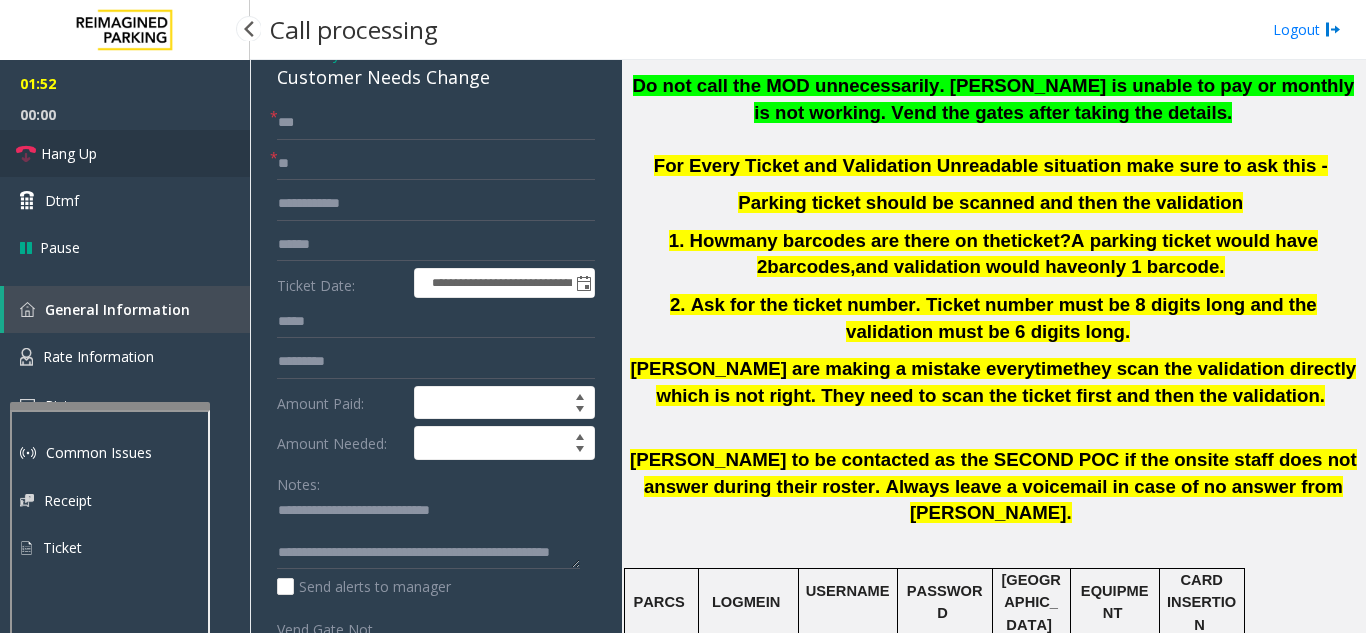 click on "Hang Up" at bounding box center (125, 153) 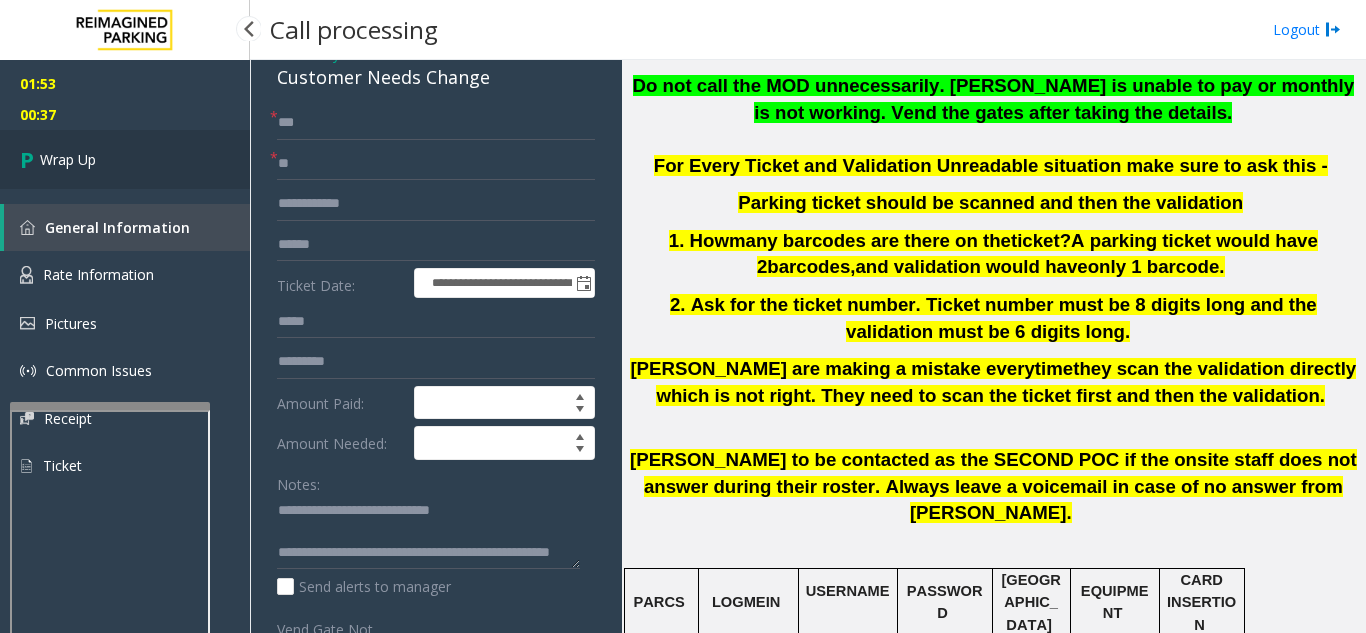 click on "Wrap Up" at bounding box center [125, 159] 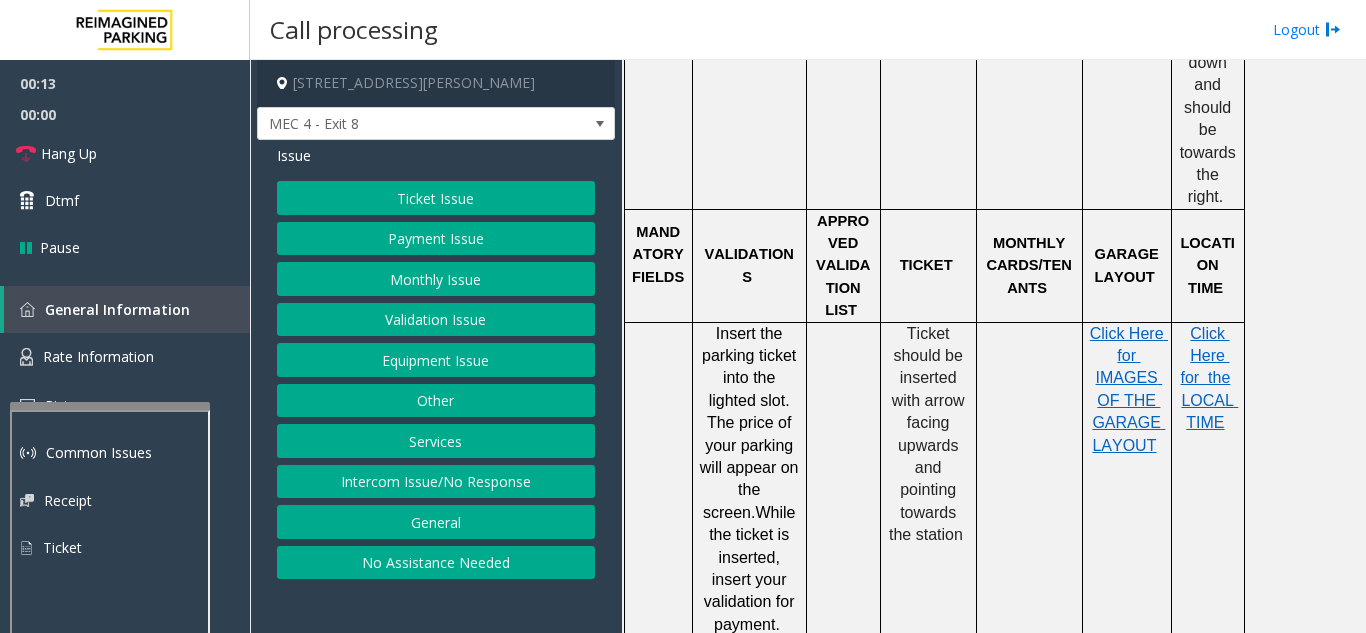 scroll, scrollTop: 1700, scrollLeft: 0, axis: vertical 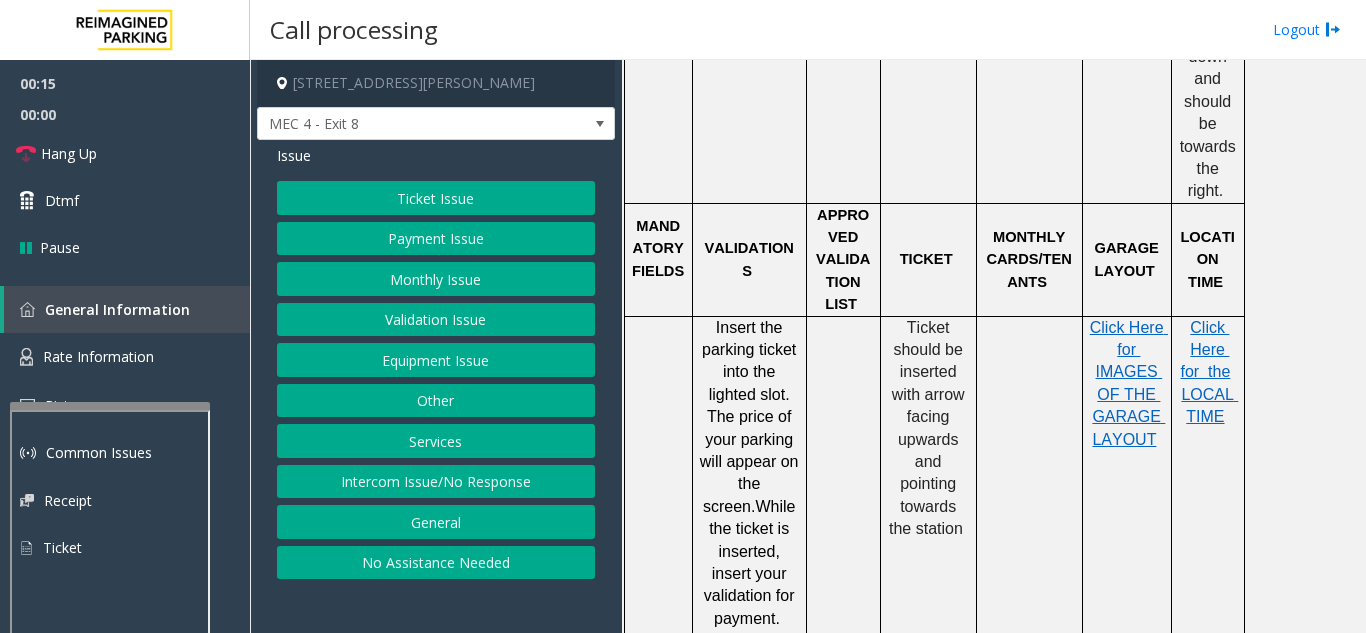 click on "Equipment Issue" 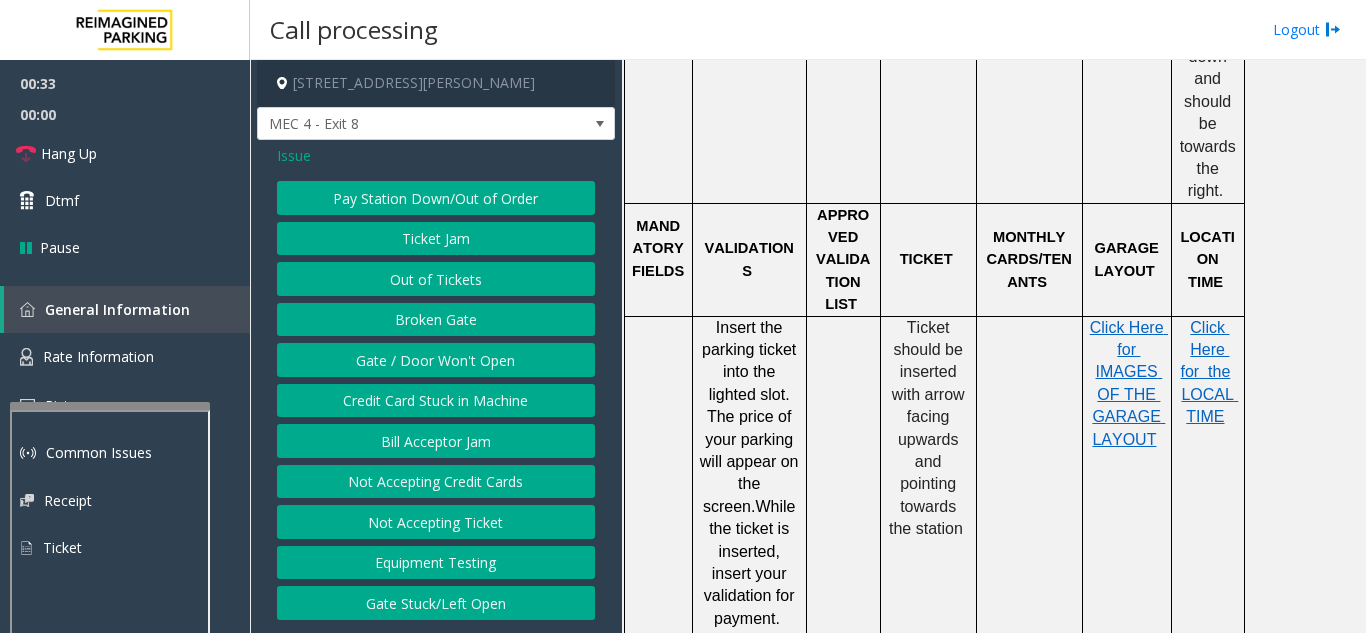 click on "Issue" 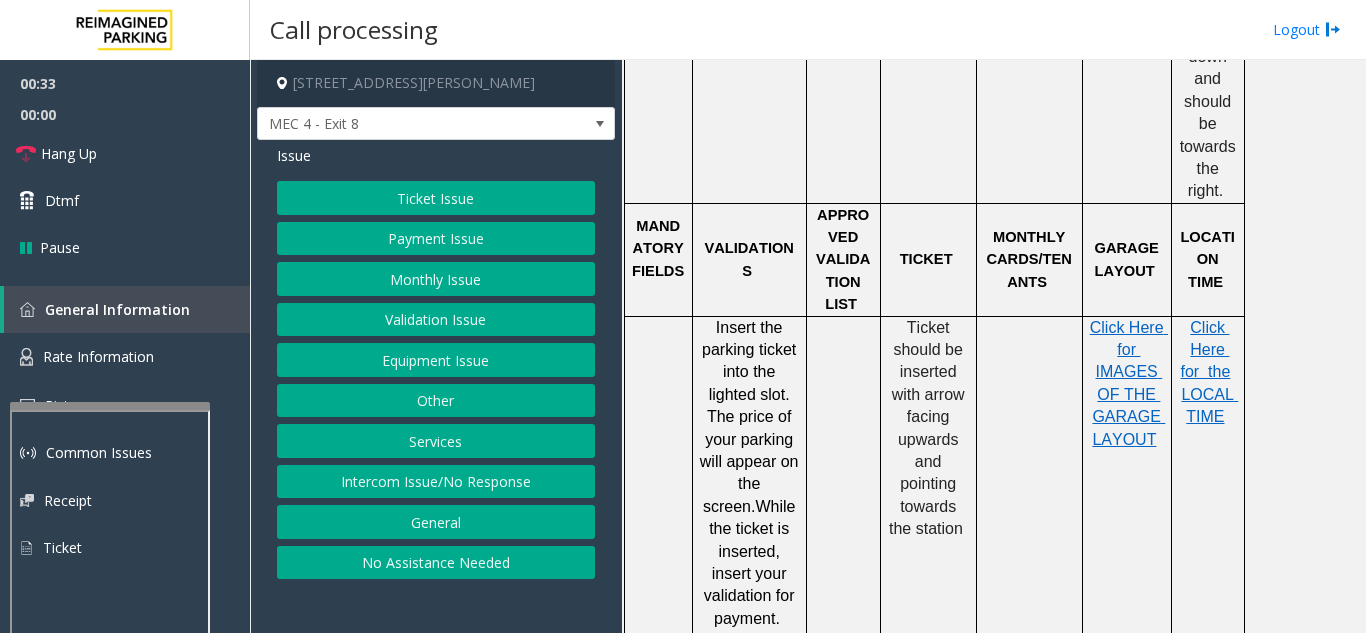 click on "Ticket Issue" 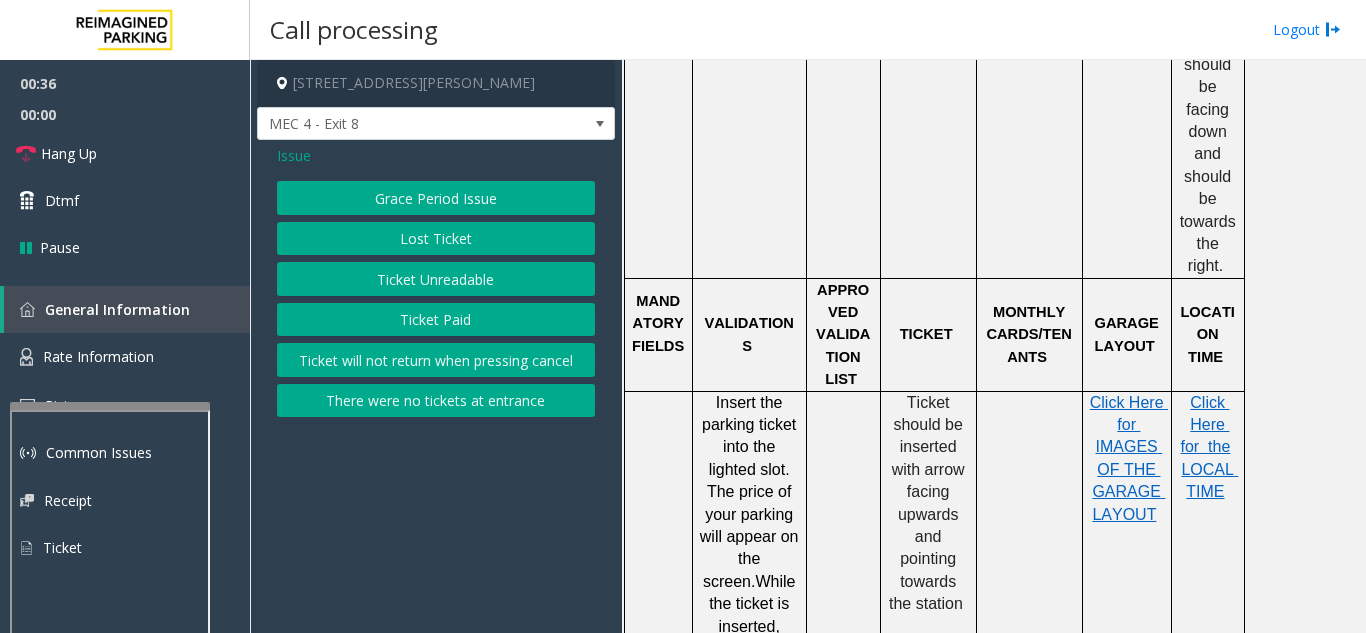 scroll, scrollTop: 1500, scrollLeft: 0, axis: vertical 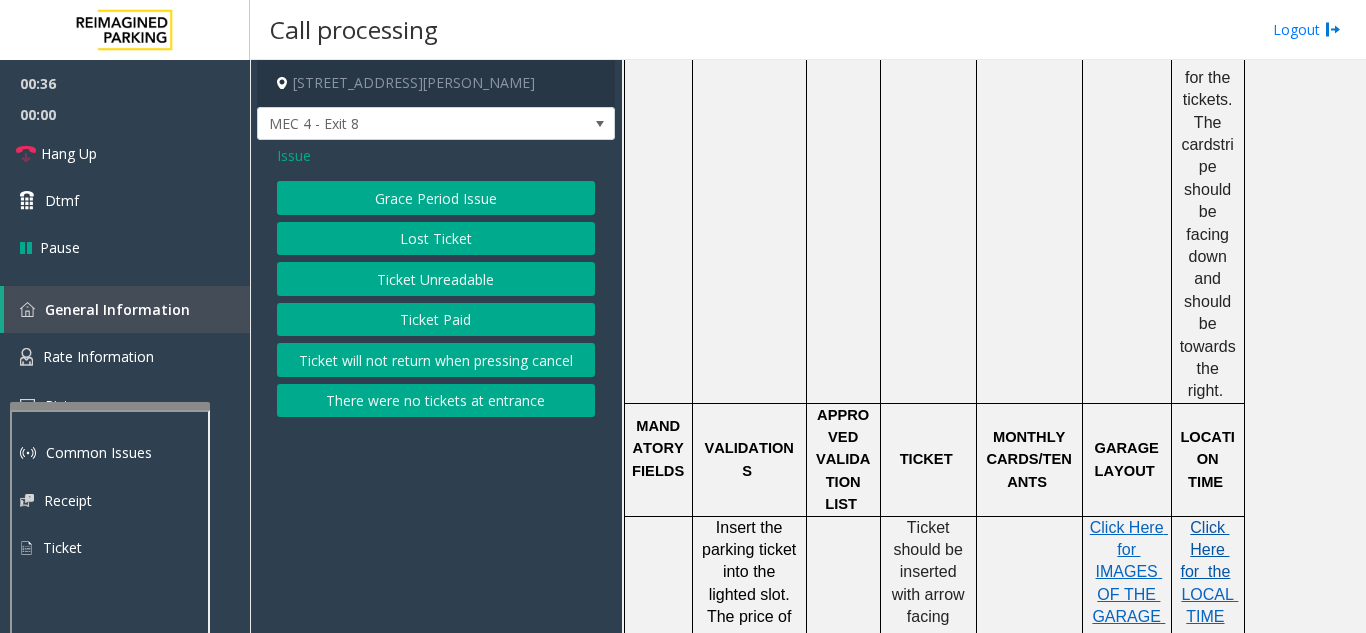 click on "Click Here for  the" at bounding box center [1206, 550] 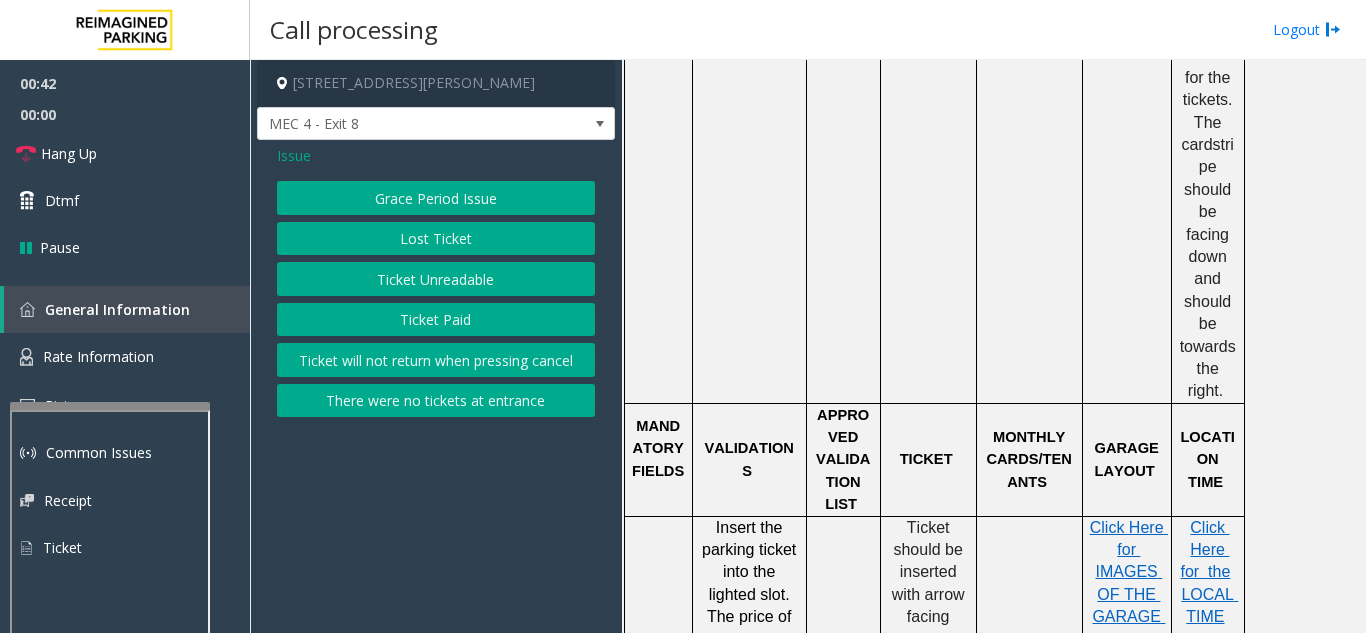 click on "Issue" 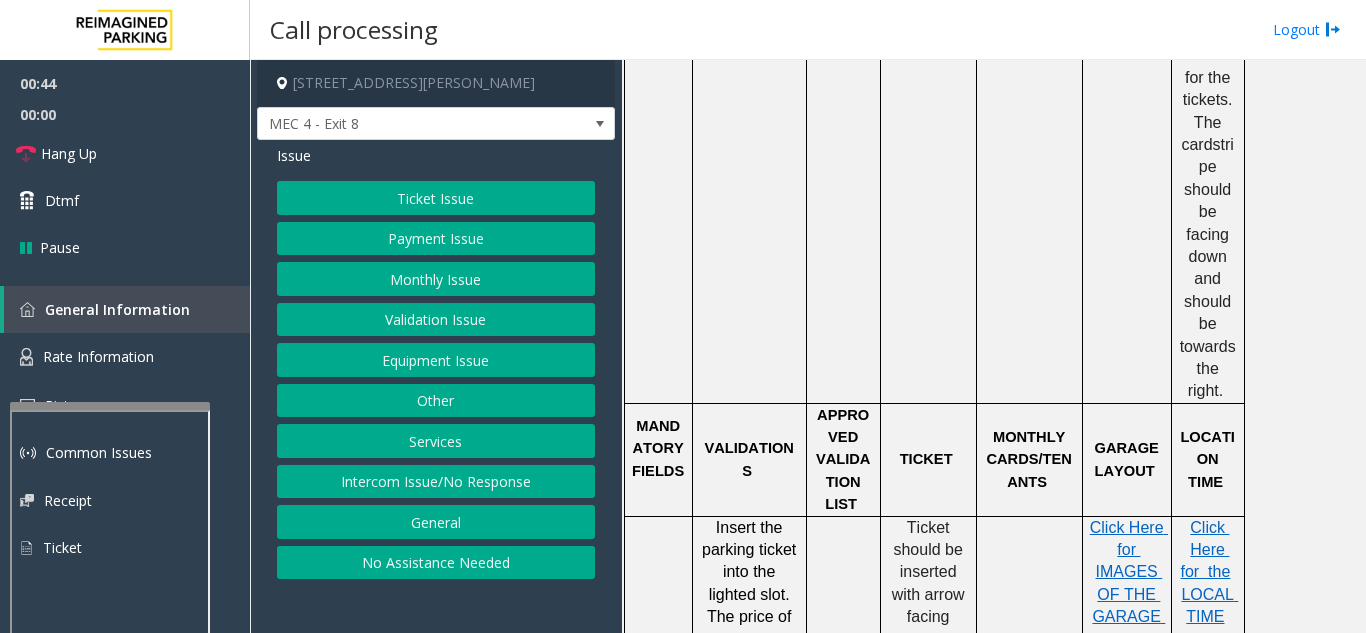 click on "Services" 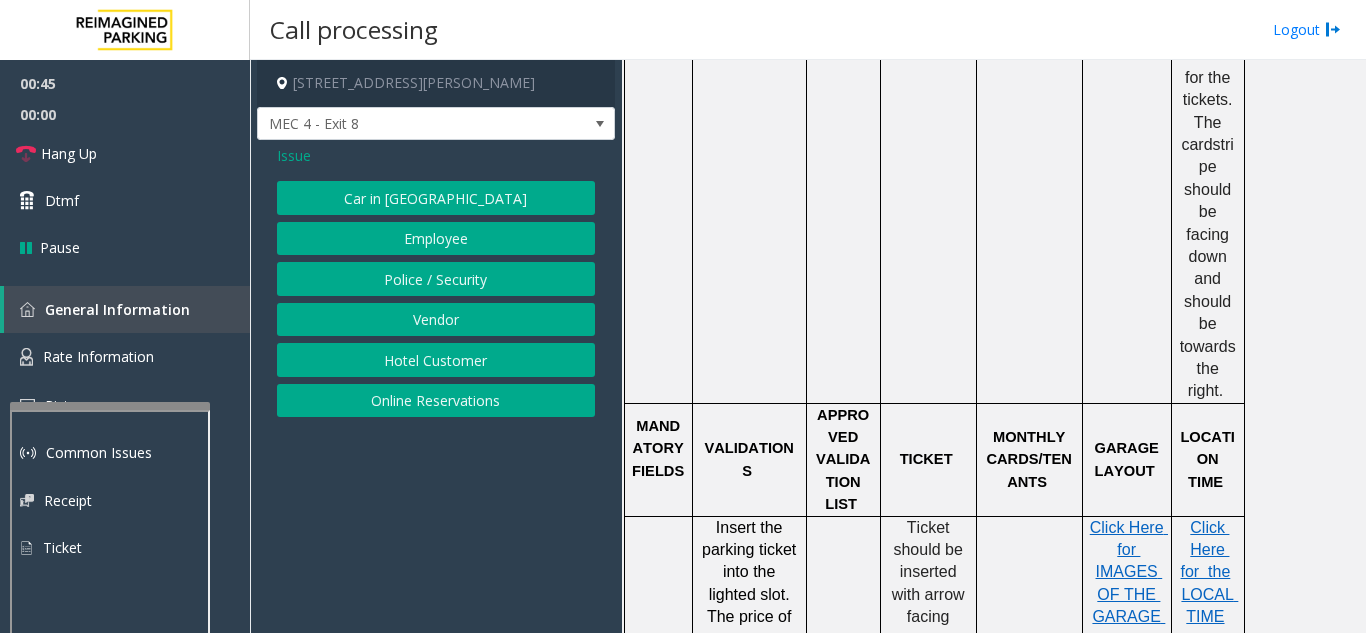 click on "Vendor" 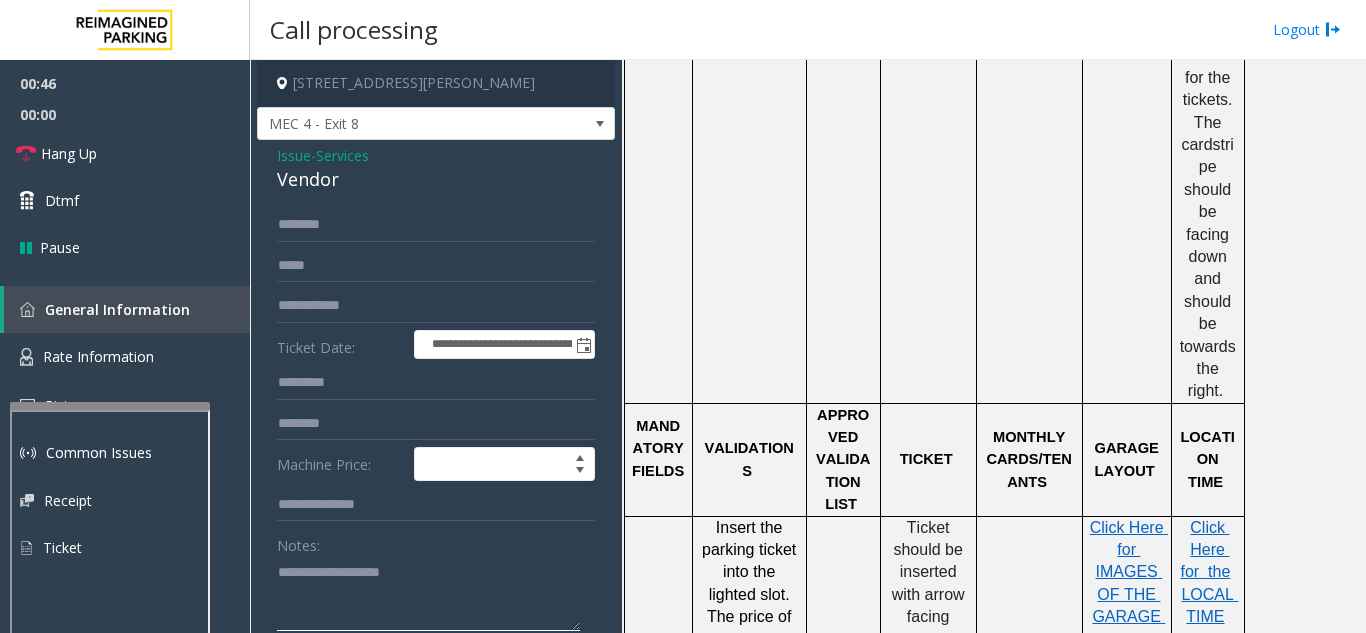 paste on "**********" 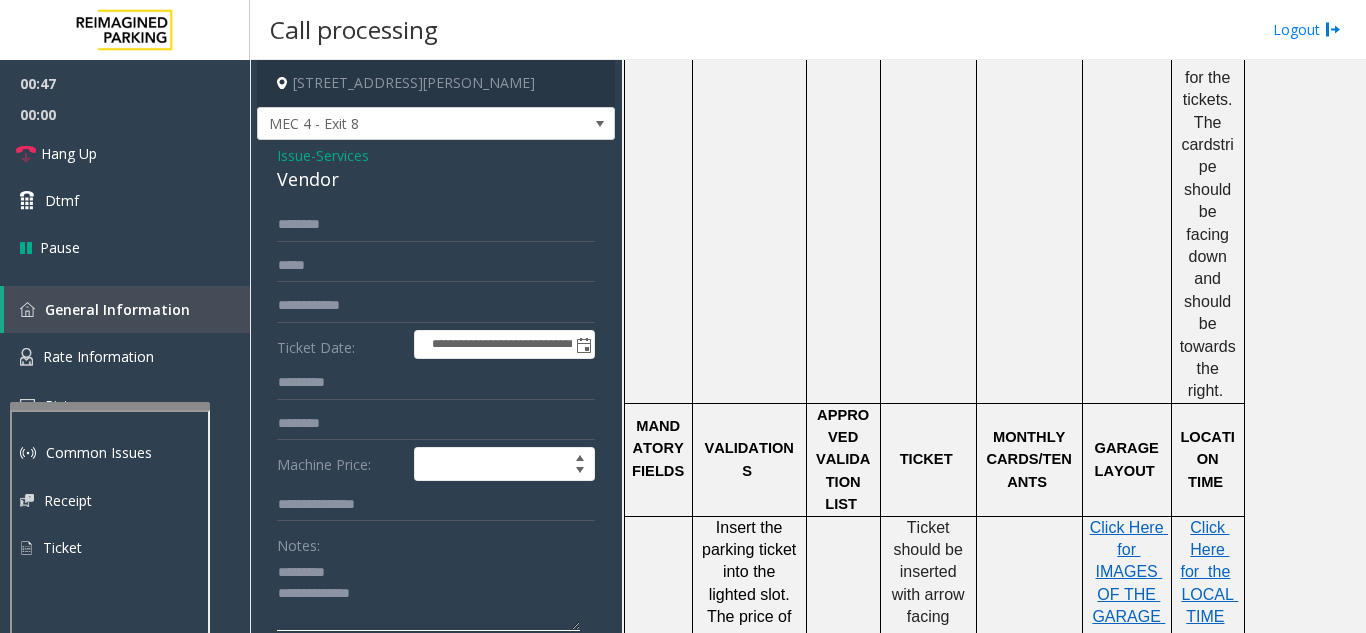 type on "**********" 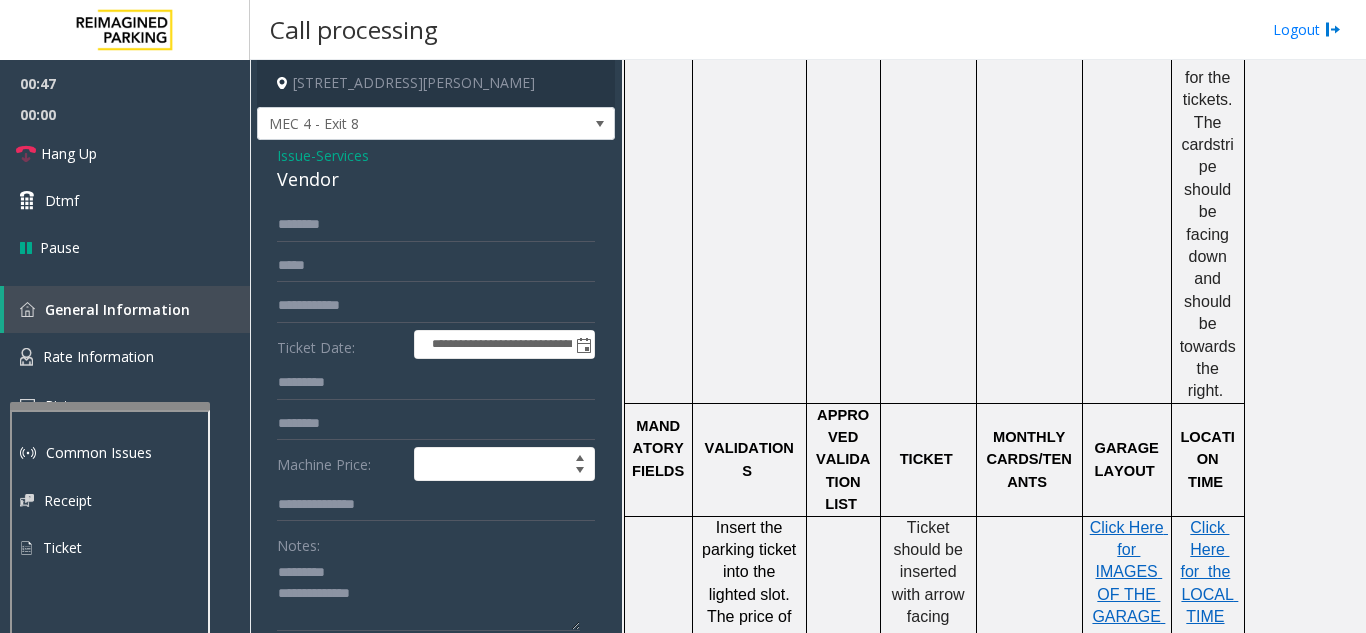click on "Vendor" 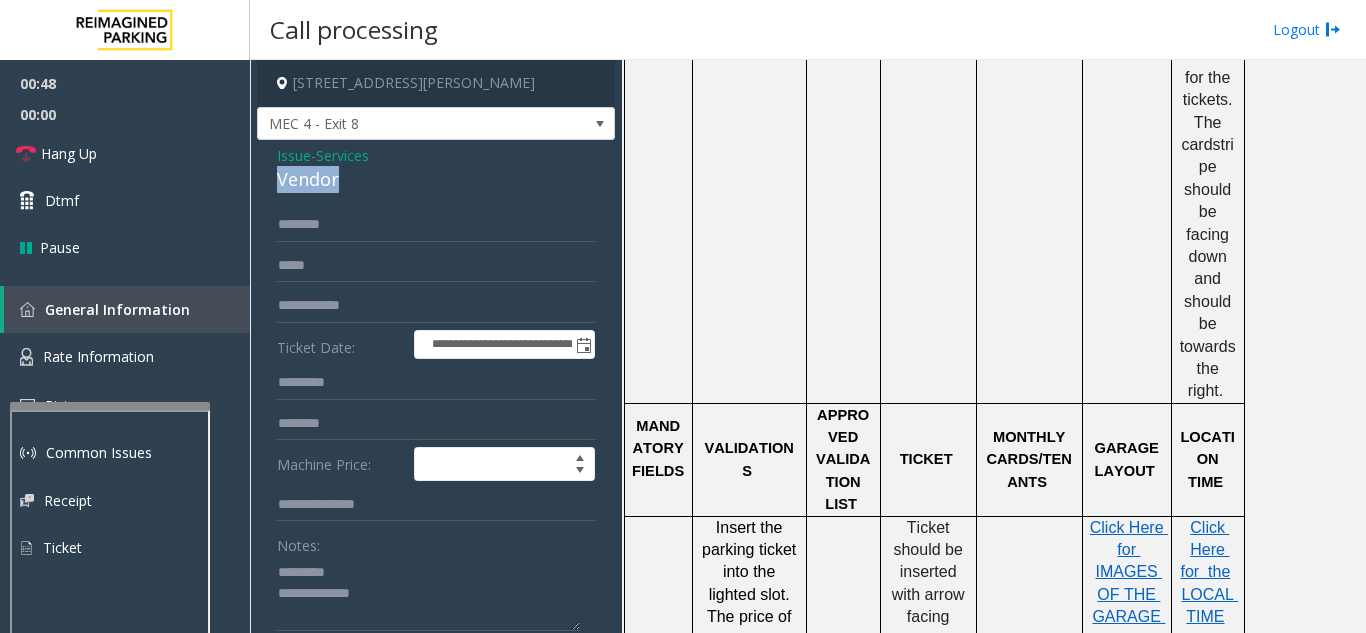 click on "Vendor" 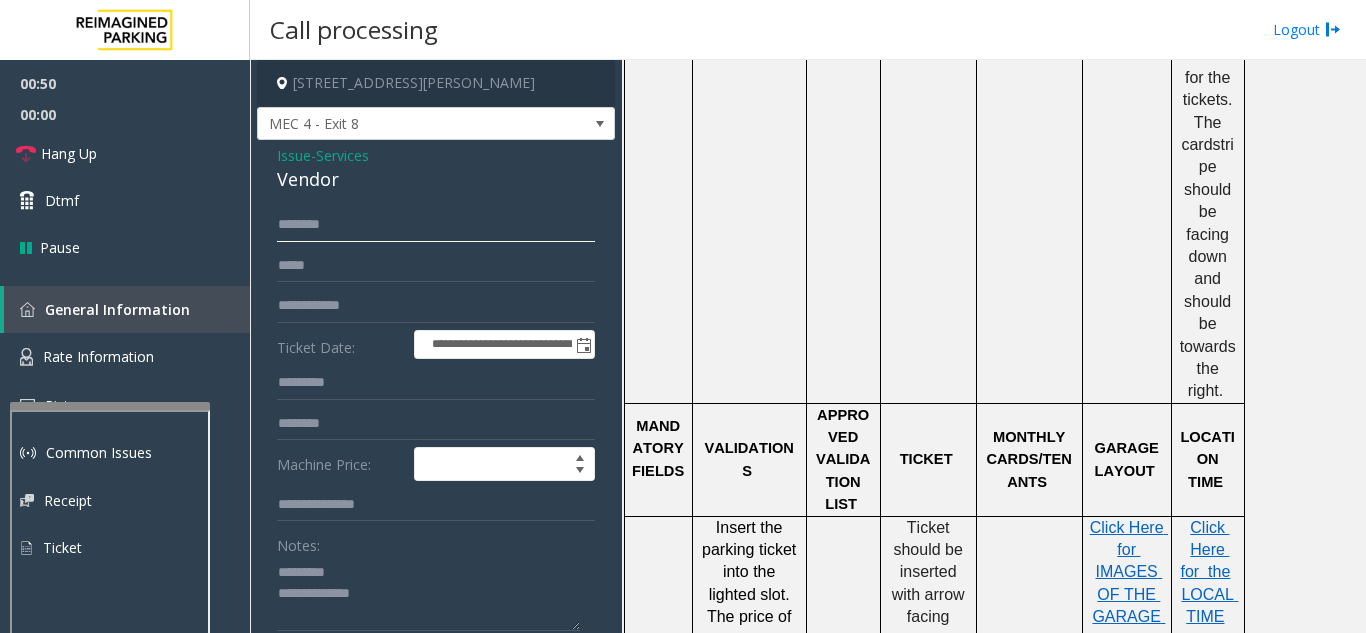 click 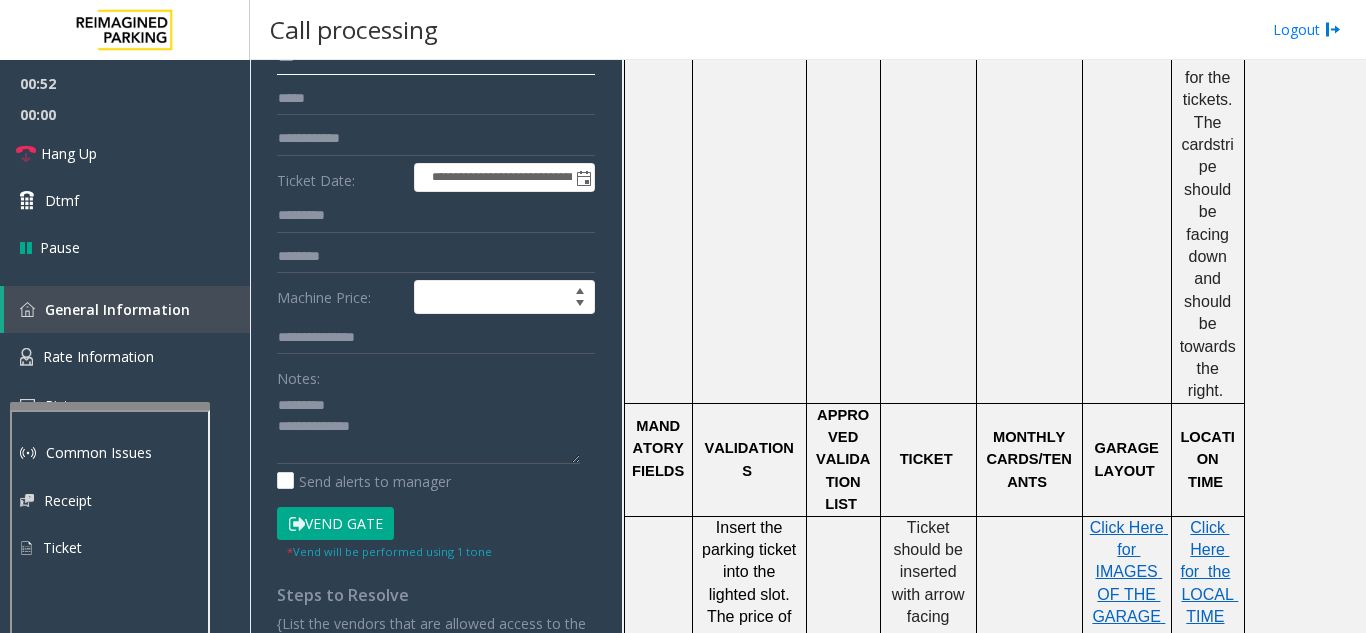 scroll, scrollTop: 272, scrollLeft: 0, axis: vertical 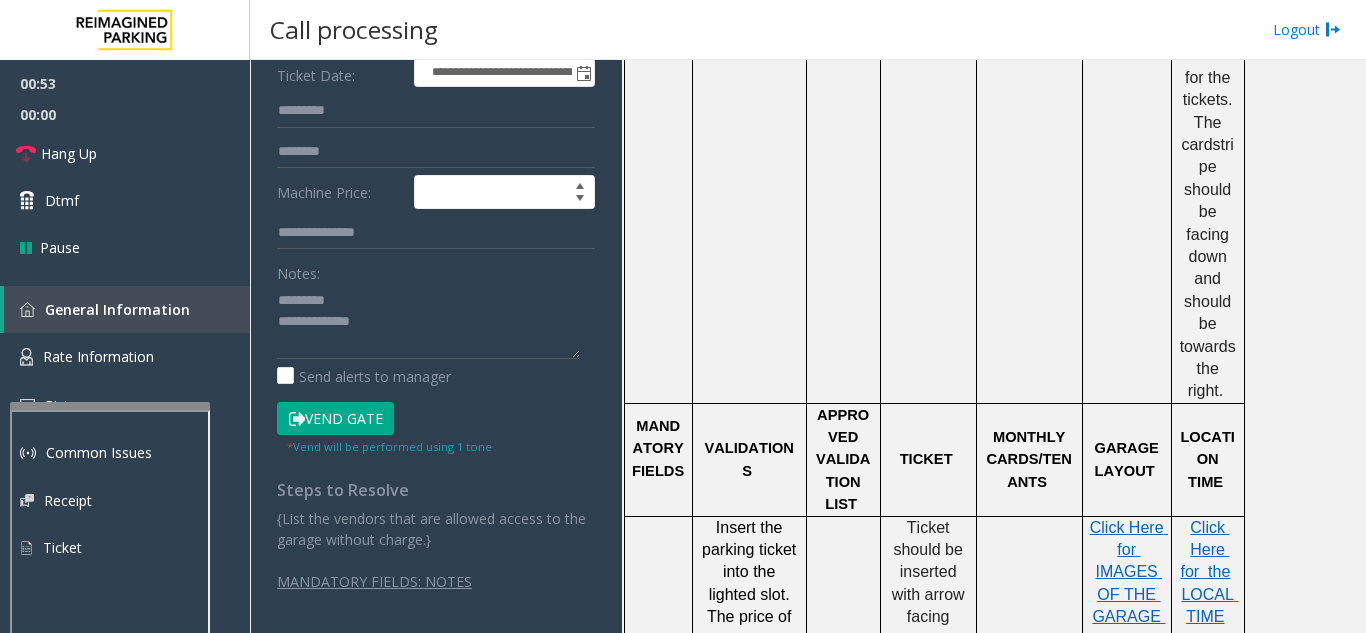 type on "***" 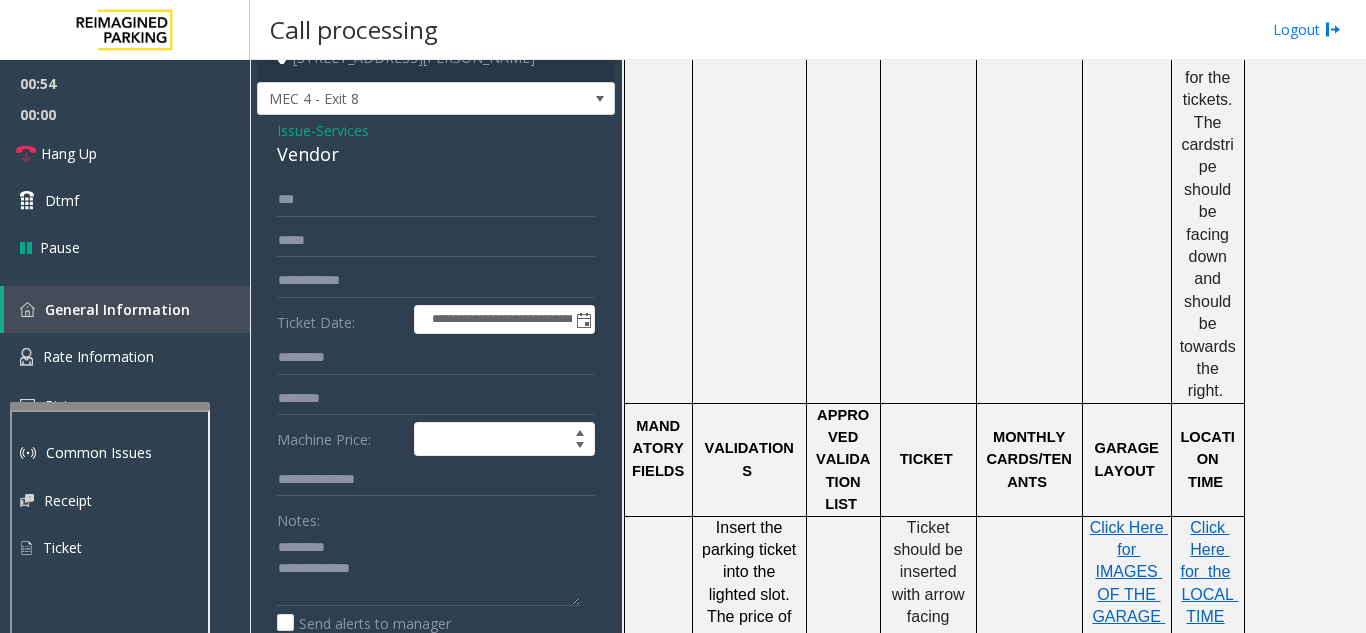 scroll, scrollTop: 0, scrollLeft: 0, axis: both 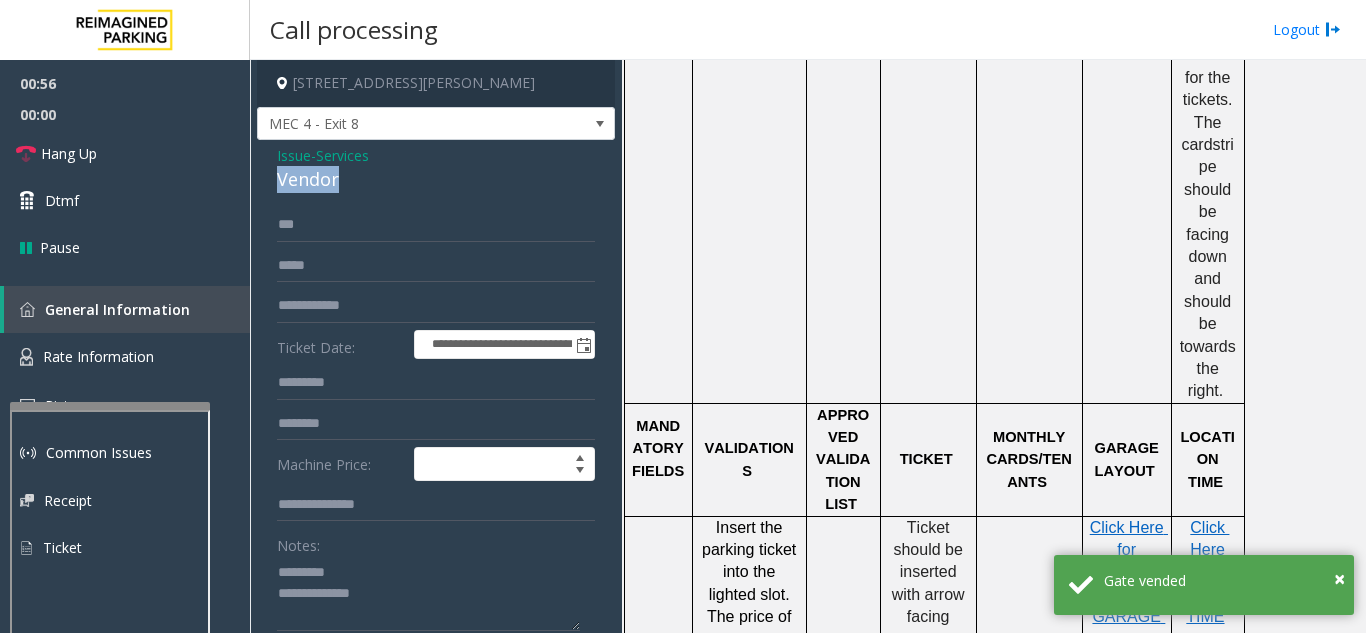 drag, startPoint x: 339, startPoint y: 191, endPoint x: 351, endPoint y: 194, distance: 12.369317 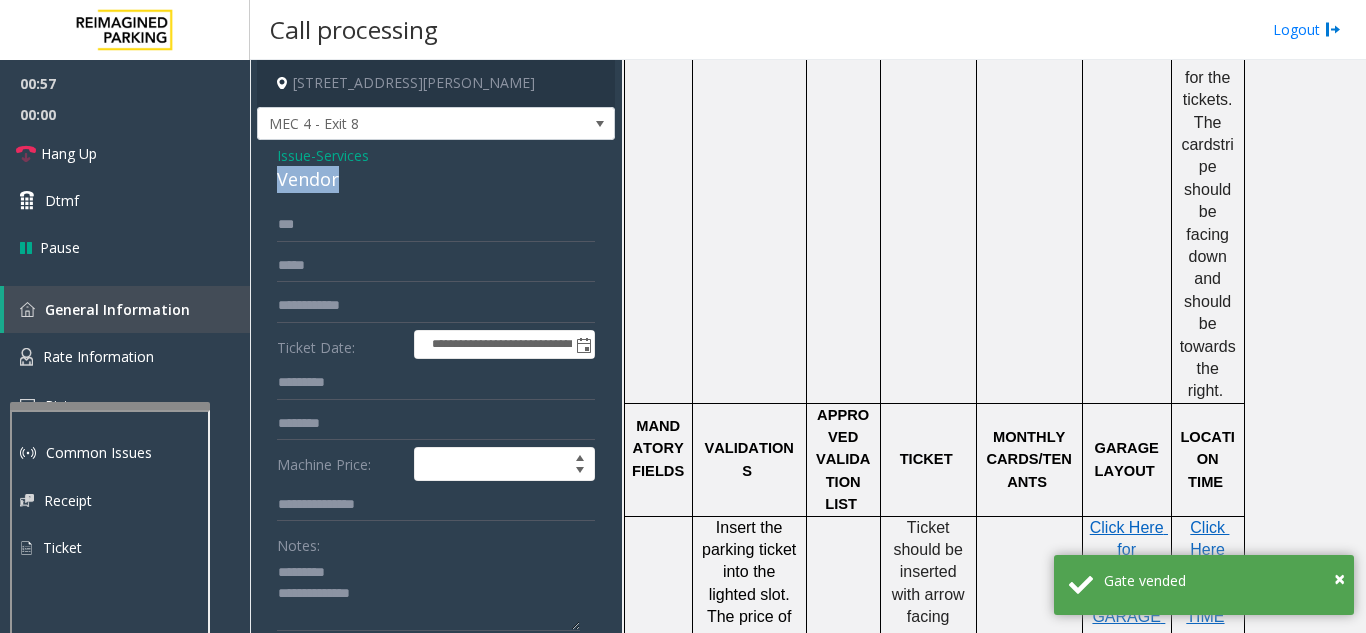 scroll, scrollTop: 3, scrollLeft: 0, axis: vertical 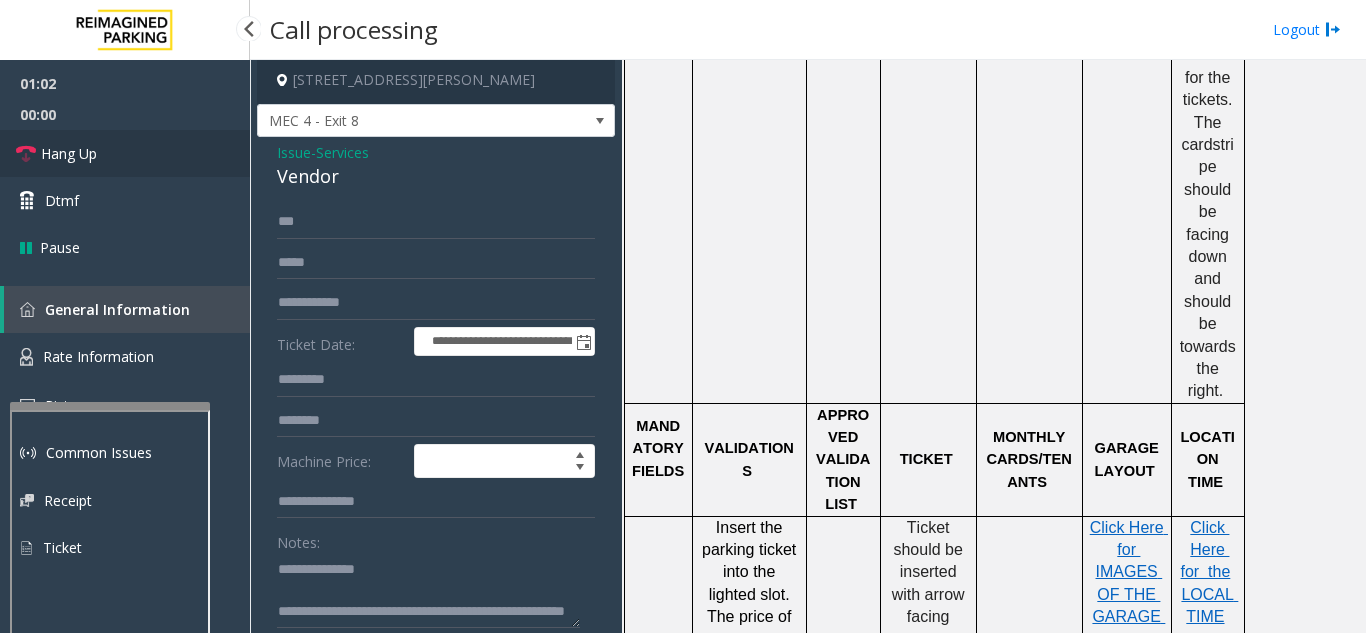 click on "Hang Up" at bounding box center (125, 153) 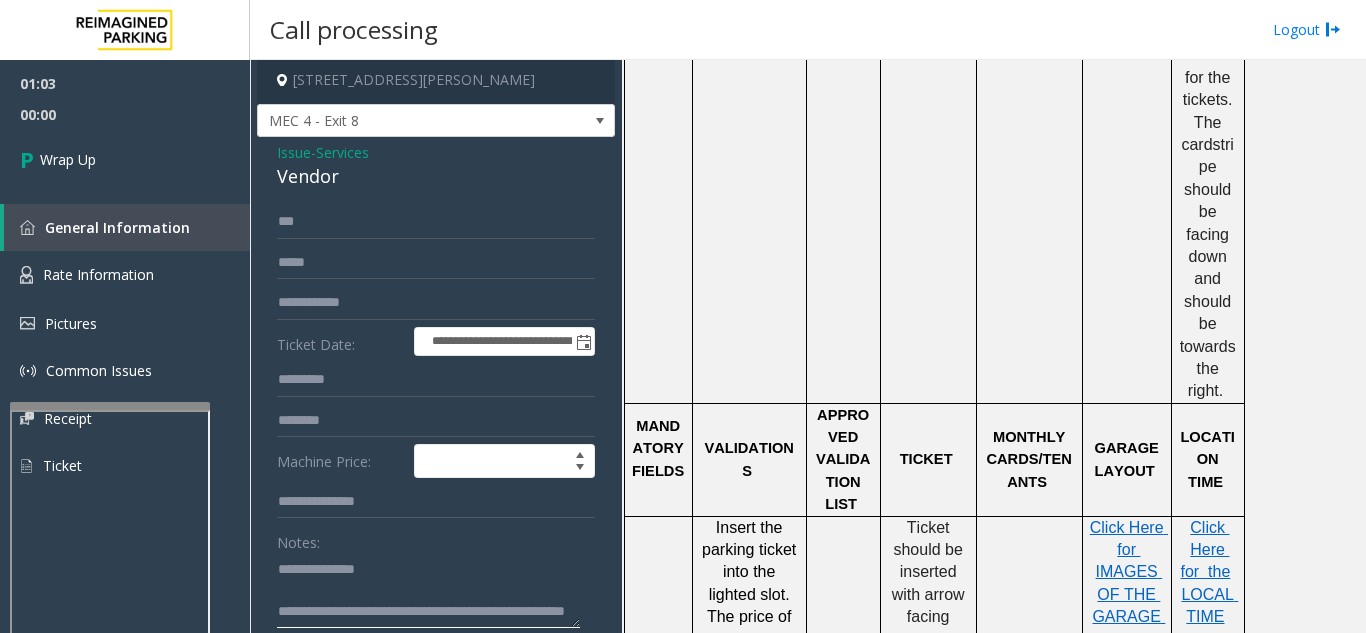 click 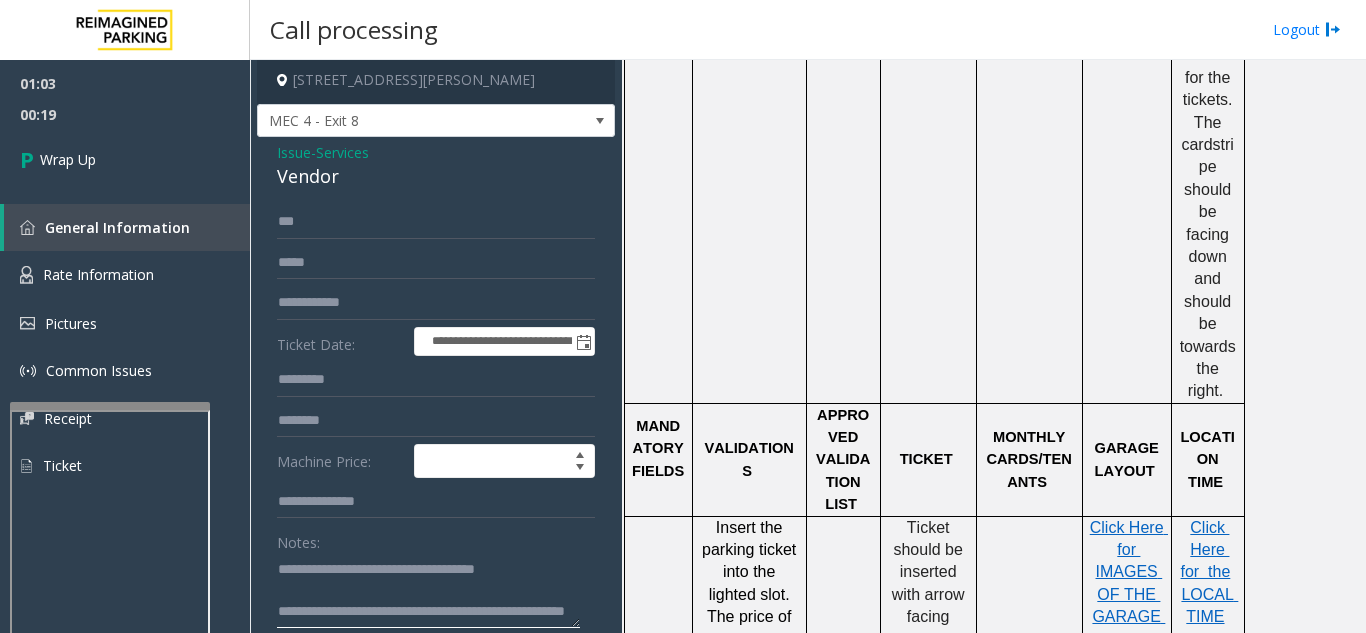 click 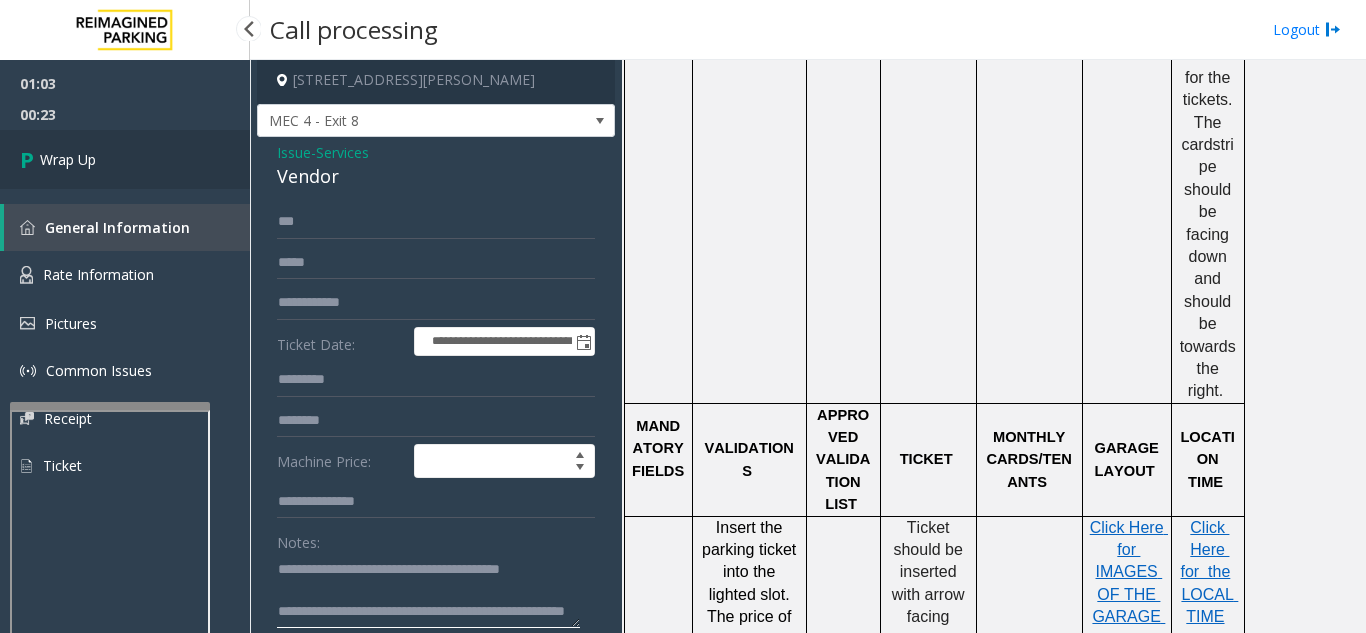 type on "**********" 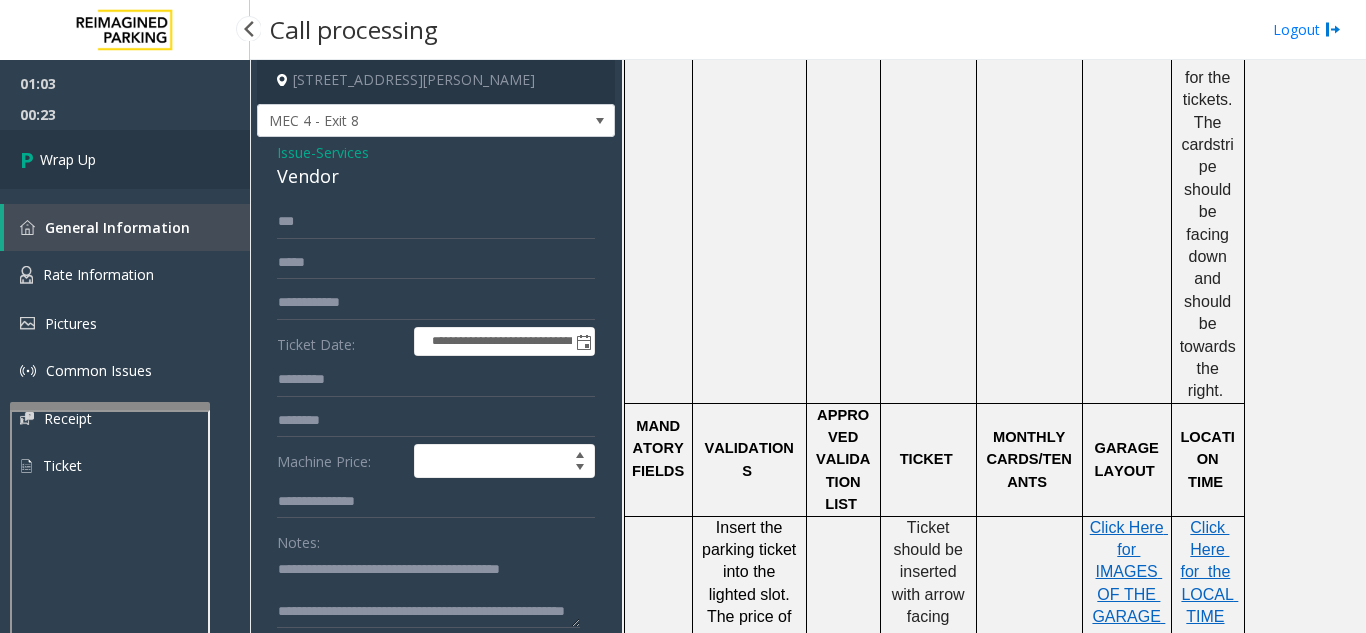 click on "Wrap Up" at bounding box center (125, 159) 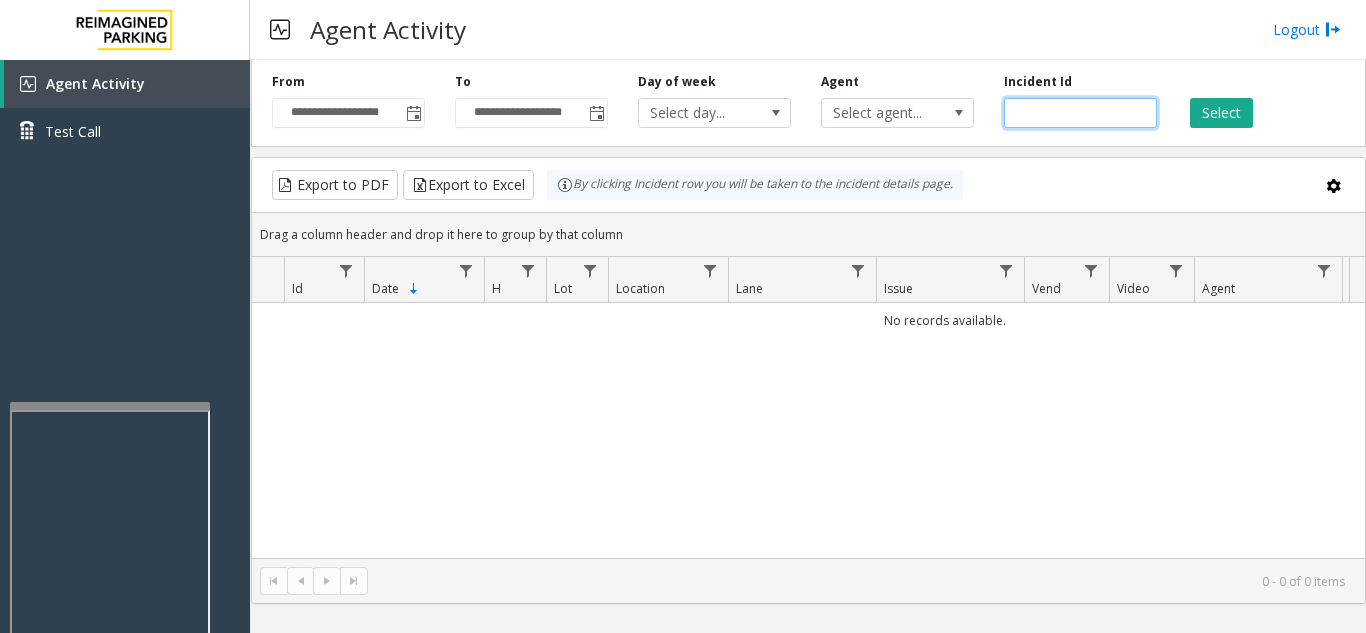 click 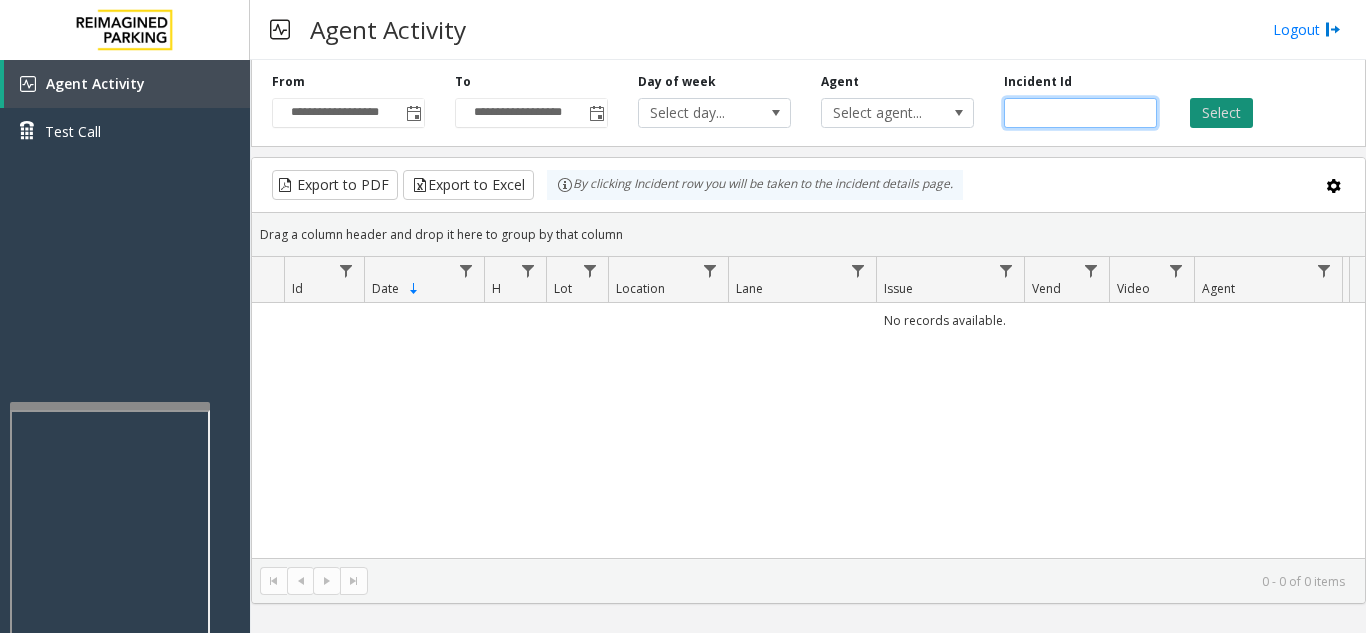 type on "*******" 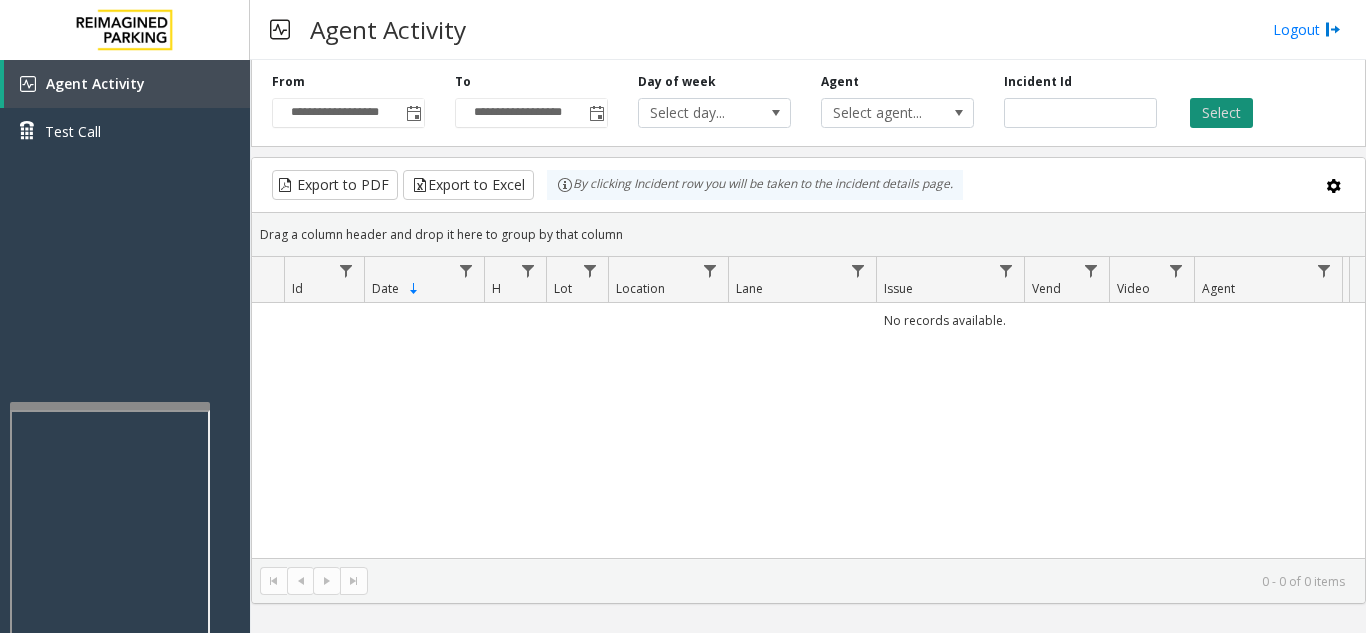 click on "Select" 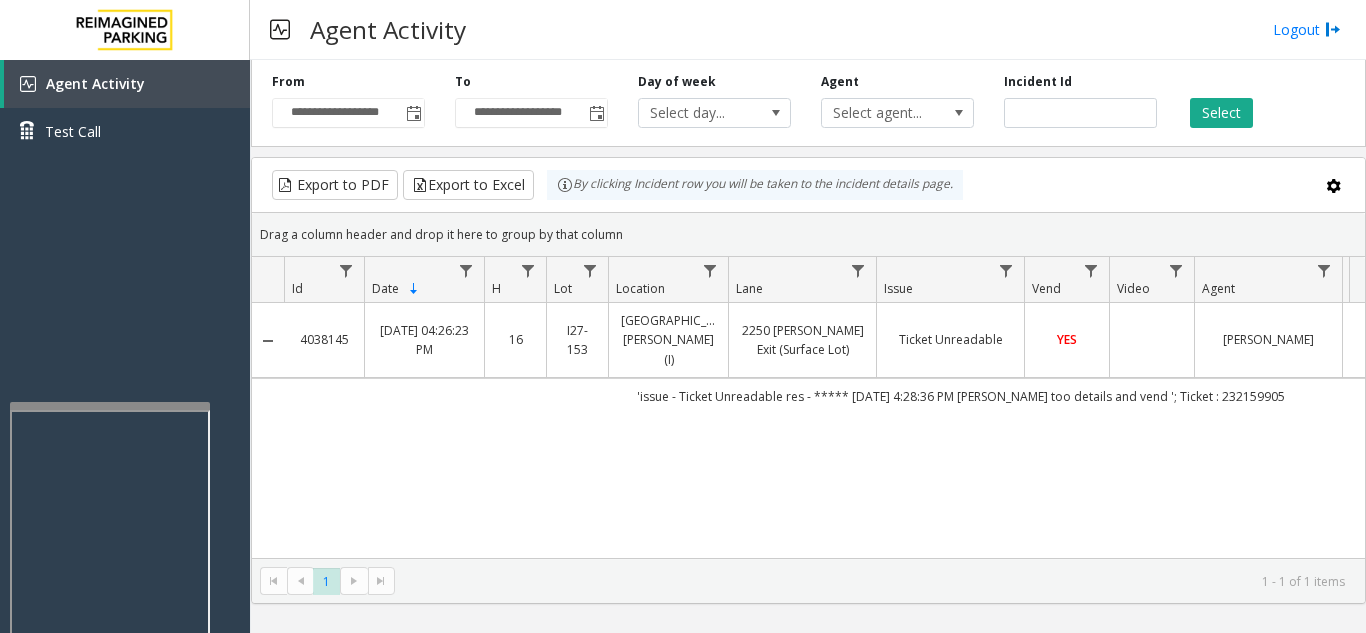 scroll, scrollTop: 0, scrollLeft: 35, axis: horizontal 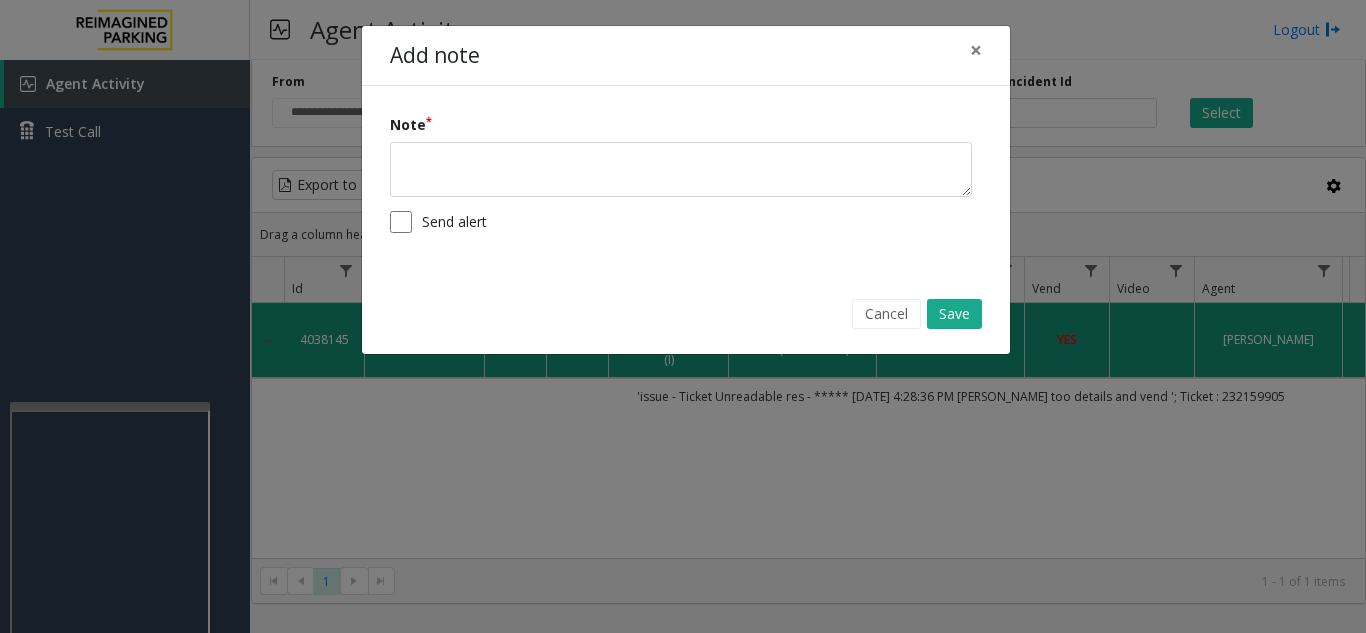 copy on "4038145" 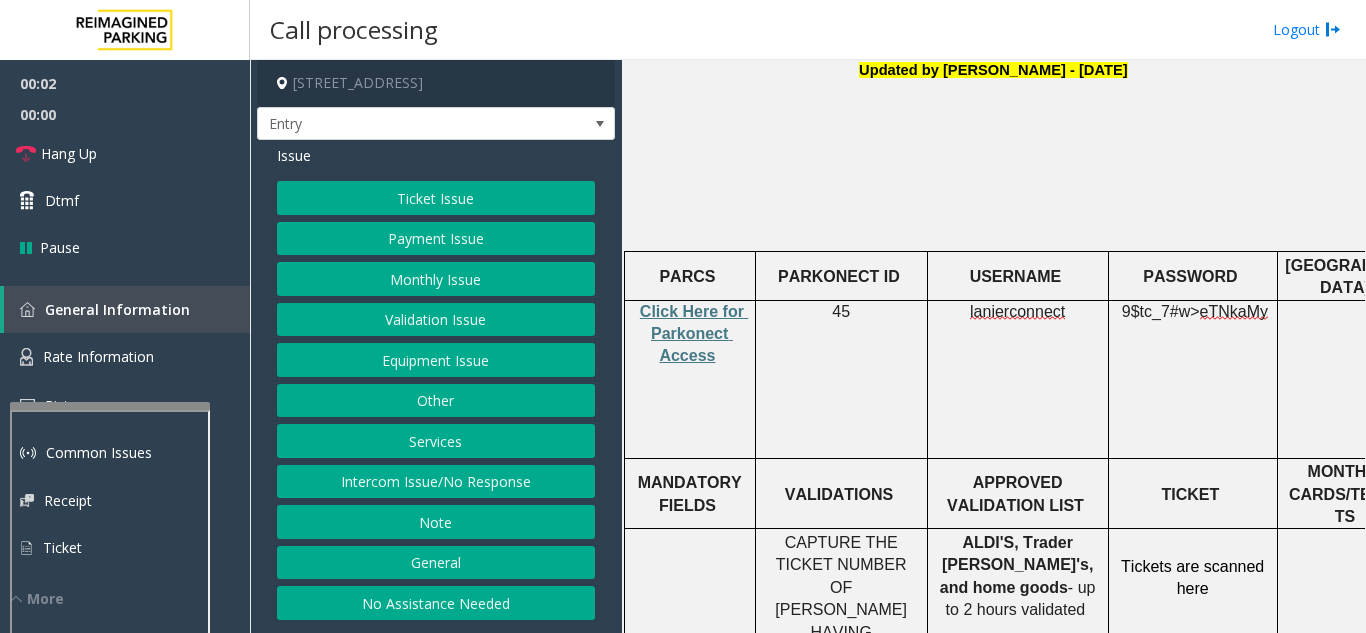 scroll, scrollTop: 600, scrollLeft: 0, axis: vertical 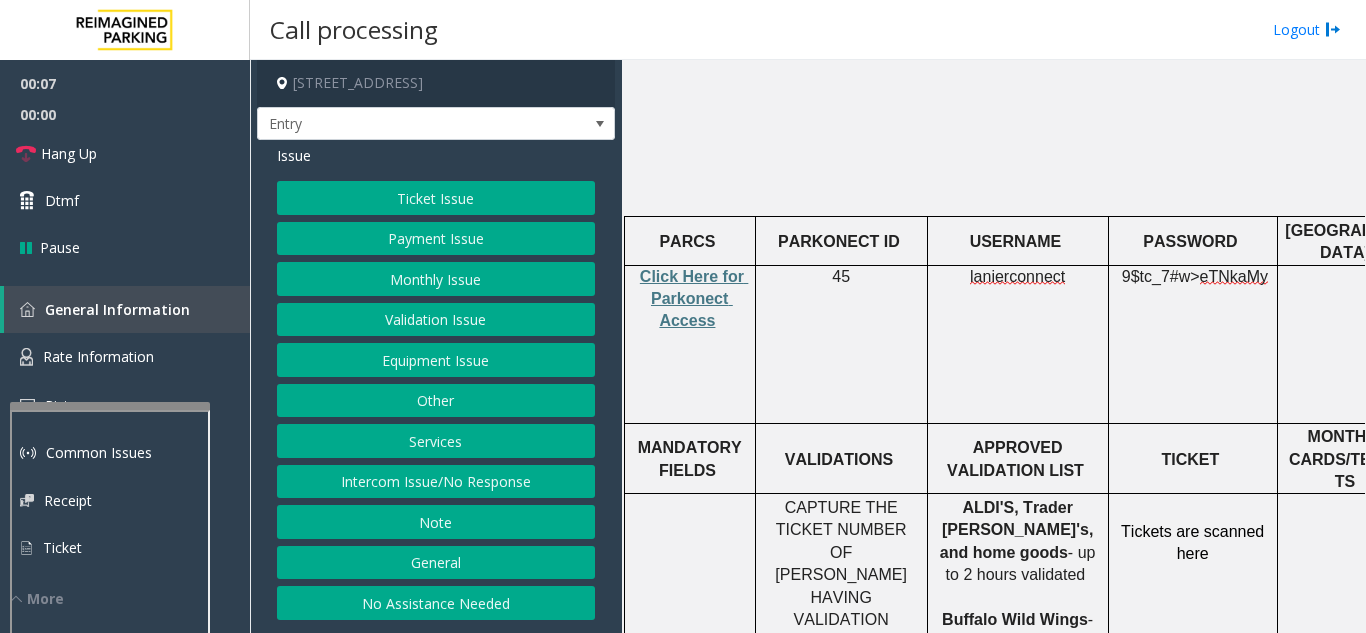 click on "Intercom Issue/No Response" 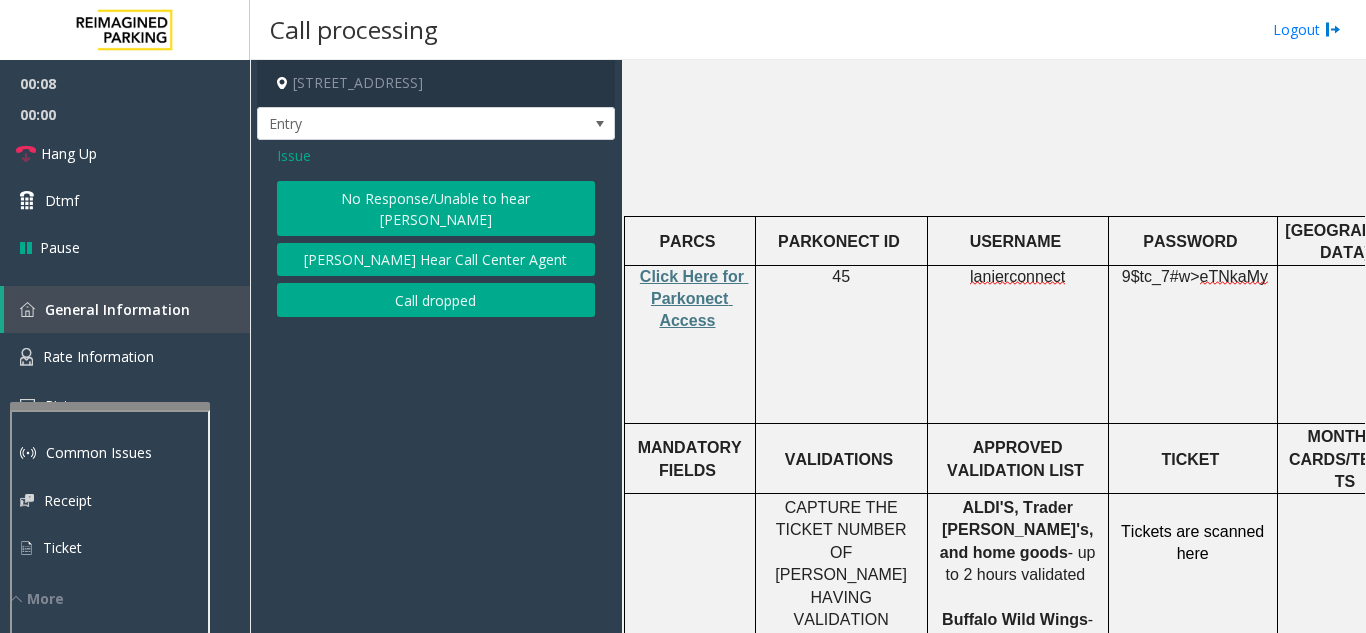 click on "No Response/Unable to hear [PERSON_NAME]" 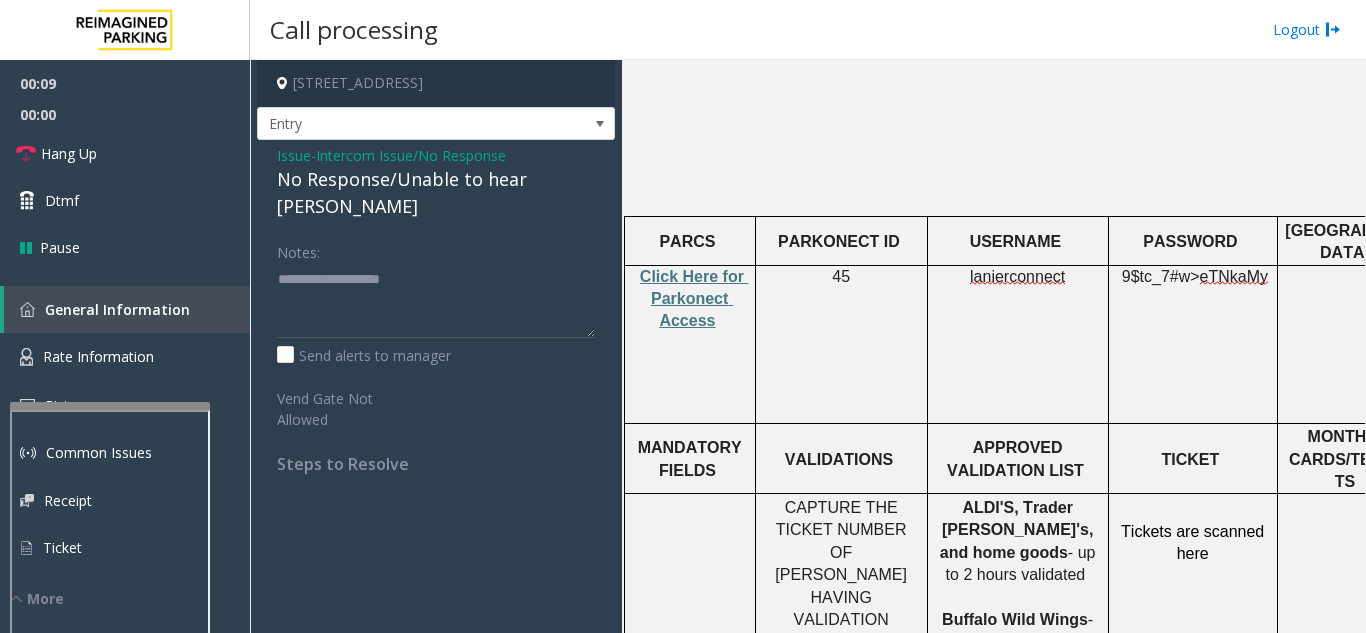 click on "No Response/Unable to hear [PERSON_NAME]" 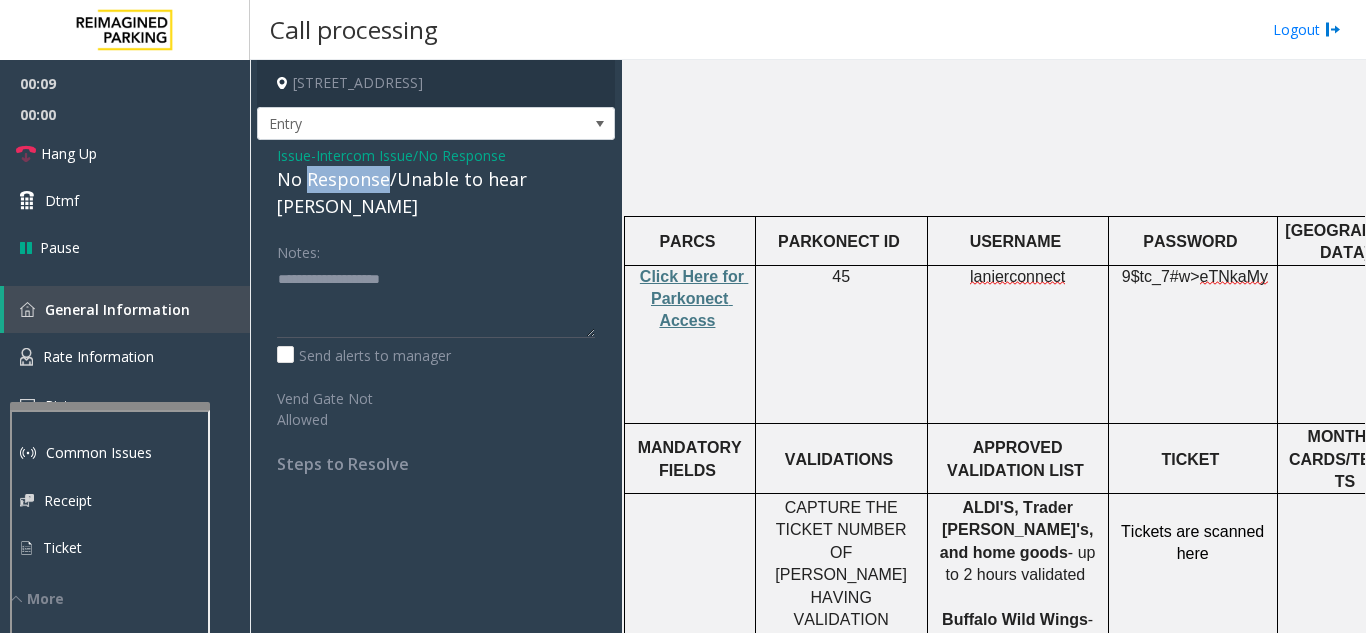 click on "No Response/Unable to hear [PERSON_NAME]" 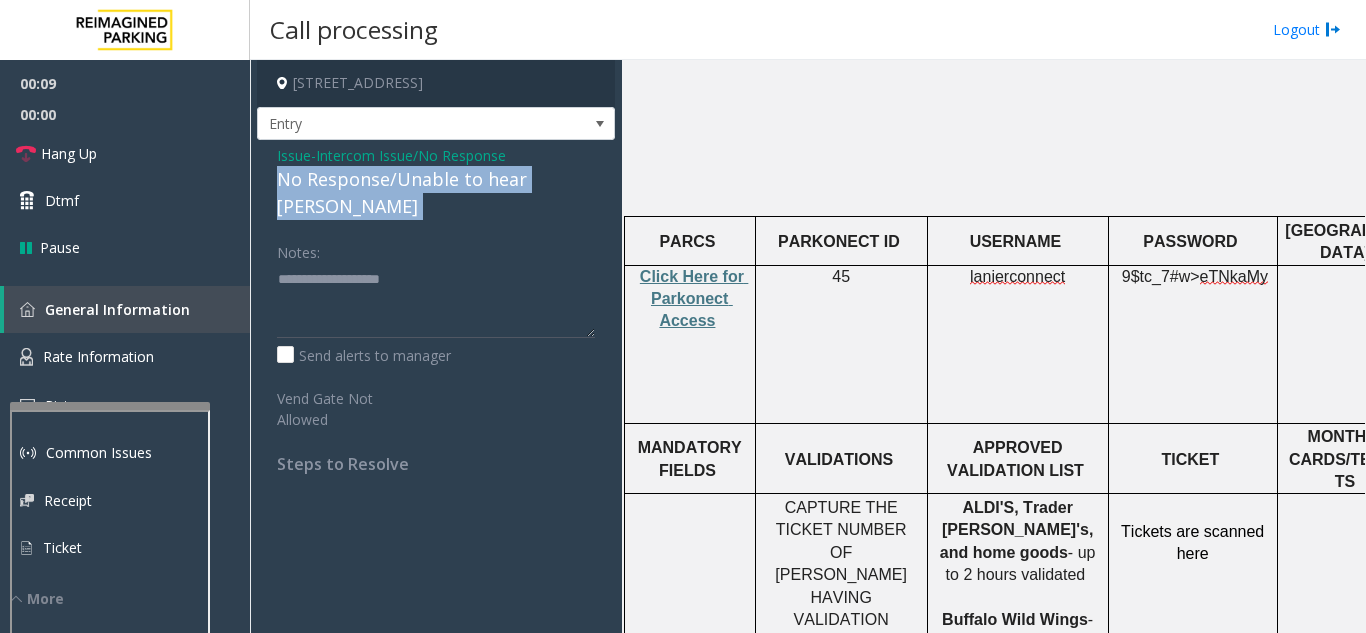 click on "No Response/Unable to hear [PERSON_NAME]" 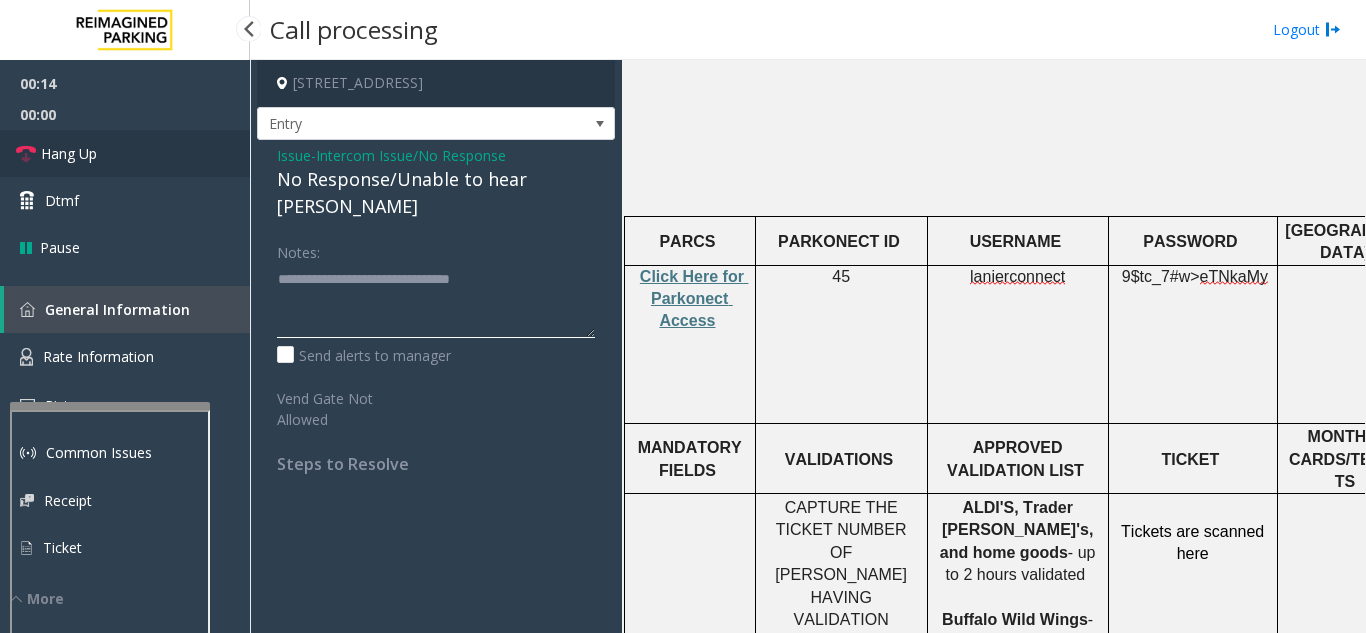 type on "**********" 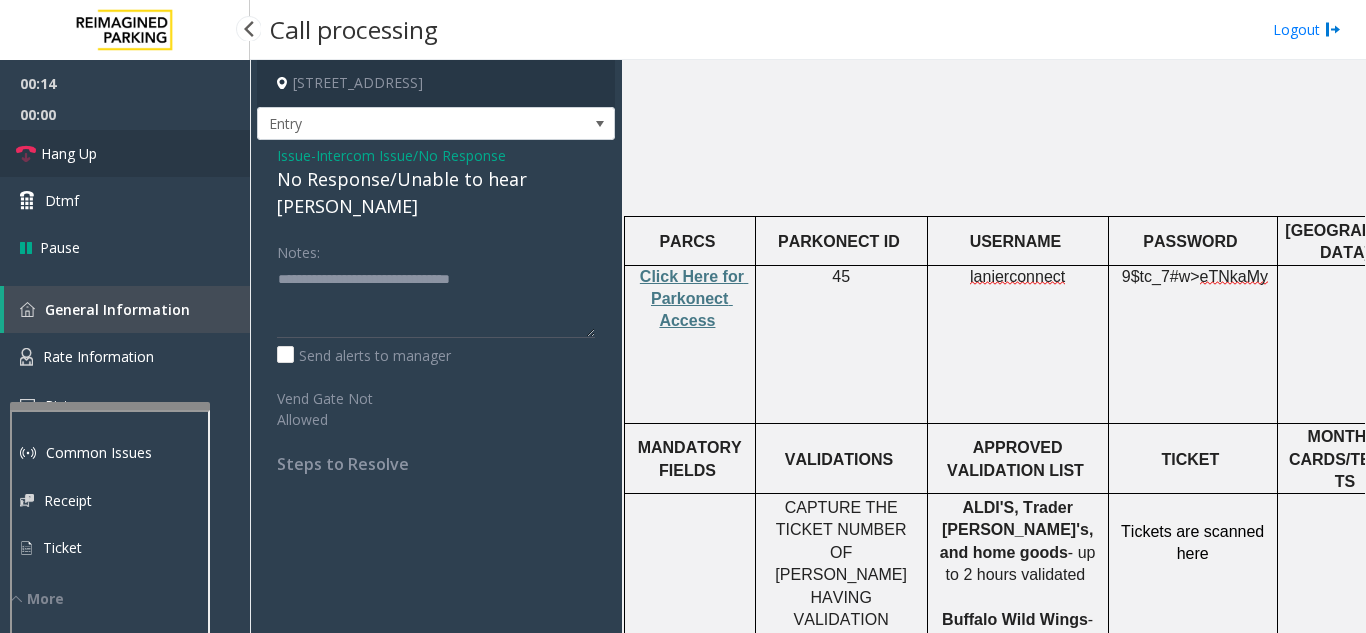 click on "Hang Up" at bounding box center (125, 153) 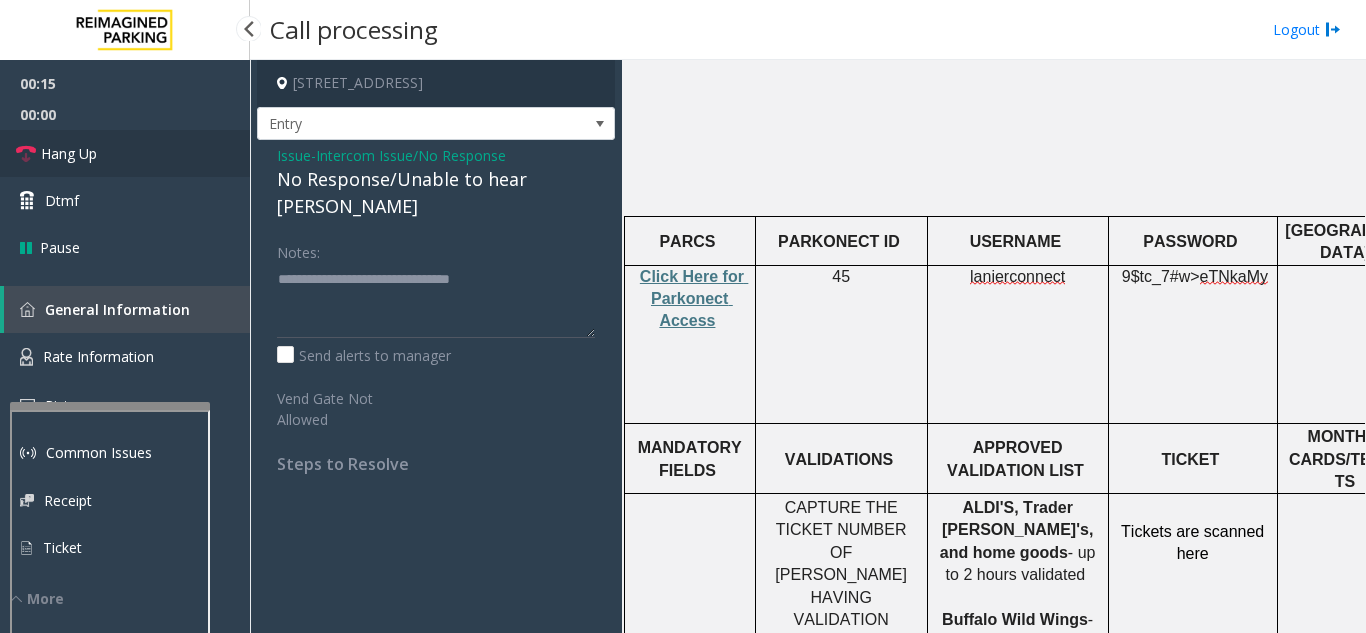 click on "Hang Up" at bounding box center [125, 153] 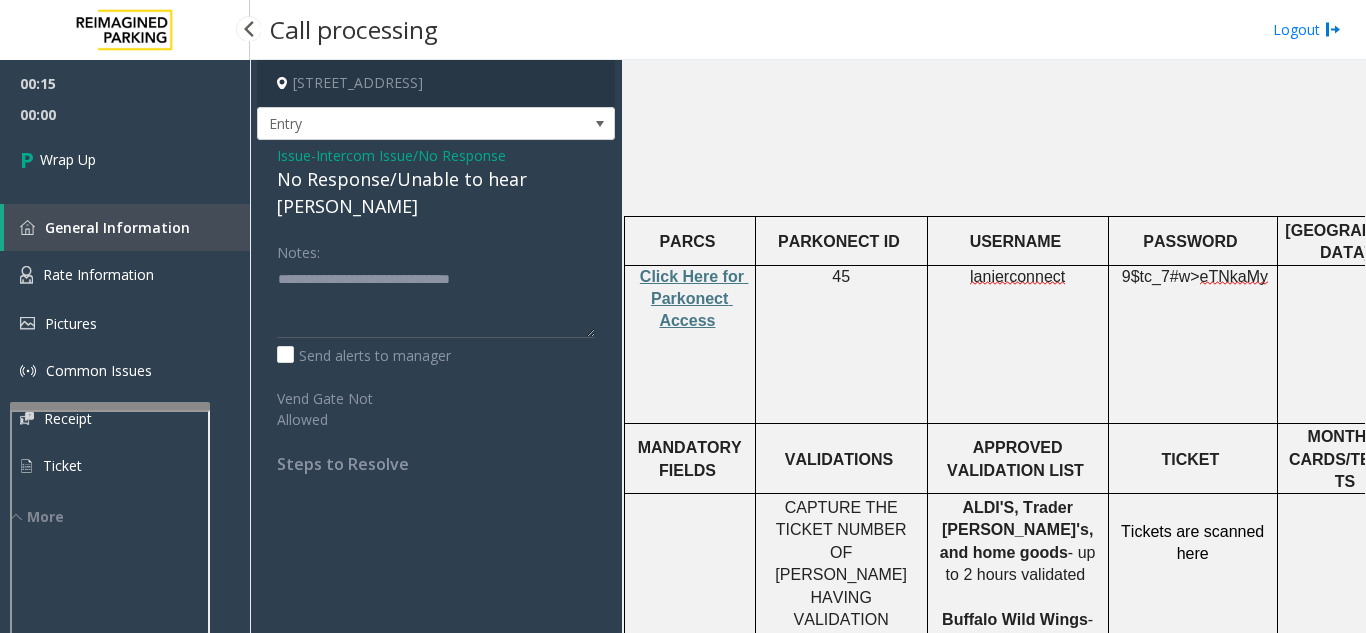 click on "Wrap Up" at bounding box center (125, 159) 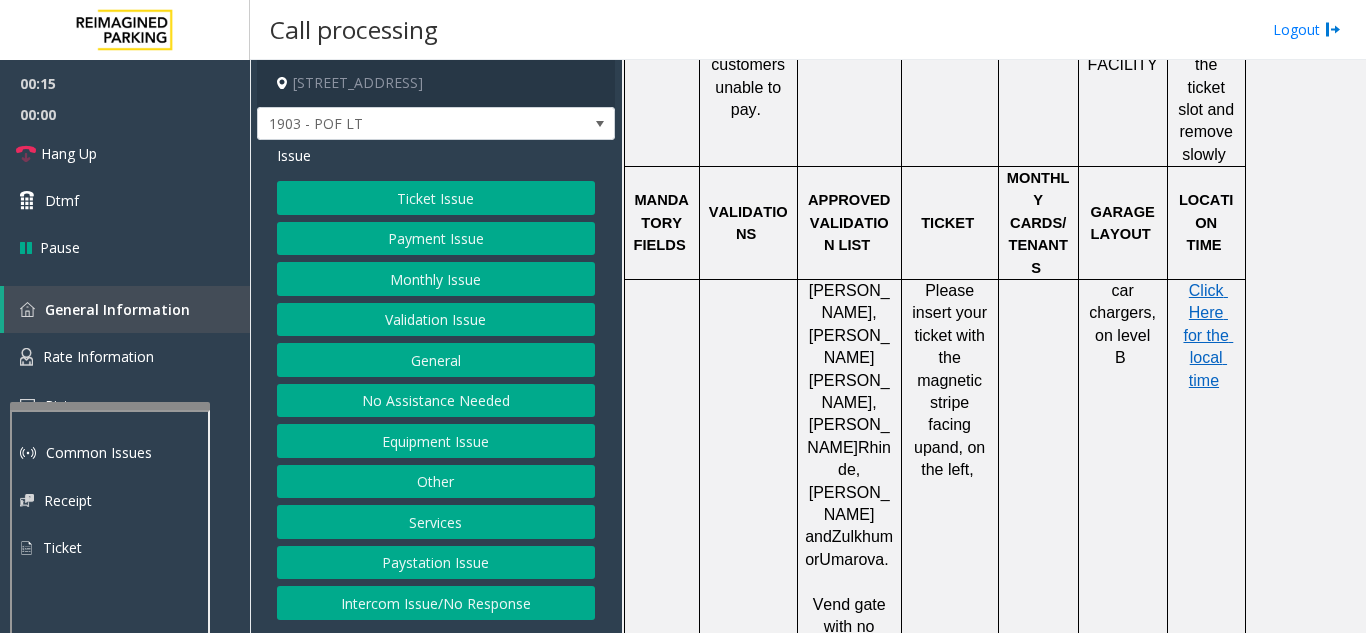 scroll, scrollTop: 1500, scrollLeft: 0, axis: vertical 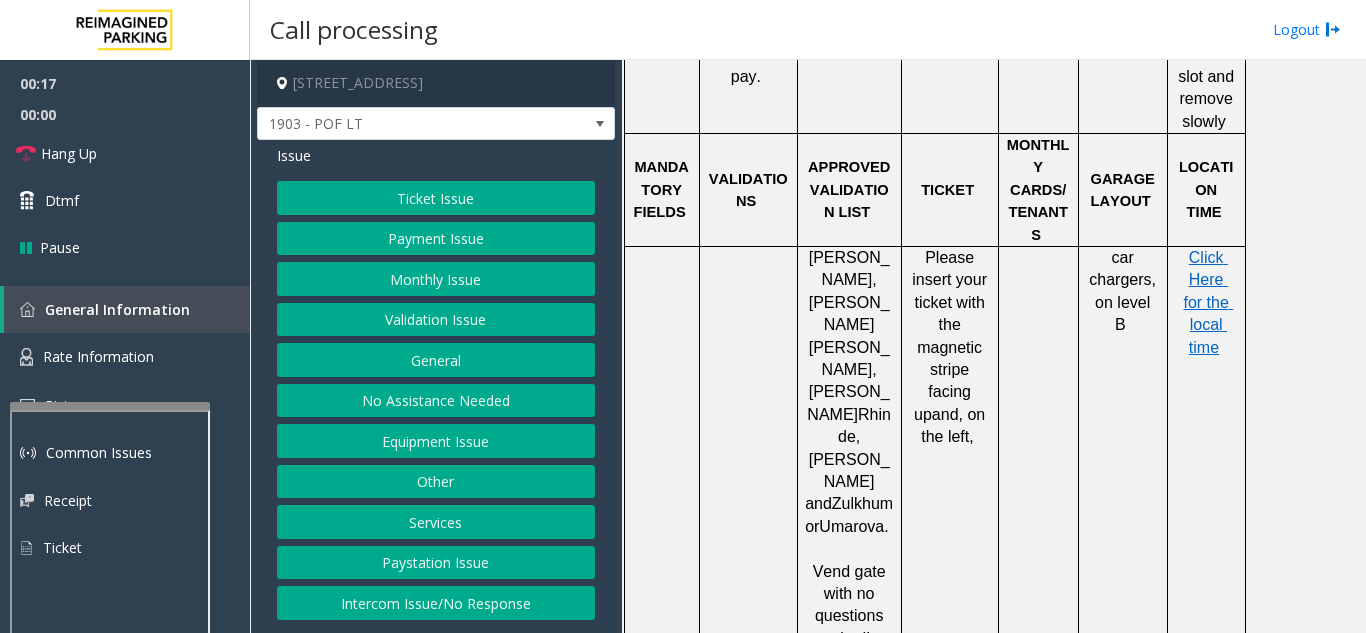 click on "Equipment Issue" 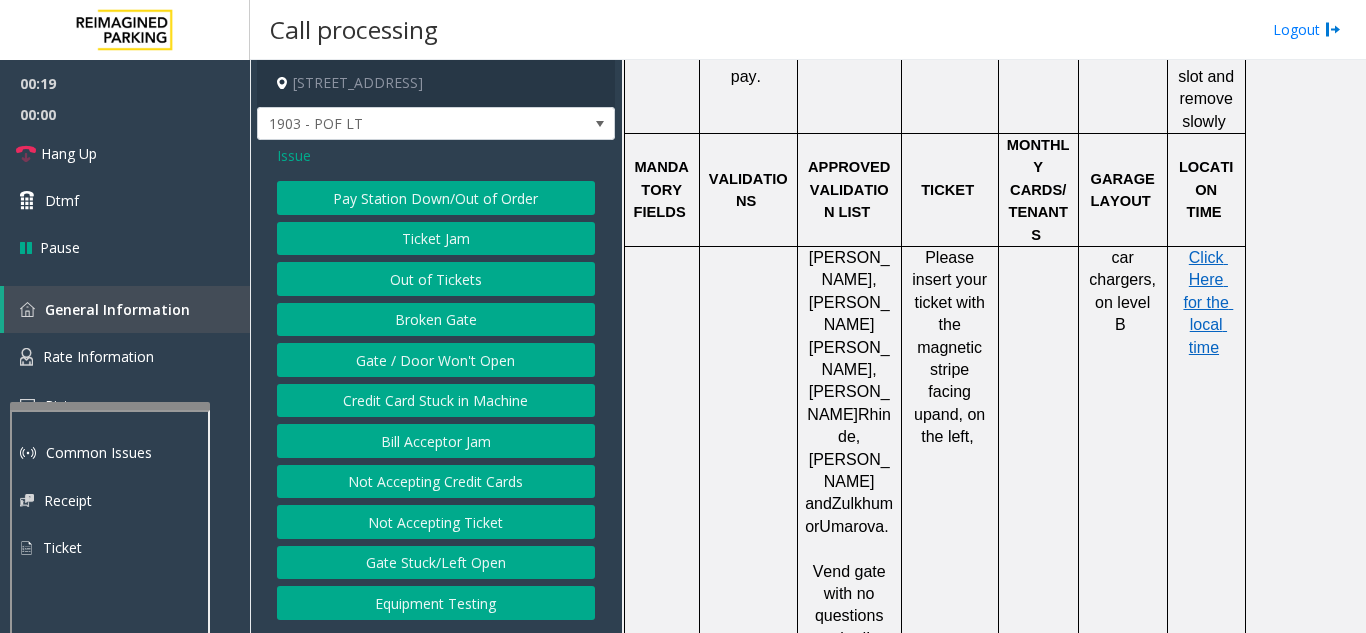 click on "Not Accepting Ticket" 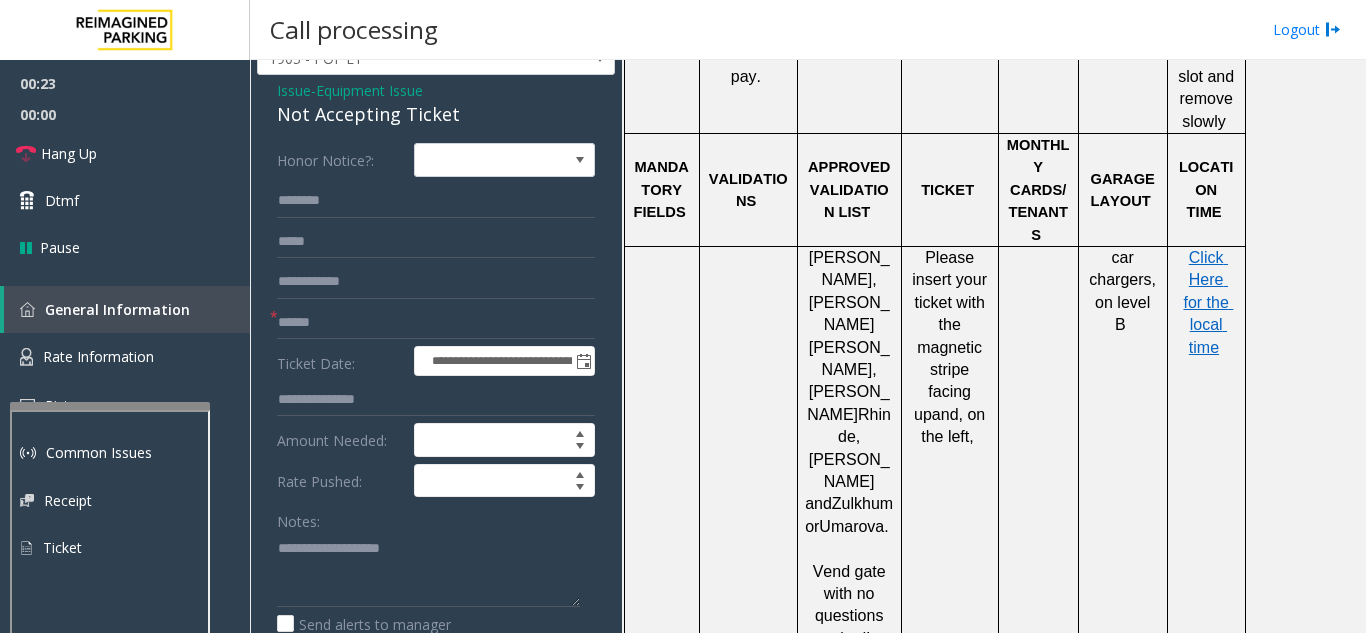 scroll, scrollTop: 100, scrollLeft: 0, axis: vertical 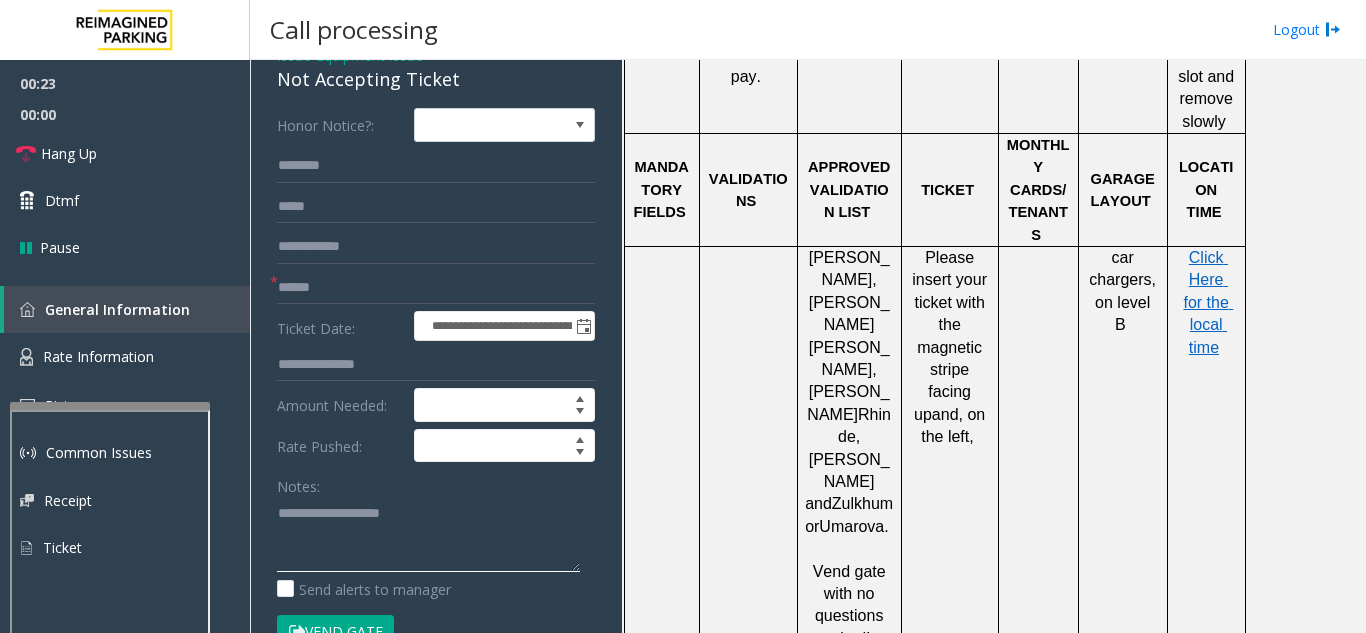click 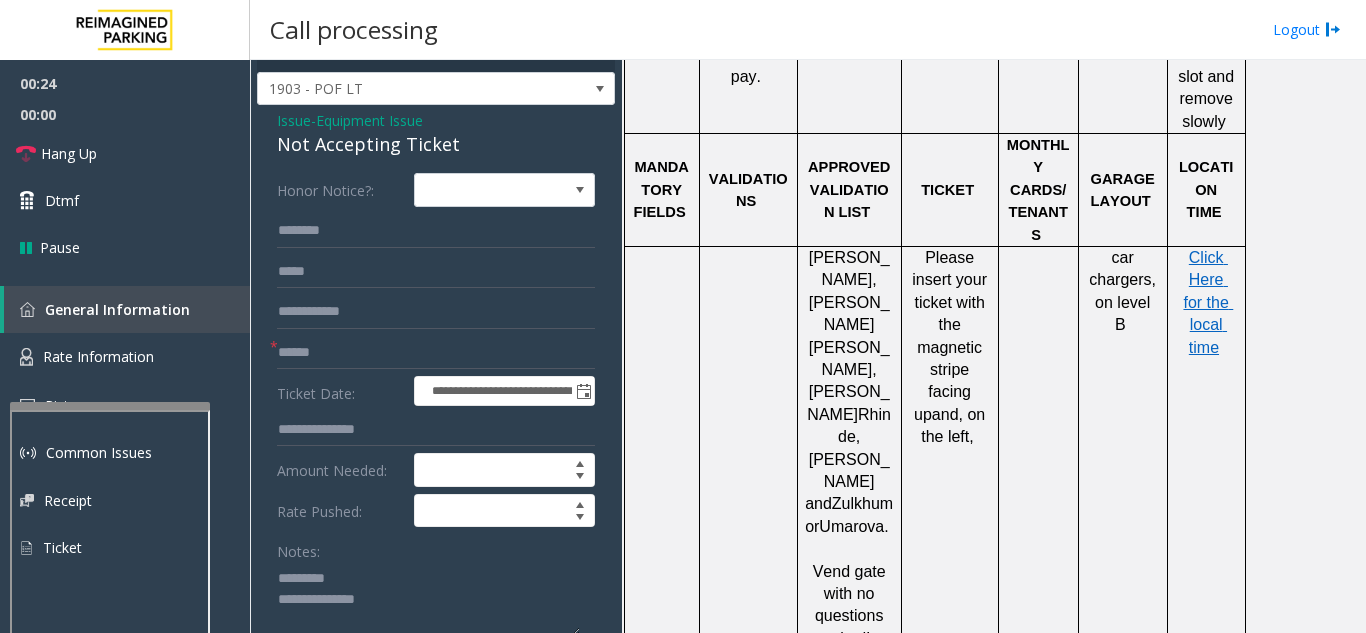 scroll, scrollTop: 0, scrollLeft: 0, axis: both 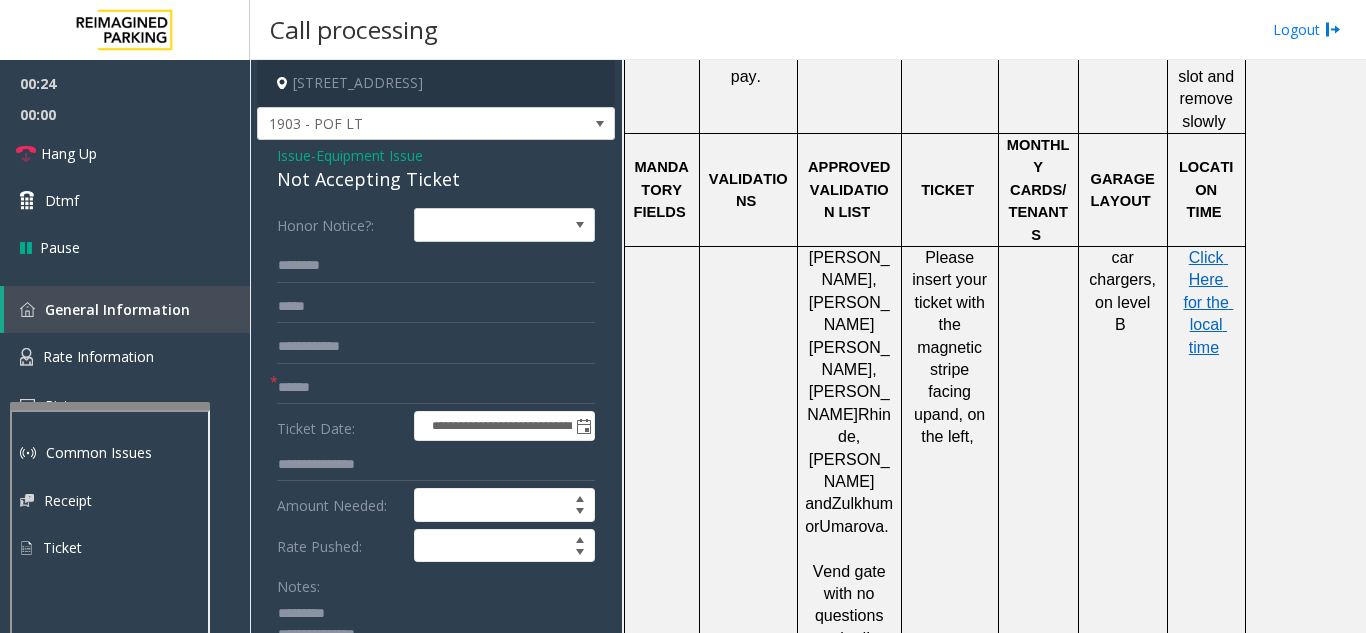 click on "Not Accepting Ticket" 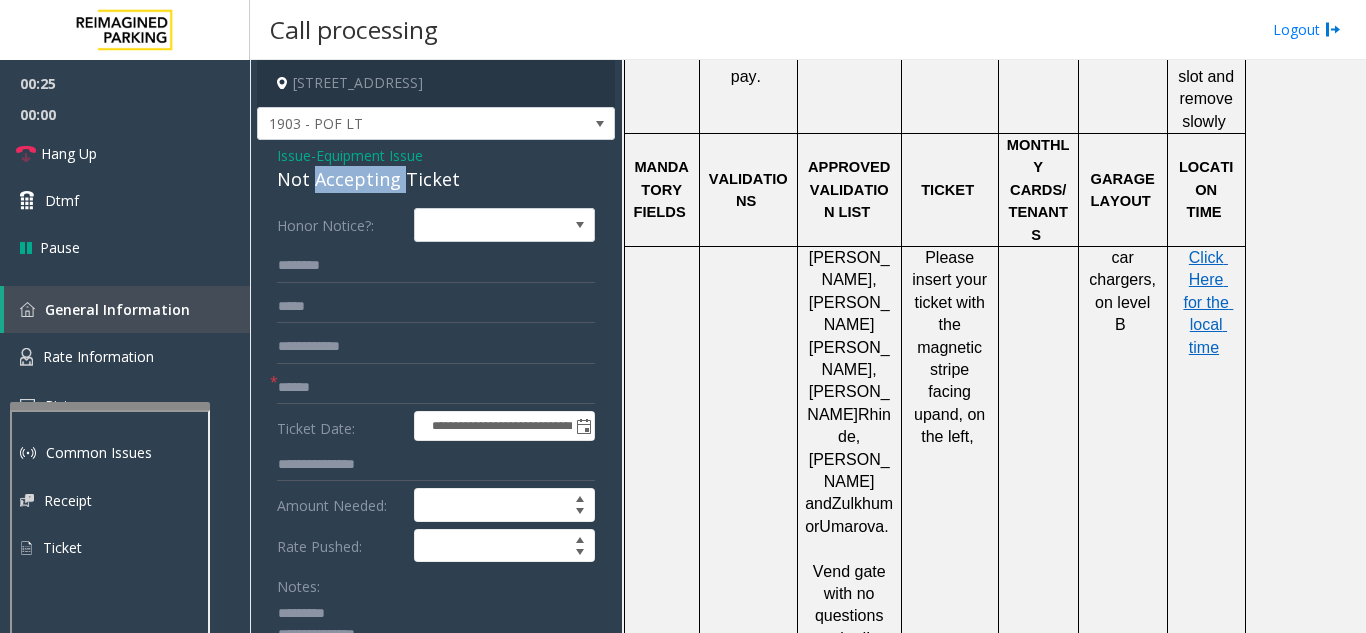 click on "Not Accepting Ticket" 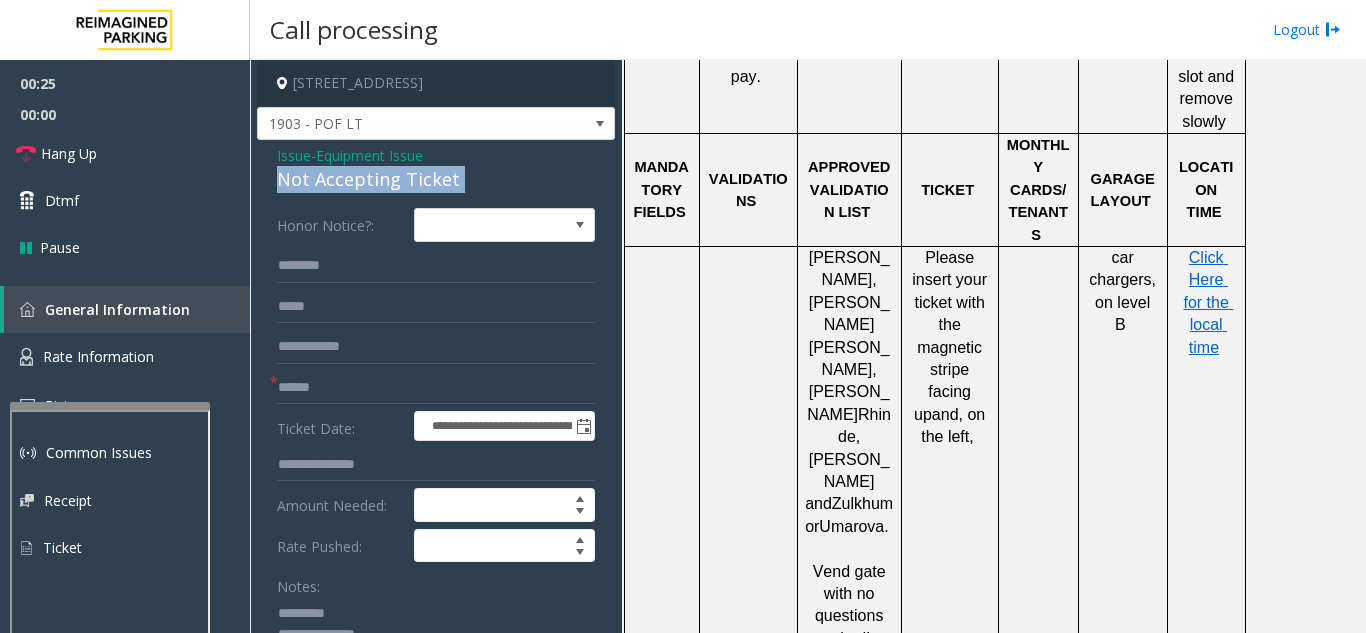 click on "Not Accepting Ticket" 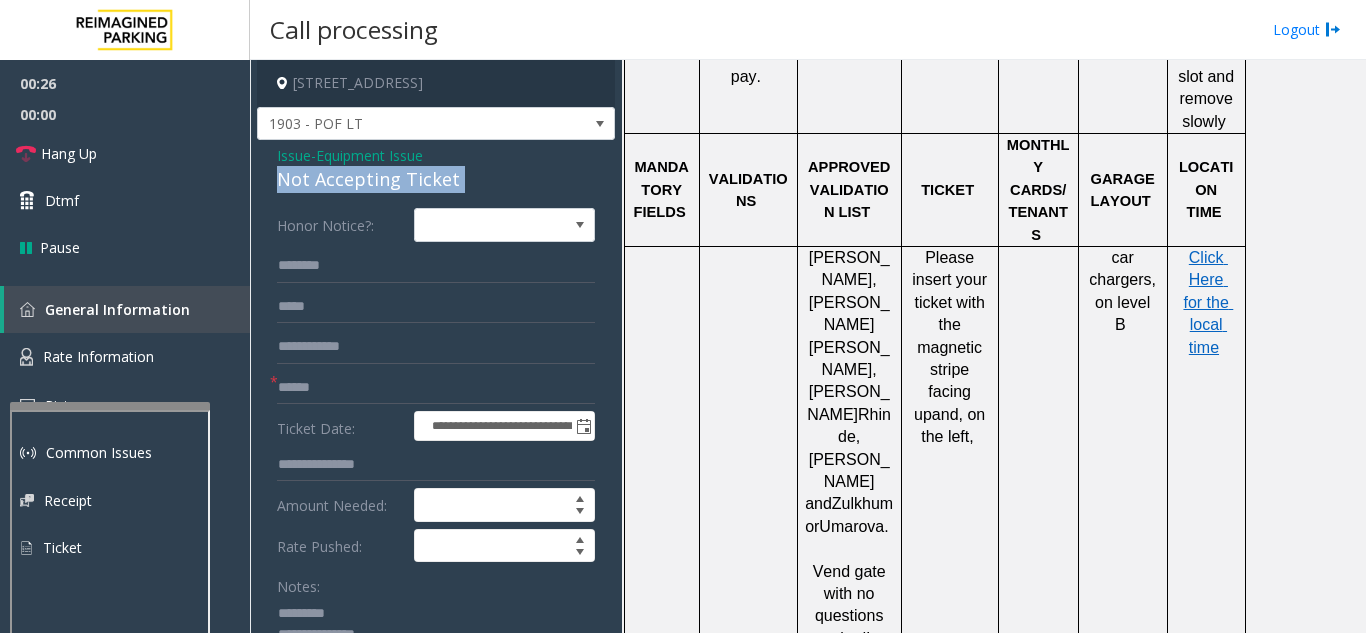 copy on "Not Accepting Ticket" 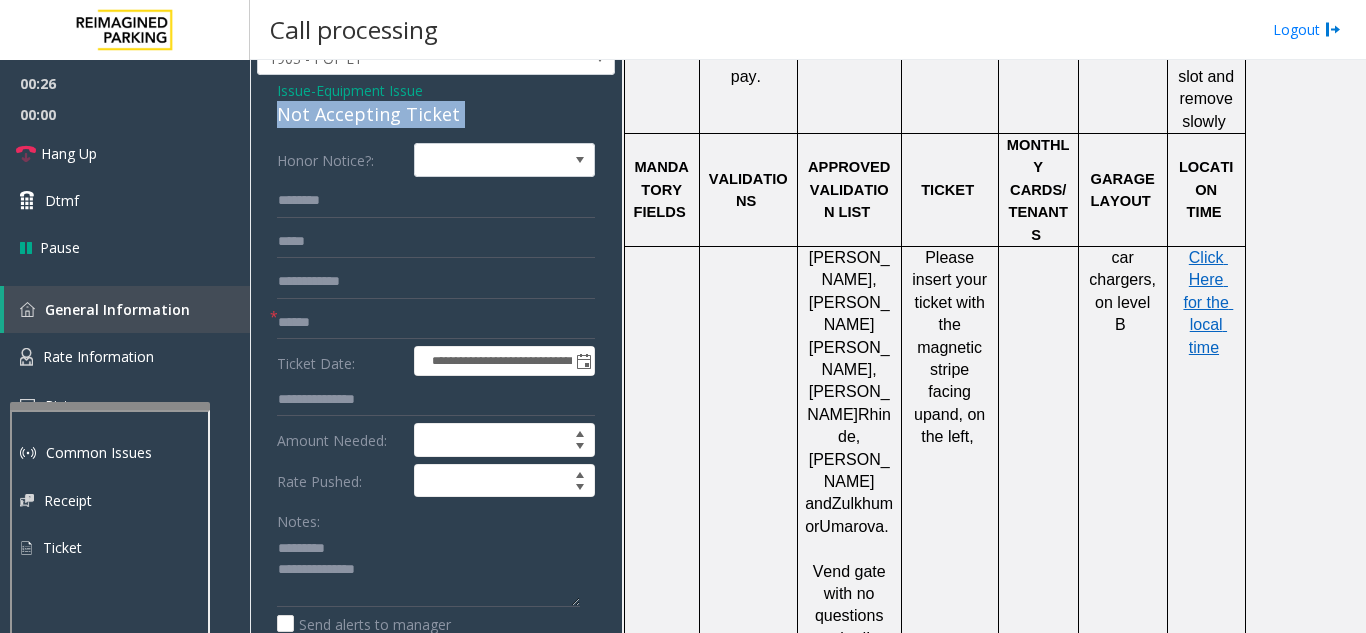 scroll, scrollTop: 100, scrollLeft: 0, axis: vertical 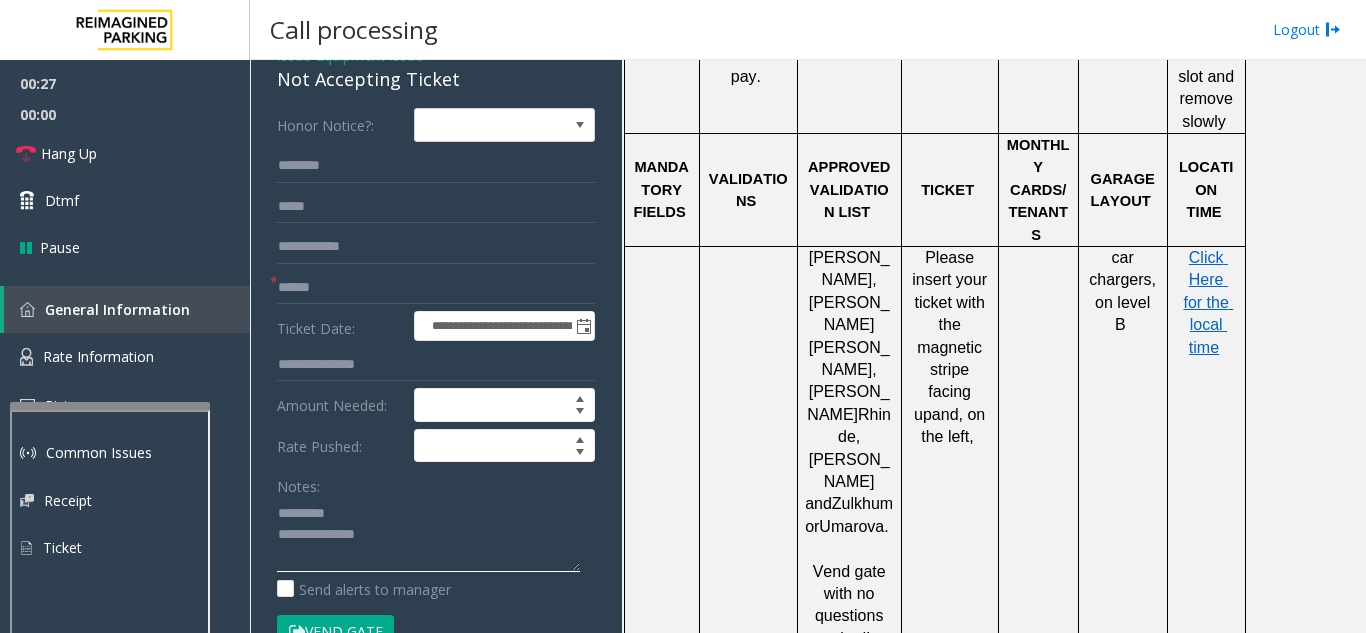 click 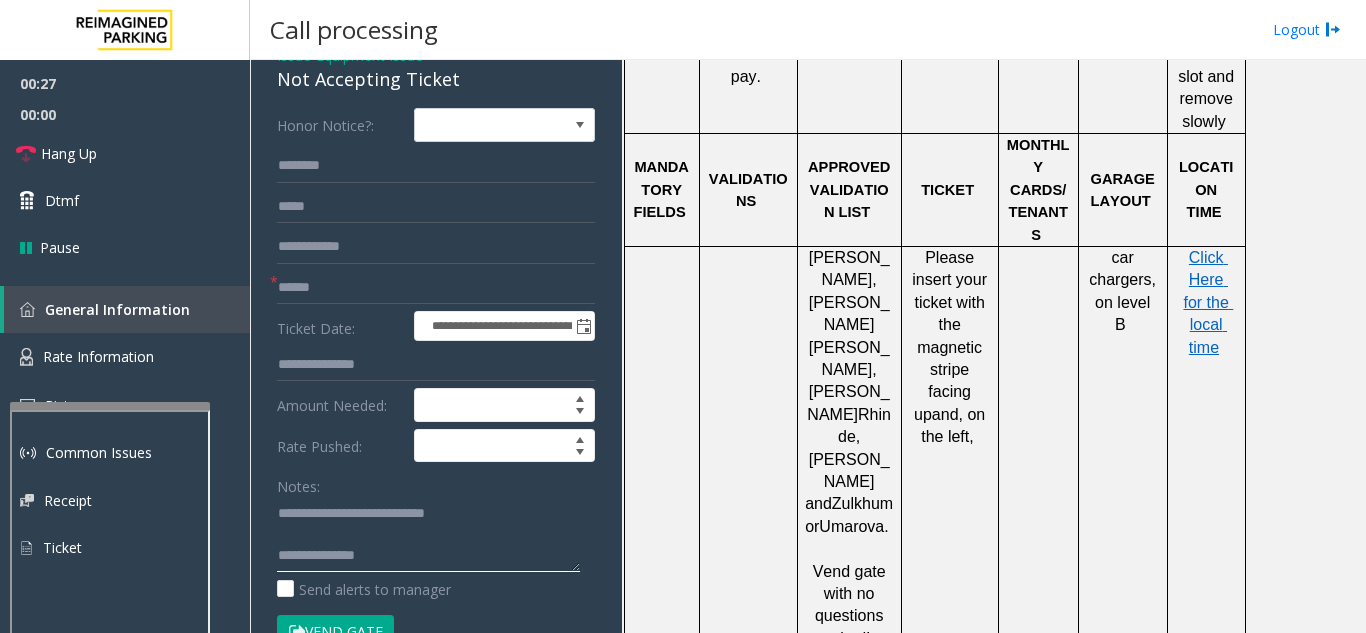 type on "**********" 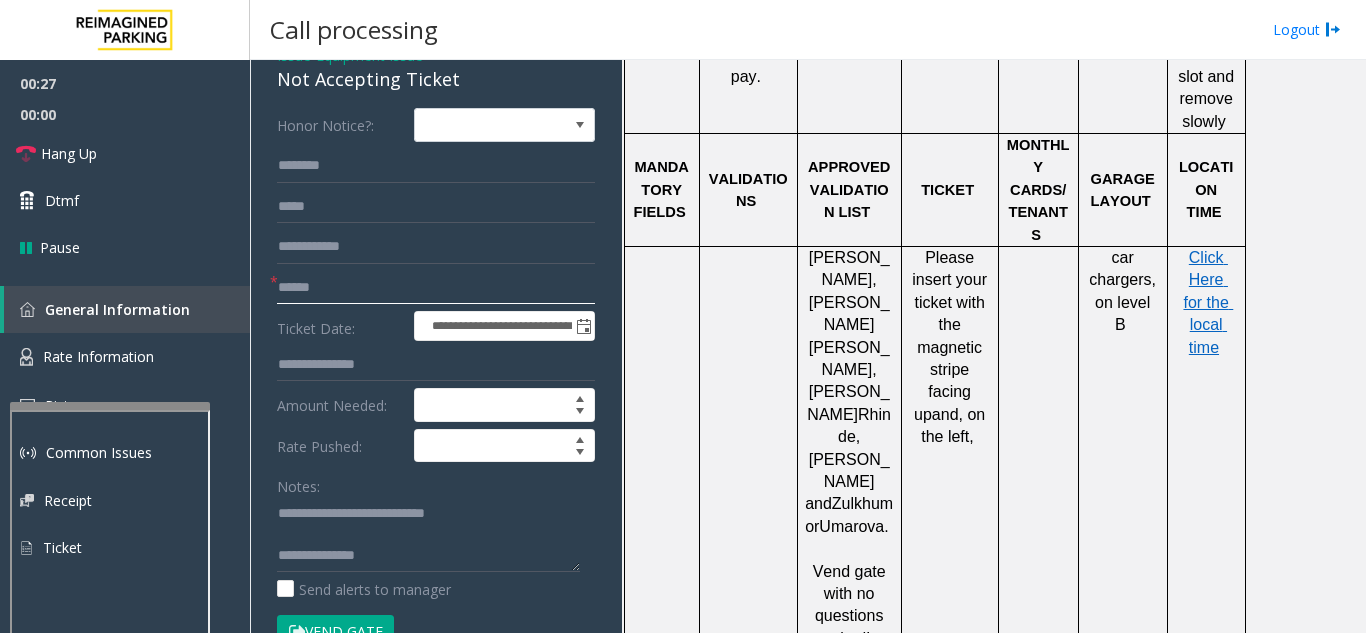 click 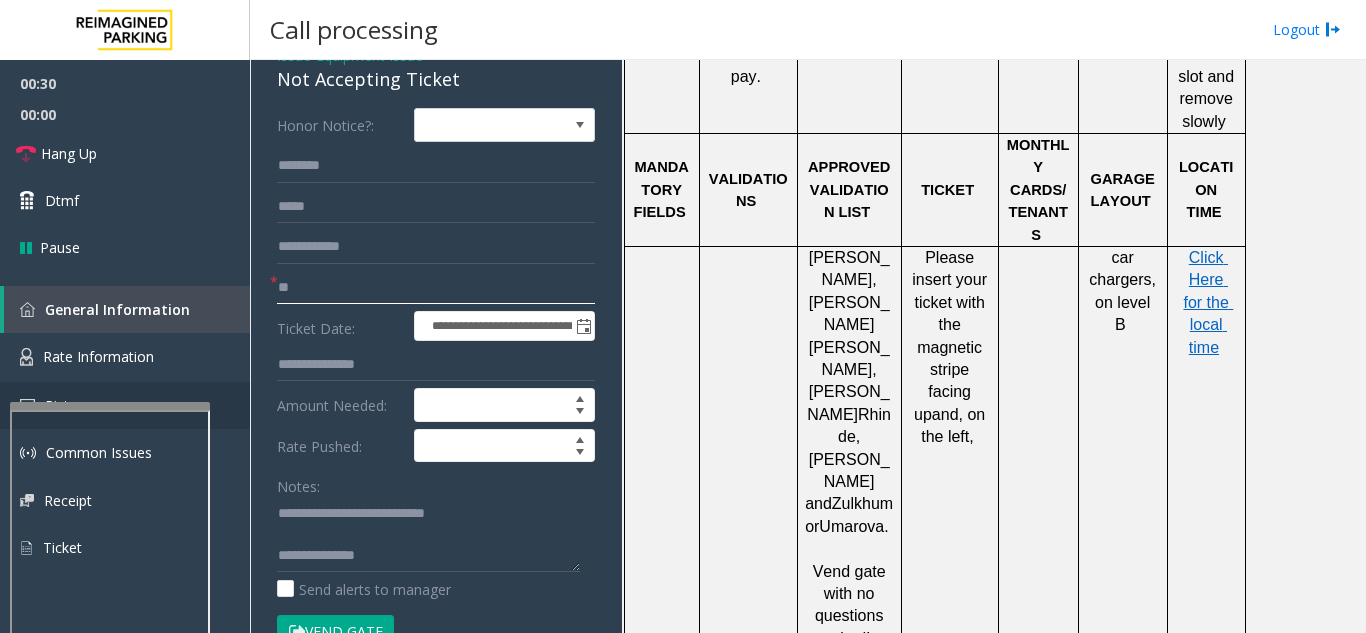 type on "**" 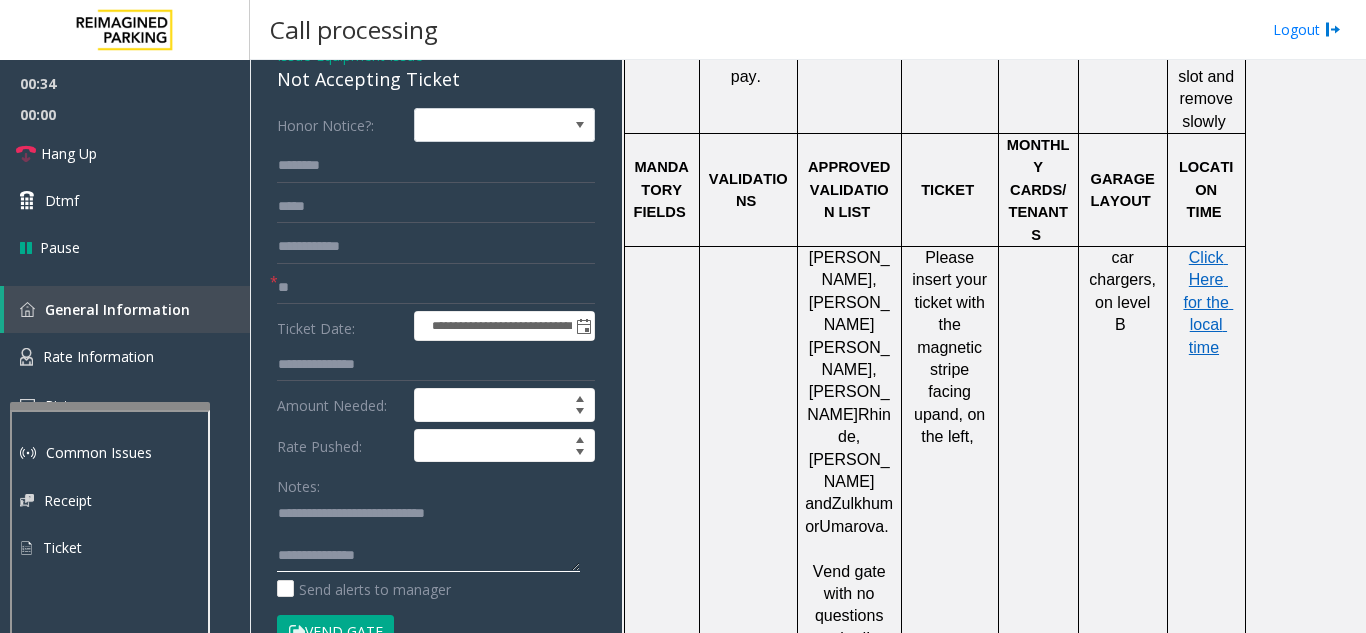 click 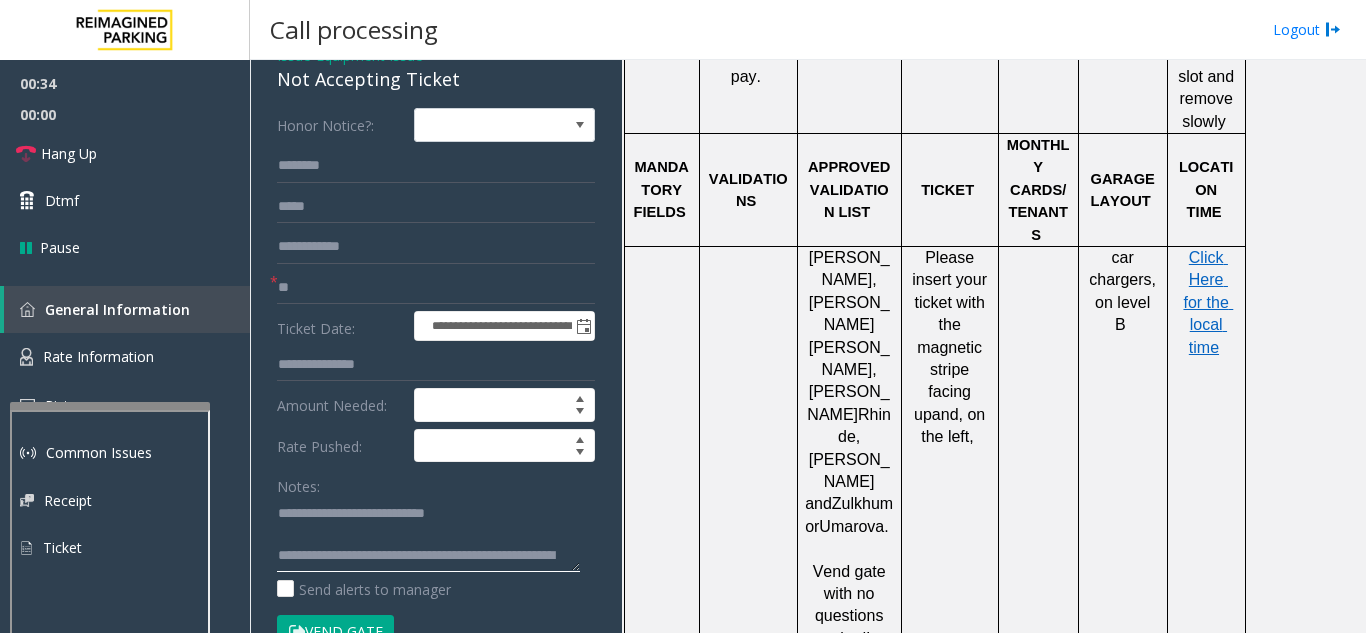scroll, scrollTop: 15, scrollLeft: 0, axis: vertical 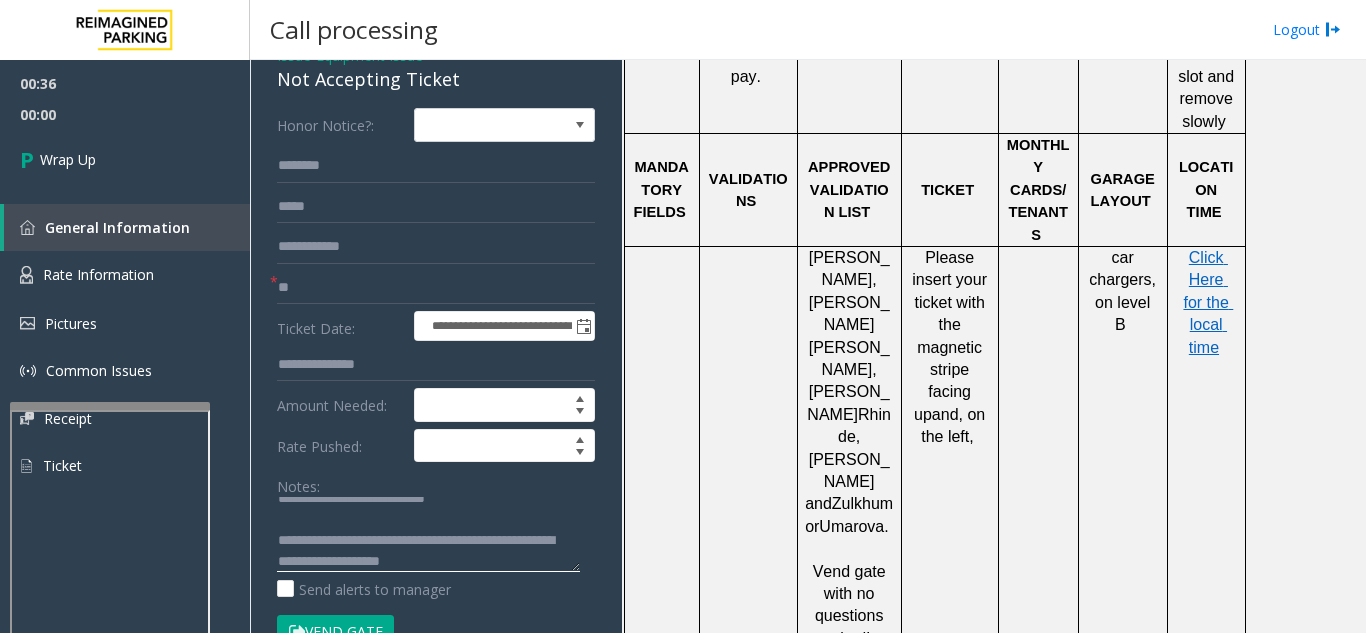 click 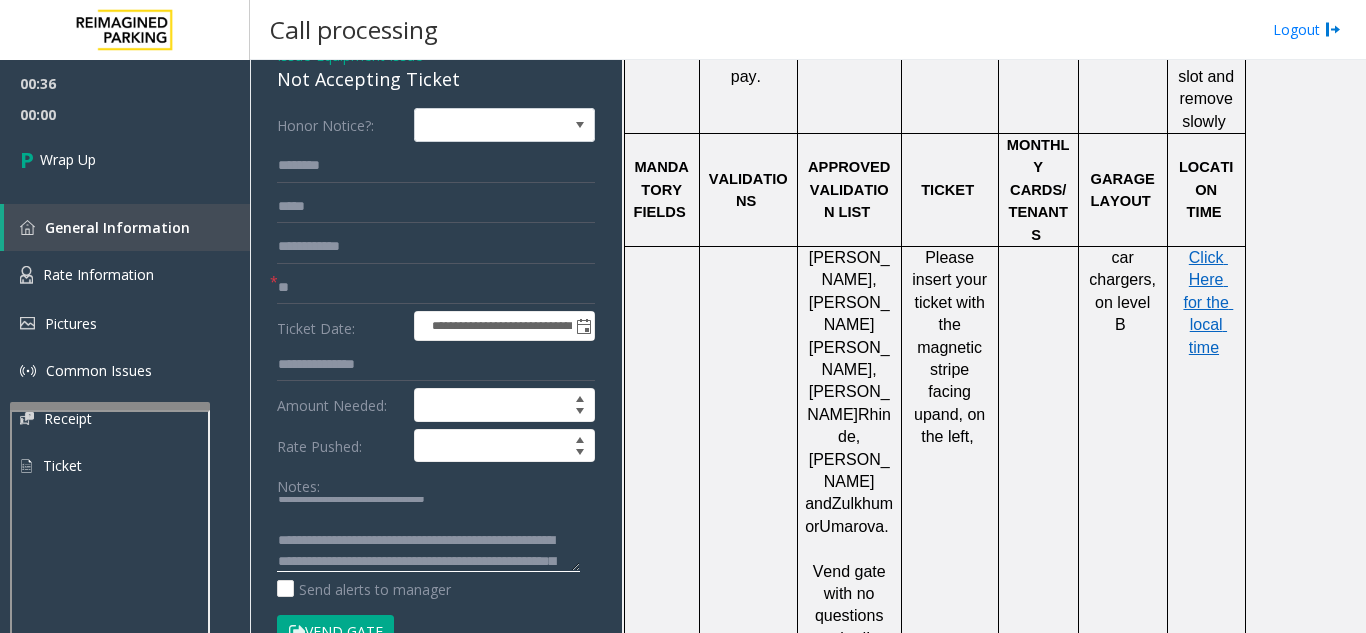 scroll, scrollTop: 57, scrollLeft: 0, axis: vertical 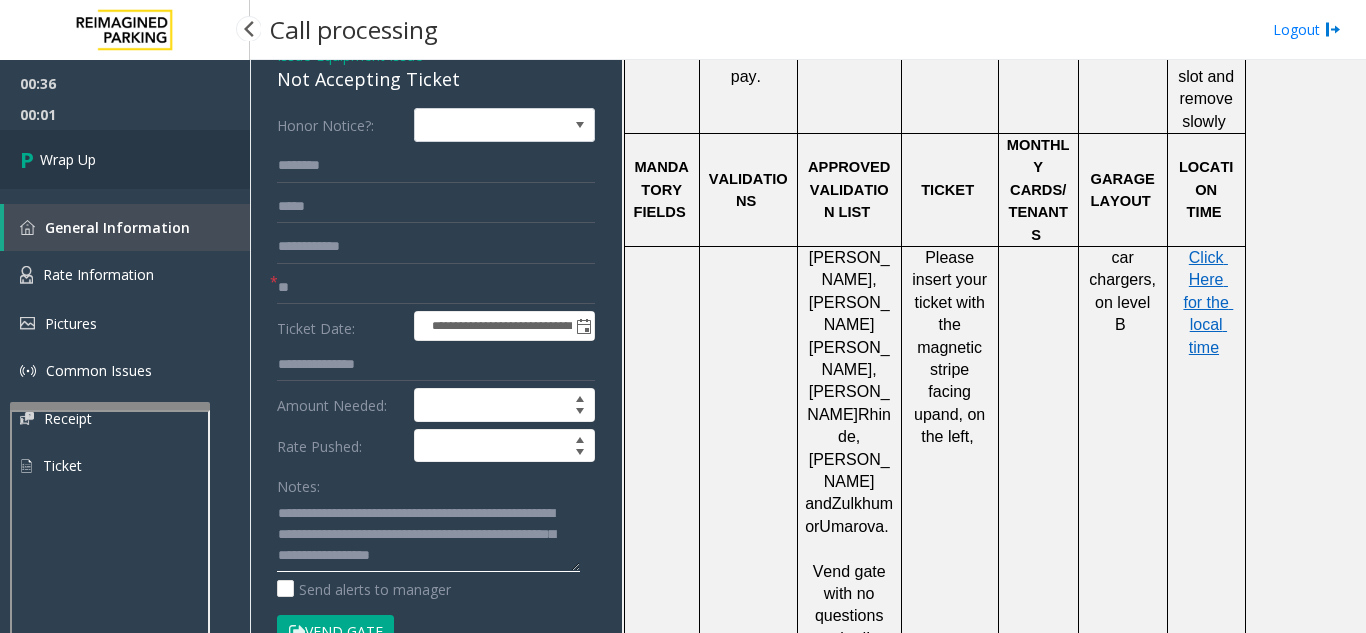 type on "**********" 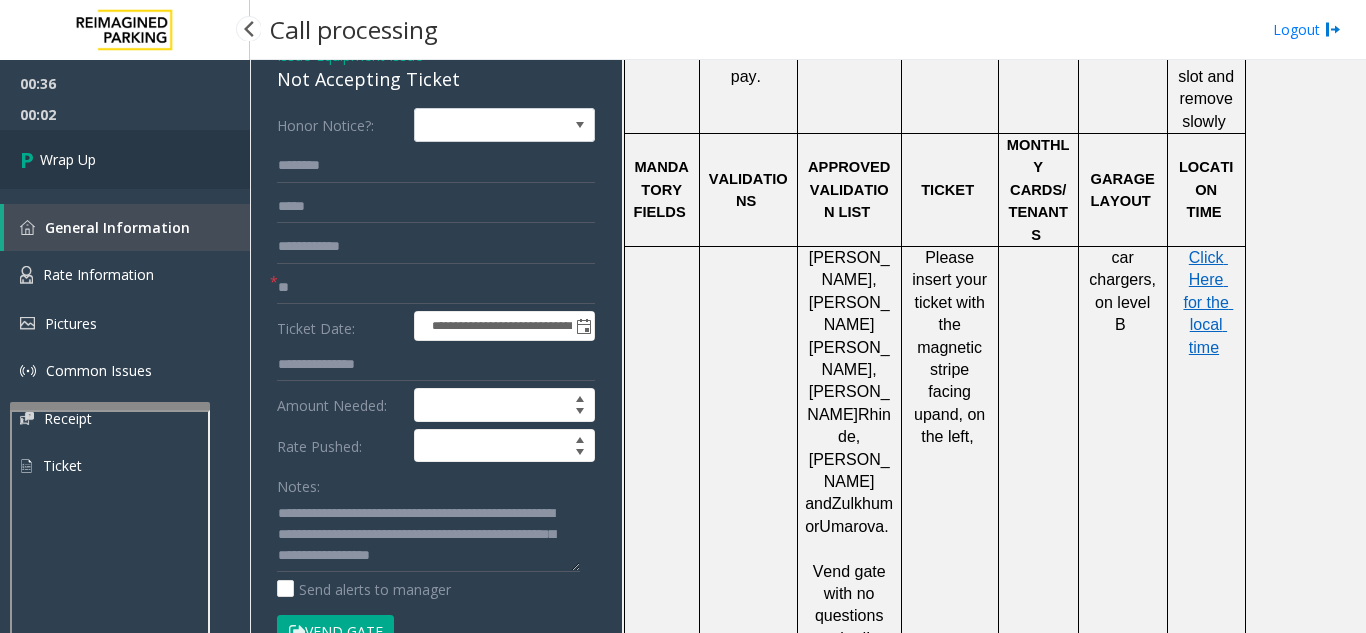 click on "Wrap Up" at bounding box center [68, 159] 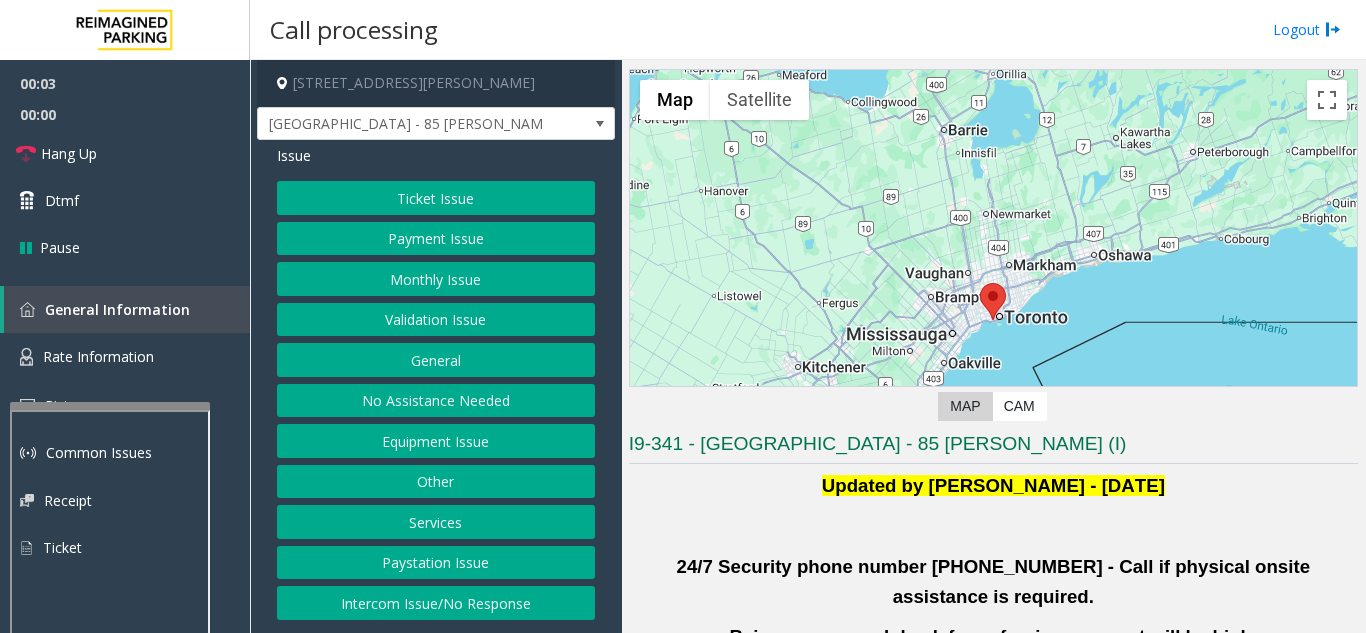 scroll, scrollTop: 100, scrollLeft: 0, axis: vertical 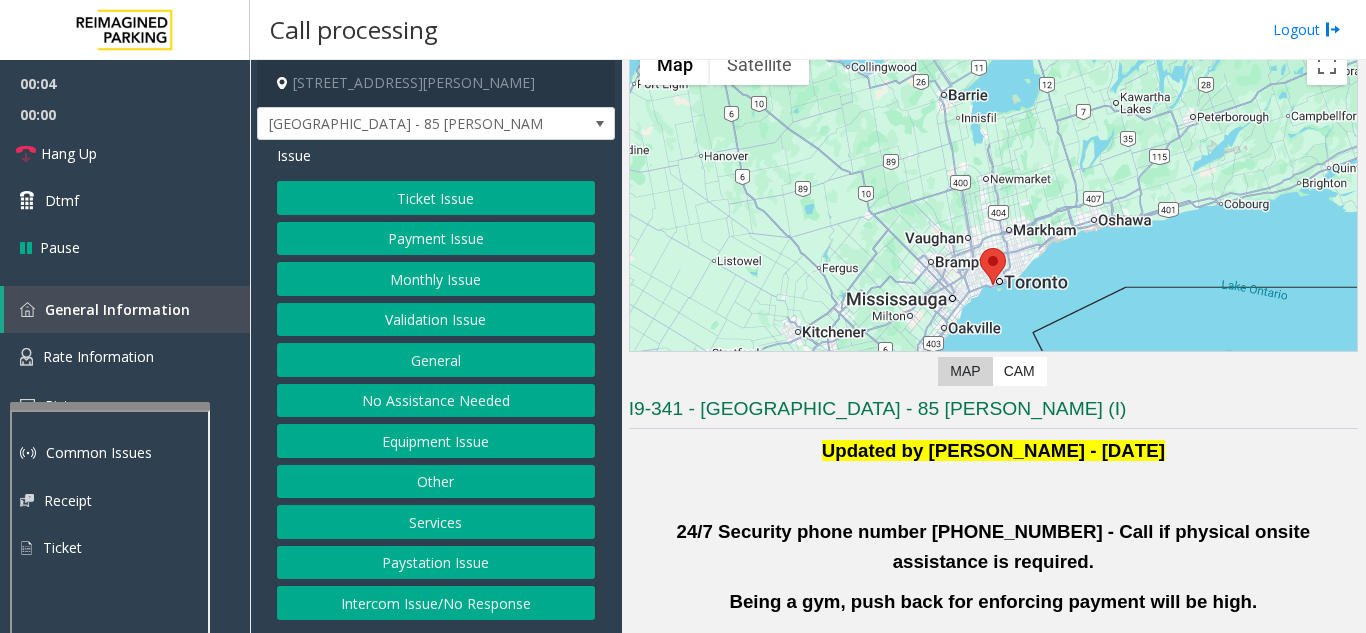 click on "Ticket Issue   Payment Issue   Monthly Issue   Validation Issue   General   No Assistance Needed   Equipment Issue   Other   Services   Paystation Issue   Intercom Issue/No Response" 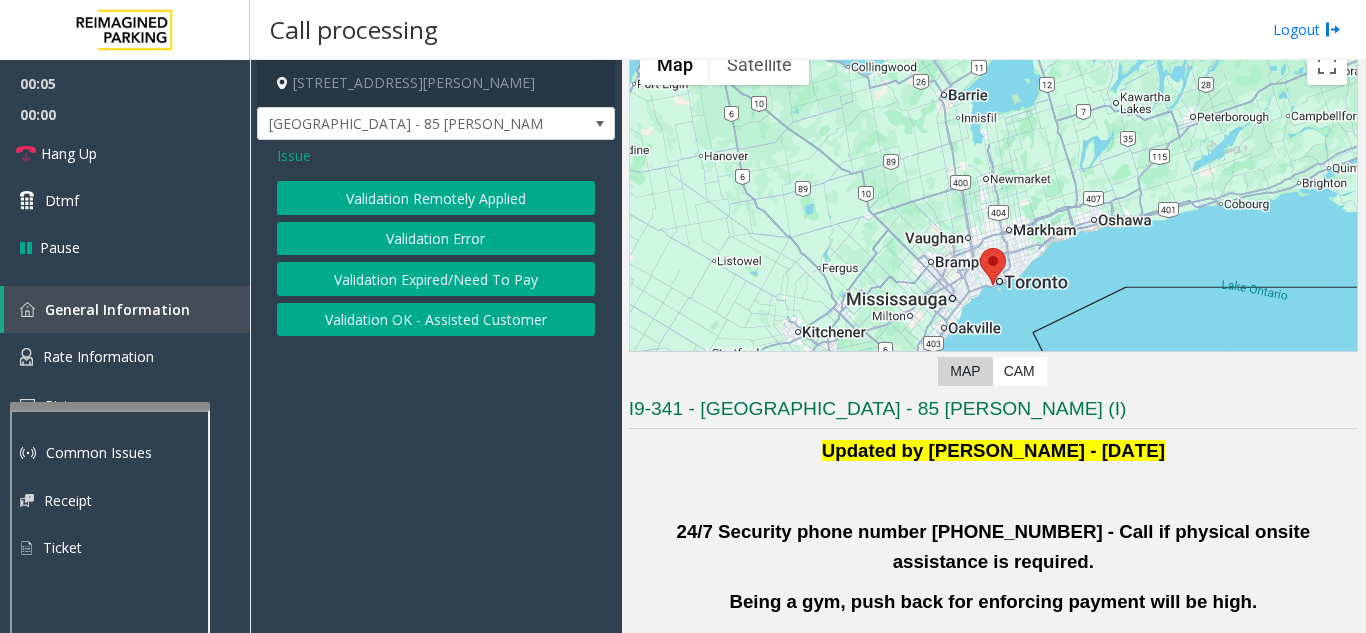 click on "Validation Error" 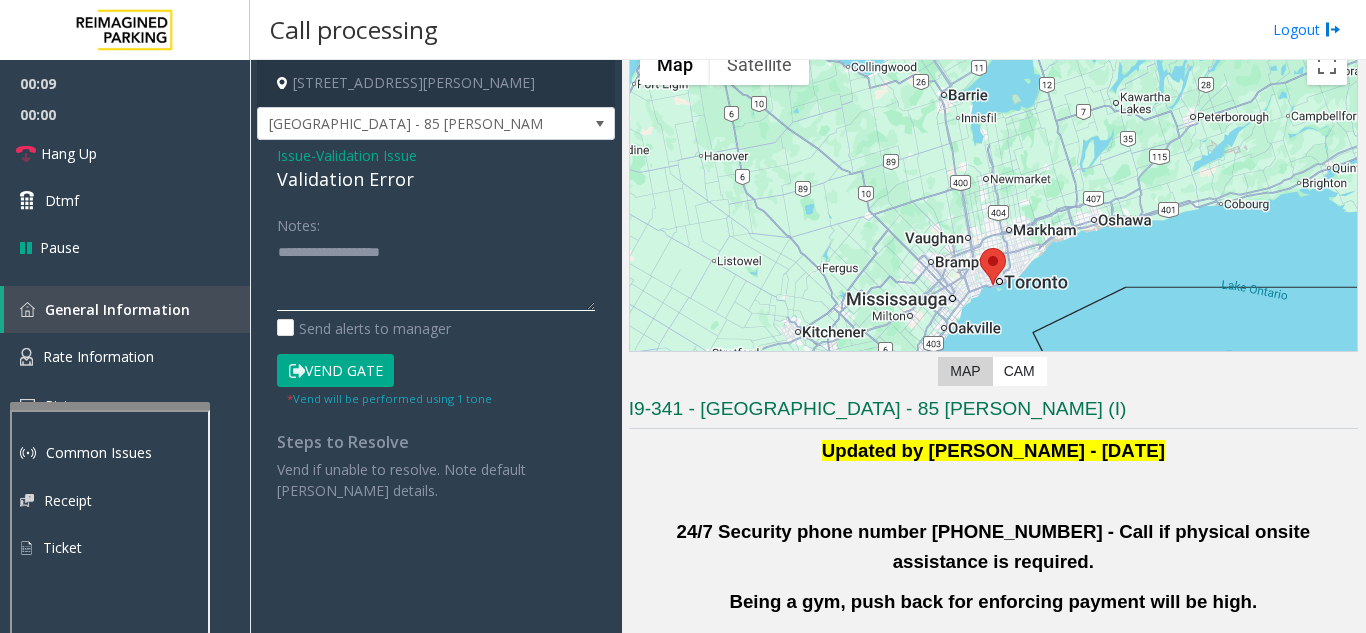 click 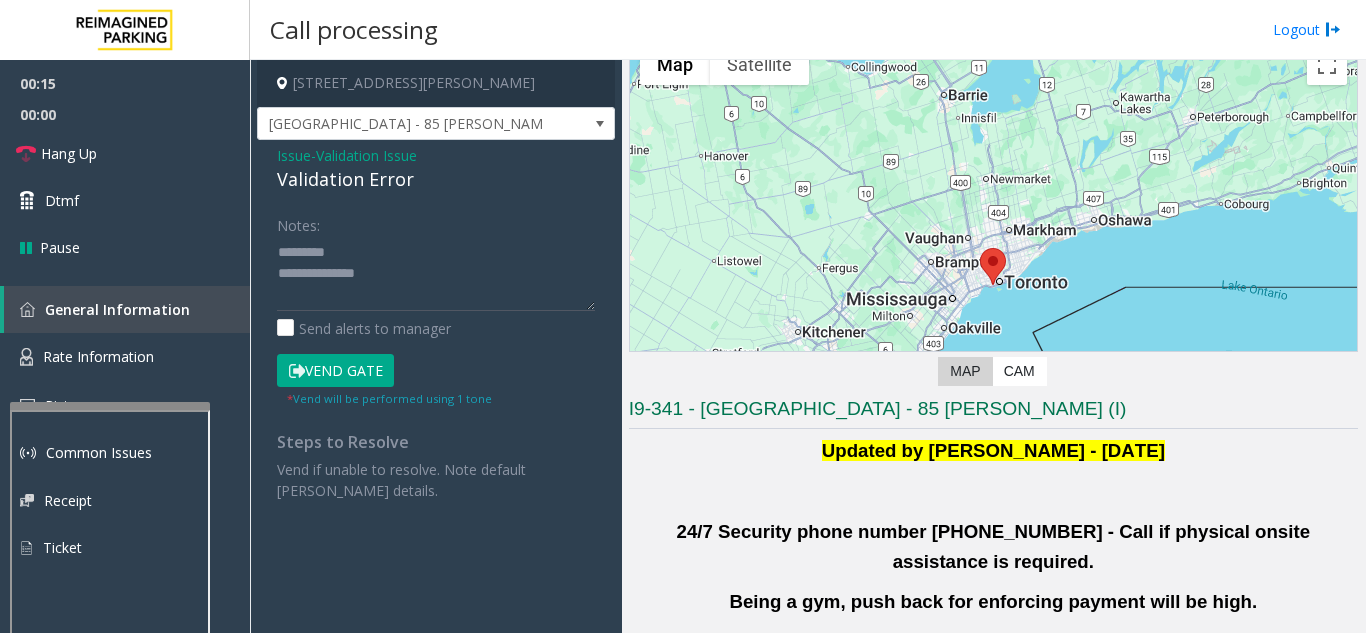 click on "Validation Error" 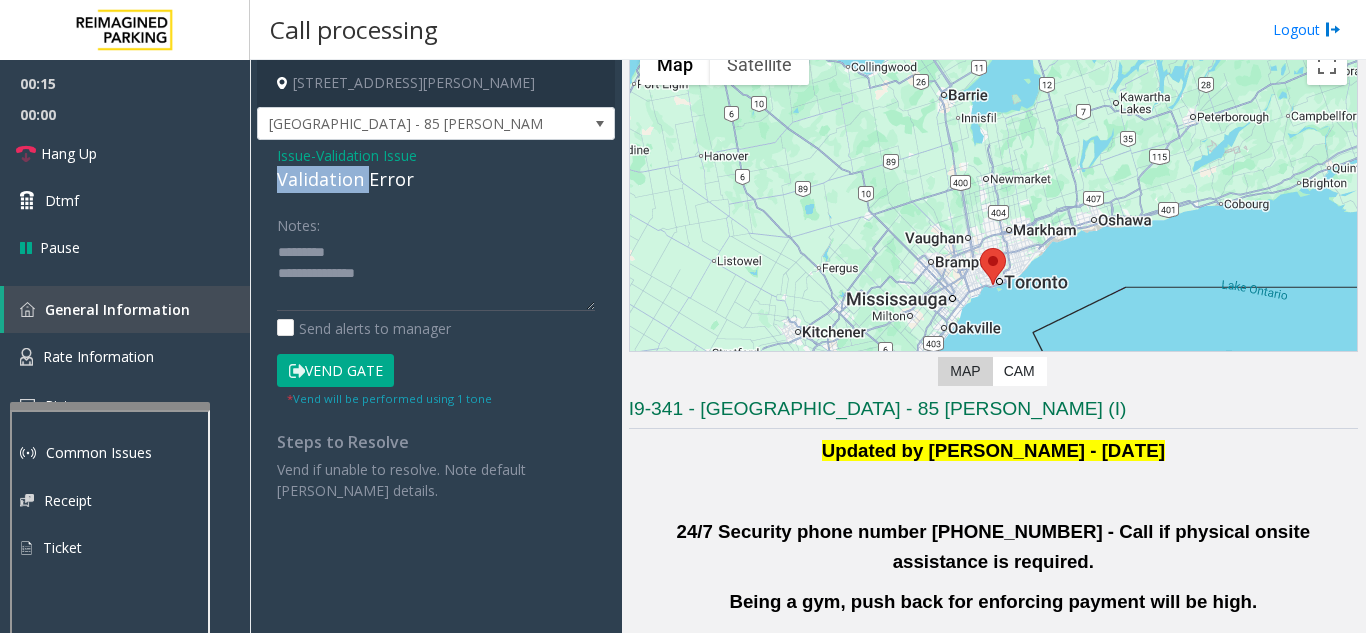 click on "Validation Error" 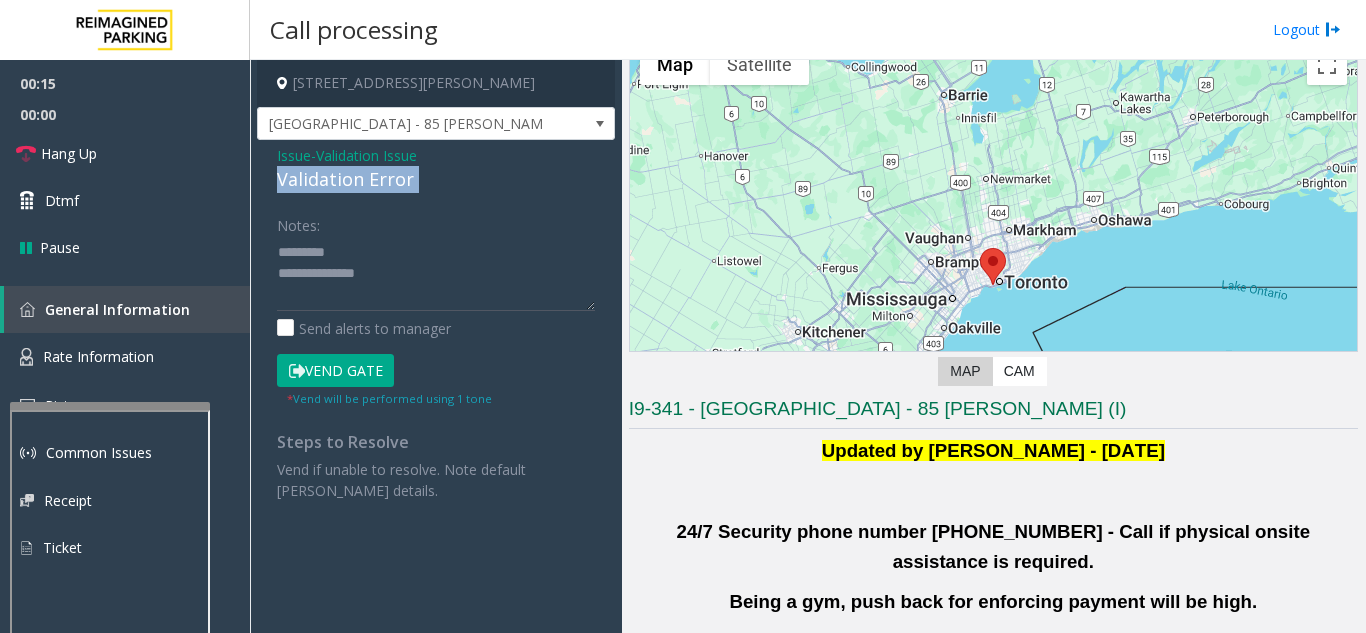 click on "Validation Error" 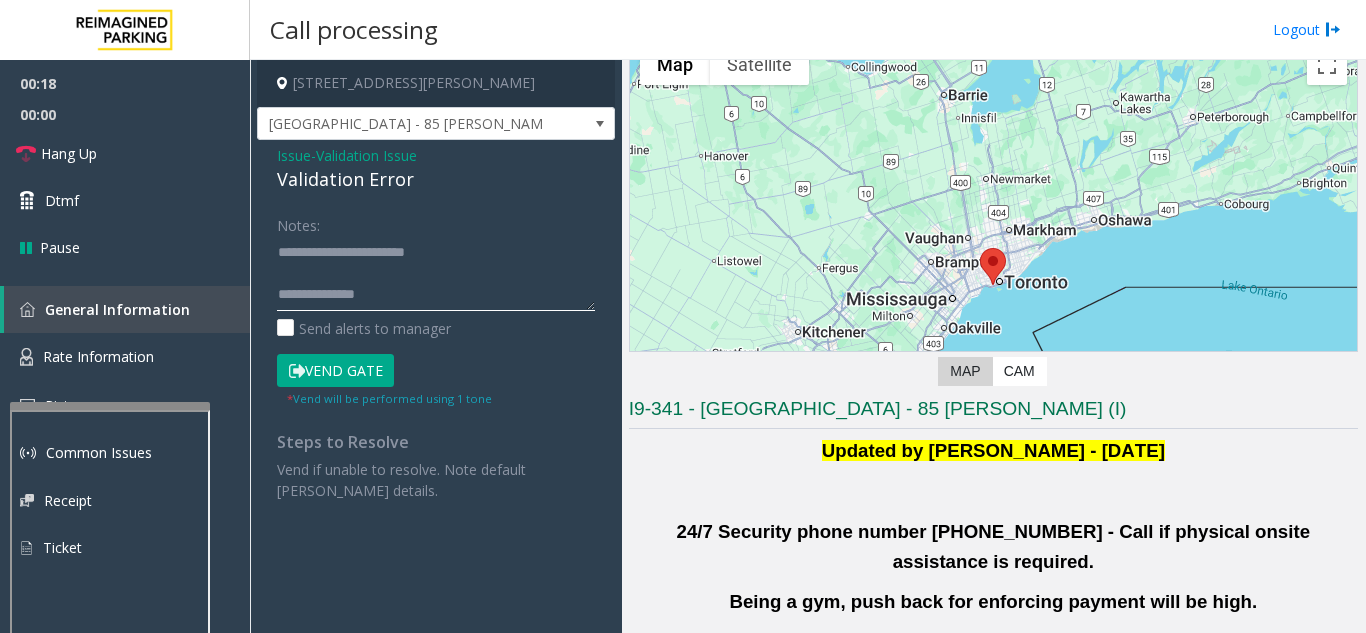 click 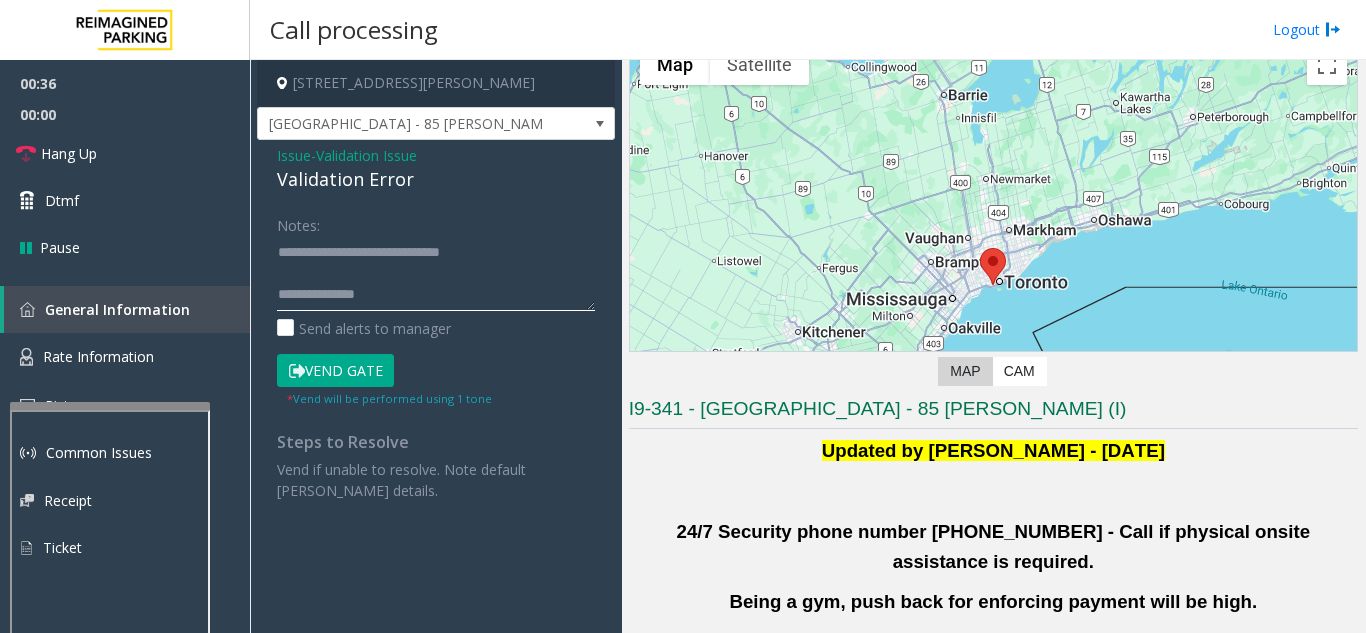 click 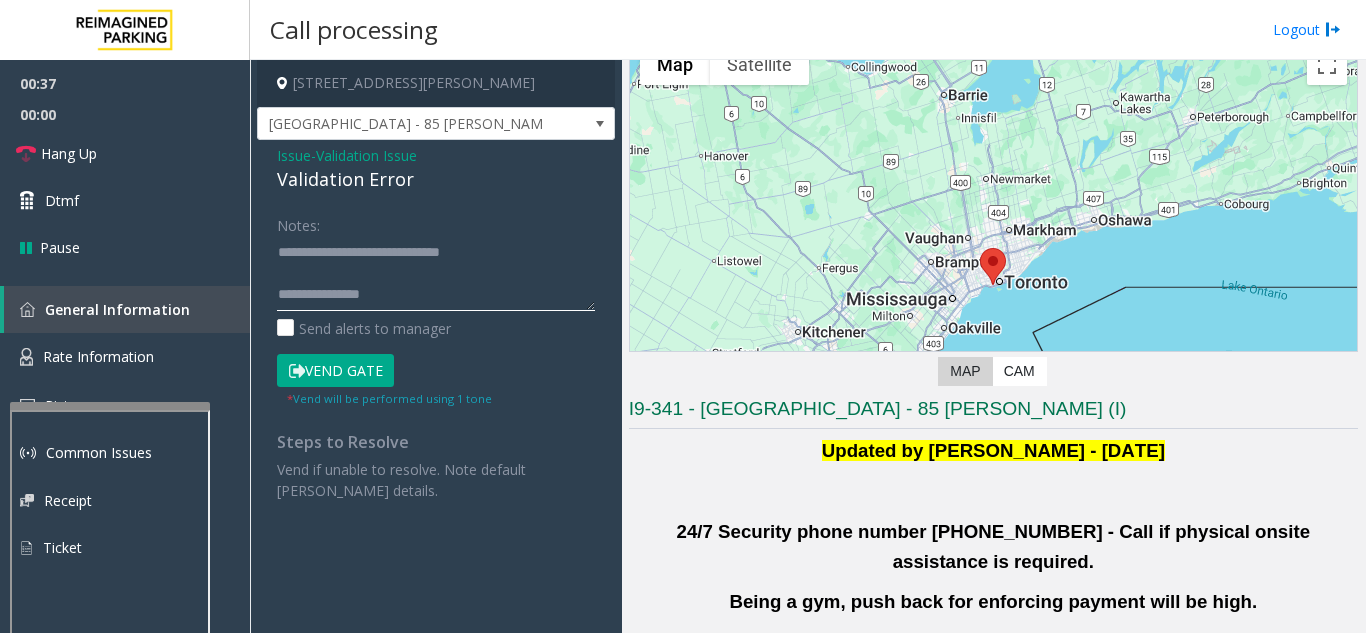 scroll, scrollTop: 15, scrollLeft: 0, axis: vertical 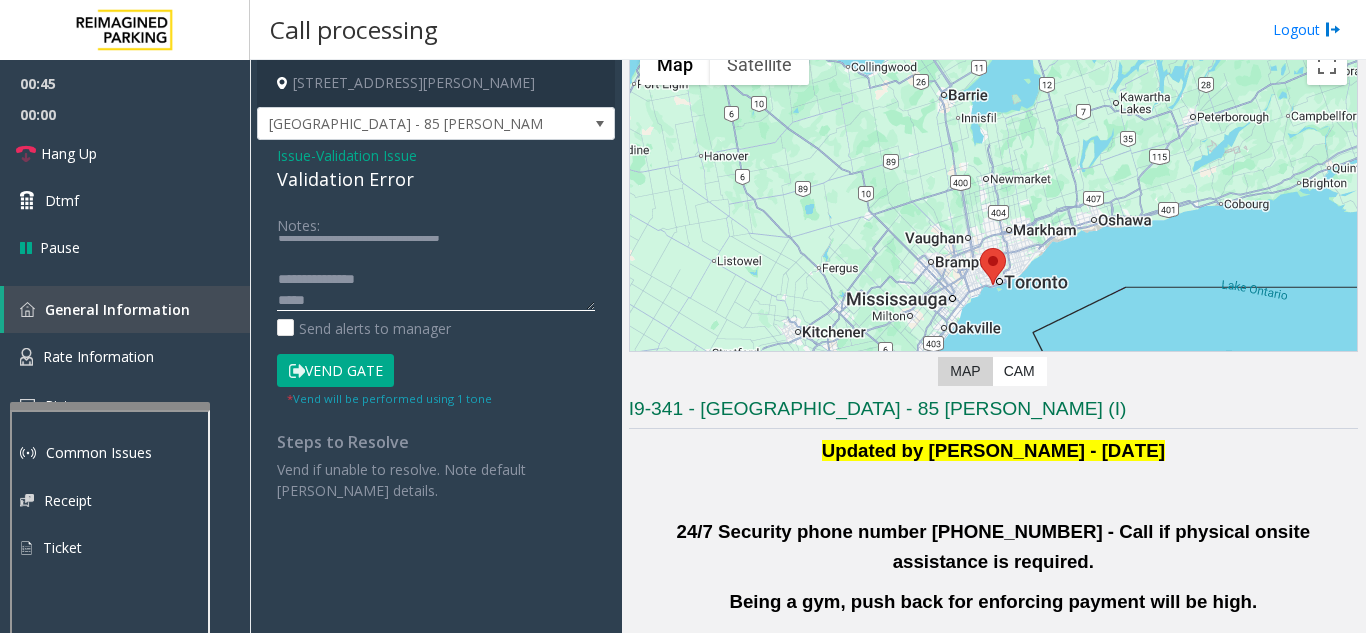 click 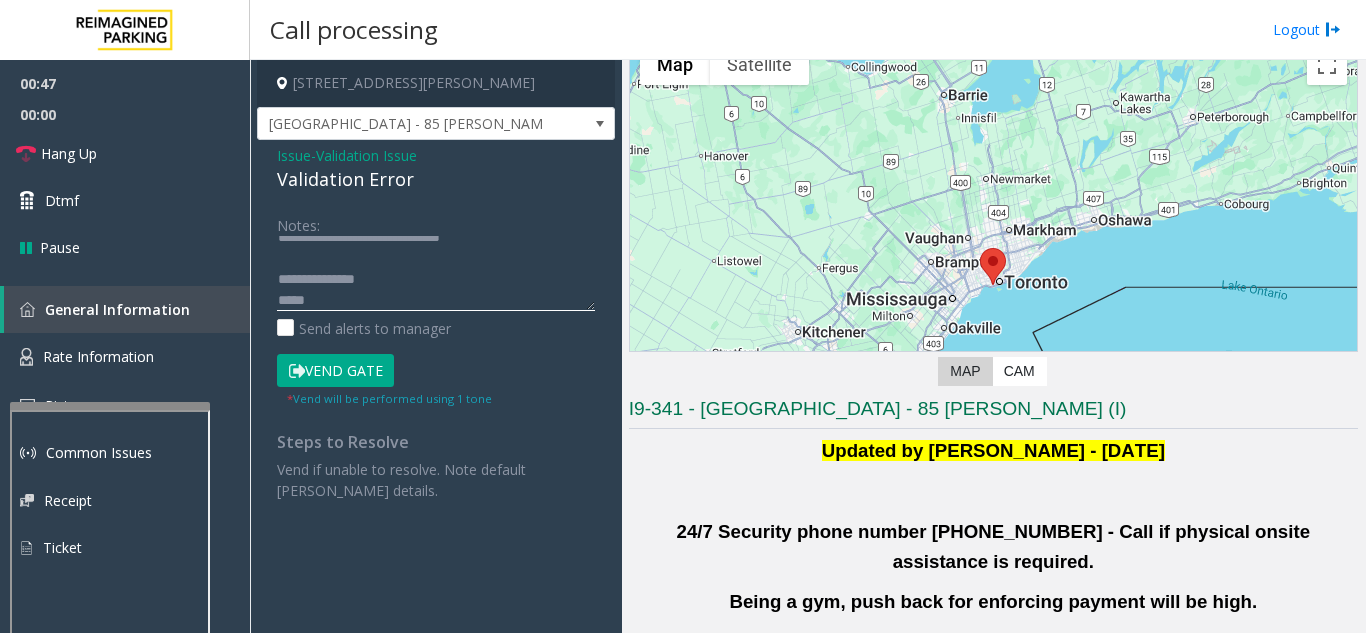click 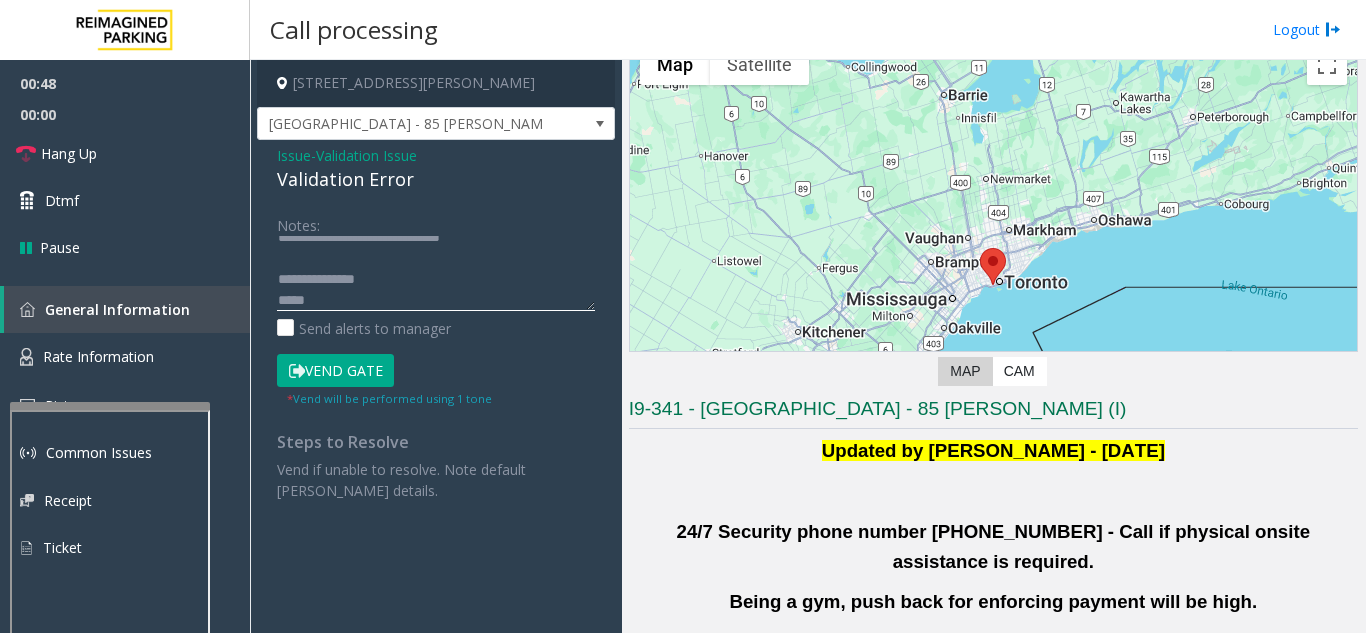click 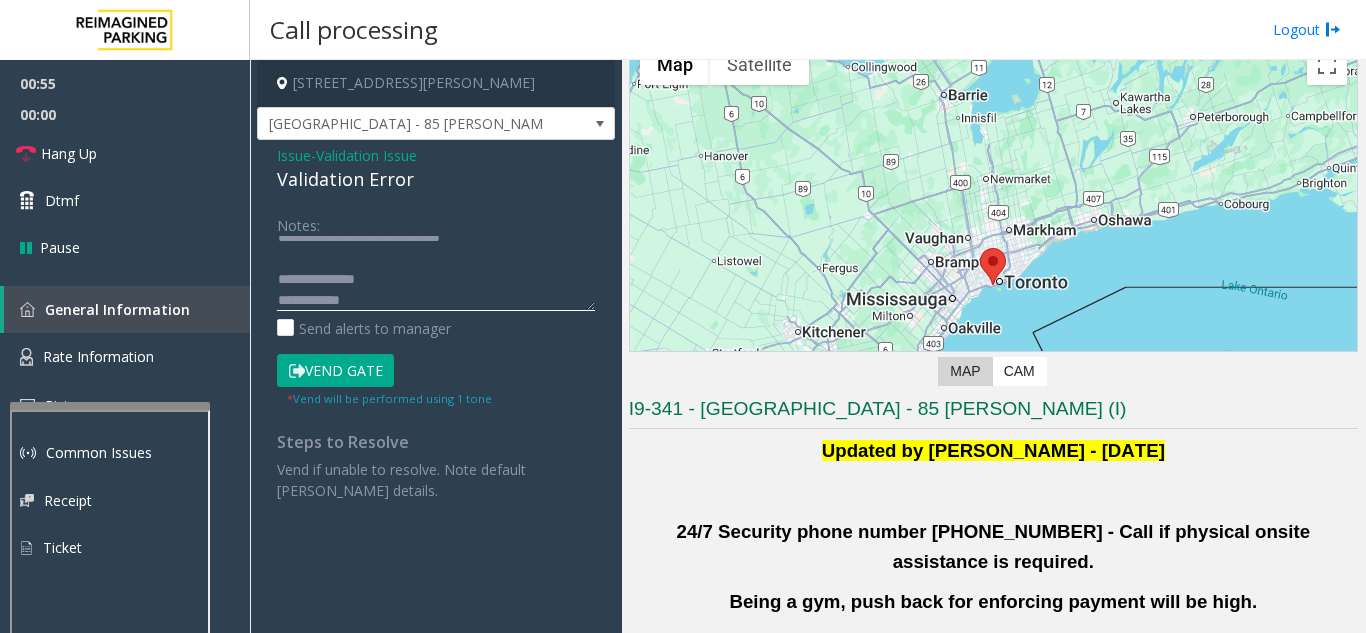 click 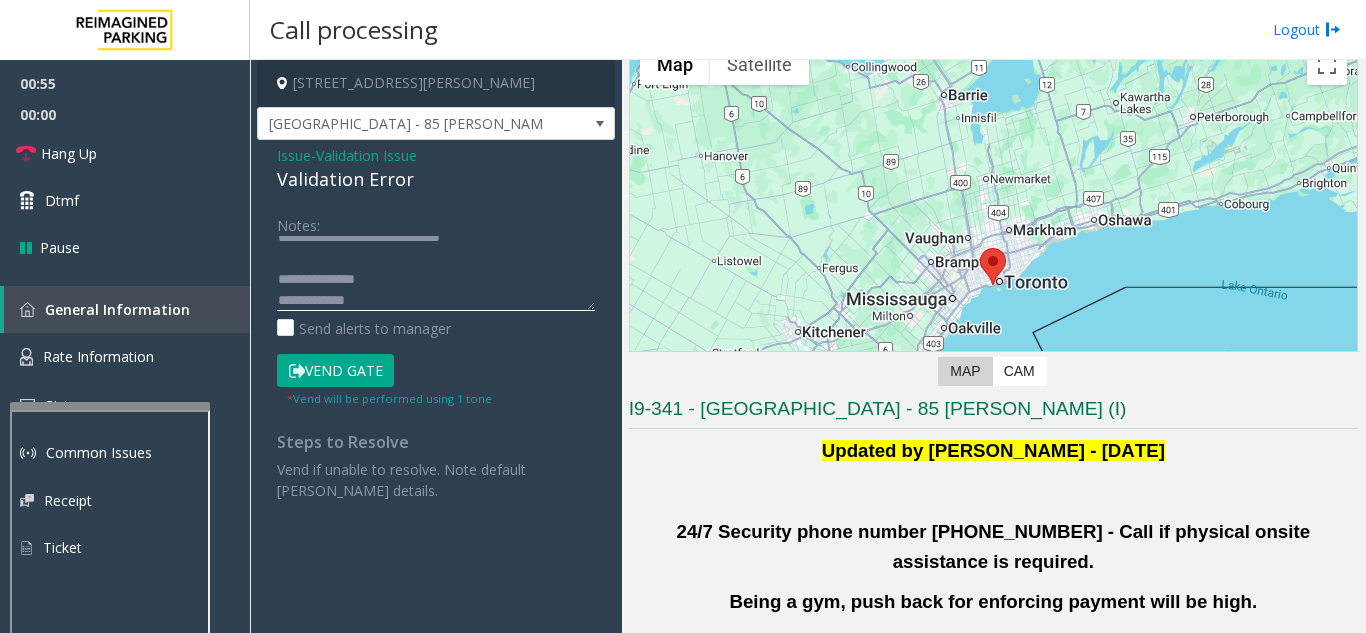 scroll, scrollTop: 36, scrollLeft: 0, axis: vertical 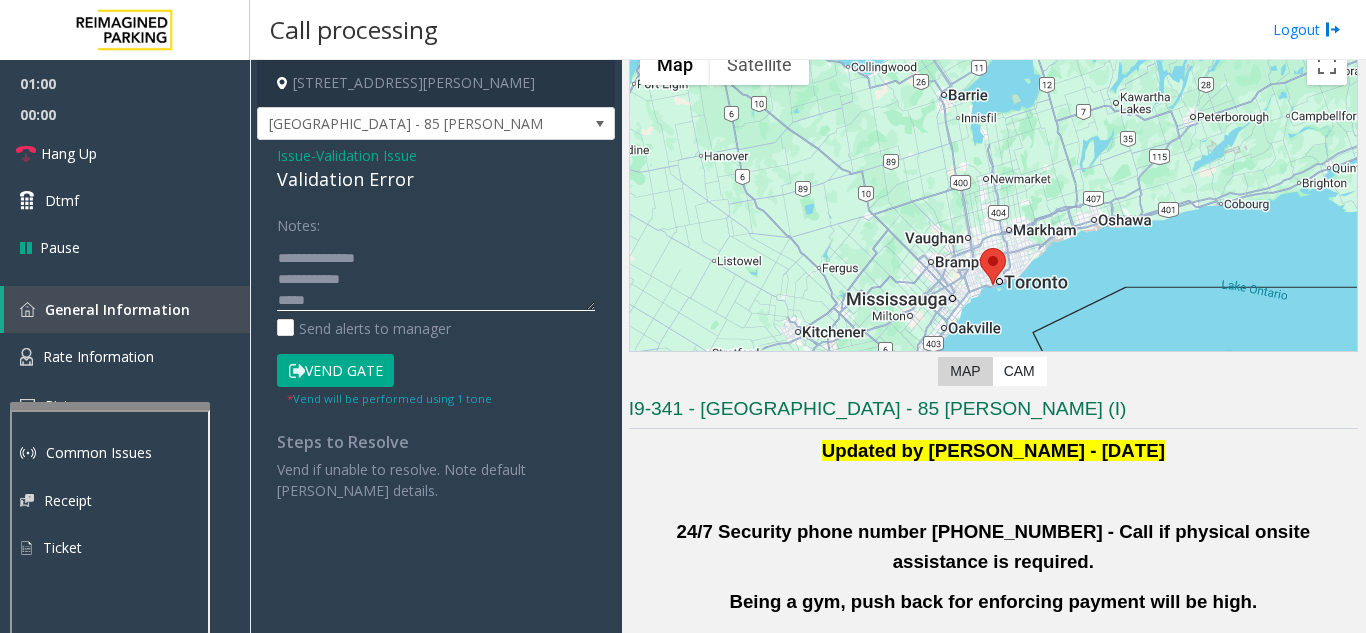 click 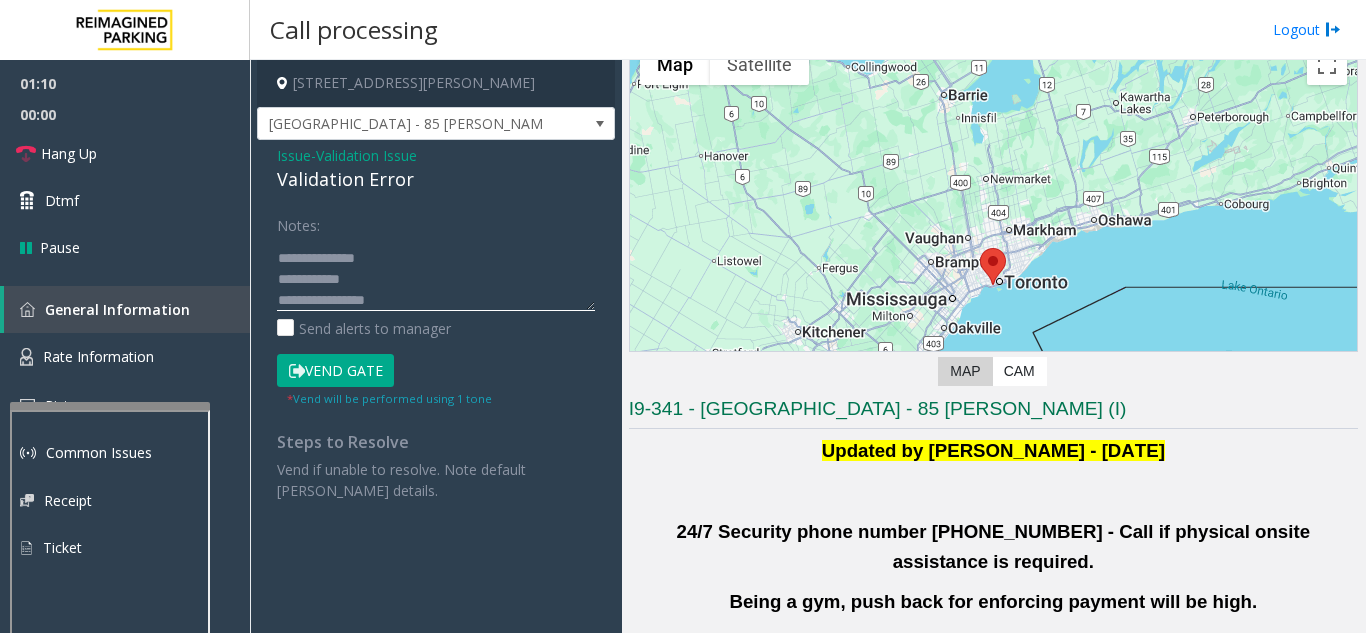 click 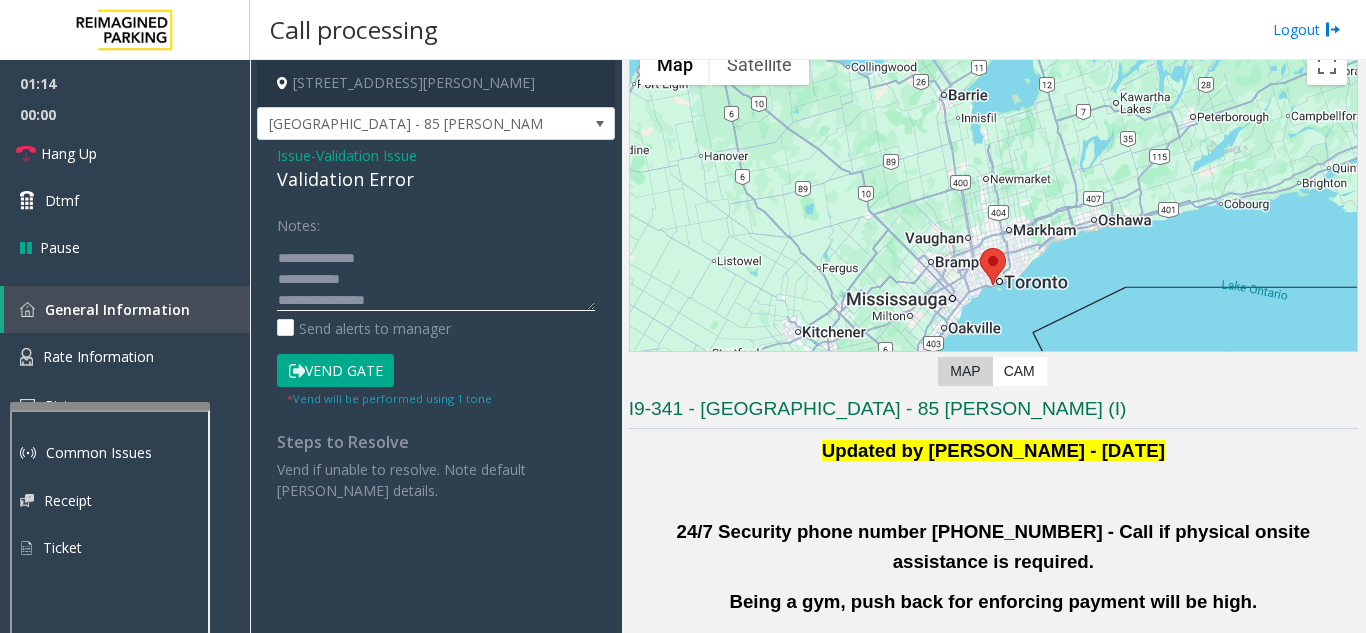 click 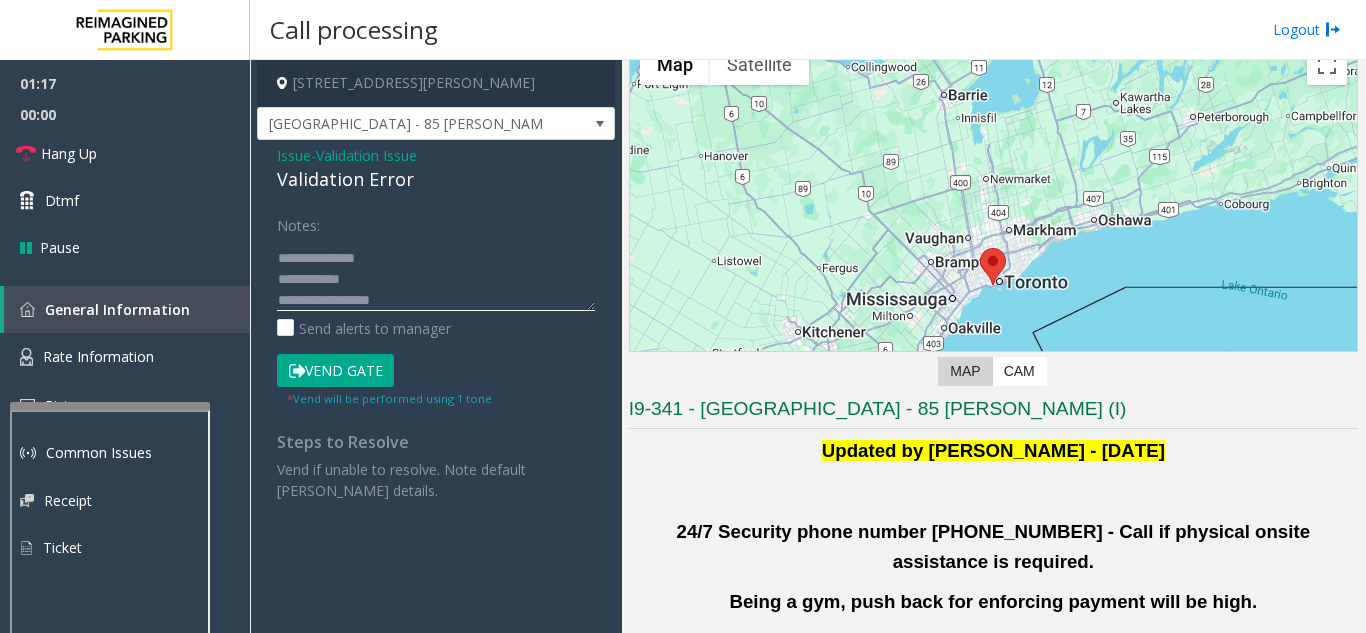 click 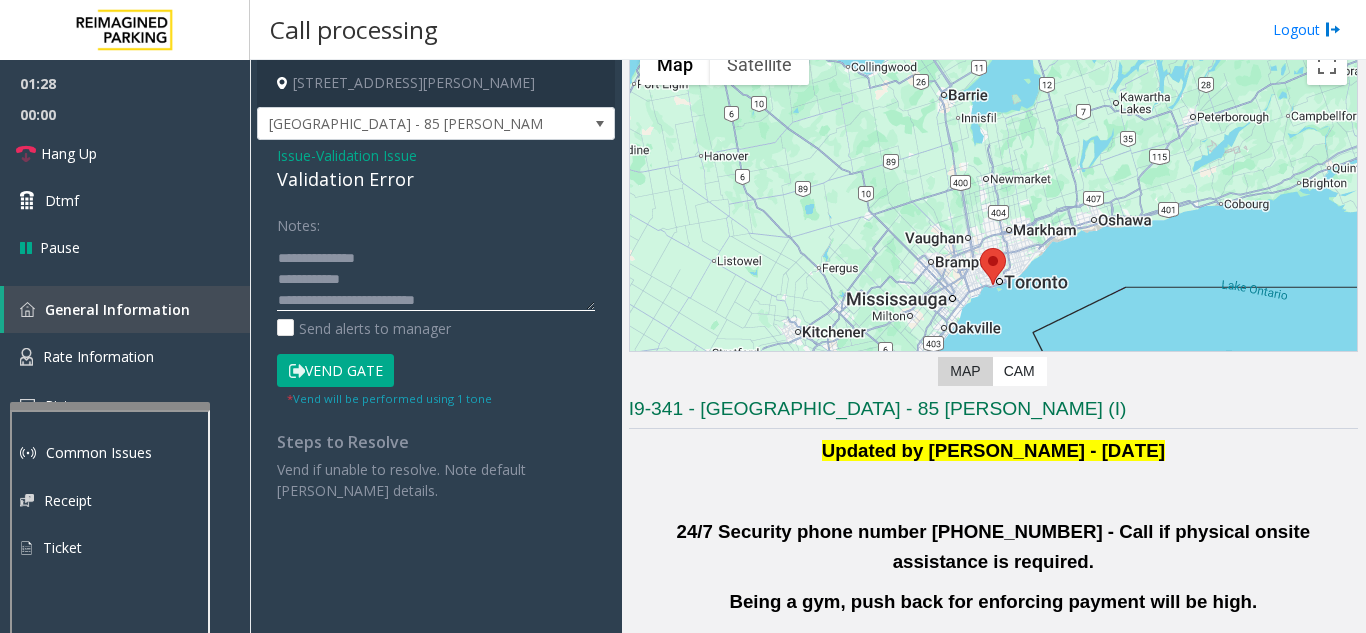 scroll, scrollTop: 42, scrollLeft: 0, axis: vertical 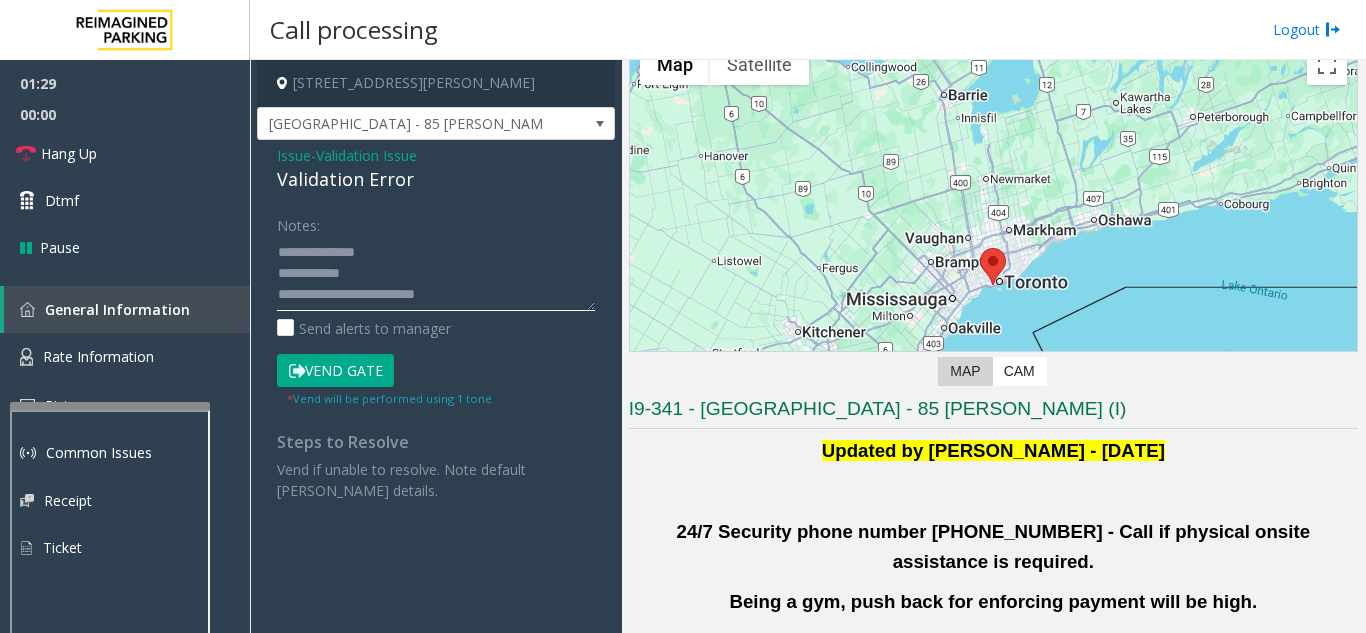 drag, startPoint x: 346, startPoint y: 307, endPoint x: 380, endPoint y: 292, distance: 37.161808 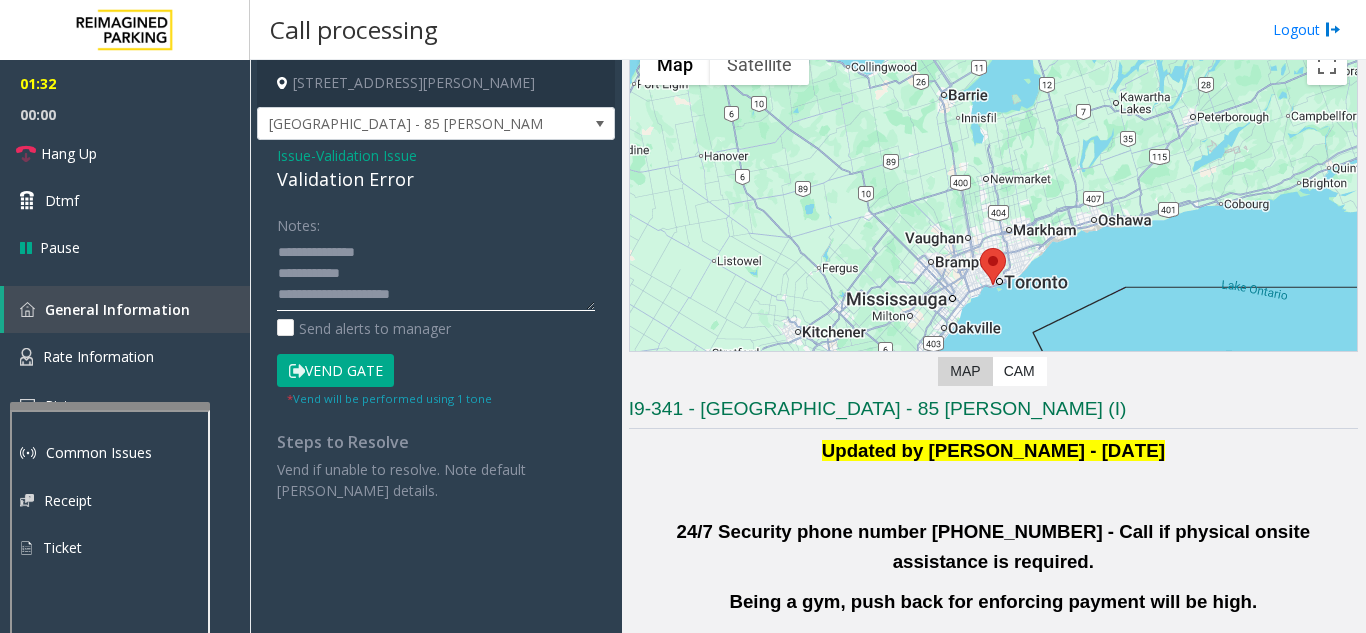 click 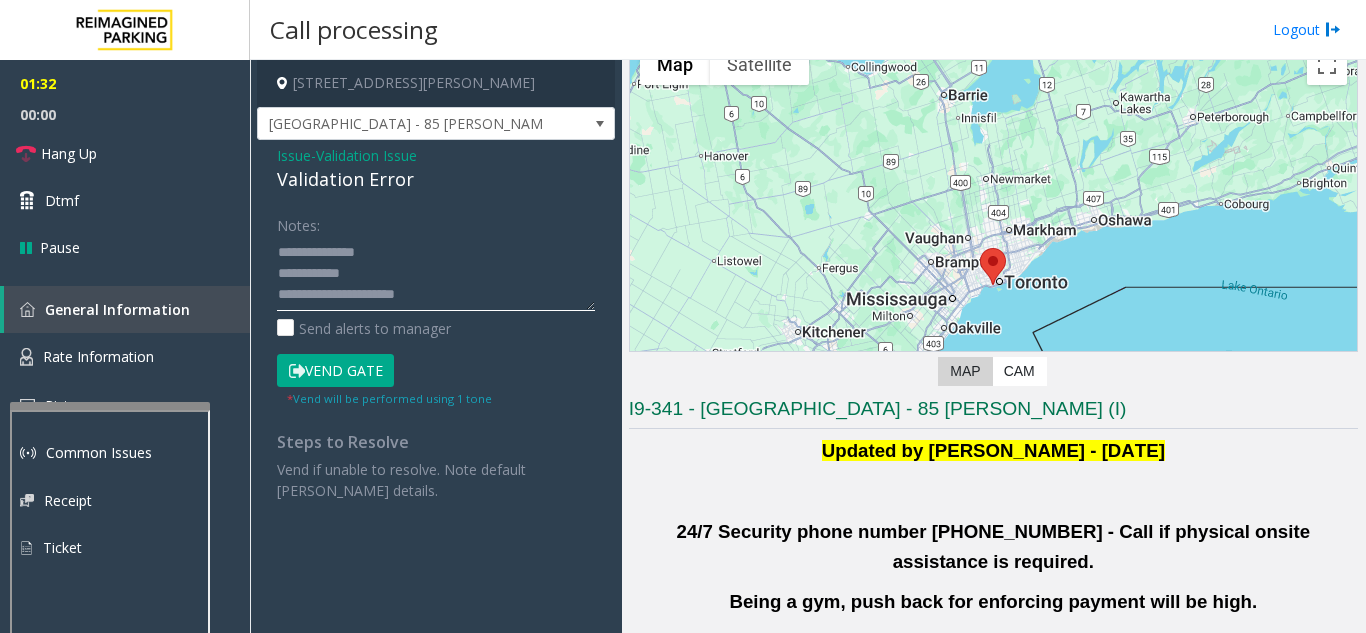 scroll, scrollTop: 57, scrollLeft: 0, axis: vertical 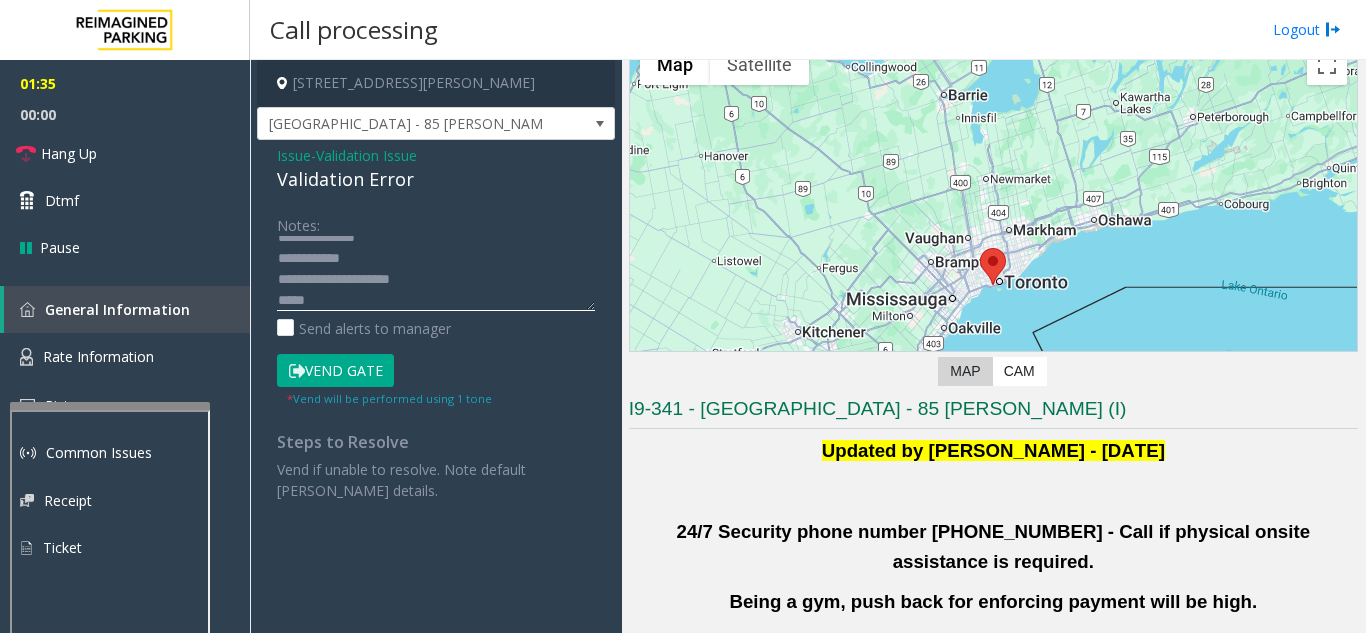 paste on "******" 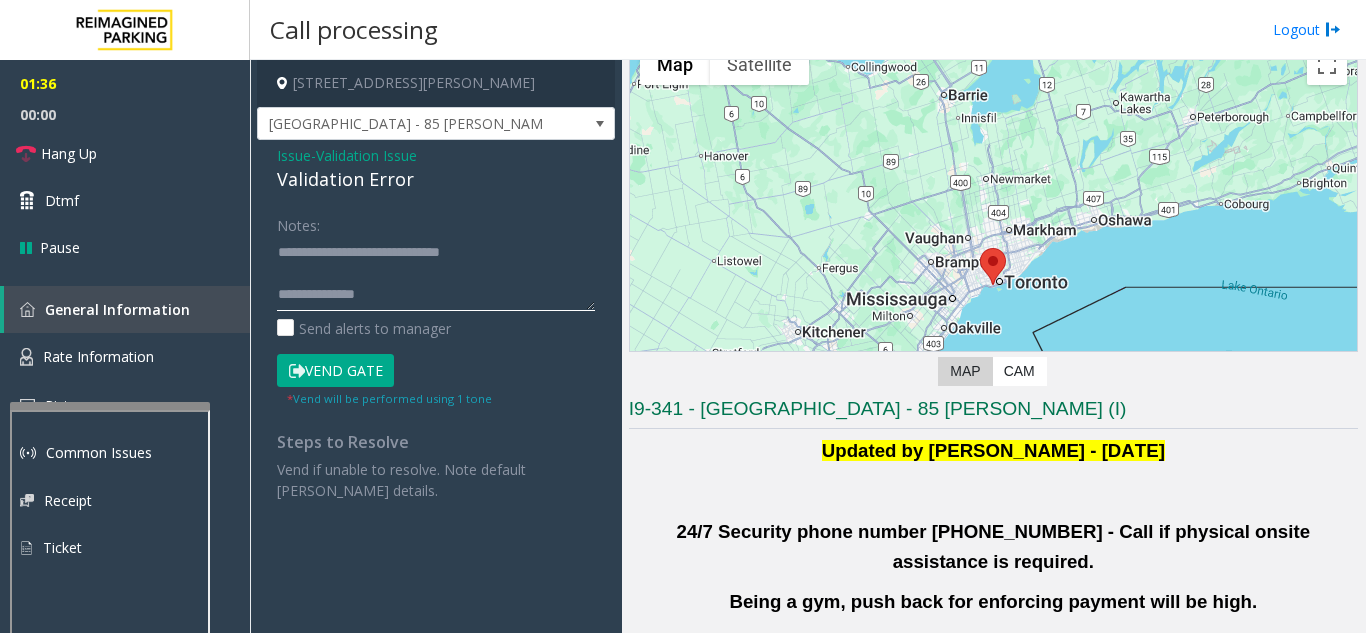 scroll, scrollTop: 63, scrollLeft: 0, axis: vertical 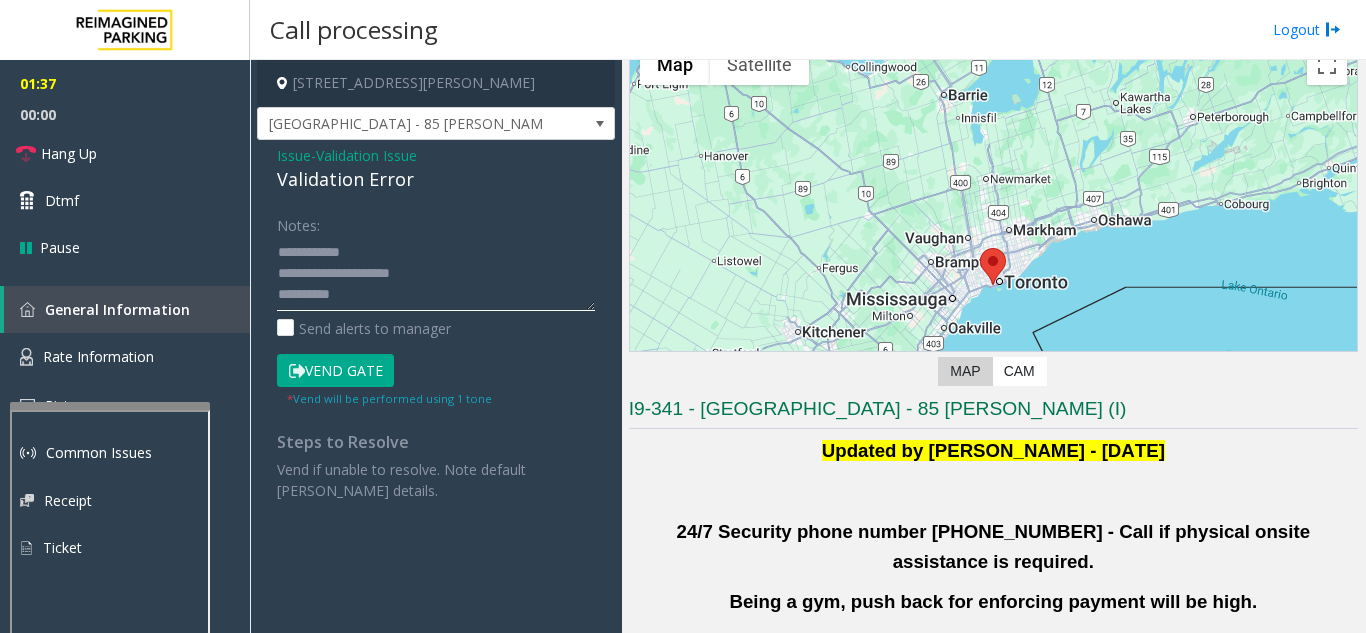drag, startPoint x: 575, startPoint y: 303, endPoint x: 591, endPoint y: 367, distance: 65.96969 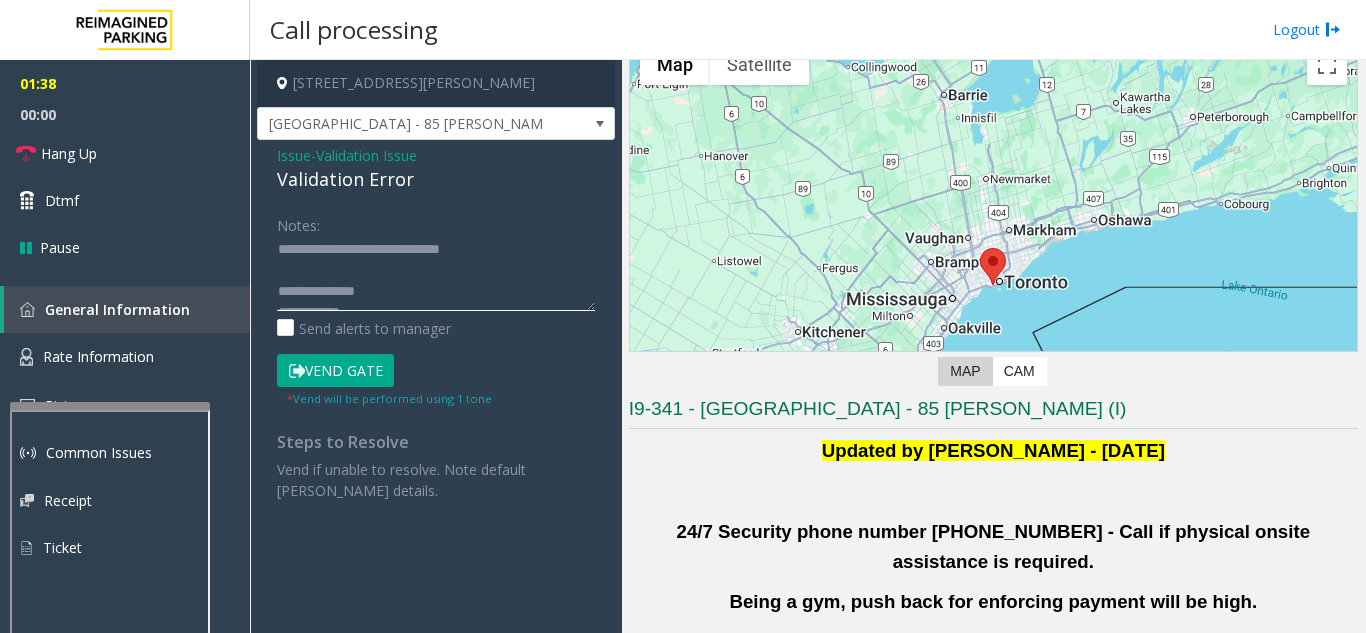 scroll, scrollTop: 0, scrollLeft: 0, axis: both 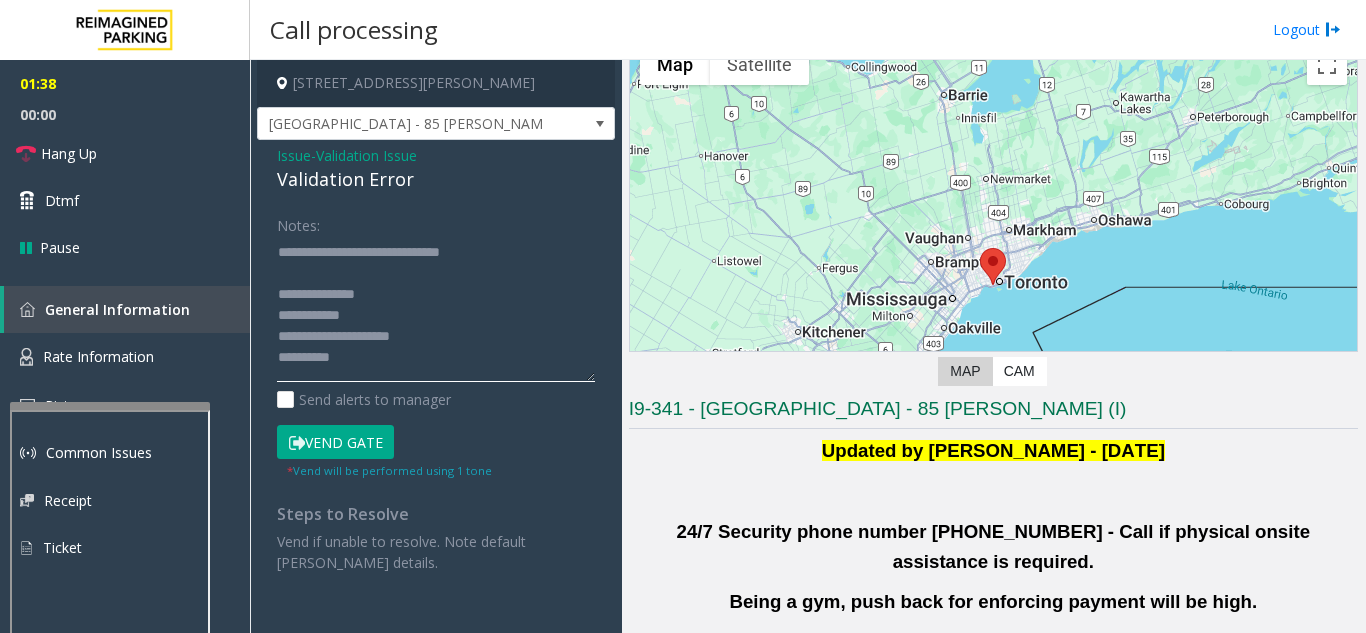 drag, startPoint x: 588, startPoint y: 303, endPoint x: 587, endPoint y: 375, distance: 72.00694 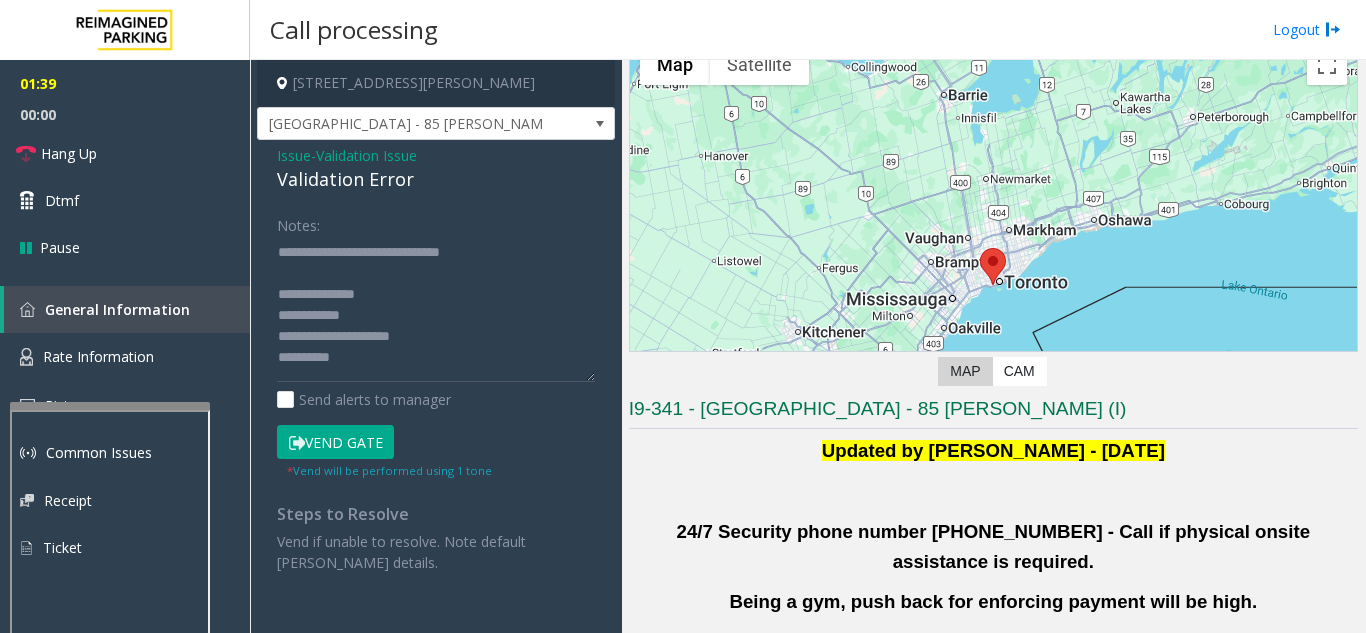 click on "Vend Gate" 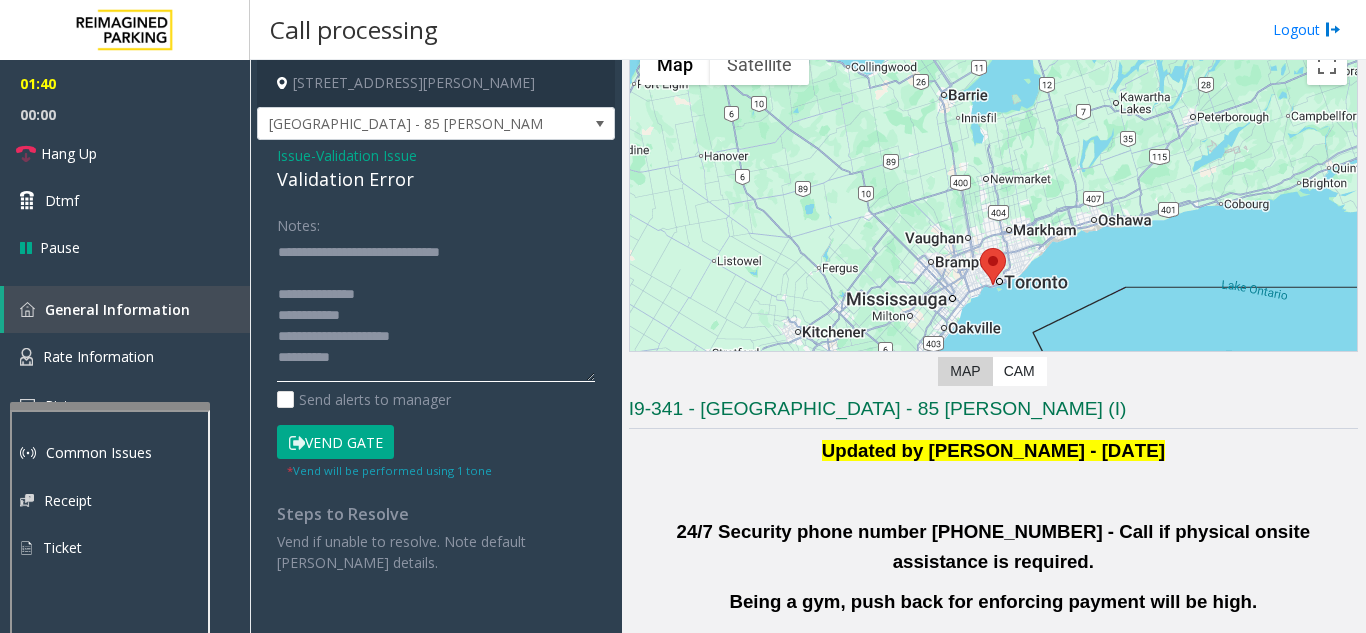 click 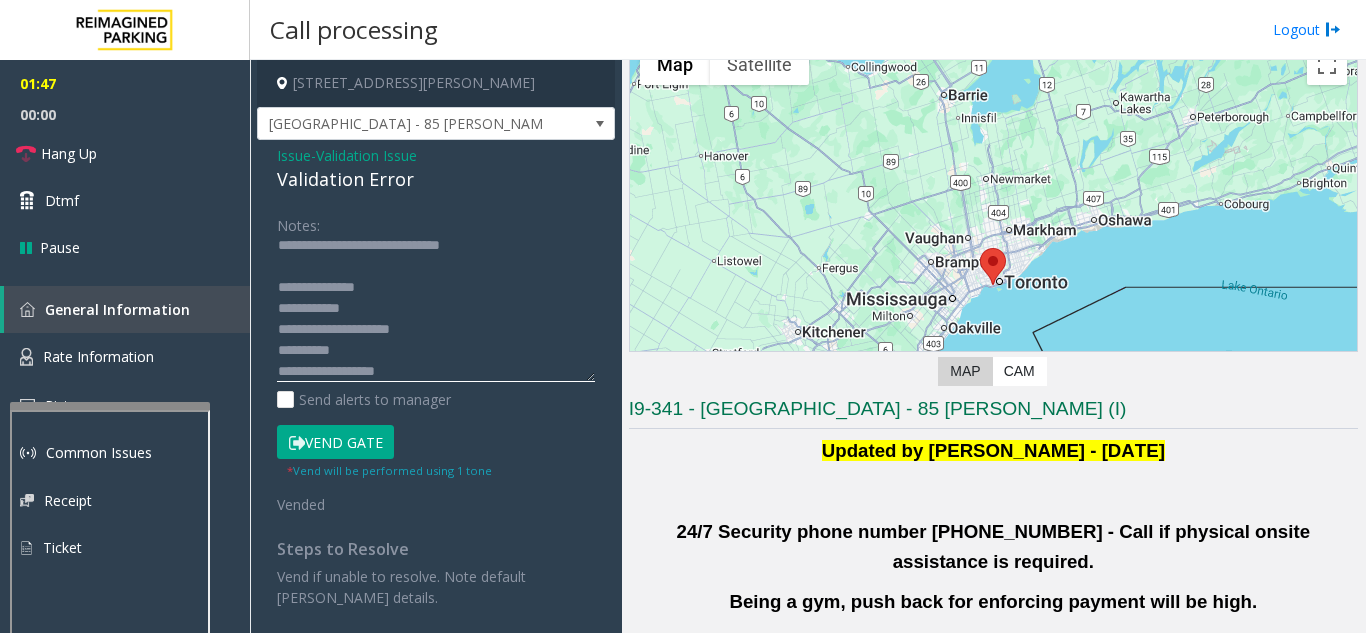 scroll, scrollTop: 0, scrollLeft: 0, axis: both 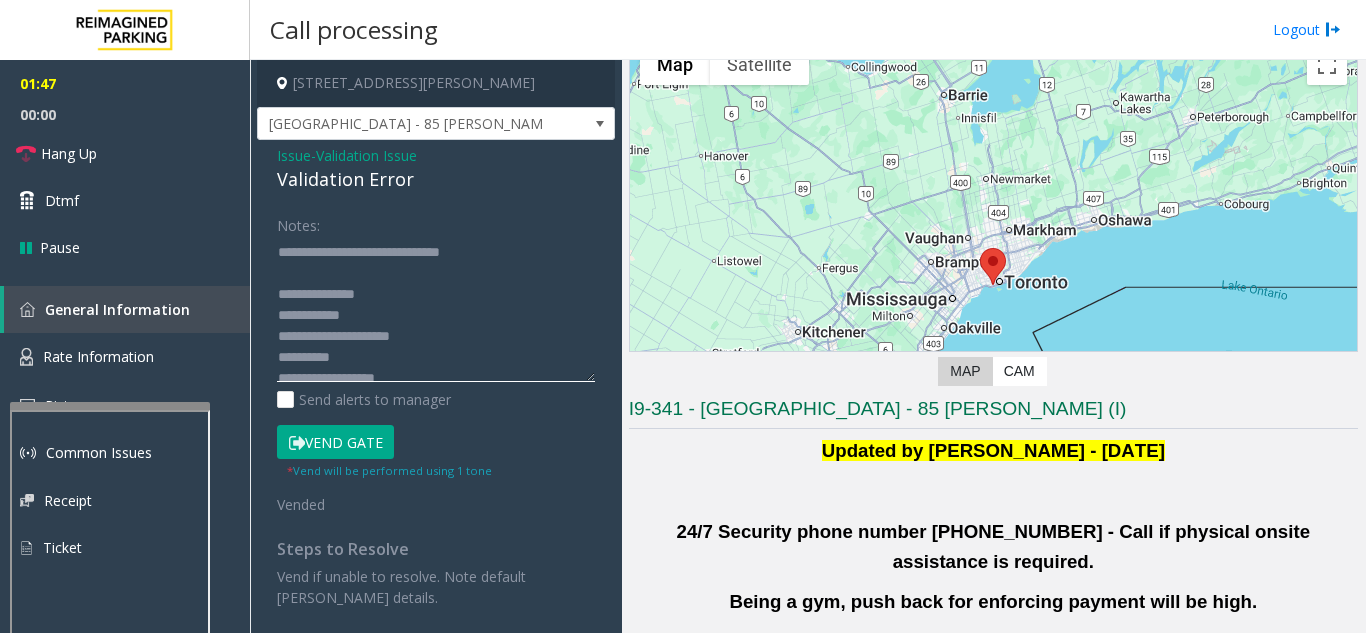 drag, startPoint x: 437, startPoint y: 246, endPoint x: 471, endPoint y: 246, distance: 34 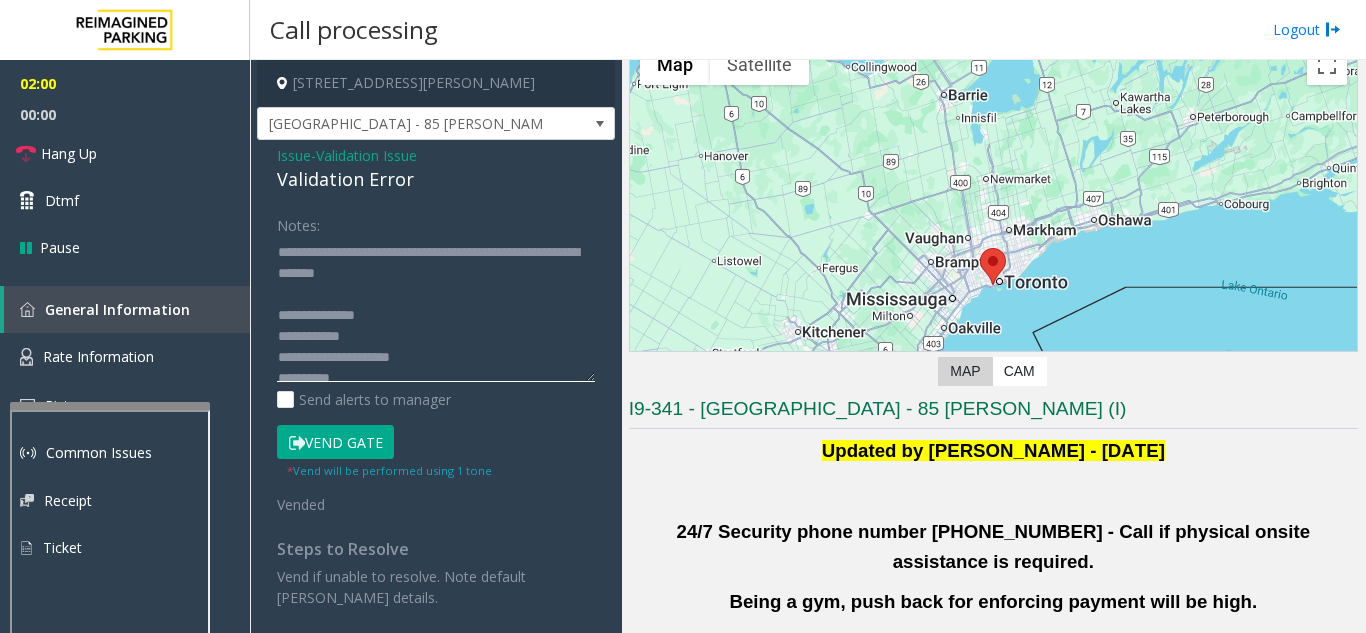 click 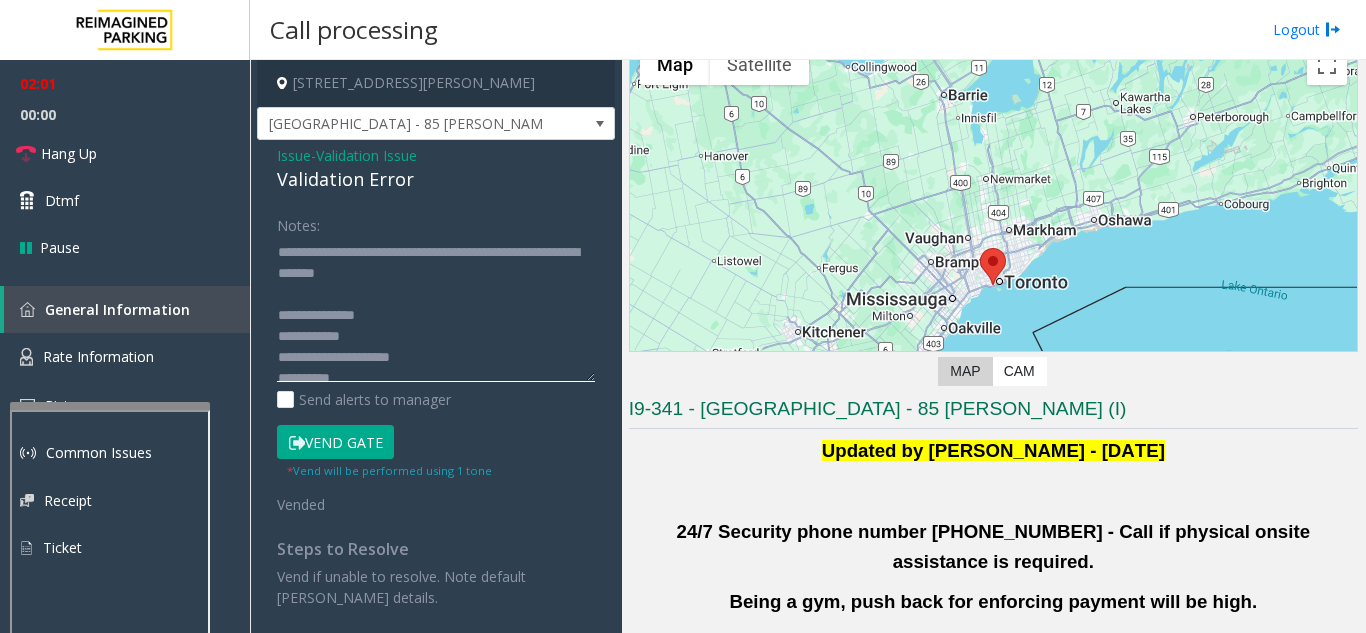 click 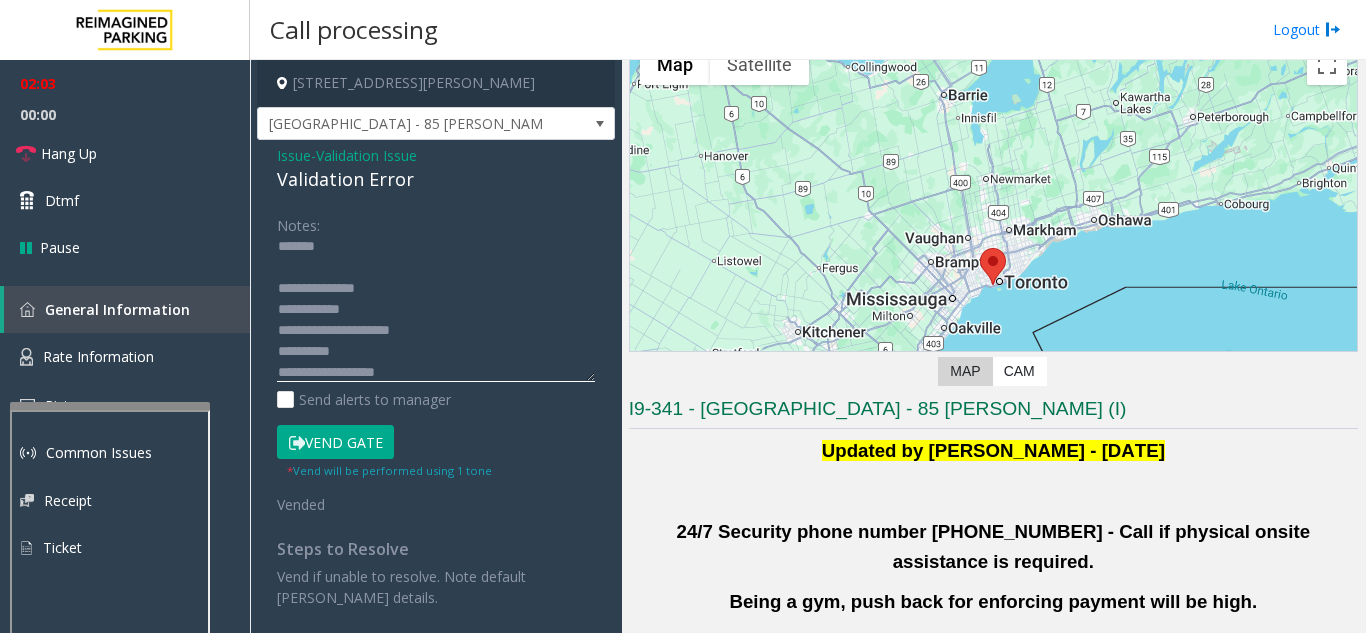 scroll, scrollTop: 34, scrollLeft: 0, axis: vertical 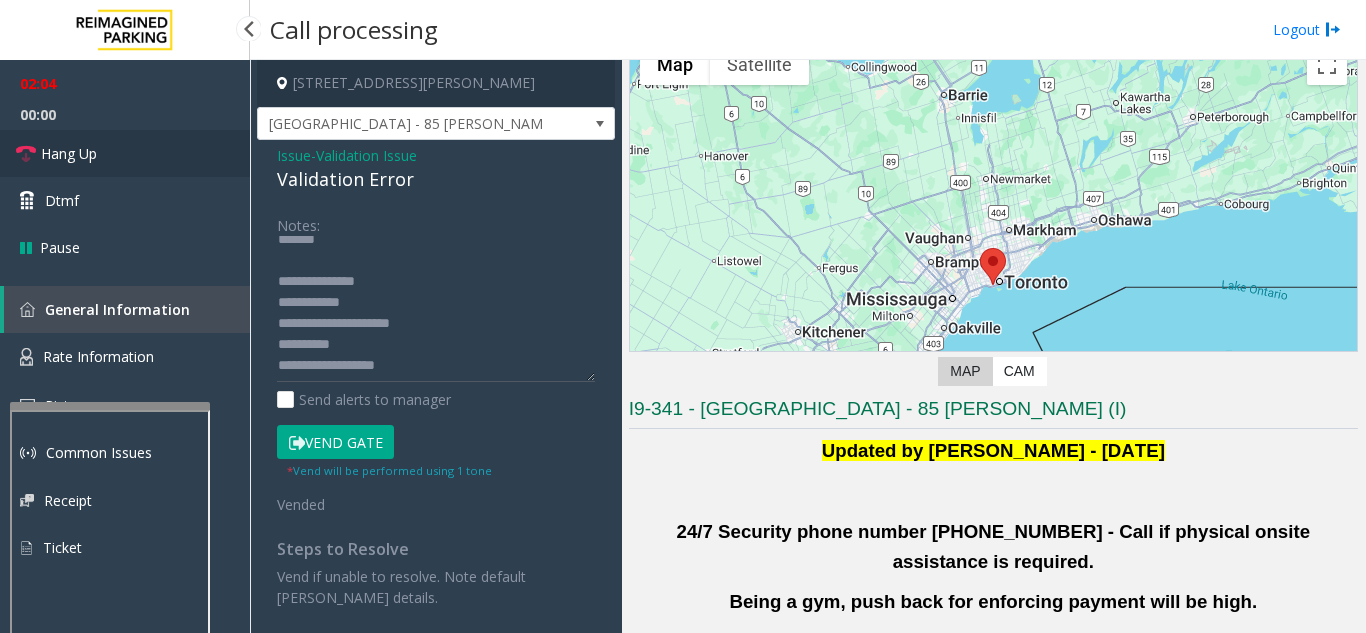 click on "Hang Up" at bounding box center (125, 153) 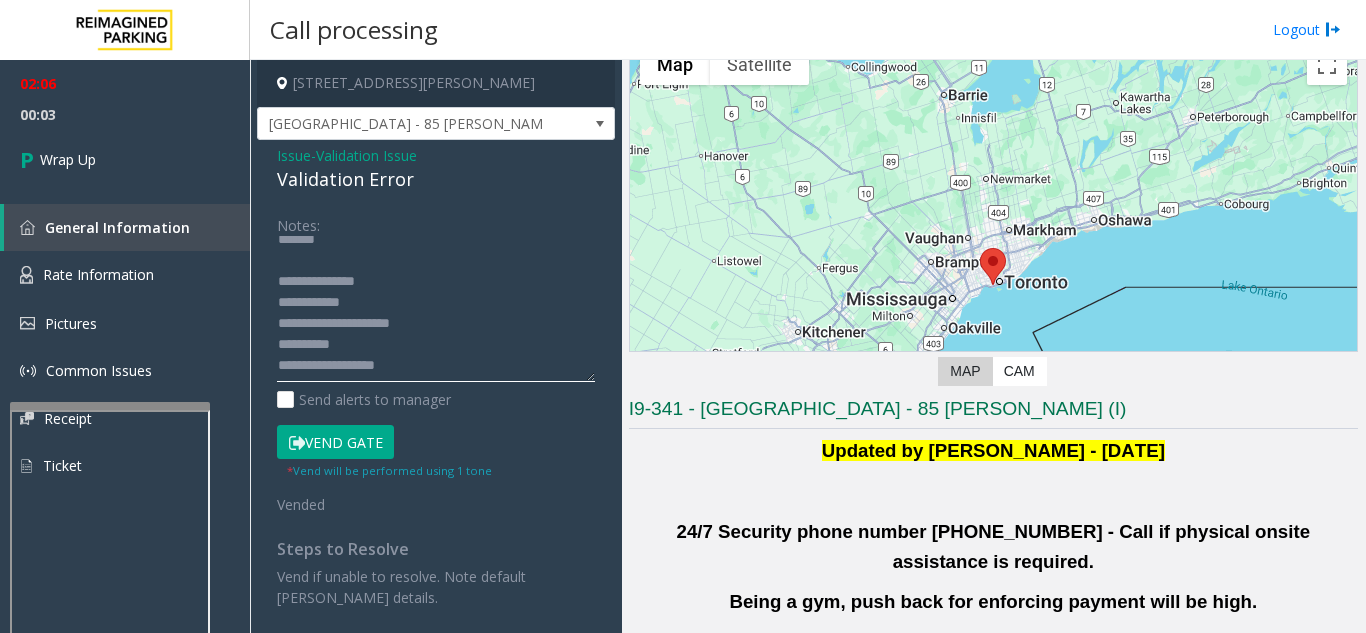 click 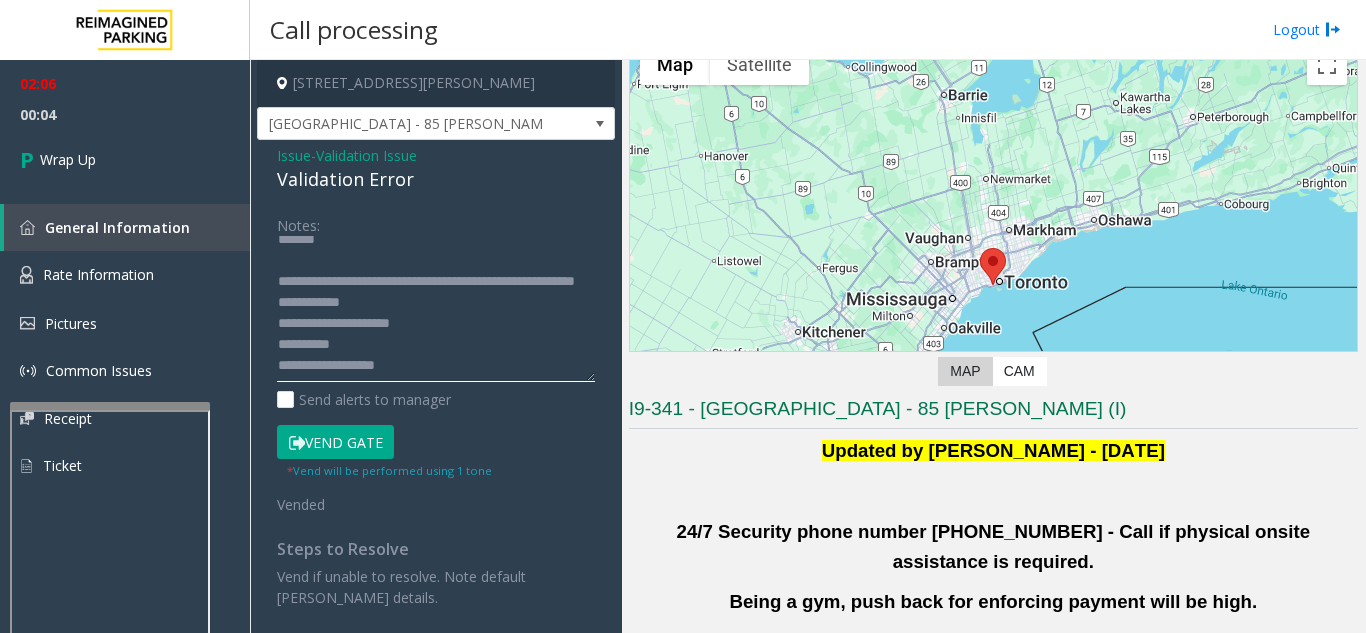 scroll, scrollTop: 0, scrollLeft: 0, axis: both 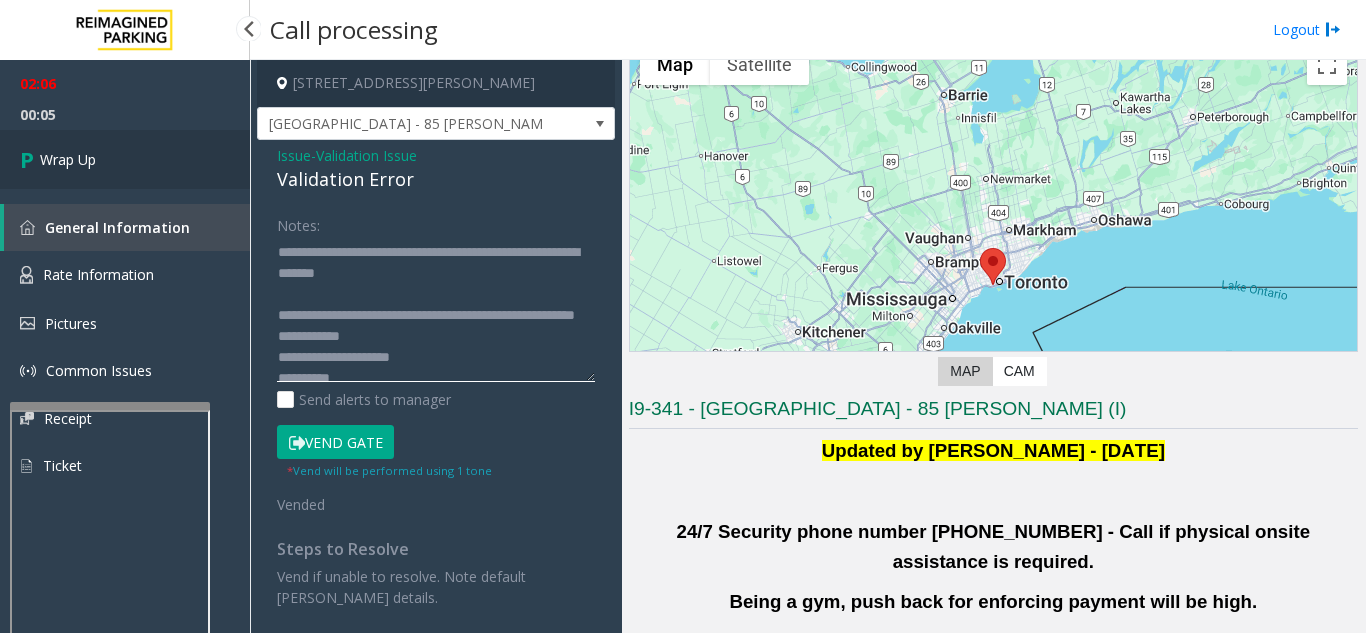 type on "**********" 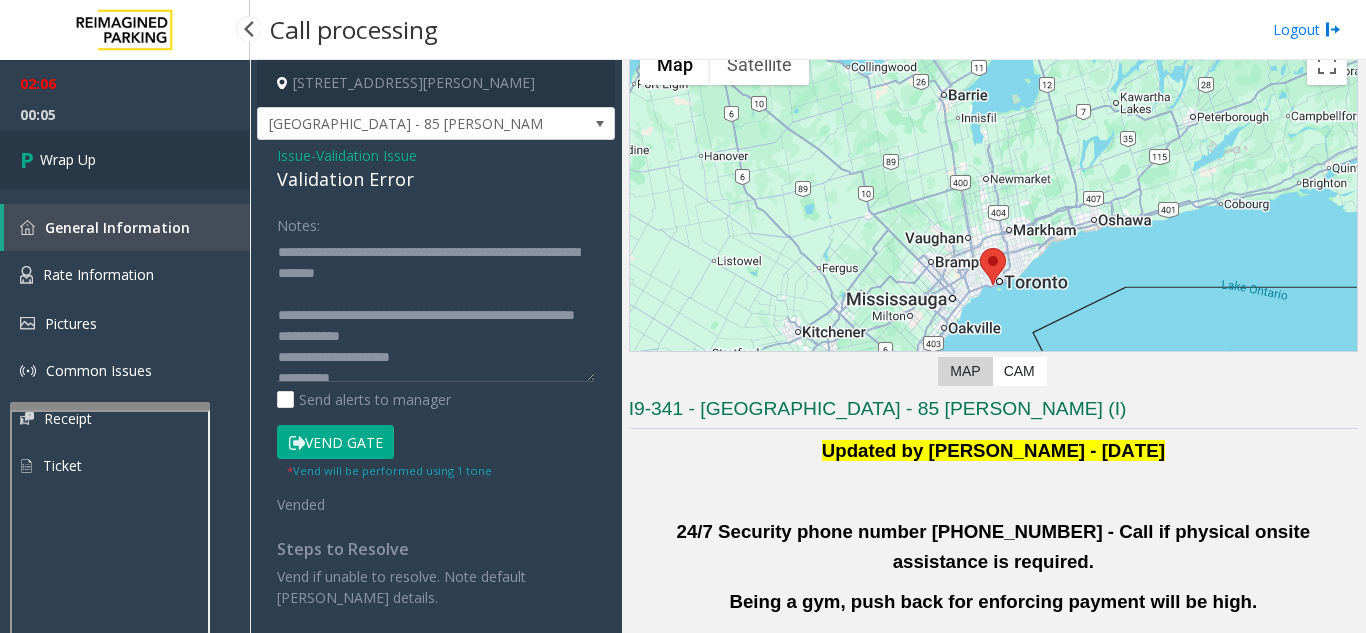 click on "Wrap Up" at bounding box center [125, 159] 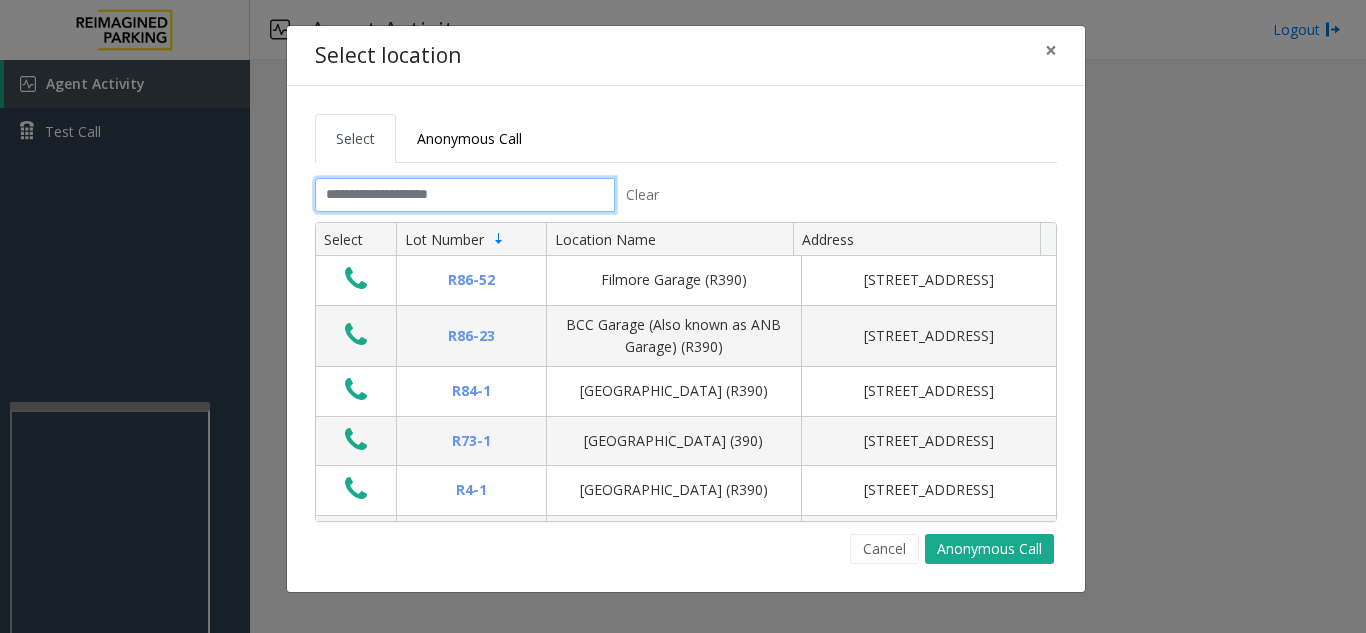 click 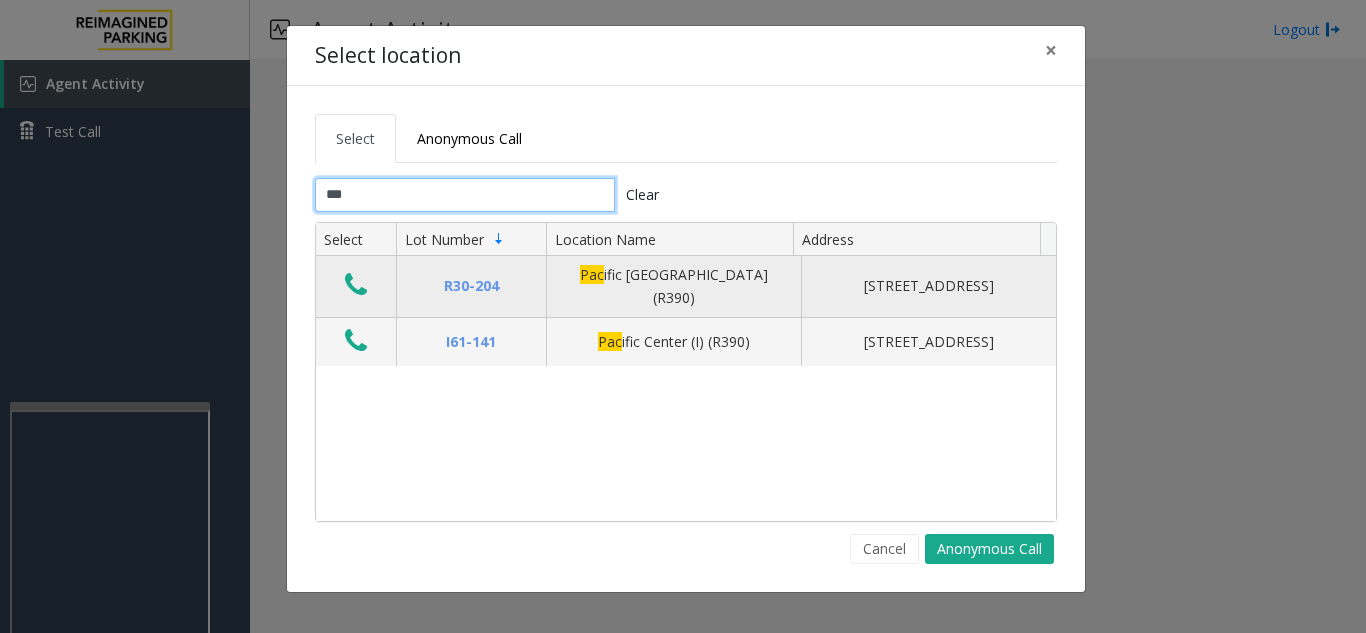 type on "***" 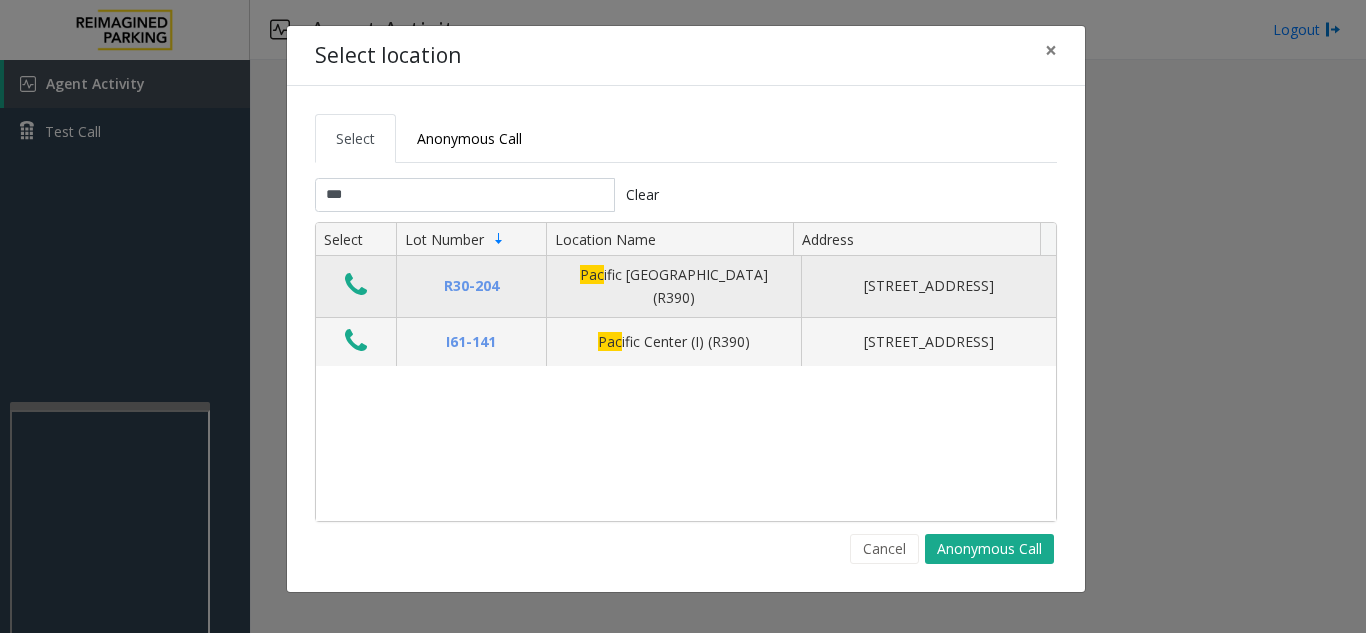 click 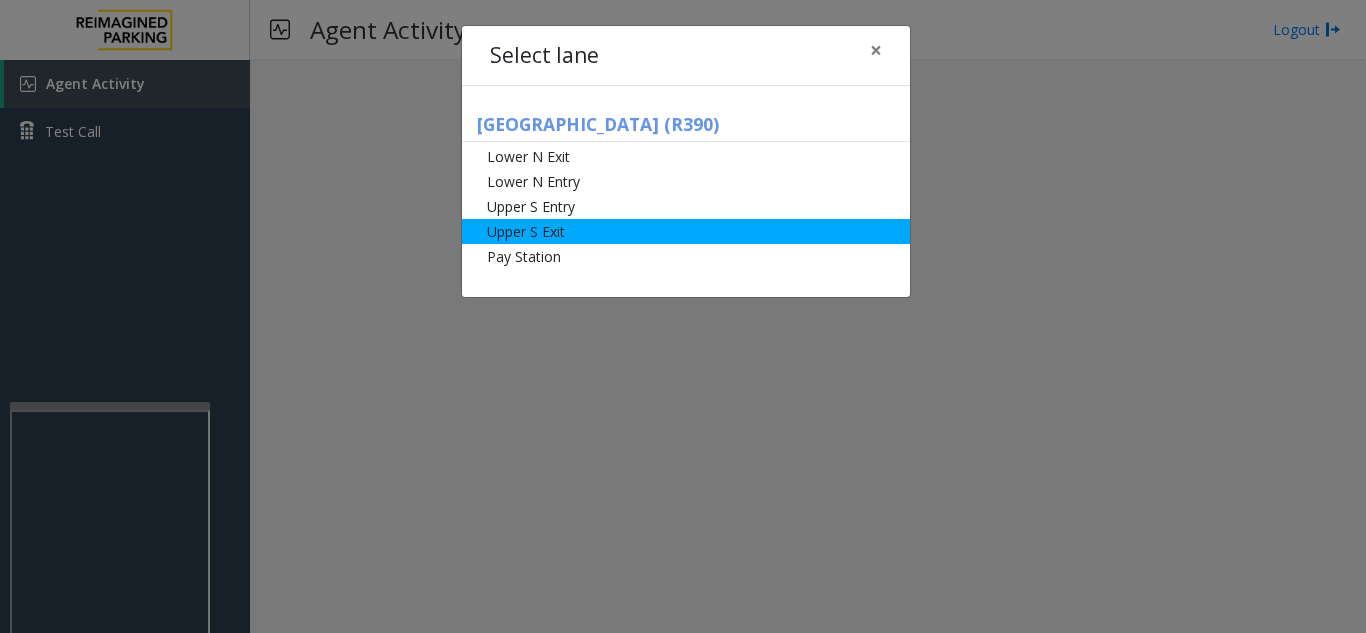 click on "Upper S Exit" 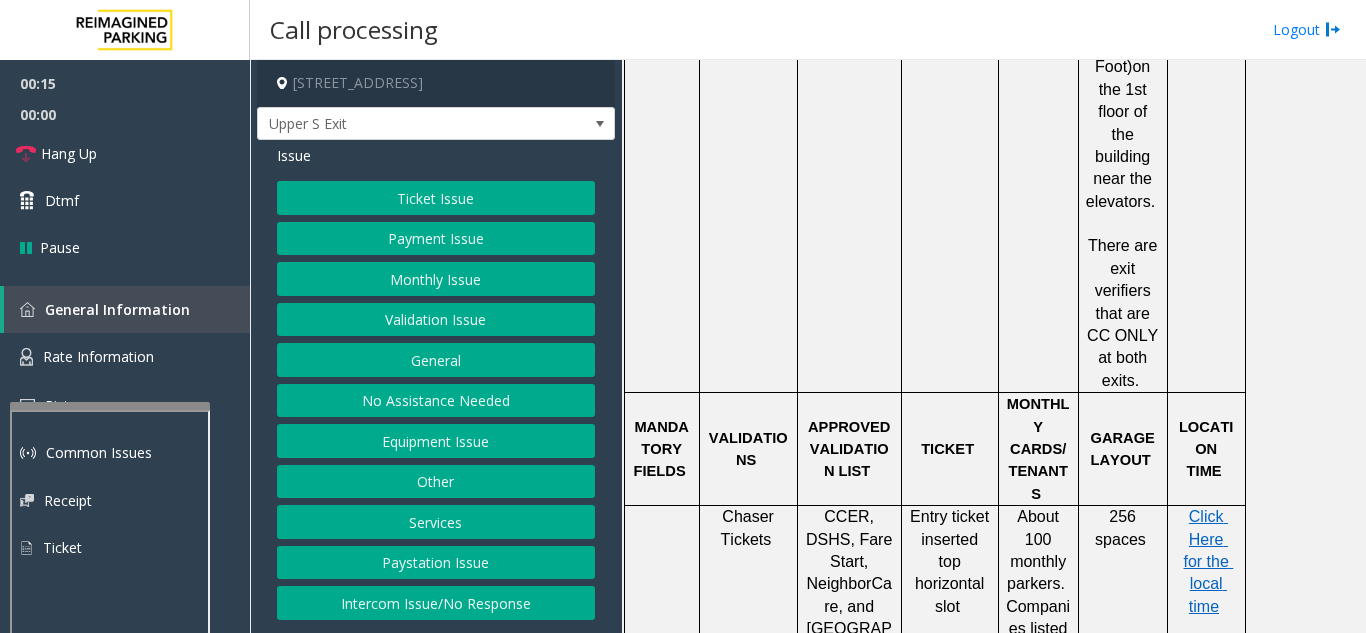 scroll, scrollTop: 1000, scrollLeft: 0, axis: vertical 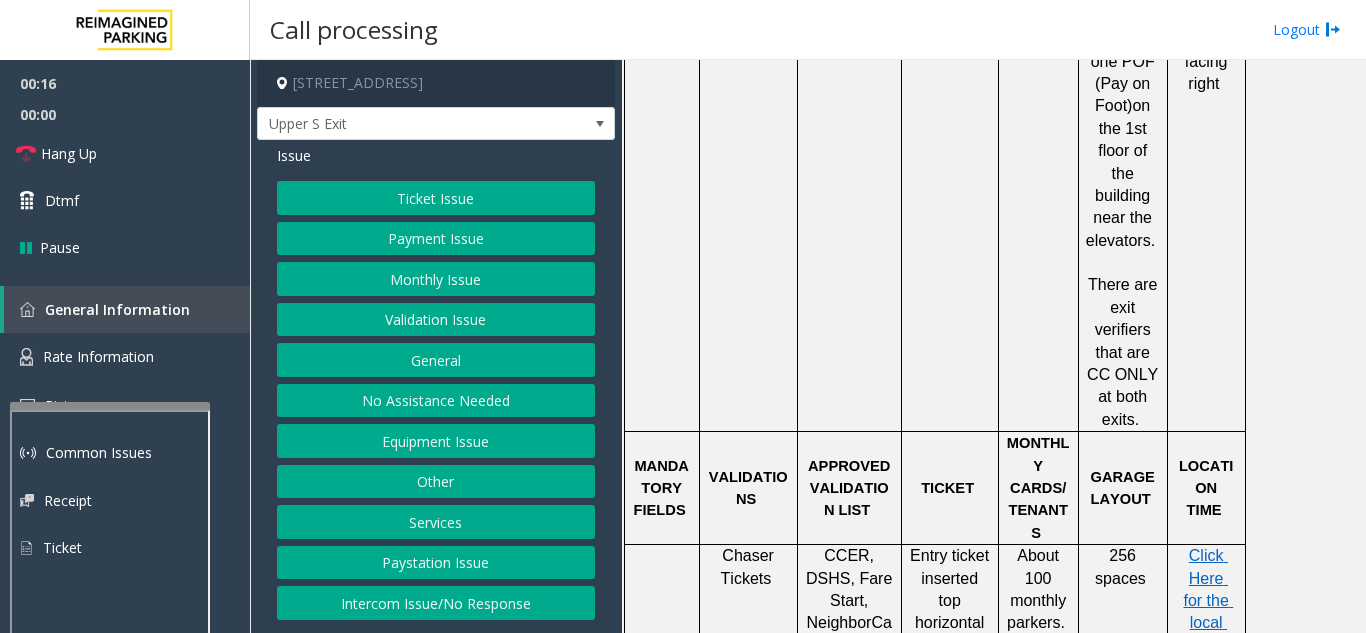 click on "Validation Issue" 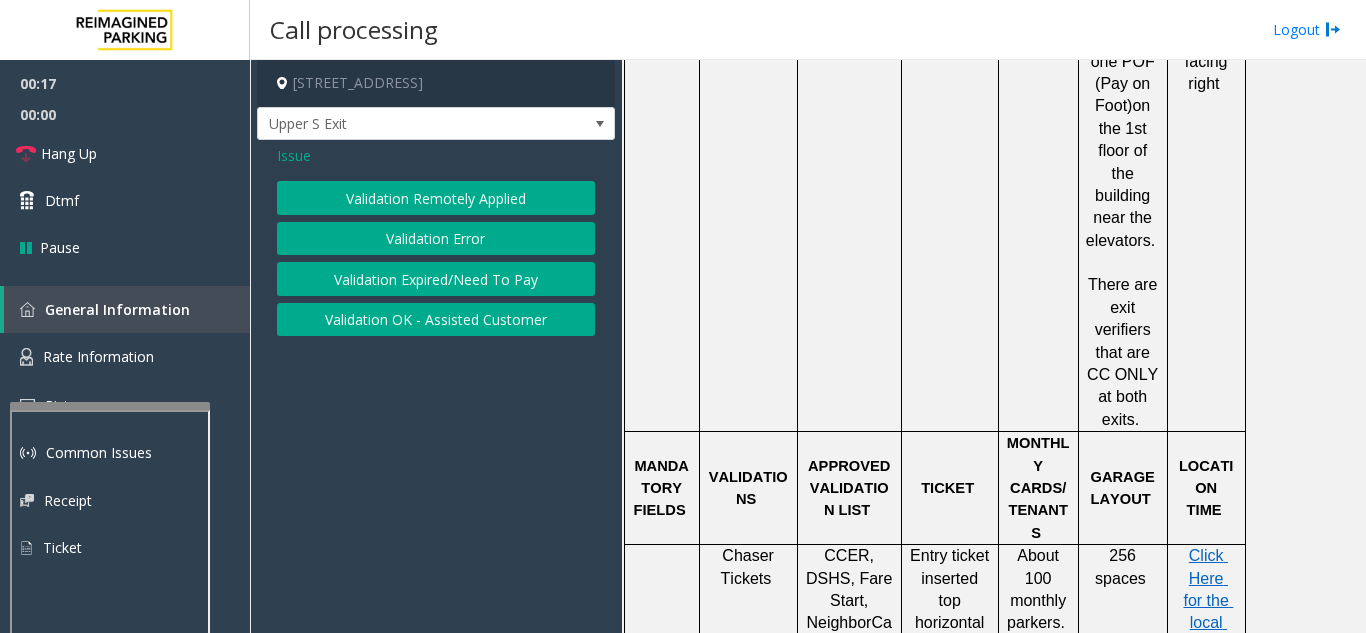 click on "Validation Error" 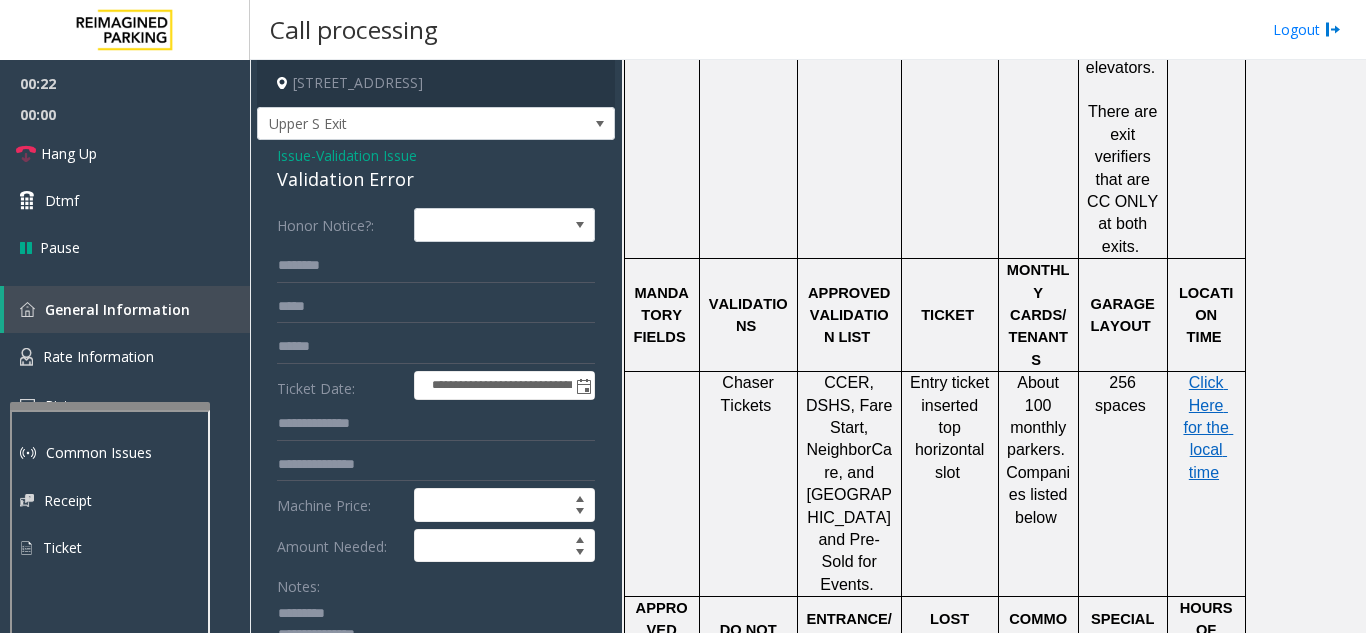 scroll, scrollTop: 1200, scrollLeft: 0, axis: vertical 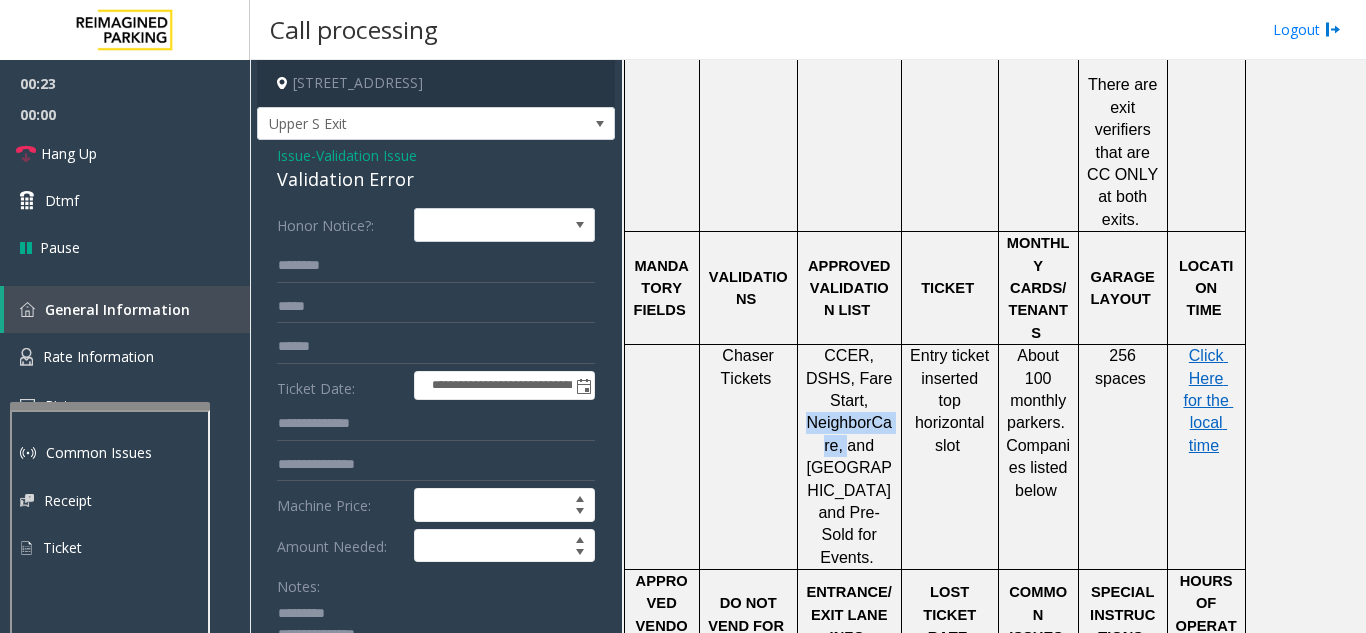 drag, startPoint x: 805, startPoint y: 317, endPoint x: 819, endPoint y: 327, distance: 17.20465 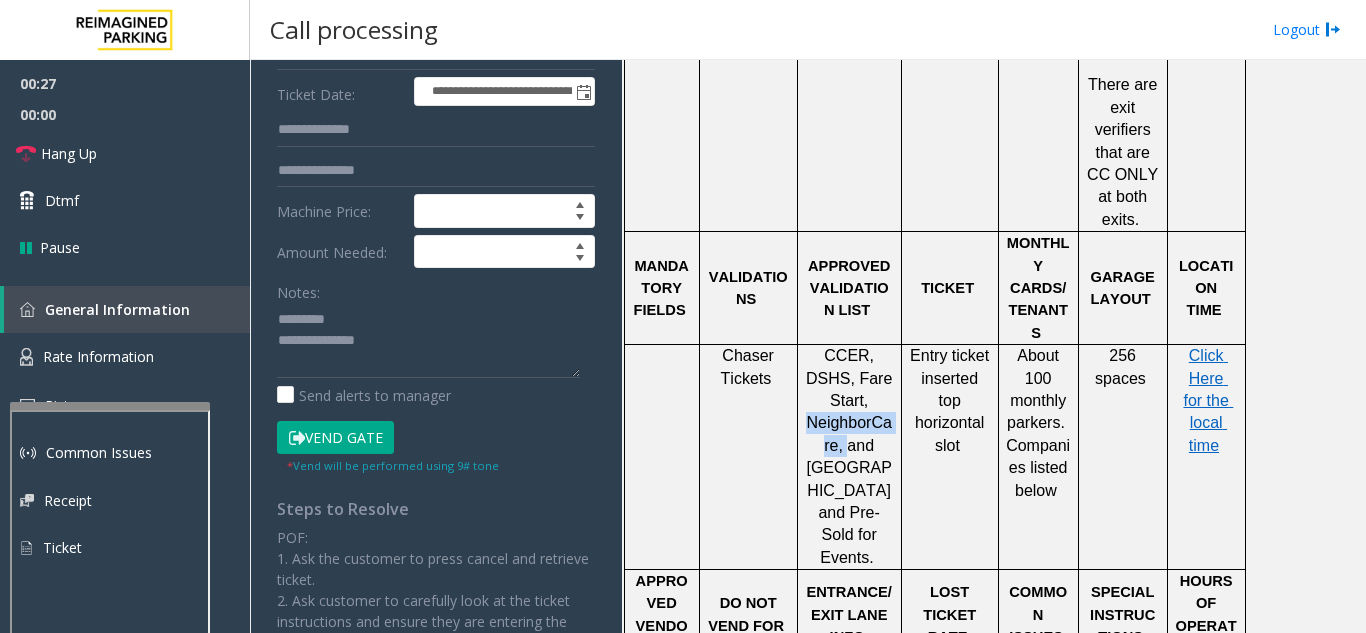 scroll, scrollTop: 357, scrollLeft: 0, axis: vertical 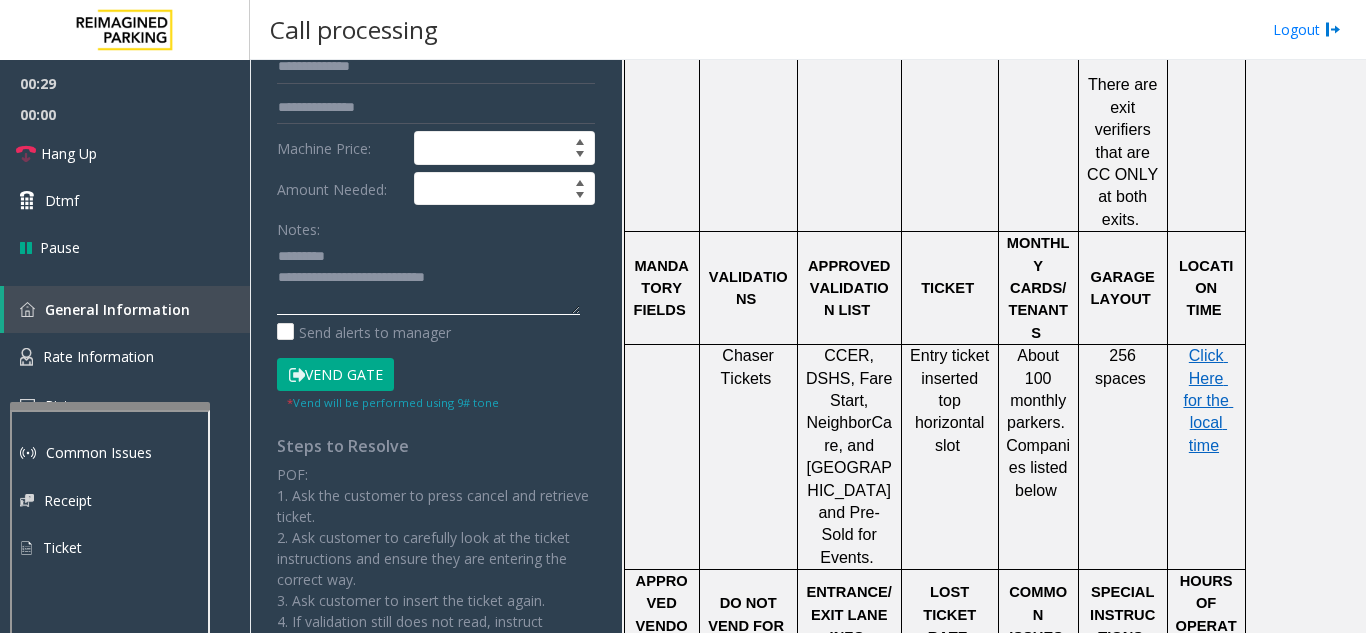 click 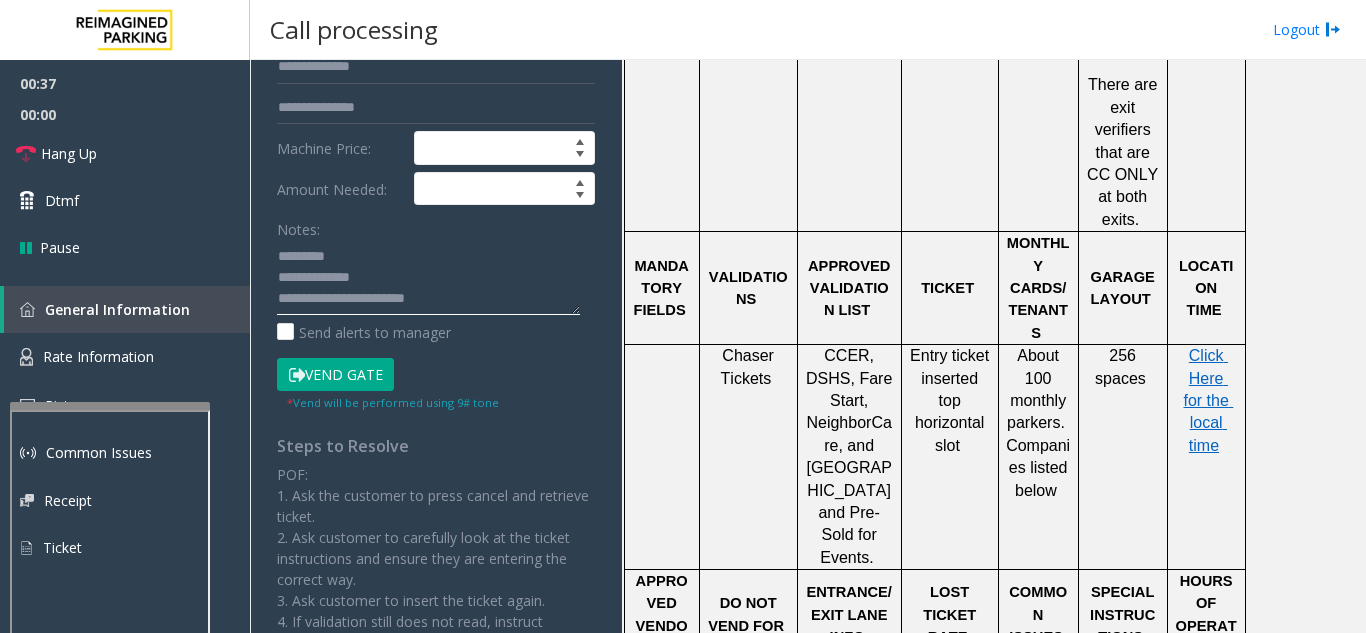 scroll, scrollTop: 157, scrollLeft: 0, axis: vertical 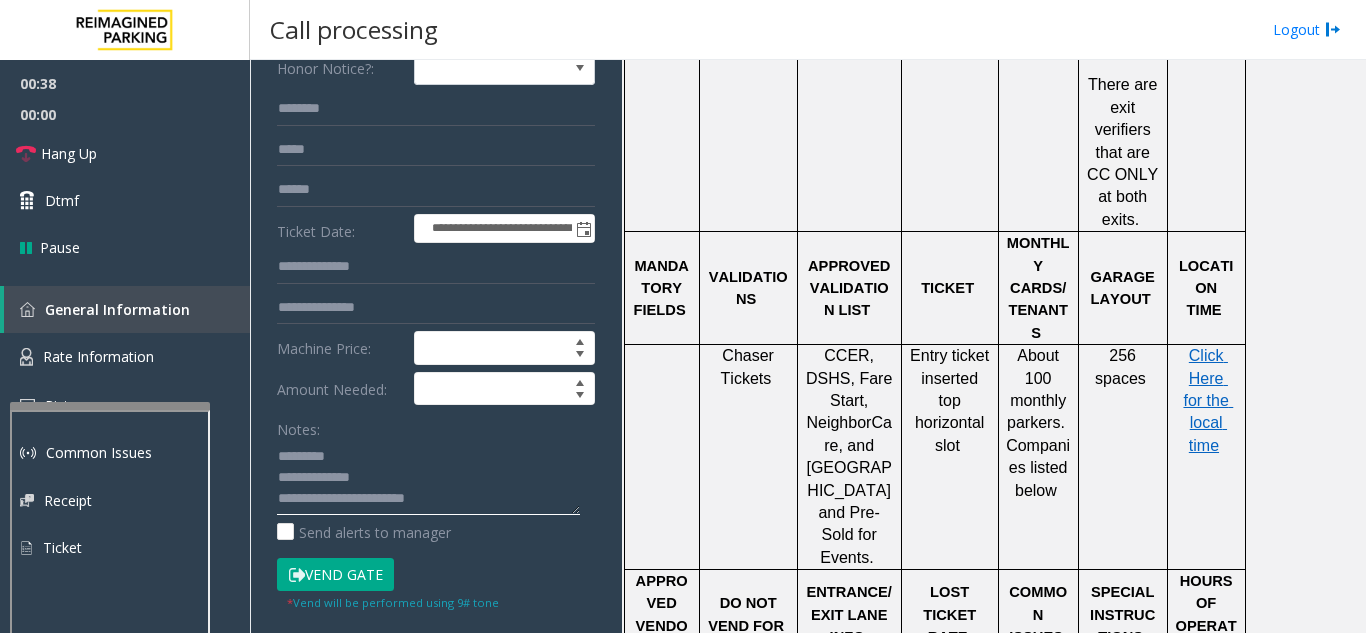 type on "**********" 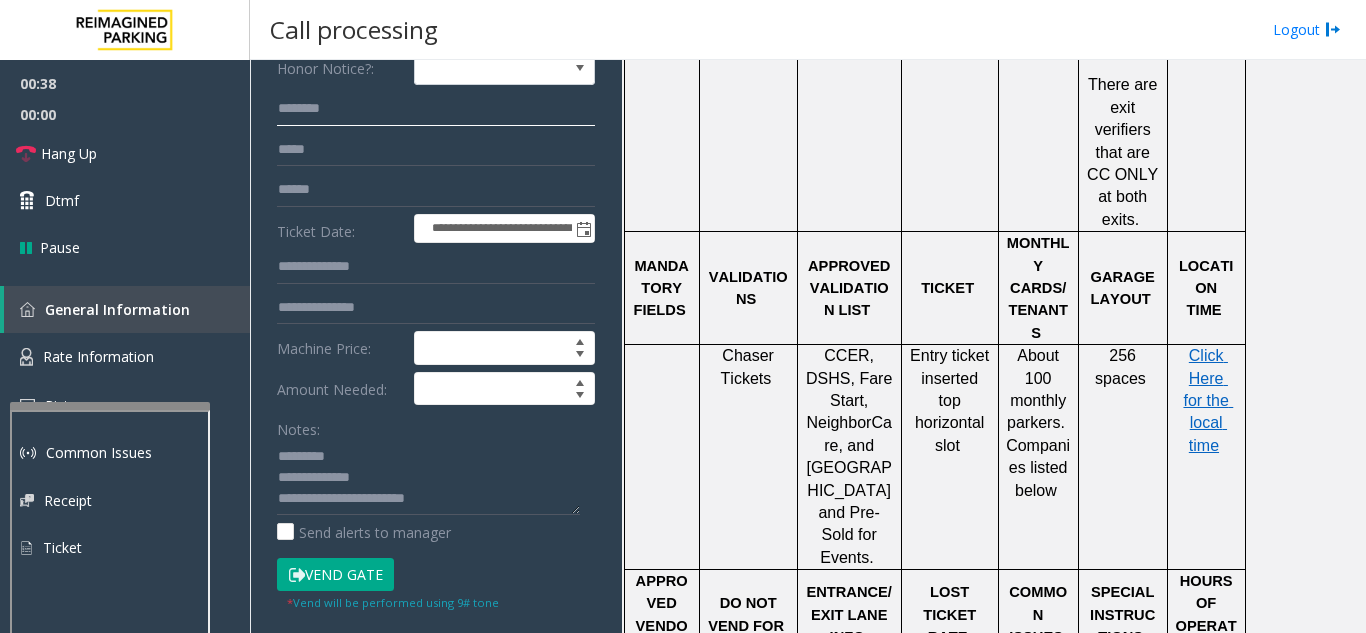 click 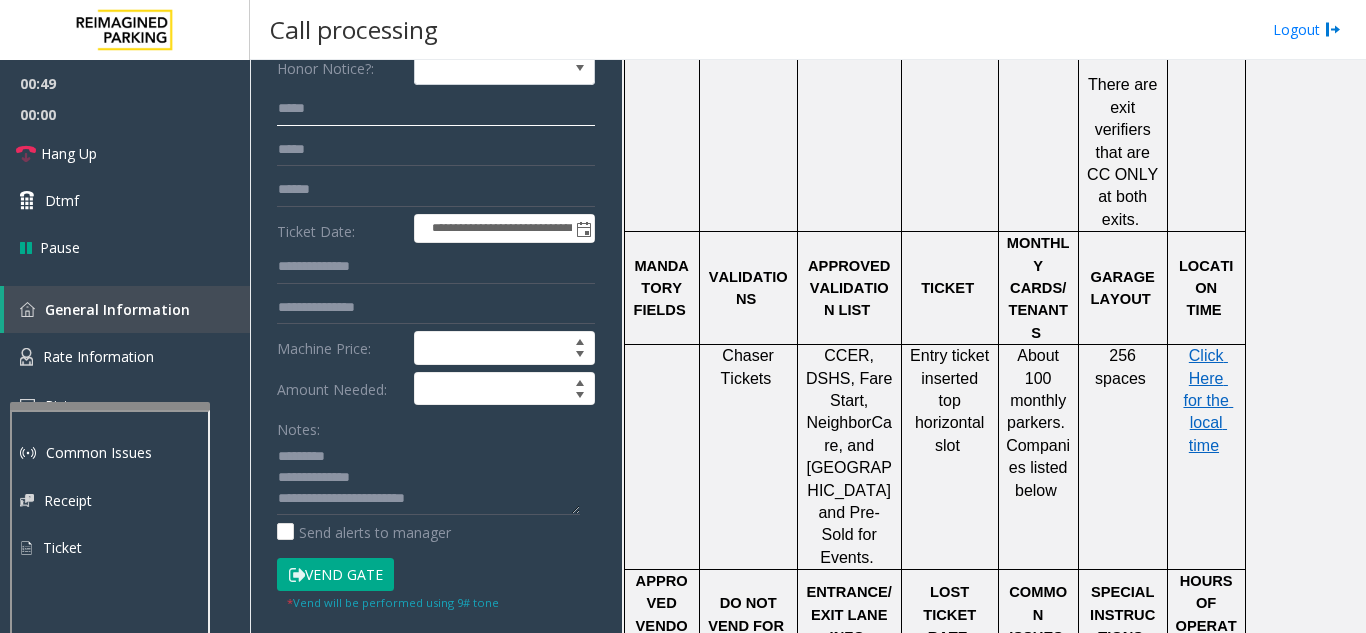 type on "****" 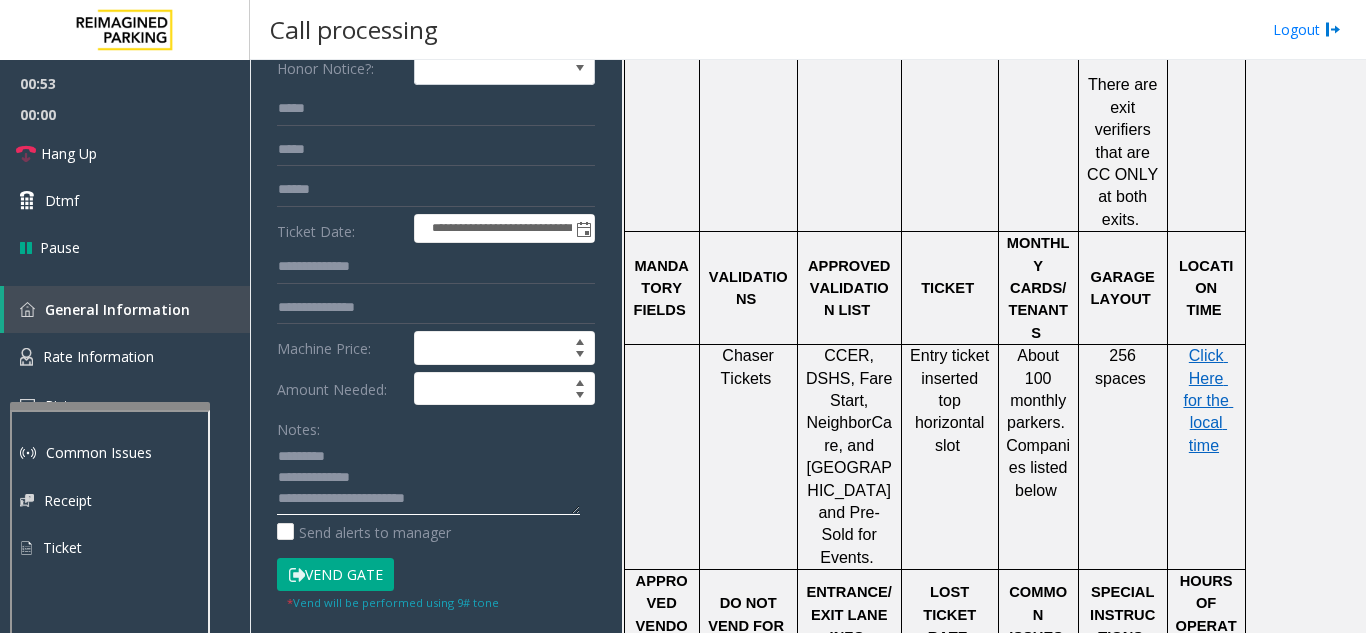 click 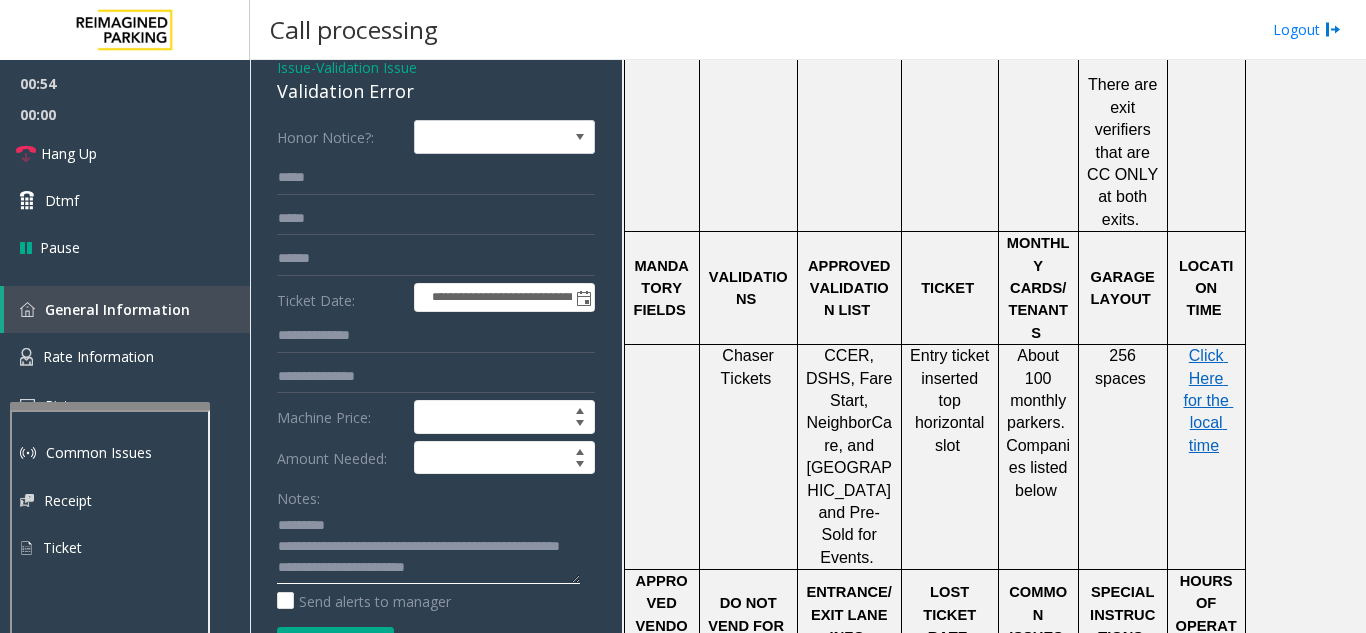 scroll, scrollTop: 0, scrollLeft: 0, axis: both 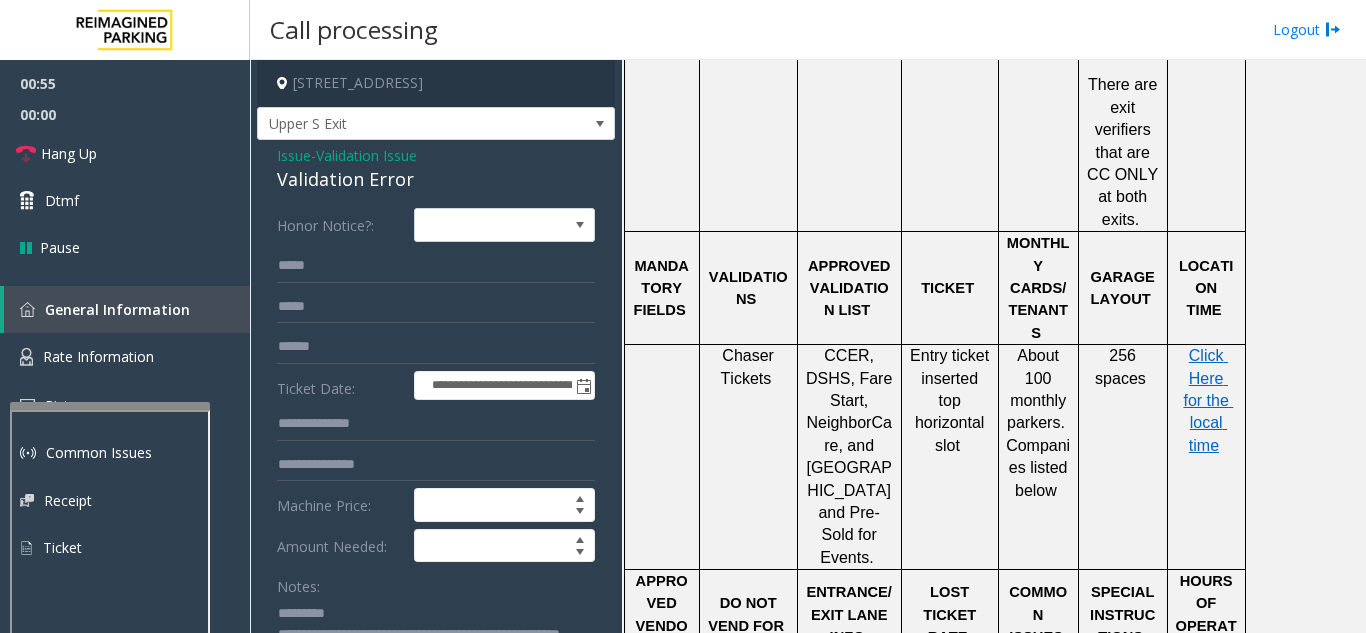 type on "**********" 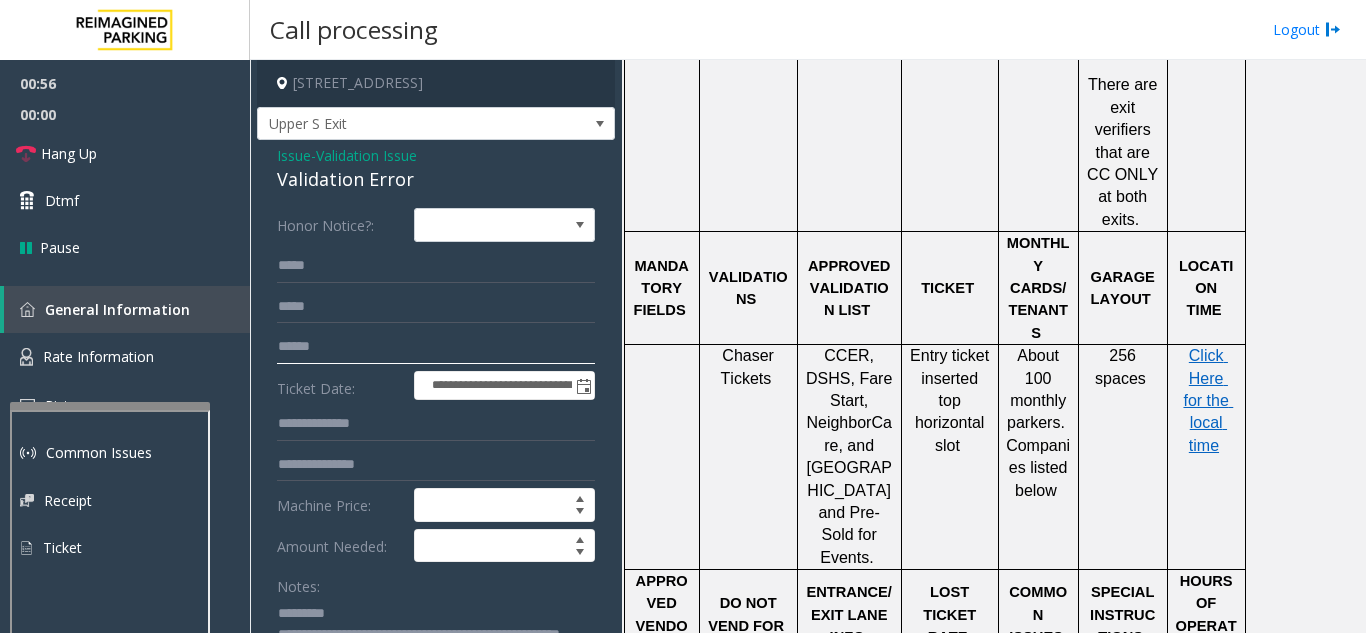 click 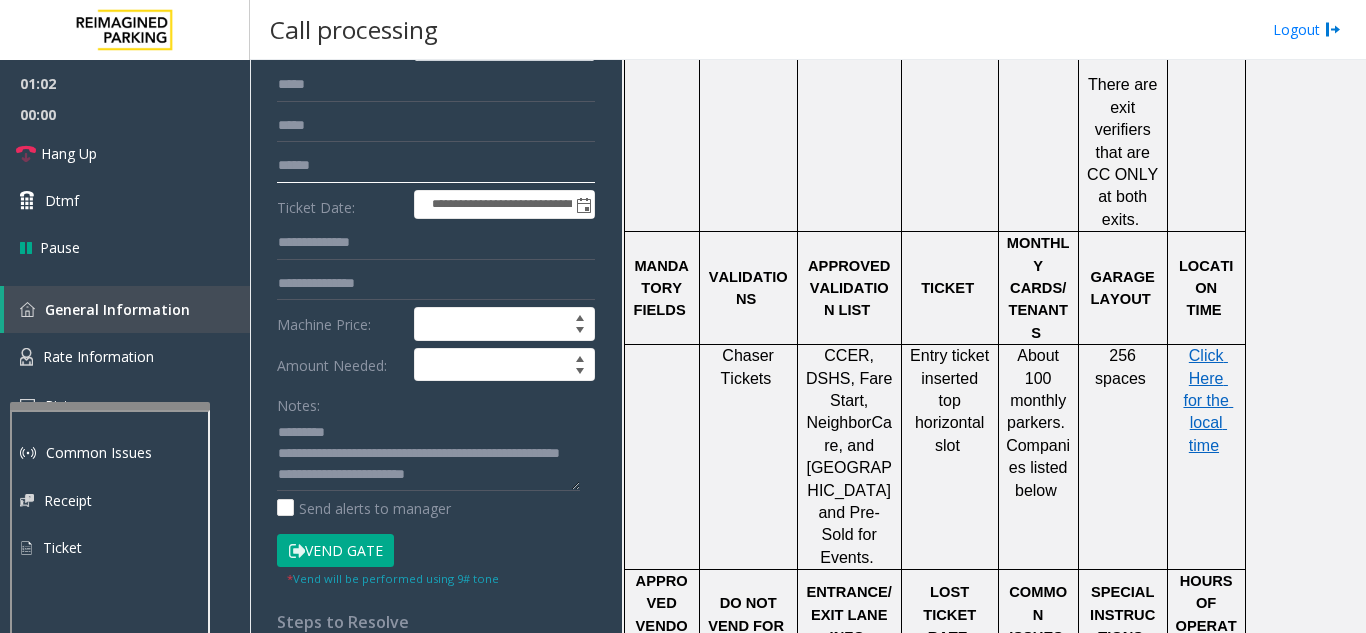 scroll, scrollTop: 200, scrollLeft: 0, axis: vertical 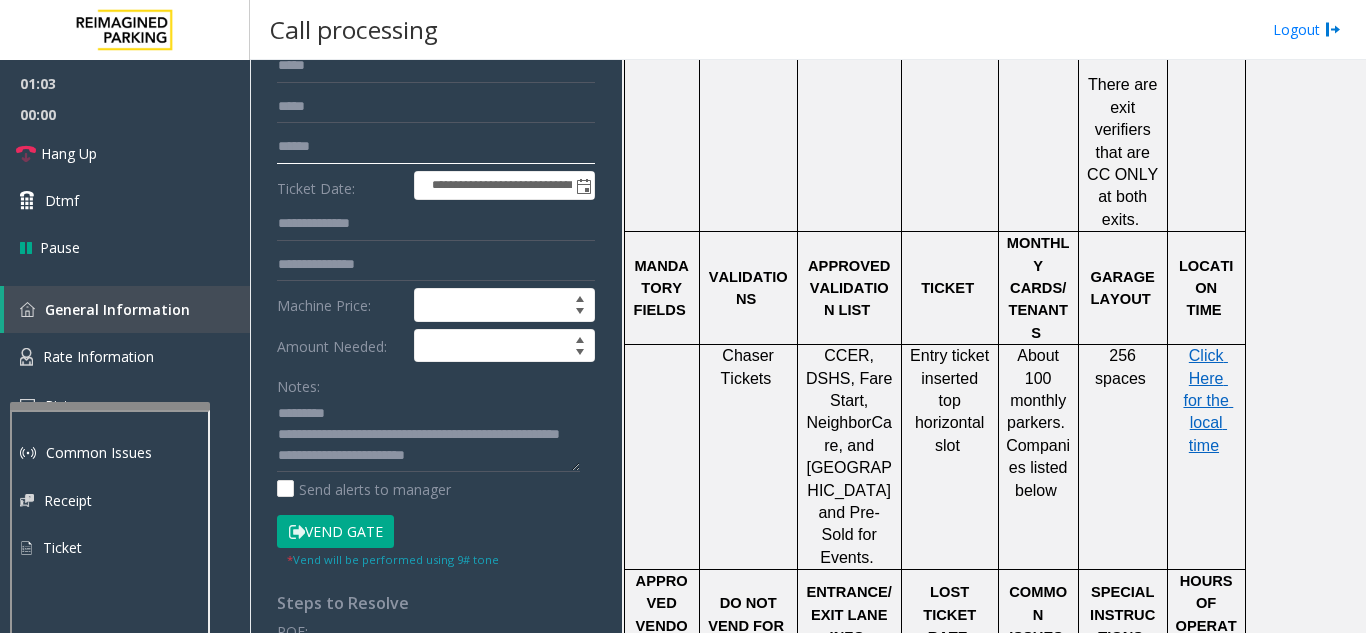 type on "******" 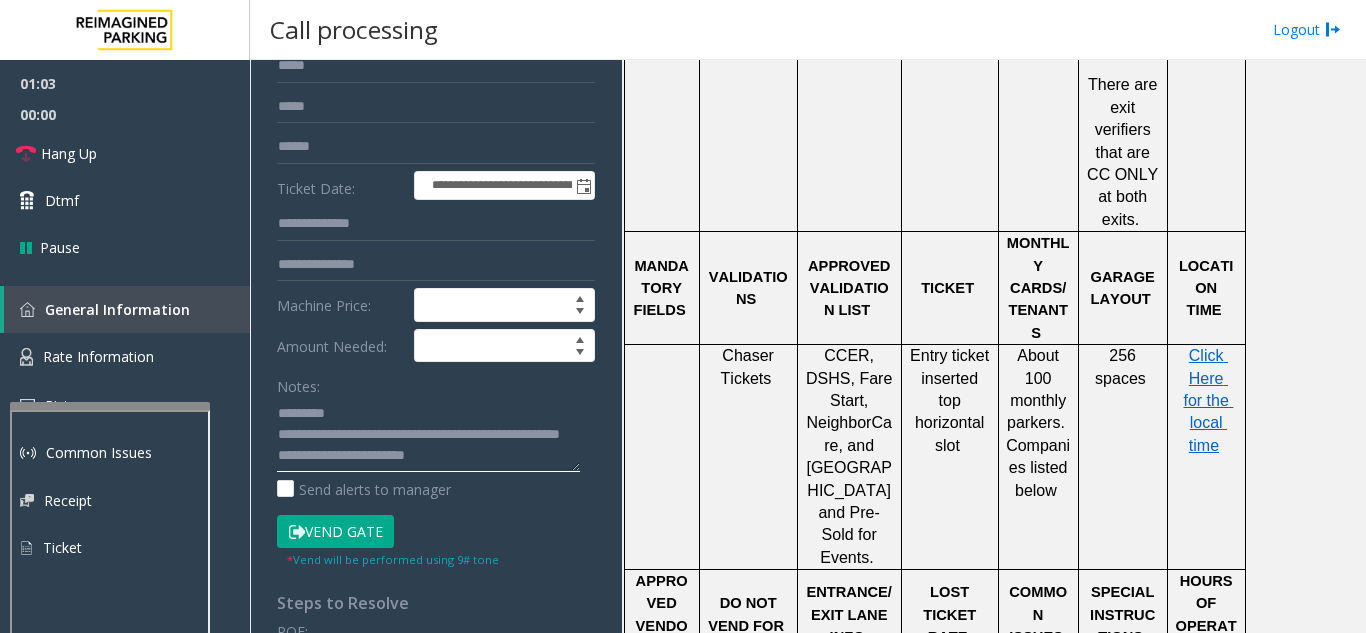 click 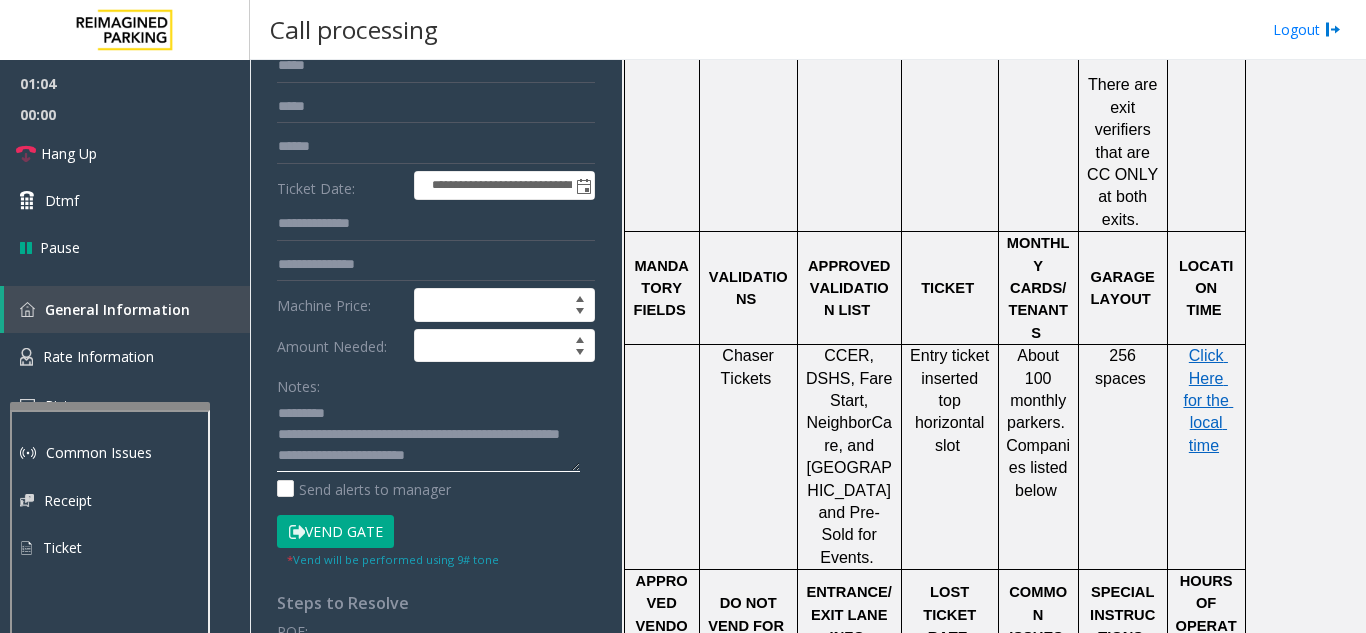 click 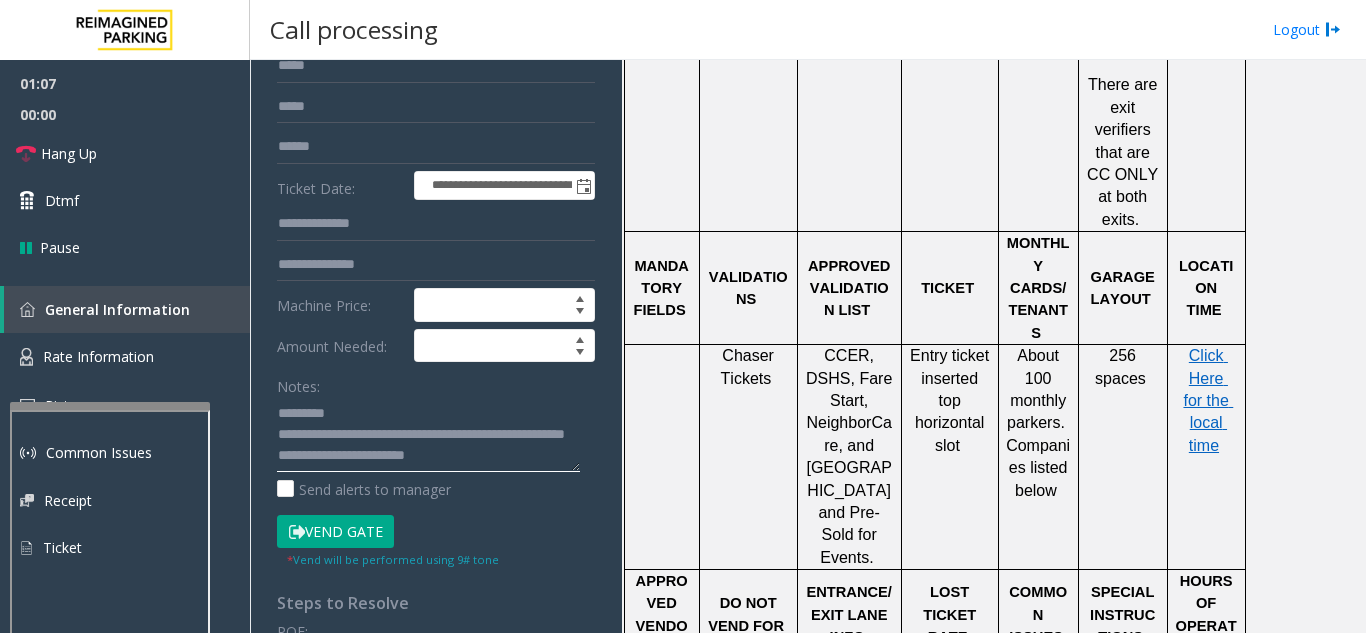 scroll, scrollTop: 0, scrollLeft: 0, axis: both 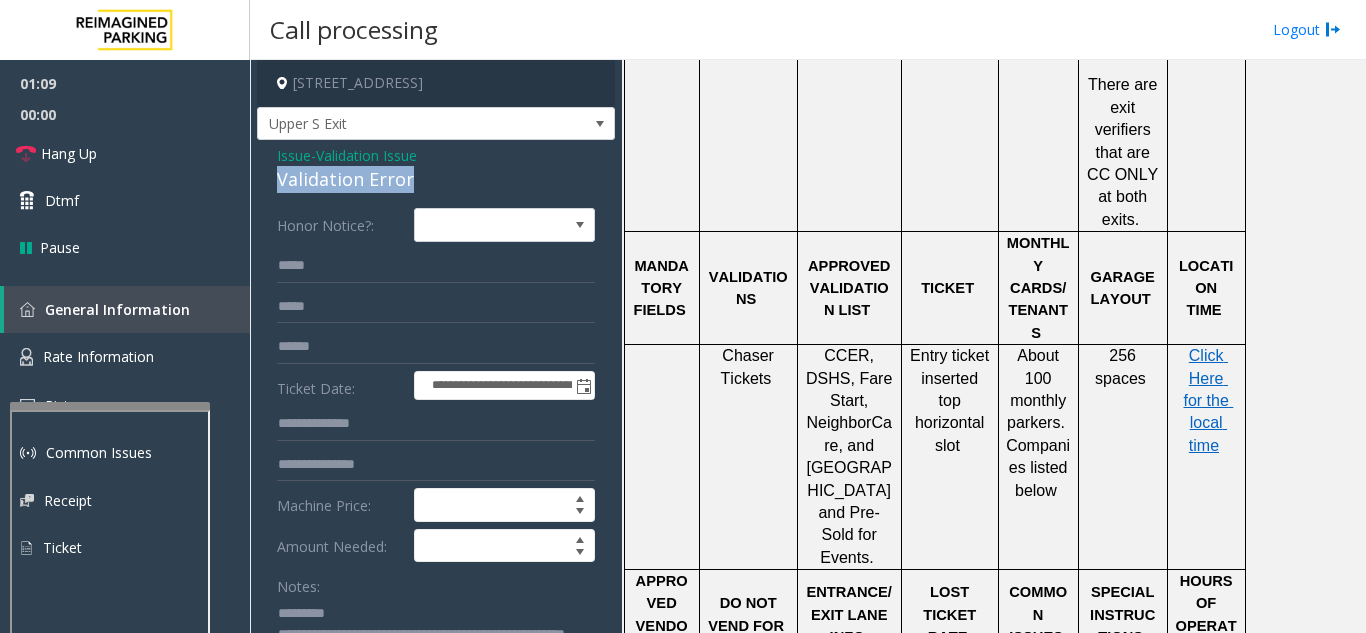 drag, startPoint x: 272, startPoint y: 177, endPoint x: 449, endPoint y: 175, distance: 177.01129 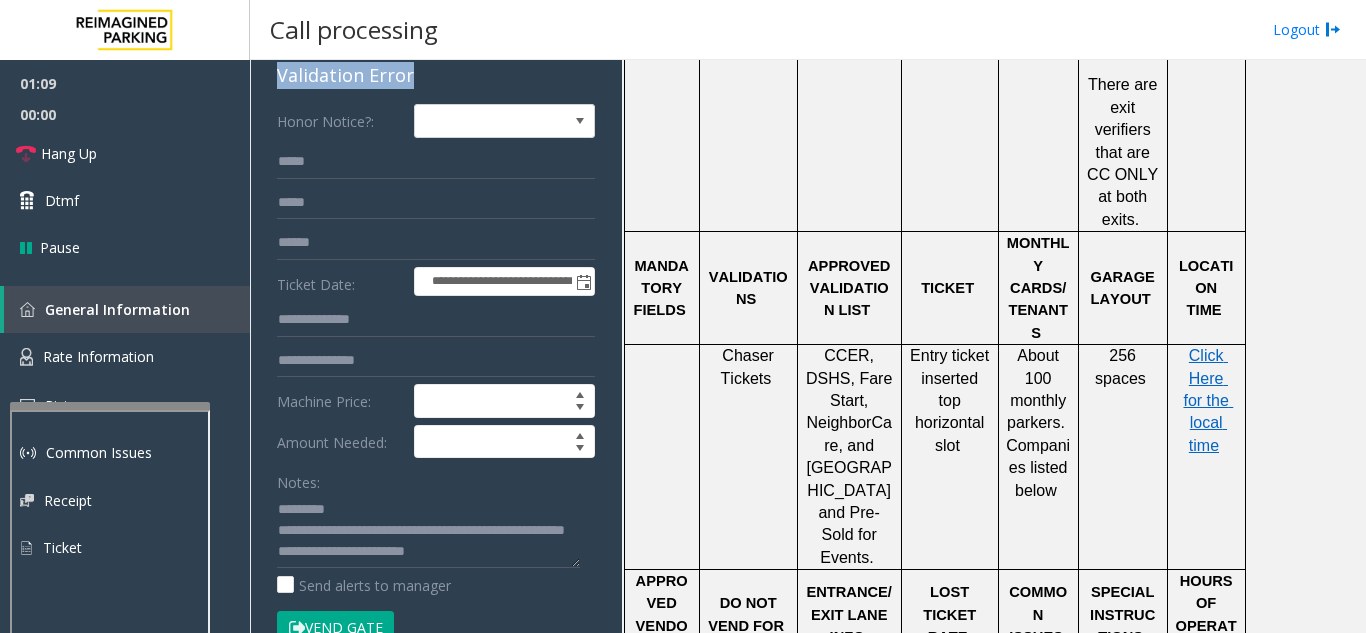 scroll, scrollTop: 200, scrollLeft: 0, axis: vertical 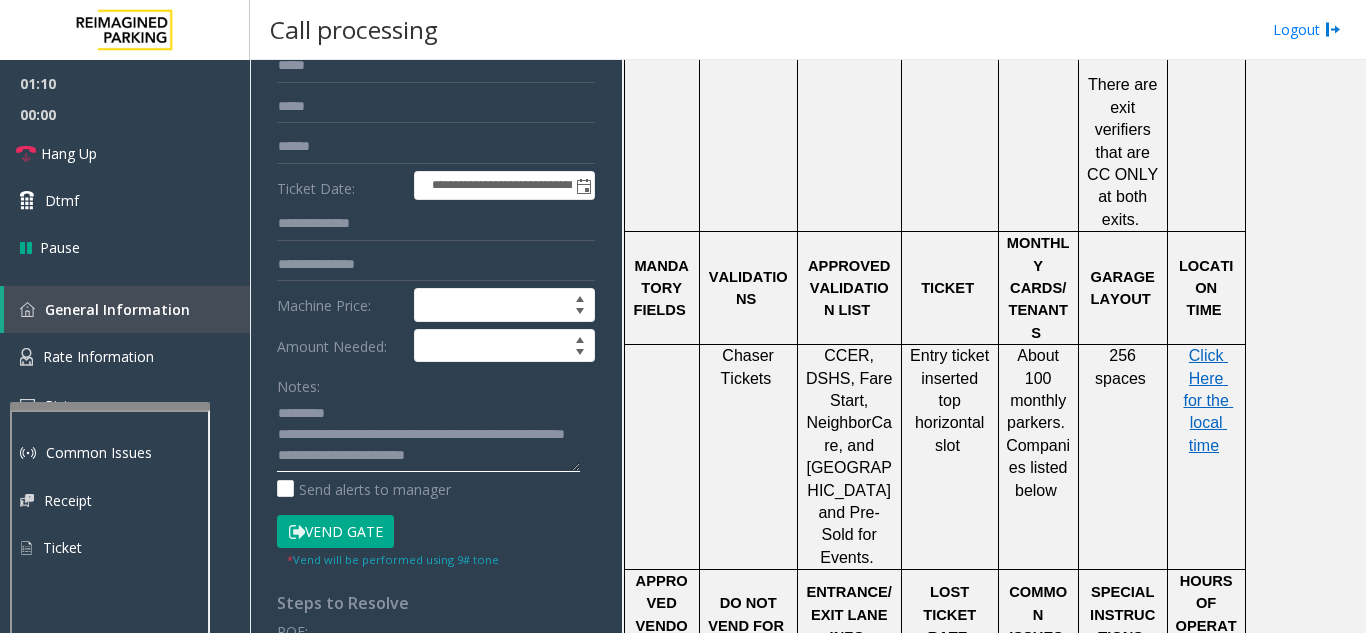 click 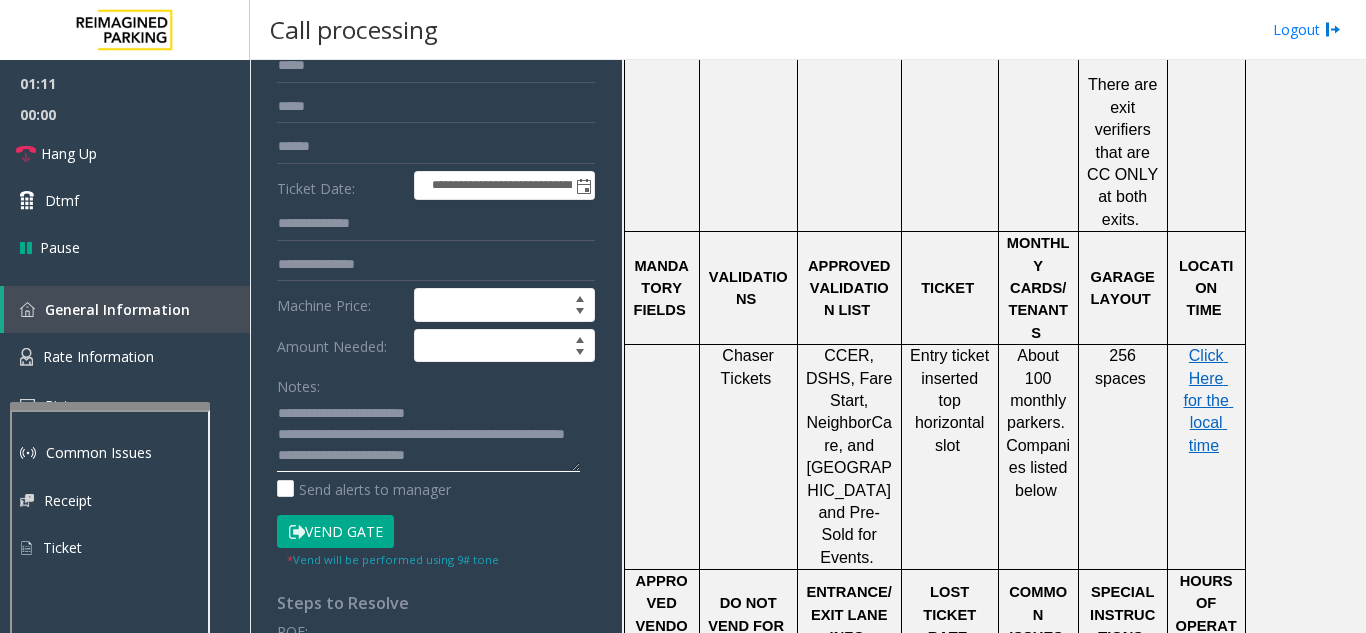 scroll, scrollTop: 21, scrollLeft: 0, axis: vertical 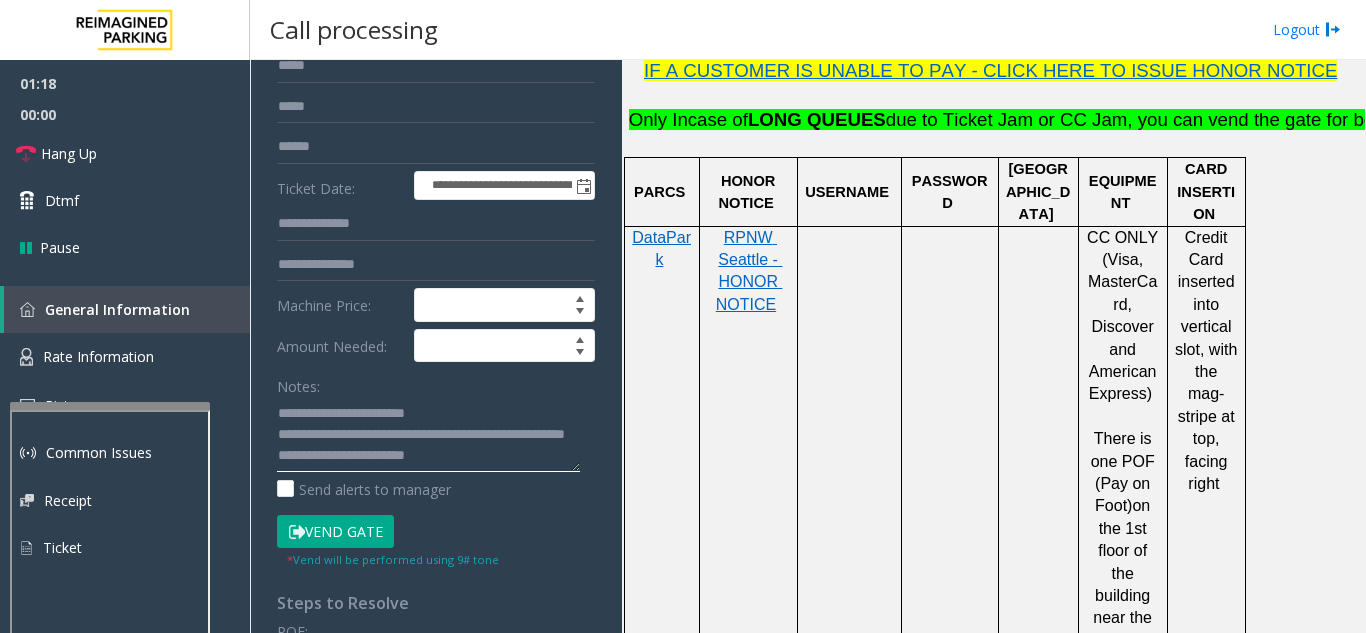 click 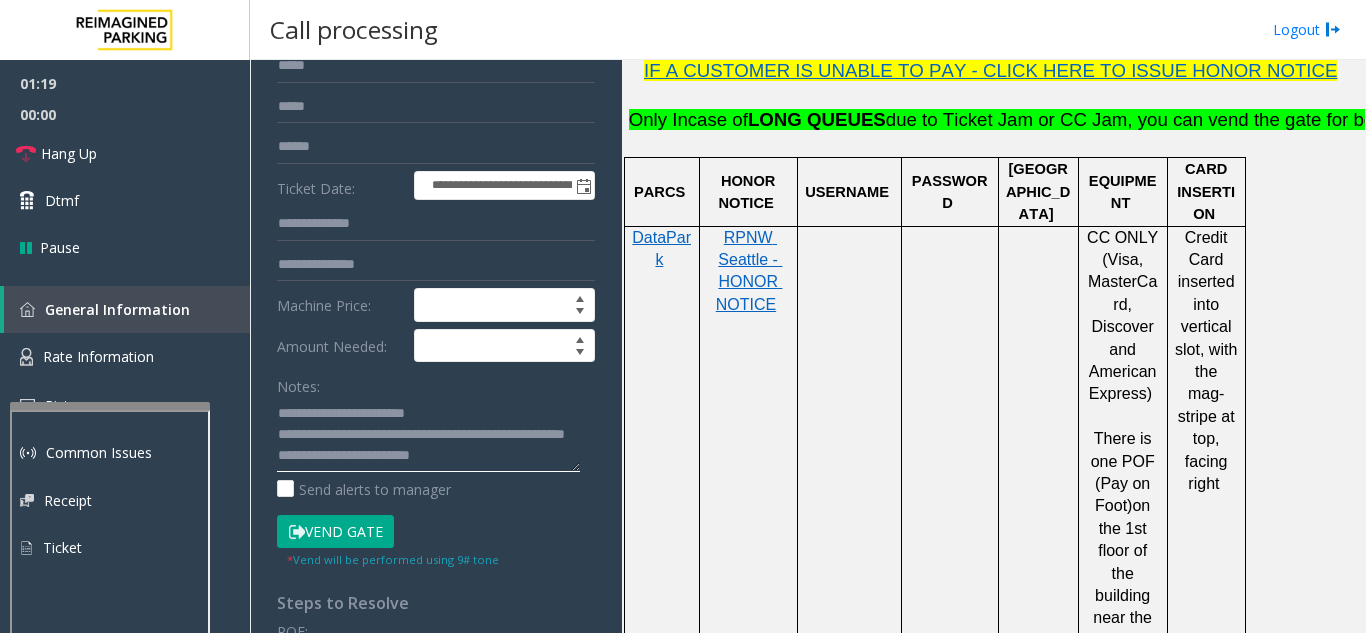 scroll, scrollTop: 36, scrollLeft: 0, axis: vertical 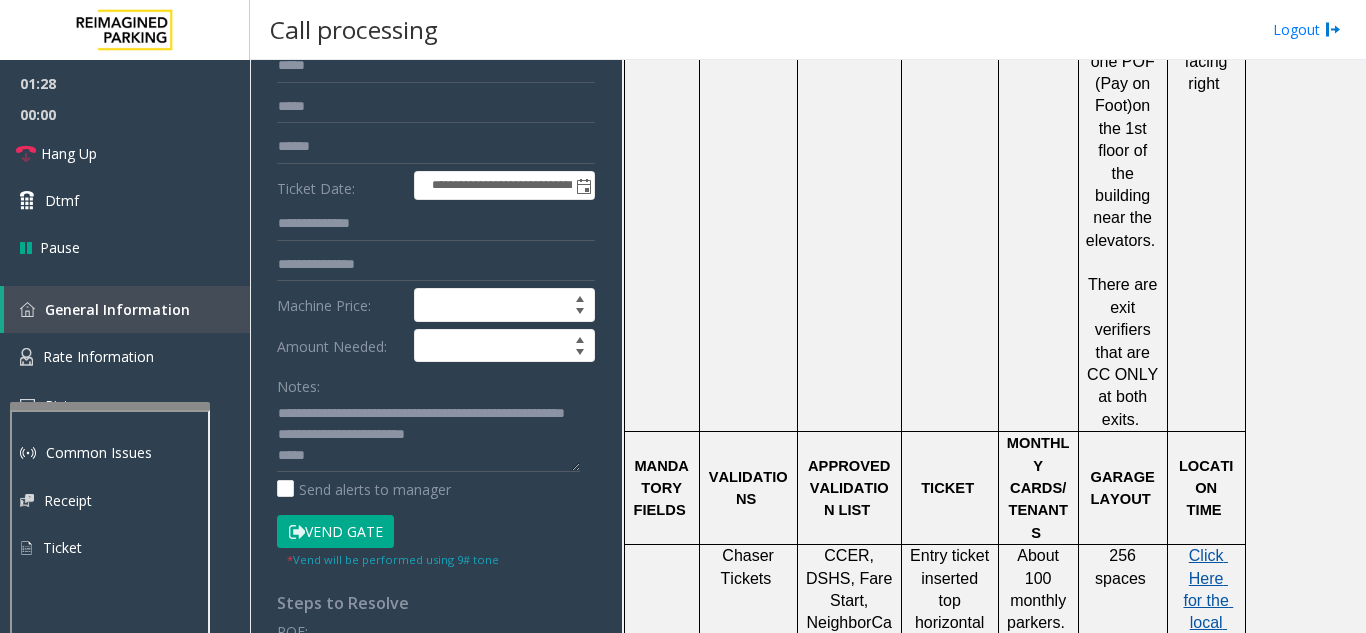 click on "Click Here for the local time" 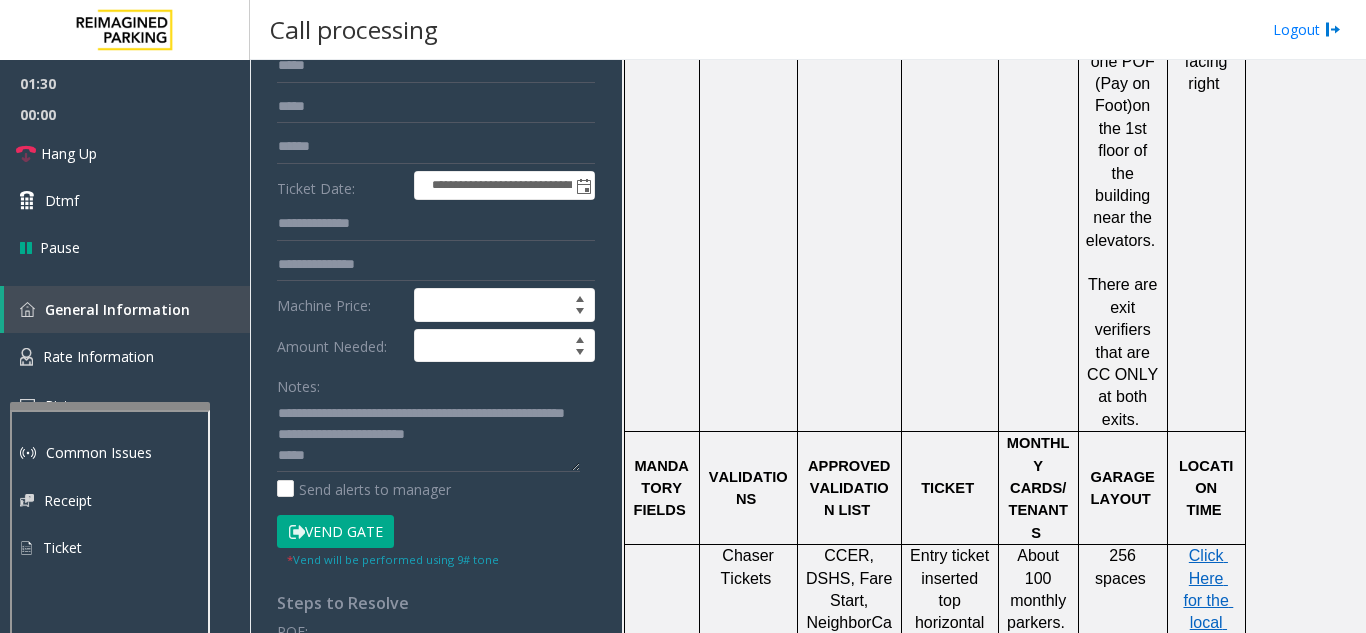click on "Vend Gate" 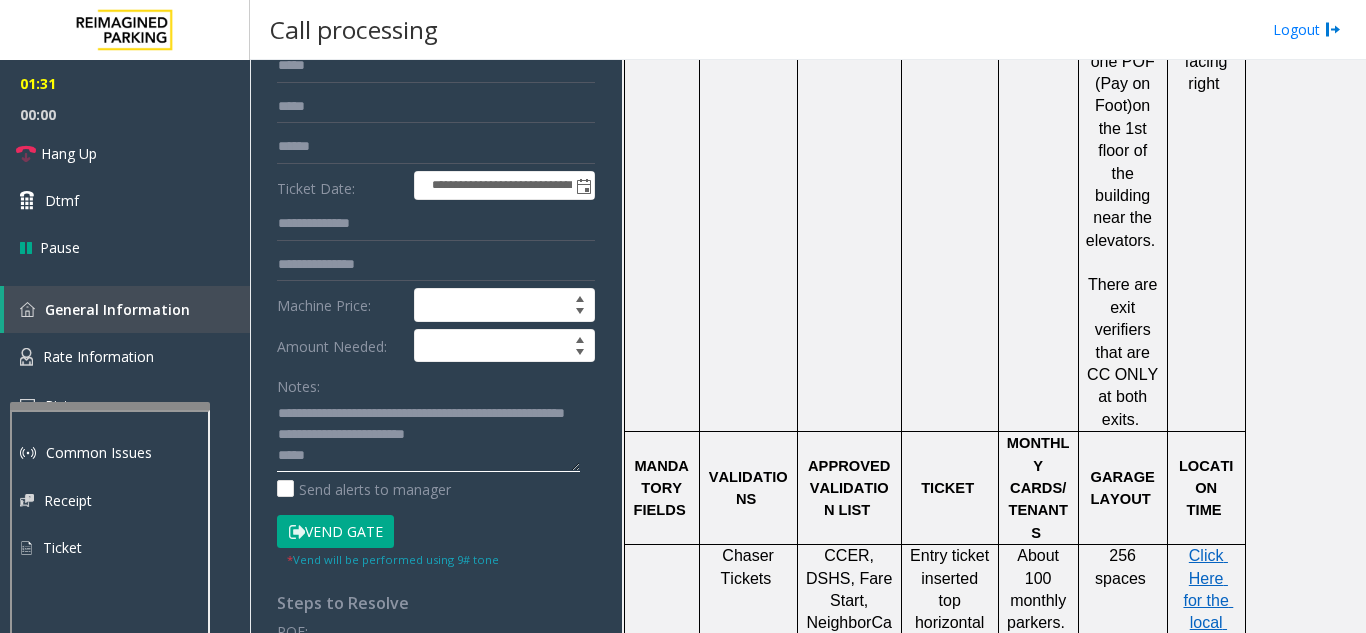 click 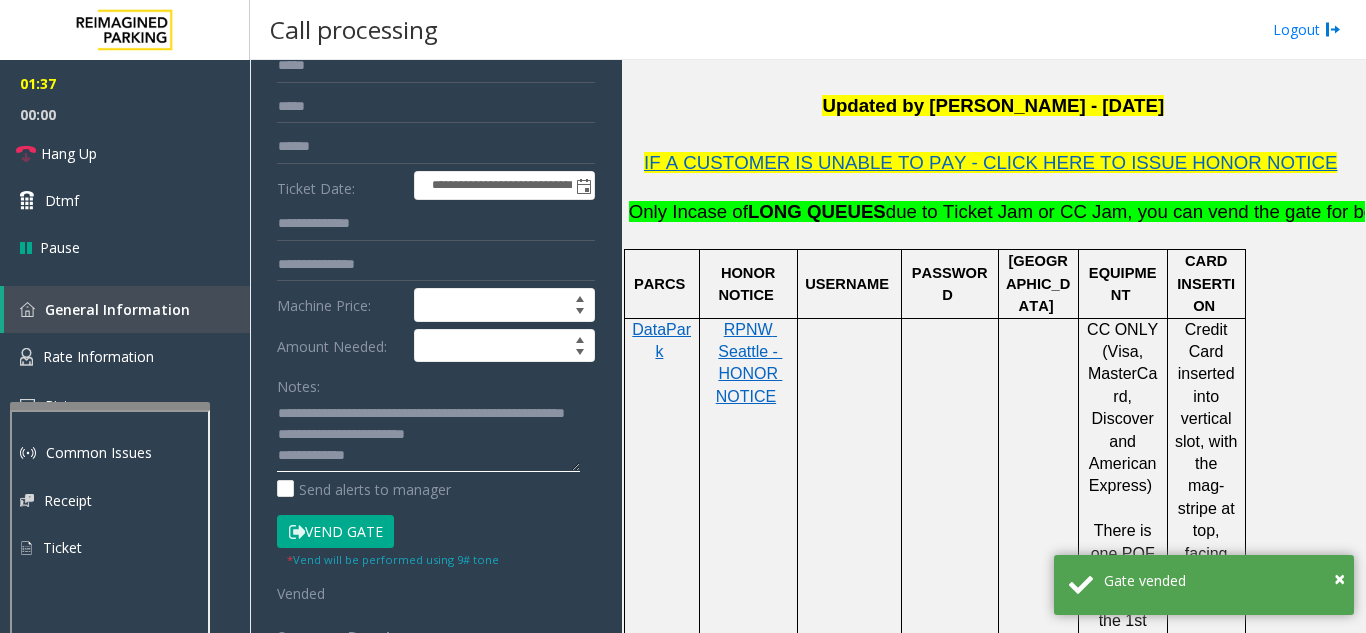 scroll, scrollTop: 500, scrollLeft: 0, axis: vertical 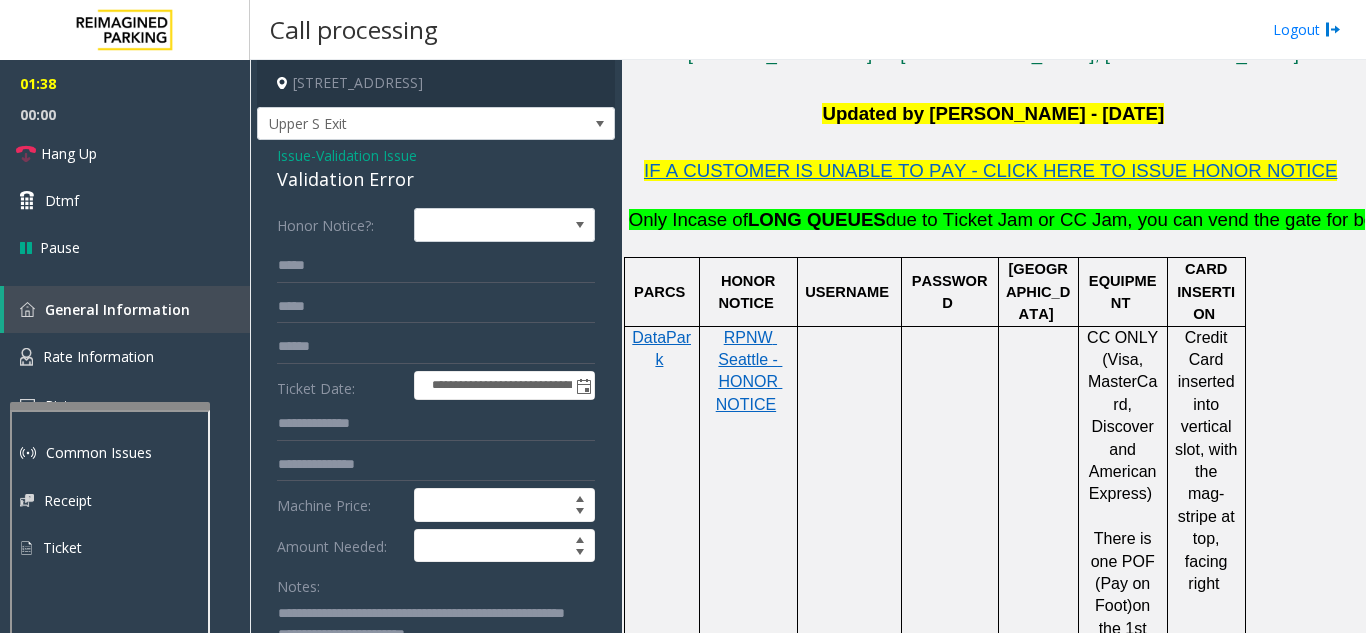 type on "**********" 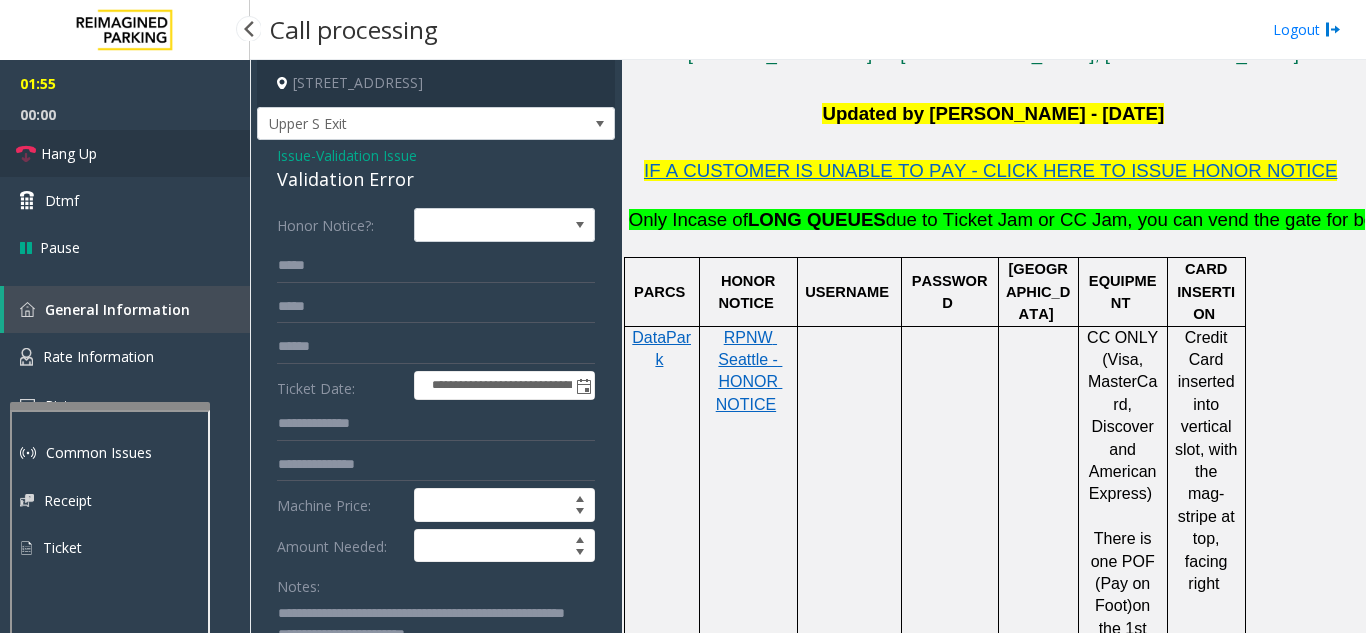 click on "Hang Up" at bounding box center (125, 153) 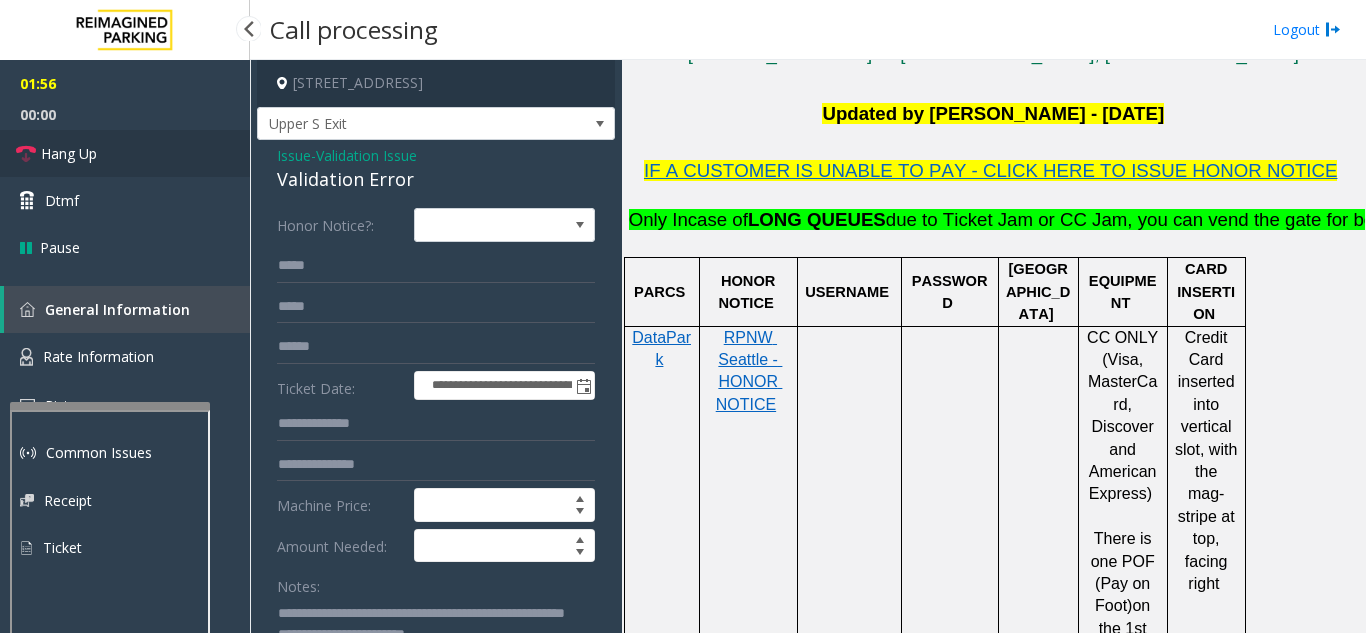 click on "Hang Up" at bounding box center (125, 153) 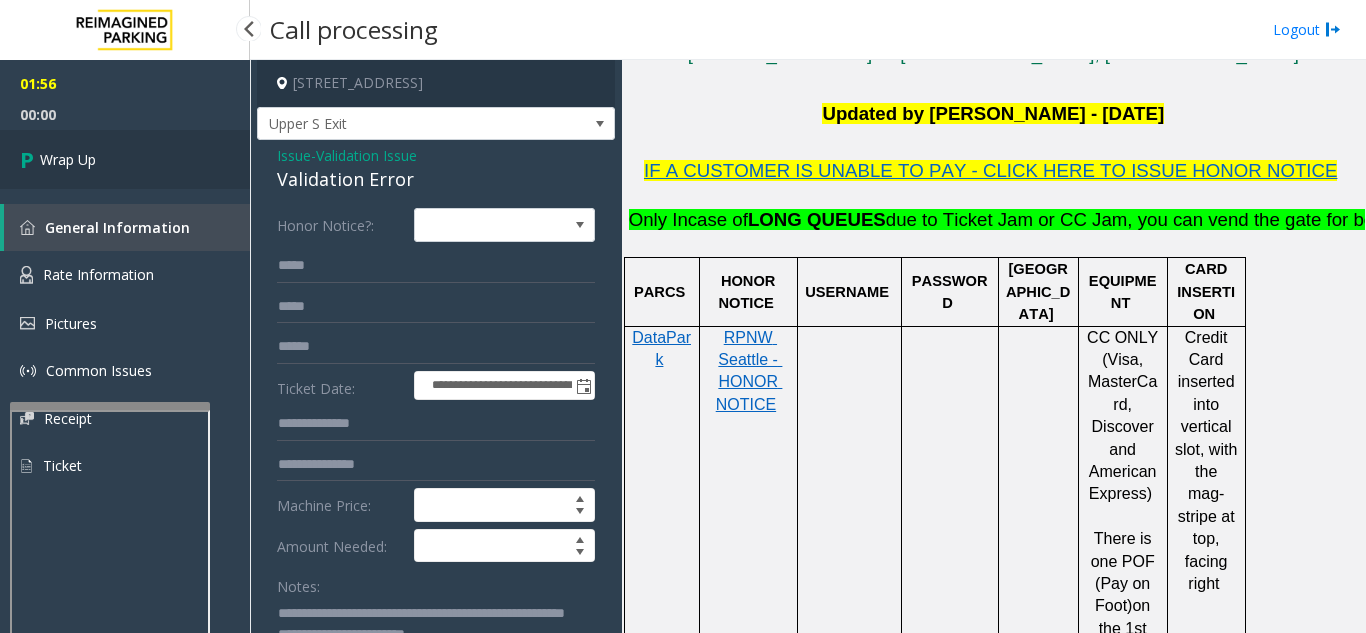 click on "Wrap Up" at bounding box center [125, 159] 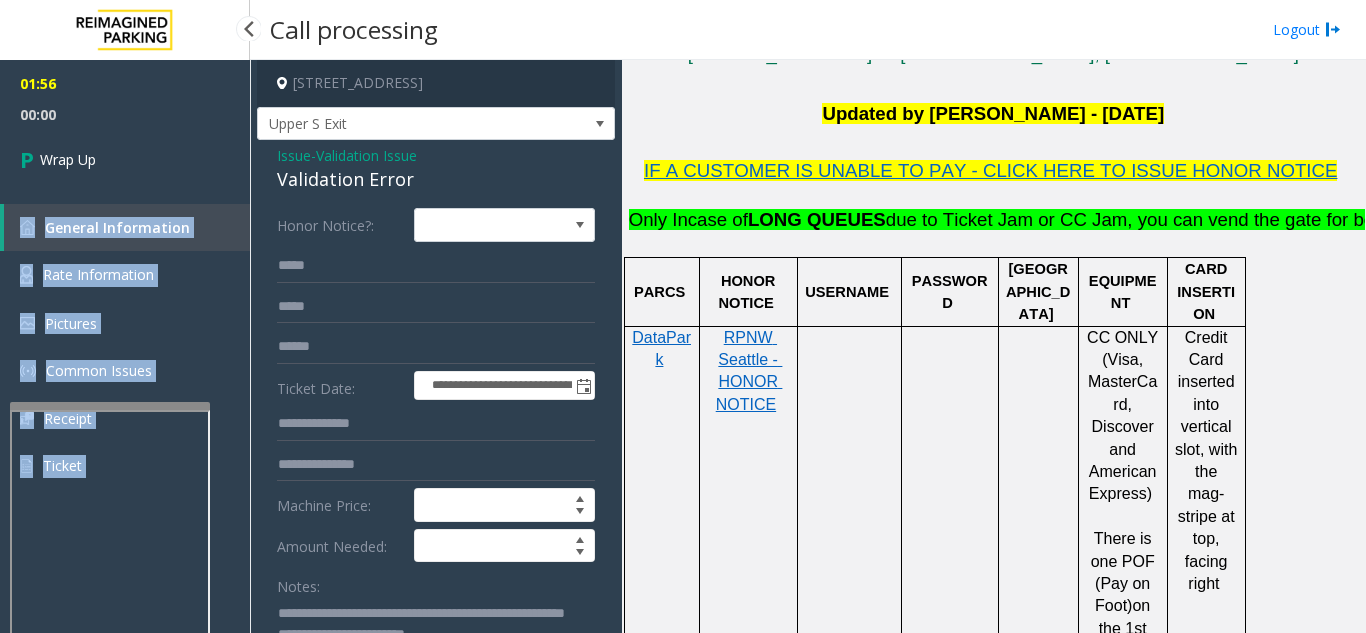 click on "01:56   00:00  Wrap Up General Information Rate Information Pictures Common Issues Receipt Ticket" at bounding box center (125, 283) 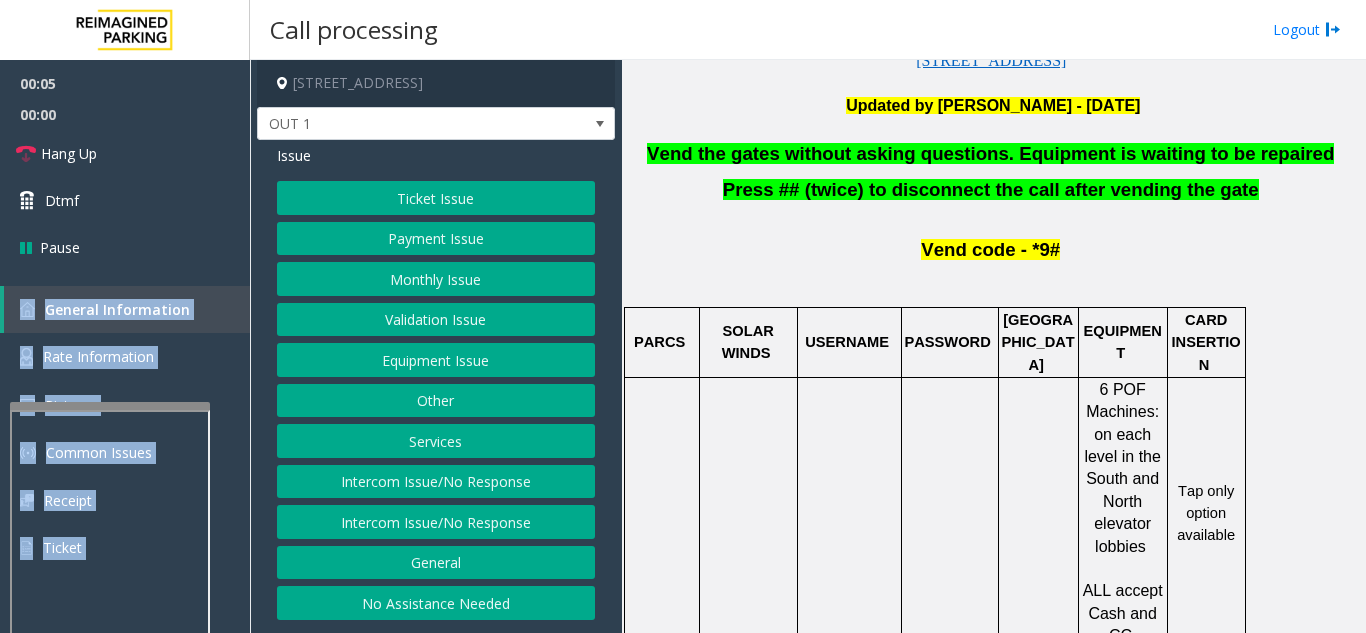 scroll, scrollTop: 700, scrollLeft: 0, axis: vertical 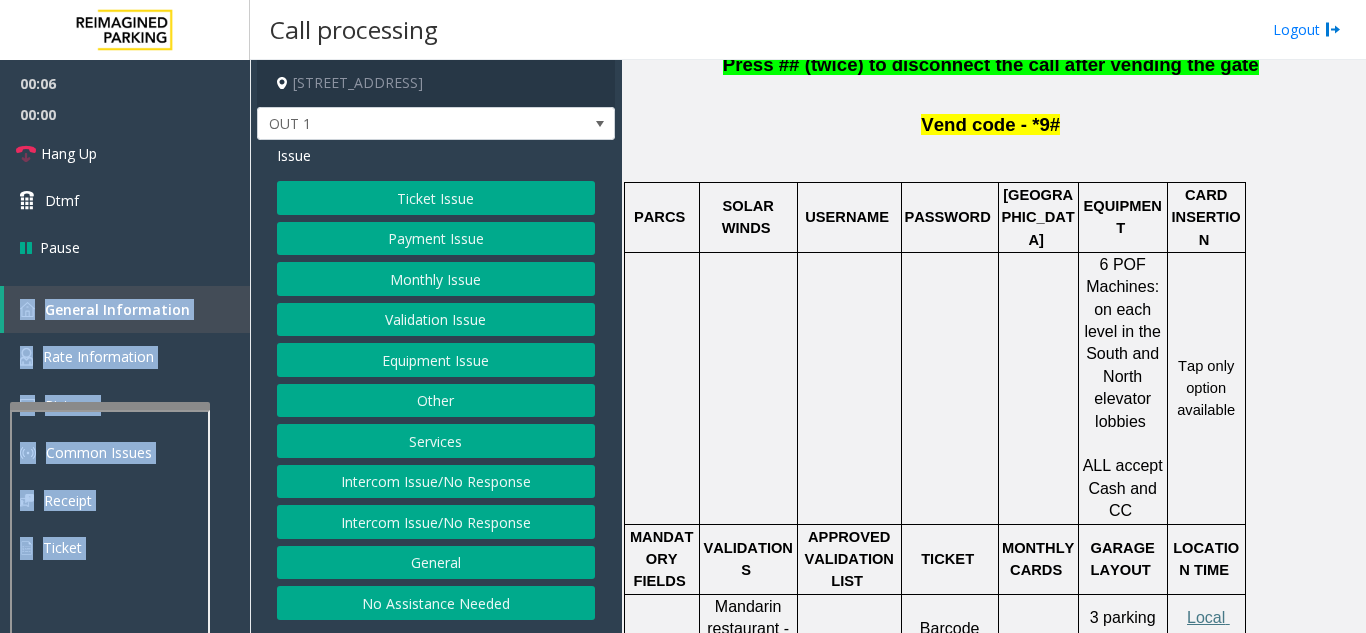 click on "Validation Issue" 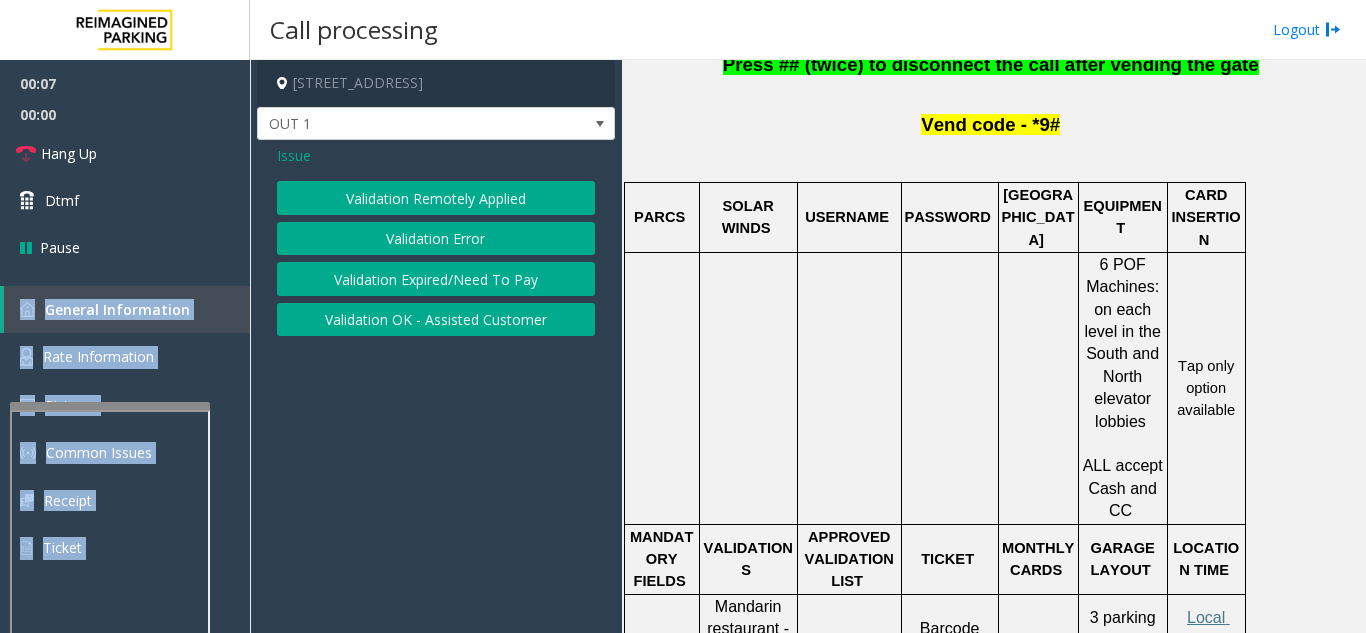 click on "Validation Error" 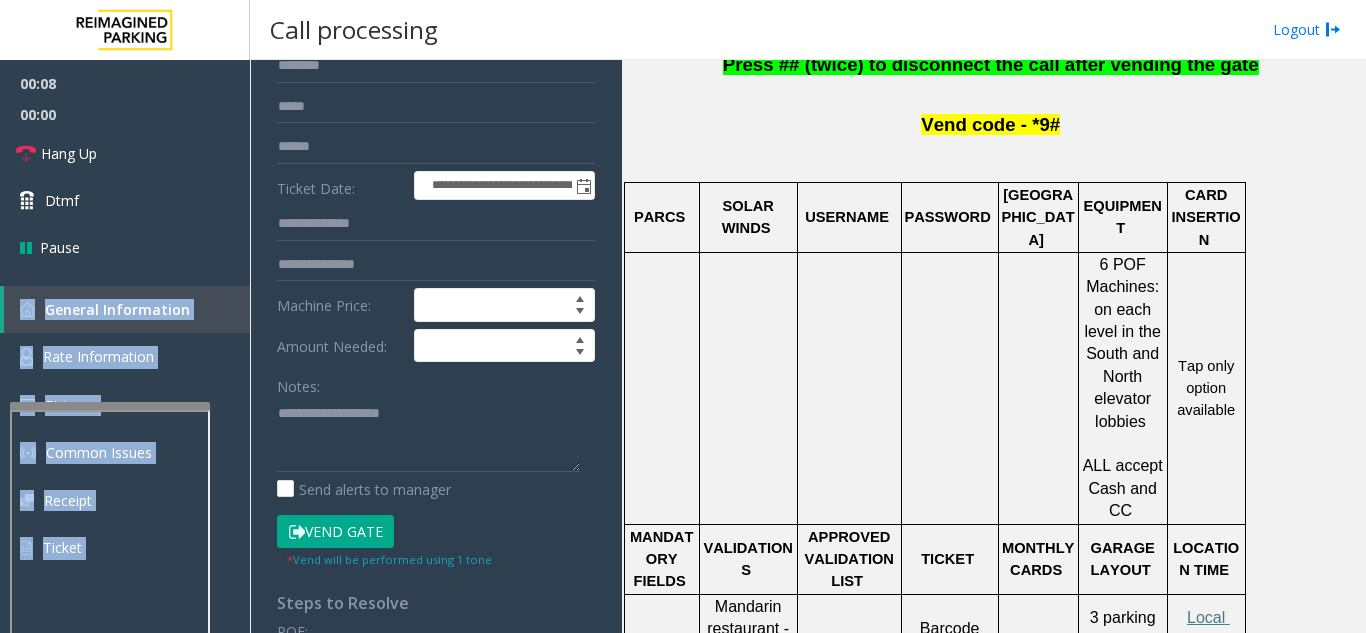 scroll, scrollTop: 400, scrollLeft: 0, axis: vertical 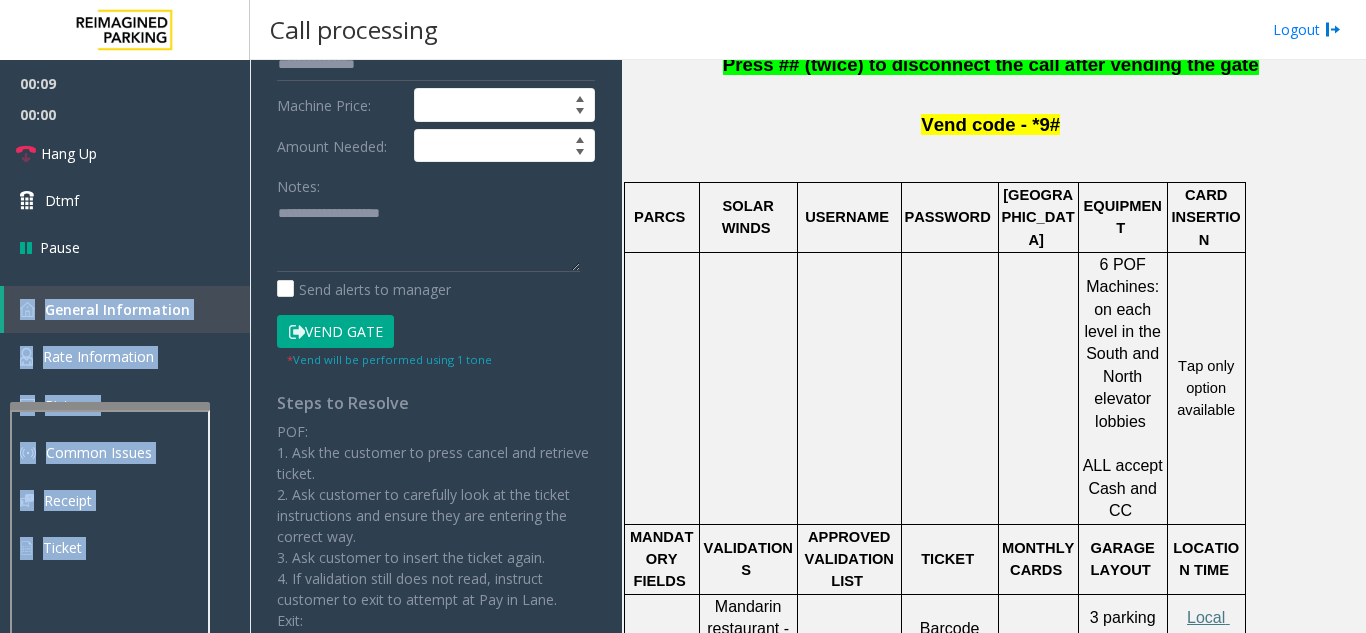 click on "Vend Gate" 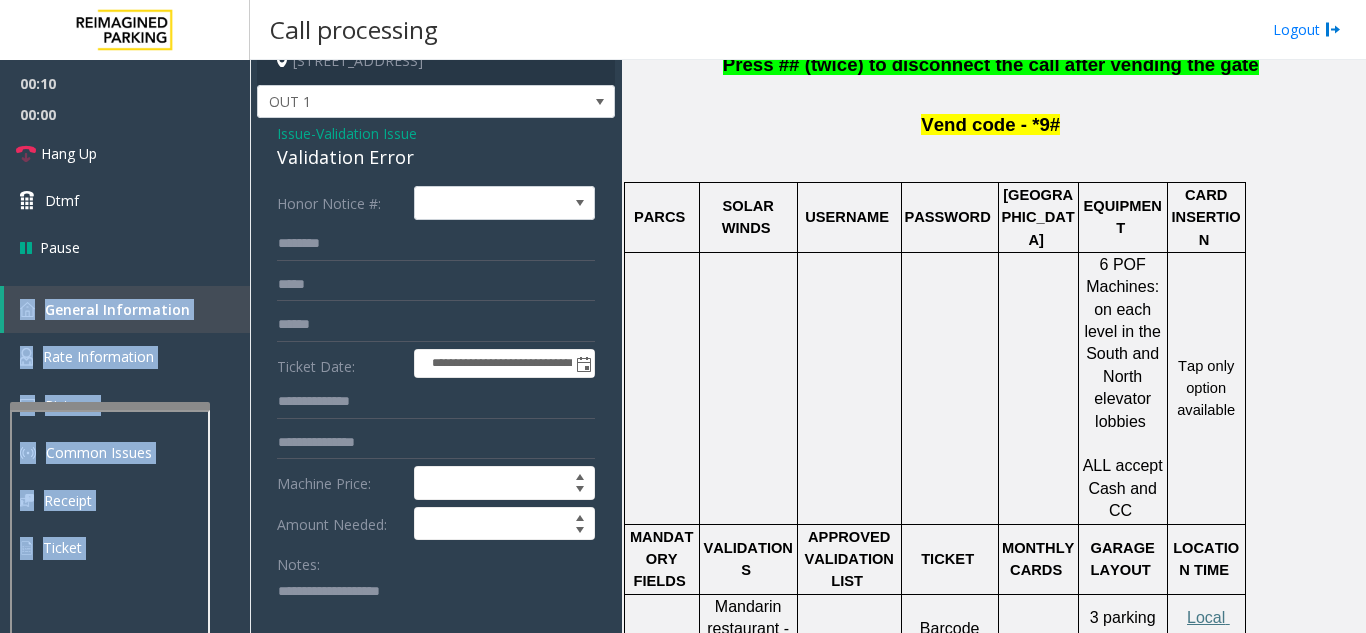 scroll, scrollTop: 0, scrollLeft: 0, axis: both 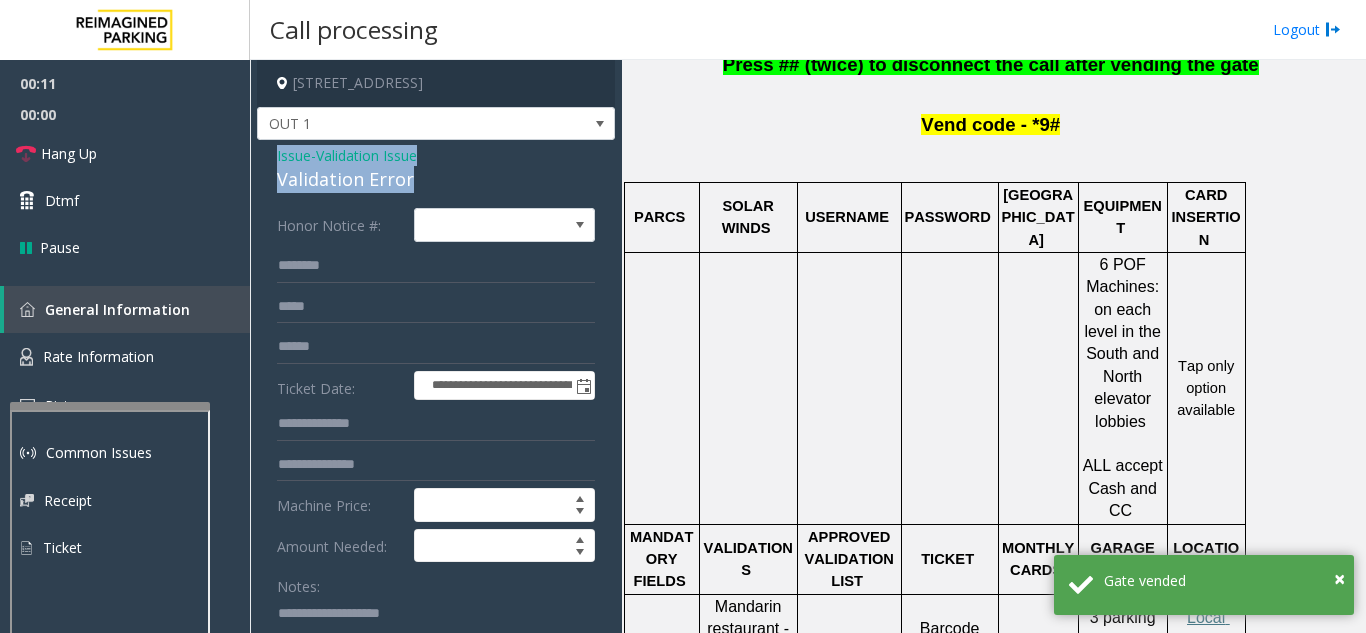 drag, startPoint x: 391, startPoint y: 183, endPoint x: 257, endPoint y: 154, distance: 137.10216 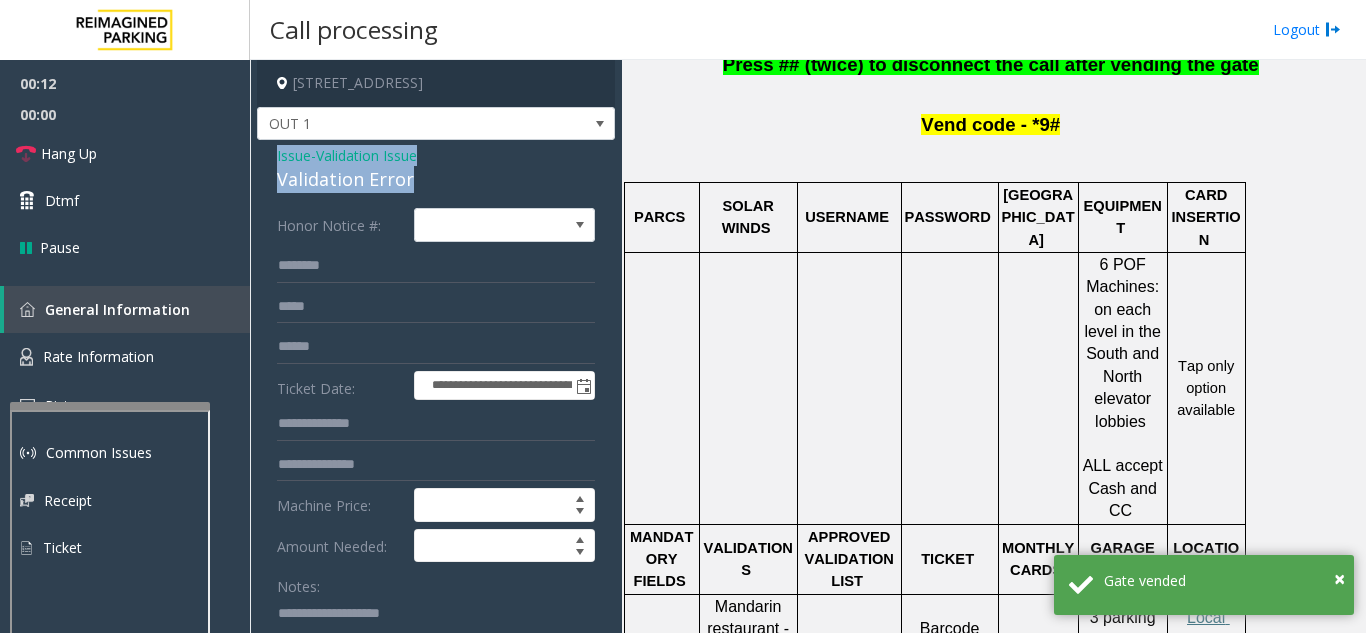 copy on "Issue  -  Validation Issue Validation Error" 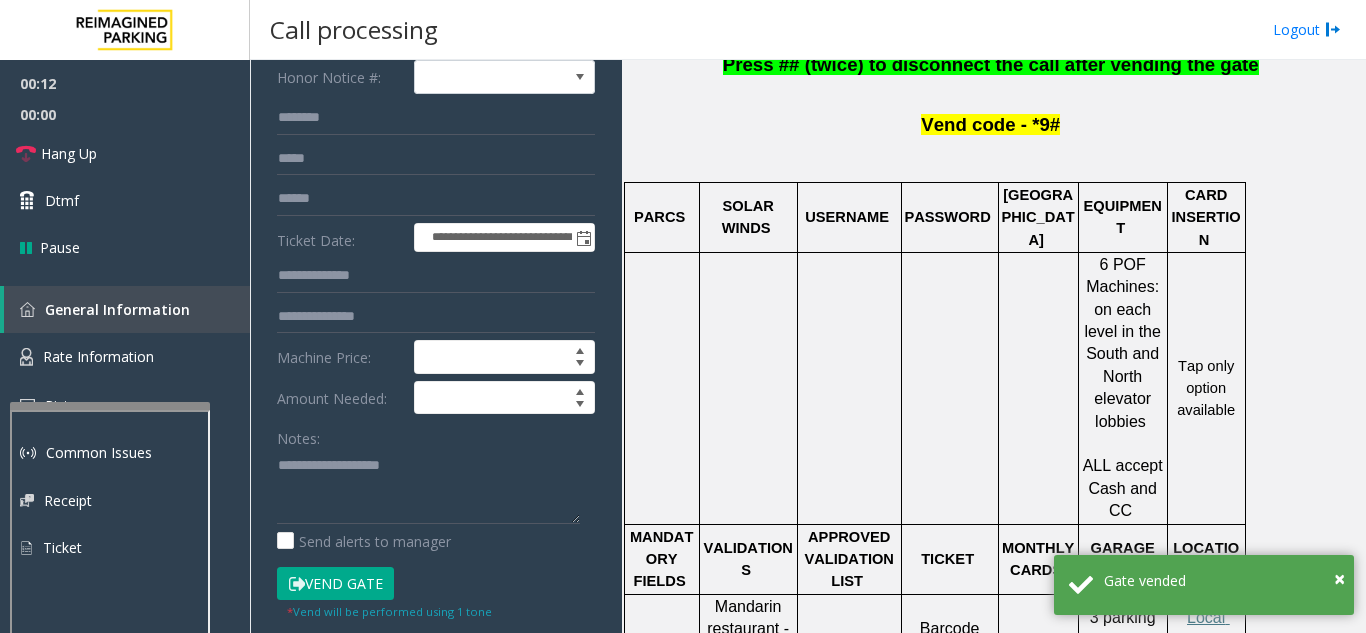 scroll, scrollTop: 300, scrollLeft: 0, axis: vertical 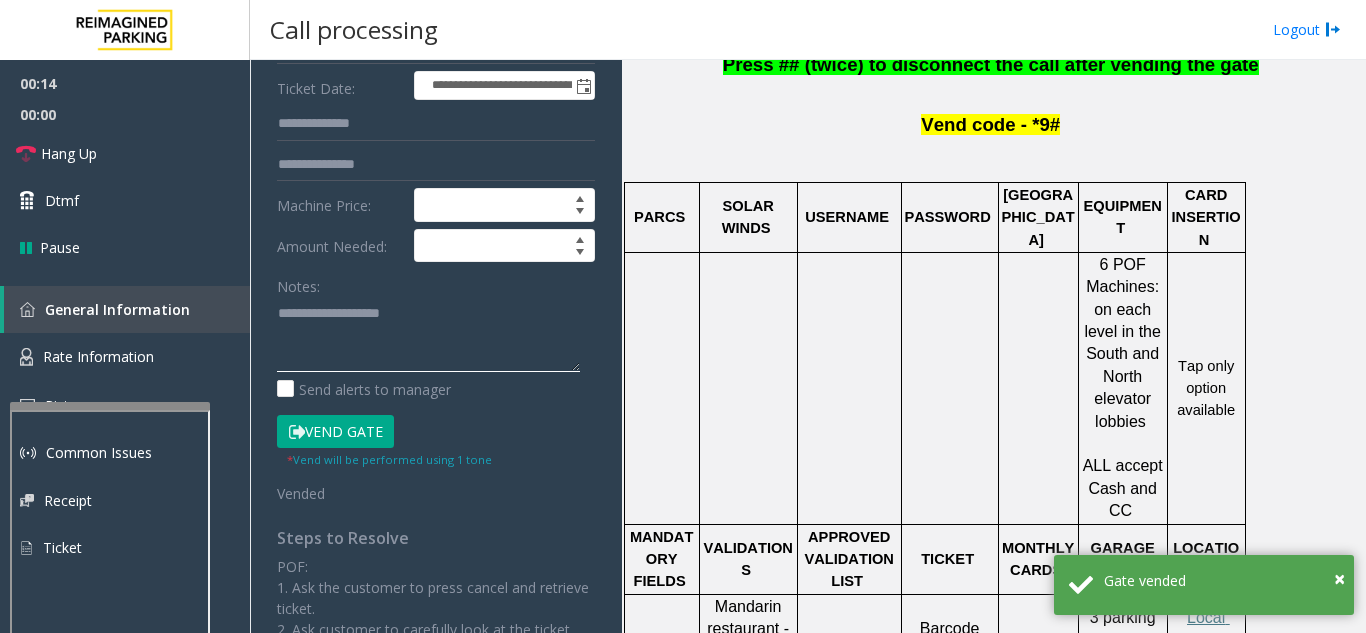 paste on "**********" 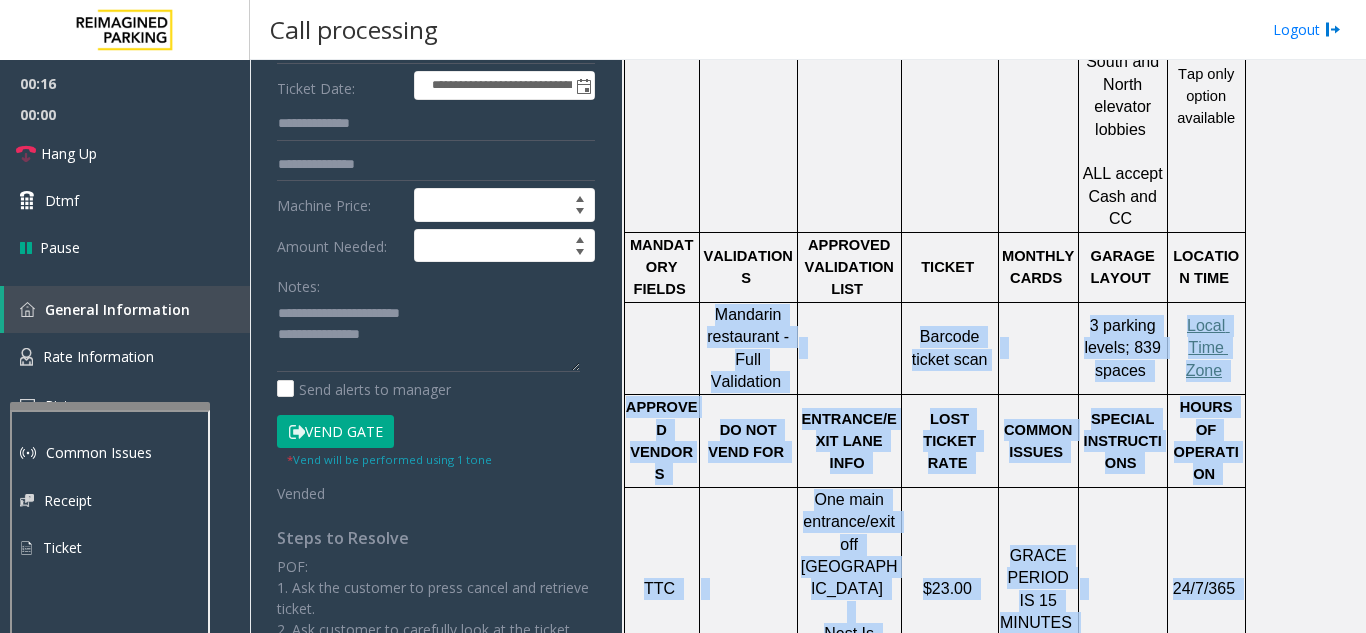 scroll, scrollTop: 1067, scrollLeft: 0, axis: vertical 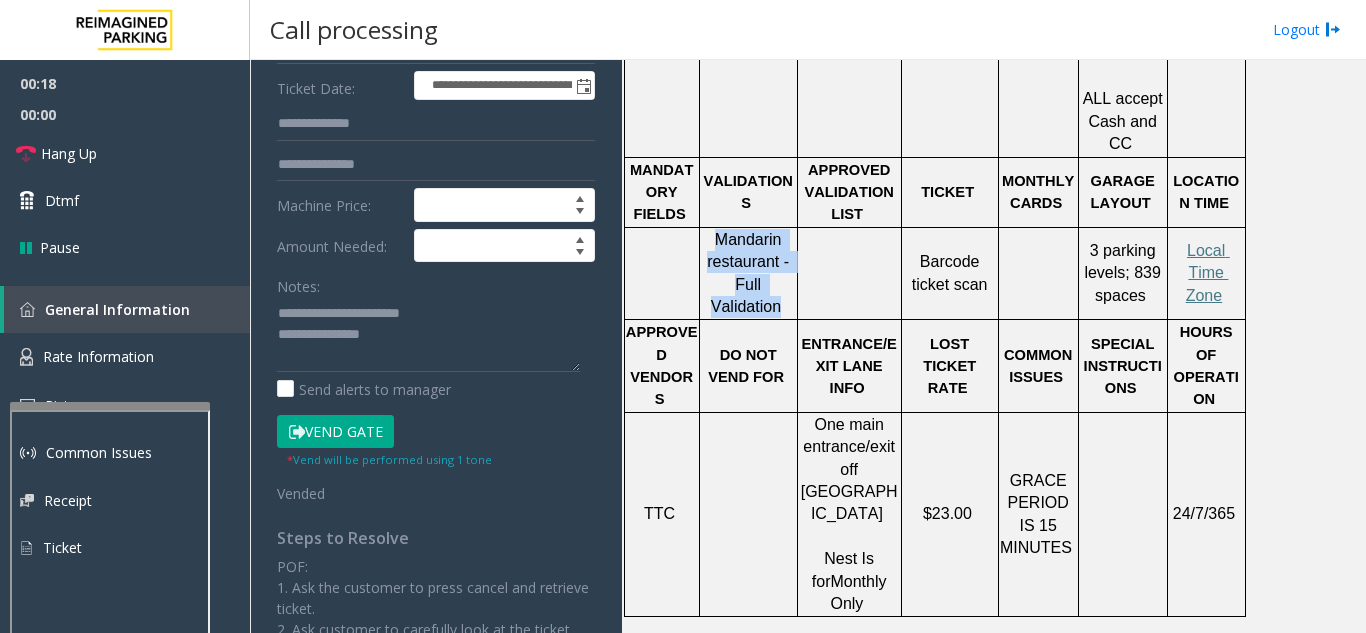drag, startPoint x: 721, startPoint y: 539, endPoint x: 780, endPoint y: 240, distance: 304.76547 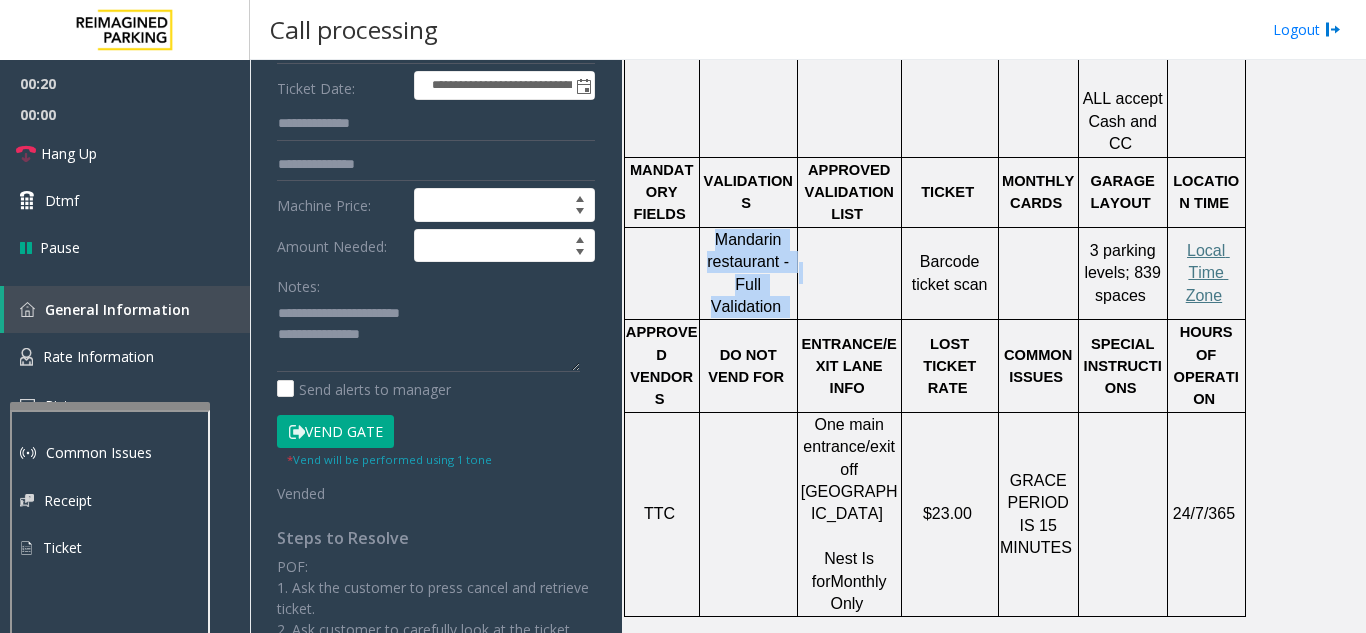 drag, startPoint x: 780, startPoint y: 240, endPoint x: 796, endPoint y: 234, distance: 17.088007 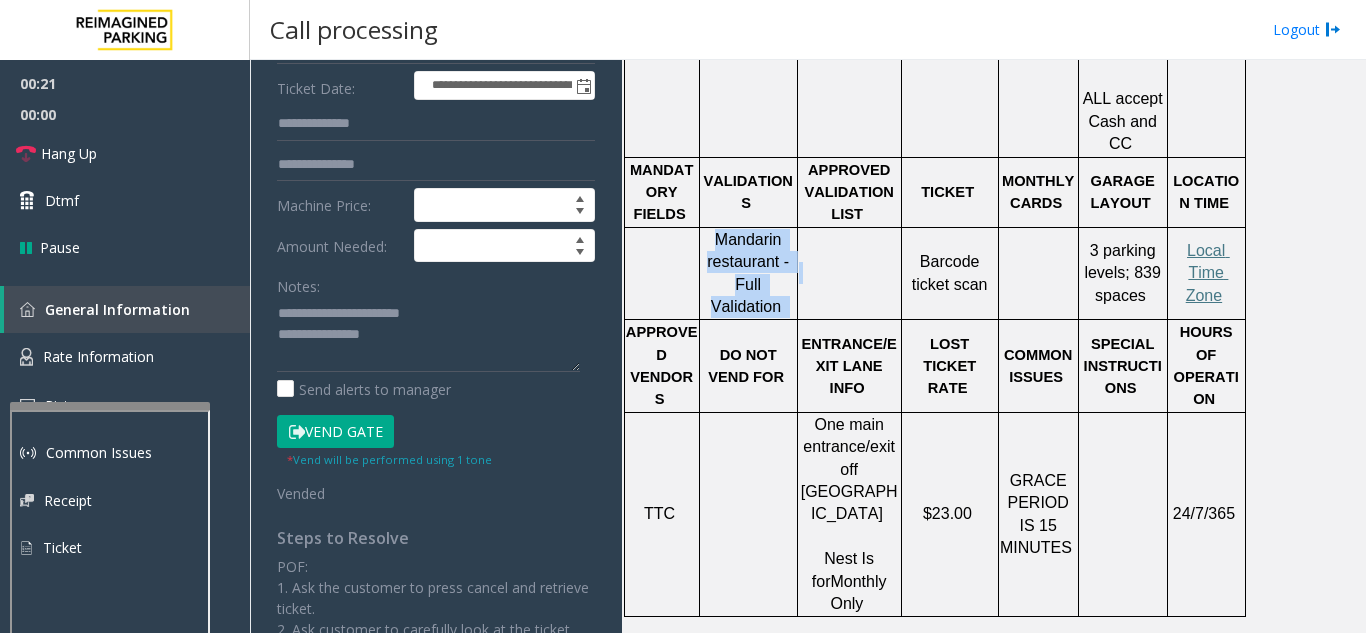 click on "Mandarin restaurant - Full Validation" 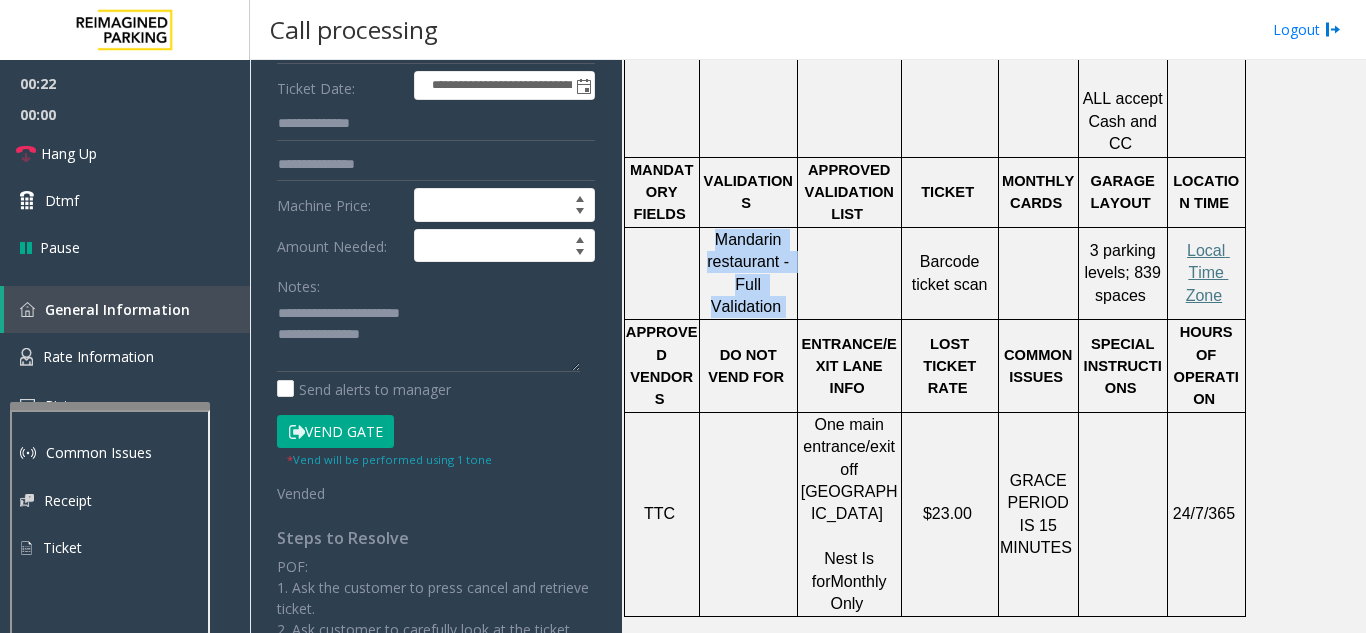 drag, startPoint x: 787, startPoint y: 251, endPoint x: 715, endPoint y: 173, distance: 106.15083 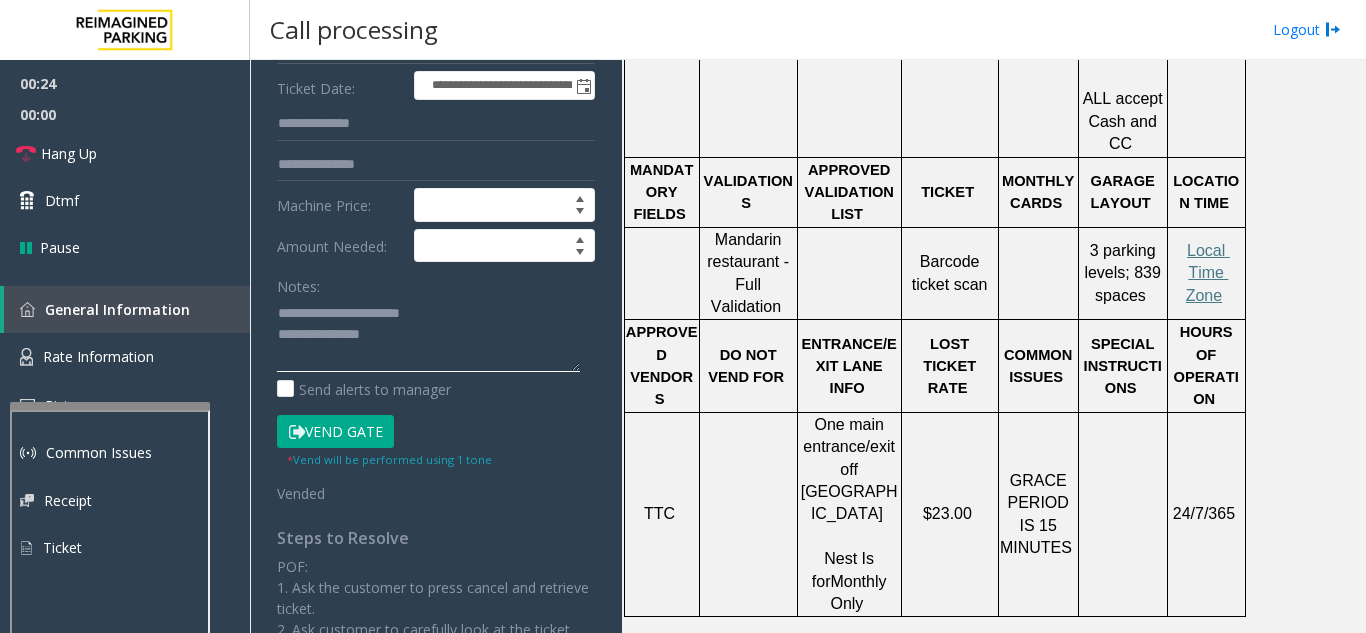 click 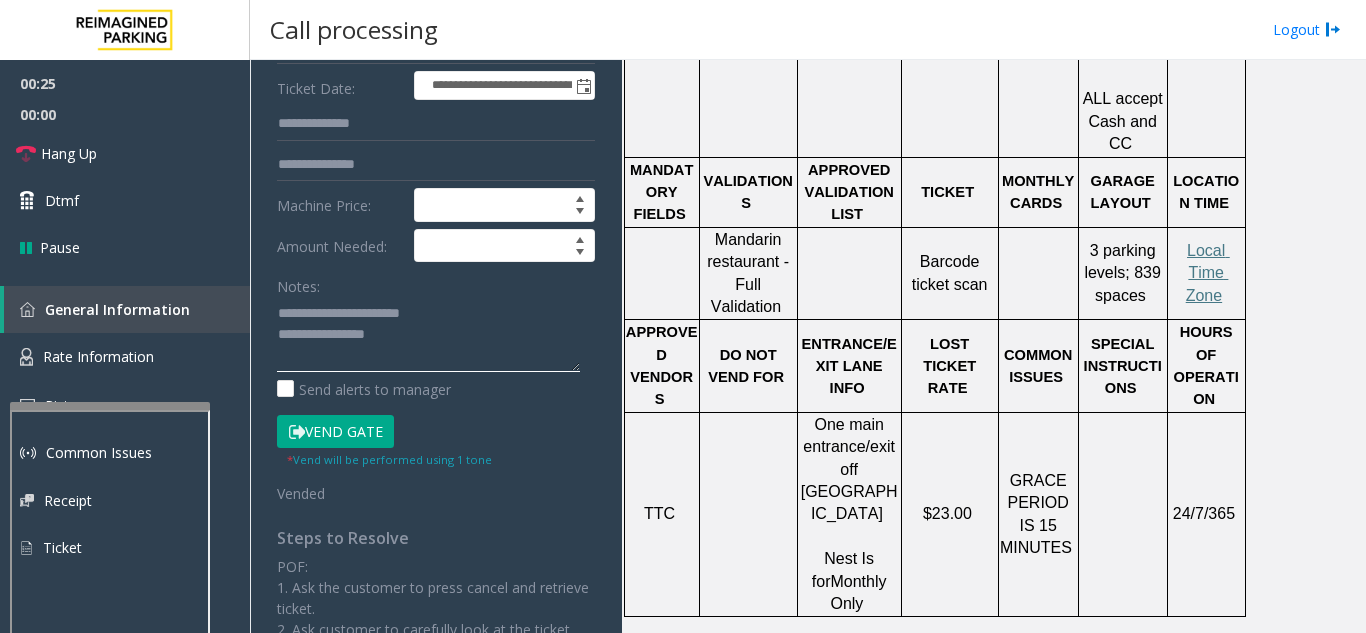 paste on "**********" 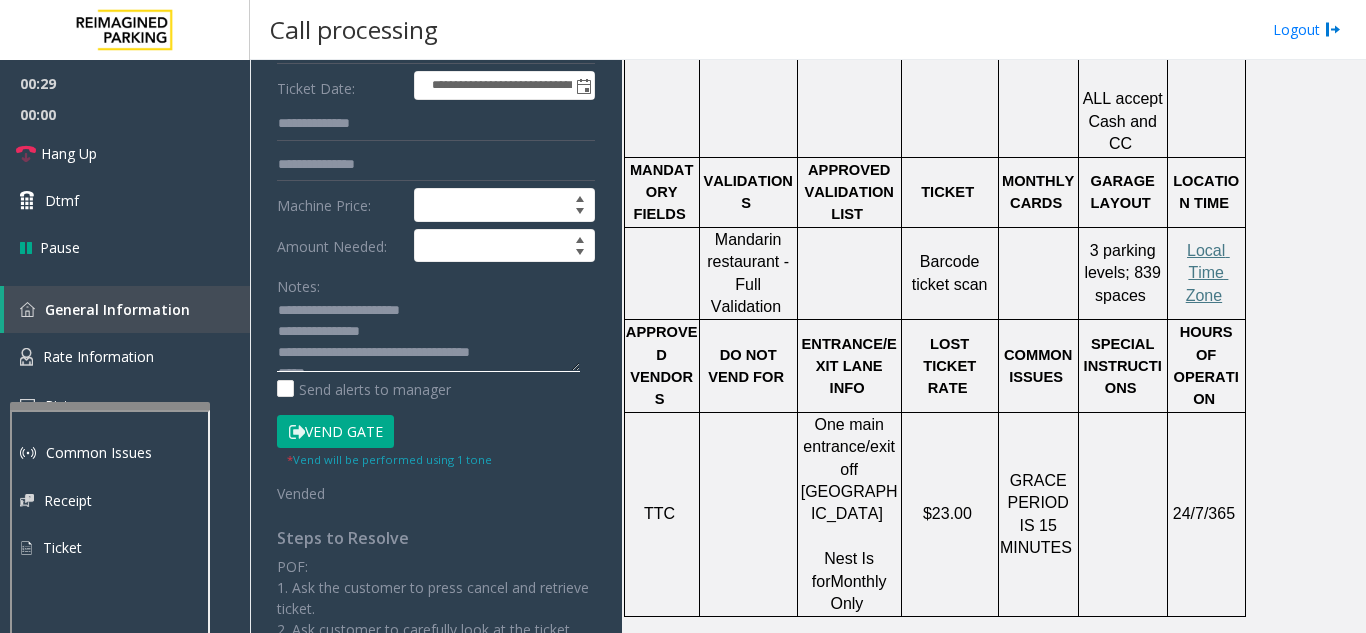 scroll, scrollTop: 0, scrollLeft: 0, axis: both 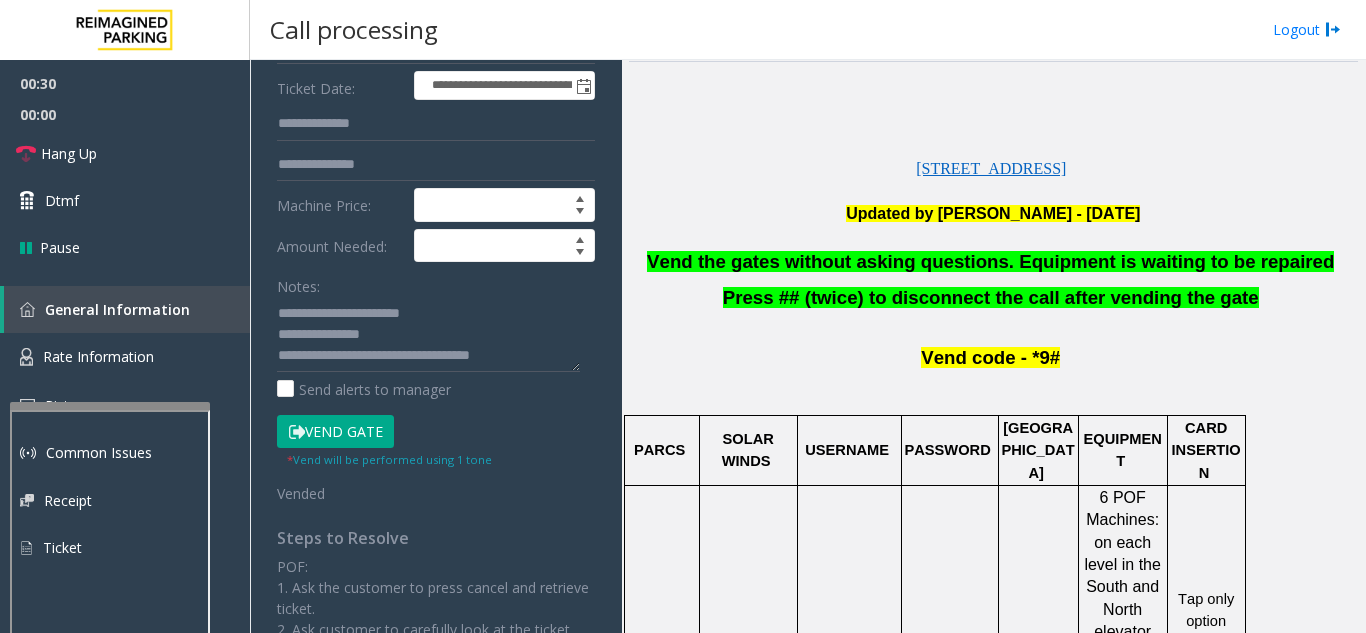 click on "Vend the gates without asking questions. Equipment is waiting to be repaired" 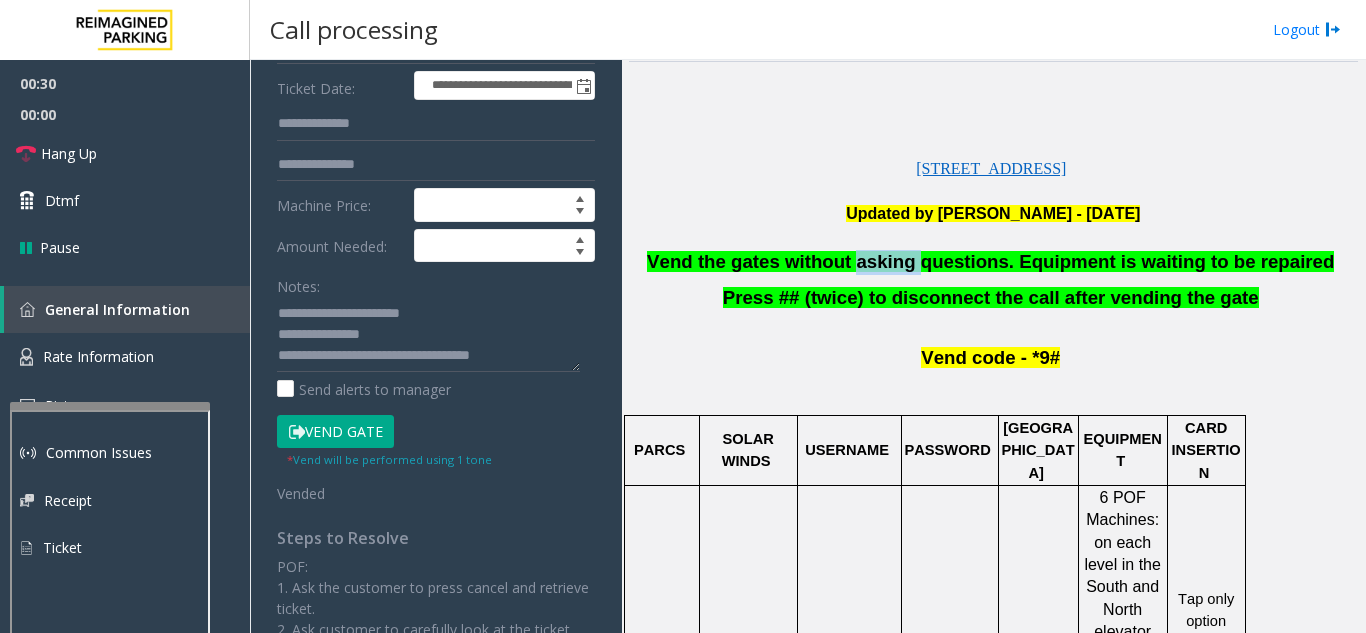 click on "Vend the gates without asking questions. Equipment is waiting to be repaired" 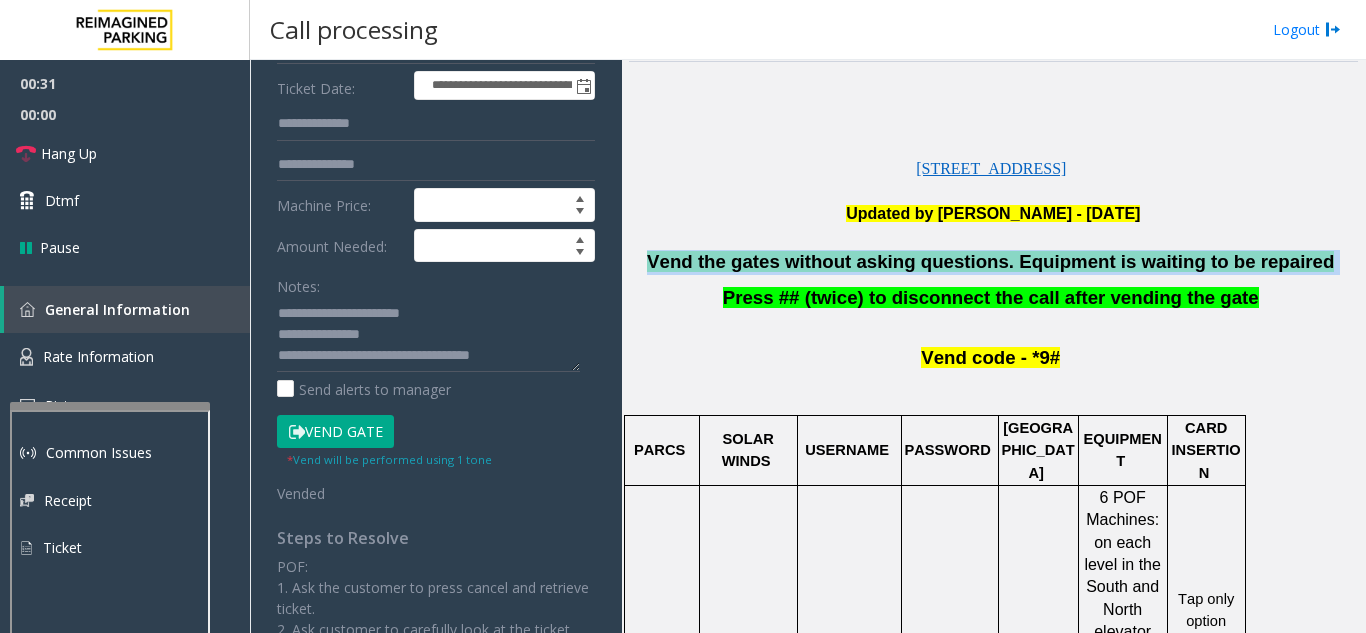 click on "Vend the gates without asking questions. Equipment is waiting to be repaired" 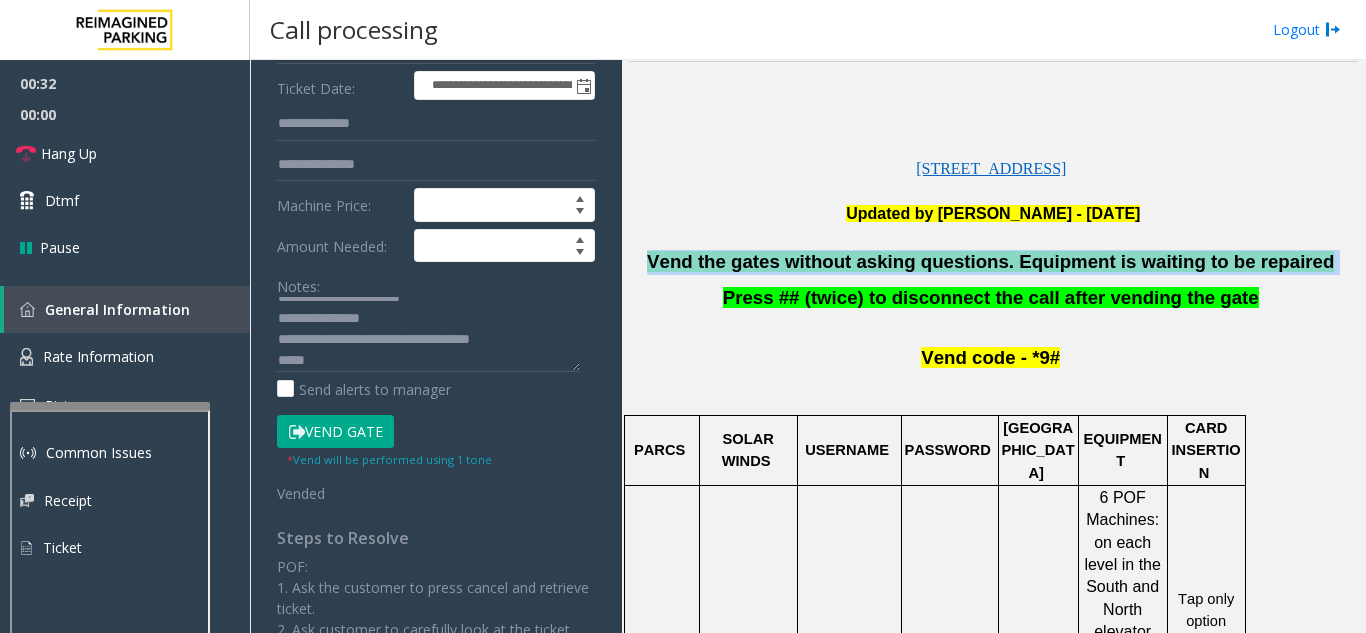 scroll, scrollTop: 21, scrollLeft: 0, axis: vertical 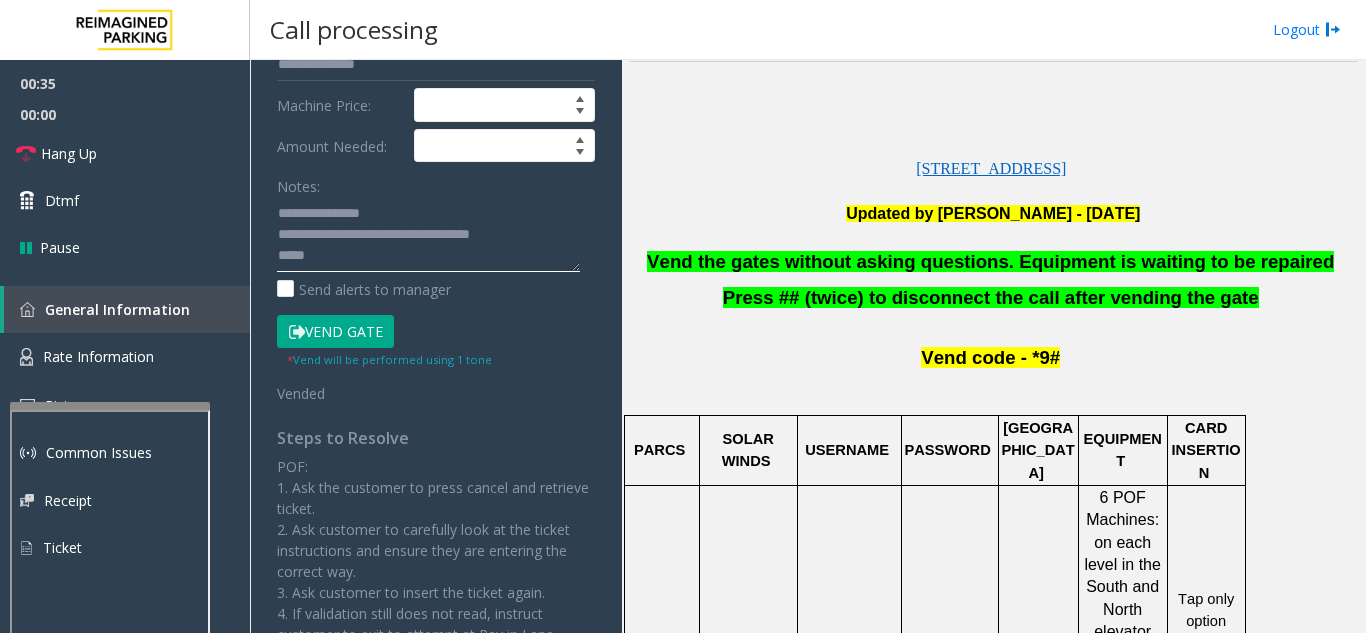 paste on "**********" 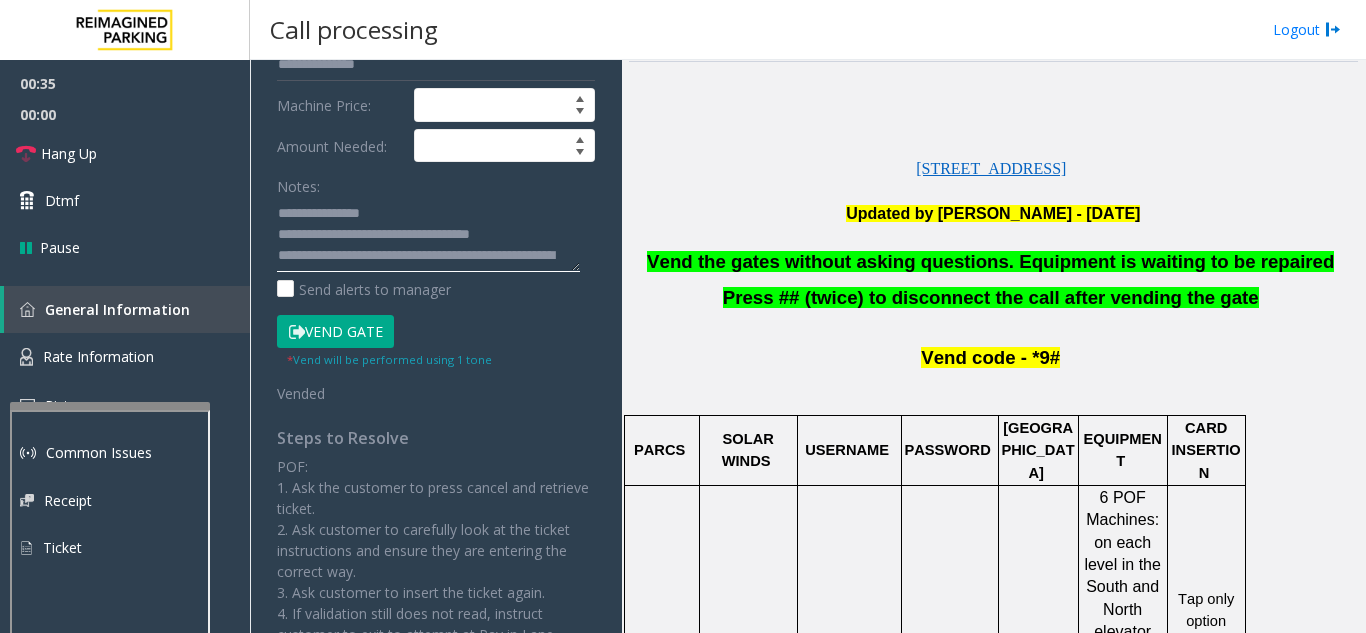 scroll, scrollTop: 99, scrollLeft: 0, axis: vertical 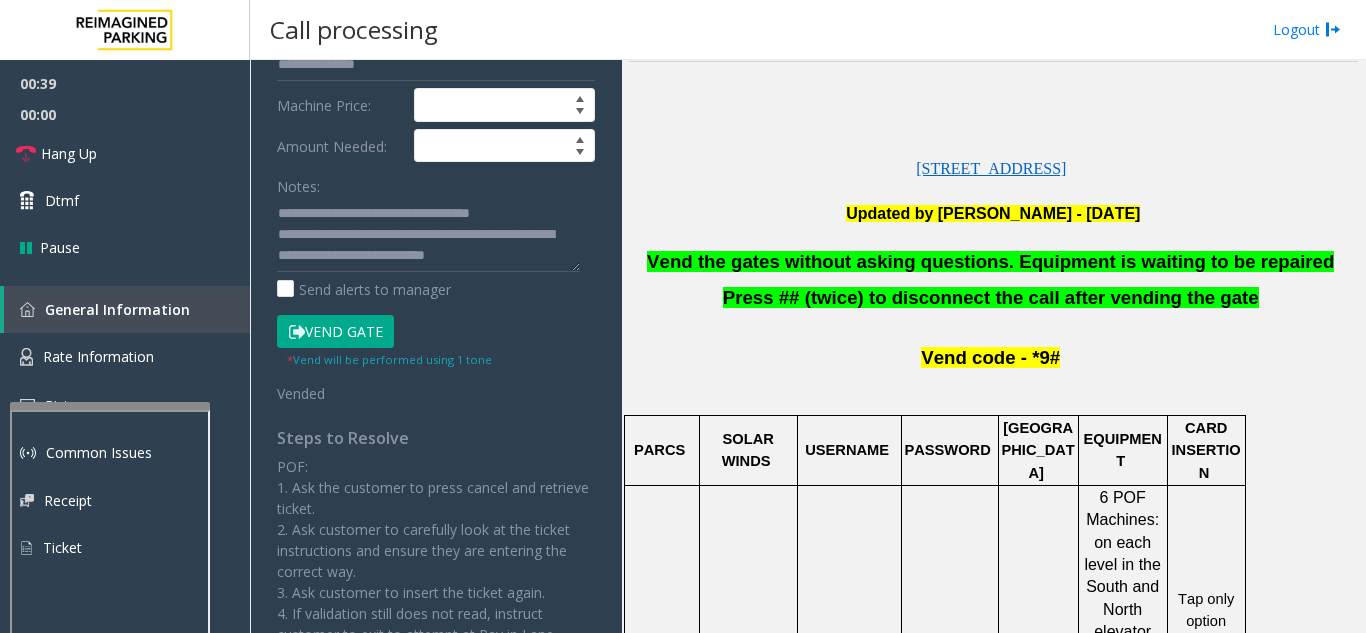 click on "Vend Gate" 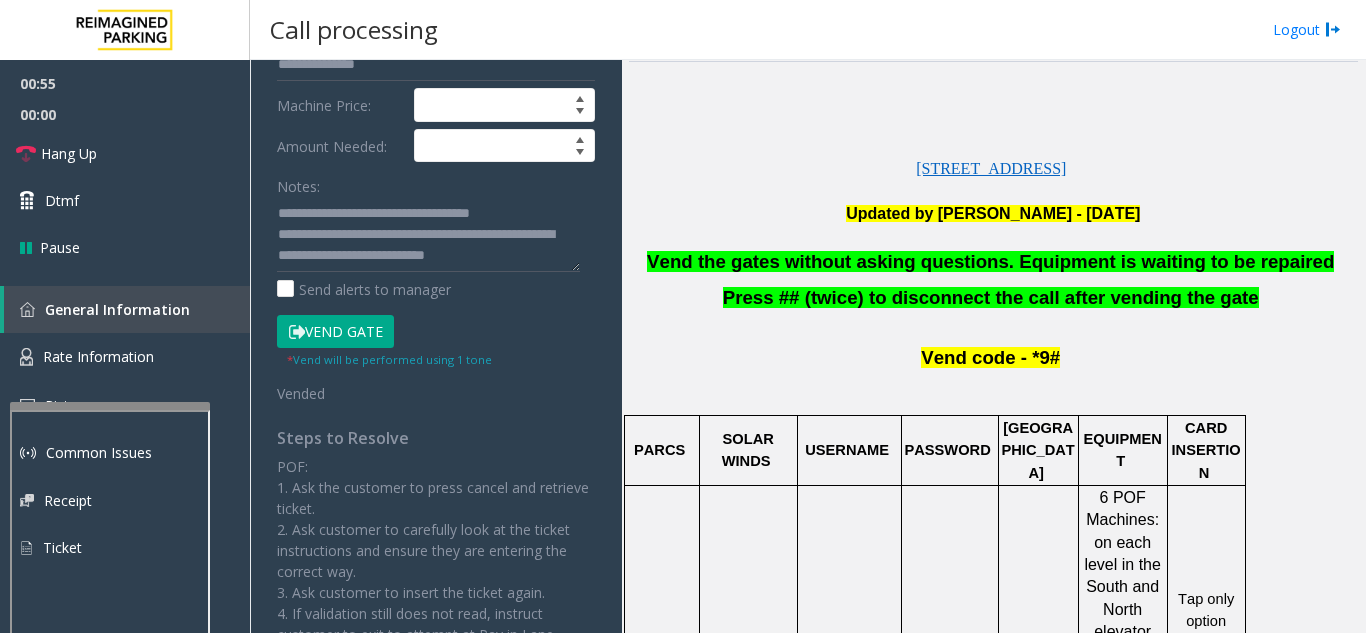 click on "Vend Gate" 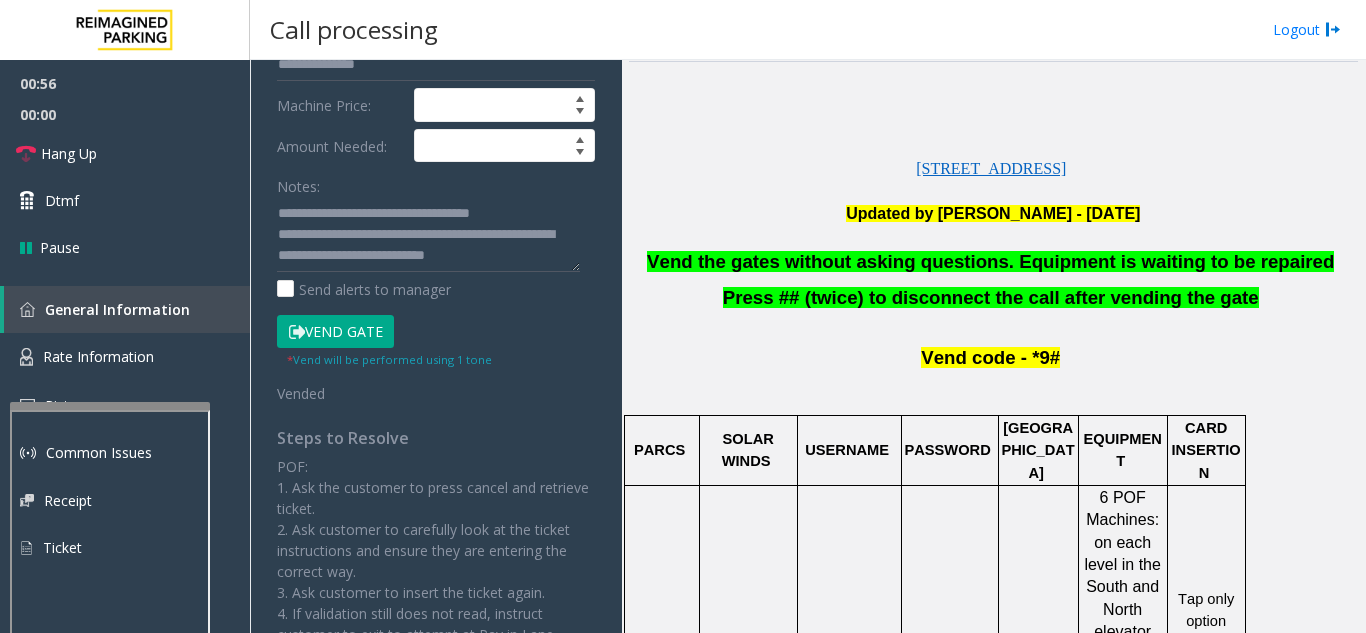 click on "Vend Gate" 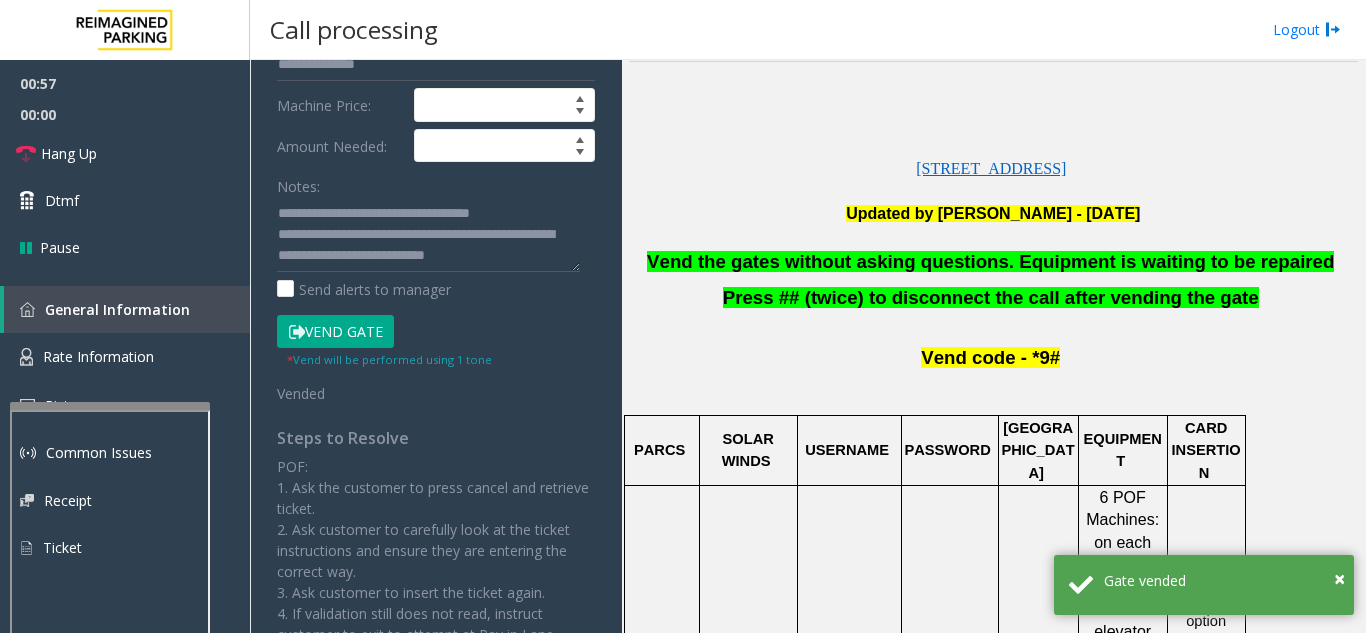 click on "Vend Gate" 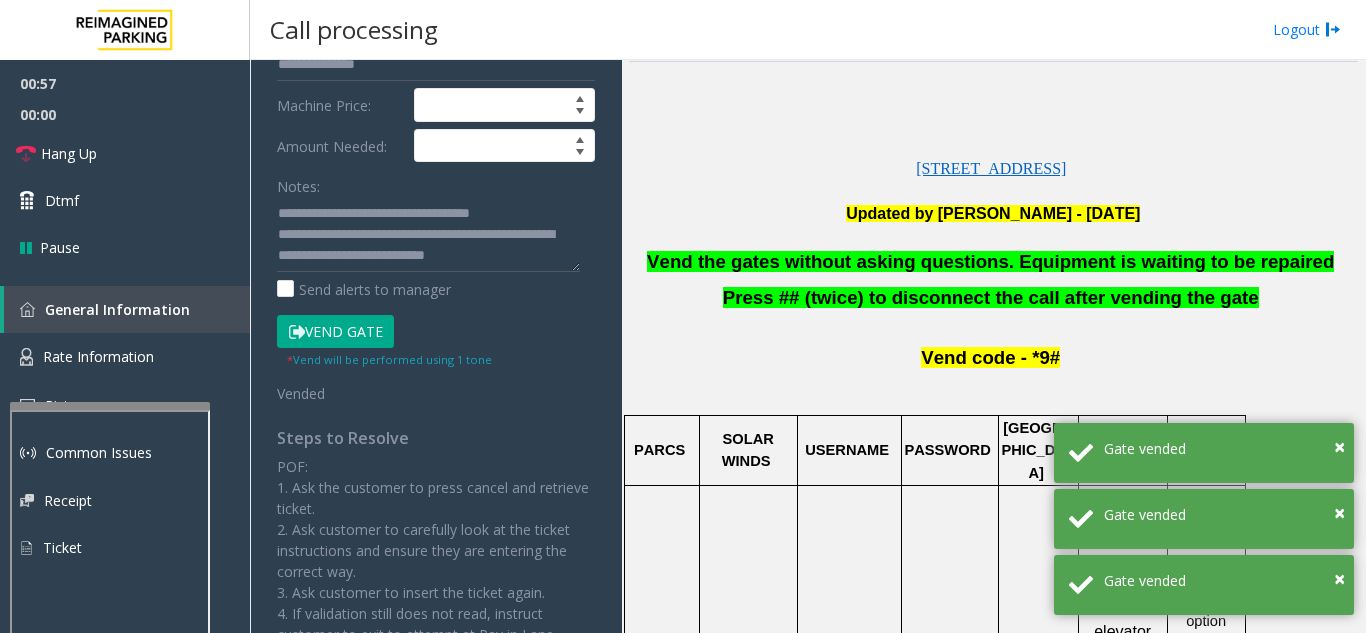 click on "Vend Gate" 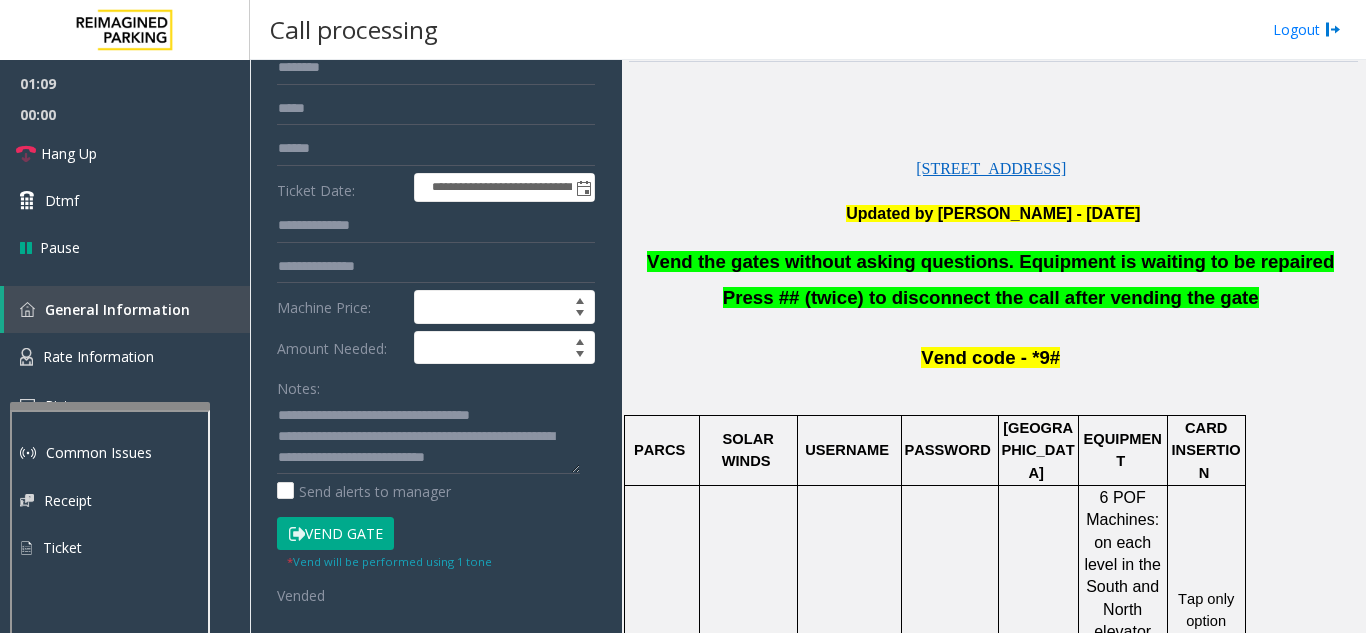 scroll, scrollTop: 200, scrollLeft: 0, axis: vertical 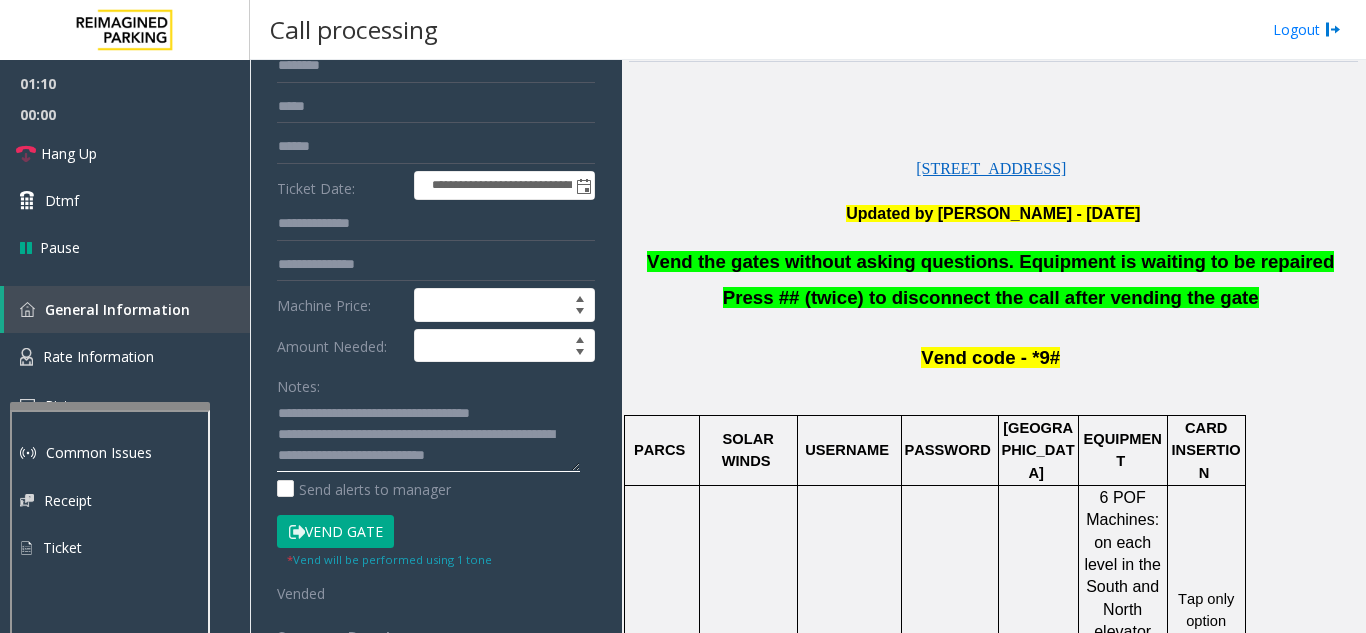 click 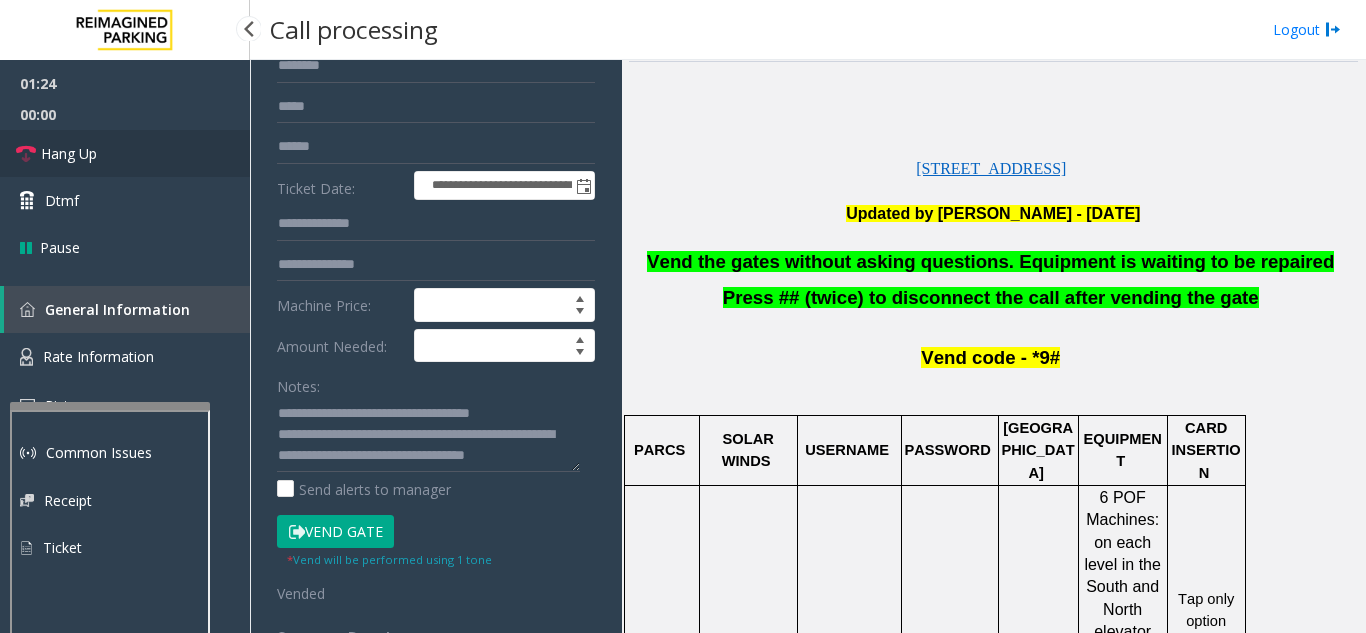 click on "Hang Up" at bounding box center (125, 153) 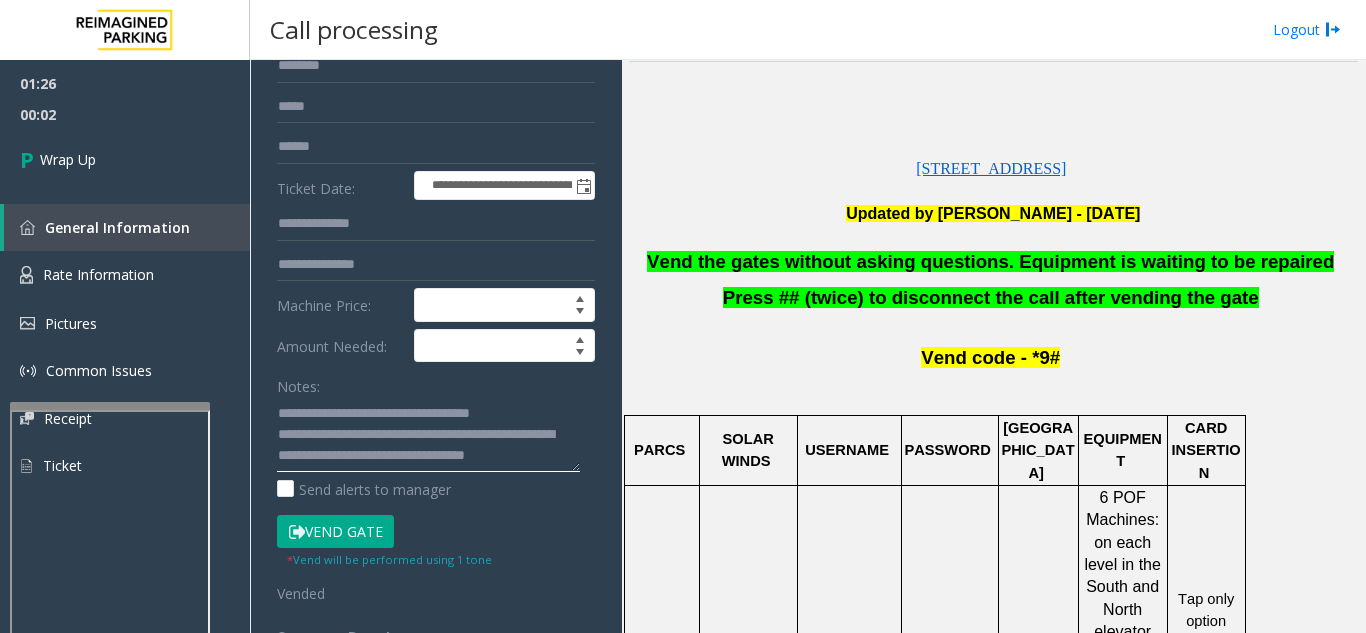 click 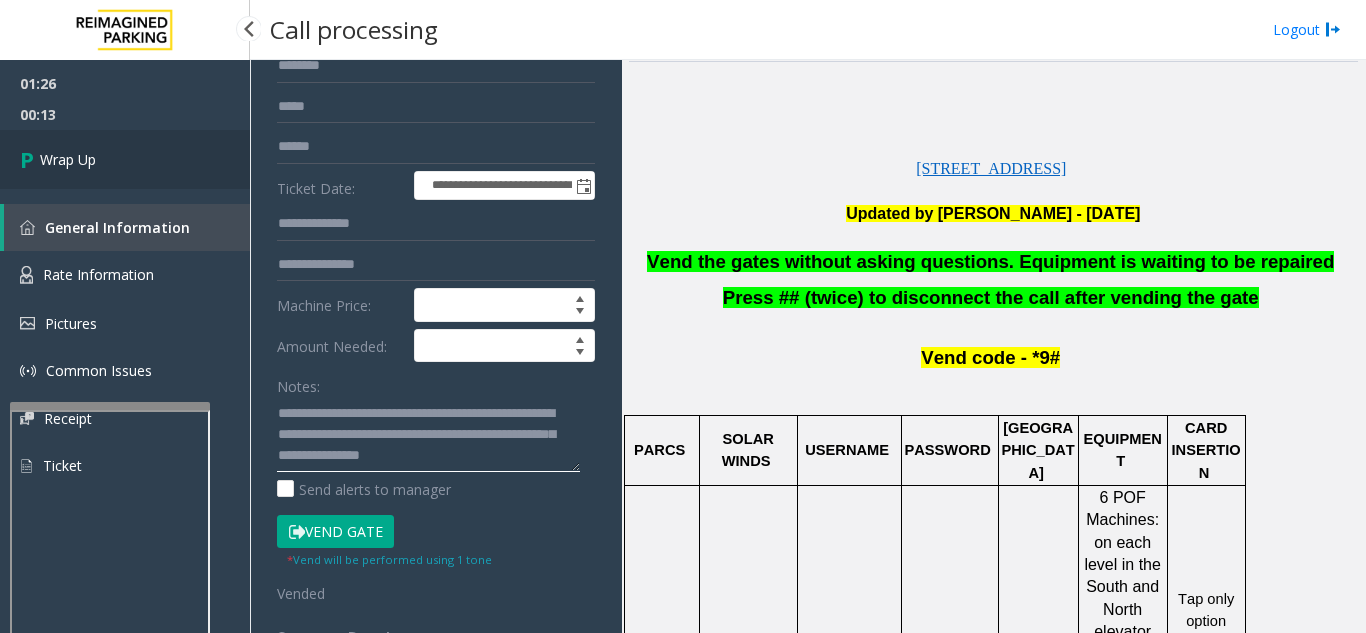 type on "**********" 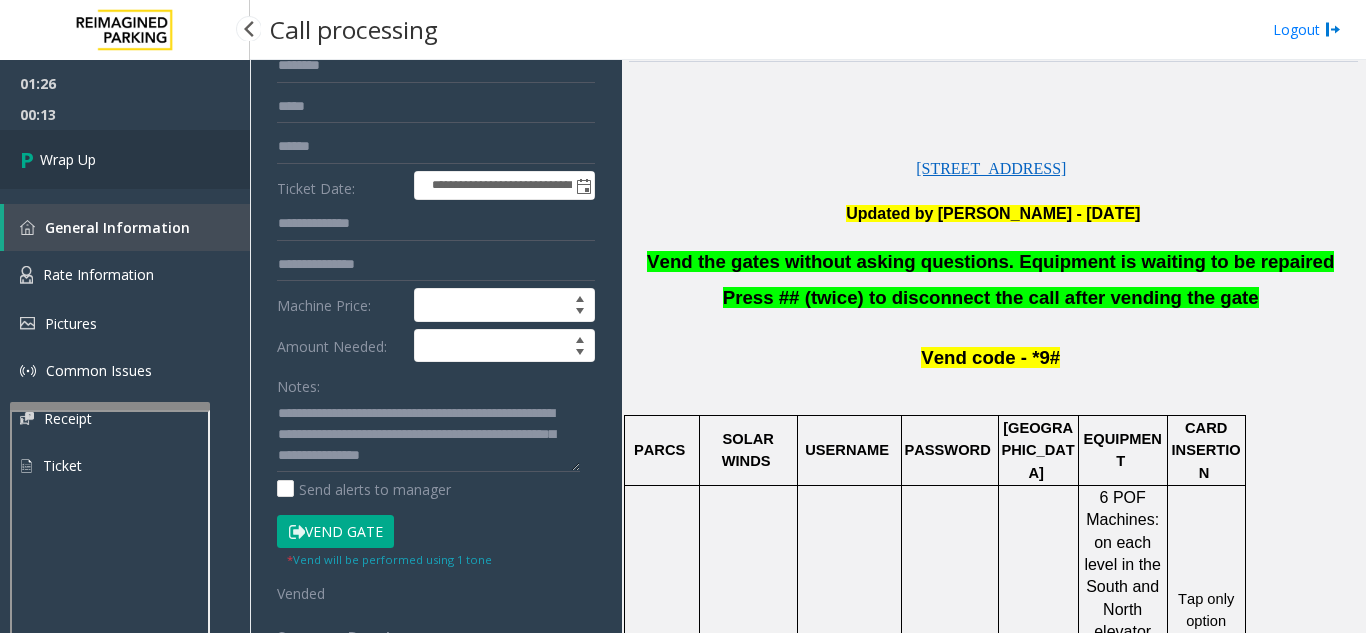 click on "Wrap Up" at bounding box center (125, 159) 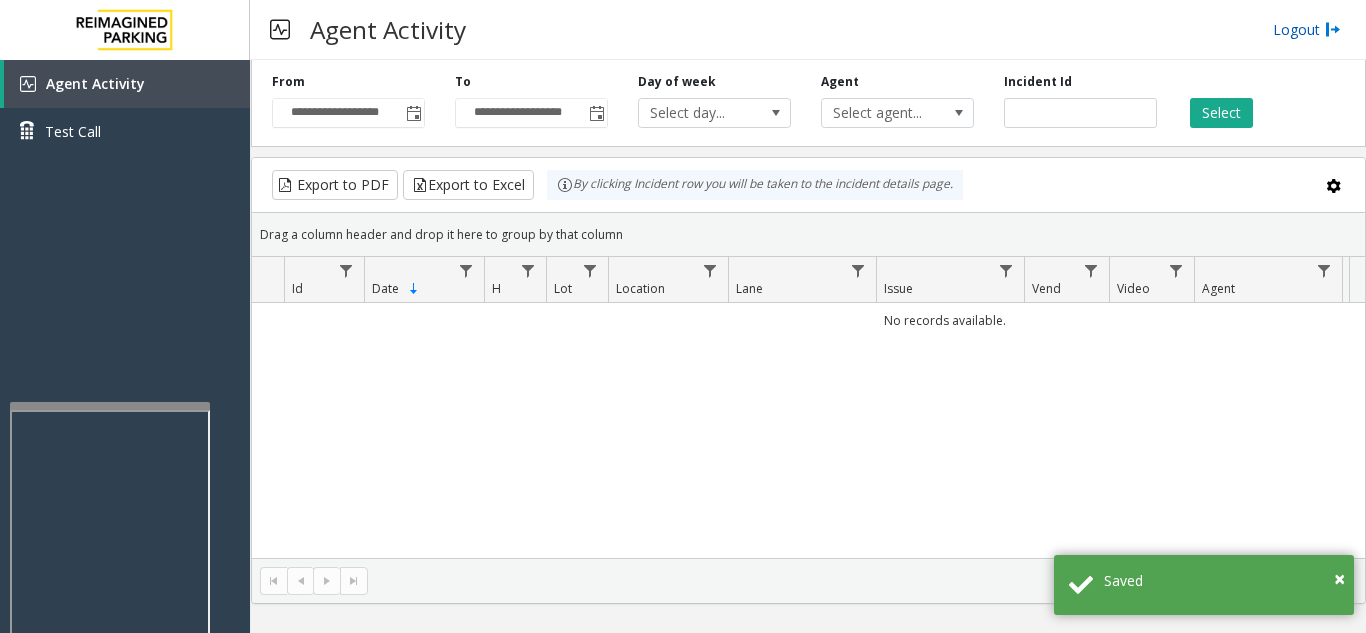 click on "Logout" at bounding box center [1307, 29] 